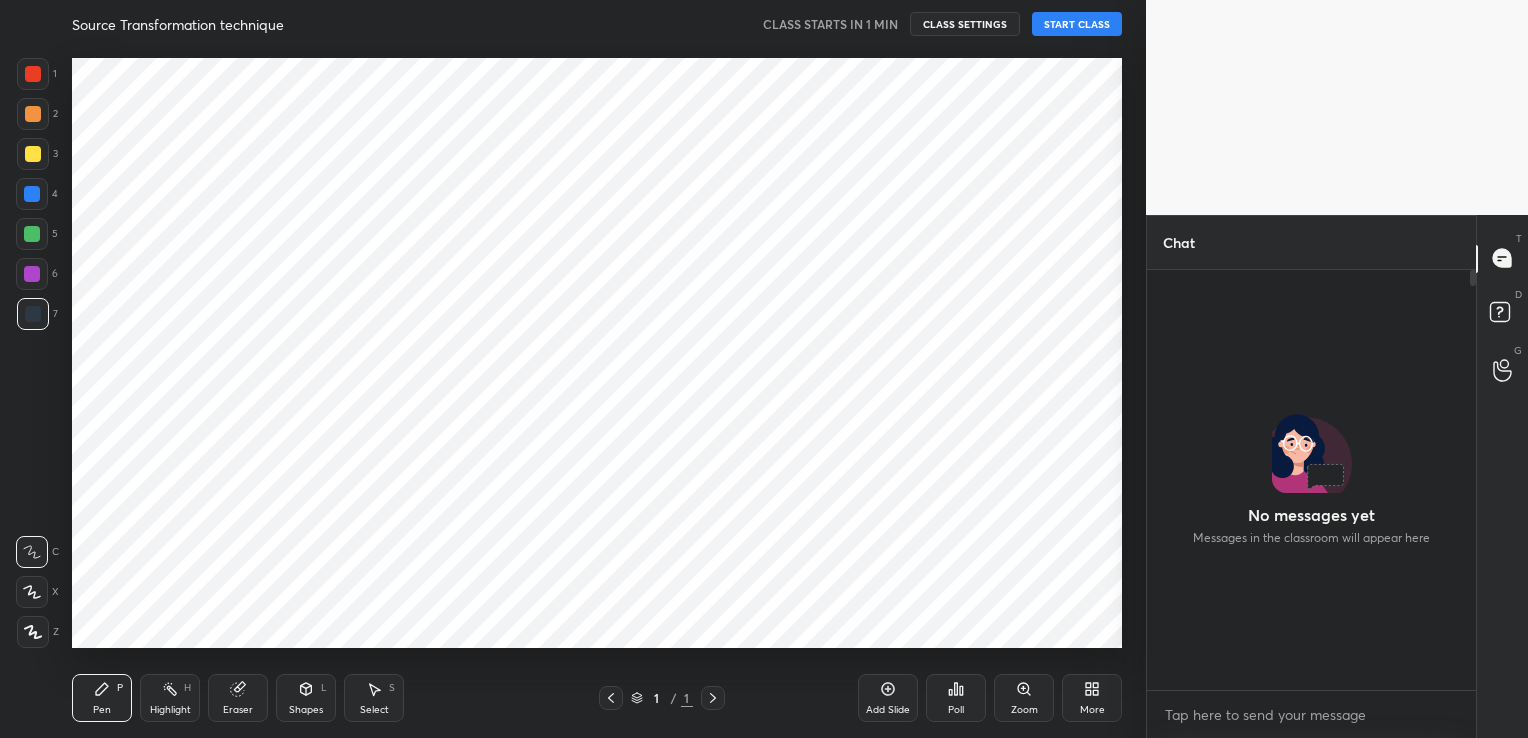 scroll, scrollTop: 0, scrollLeft: 0, axis: both 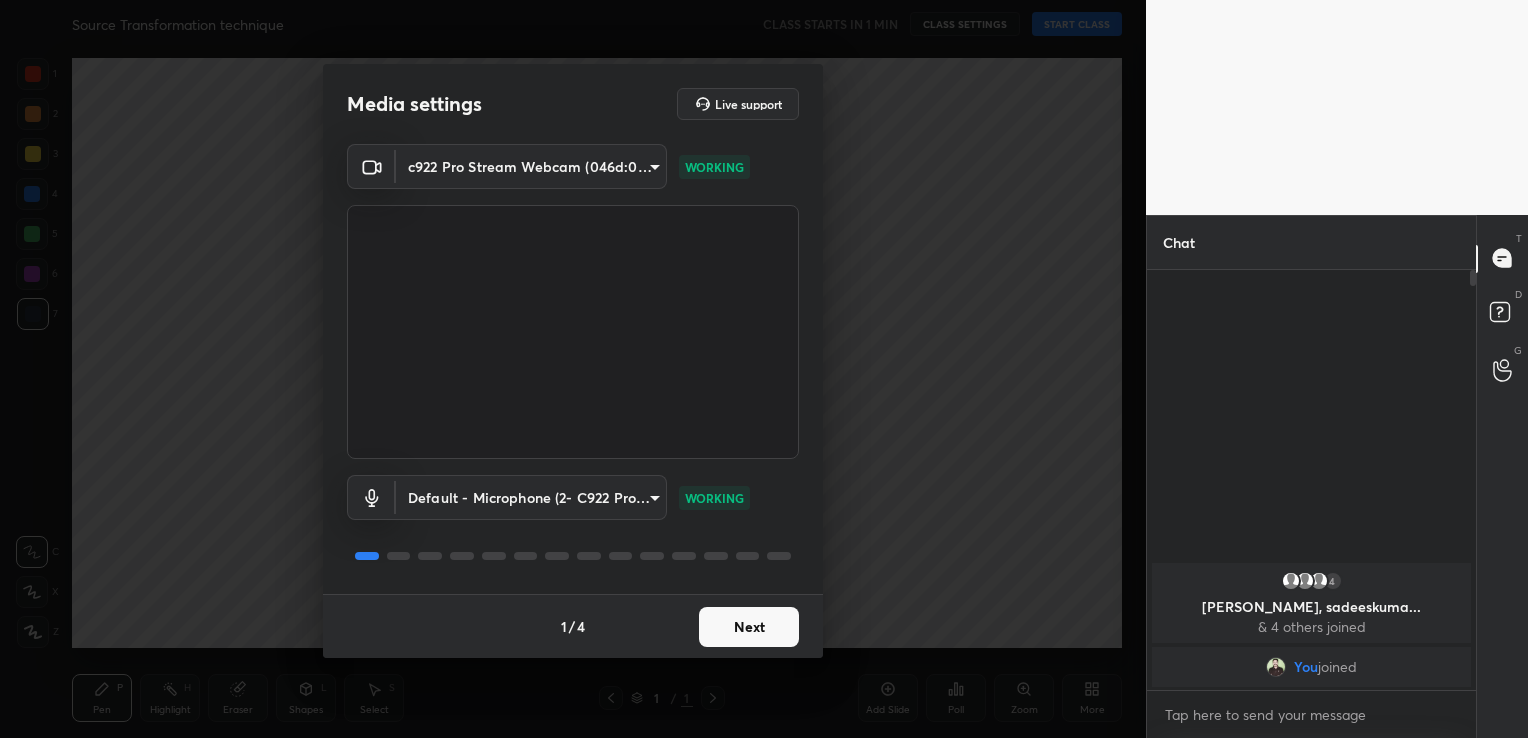 click on "Next" at bounding box center [749, 627] 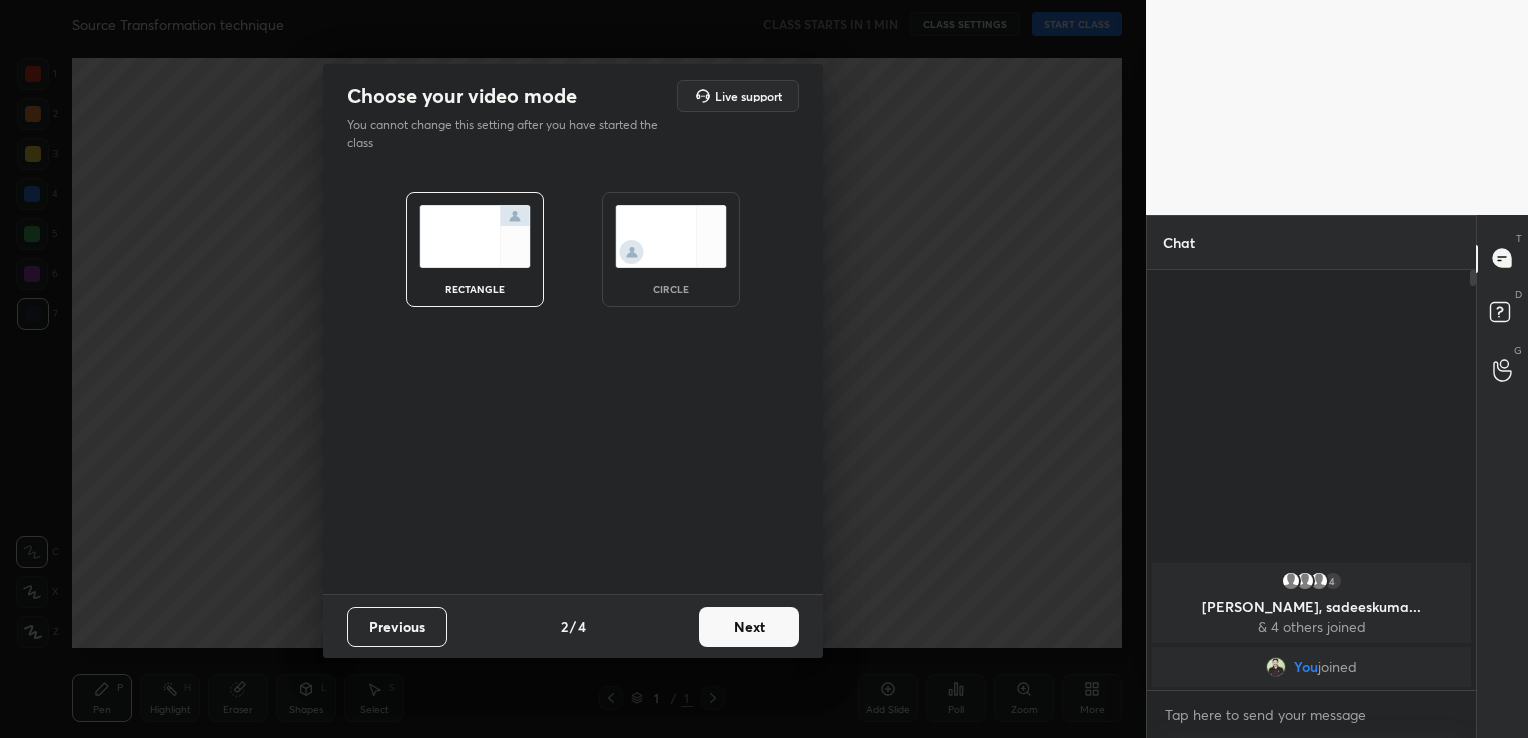 click on "Next" at bounding box center [749, 627] 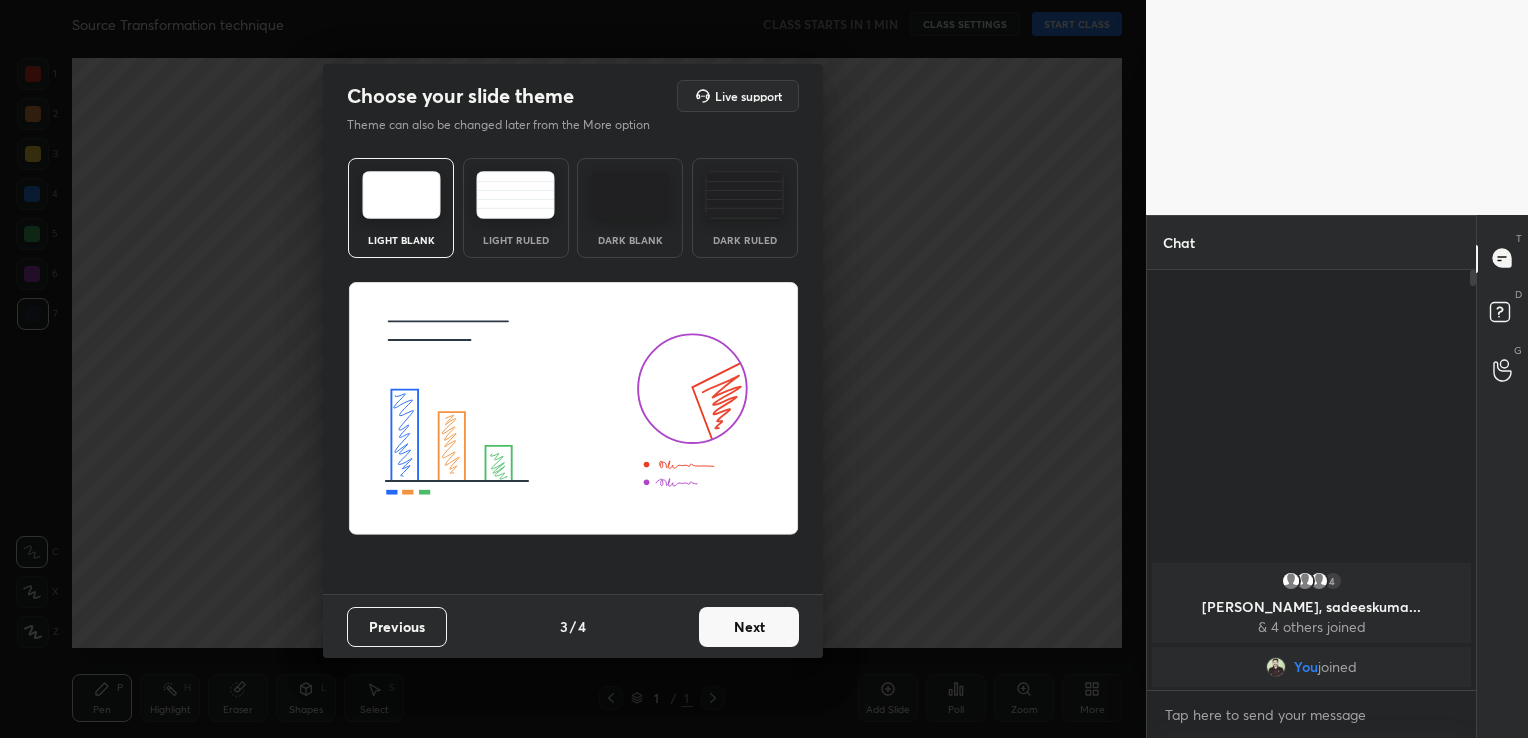 click at bounding box center [630, 195] 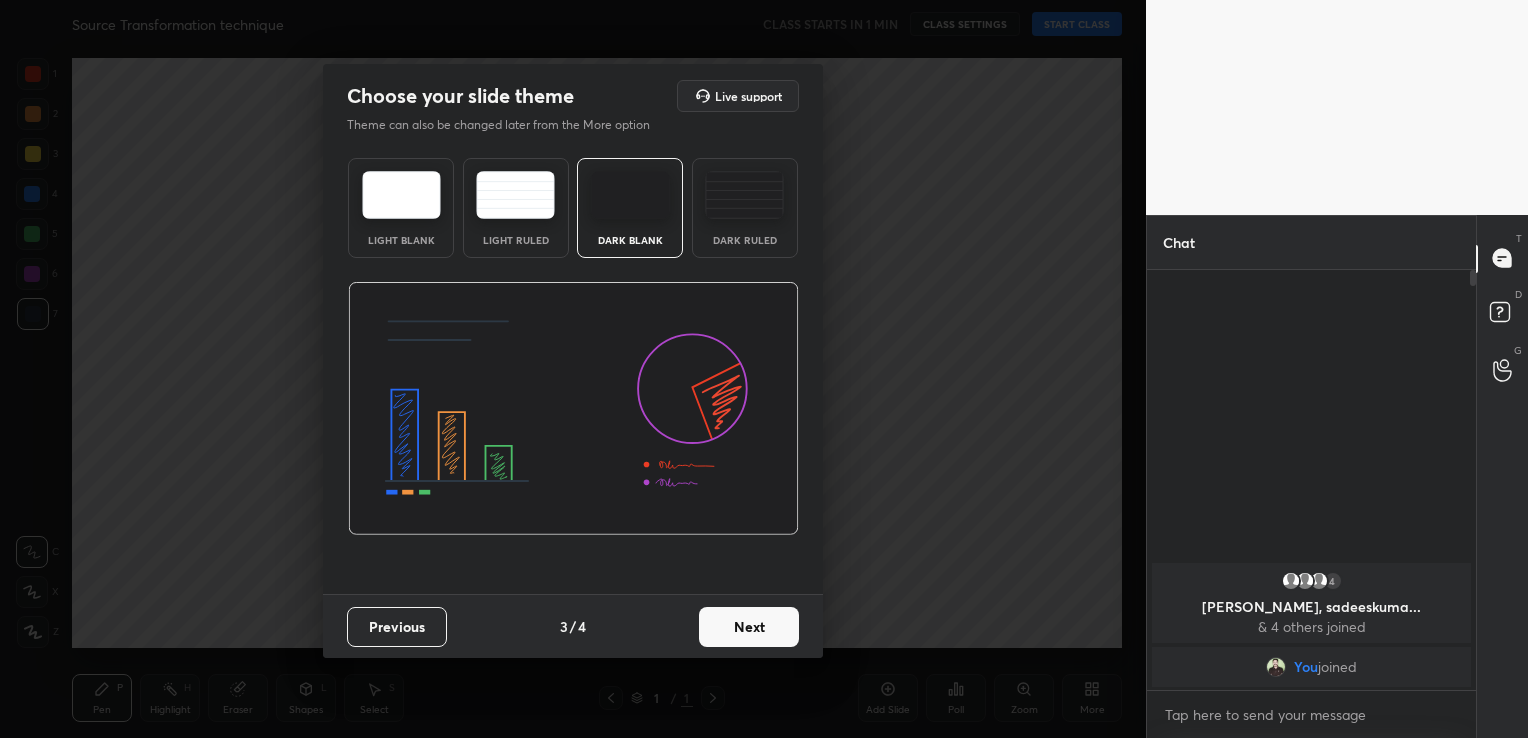 click on "Next" at bounding box center (749, 627) 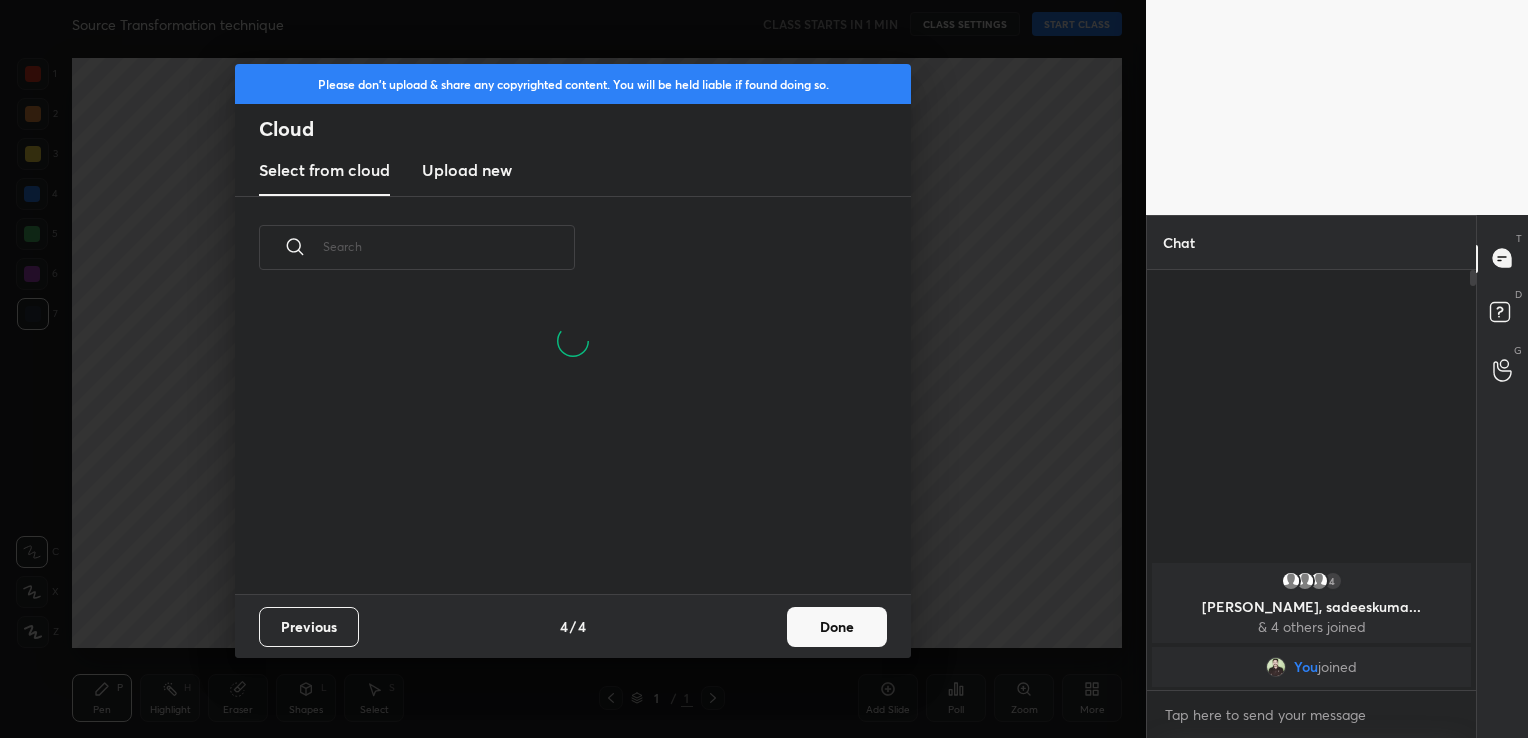 scroll, scrollTop: 6, scrollLeft: 10, axis: both 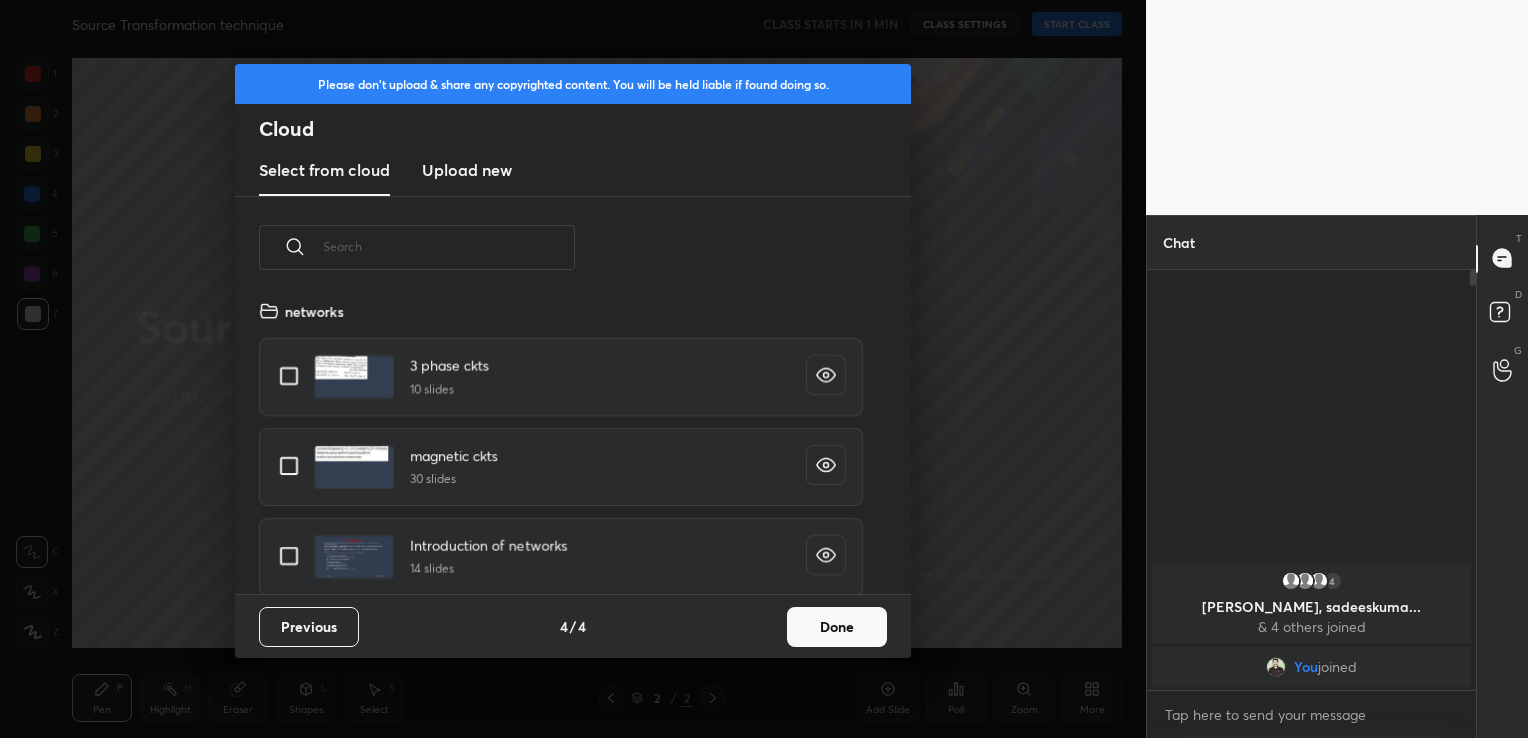click on "Upload new" at bounding box center (467, 170) 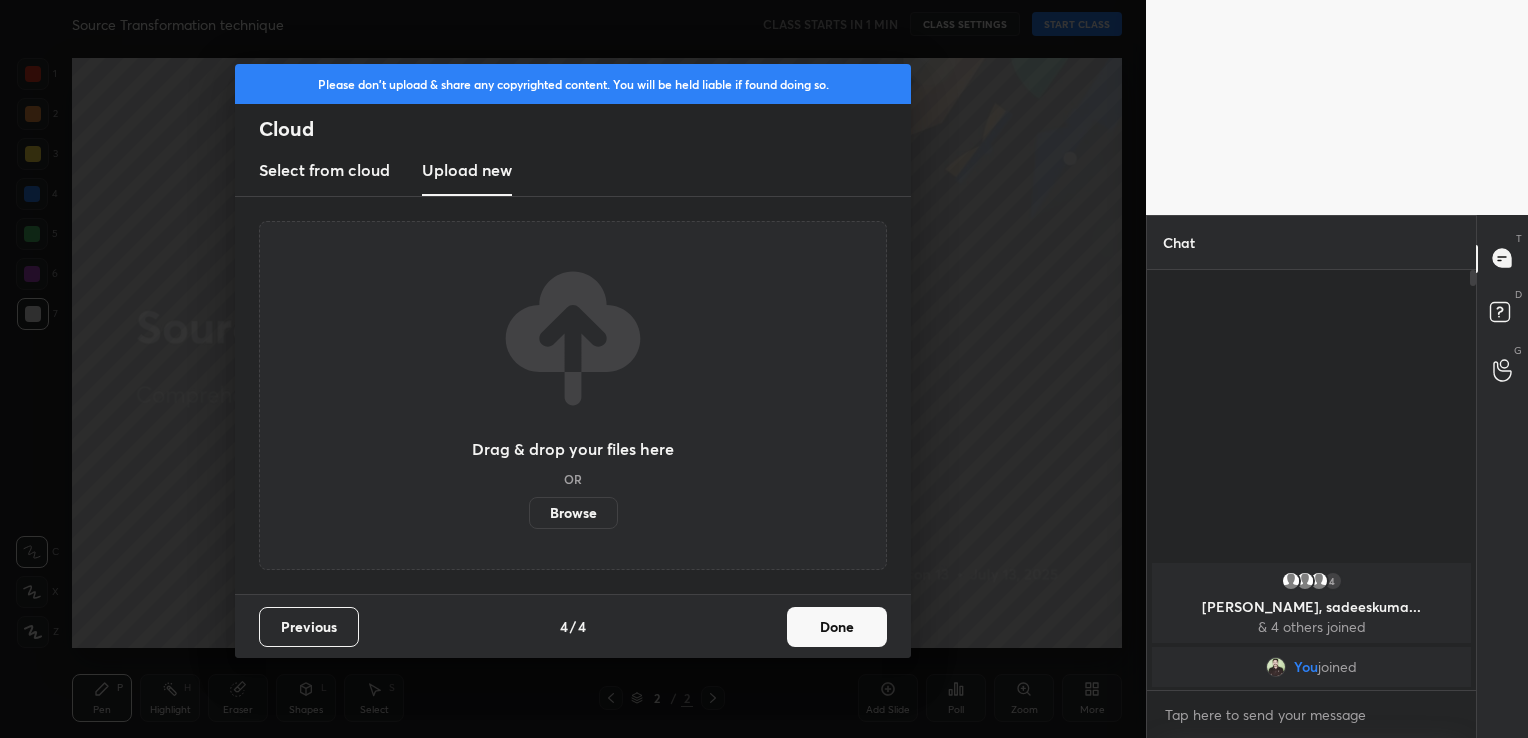 click on "Browse" at bounding box center (573, 513) 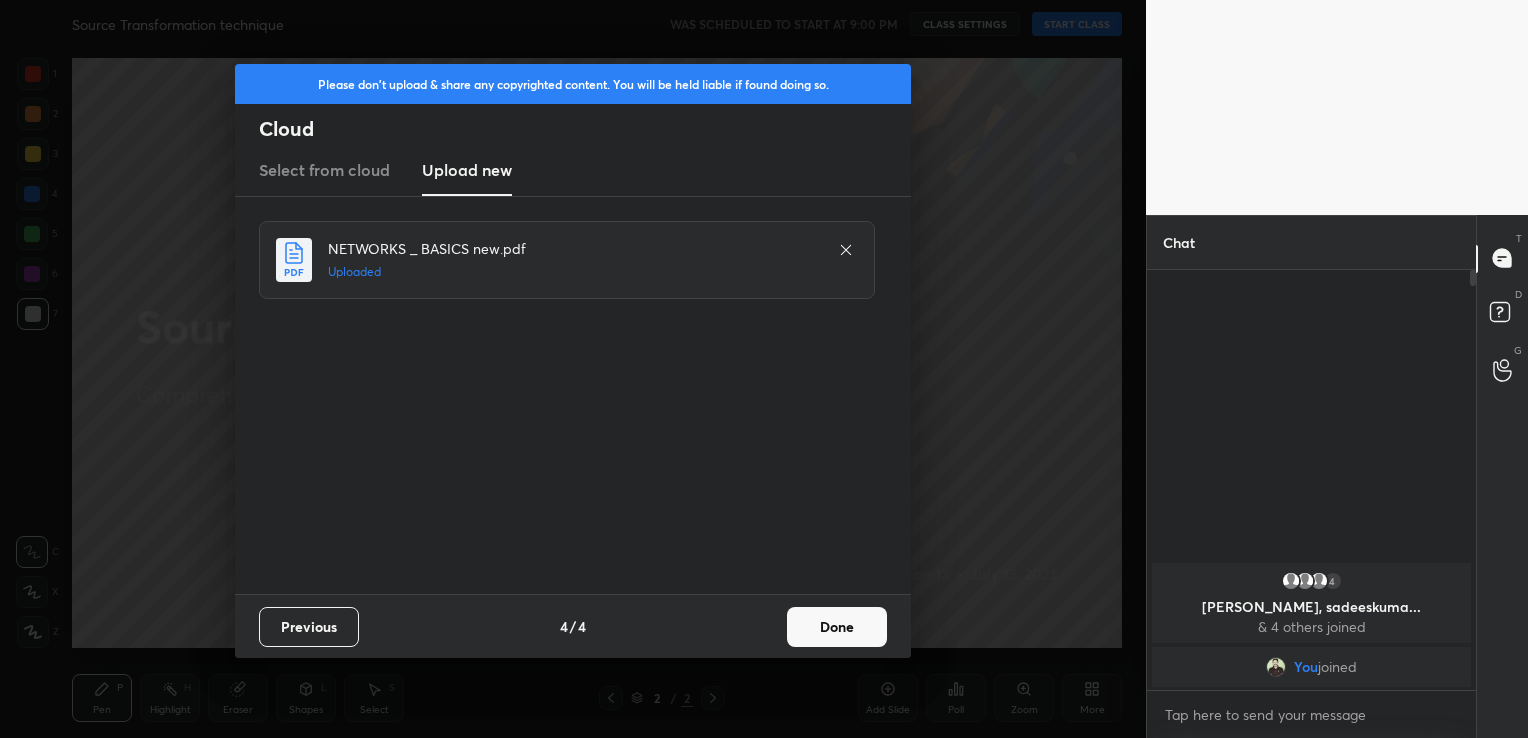 click on "Done" at bounding box center (837, 627) 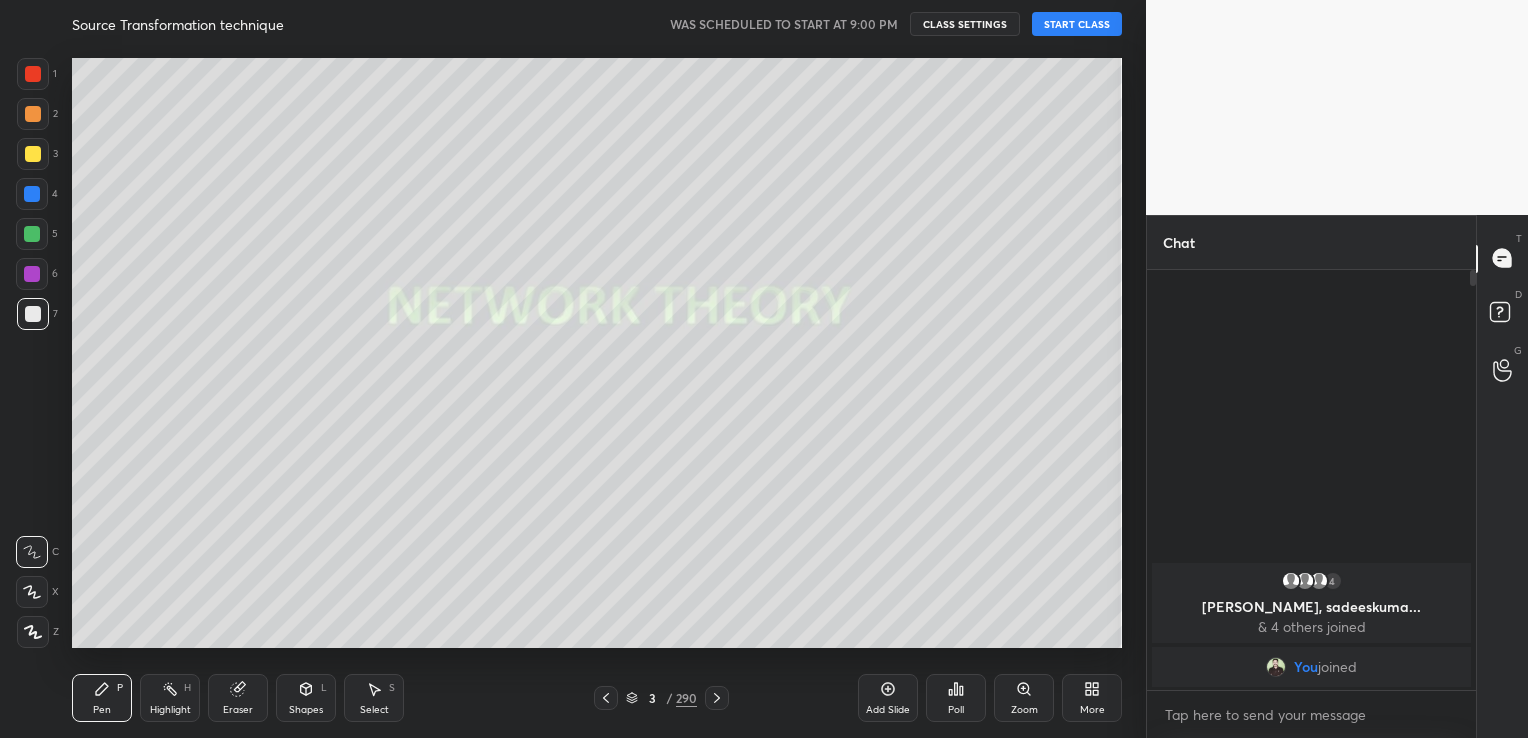 click on "START CLASS" at bounding box center (1077, 24) 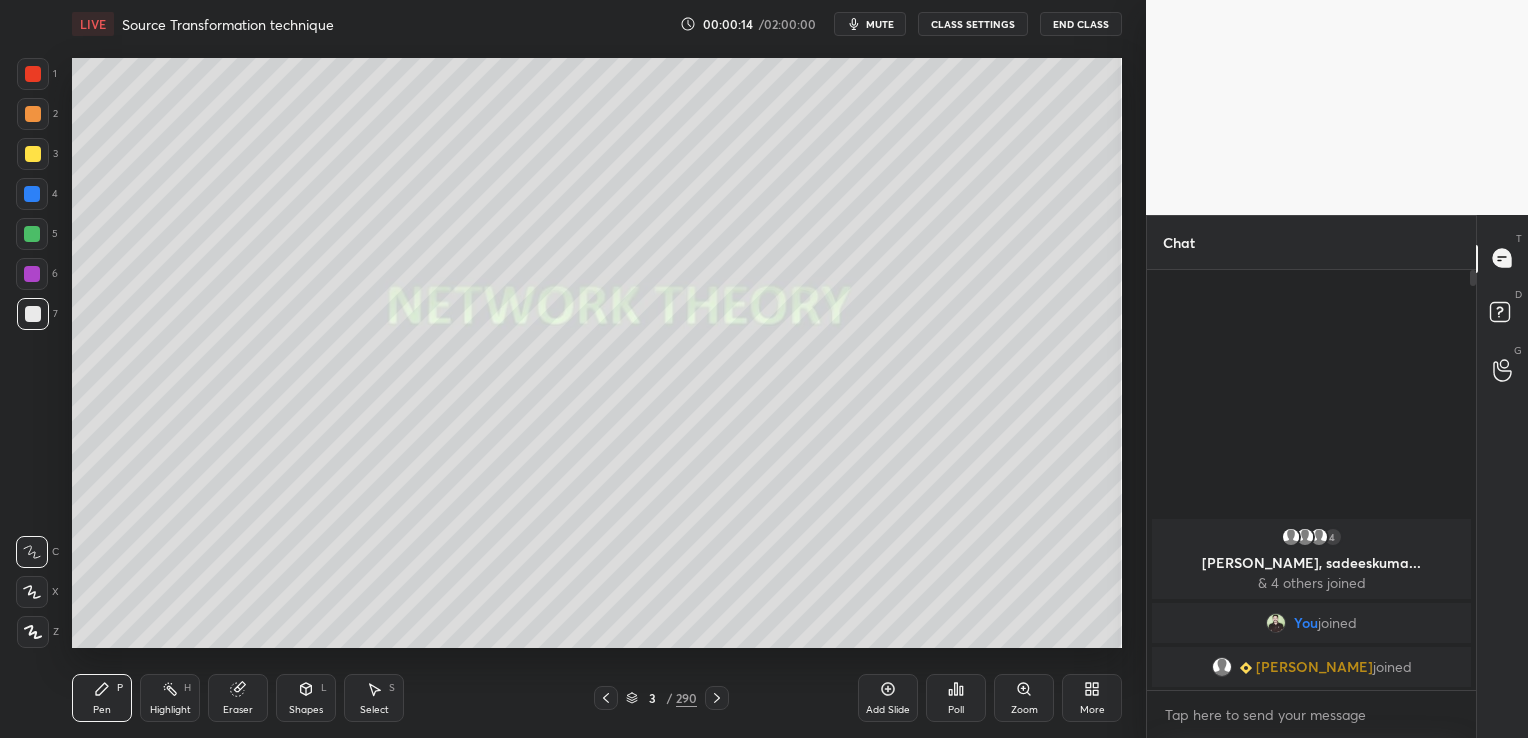 click on "More" at bounding box center [1092, 698] 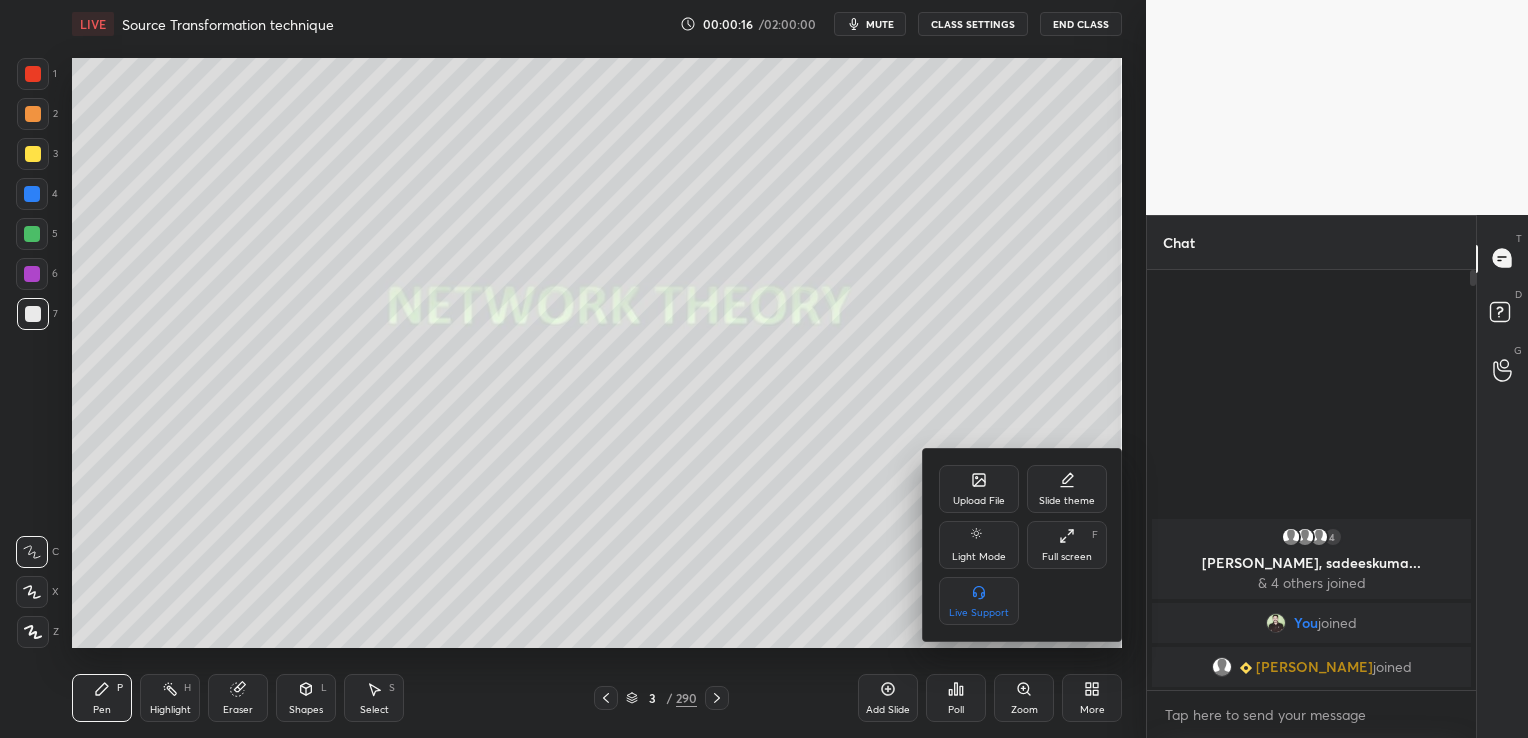 click on "Full screen" at bounding box center [1067, 557] 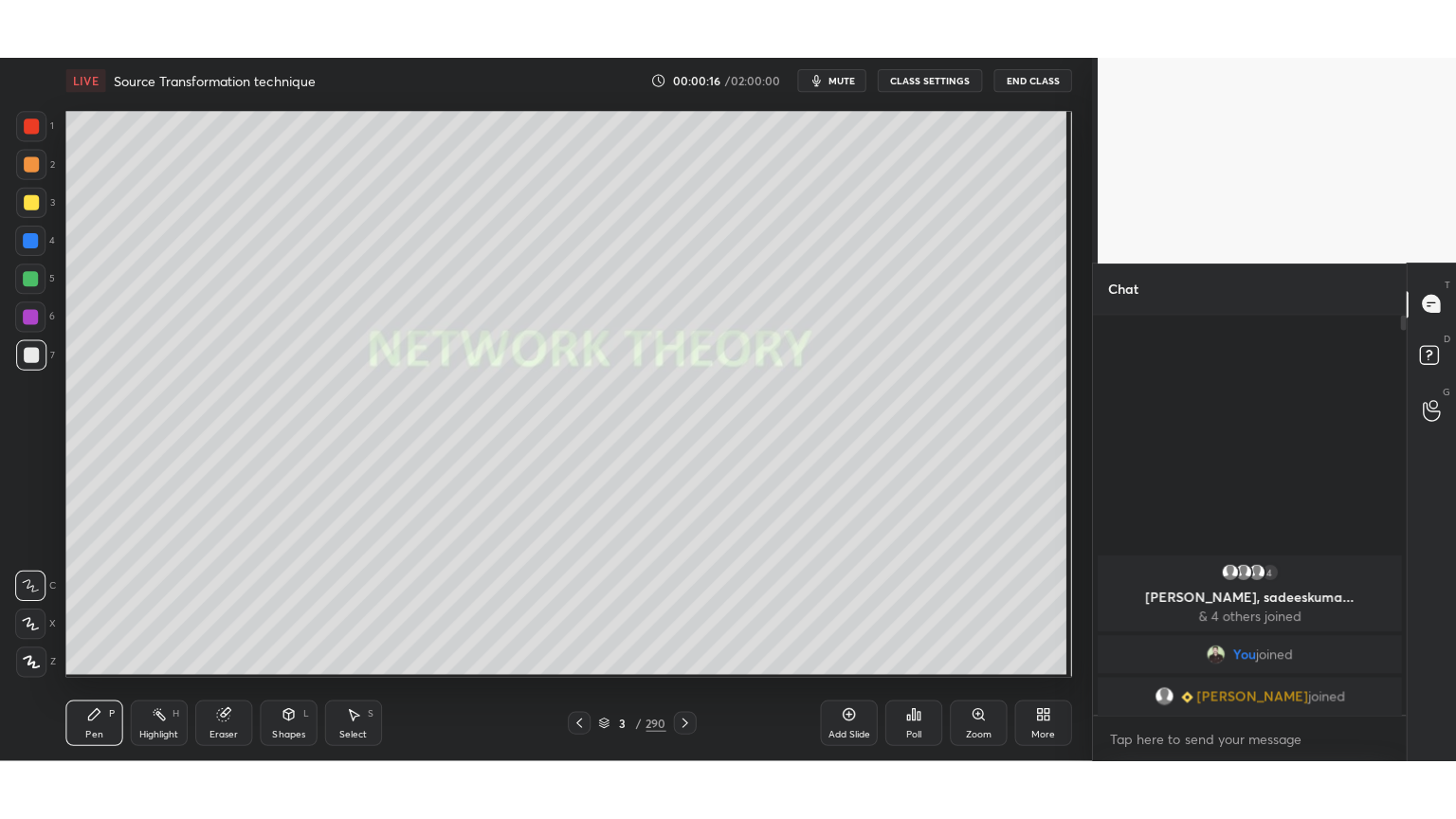 scroll, scrollTop: 94094, scrollLeft: 93776, axis: both 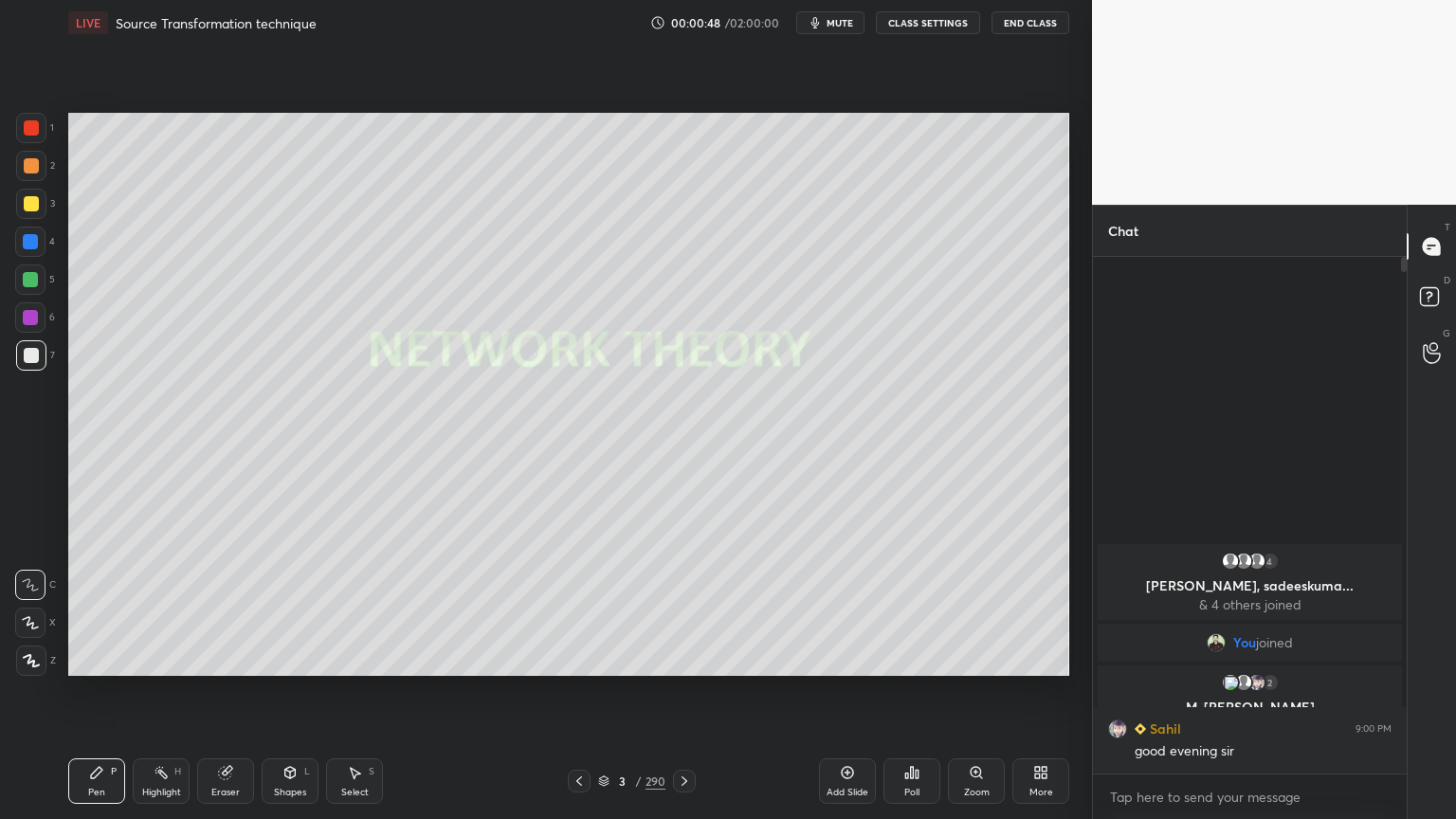 click 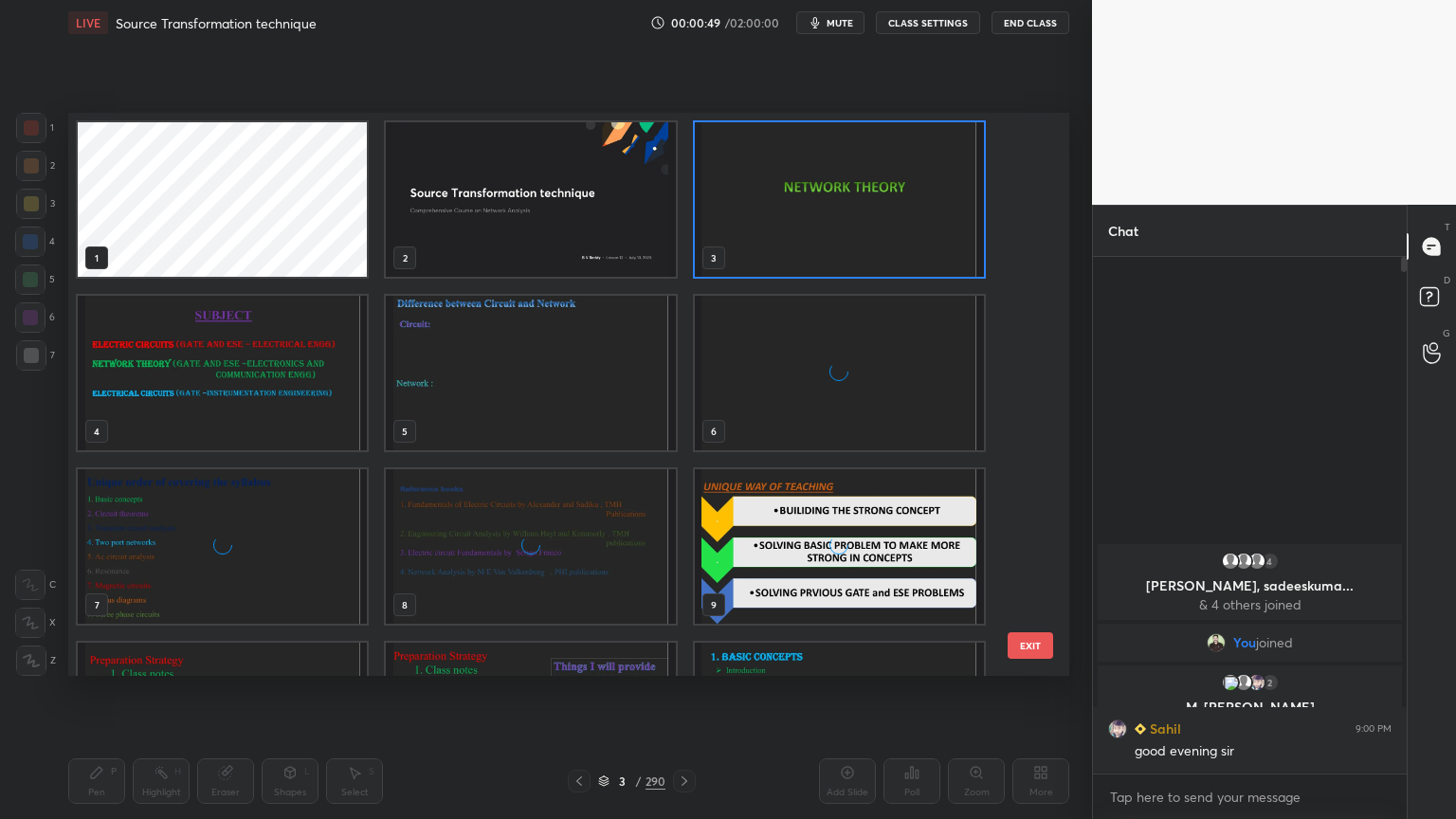 scroll, scrollTop: 6, scrollLeft: 9, axis: both 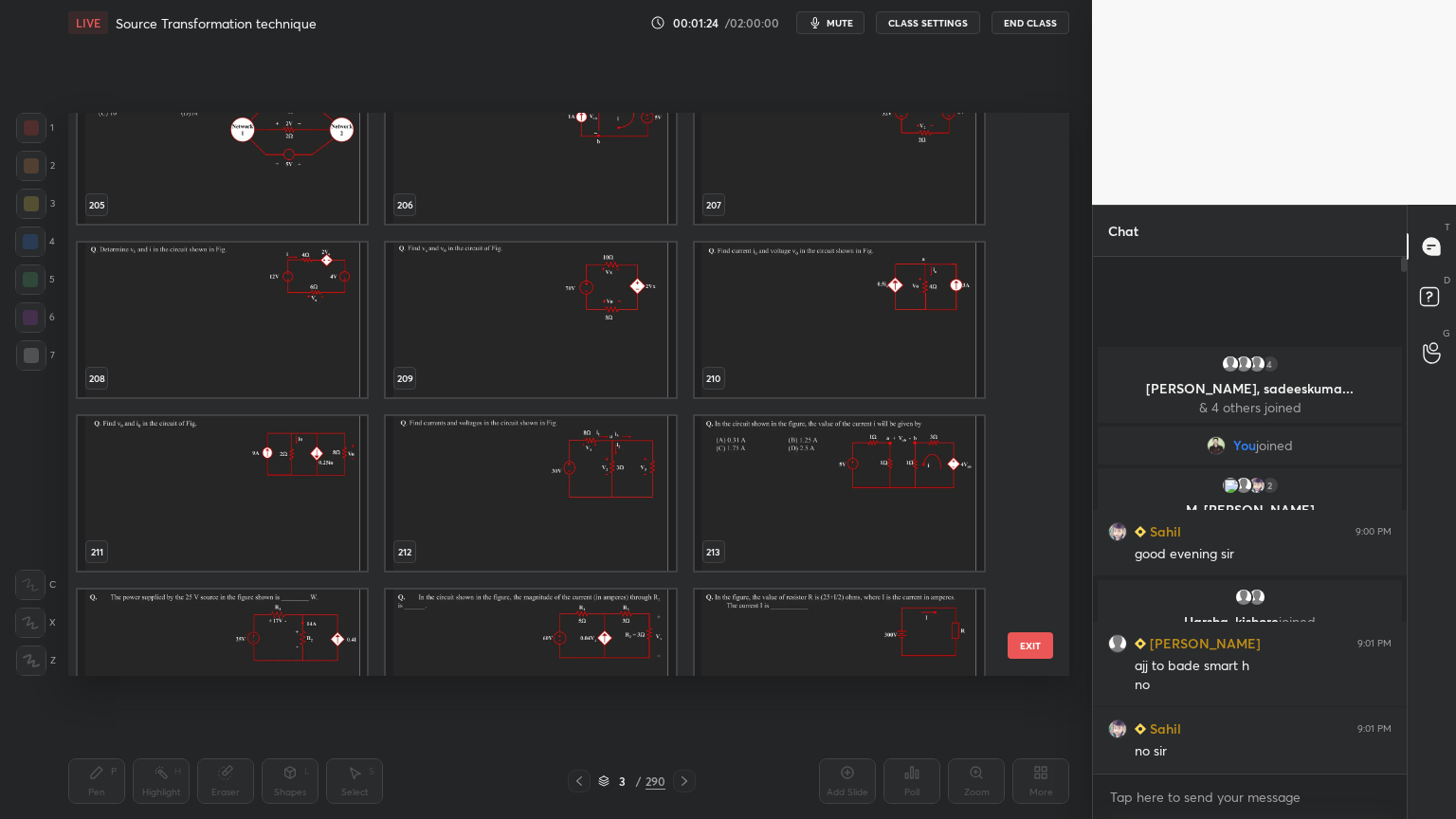 click at bounding box center (222, 493) 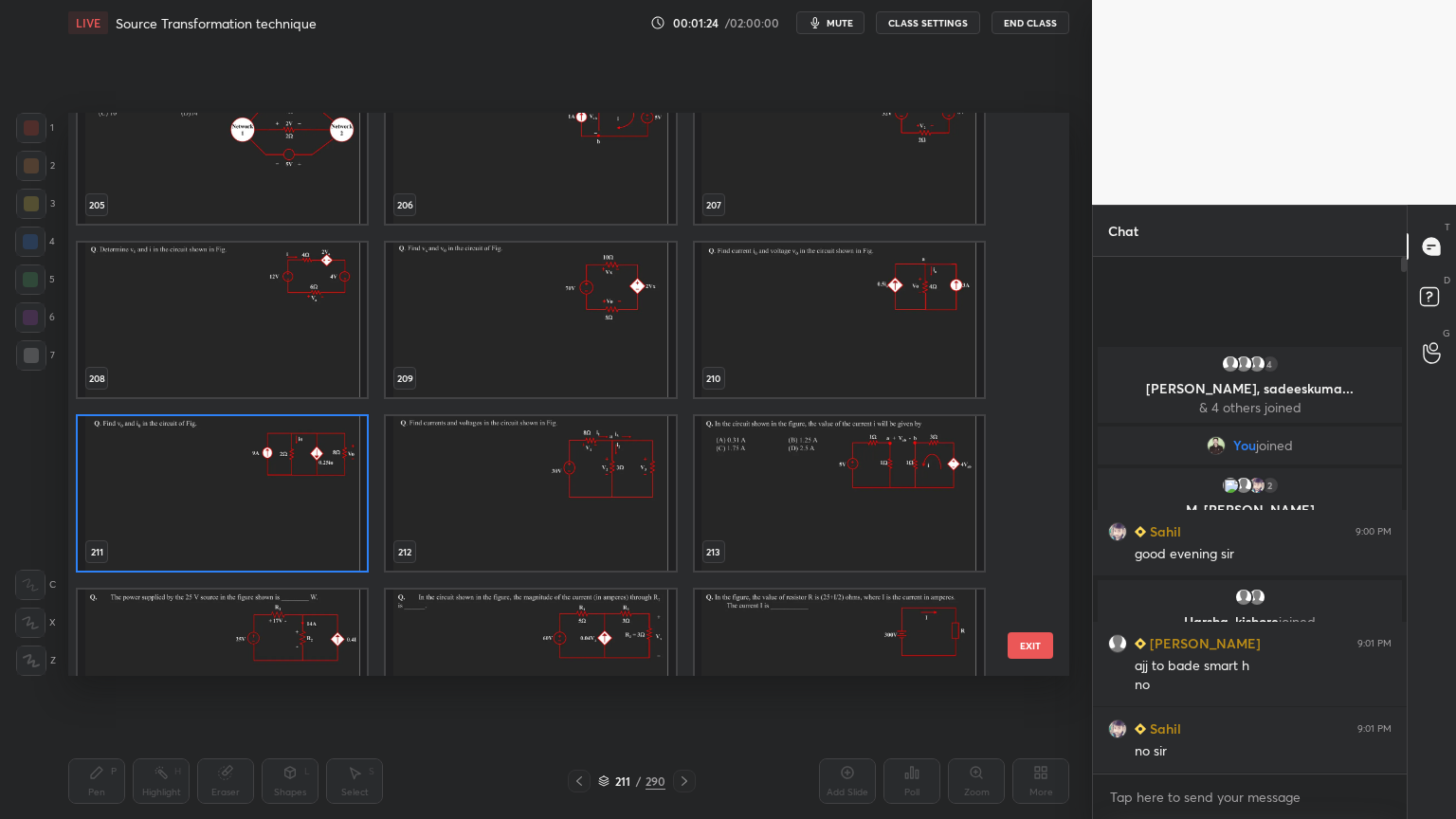 click at bounding box center (222, 493) 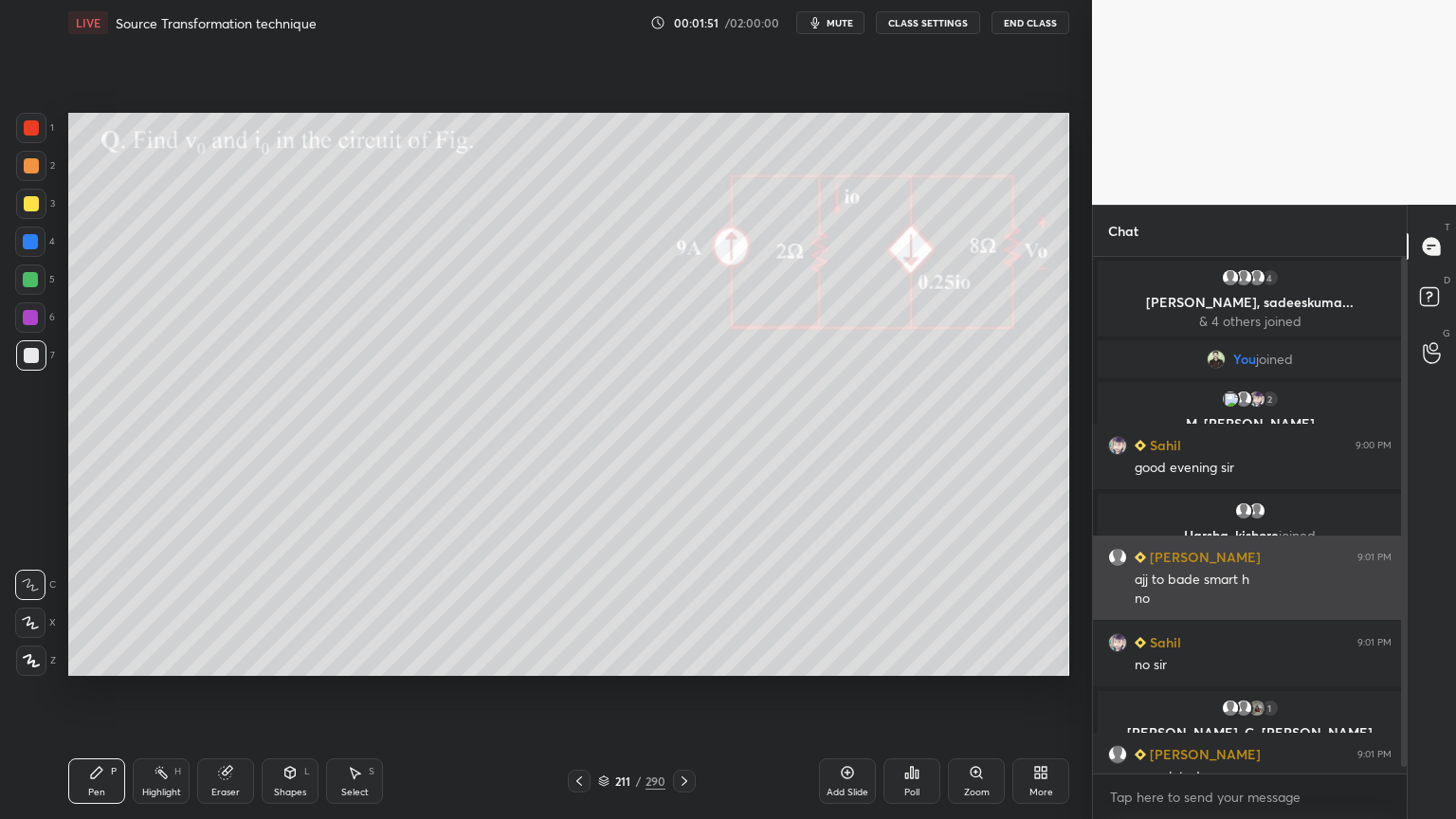 scroll, scrollTop: 26, scrollLeft: 0, axis: vertical 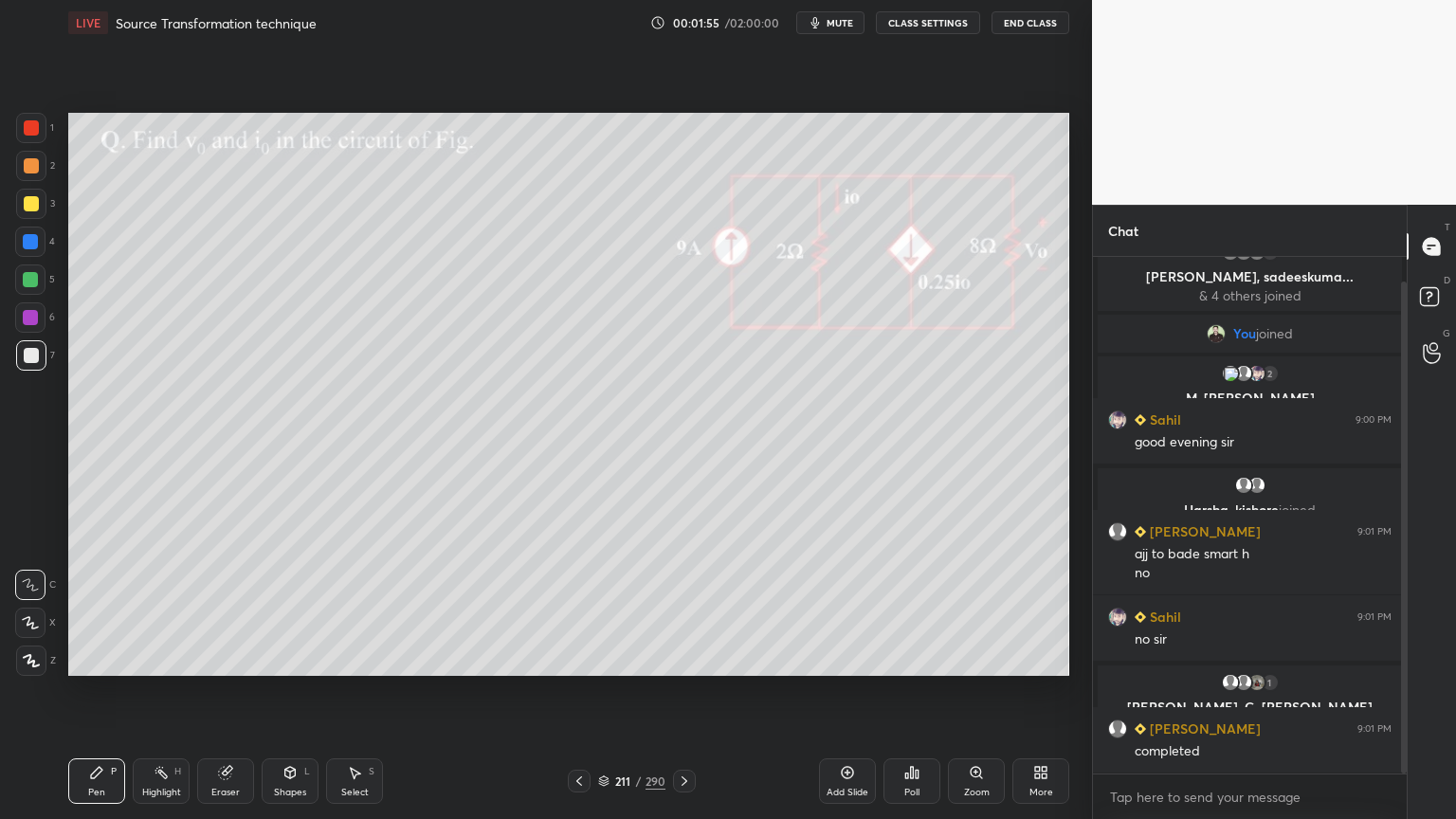 click 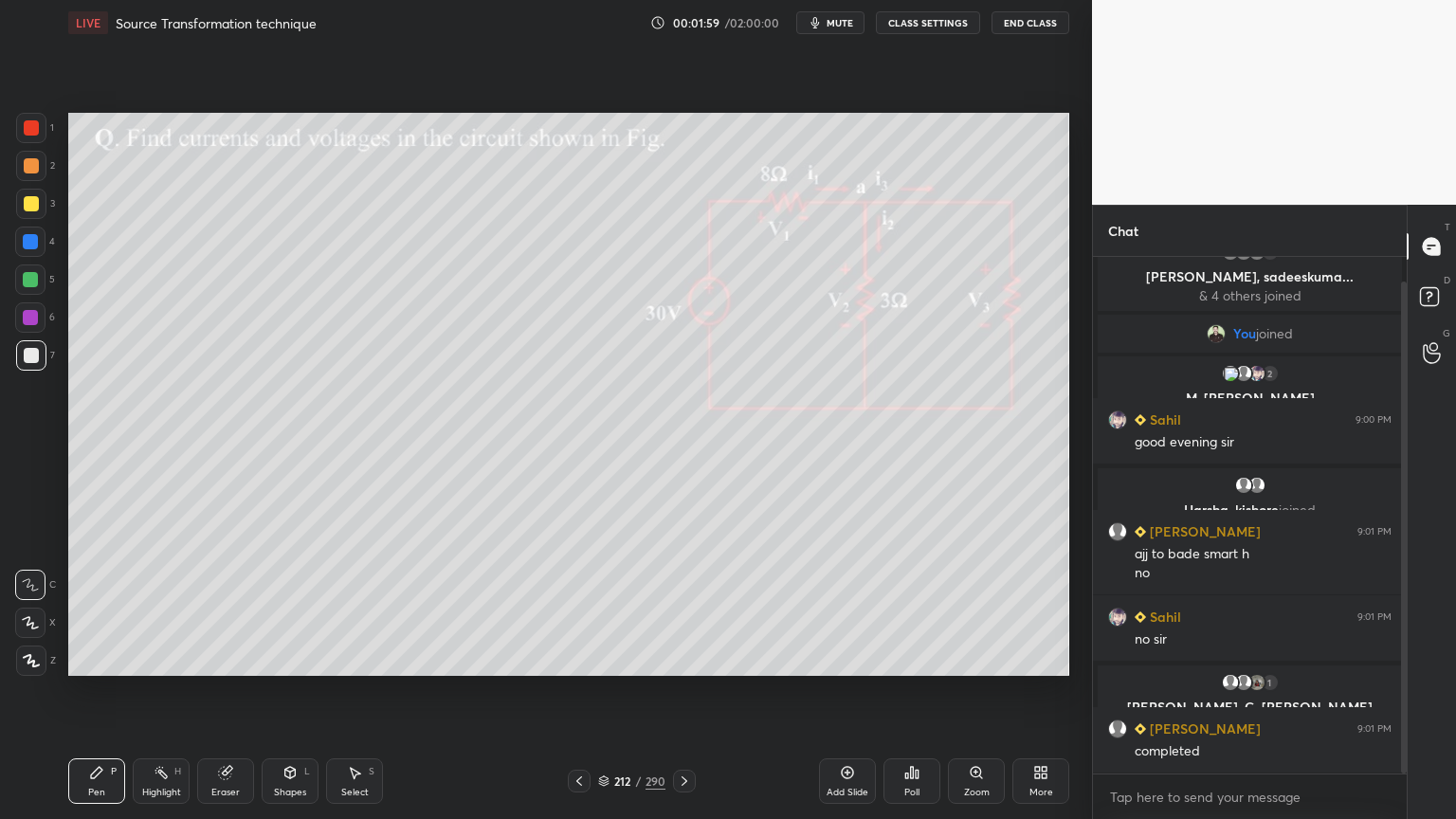 click 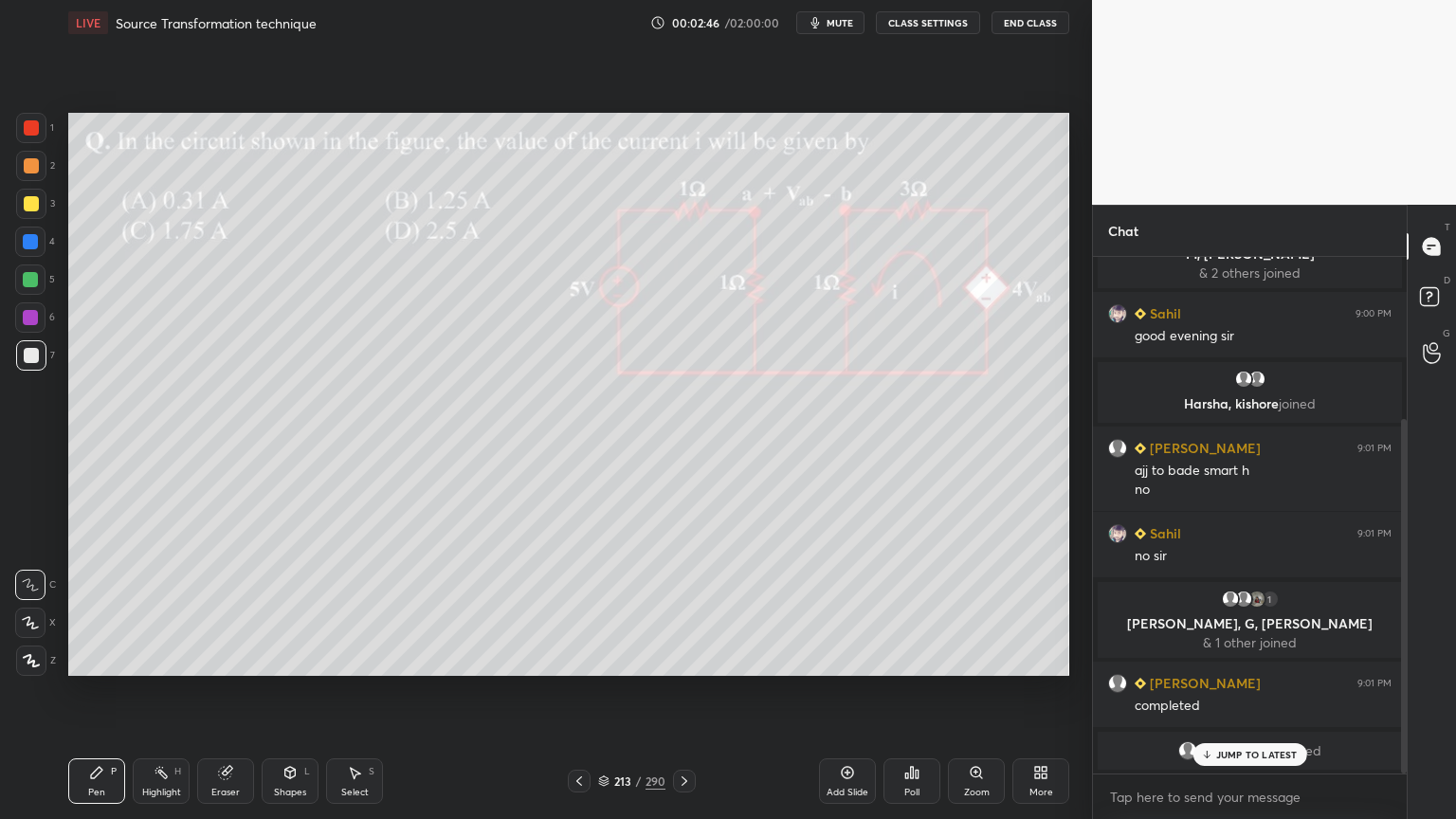 scroll, scrollTop: 235, scrollLeft: 0, axis: vertical 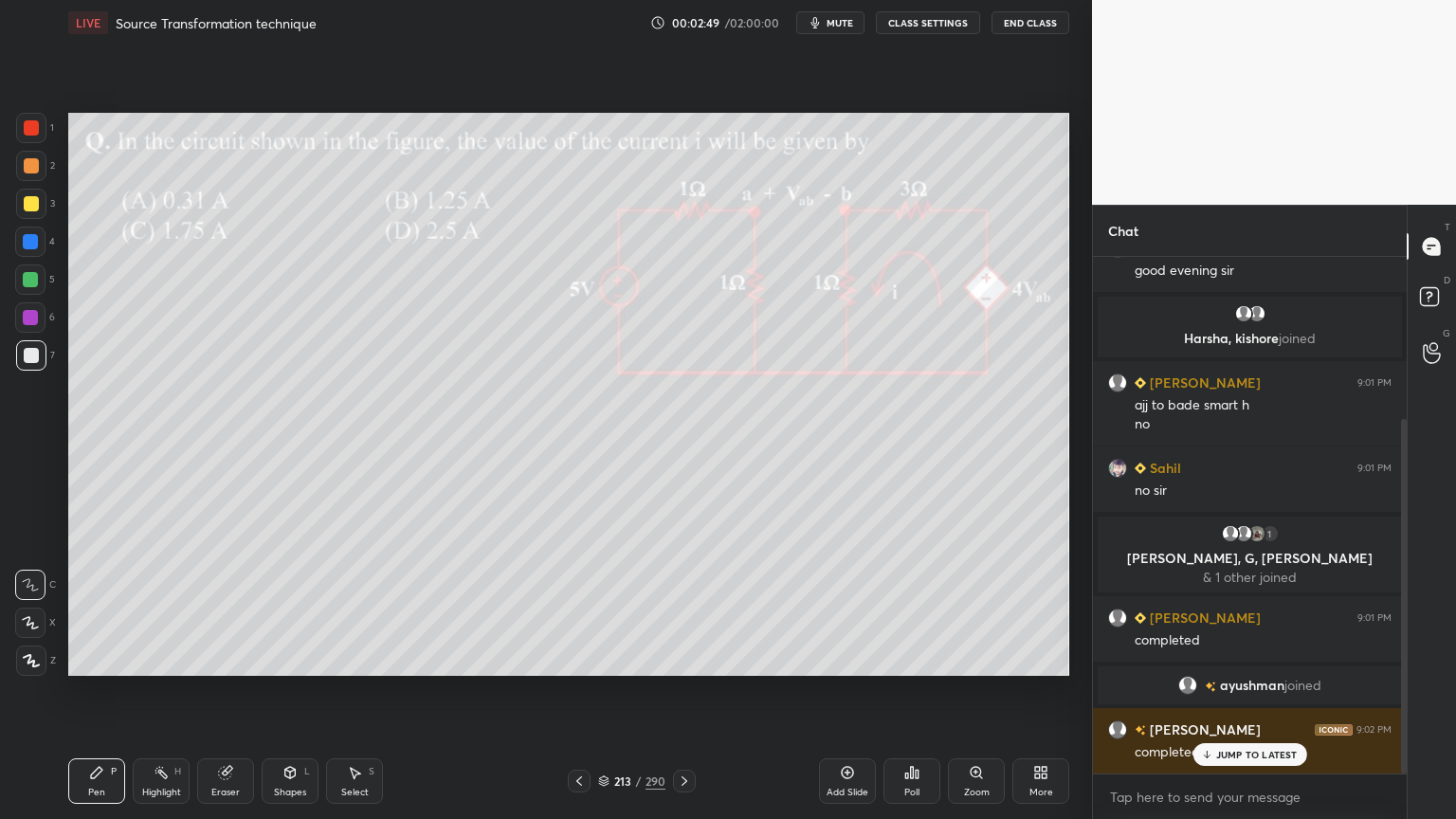 click on "JUMP TO LATEST" at bounding box center [1257, 755] 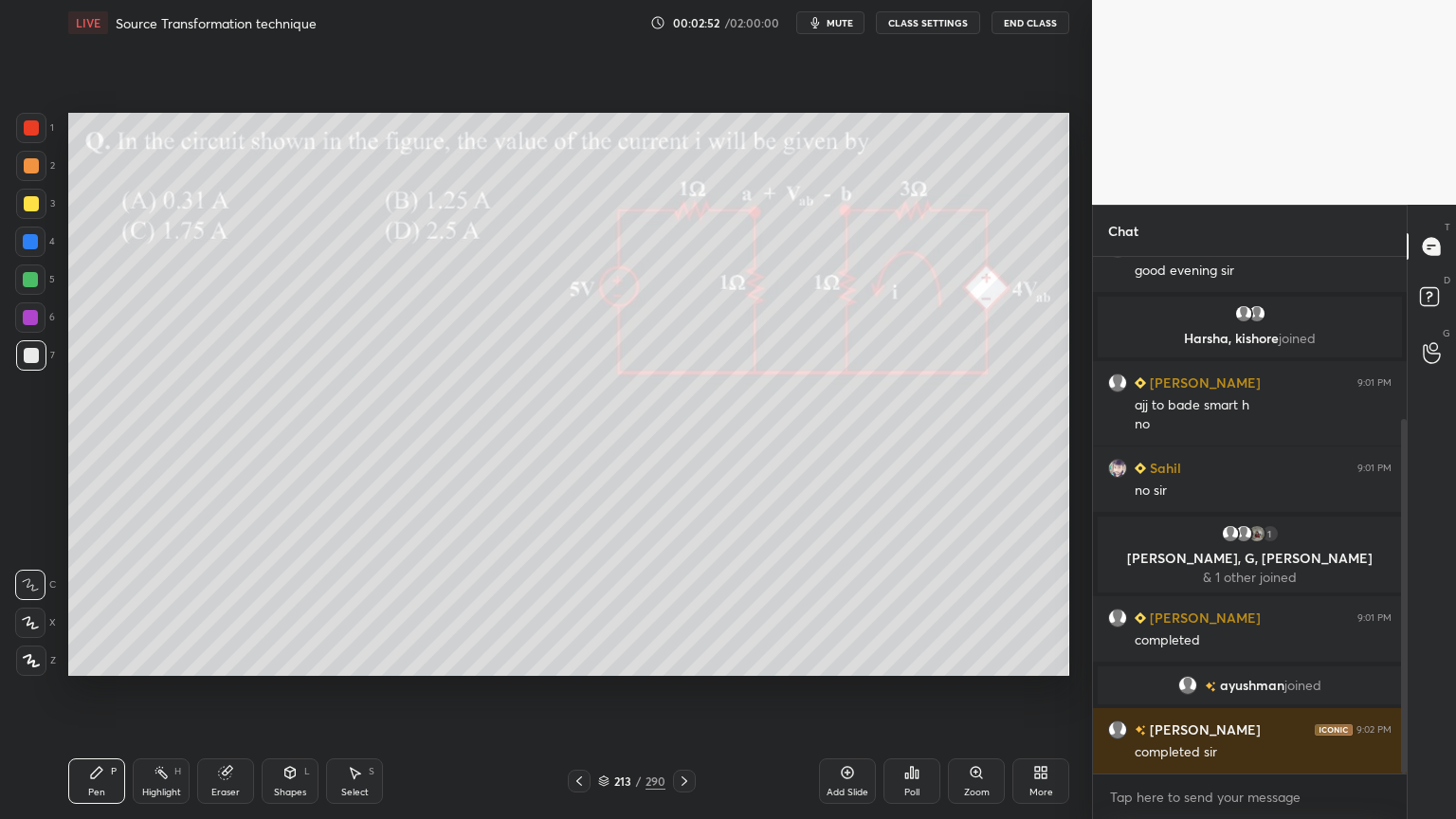 scroll, scrollTop: 302, scrollLeft: 0, axis: vertical 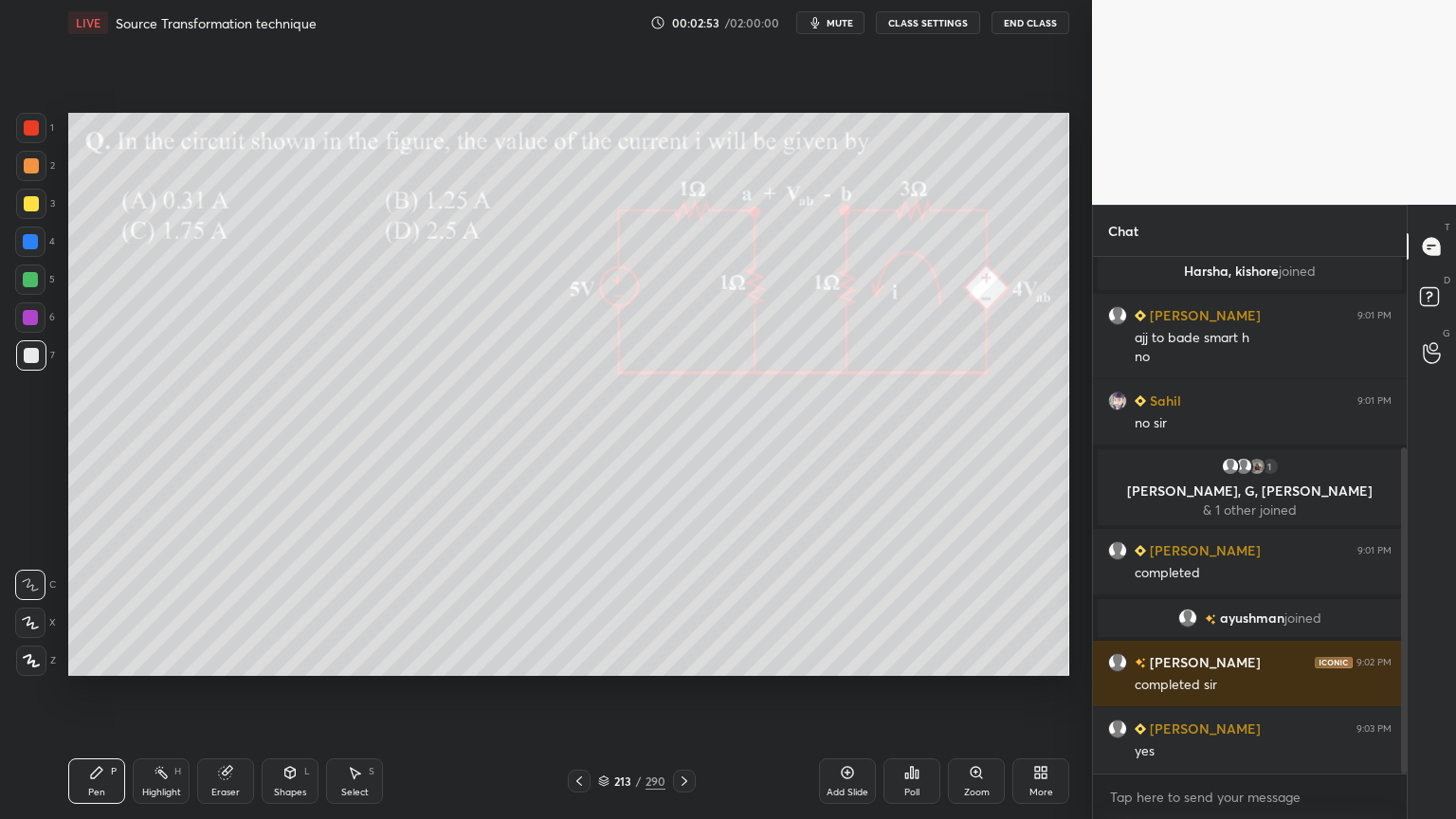 click 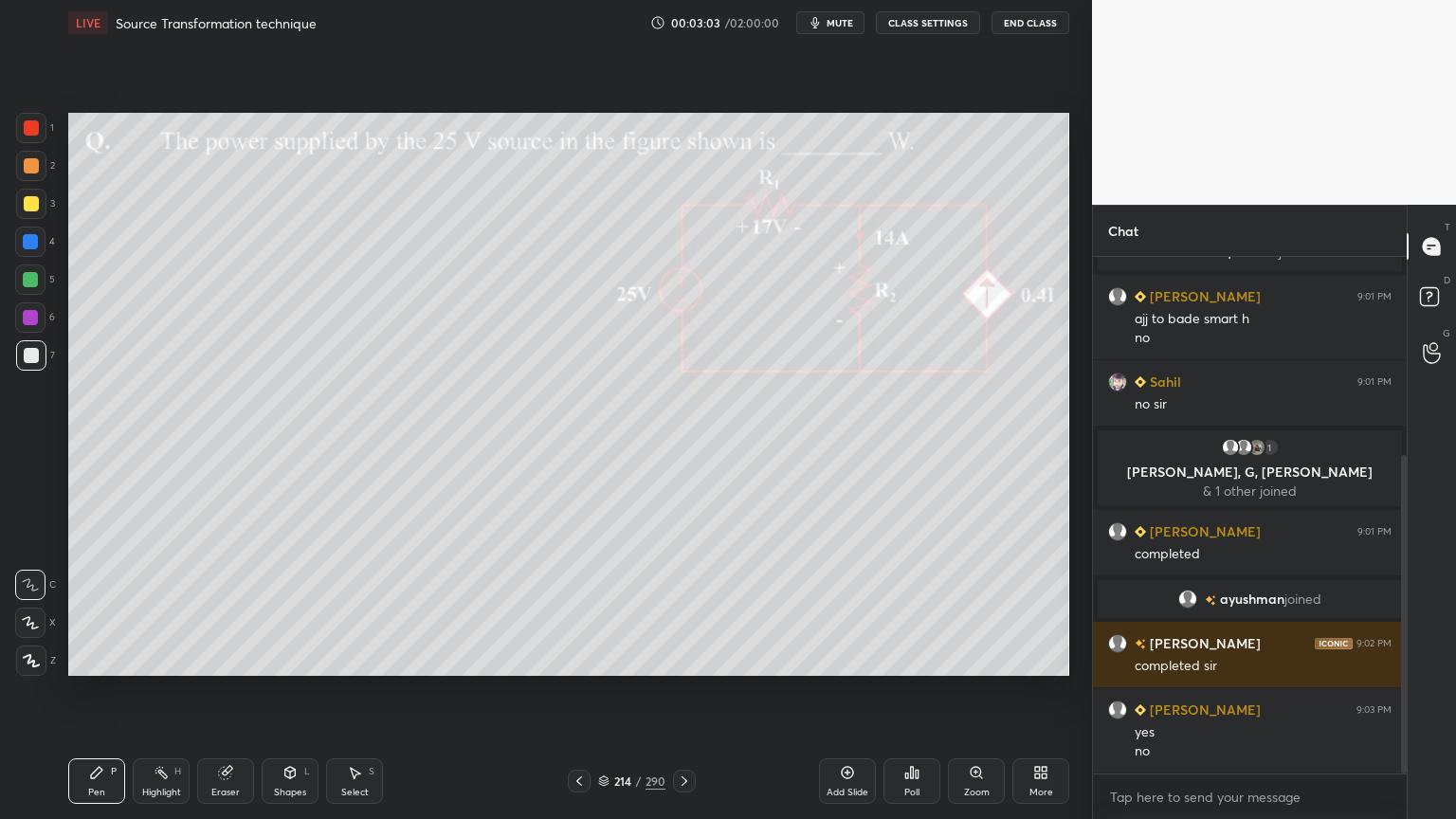 scroll, scrollTop: 387, scrollLeft: 0, axis: vertical 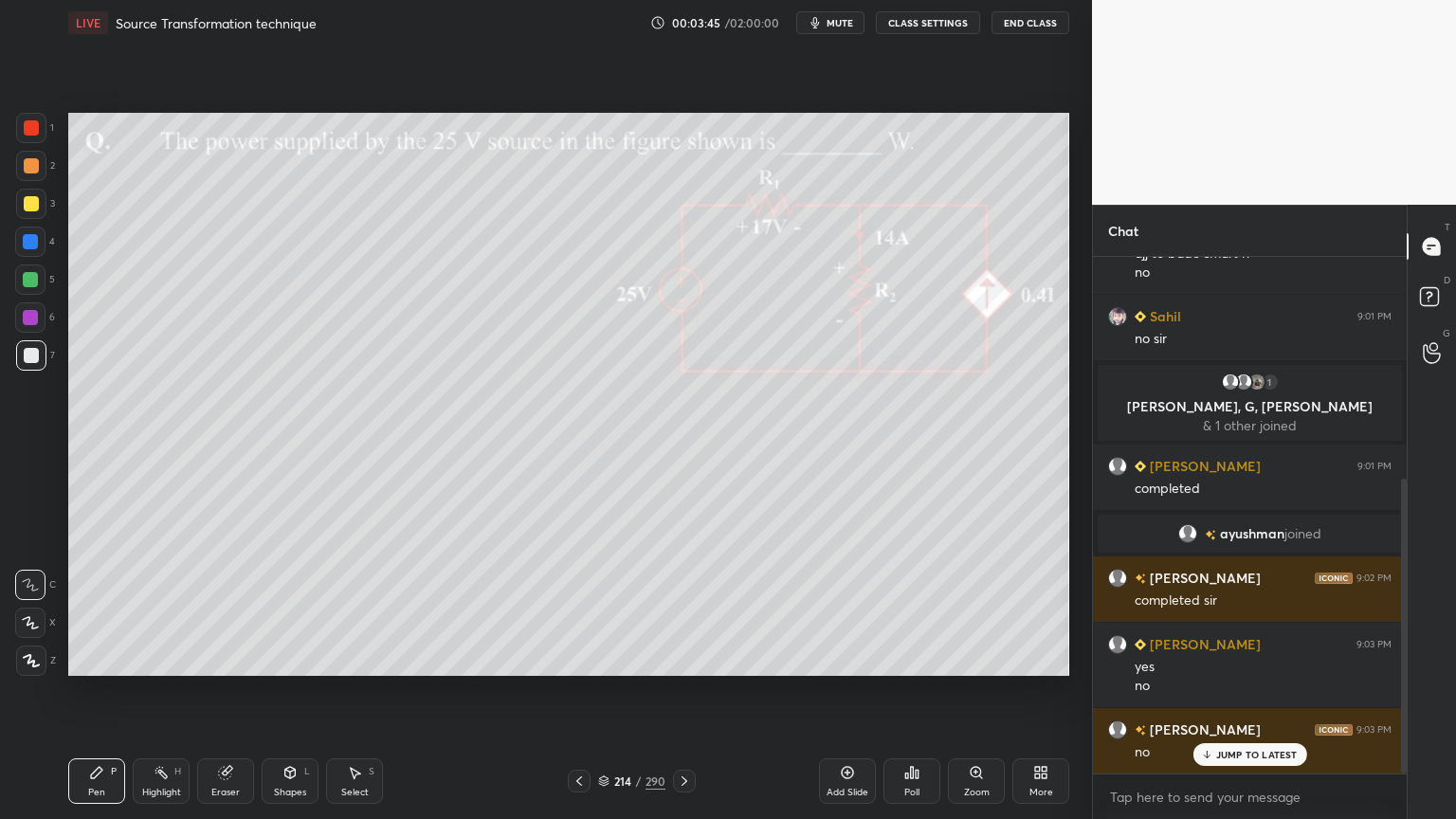 click at bounding box center [31, 204] 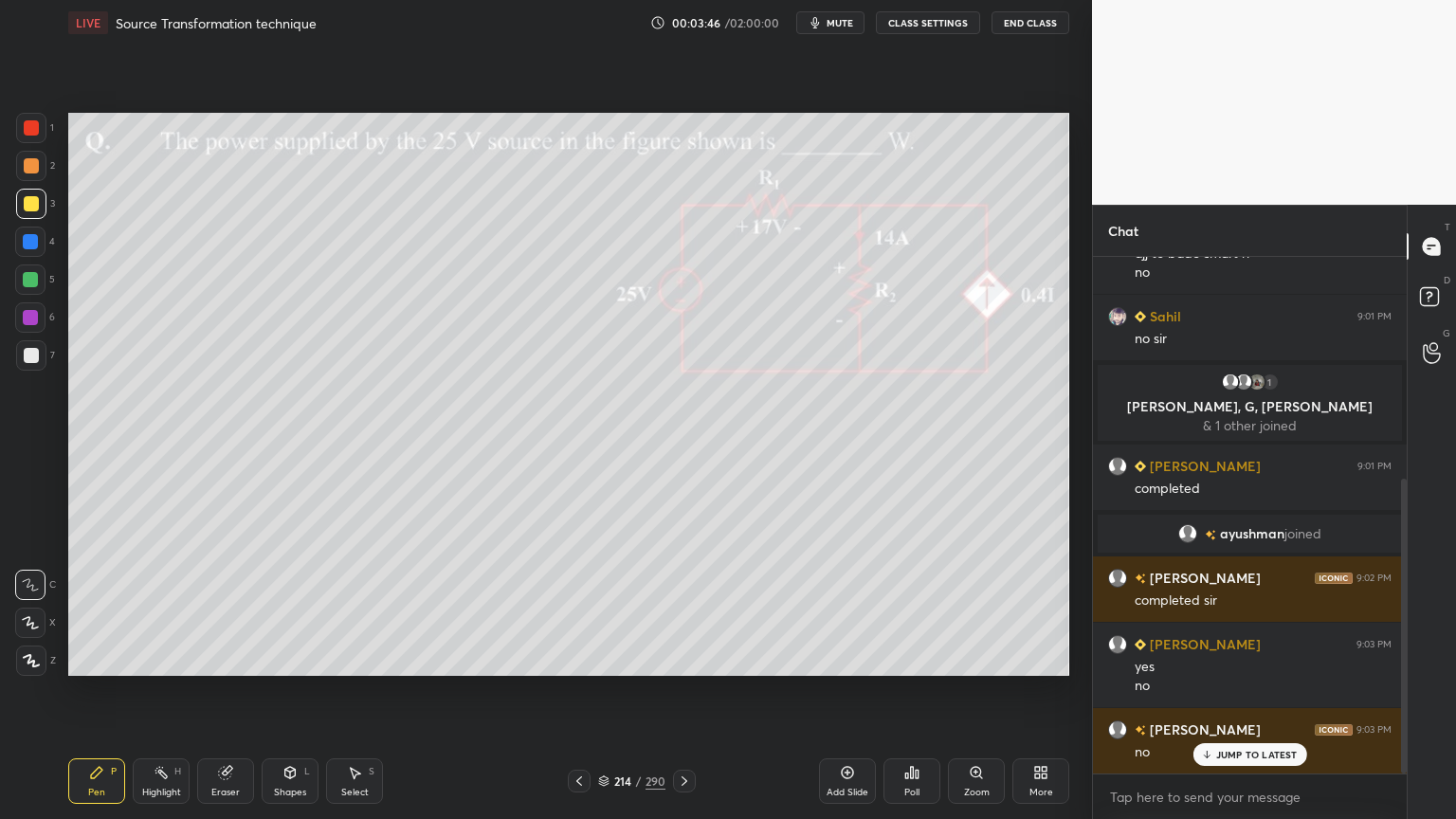 click 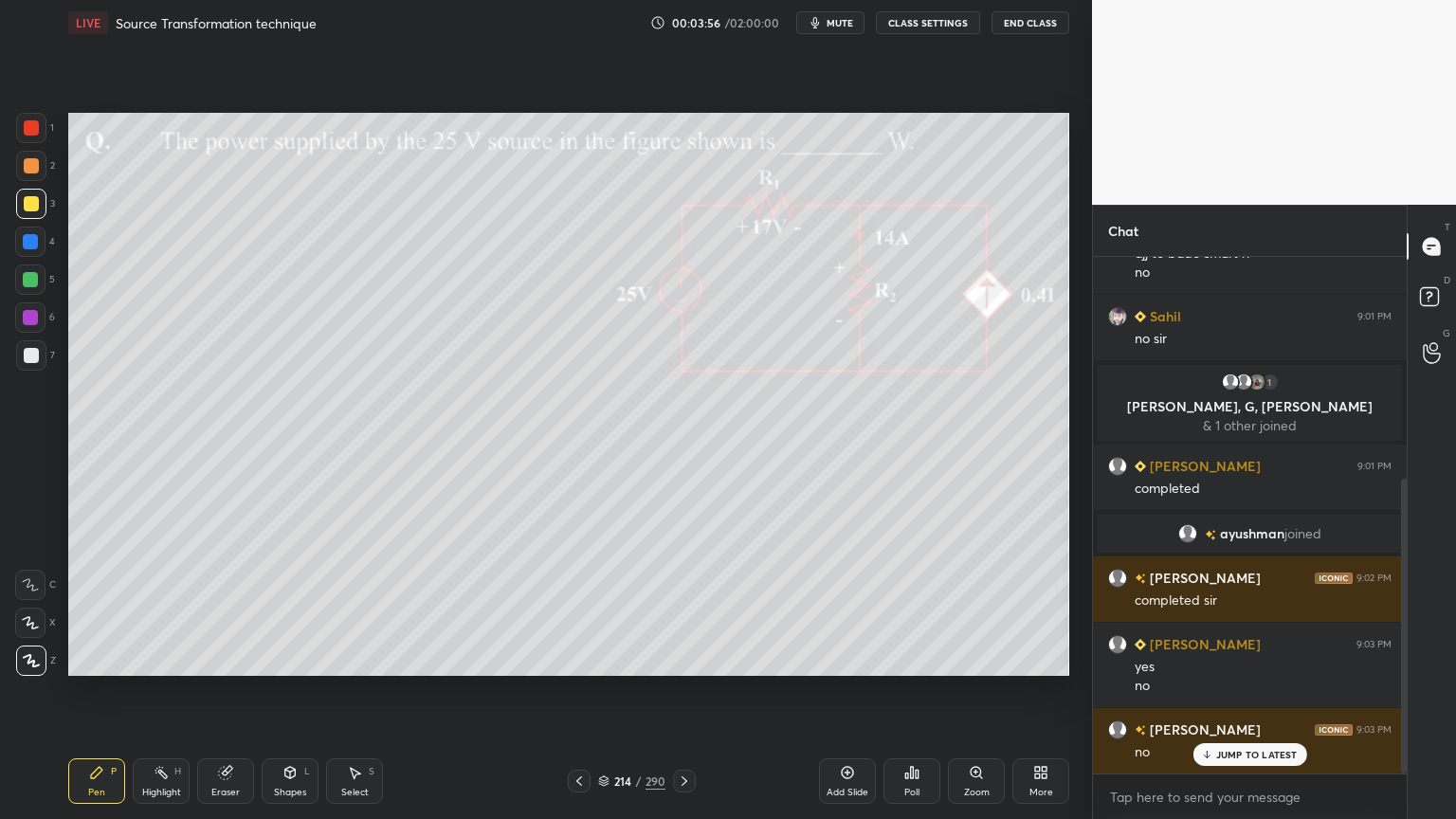 scroll, scrollTop: 432, scrollLeft: 0, axis: vertical 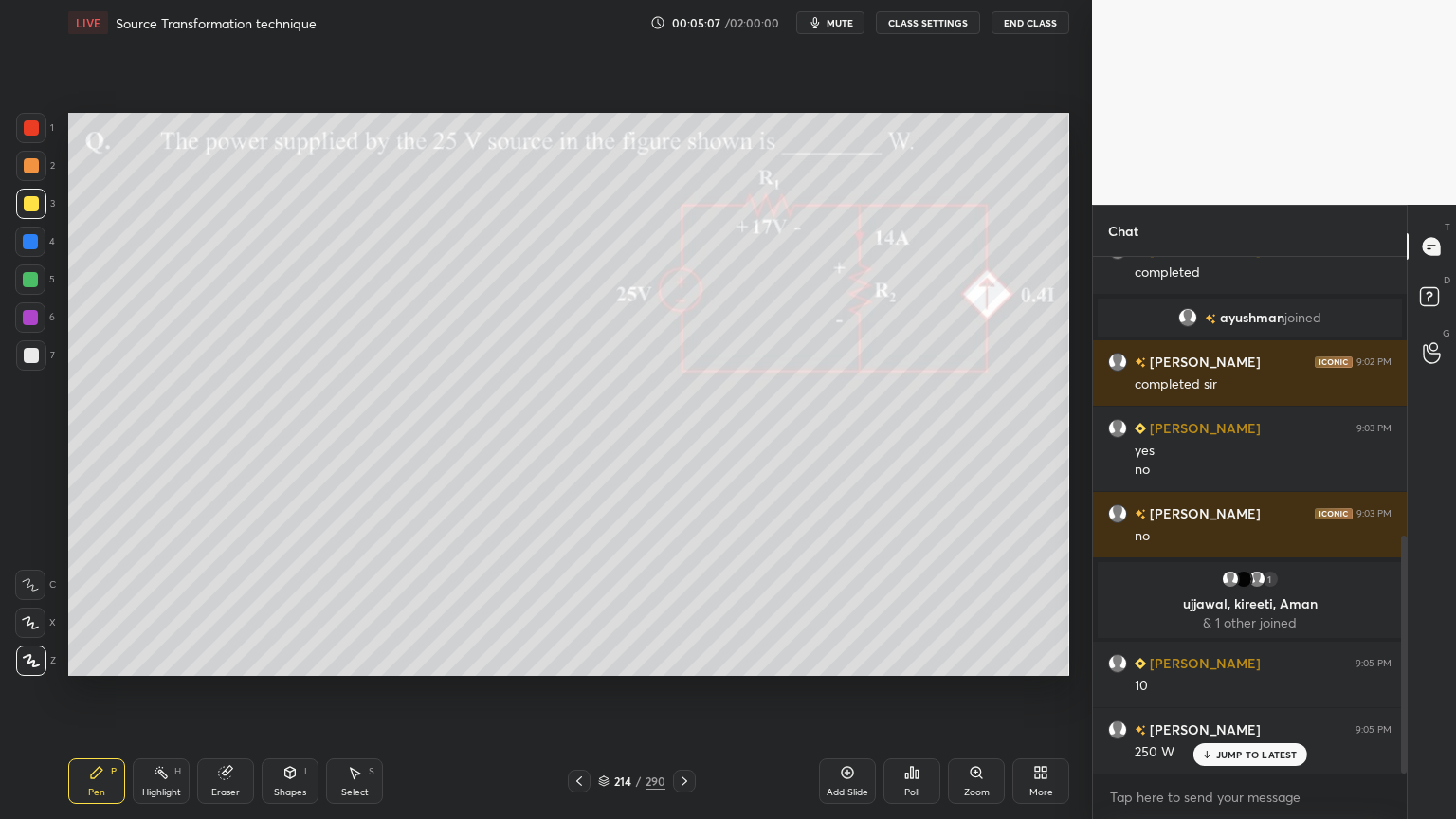 click at bounding box center (31, 355) 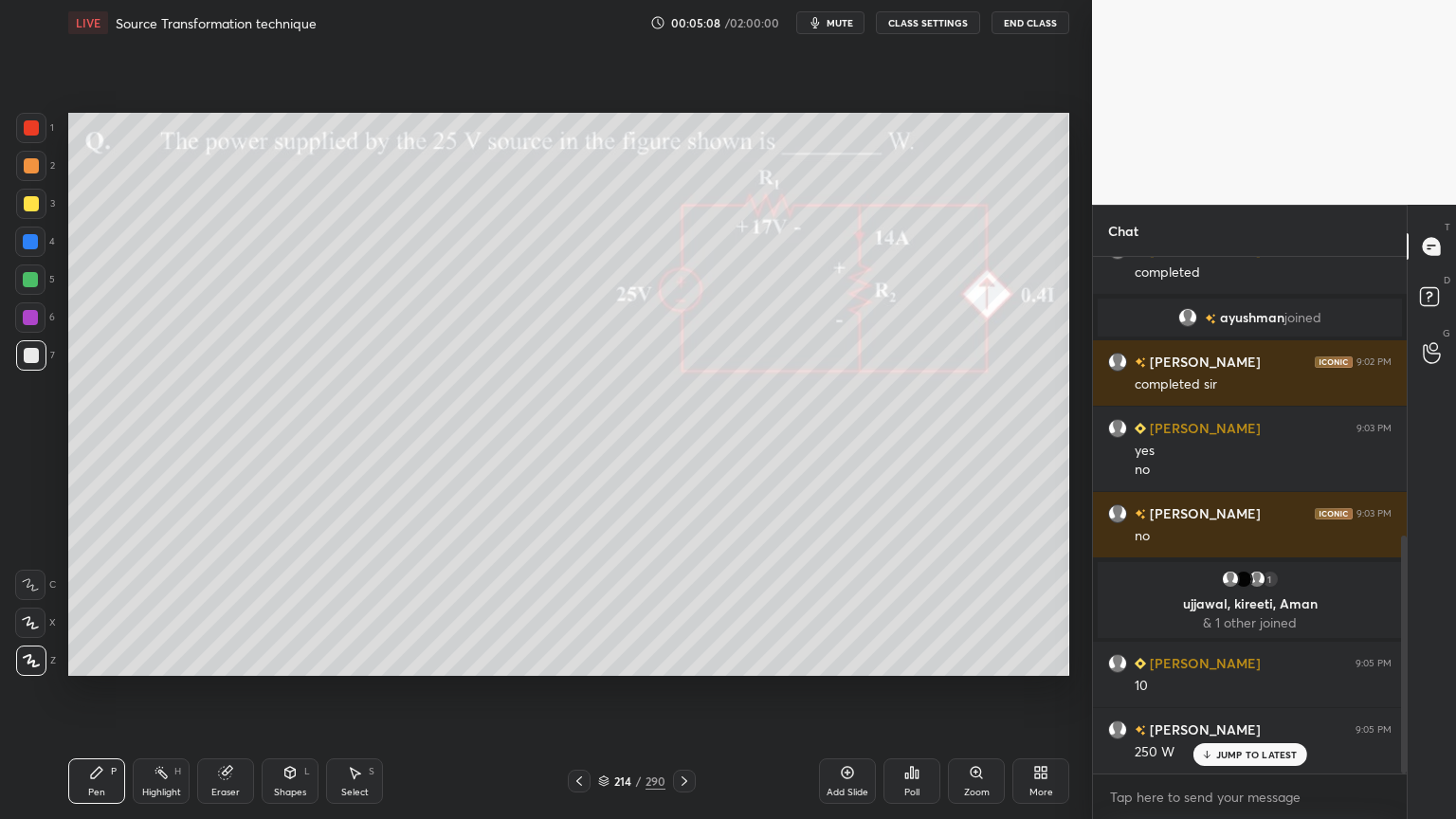 click at bounding box center (31, 661) 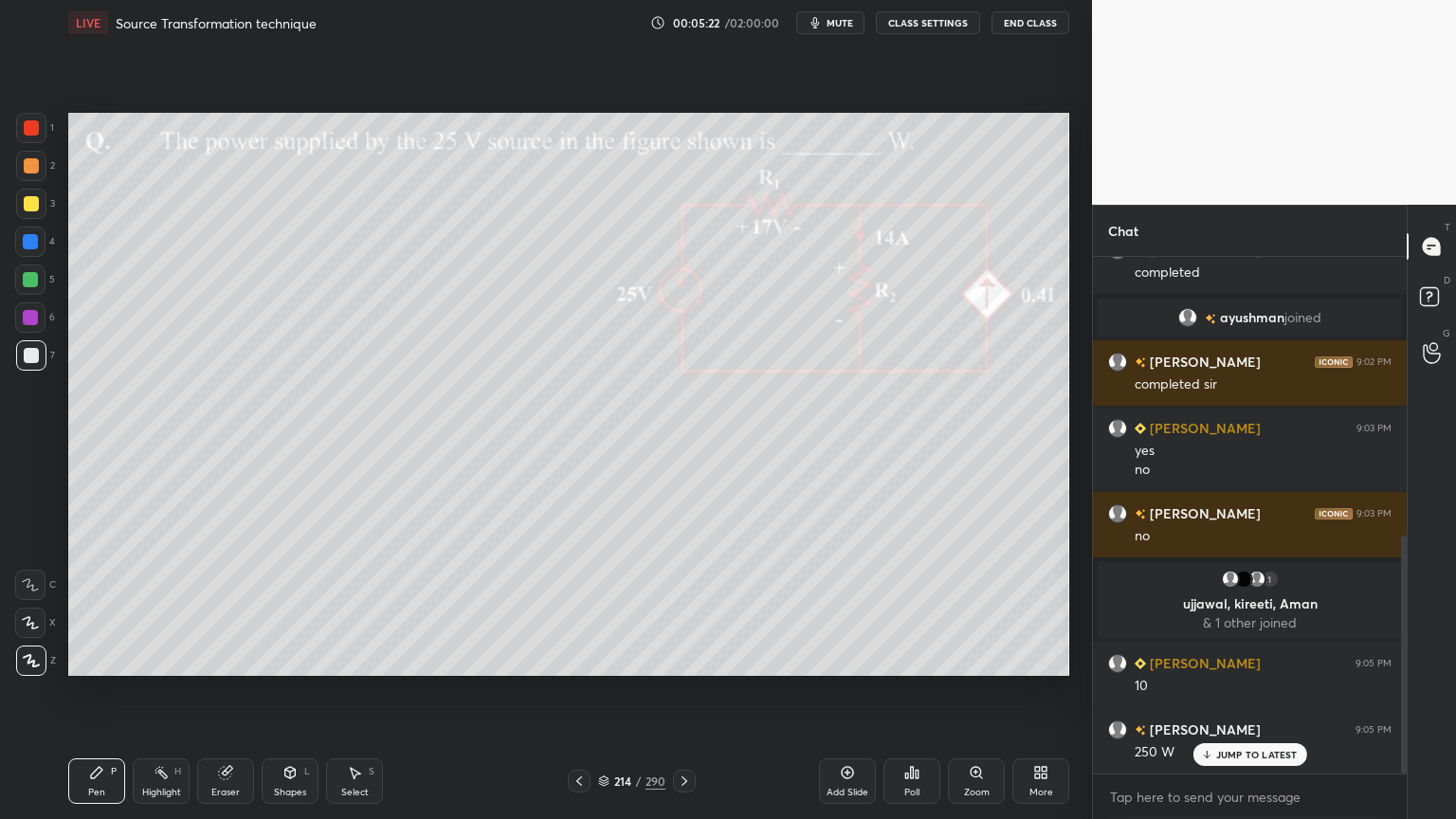 click 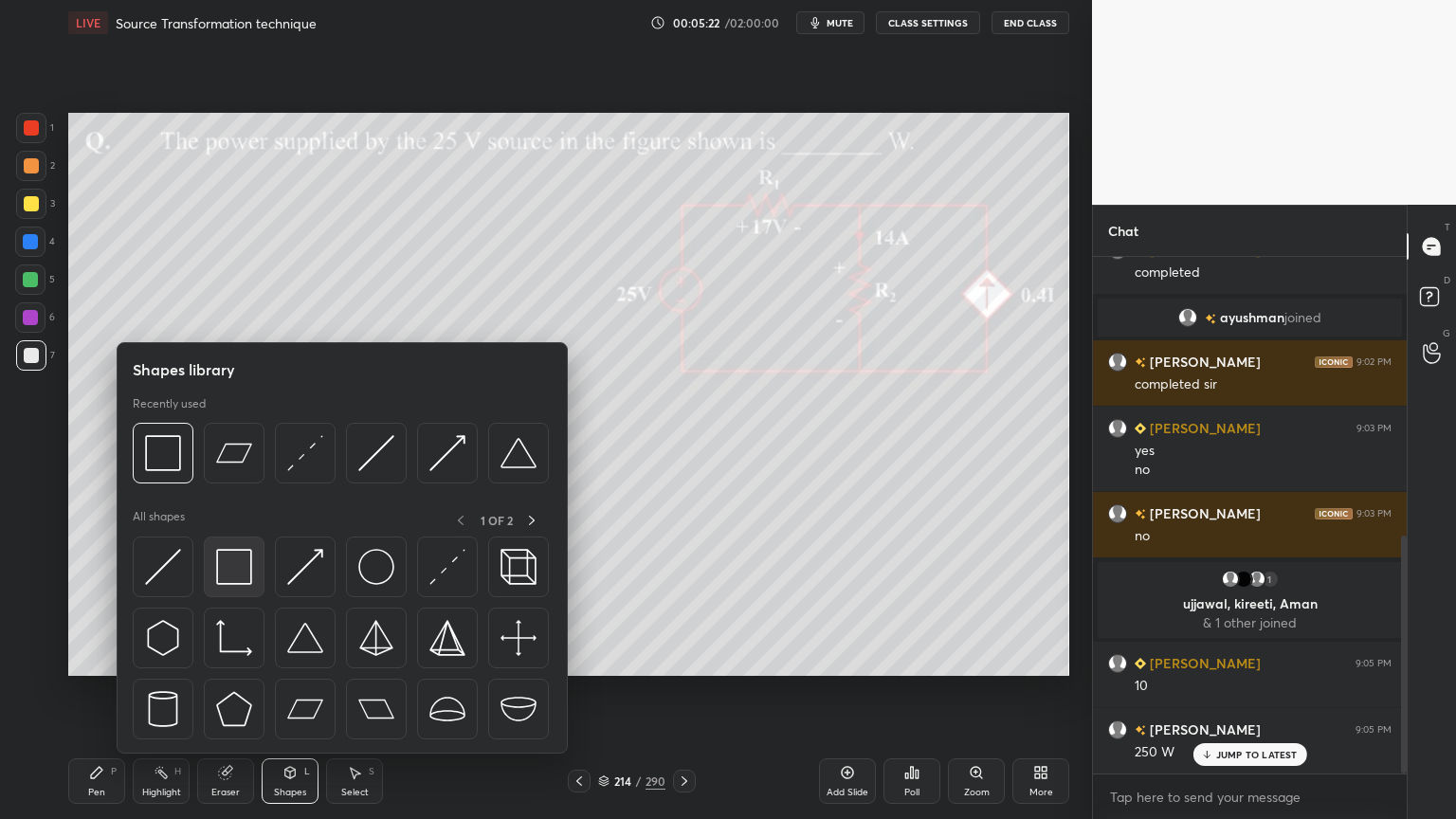 click at bounding box center [234, 567] 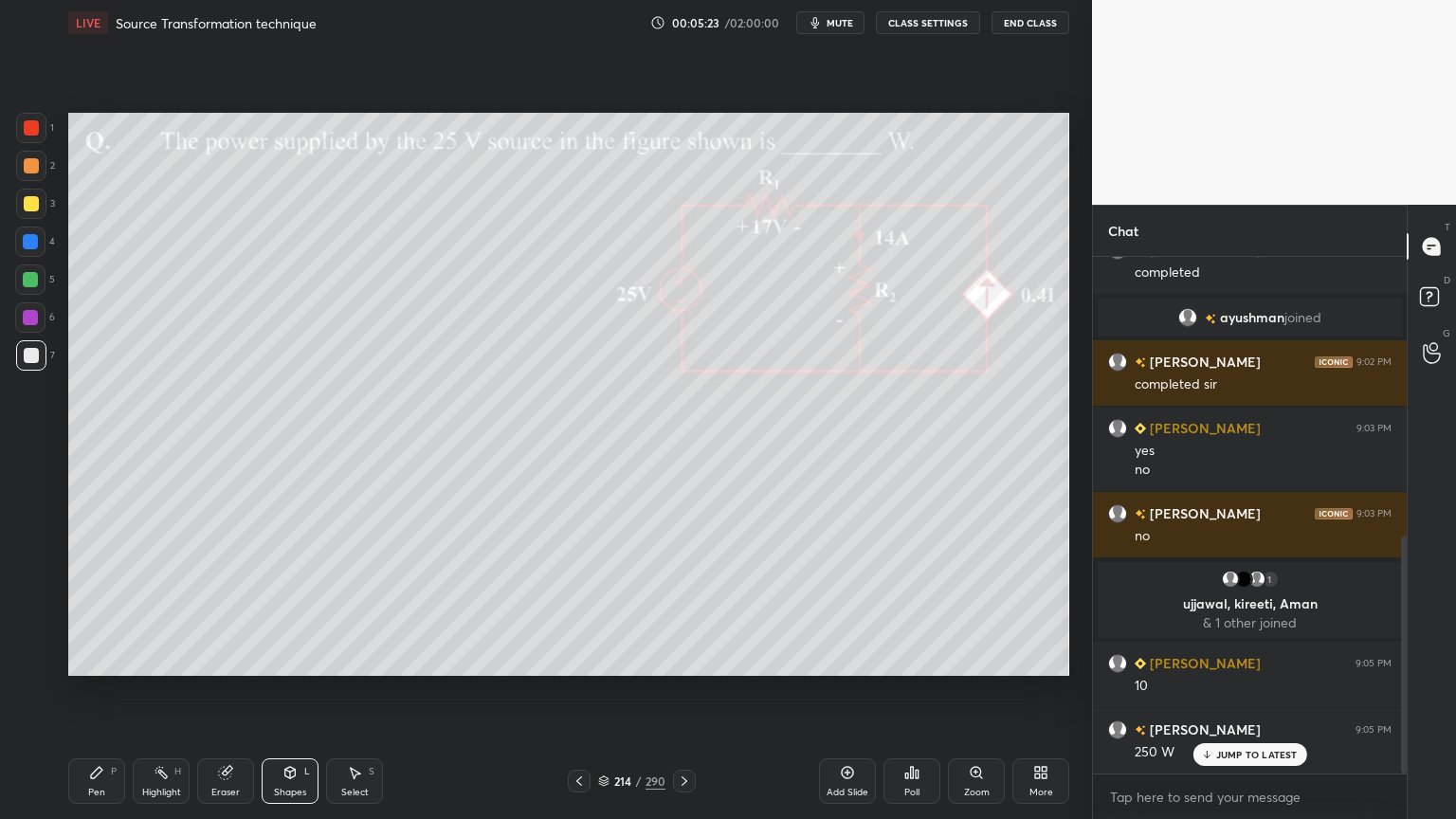 click at bounding box center (30, 280) 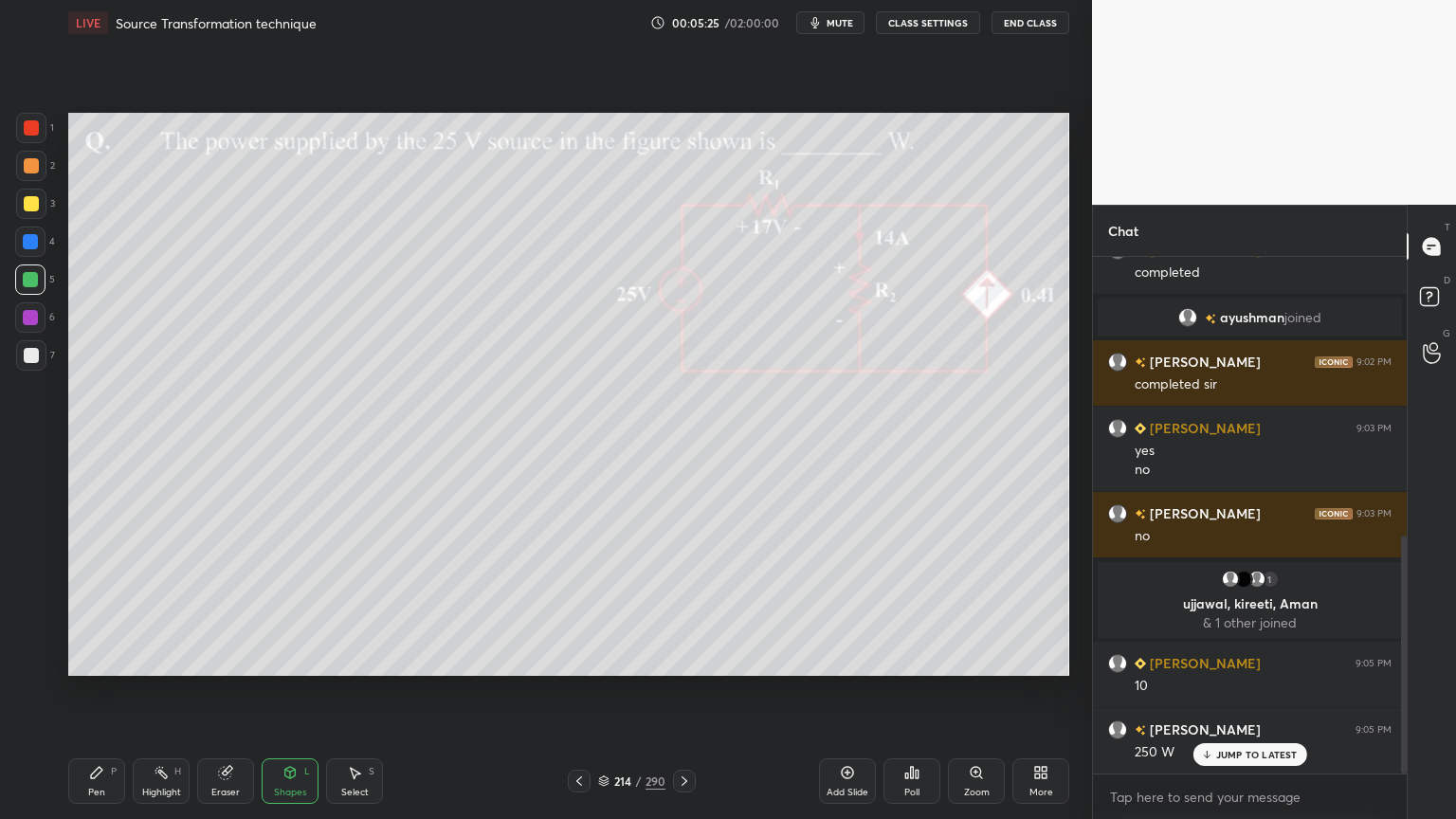click on "Pen P" at bounding box center (97, 781) 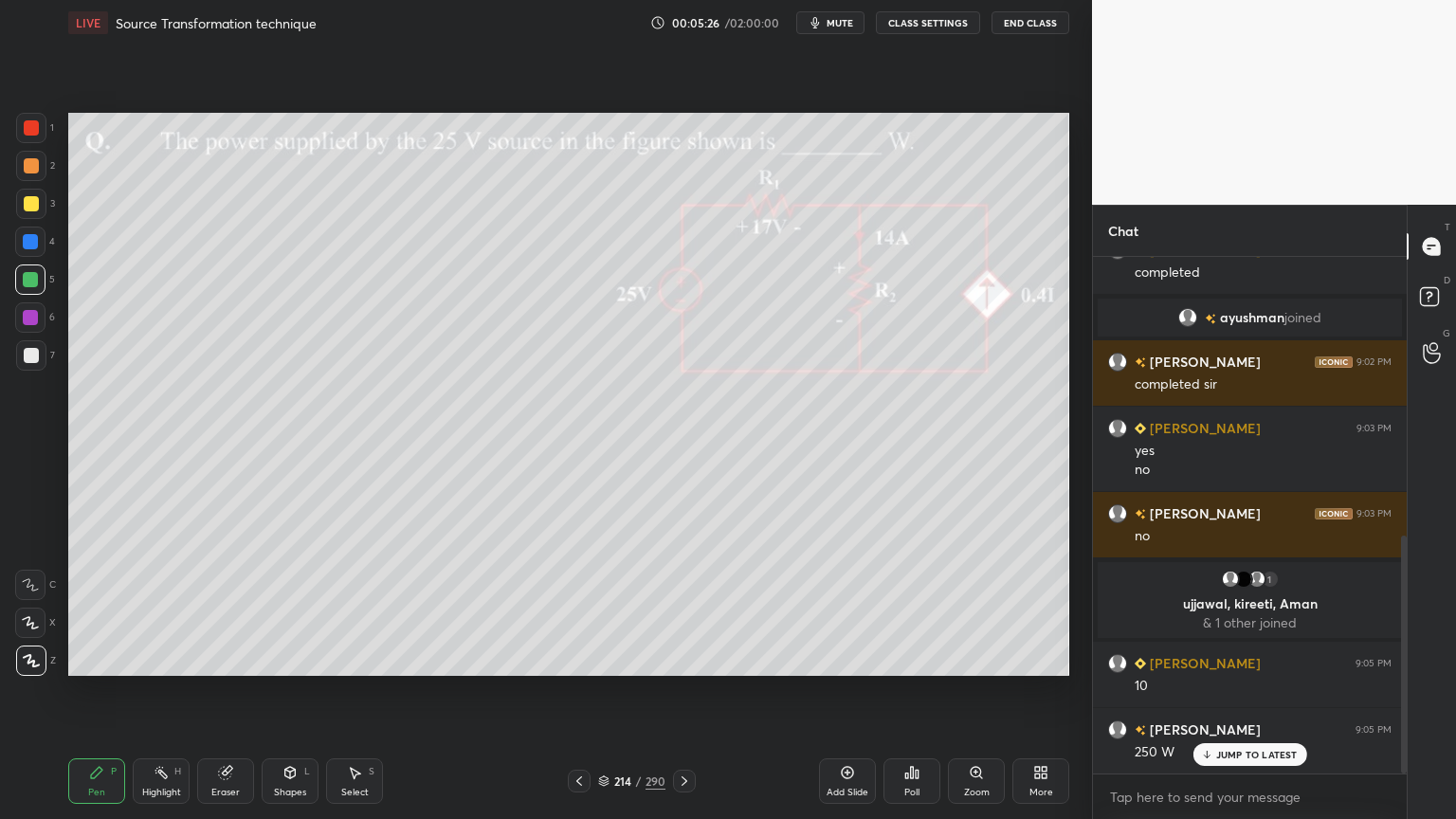 click at bounding box center [31, 355] 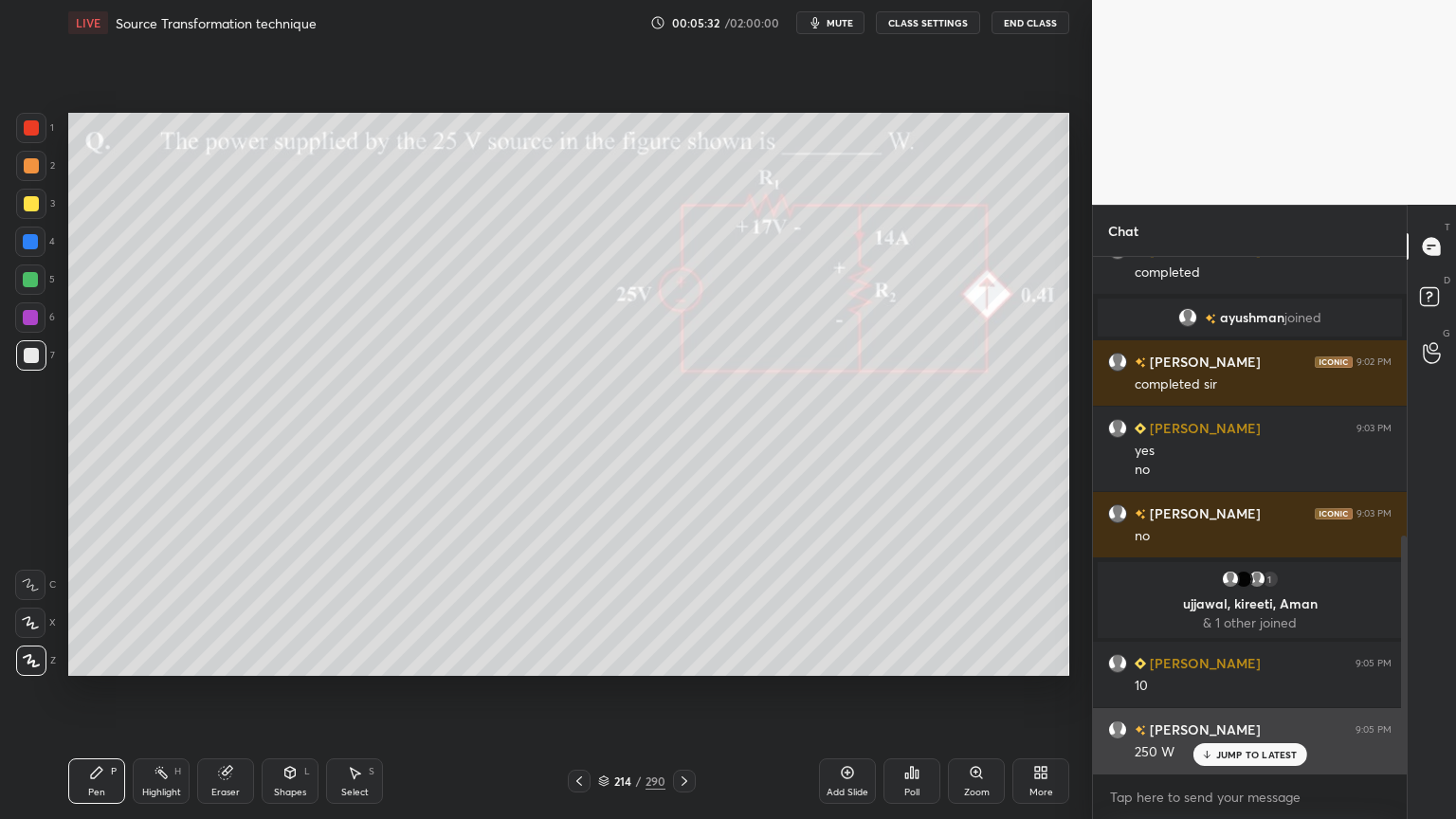 click on "JUMP TO LATEST" at bounding box center (1257, 755) 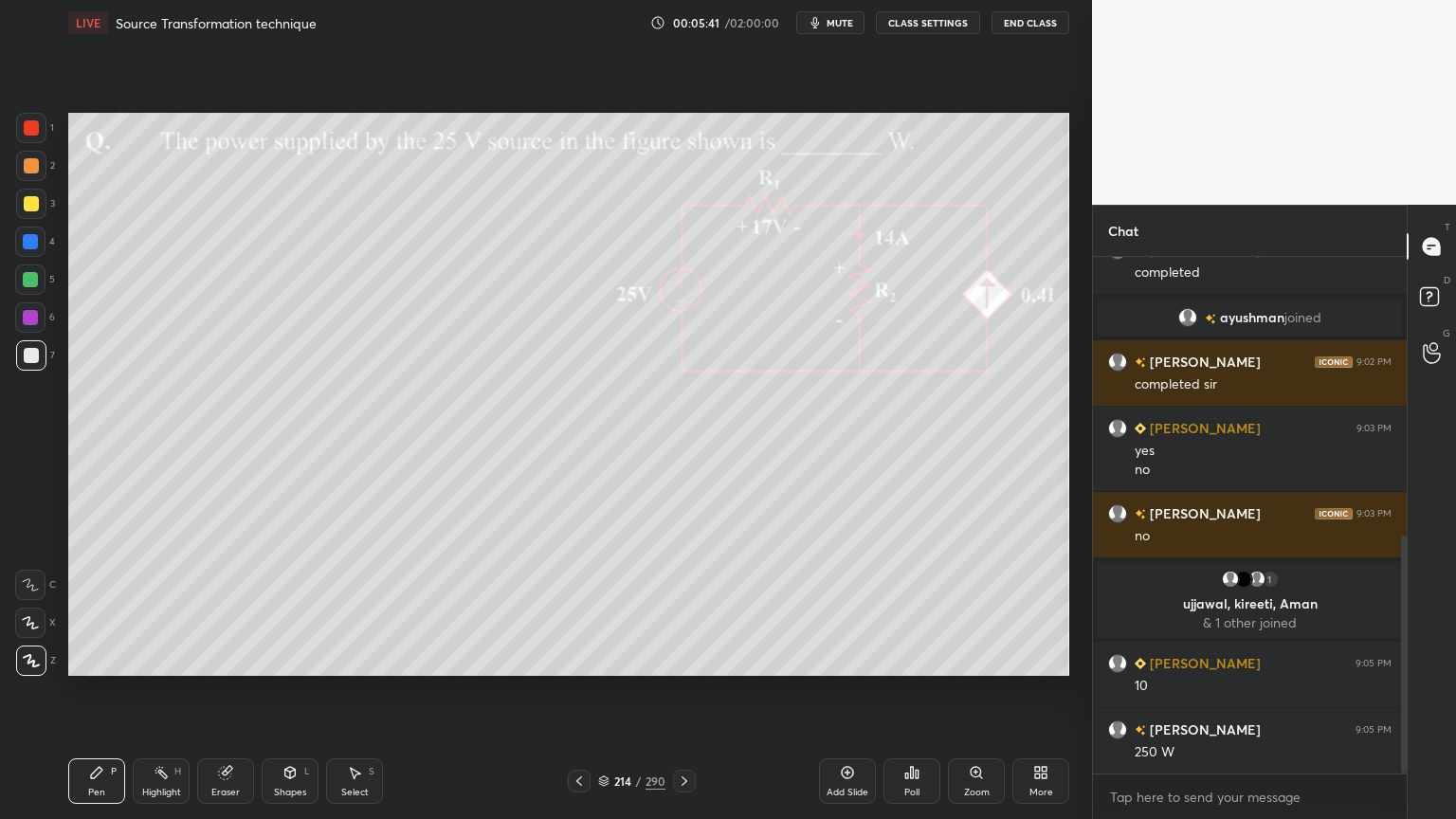 click 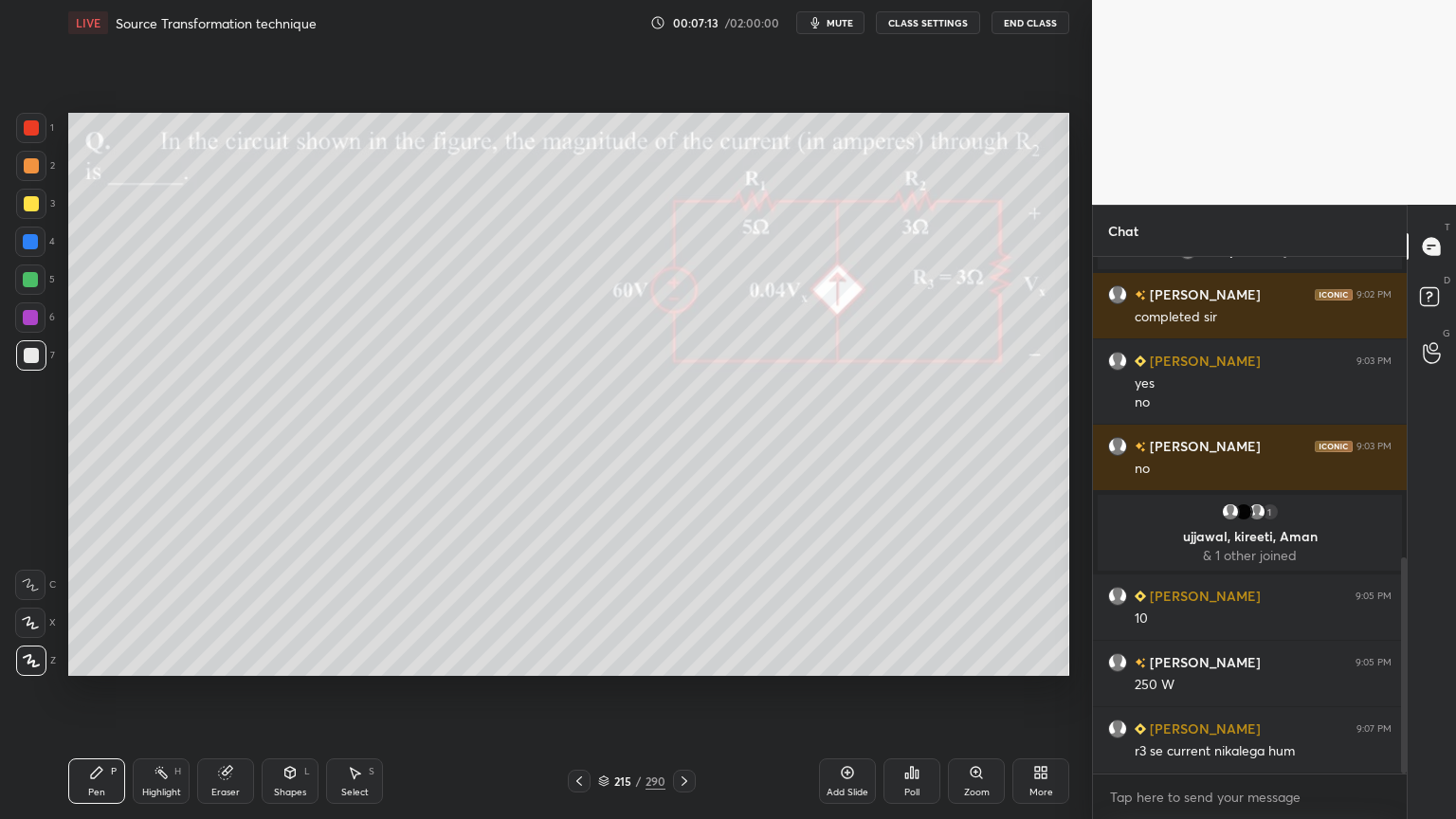 scroll, scrollTop: 716, scrollLeft: 0, axis: vertical 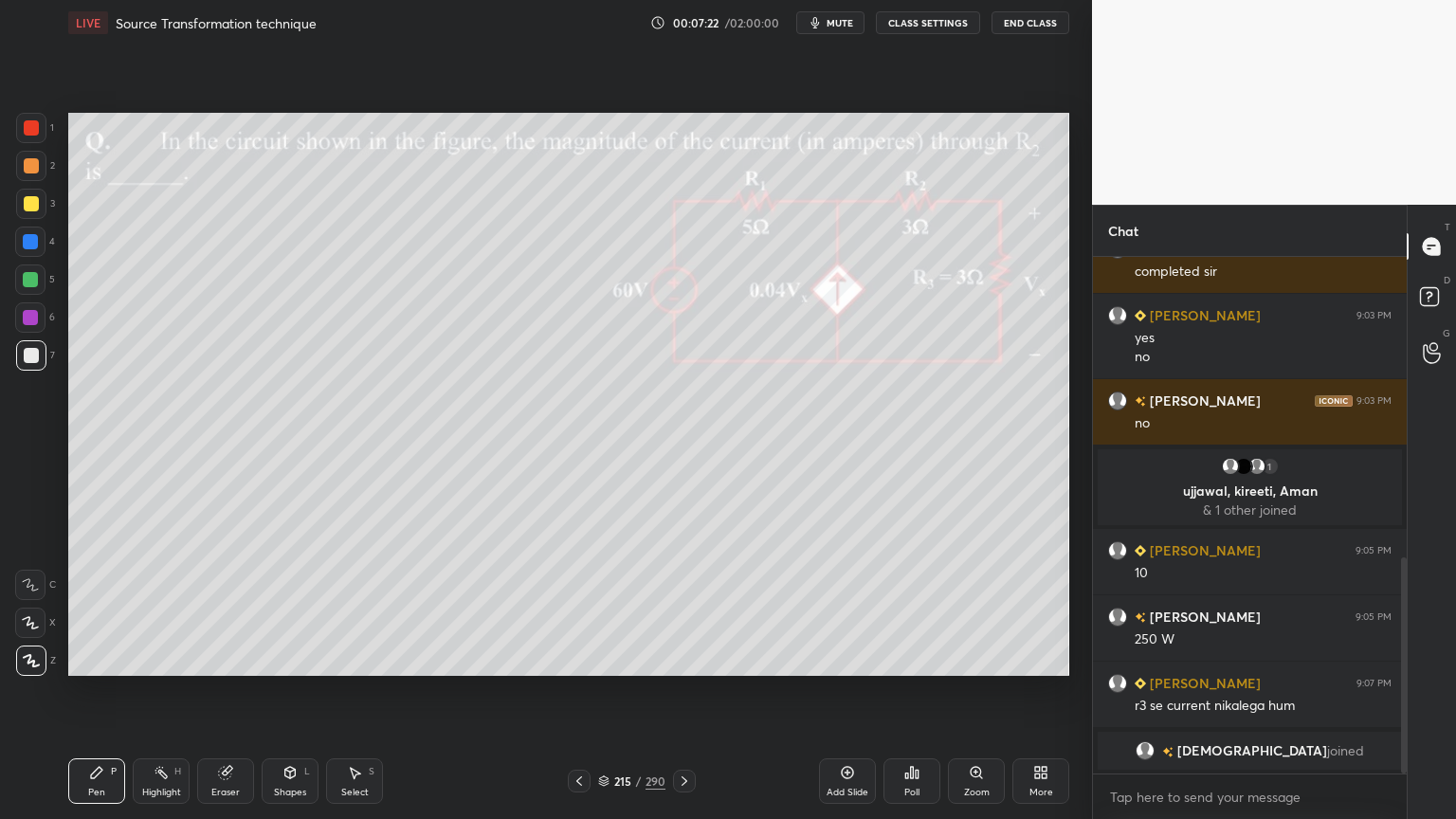 click at bounding box center (31, 204) 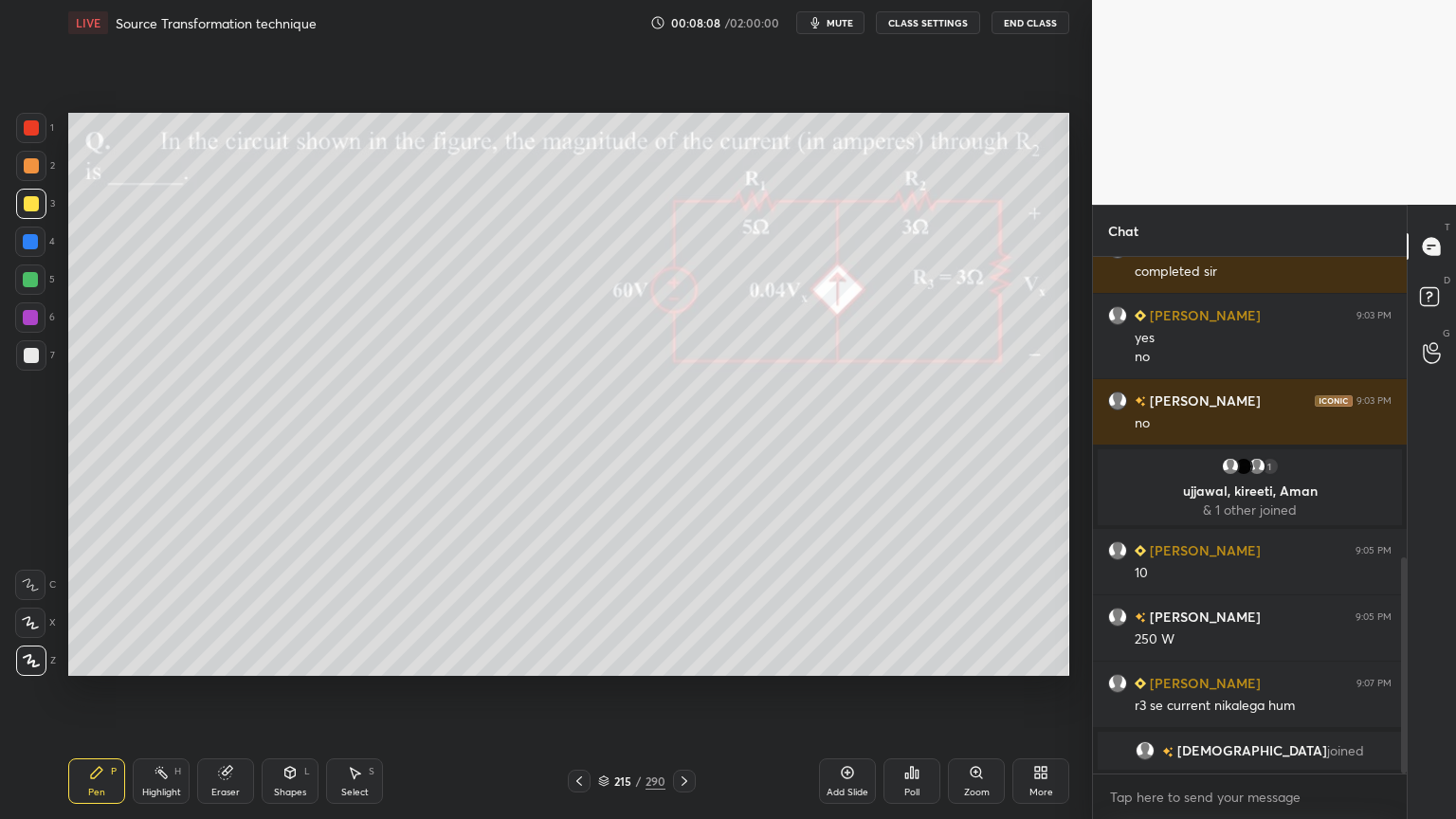 click at bounding box center (30, 280) 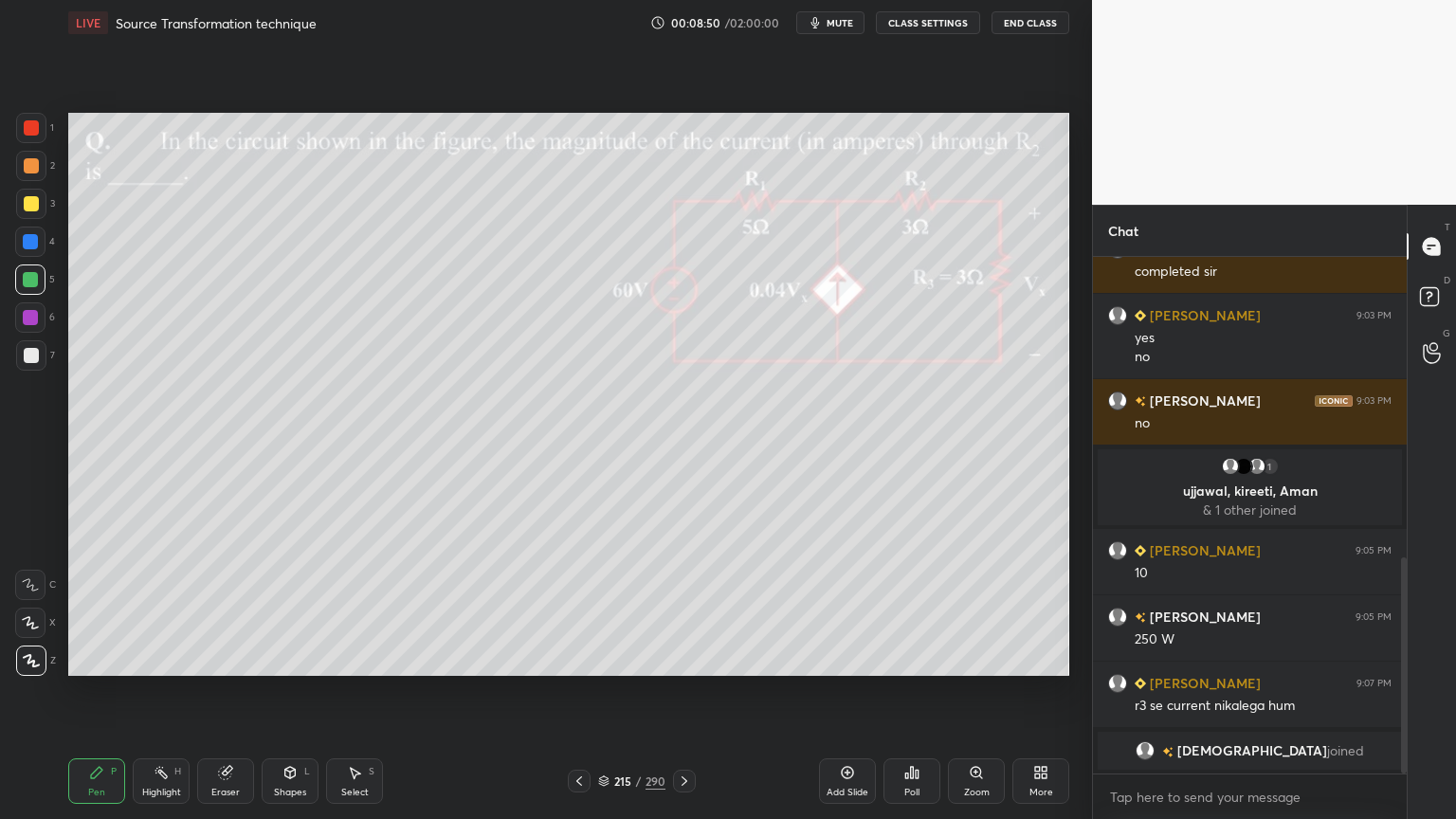 click at bounding box center [31, 355] 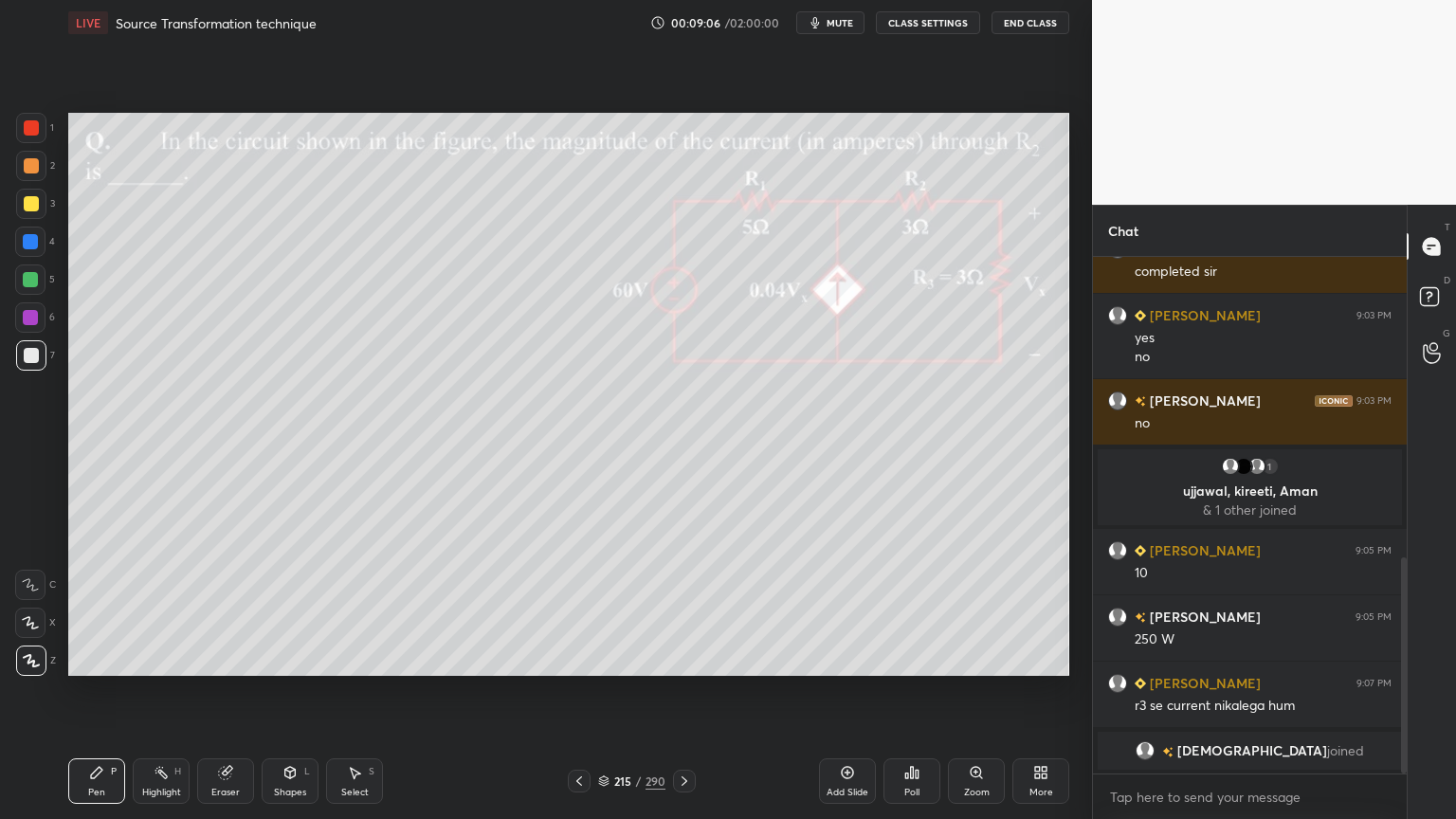 scroll, scrollTop: 738, scrollLeft: 0, axis: vertical 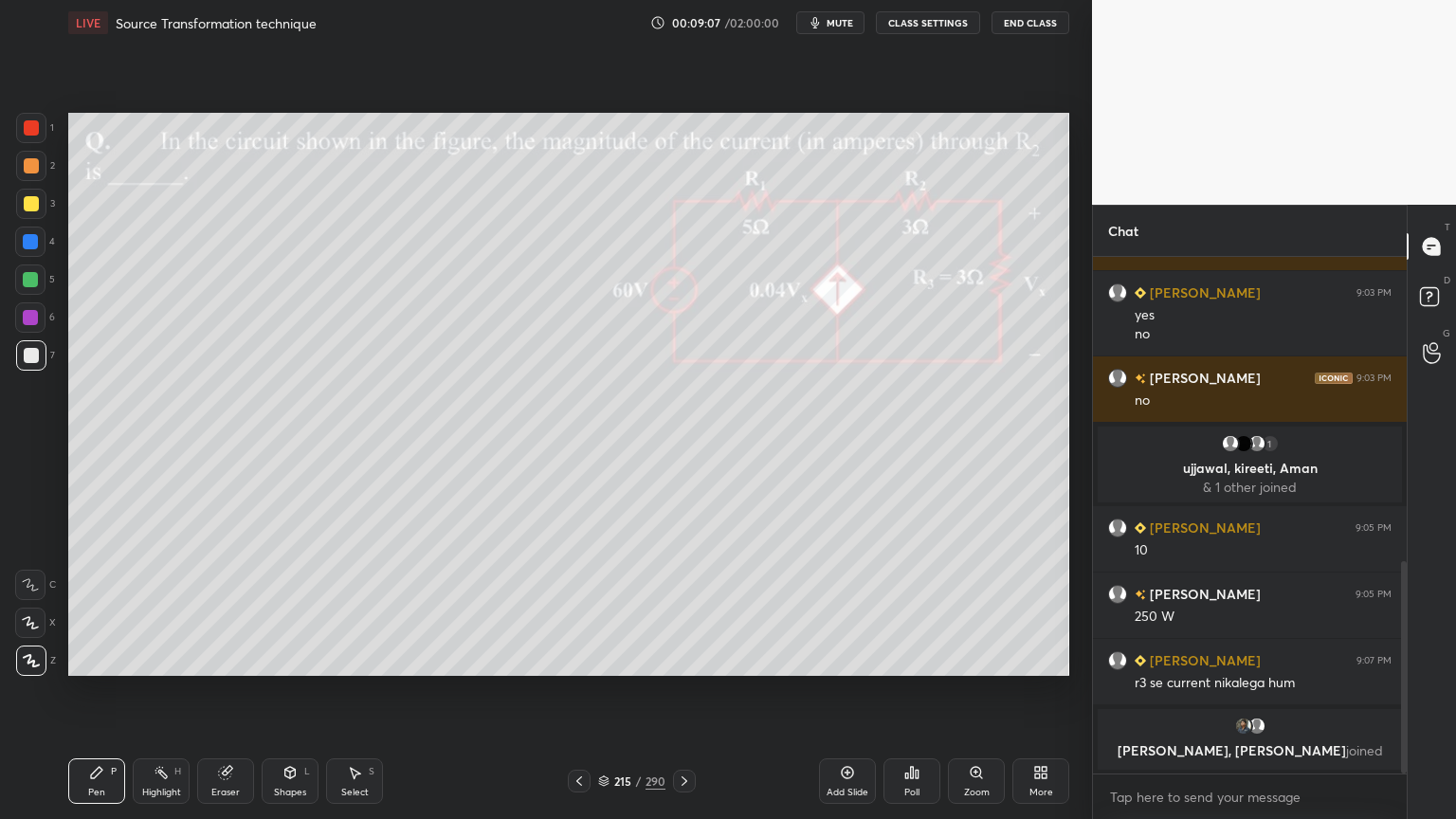 click on "Eraser" at bounding box center (226, 781) 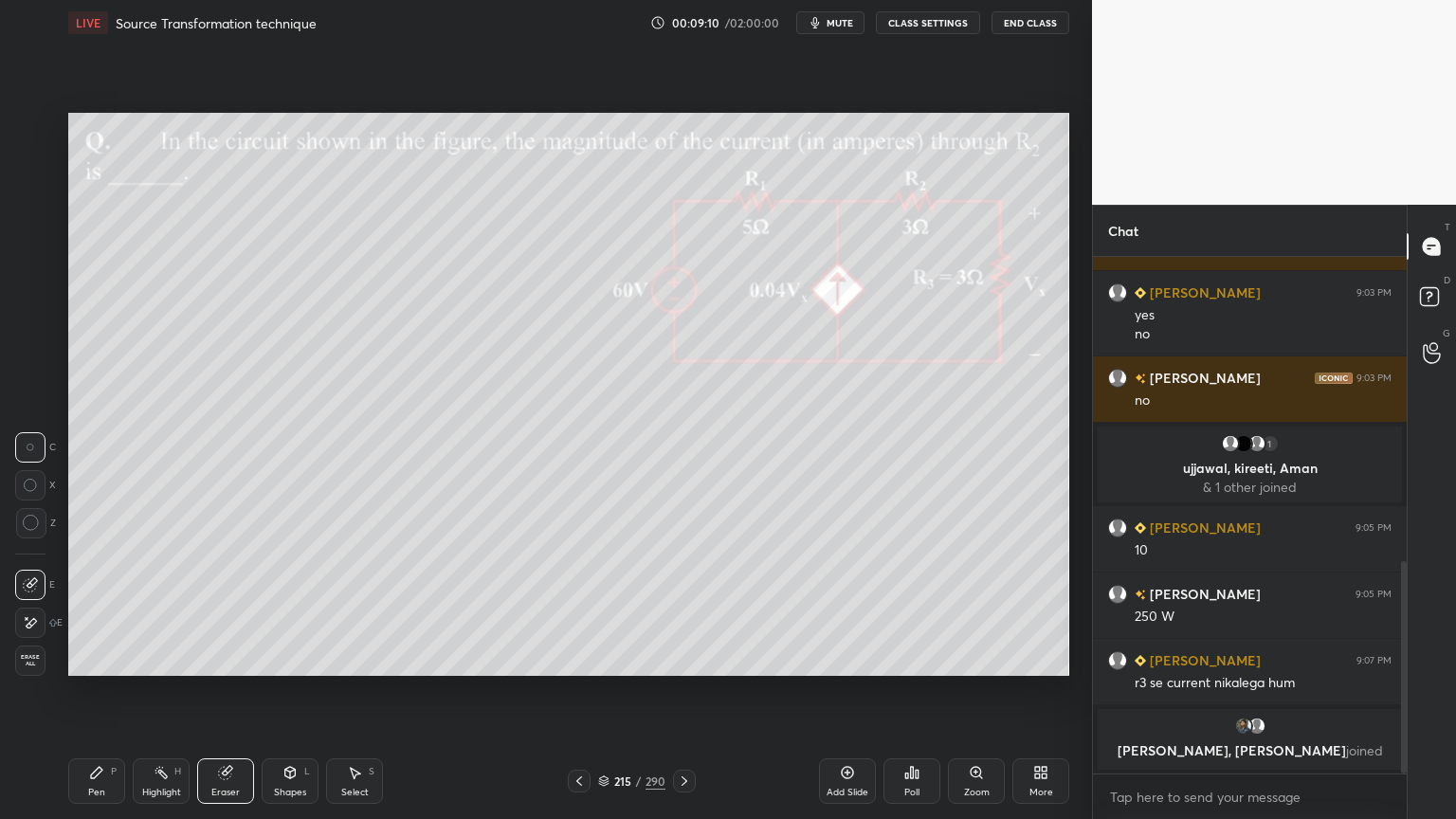 click on "Pen P" at bounding box center (97, 781) 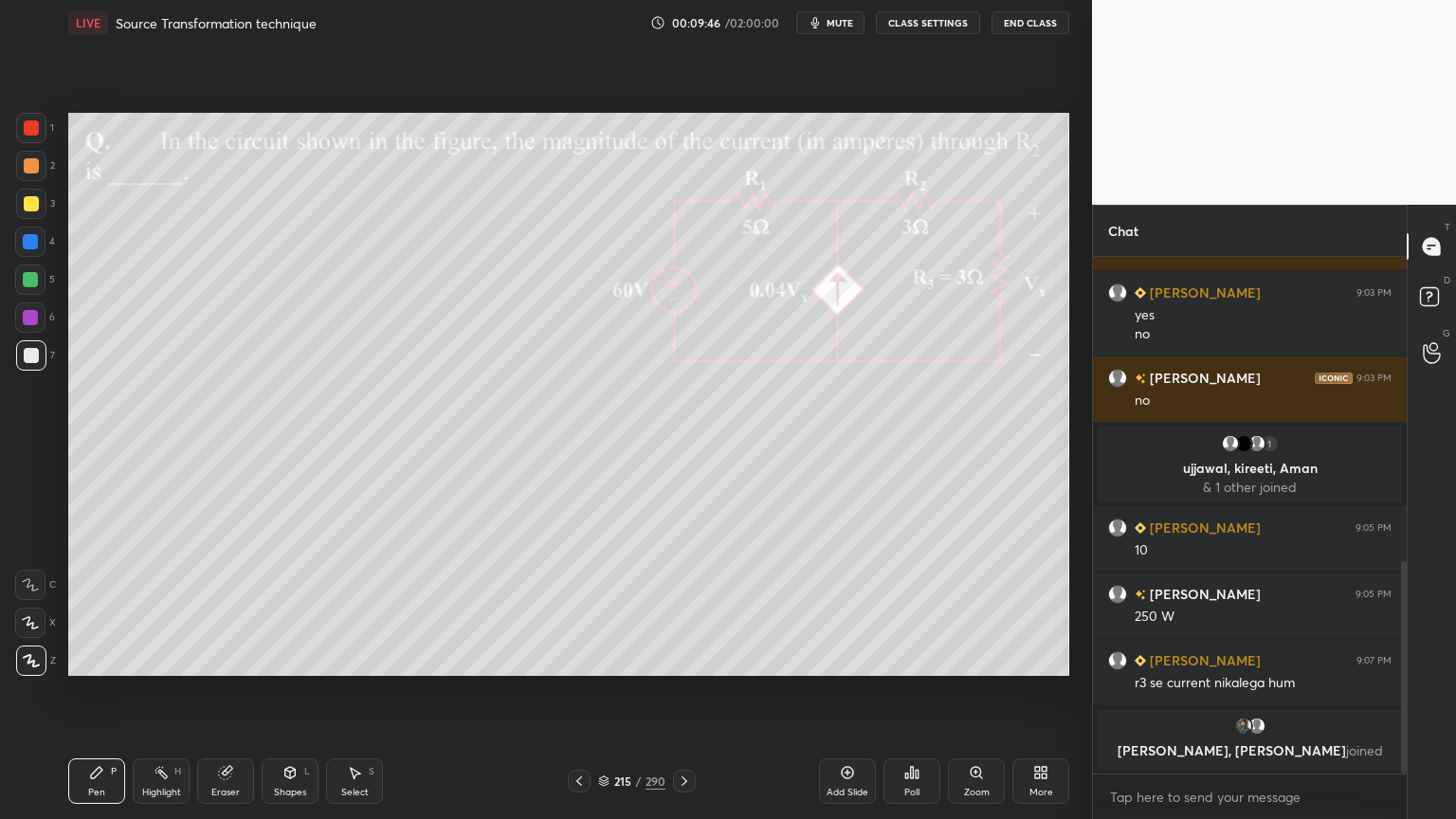 click at bounding box center [30, 242] 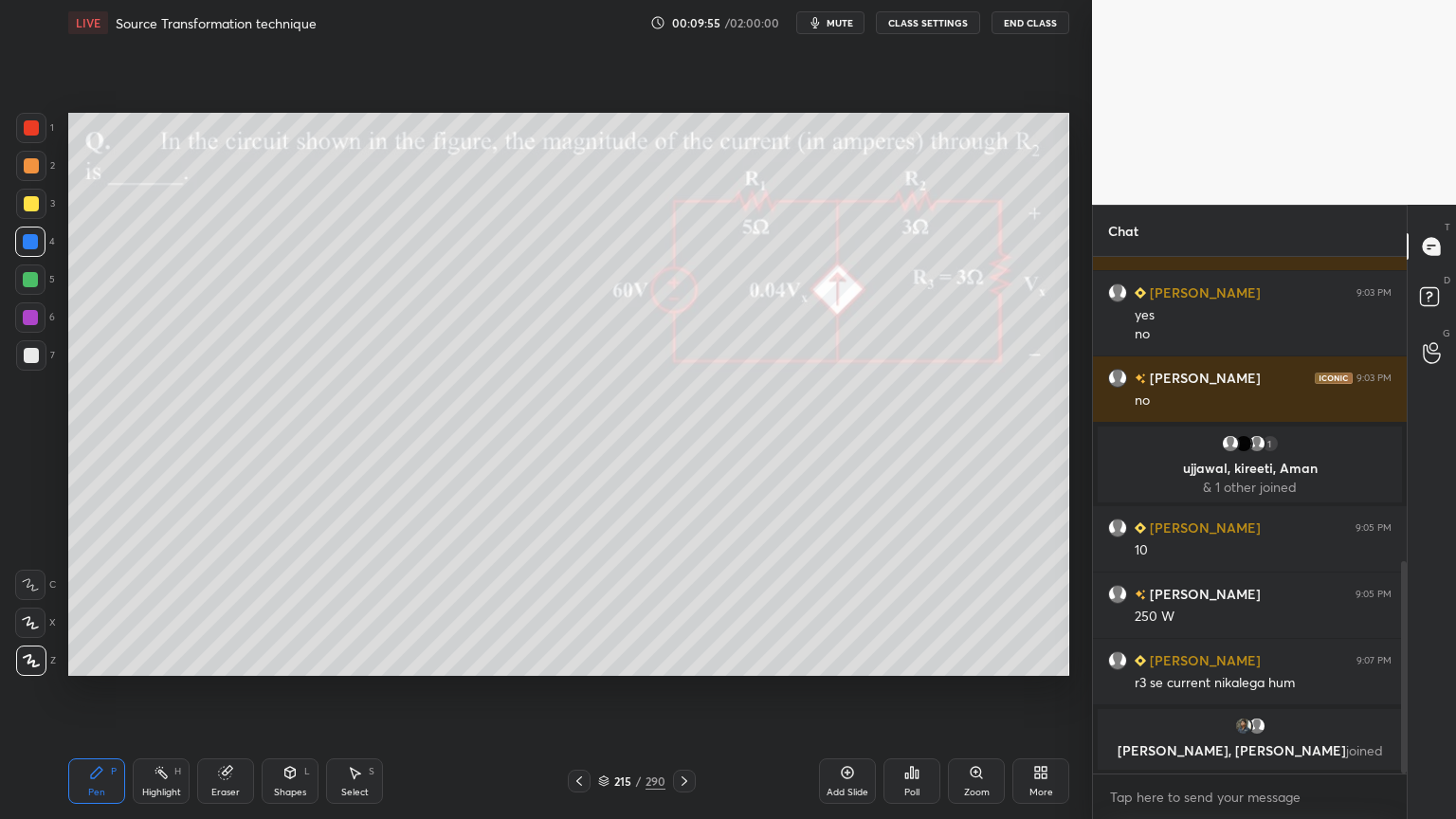 click at bounding box center [31, 355] 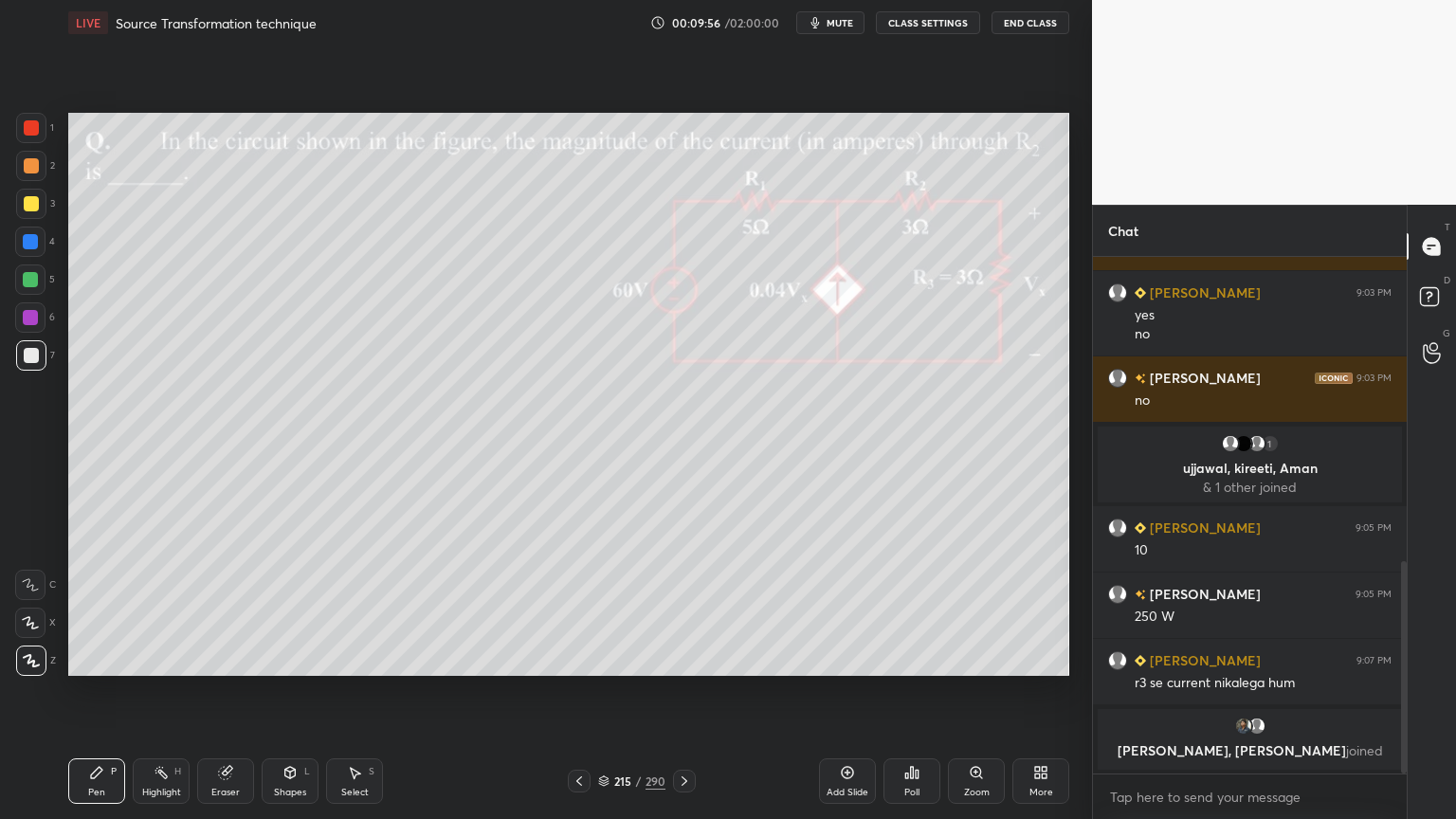 click 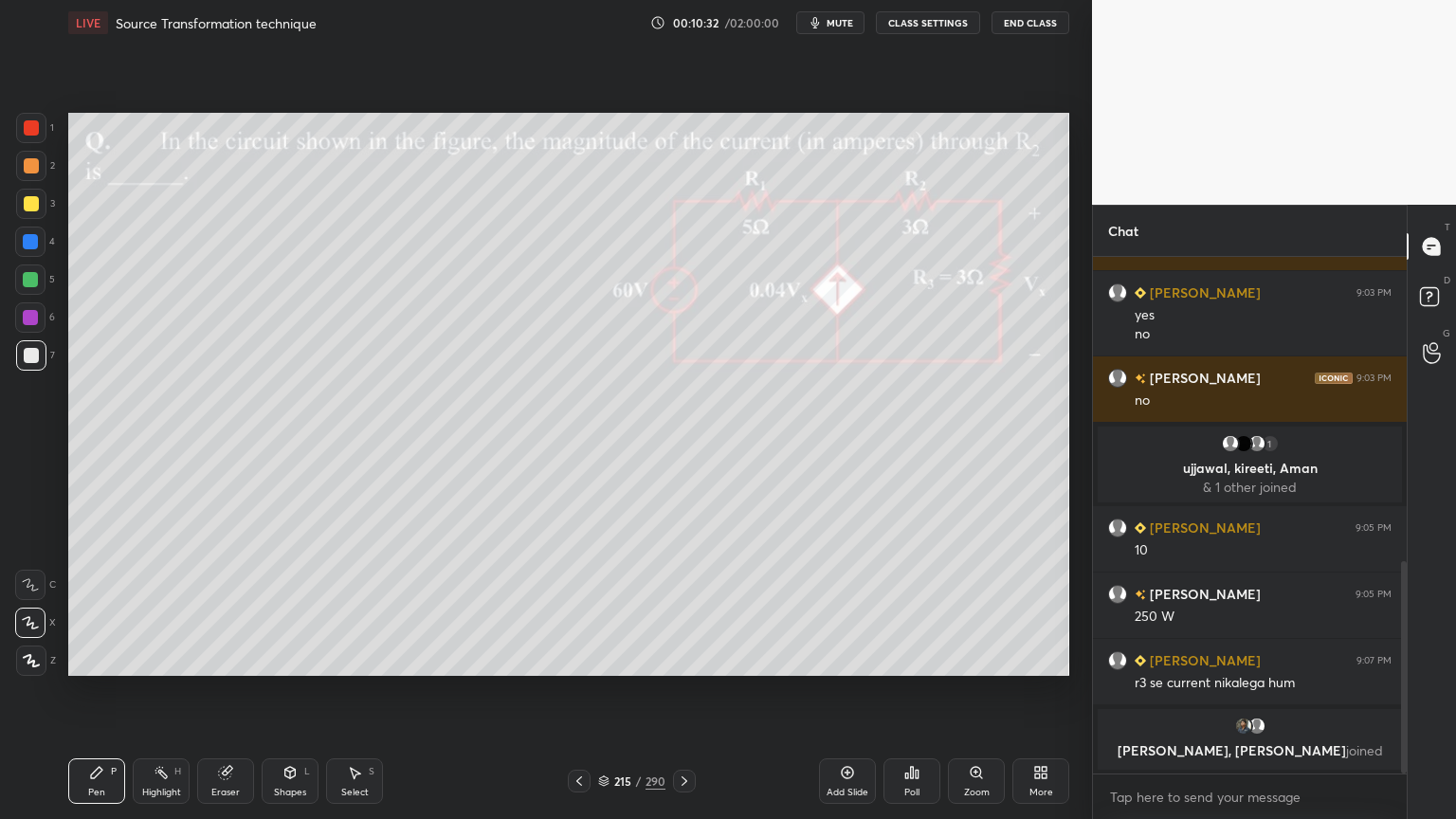 click at bounding box center [31, 204] 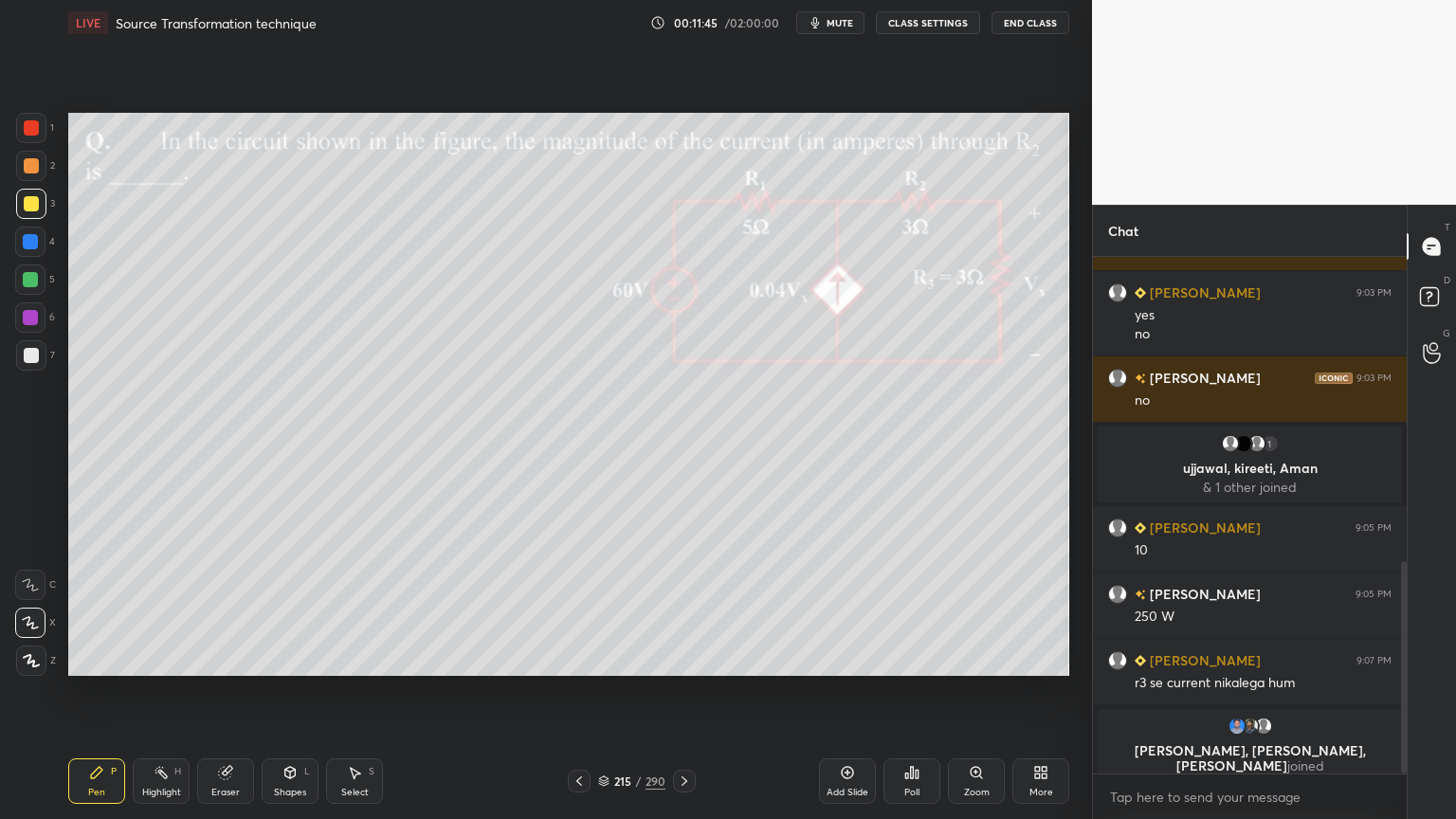 scroll, scrollTop: 804, scrollLeft: 0, axis: vertical 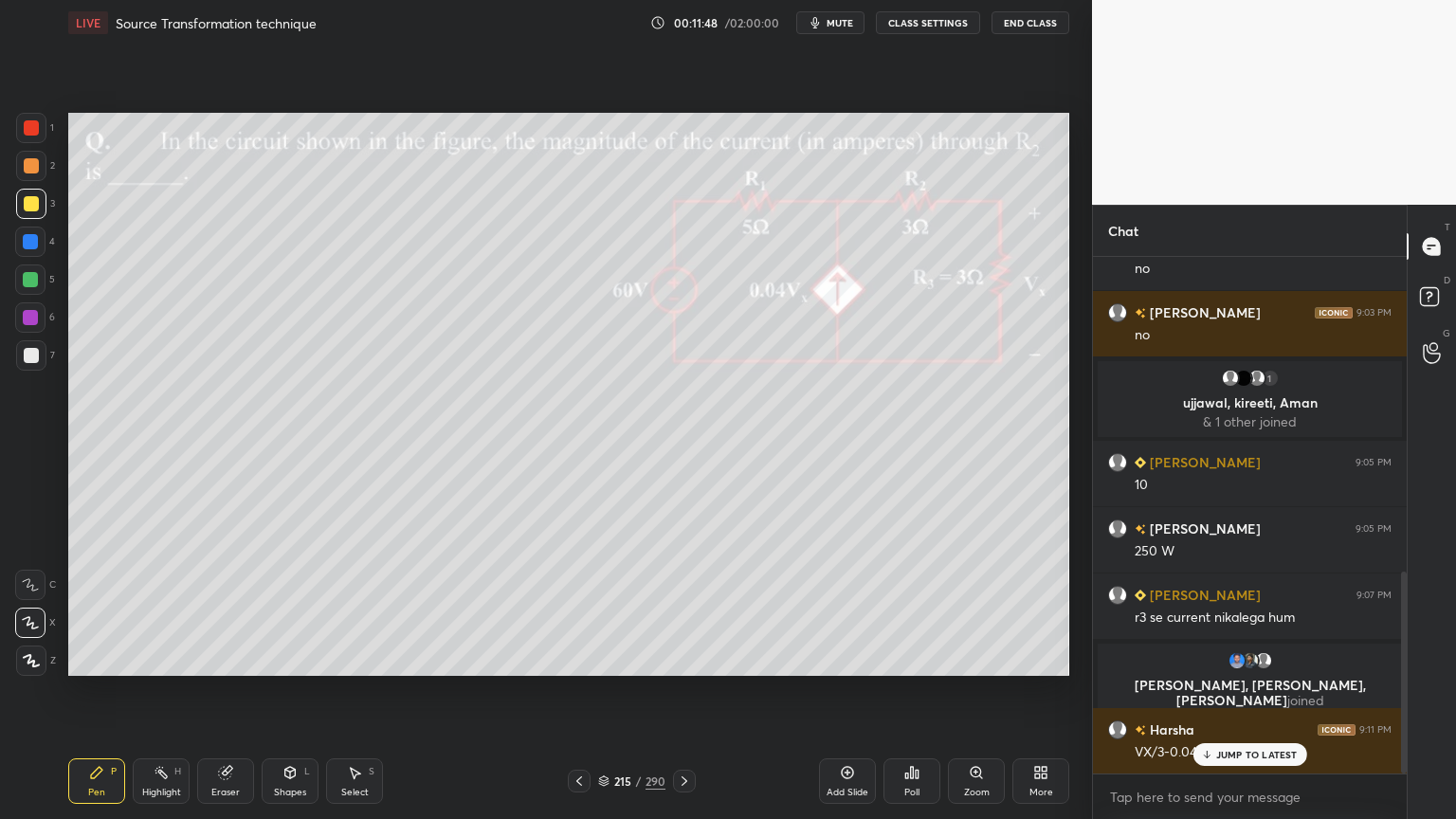 click on "JUMP TO LATEST" at bounding box center (1257, 755) 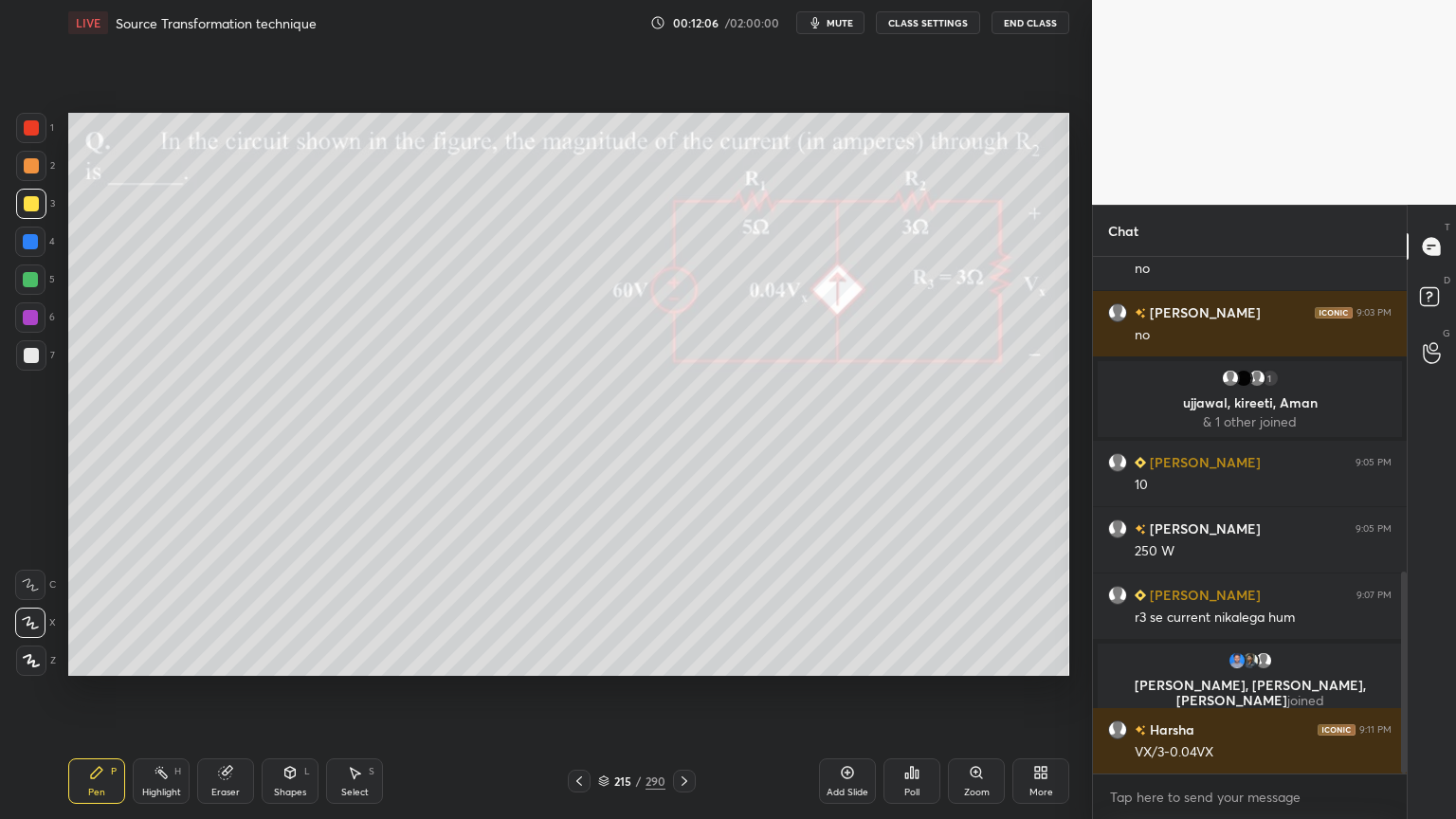 click at bounding box center [31, 355] 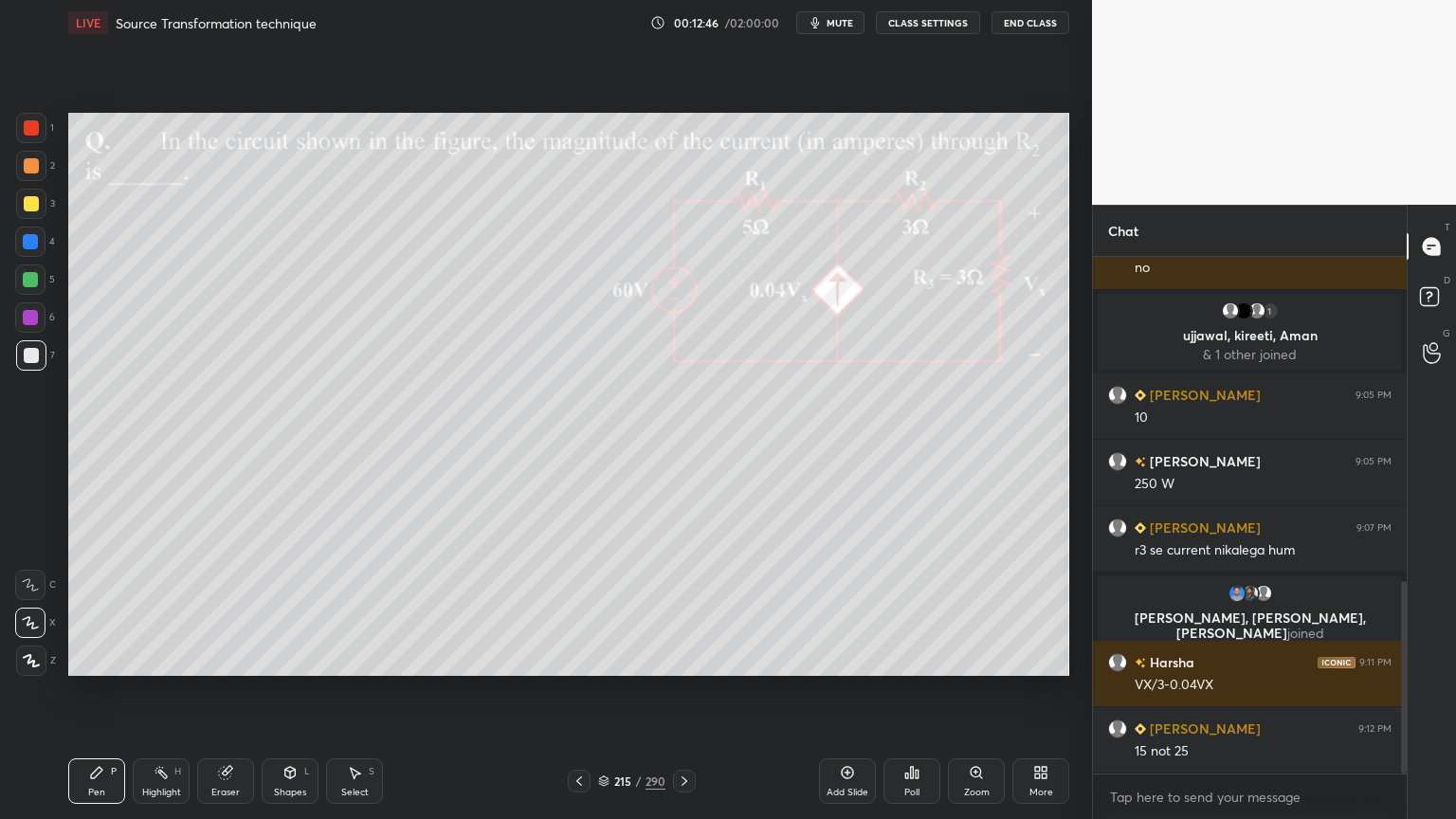 scroll, scrollTop: 937, scrollLeft: 0, axis: vertical 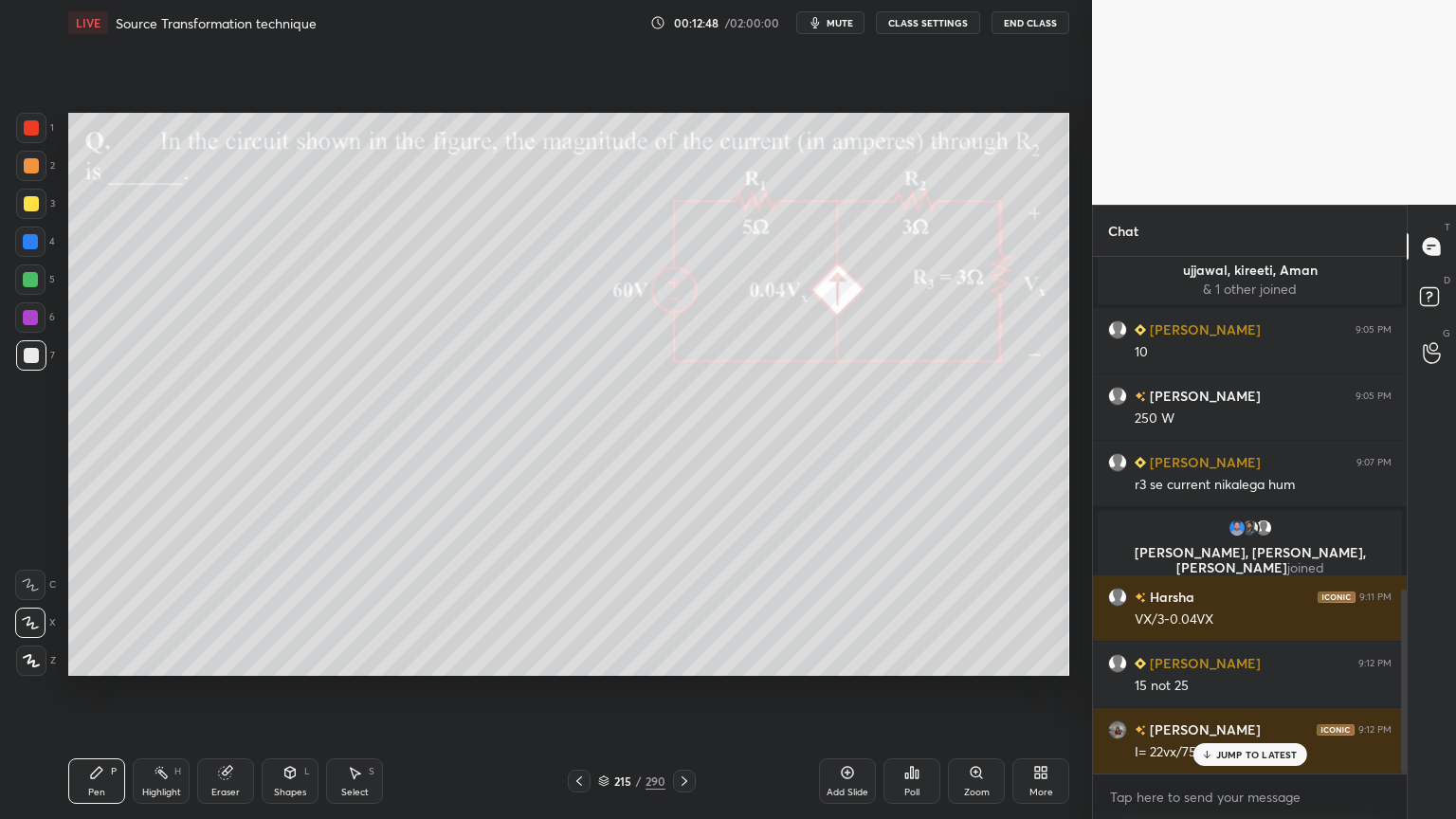 click on "JUMP TO LATEST" at bounding box center [1257, 755] 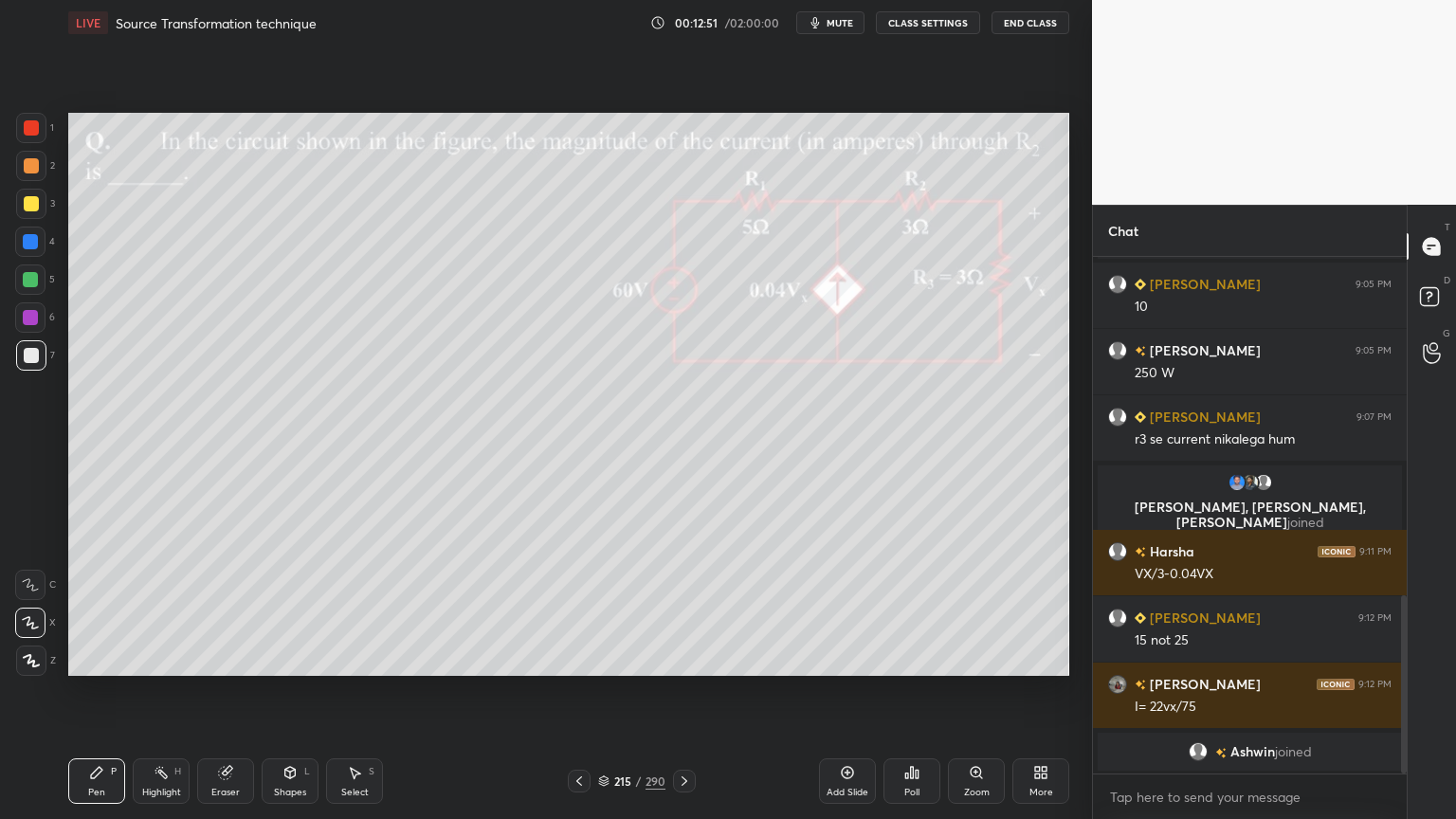 click on "Eraser" at bounding box center (226, 792) 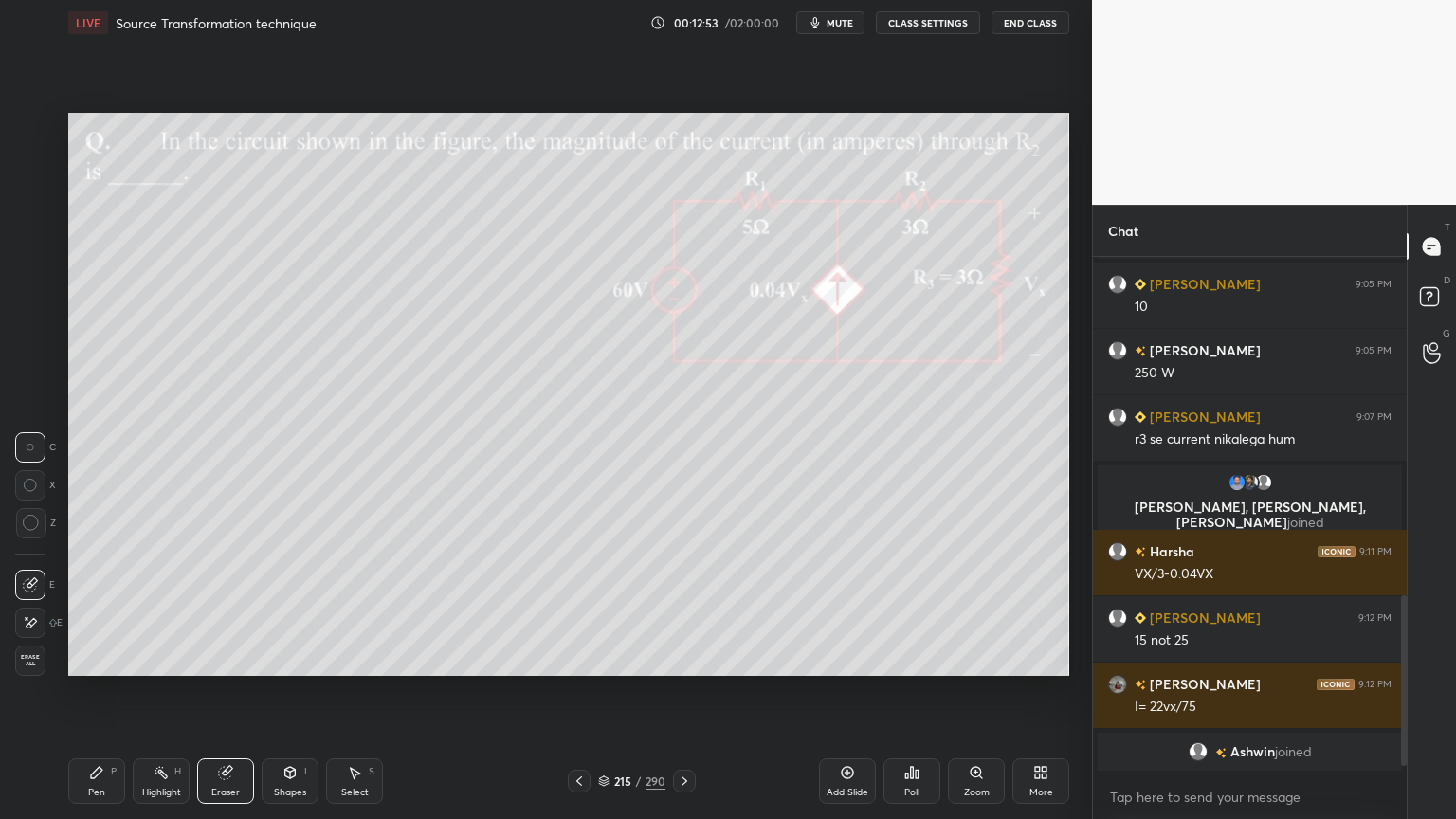scroll, scrollTop: 1049, scrollLeft: 0, axis: vertical 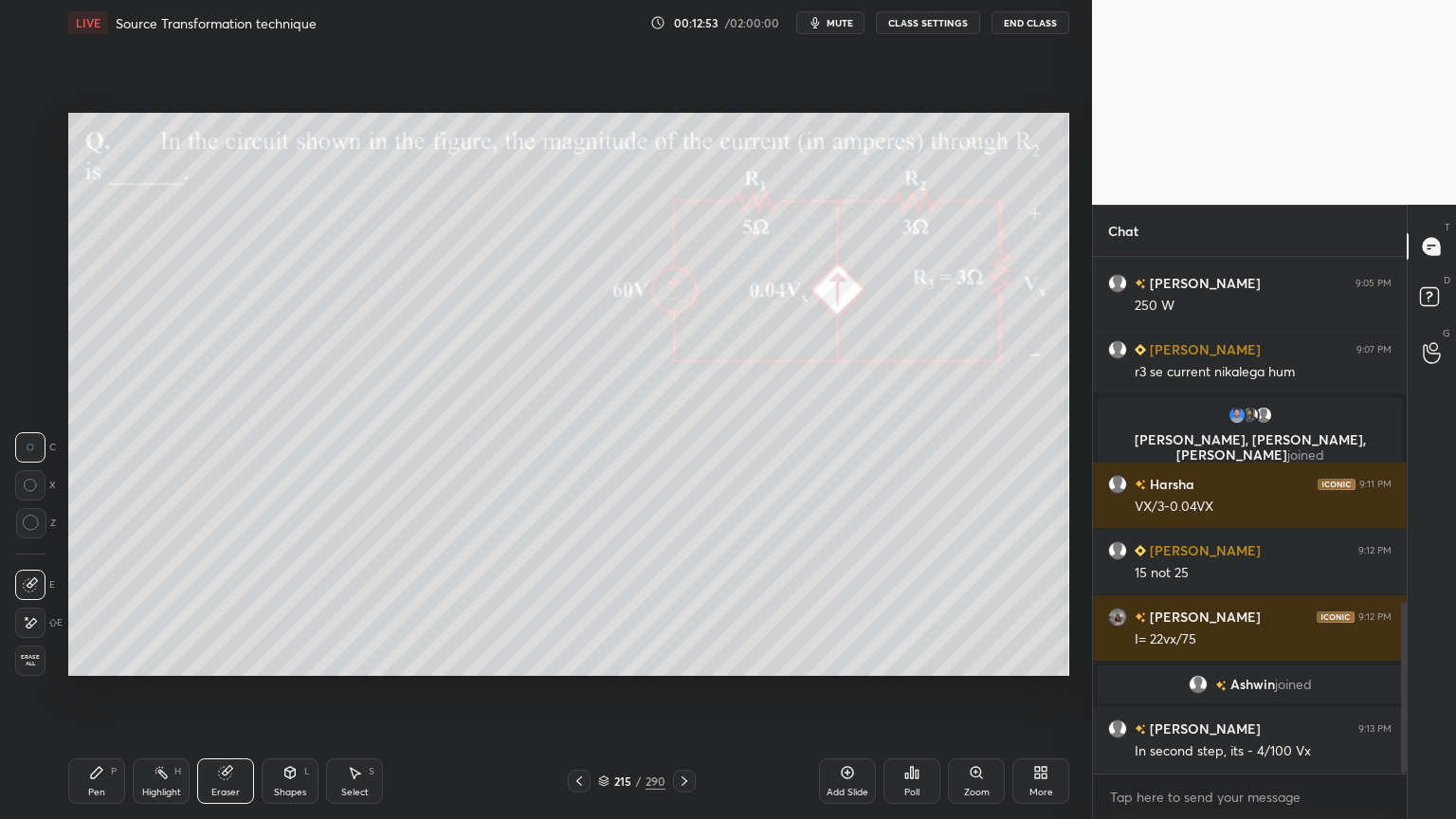click at bounding box center (30, 623) 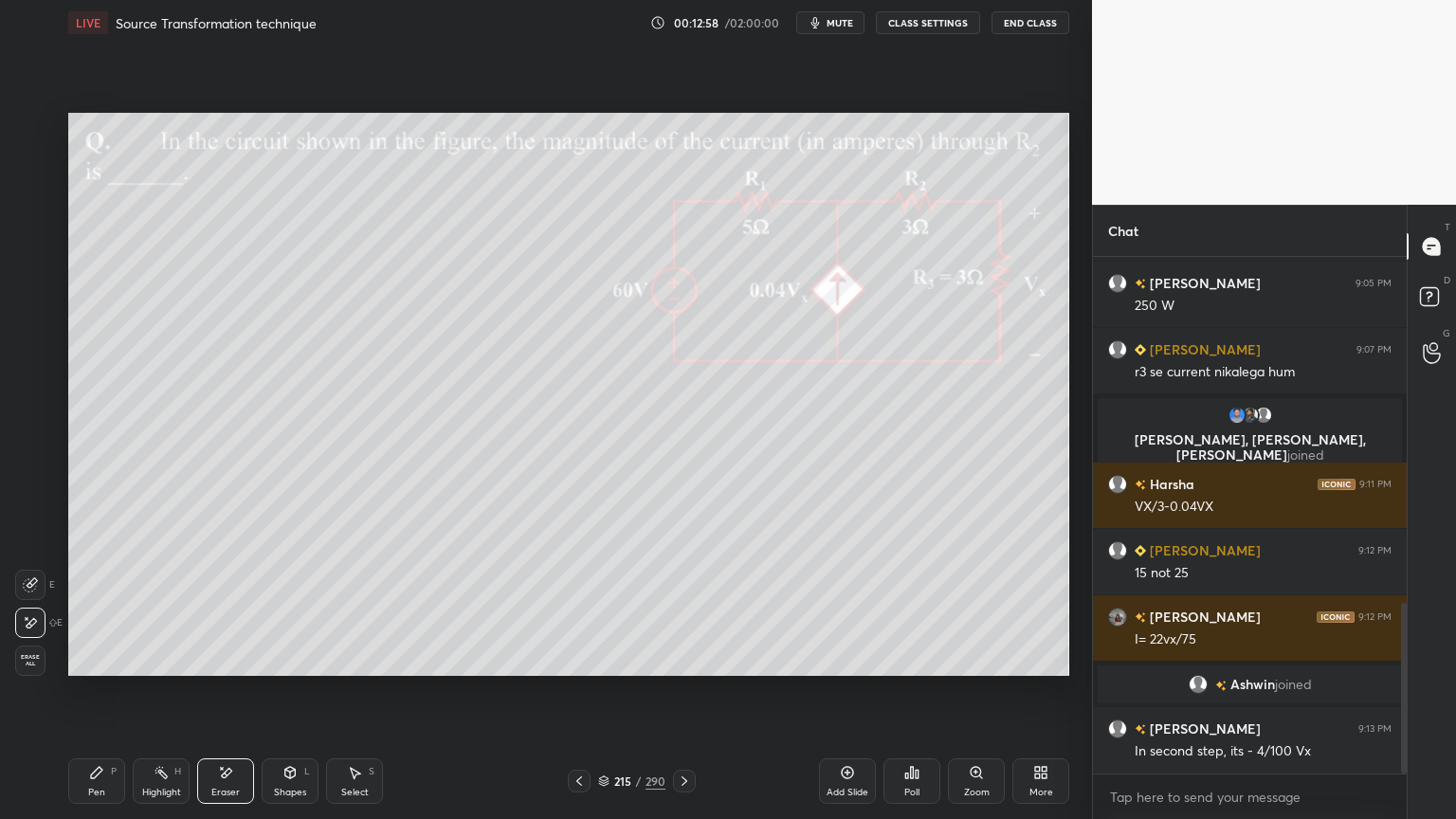 click on "Pen P" at bounding box center [97, 781] 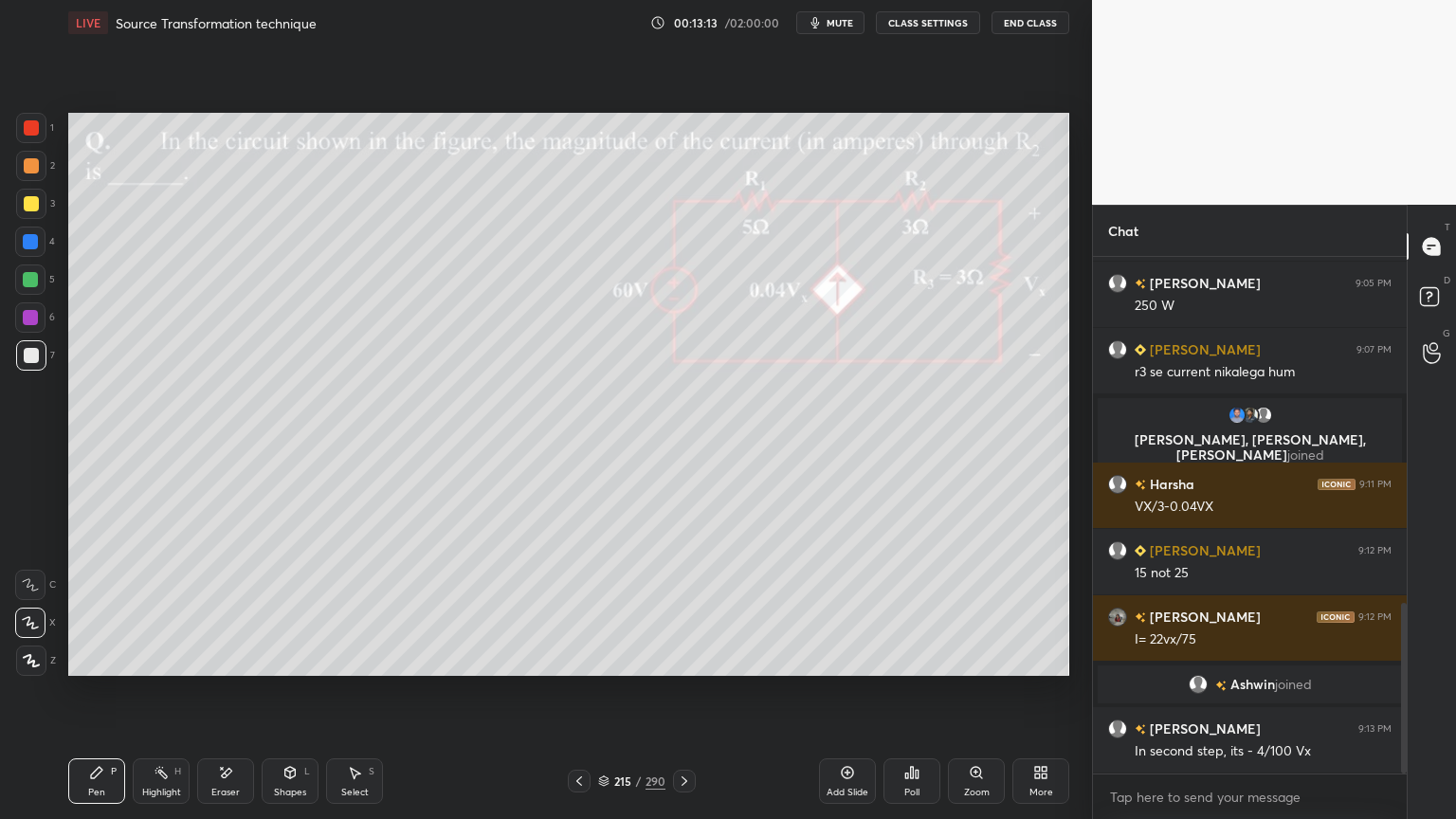 click on "Eraser" at bounding box center (226, 781) 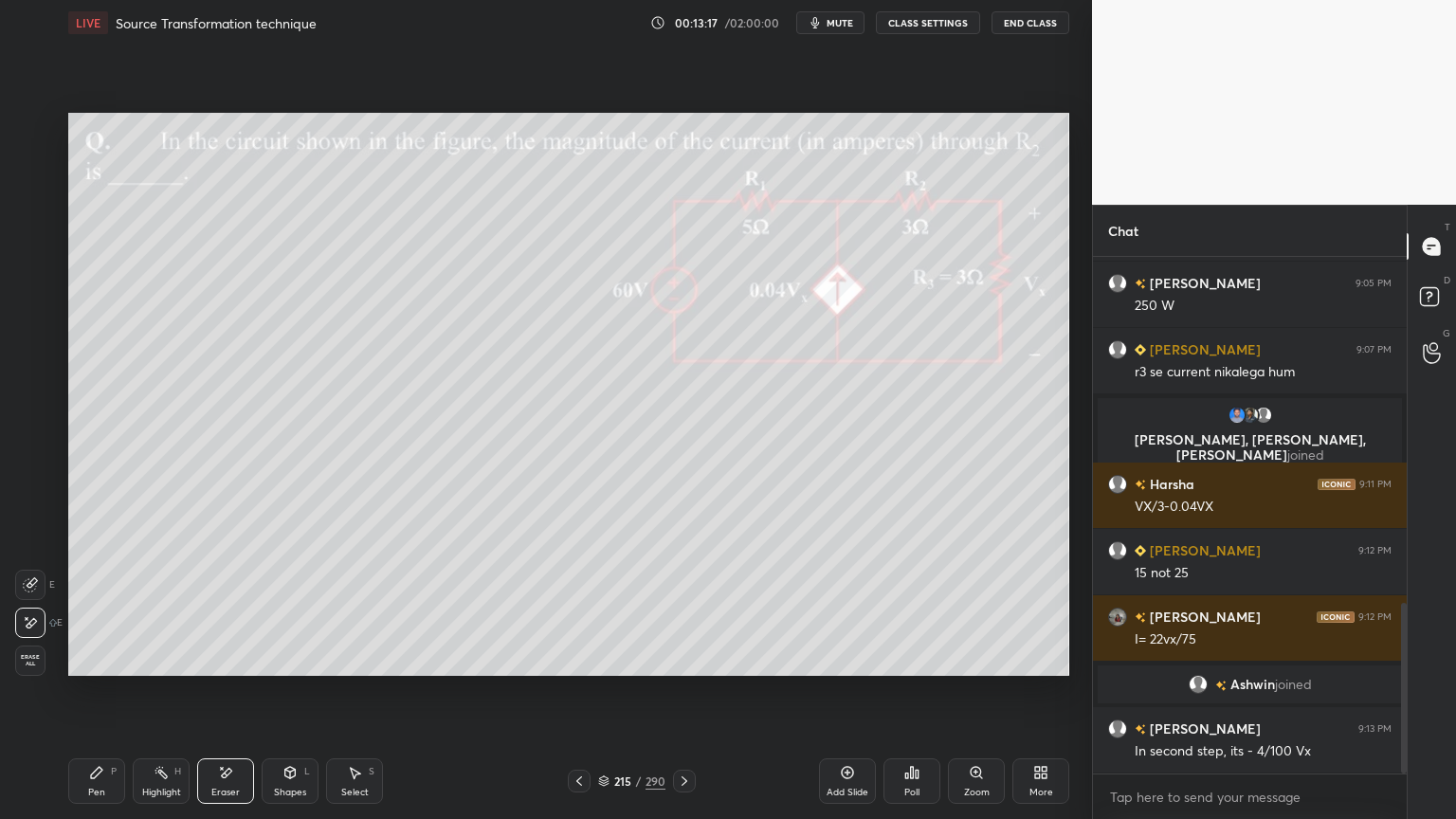 click on "Pen" at bounding box center (97, 792) 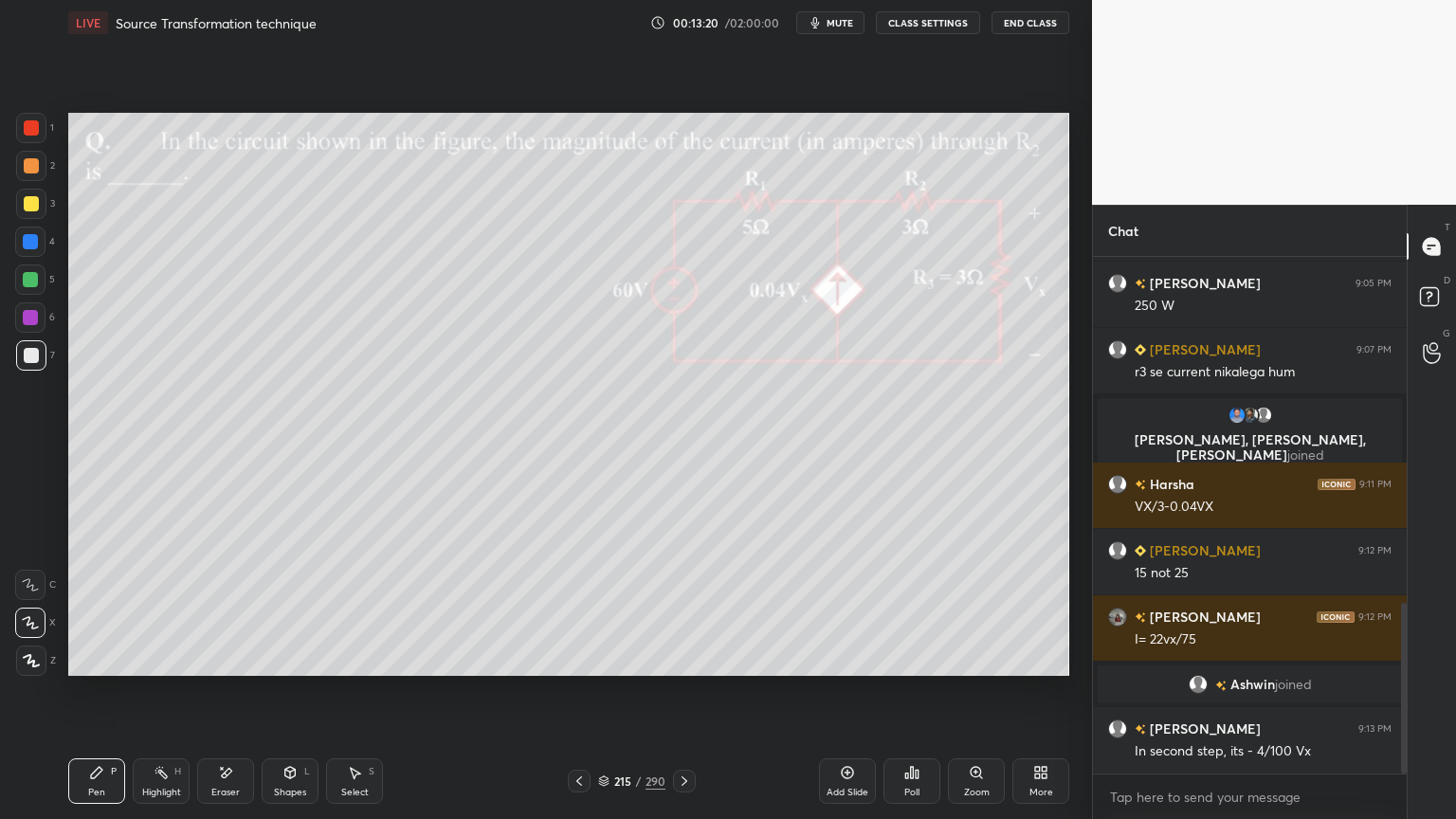 click 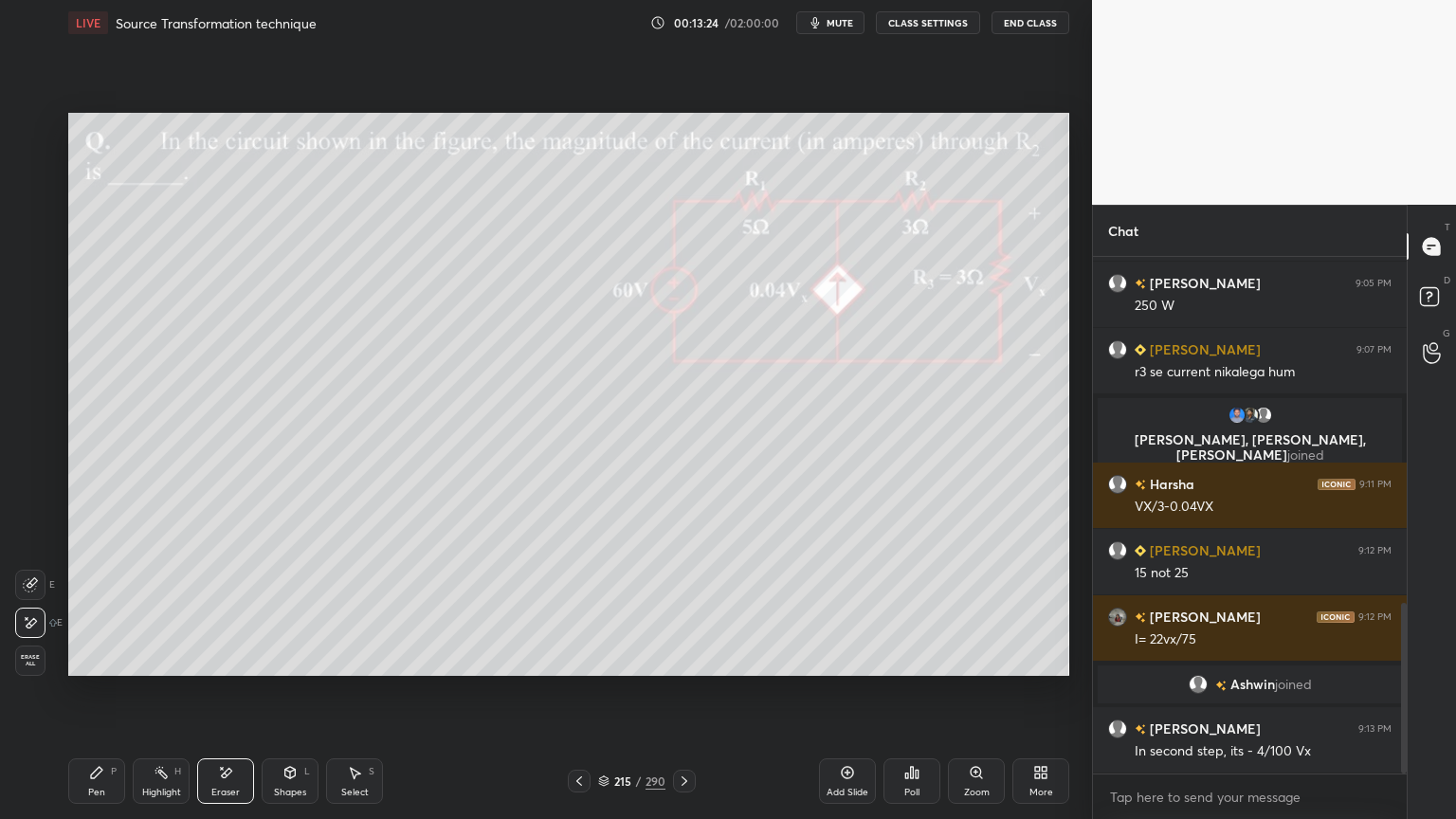 click on "Pen P" at bounding box center (97, 781) 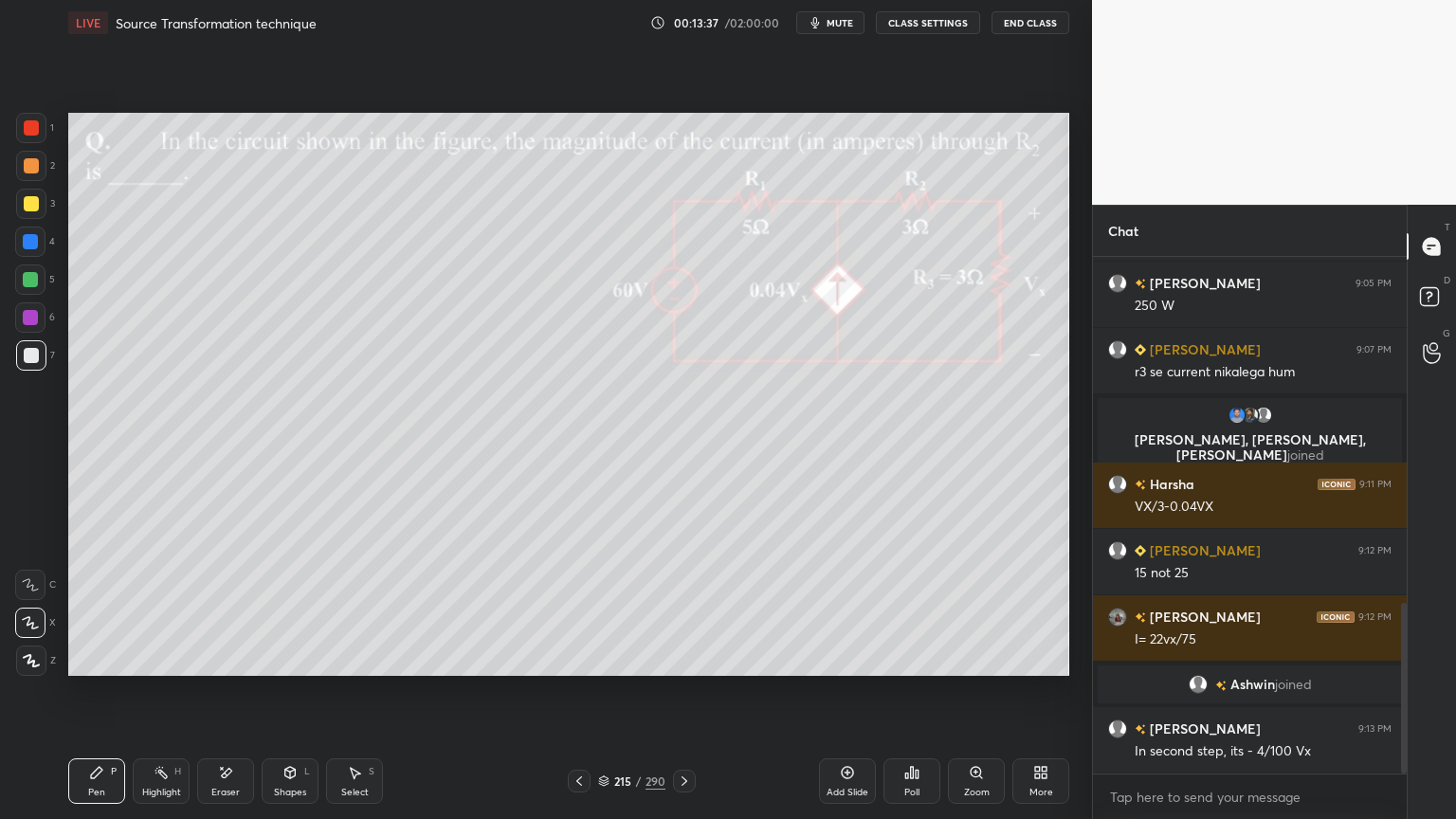 click on "Eraser" at bounding box center [226, 781] 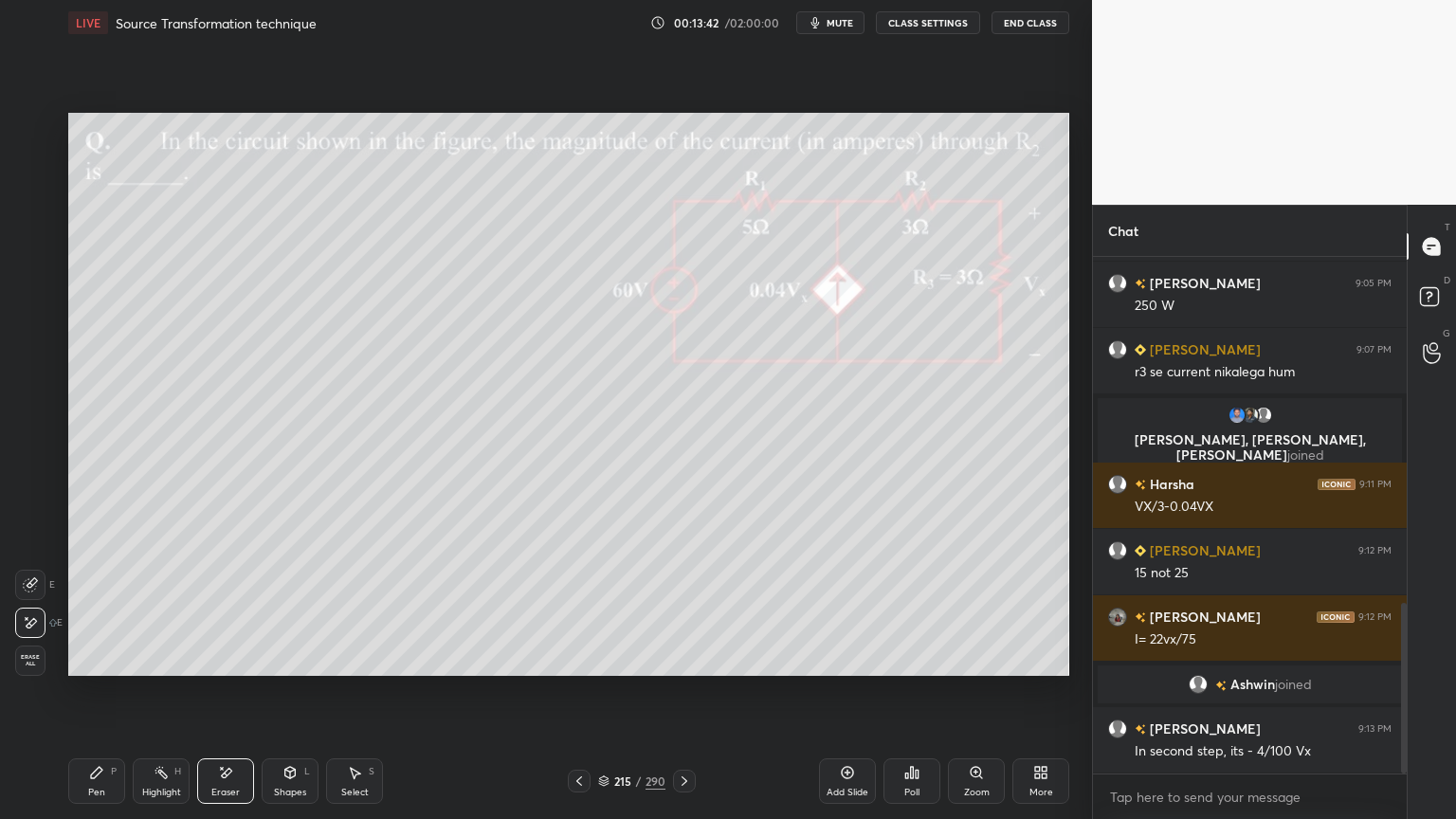 click 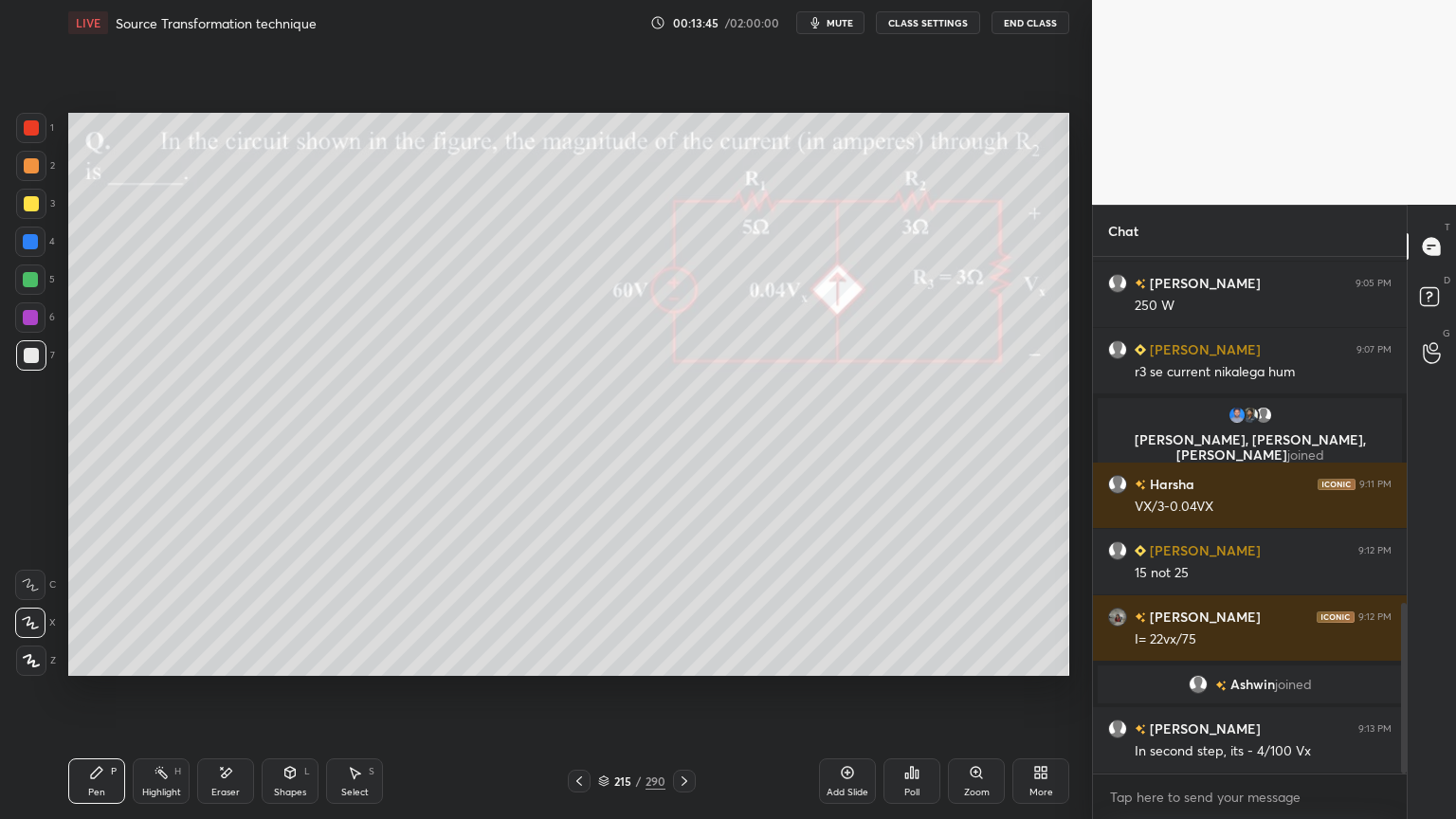 click 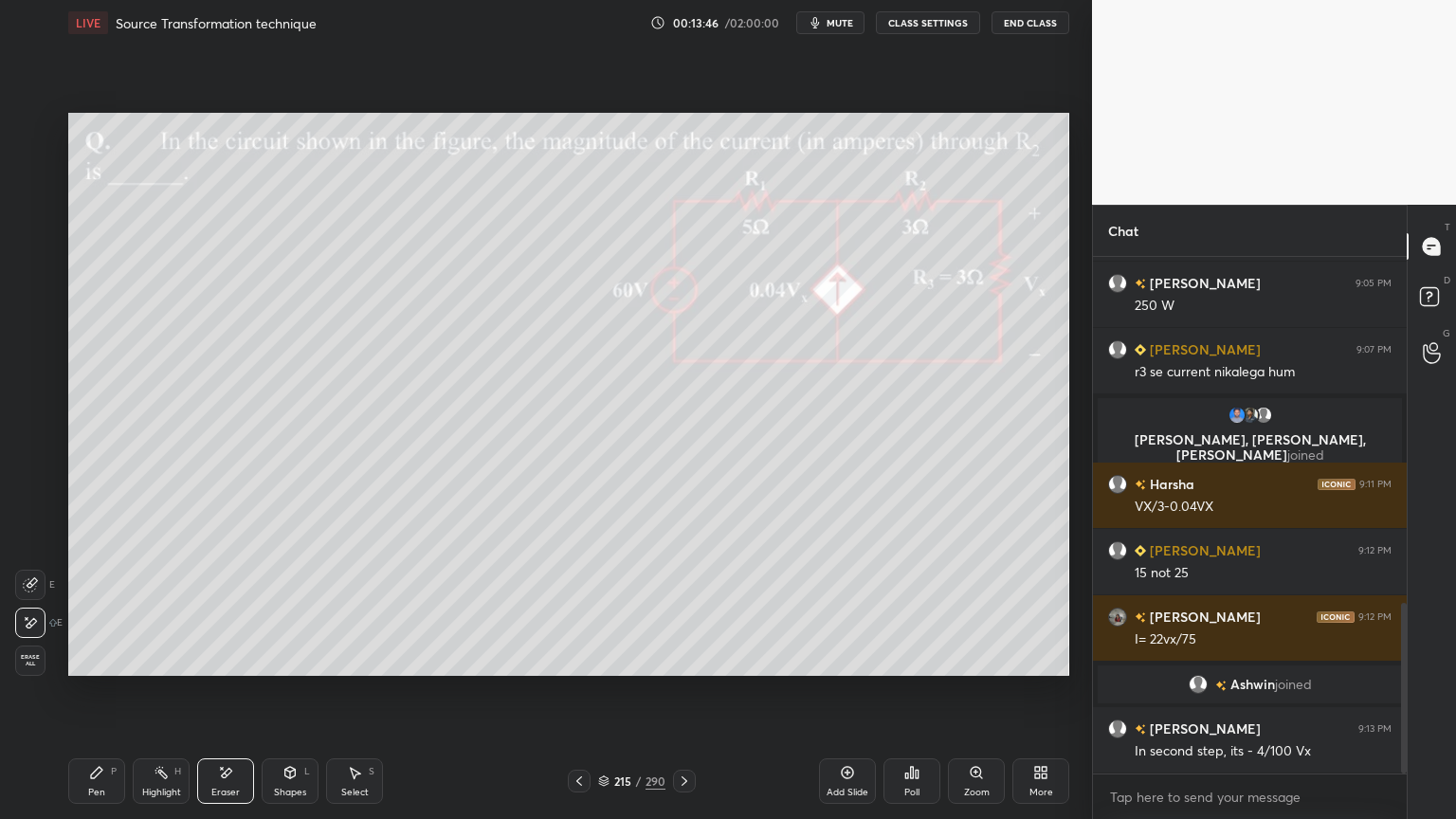 click 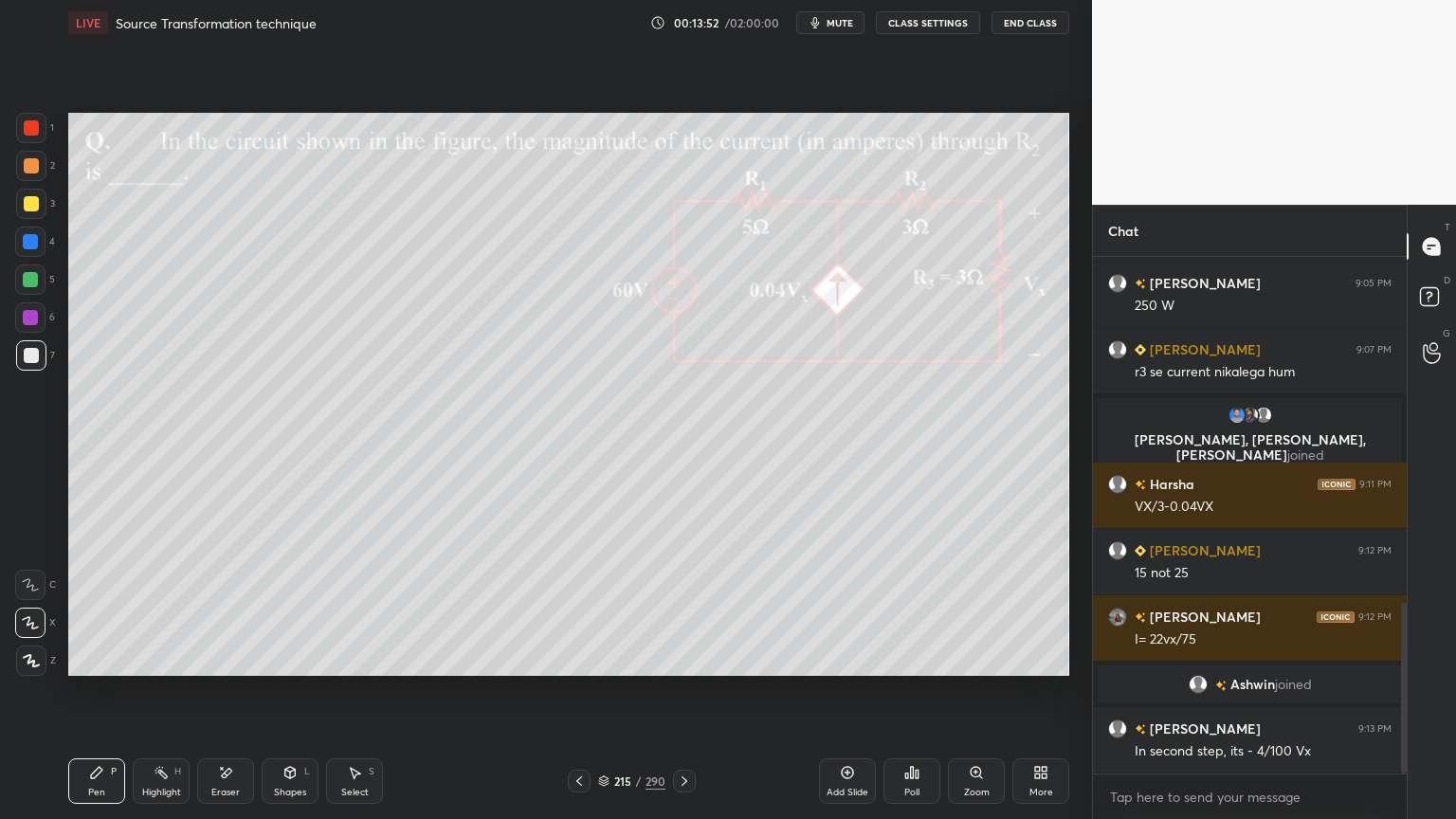 click on "Eraser" at bounding box center [226, 792] 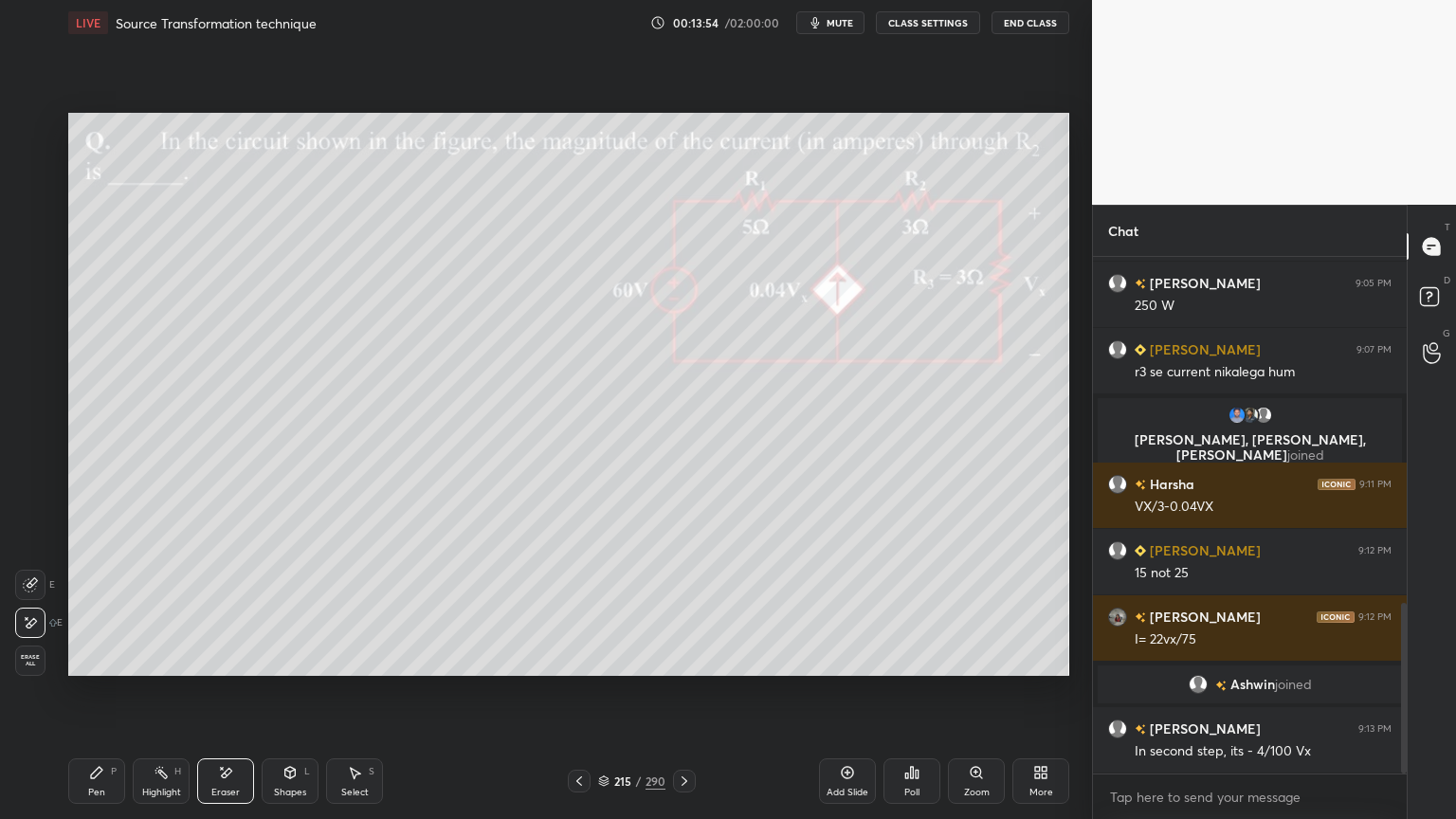 click on "Pen P" at bounding box center (97, 781) 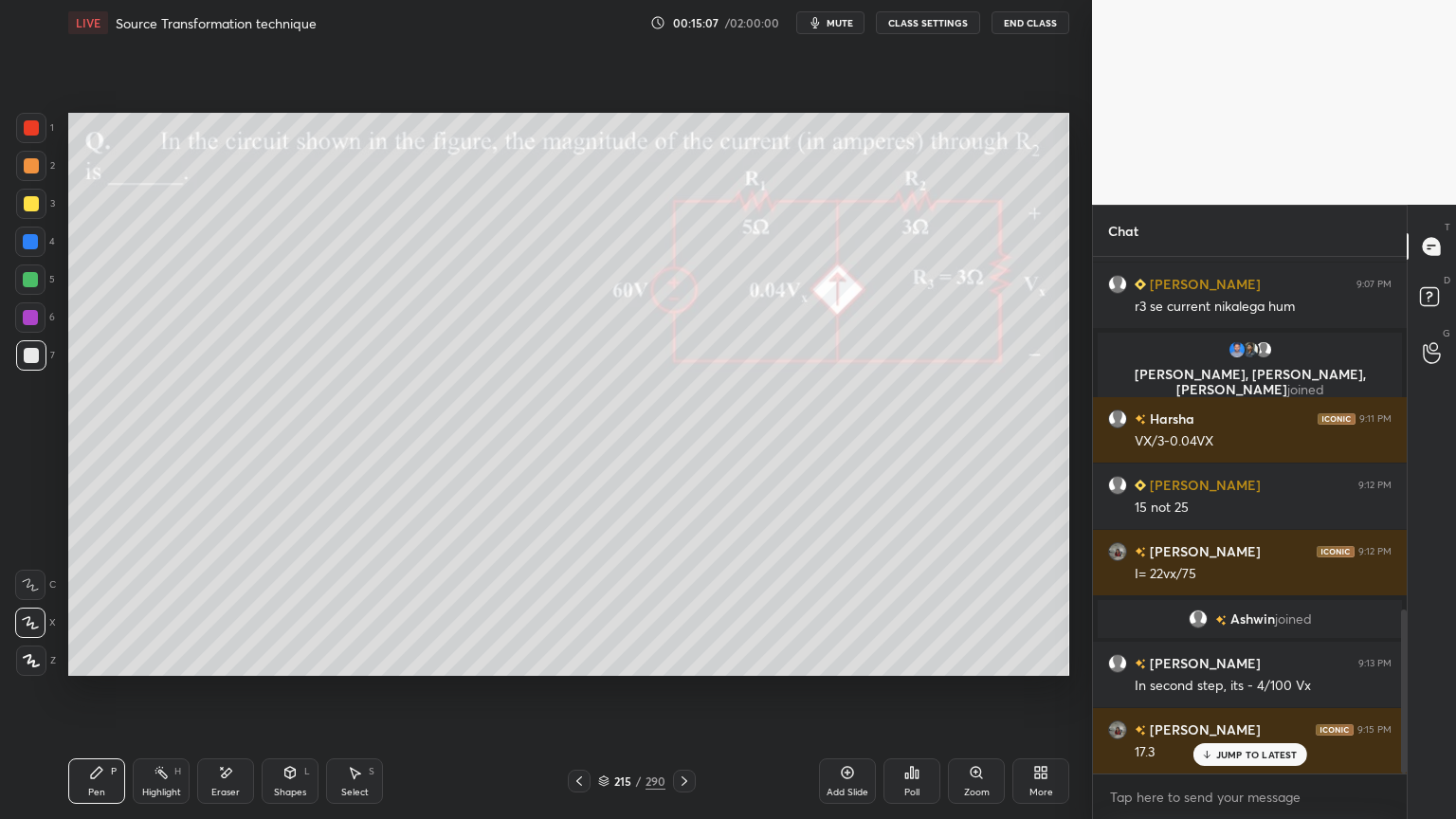 scroll, scrollTop: 1182, scrollLeft: 0, axis: vertical 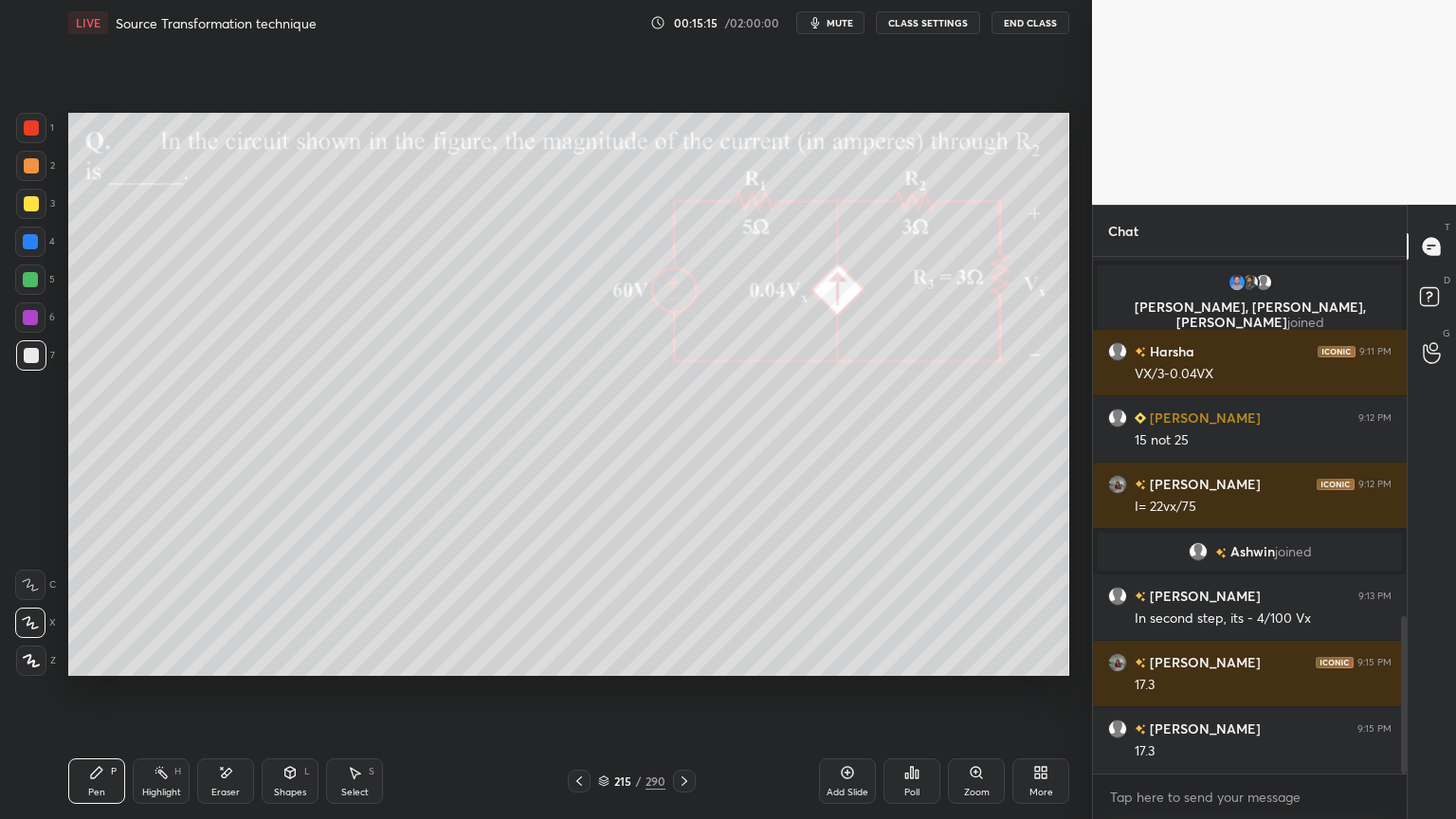 click at bounding box center (31, 204) 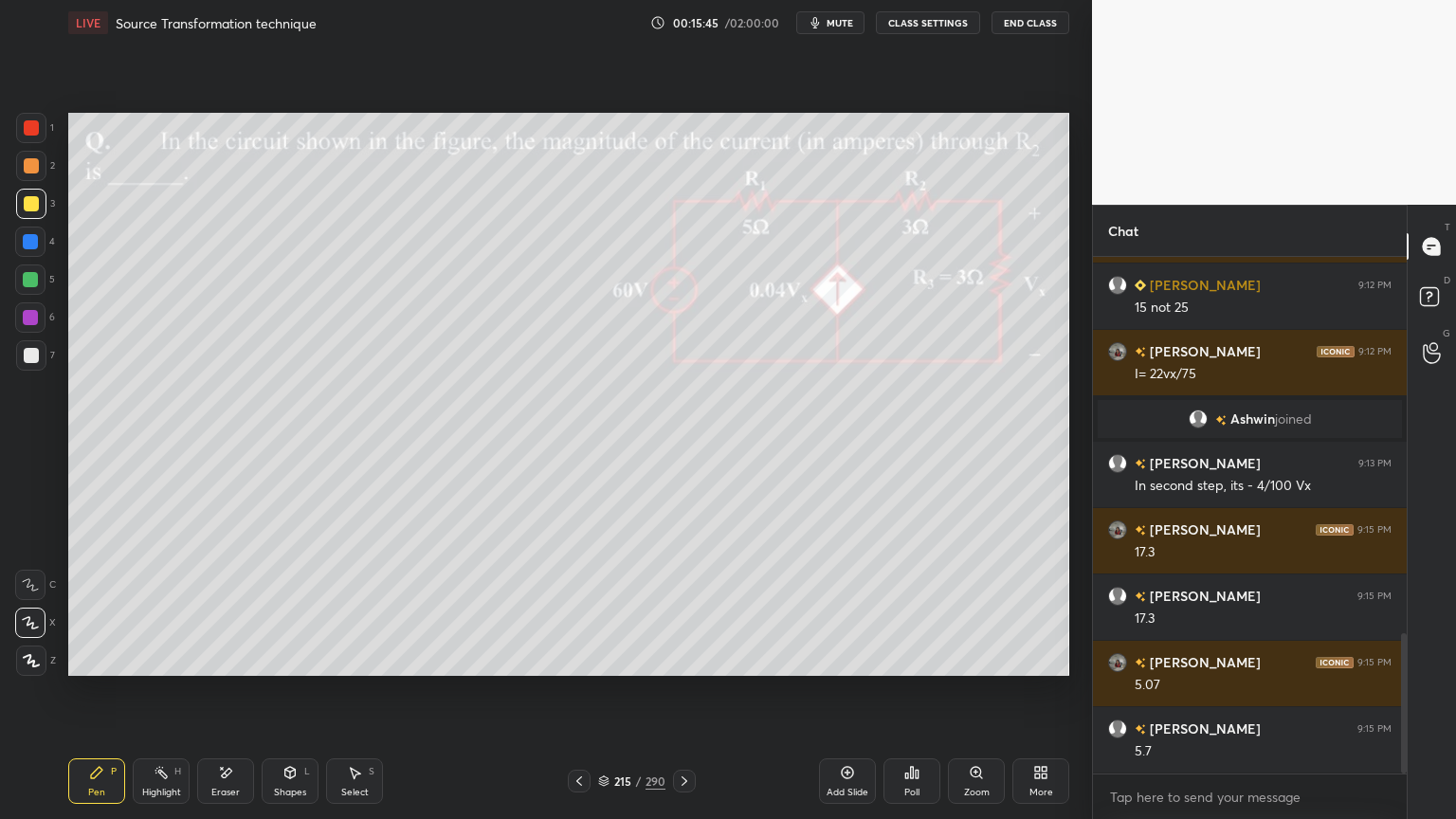 scroll, scrollTop: 1380, scrollLeft: 0, axis: vertical 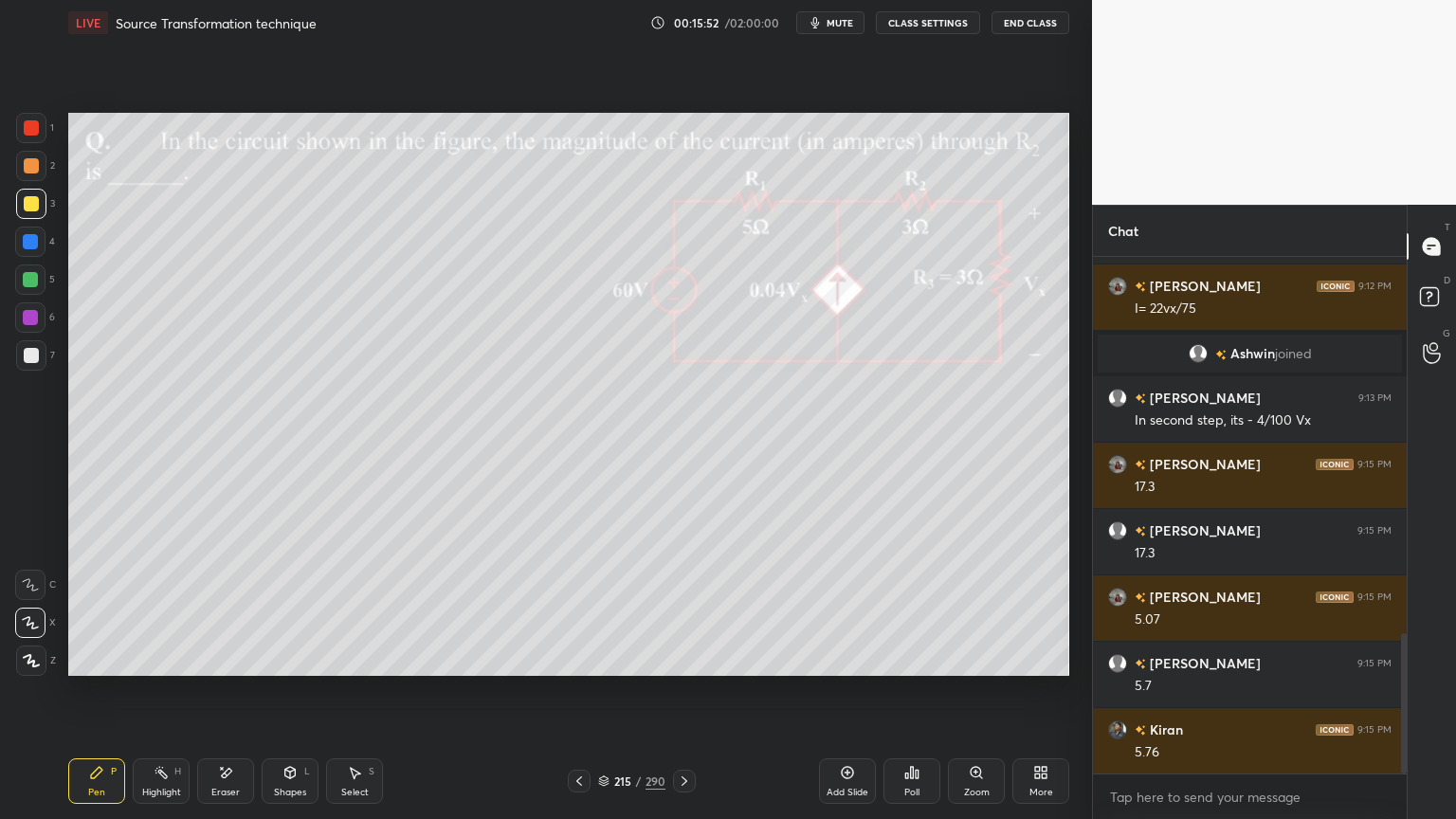 click at bounding box center [30, 280] 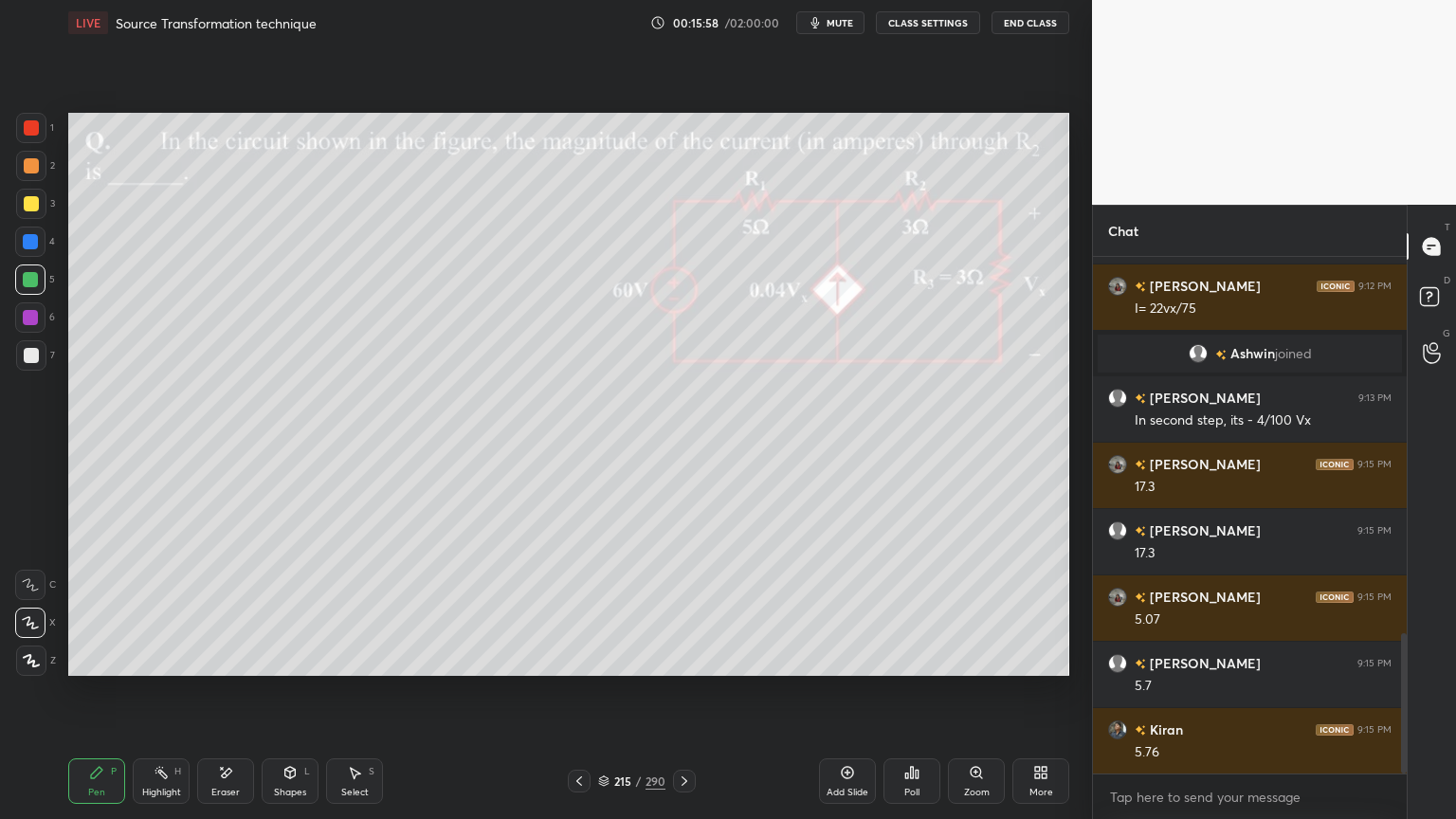 click 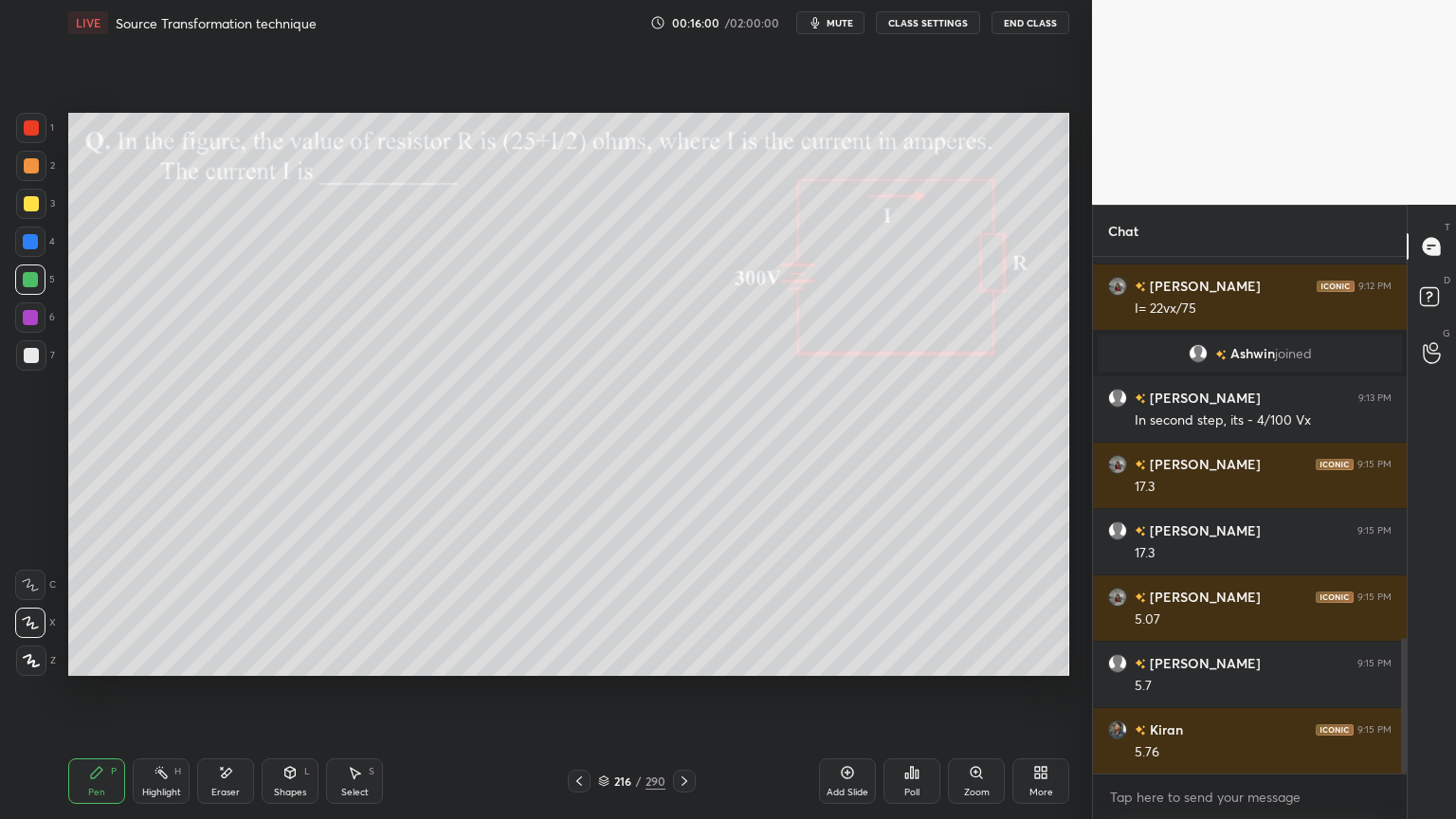 scroll, scrollTop: 1447, scrollLeft: 0, axis: vertical 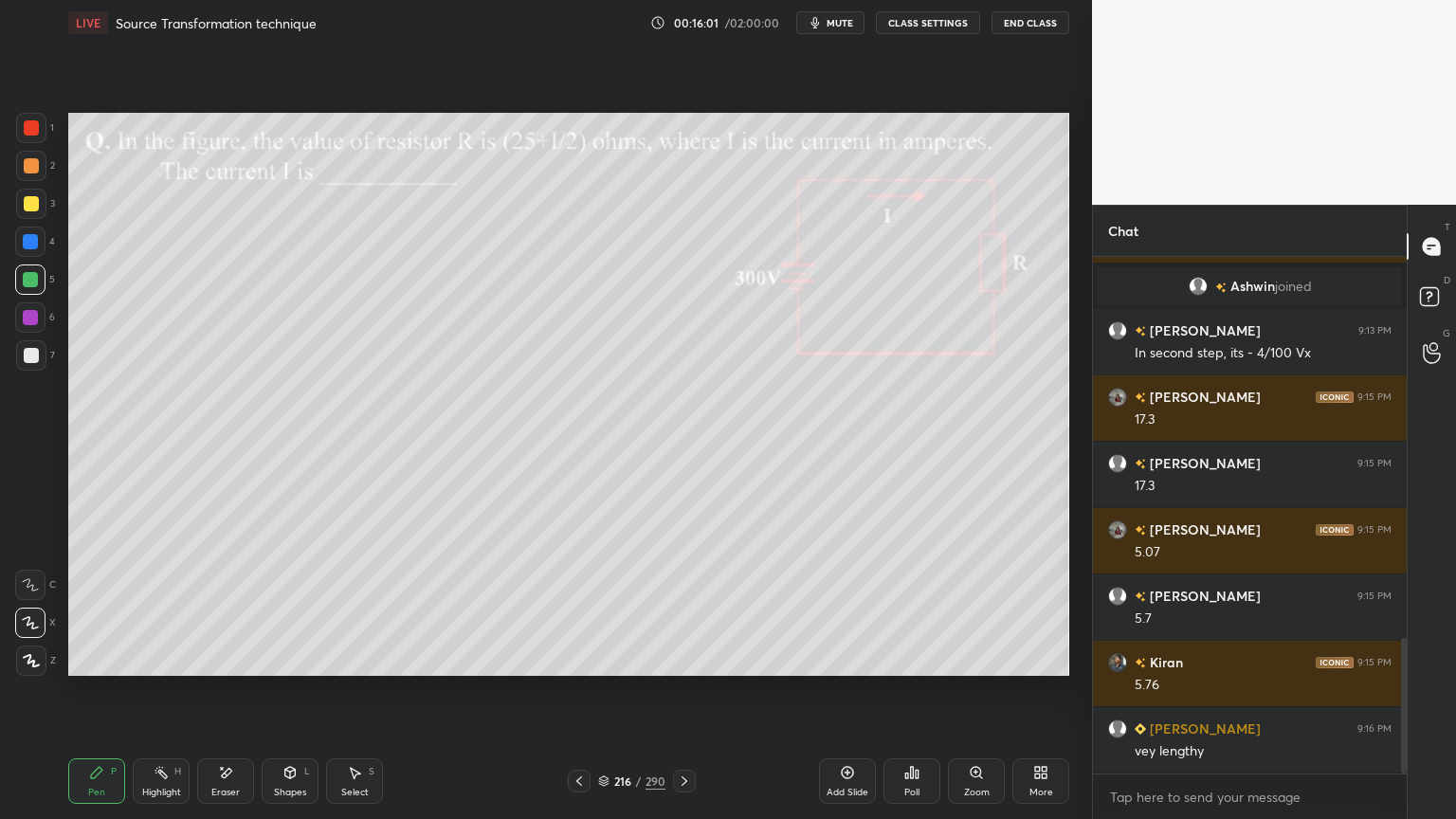 click 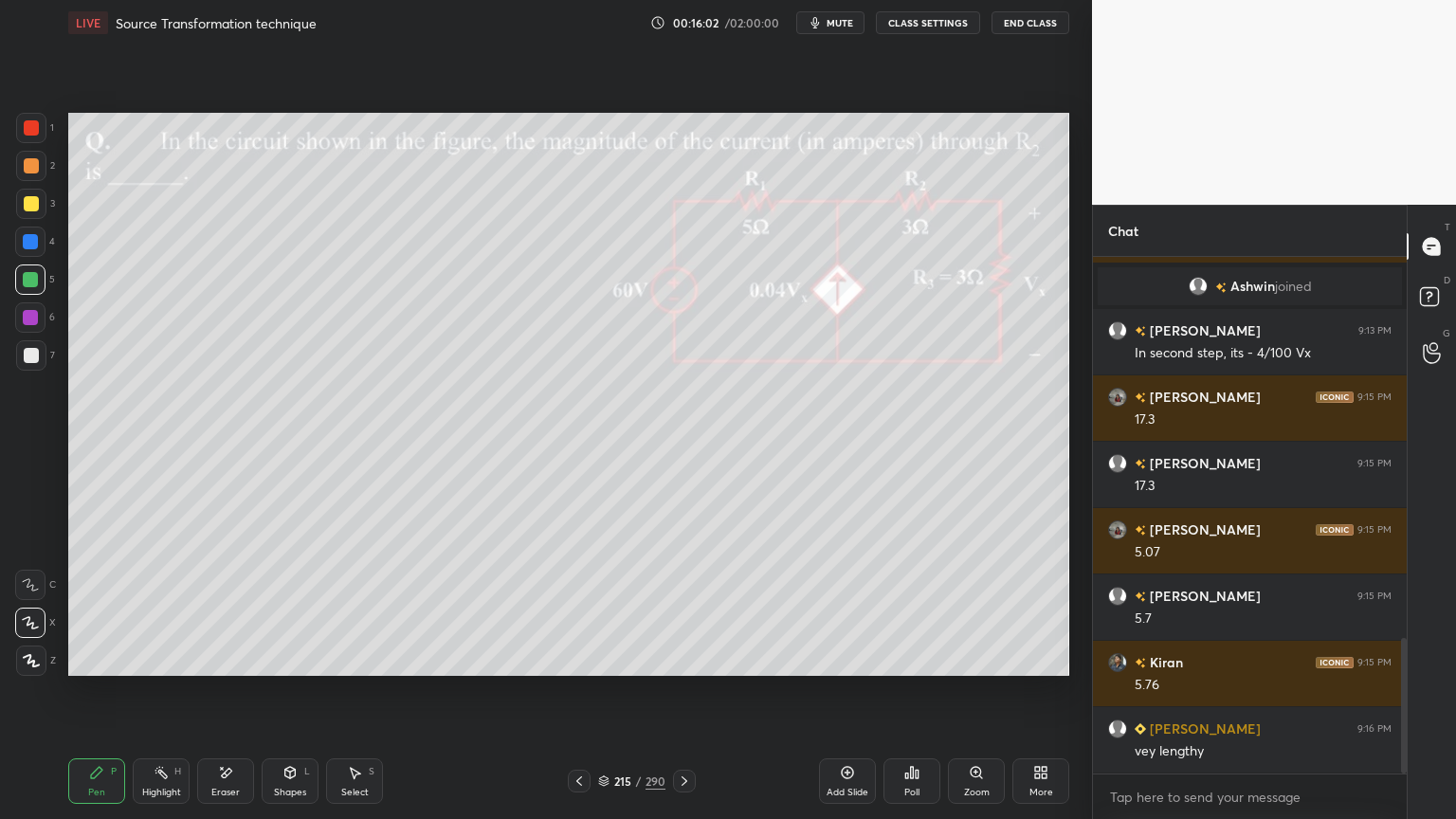 click 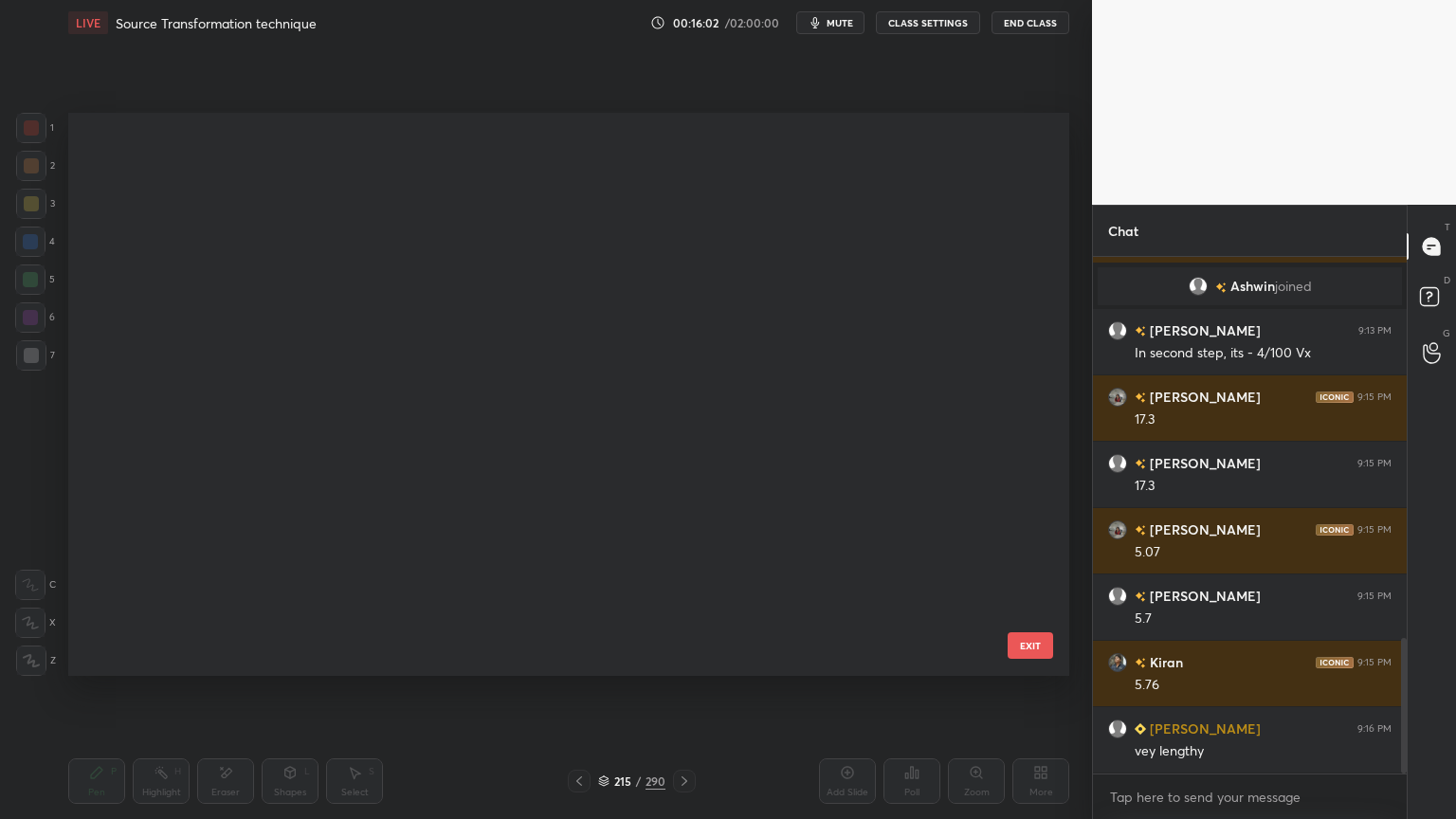 scroll, scrollTop: 11927, scrollLeft: 0, axis: vertical 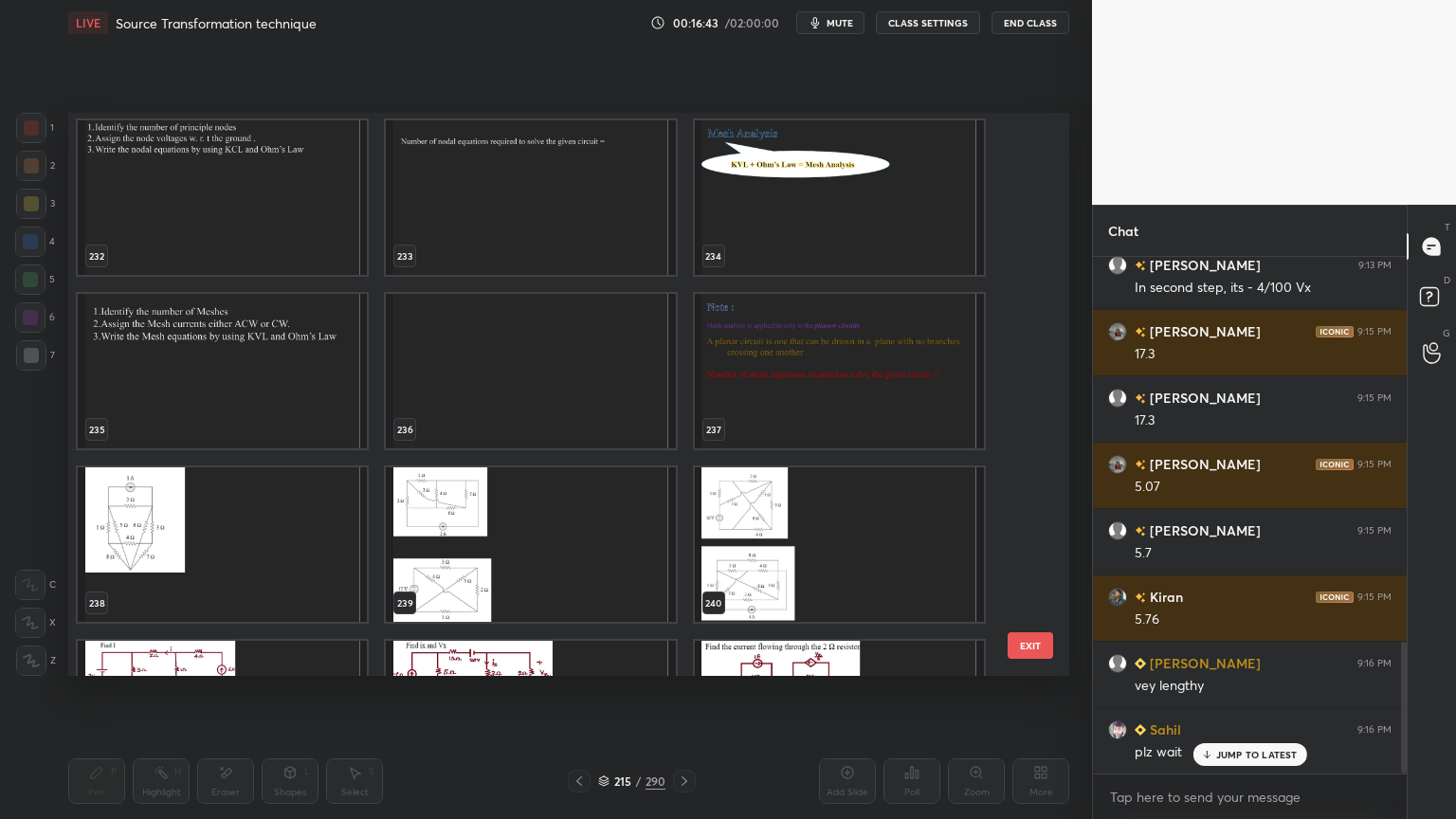 click on "EXIT" at bounding box center [1030, 646] 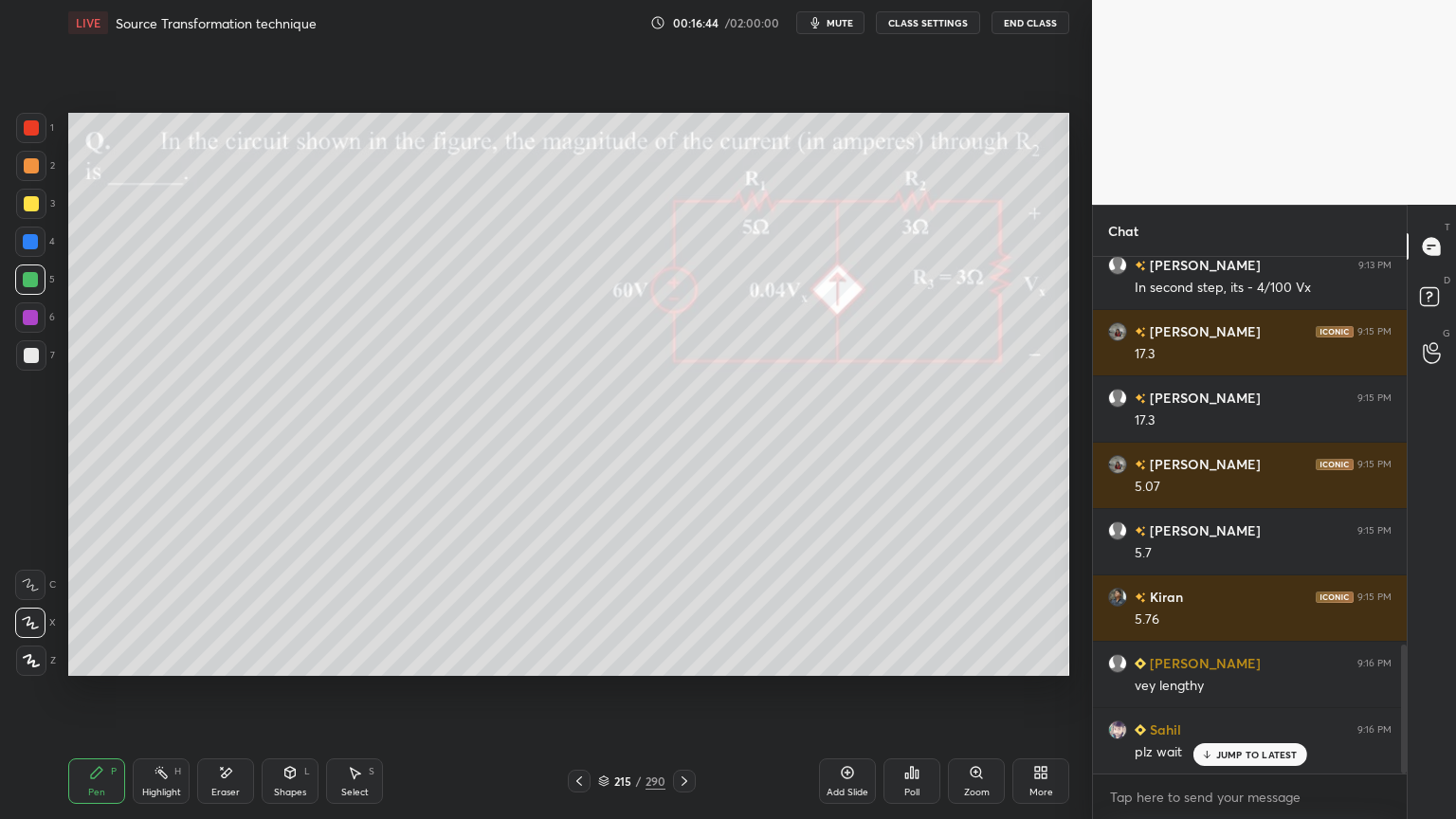 scroll, scrollTop: 1558, scrollLeft: 0, axis: vertical 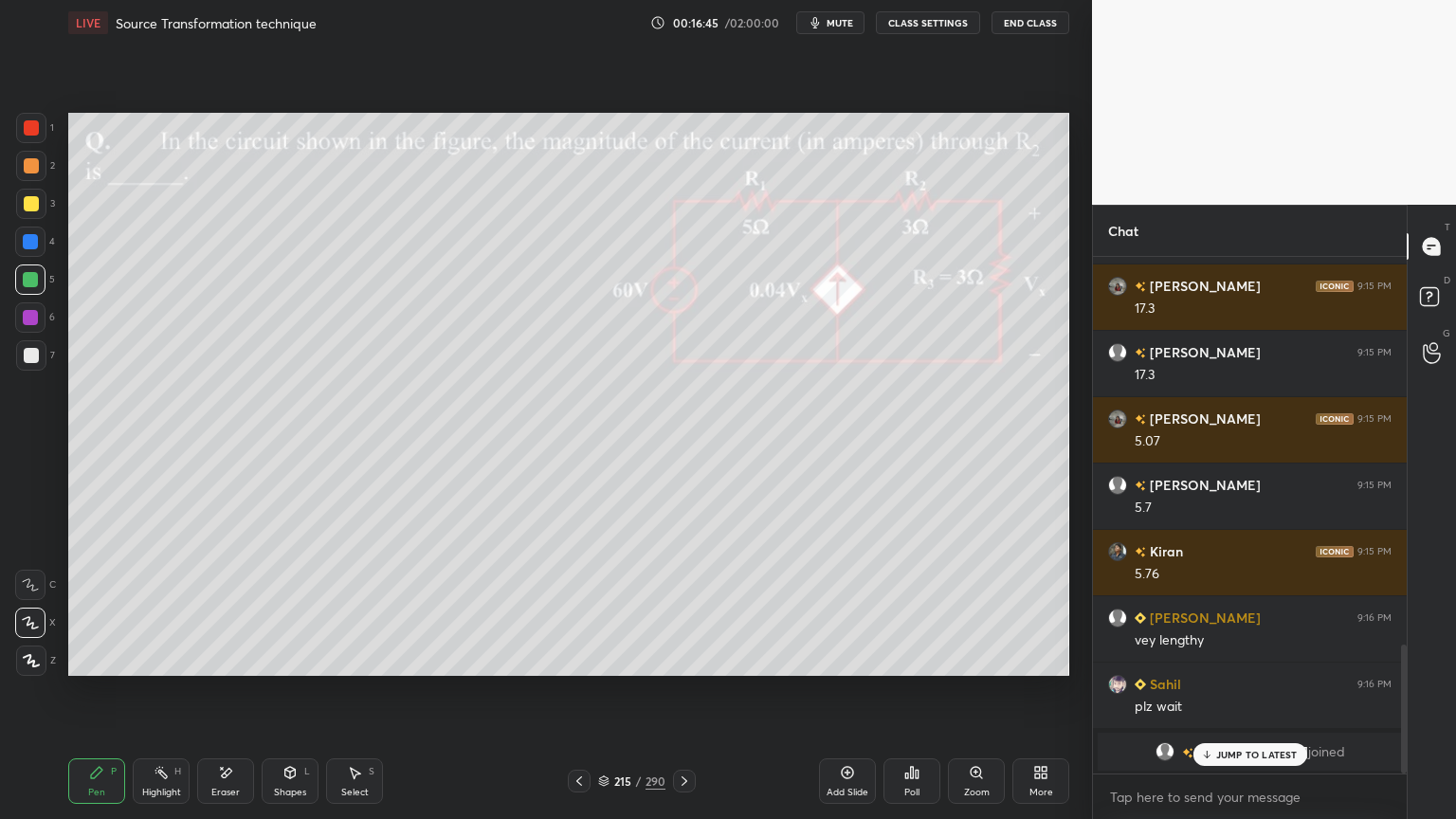click on "JUMP TO LATEST" at bounding box center [1257, 755] 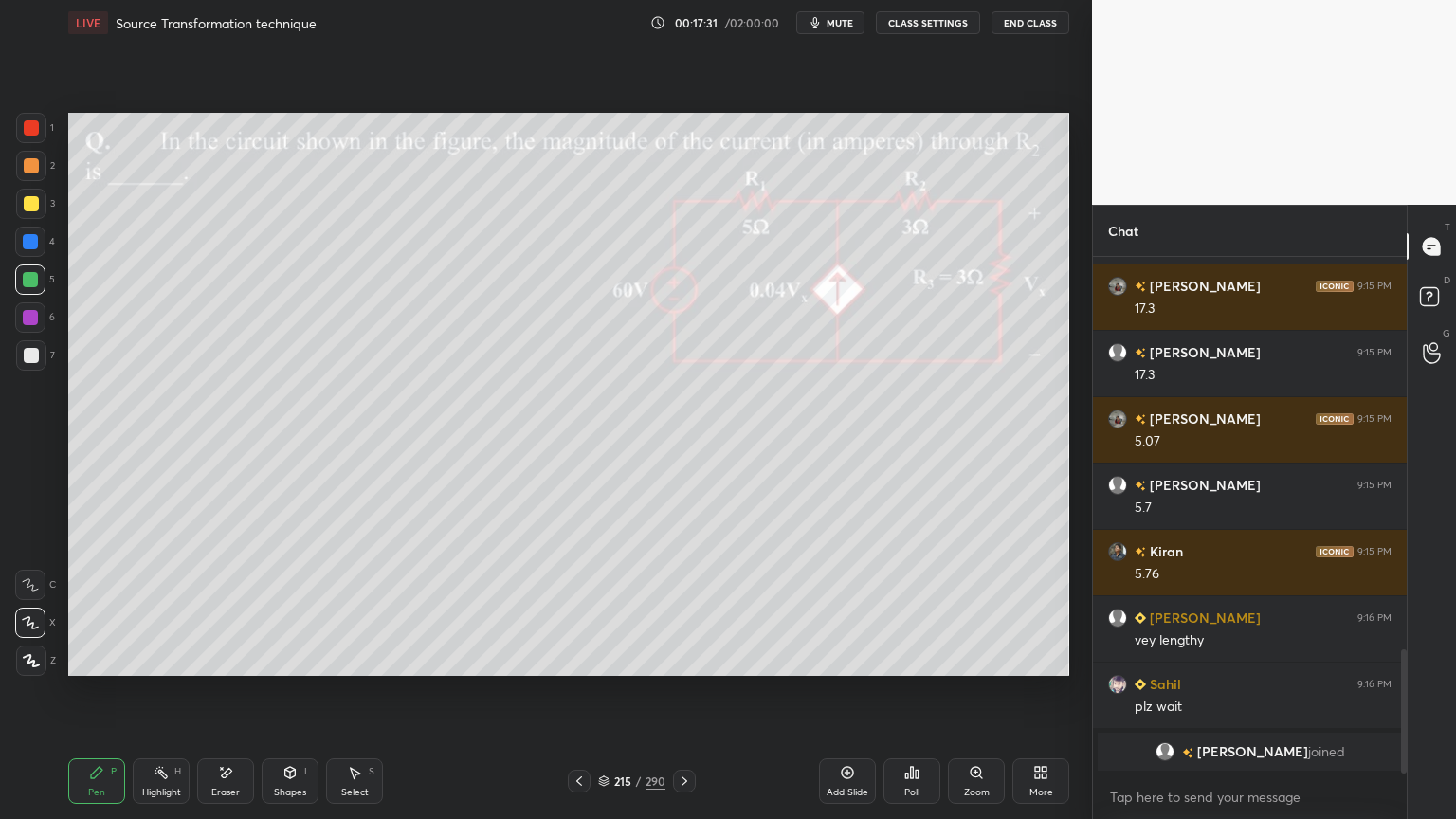 scroll, scrollTop: 1626, scrollLeft: 0, axis: vertical 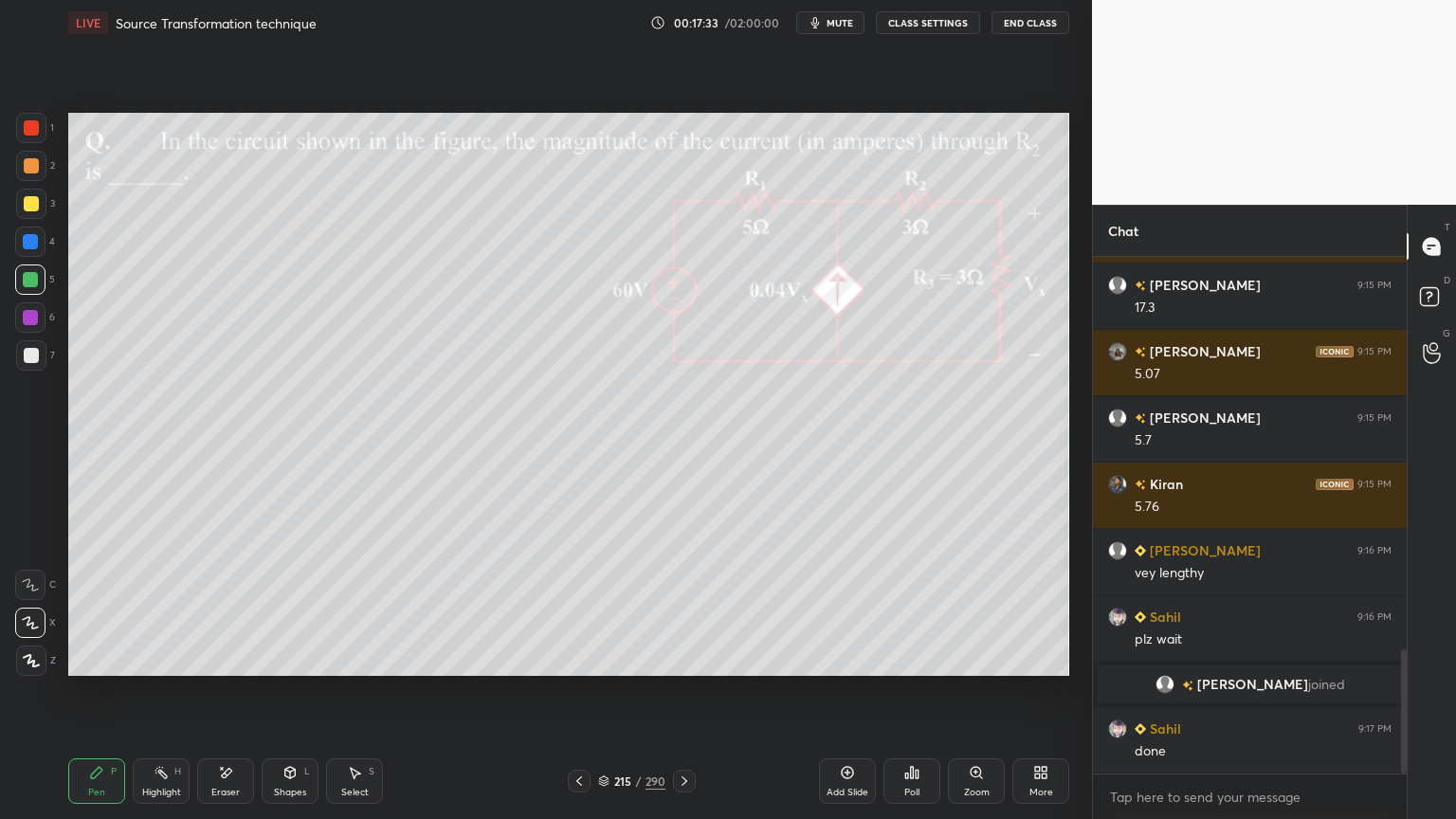 click 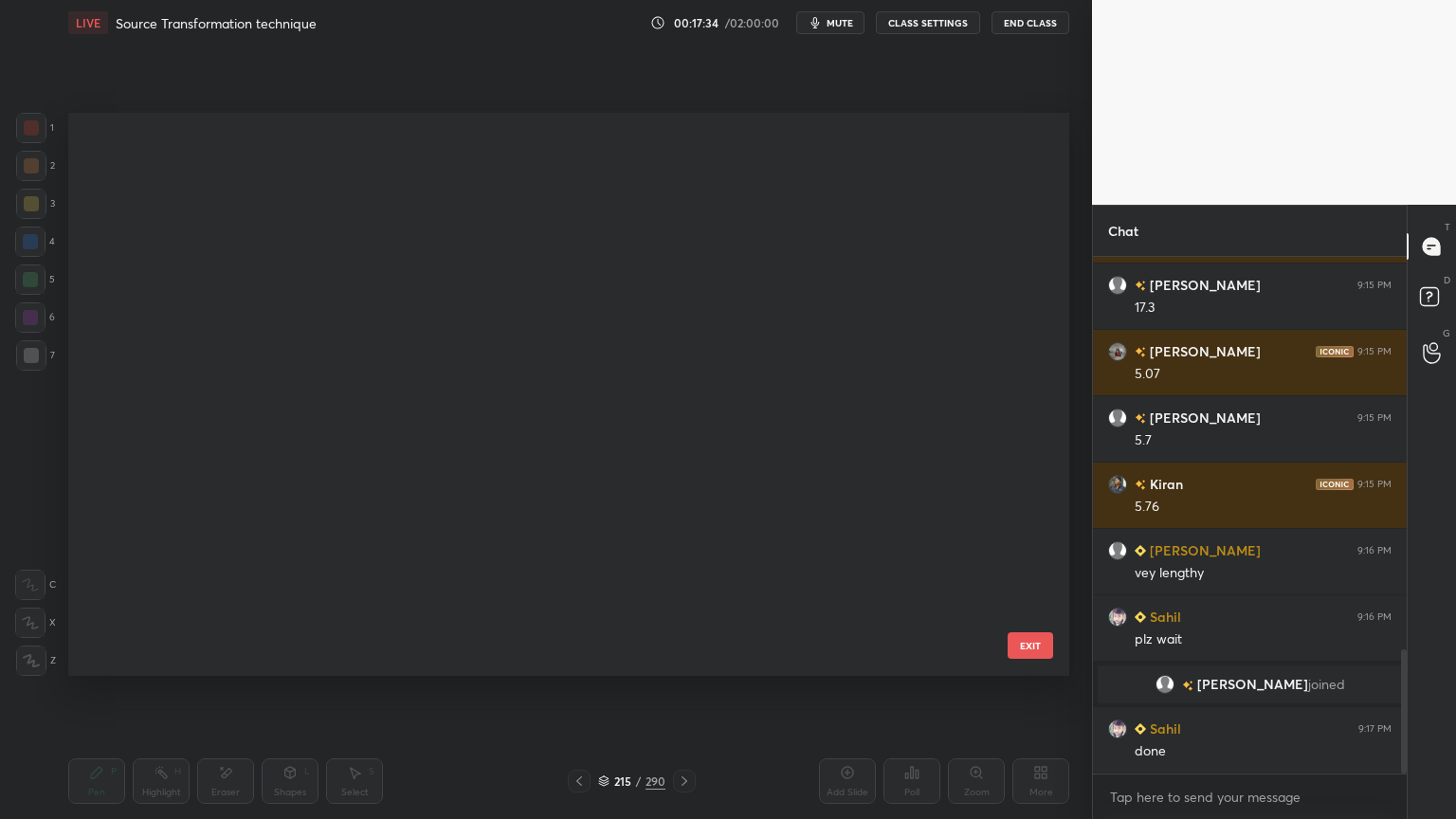 scroll, scrollTop: 11927, scrollLeft: 0, axis: vertical 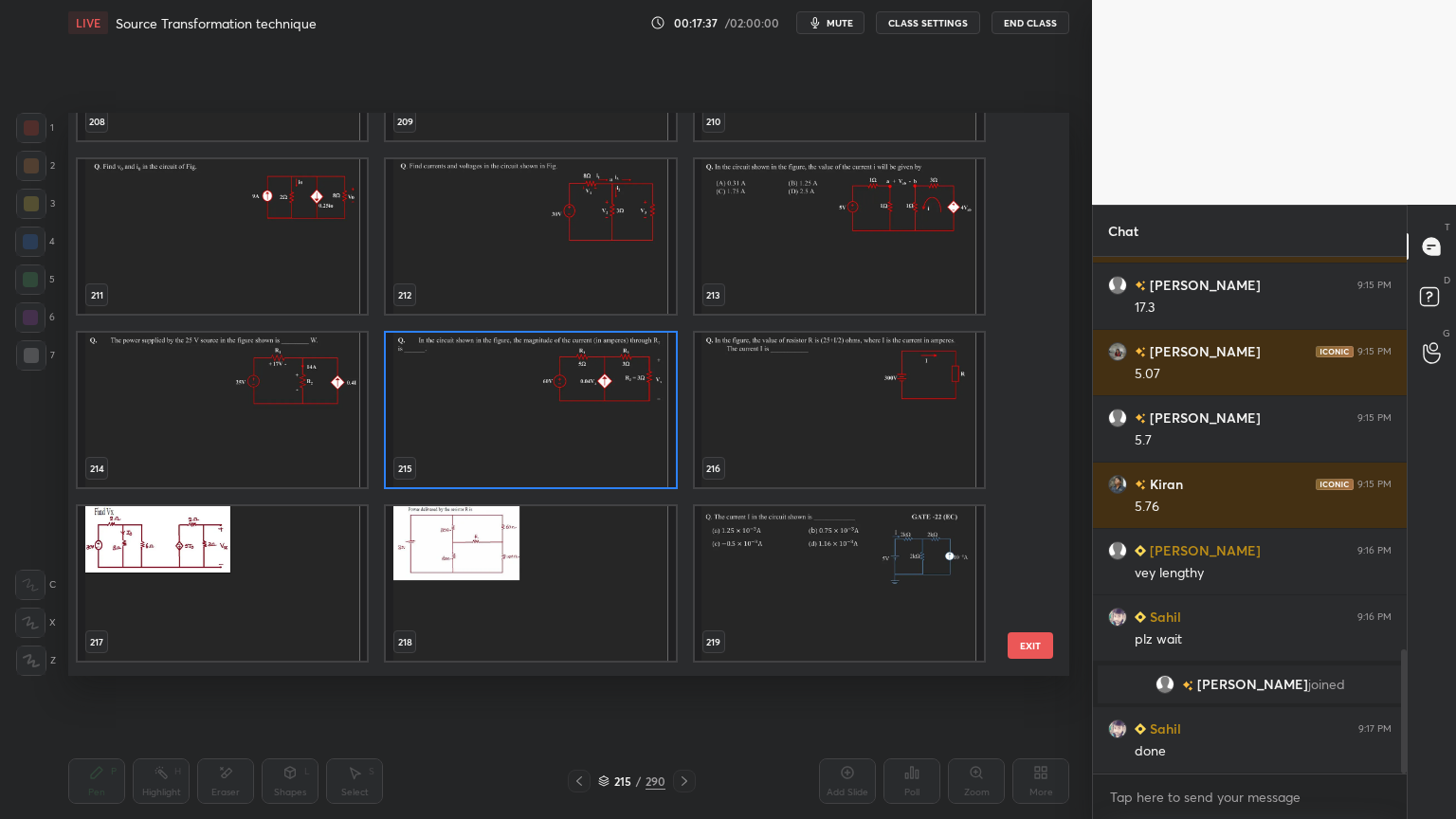 click at bounding box center [222, 583] 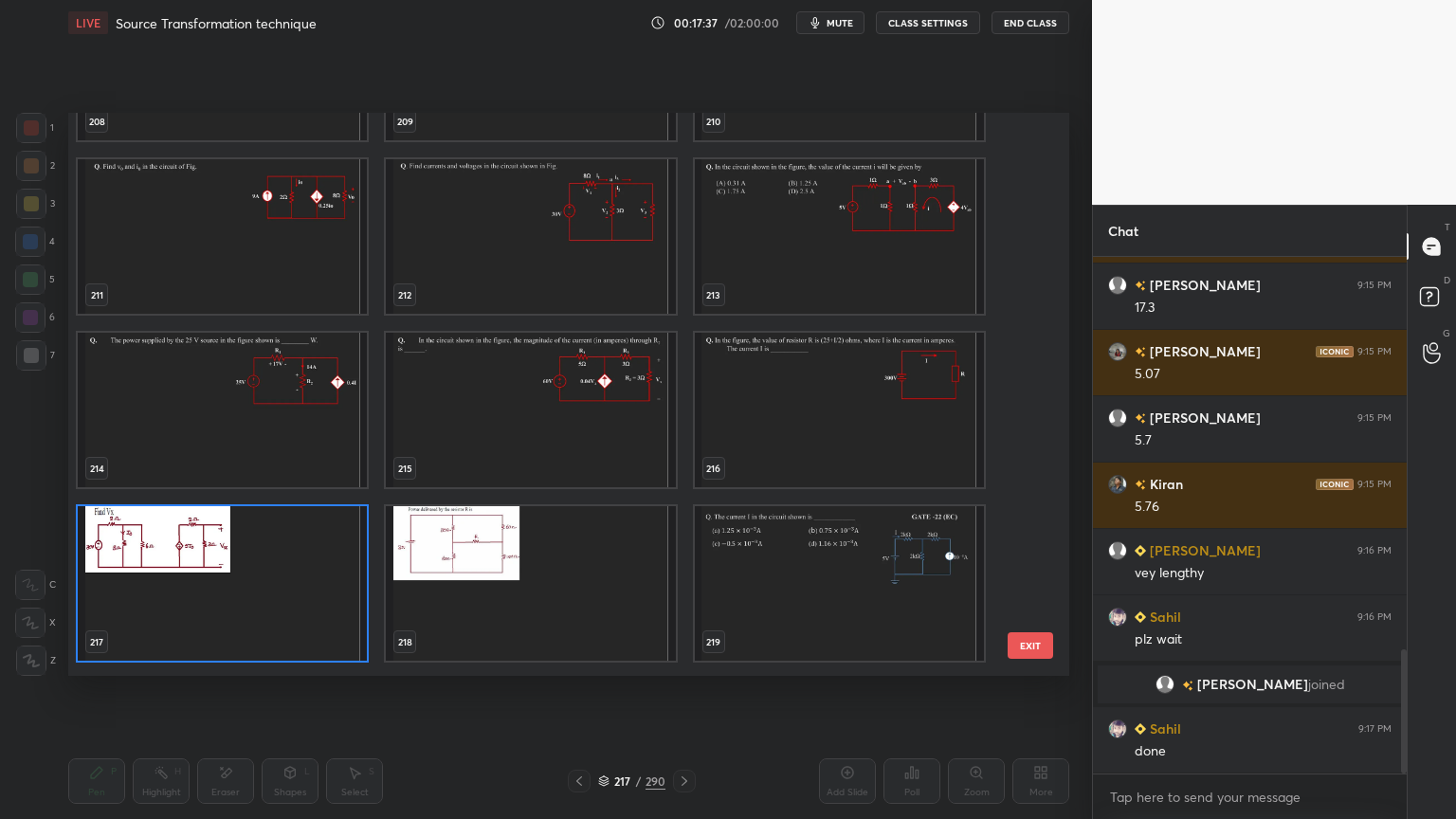 click at bounding box center [222, 583] 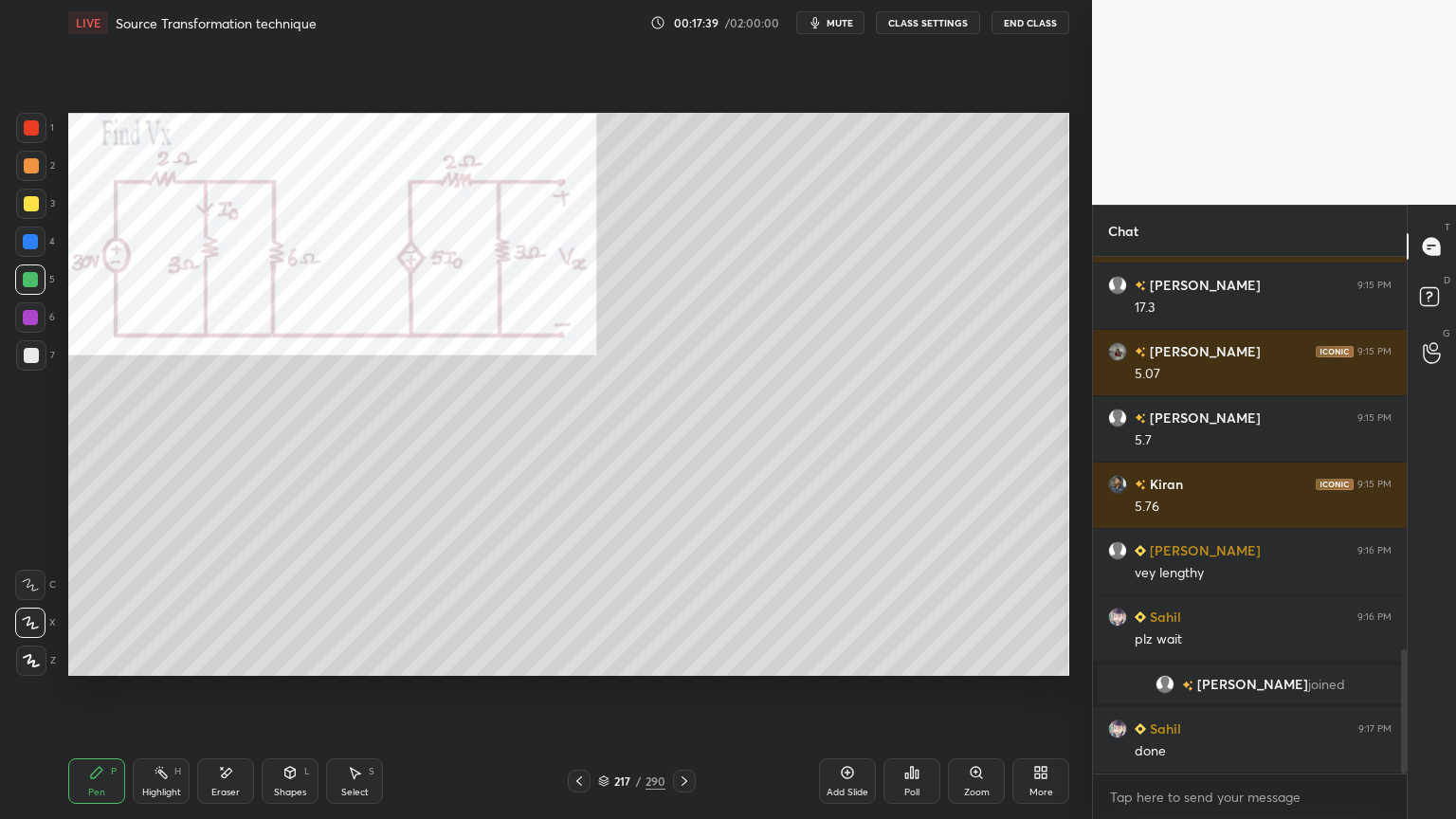 click at bounding box center (30, 242) 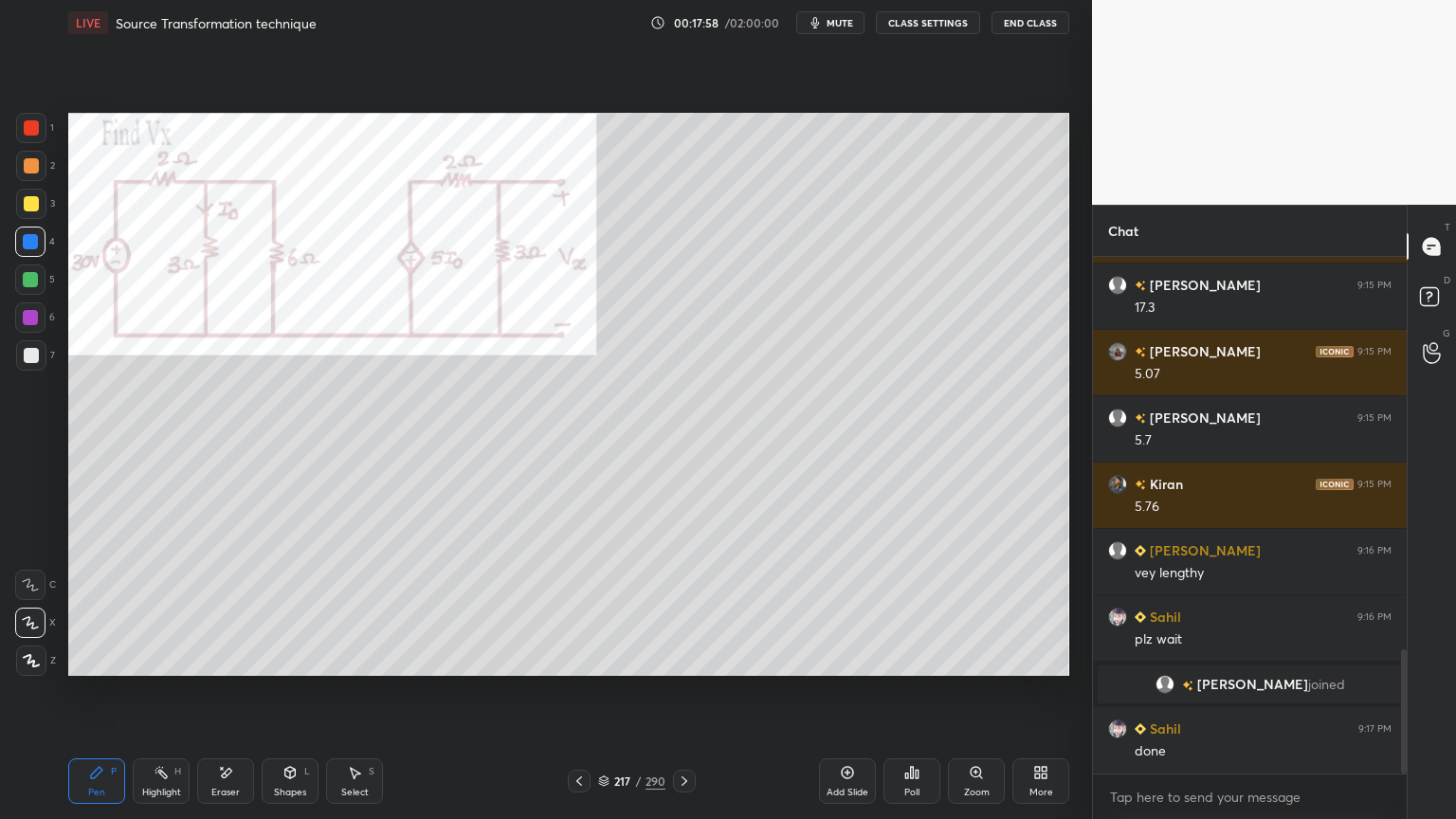 click on "Highlight" at bounding box center [161, 792] 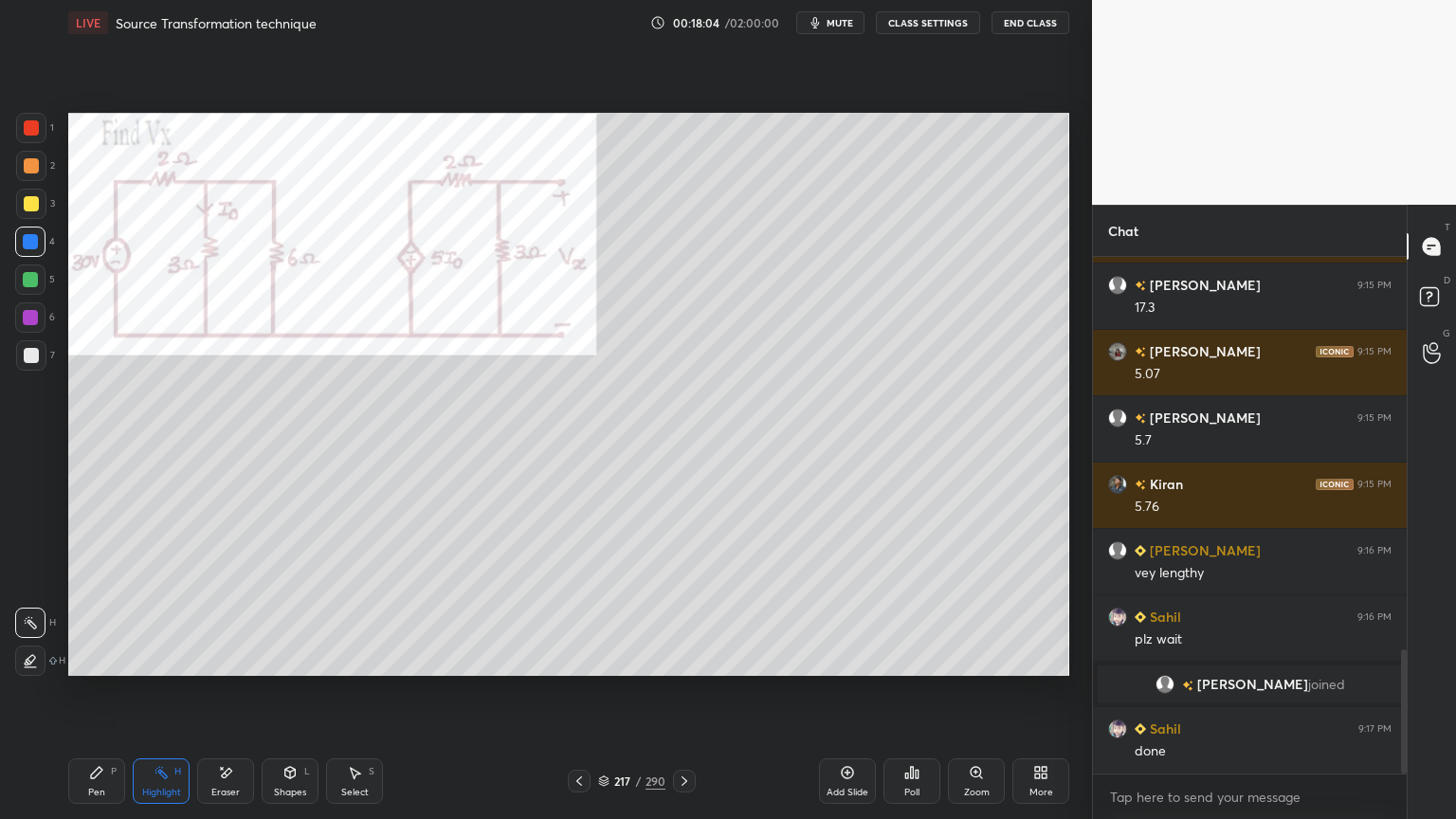 click on "Pen P" at bounding box center [97, 781] 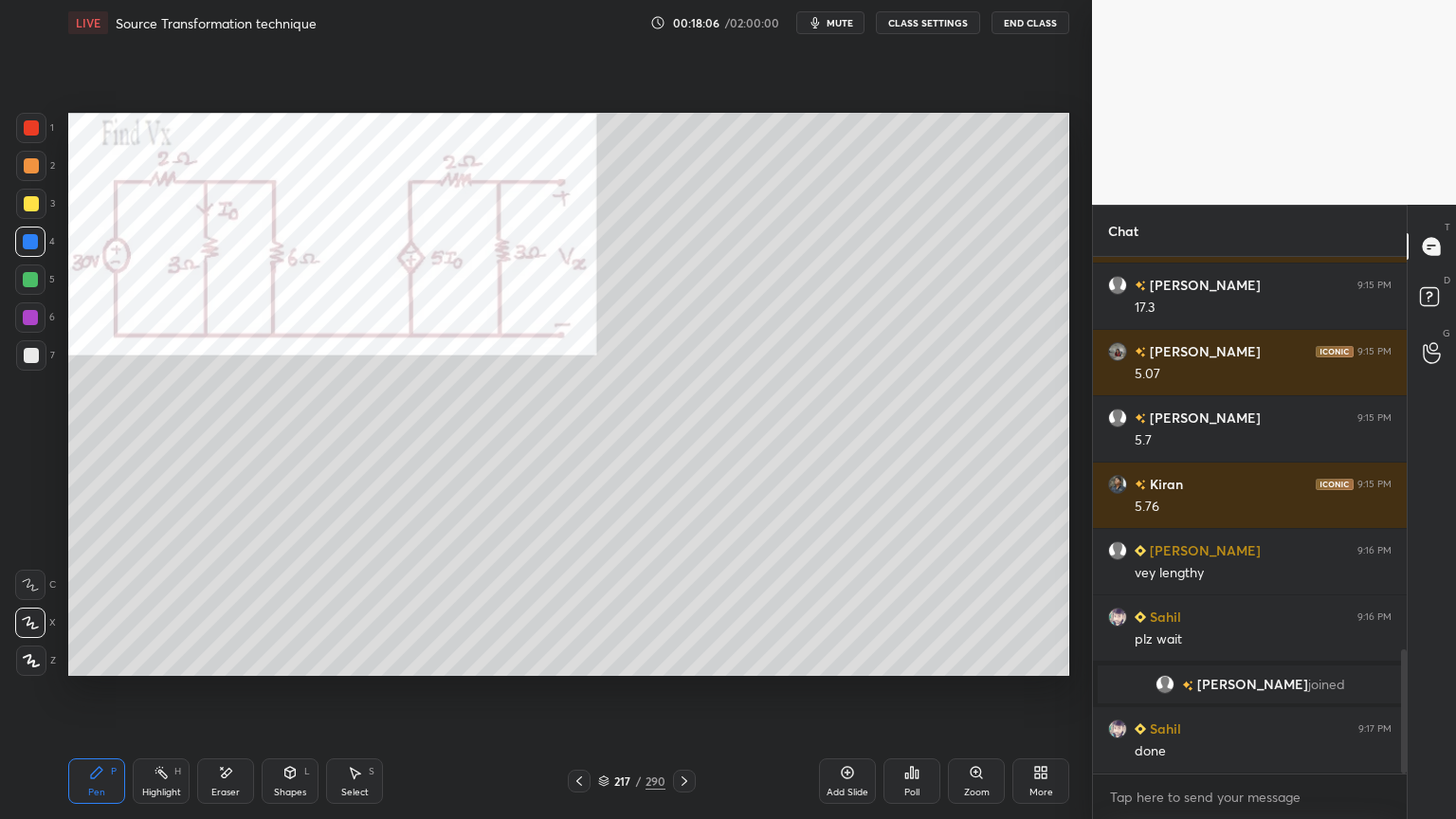 click at bounding box center [30, 318] 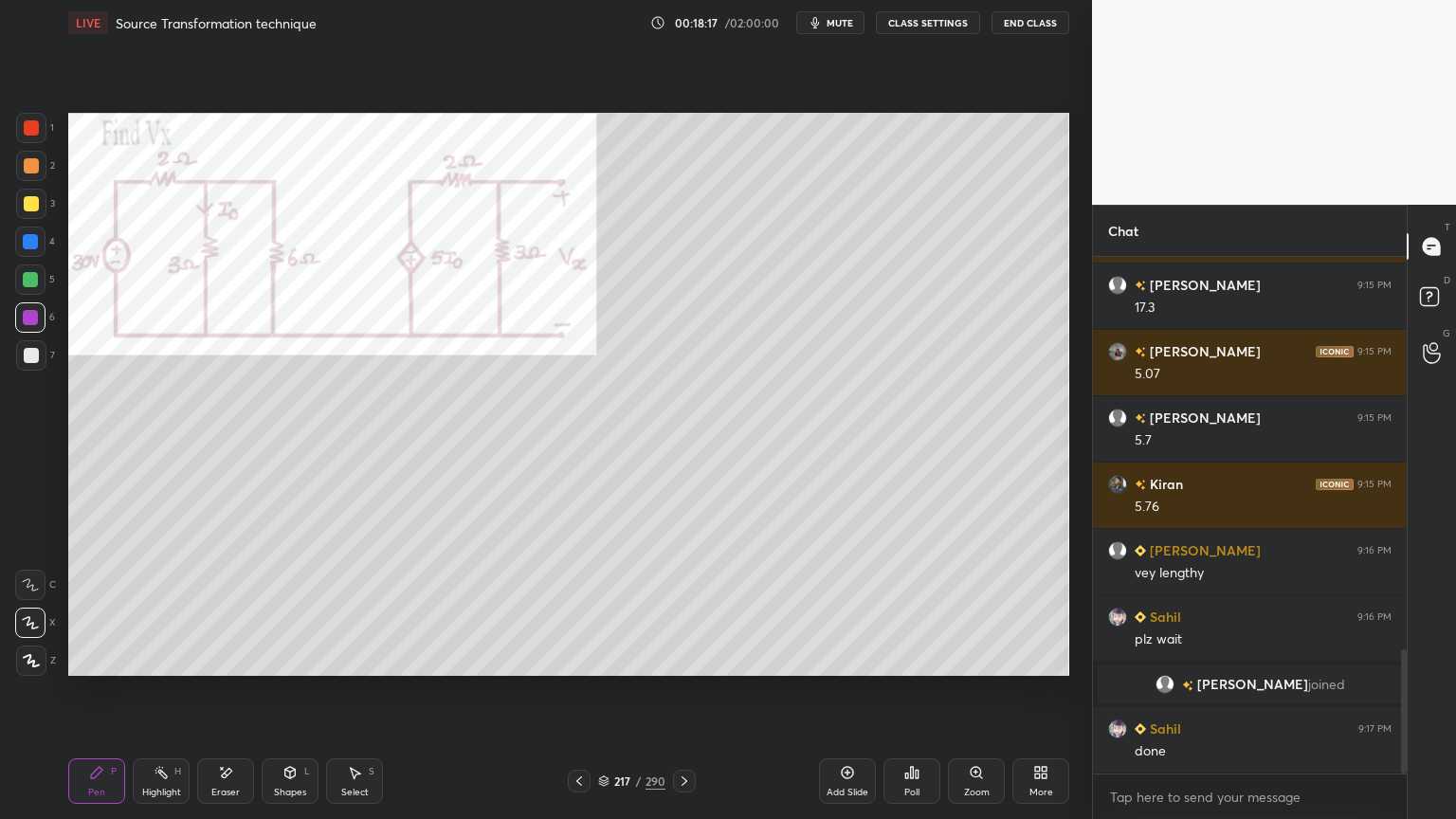 click at bounding box center (30, 280) 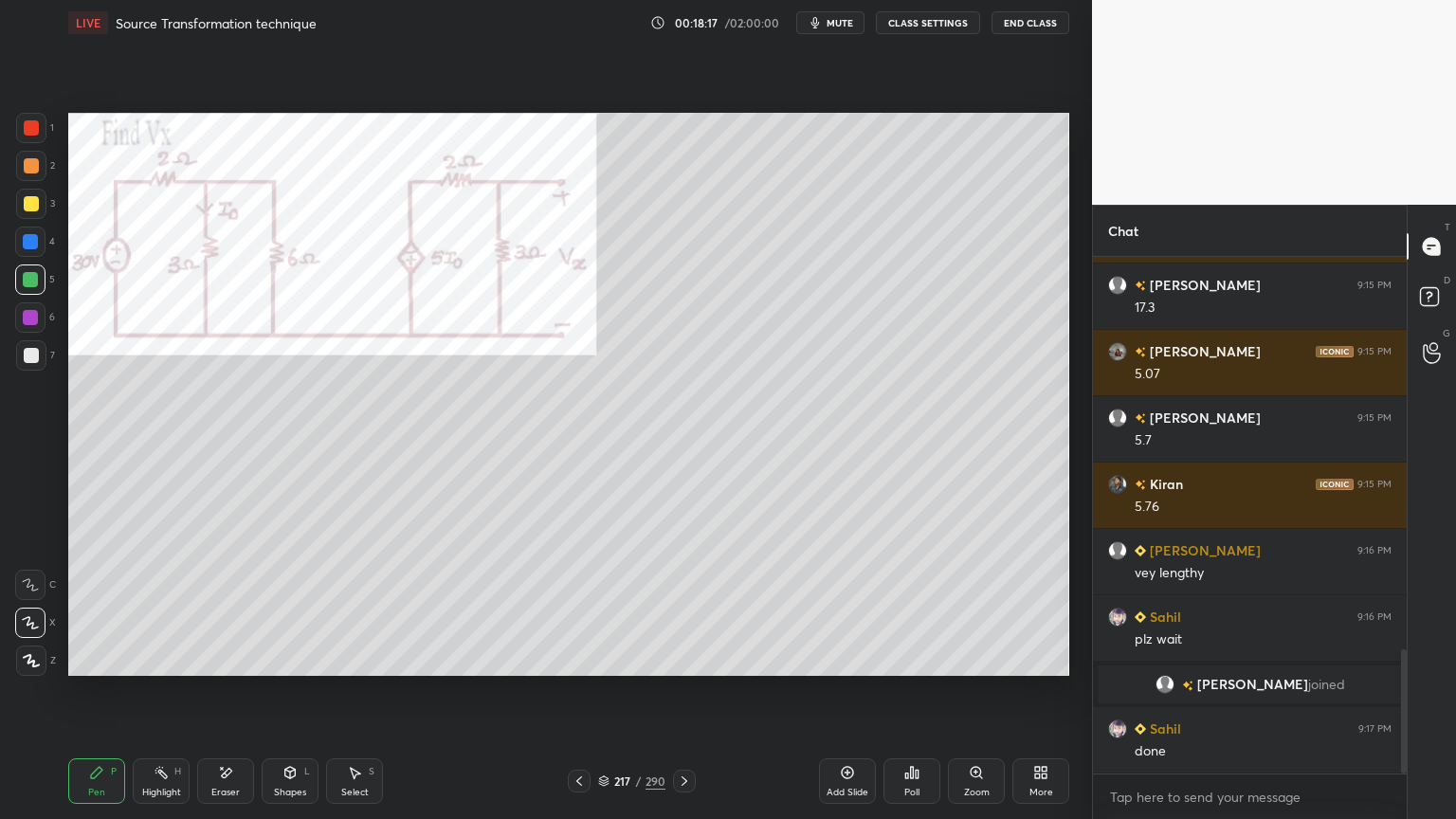 click 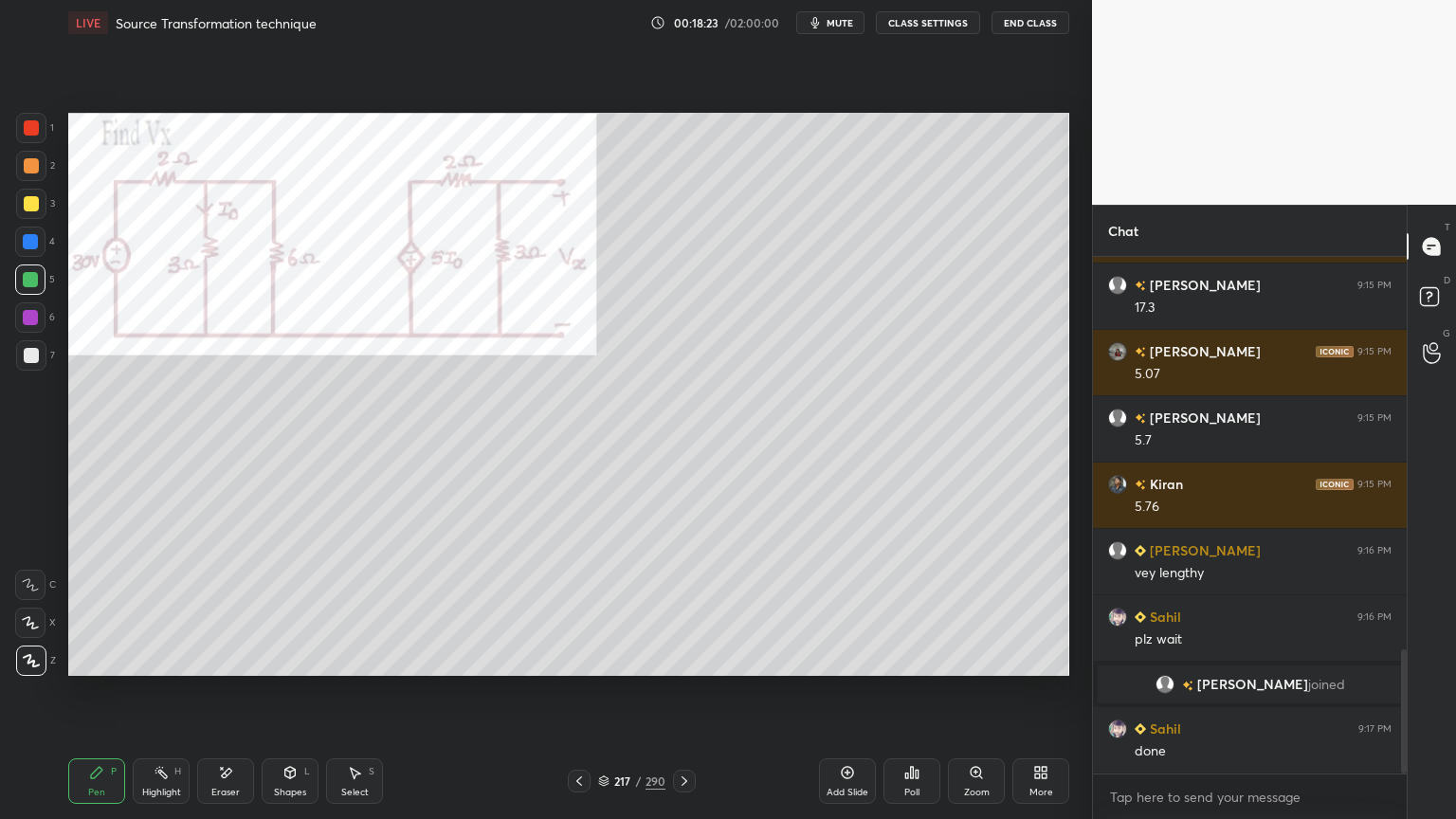 click on "Highlight" at bounding box center (161, 792) 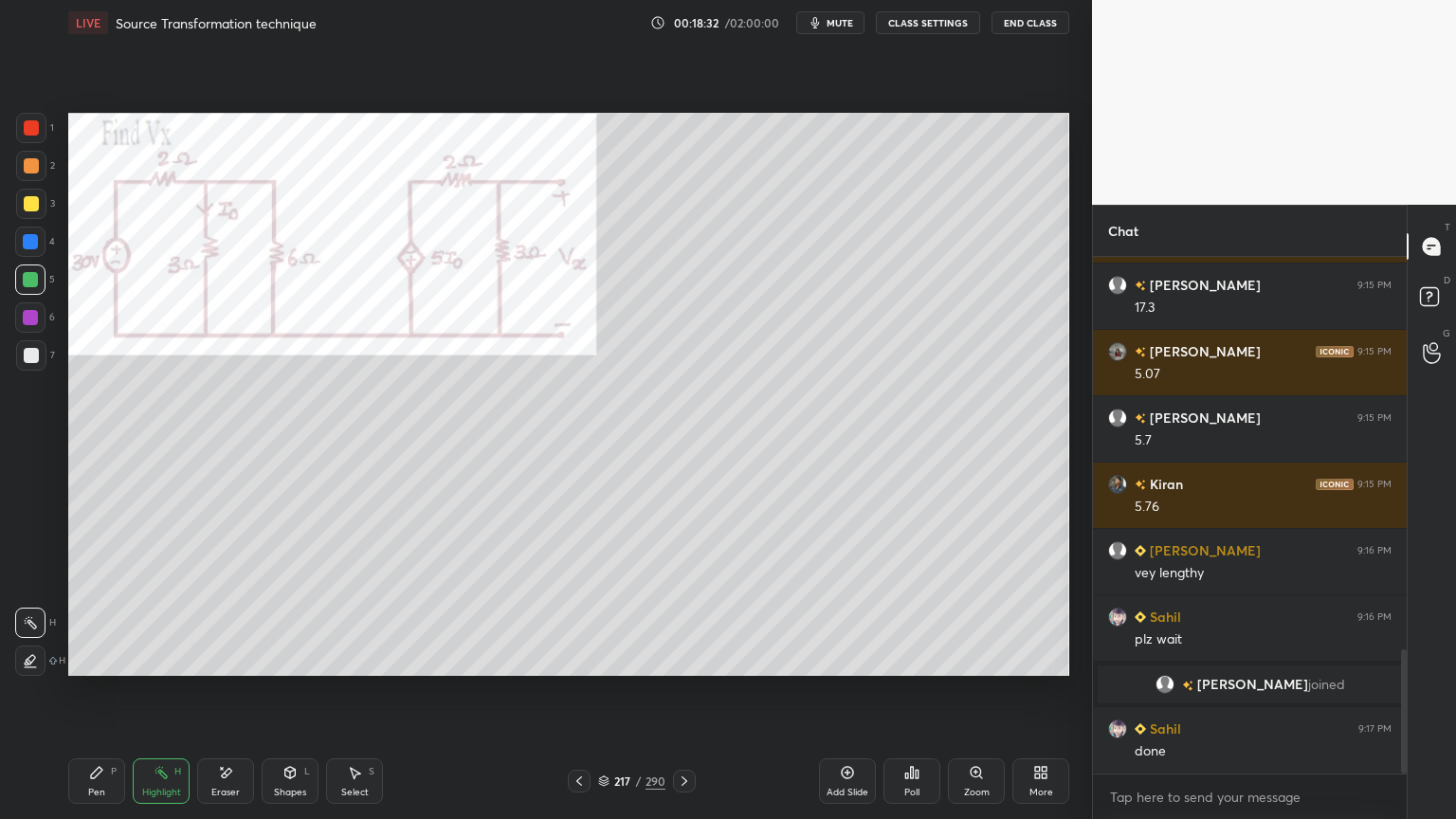click on "Pen" at bounding box center [97, 792] 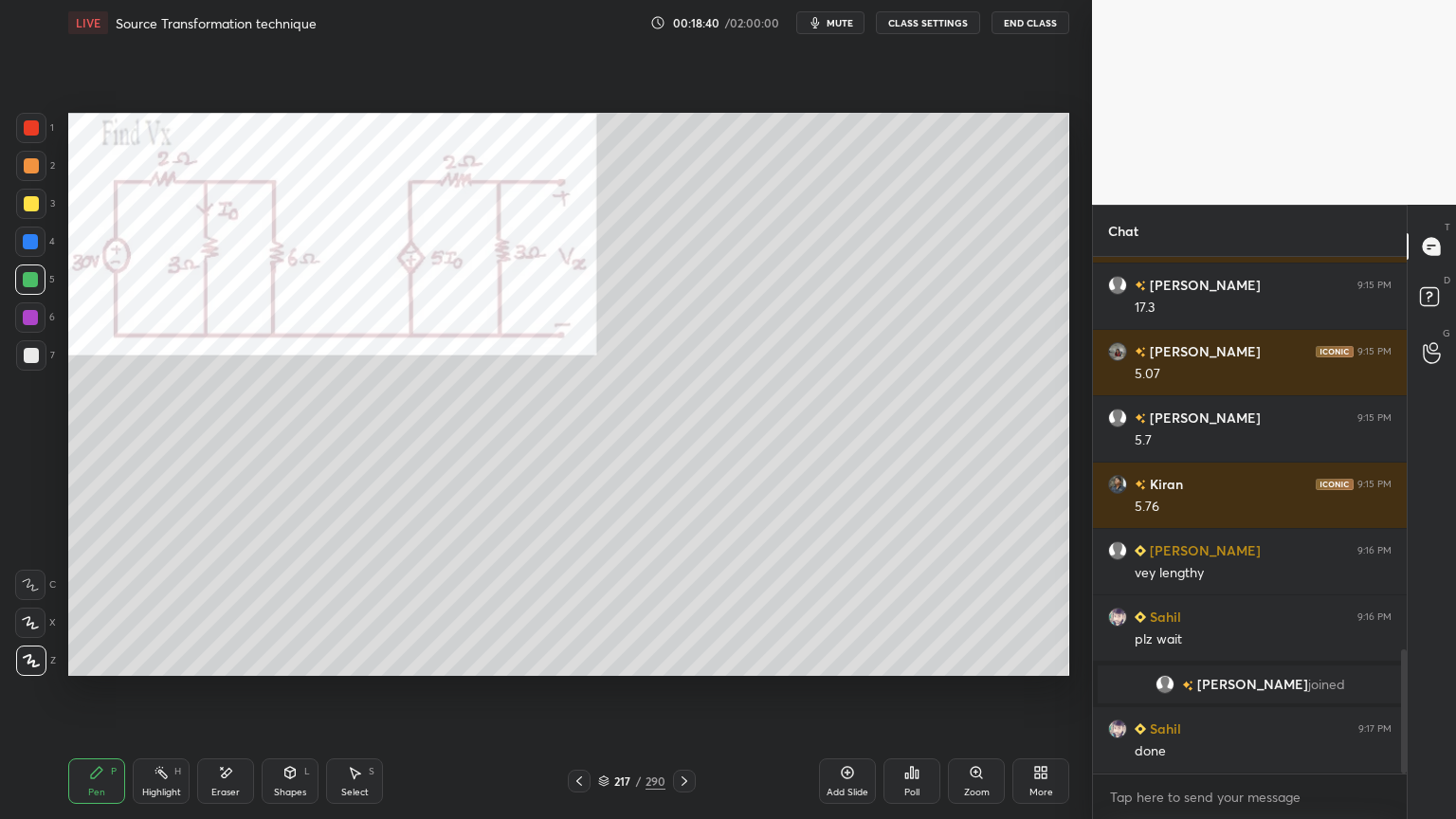 click at bounding box center (30, 280) 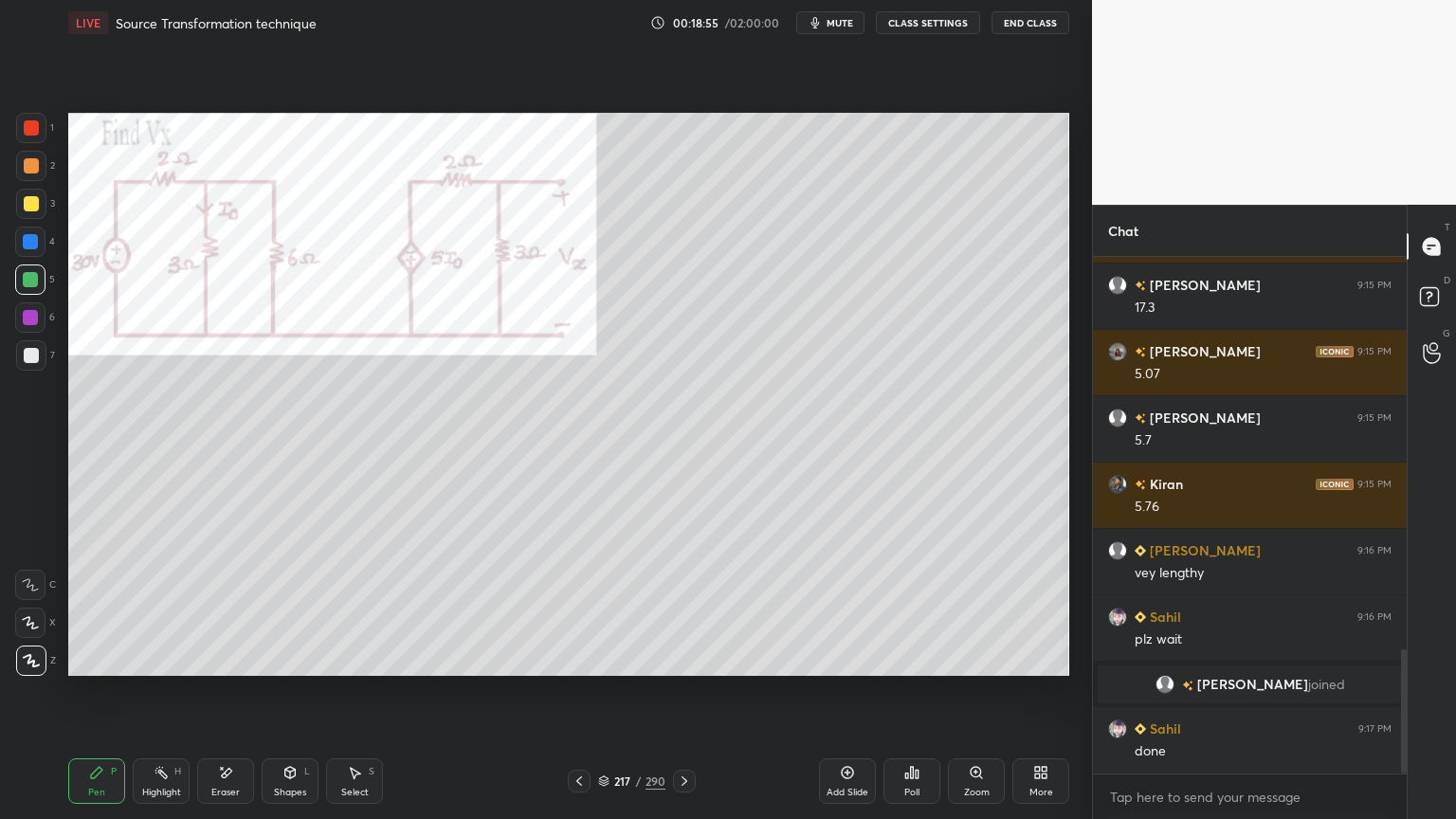 click at bounding box center [30, 318] 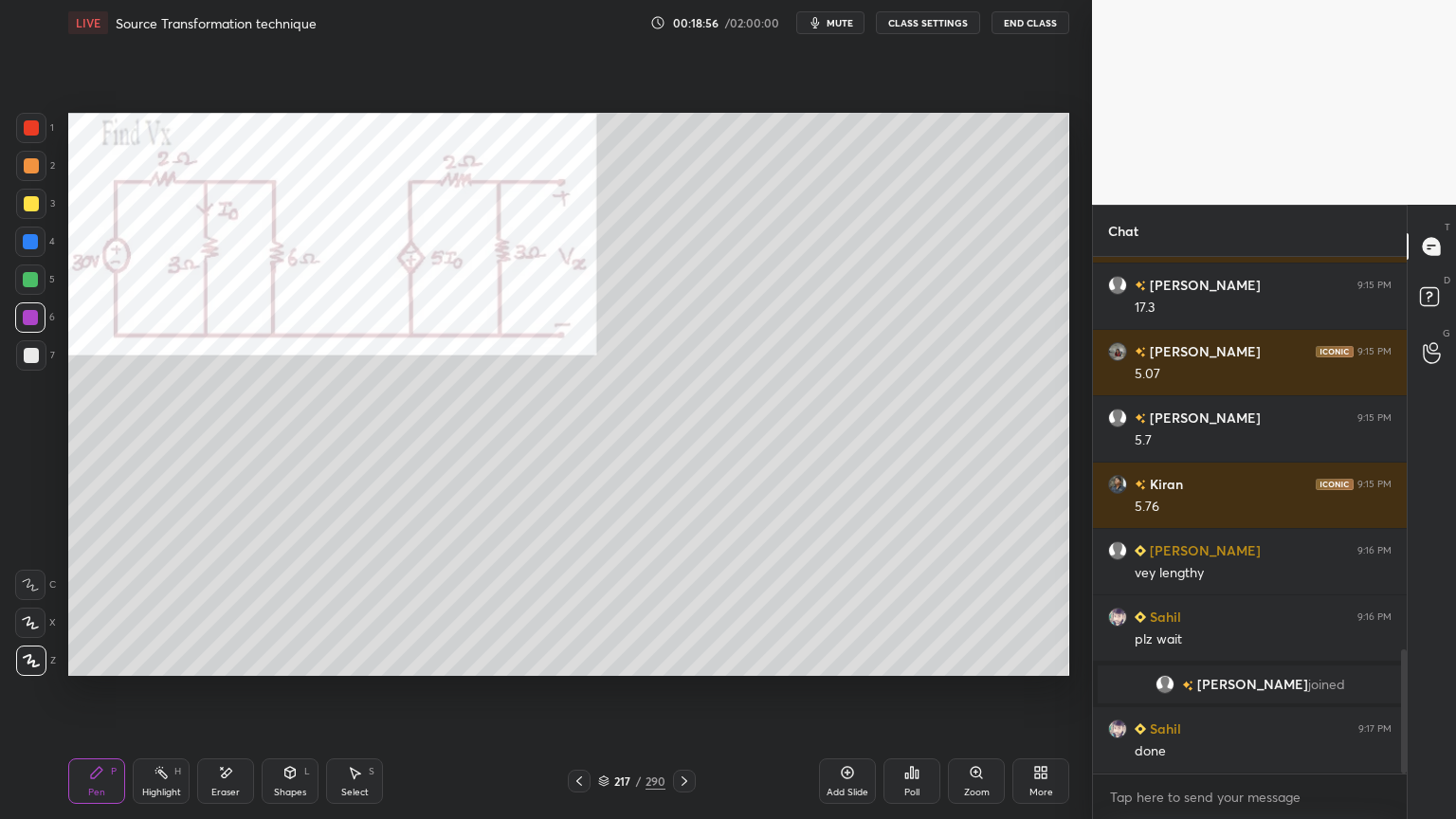 click 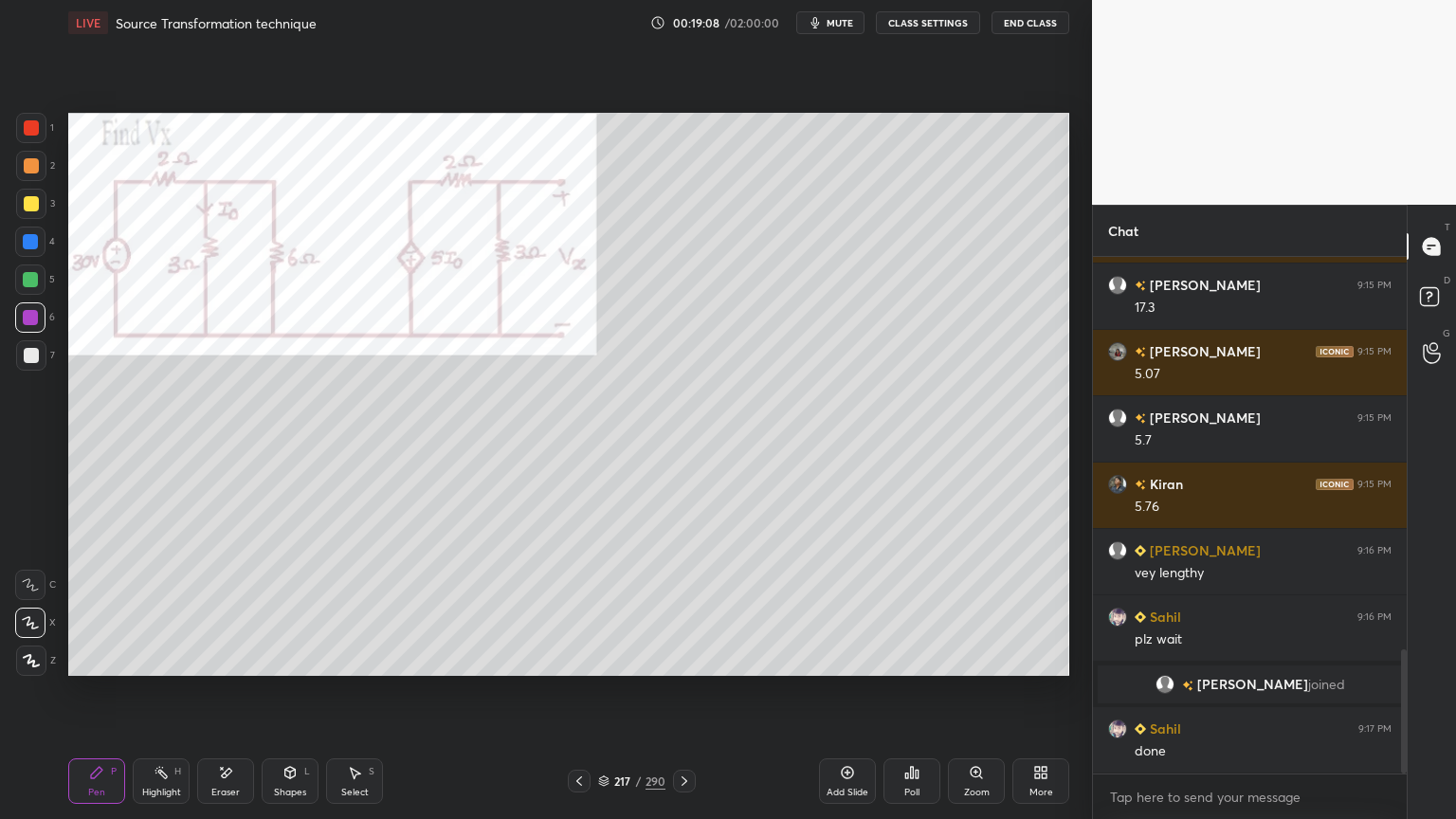 click at bounding box center [31, 355] 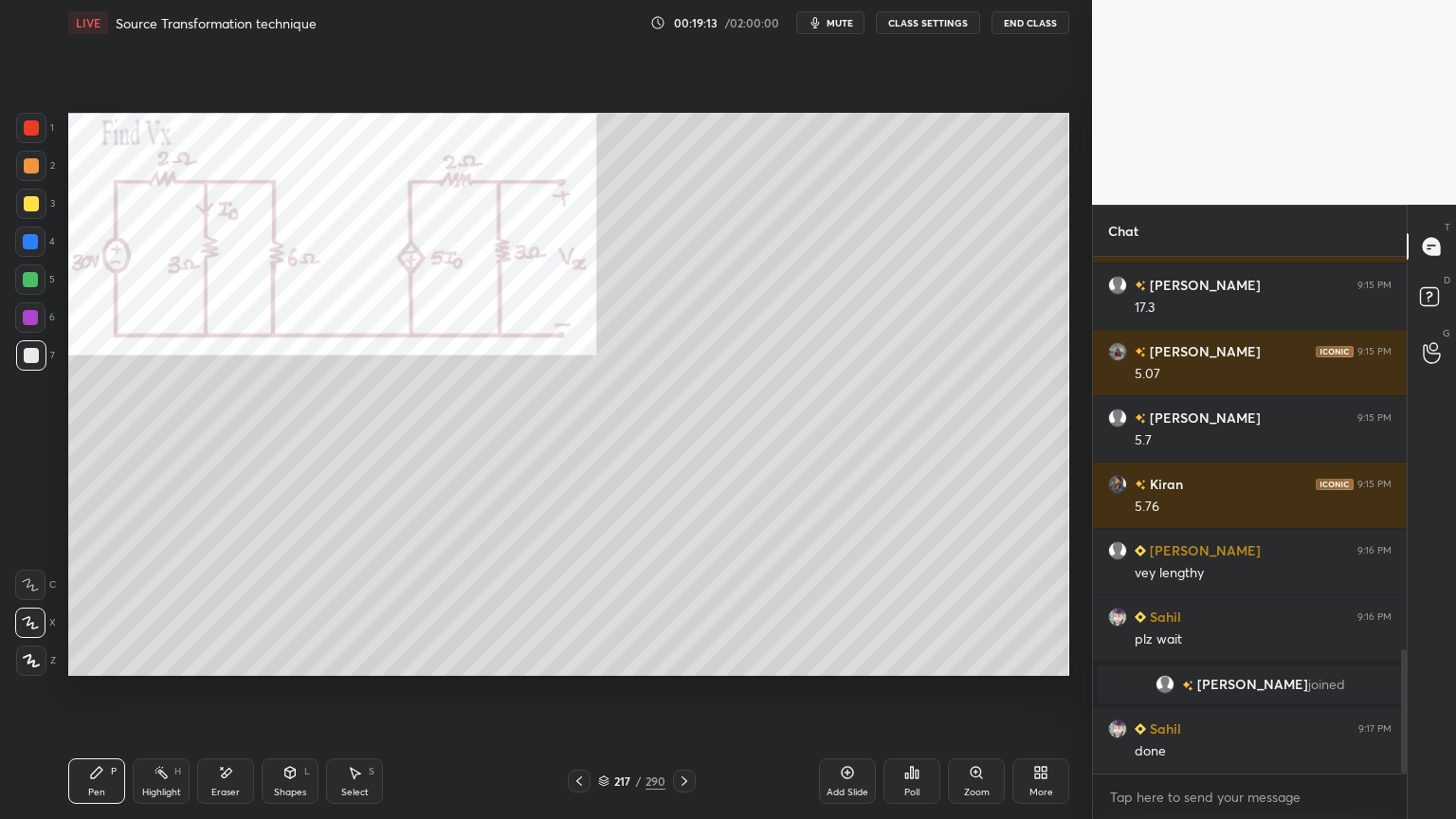 click at bounding box center (31, 661) 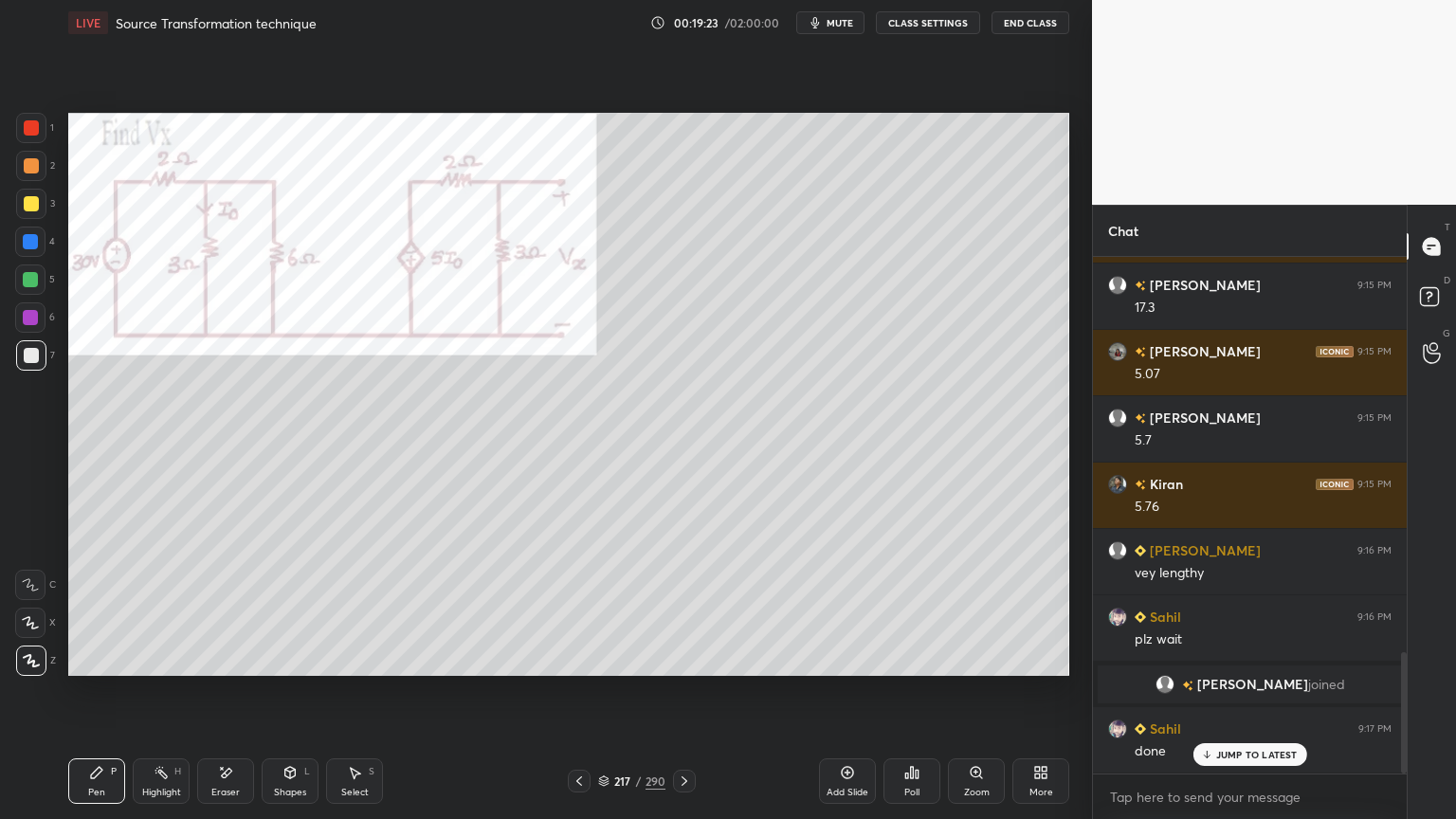 scroll, scrollTop: 1691, scrollLeft: 0, axis: vertical 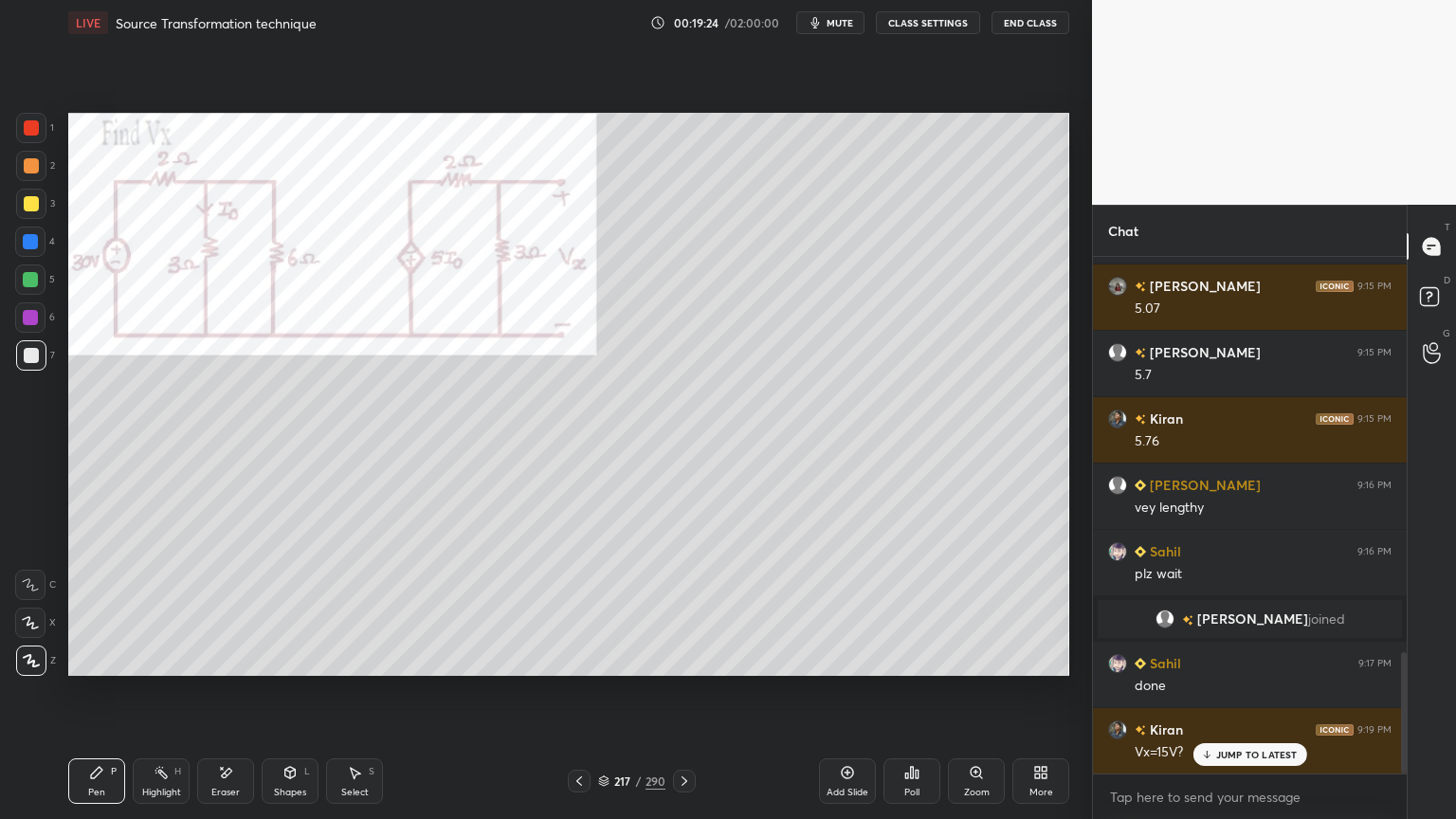 click on "Highlight" at bounding box center [161, 792] 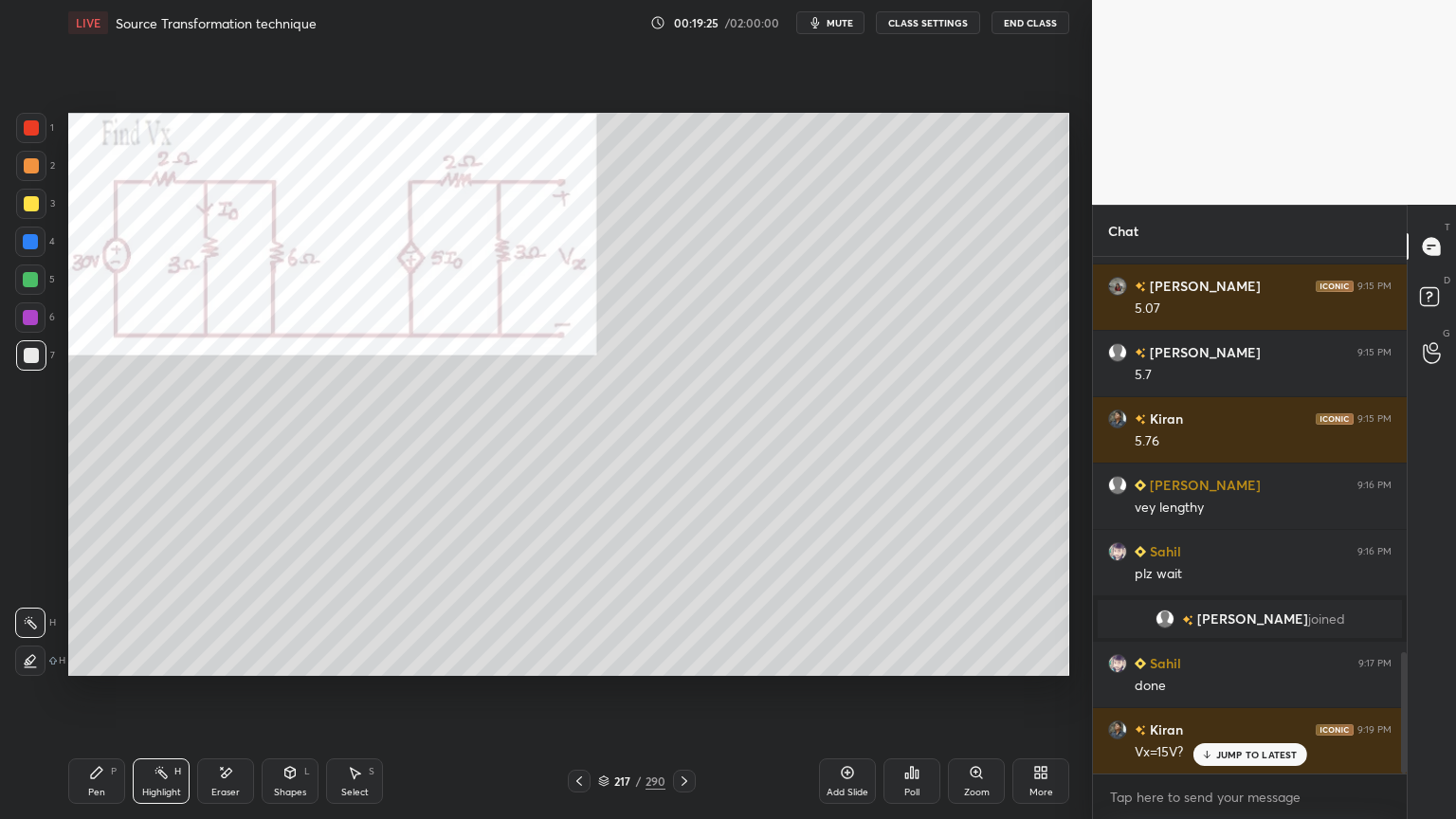 click at bounding box center (30, 318) 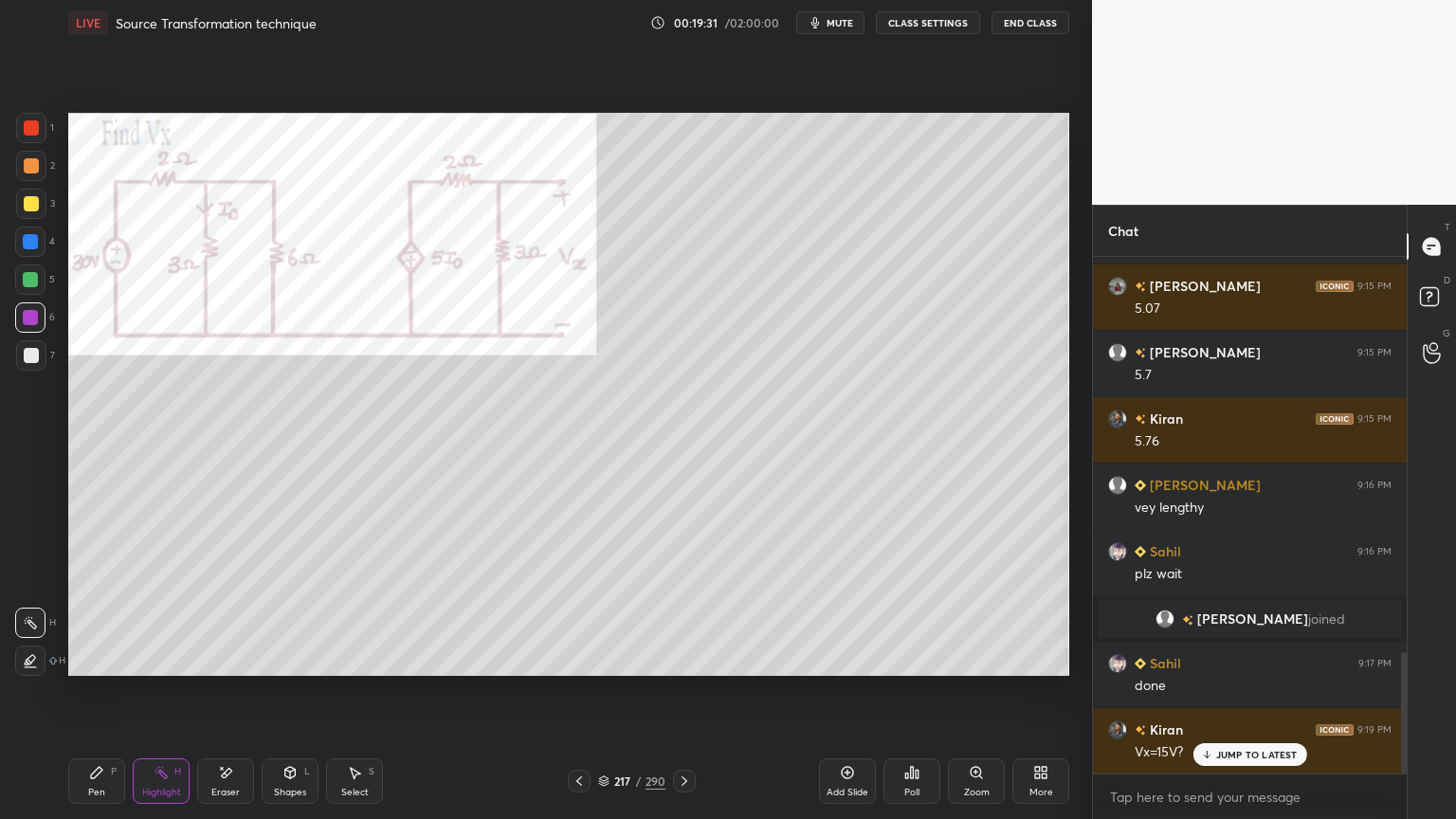 click on "Pen" at bounding box center (97, 792) 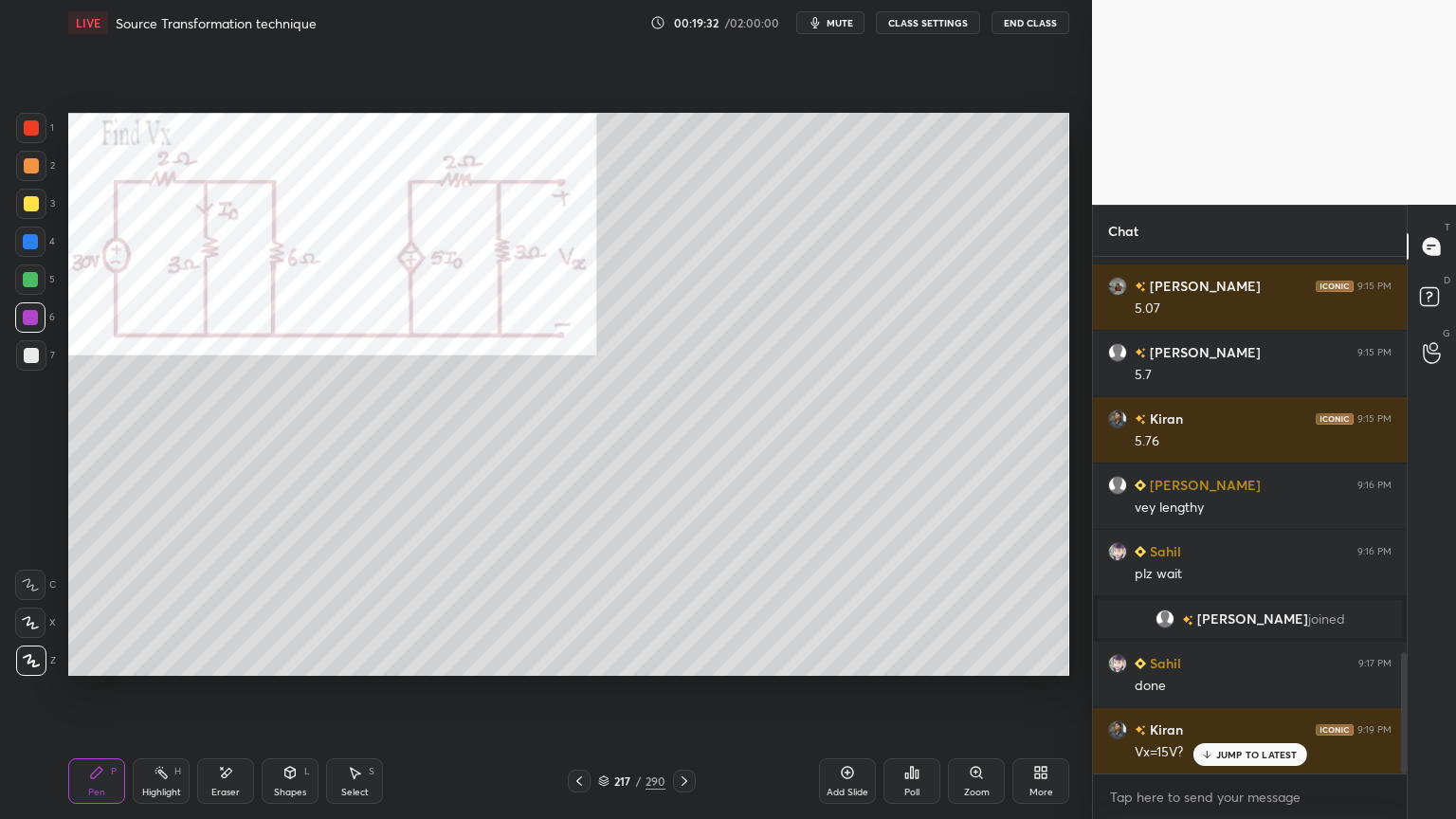 click at bounding box center [31, 355] 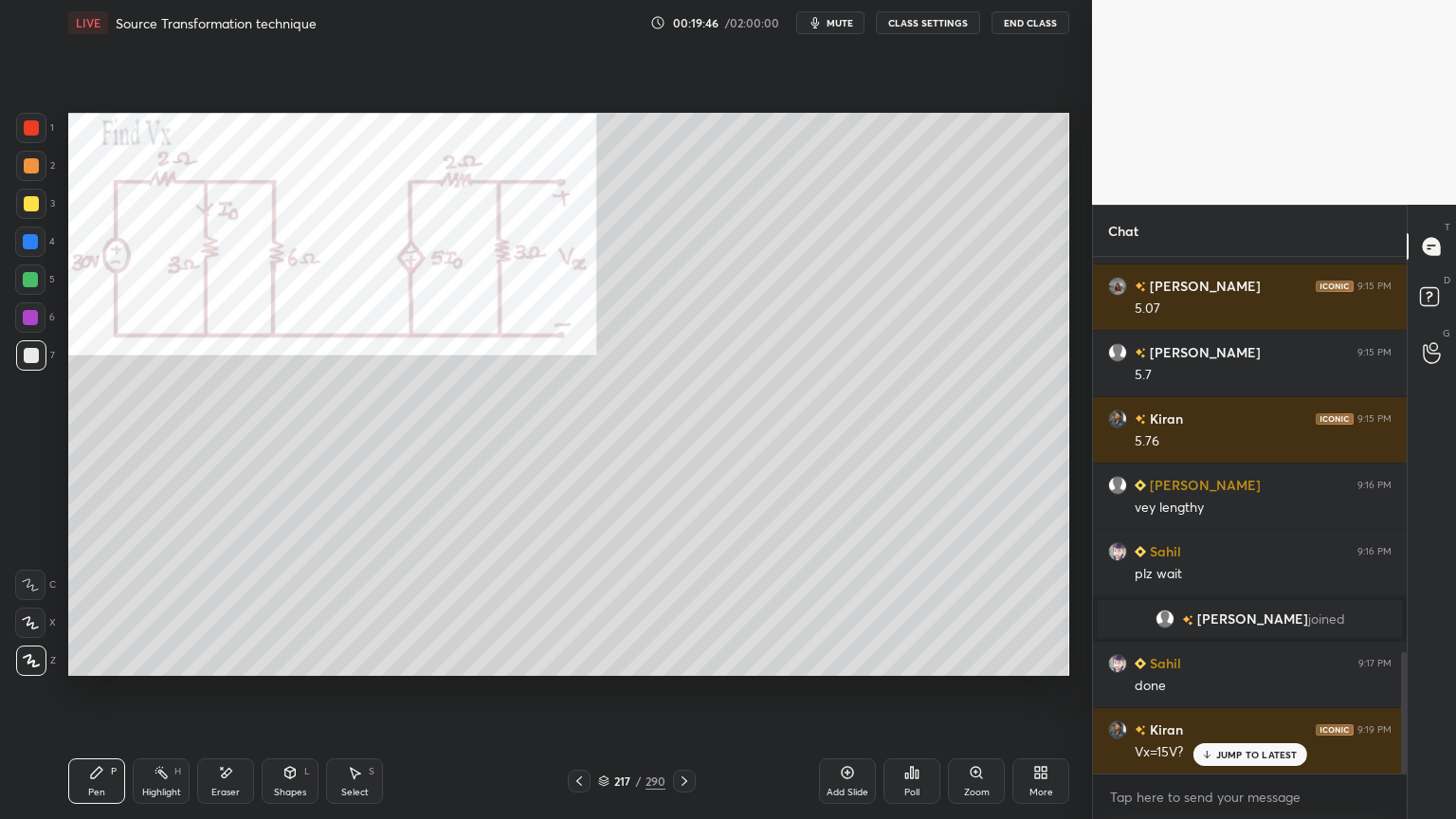 click at bounding box center [30, 280] 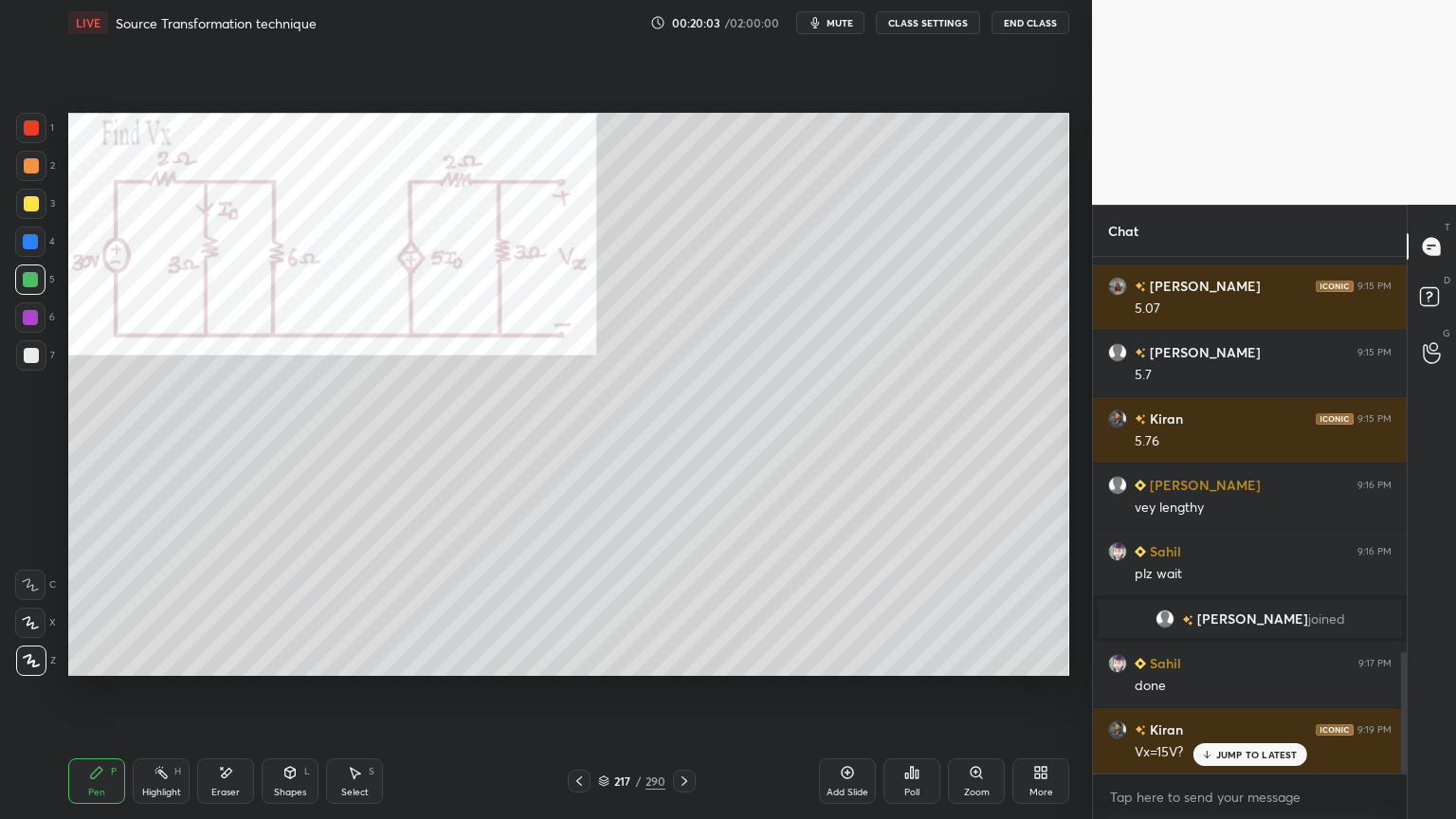 click at bounding box center (30, 318) 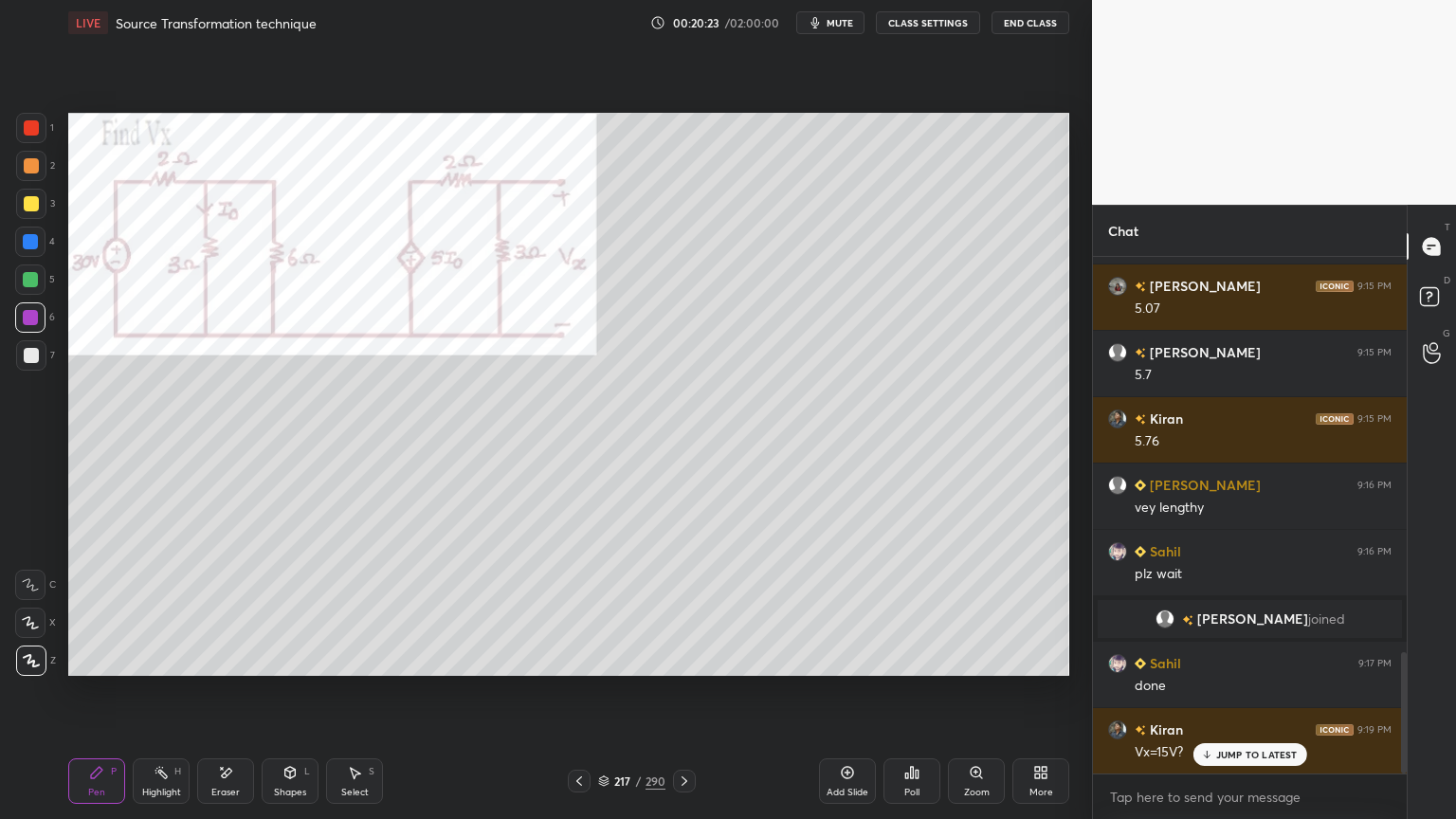 click at bounding box center (31, 204) 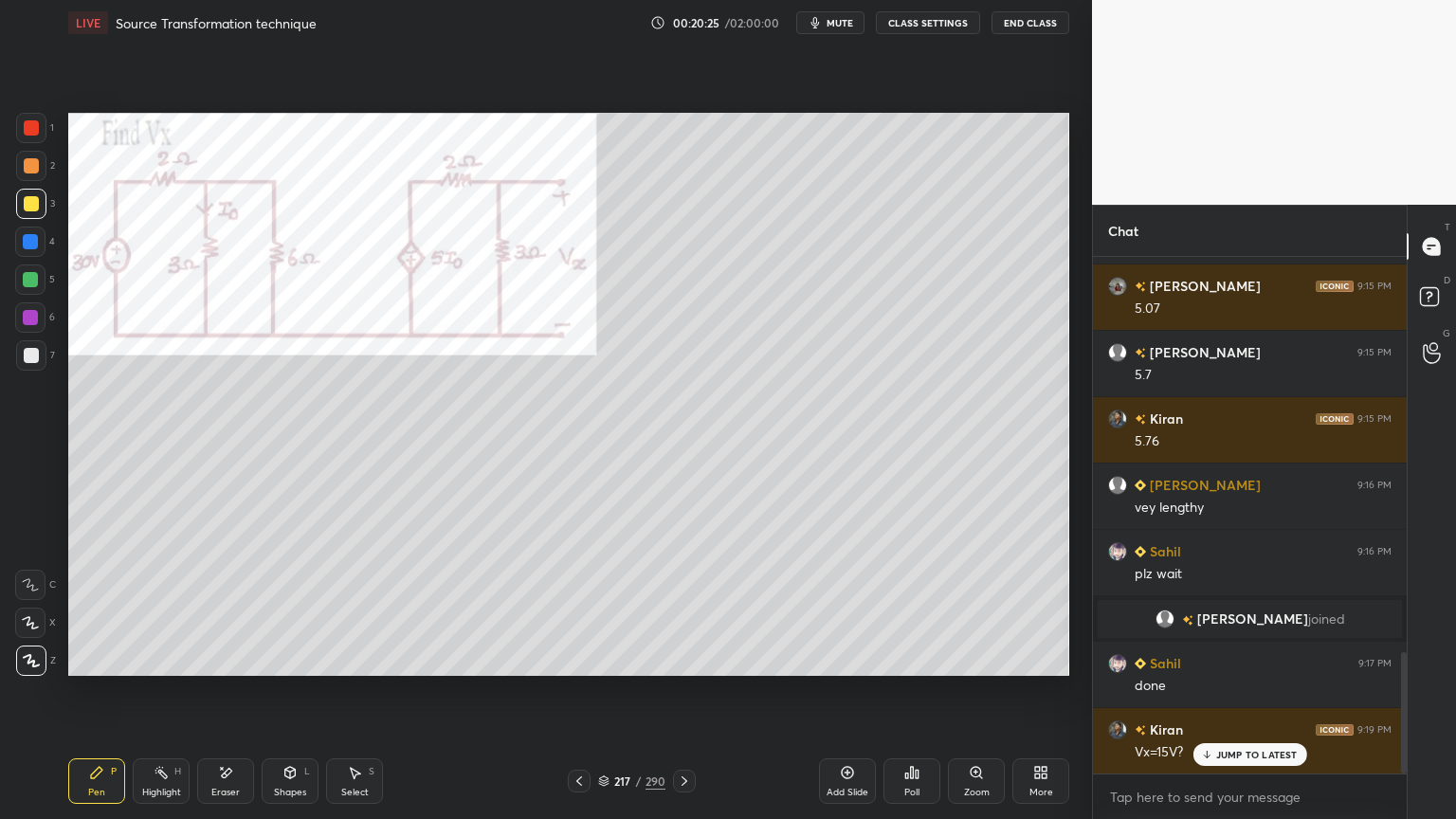 click on "Shapes" at bounding box center (290, 792) 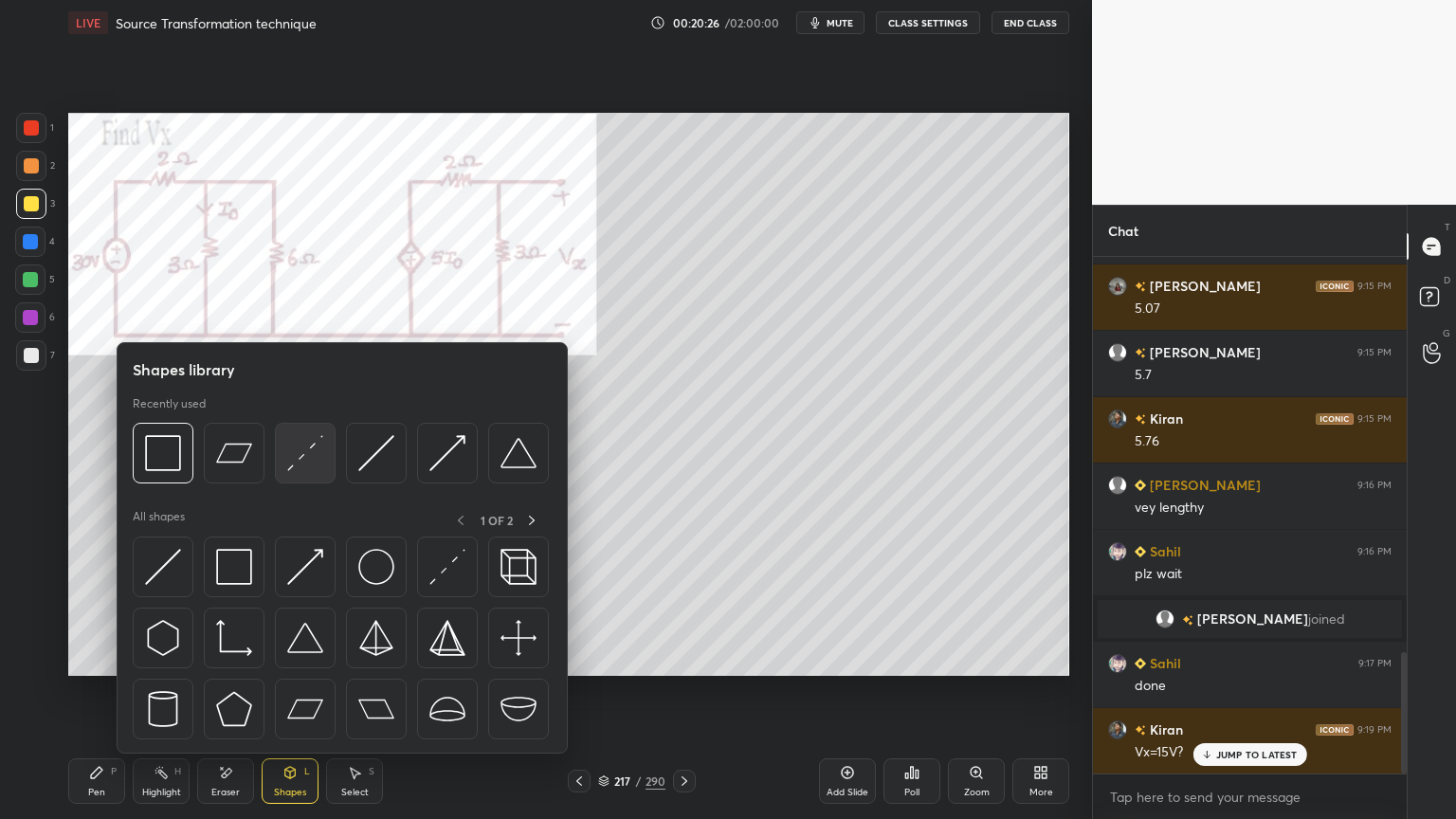 click at bounding box center (305, 453) 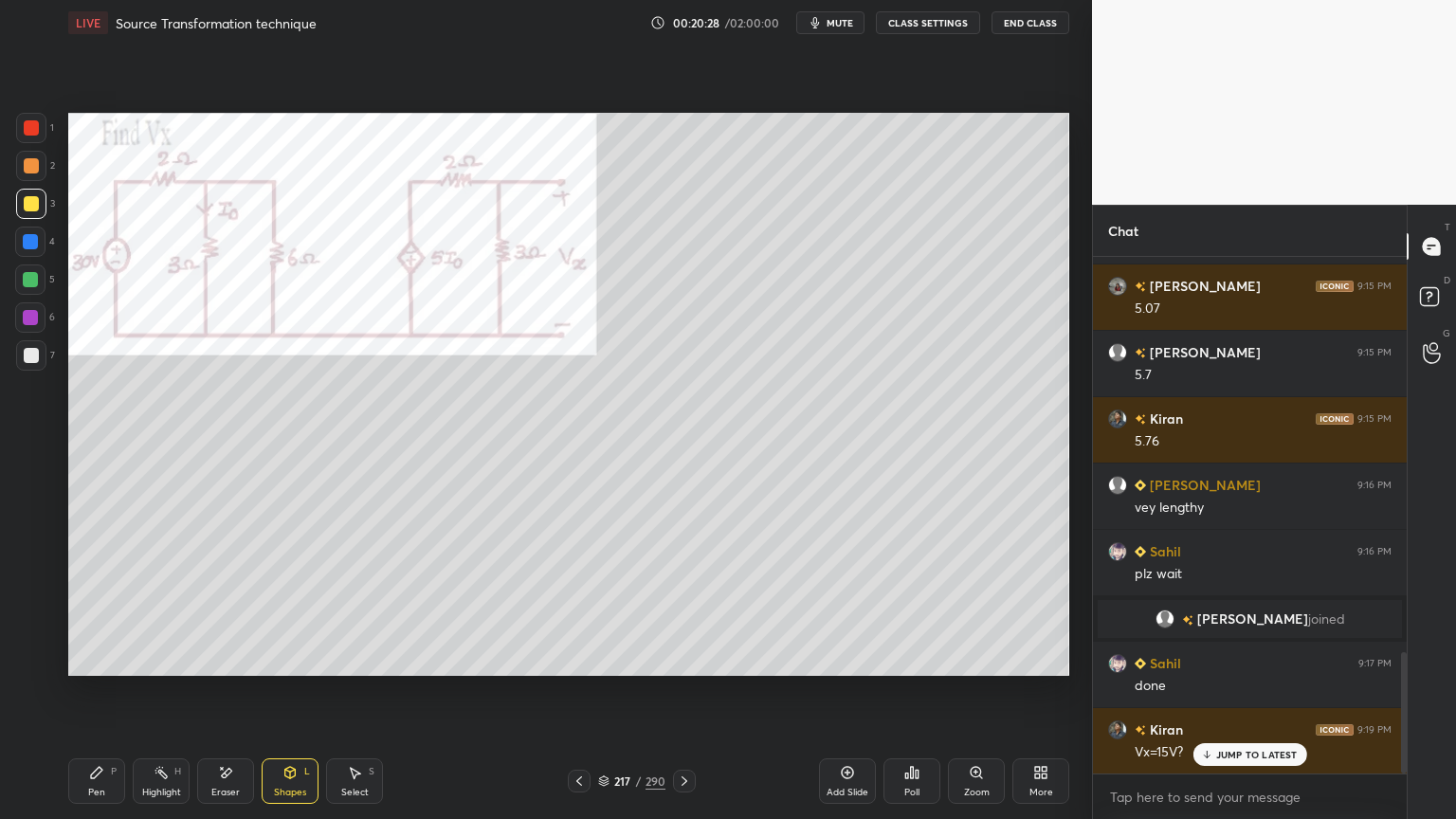 click on "Pen P" at bounding box center [97, 781] 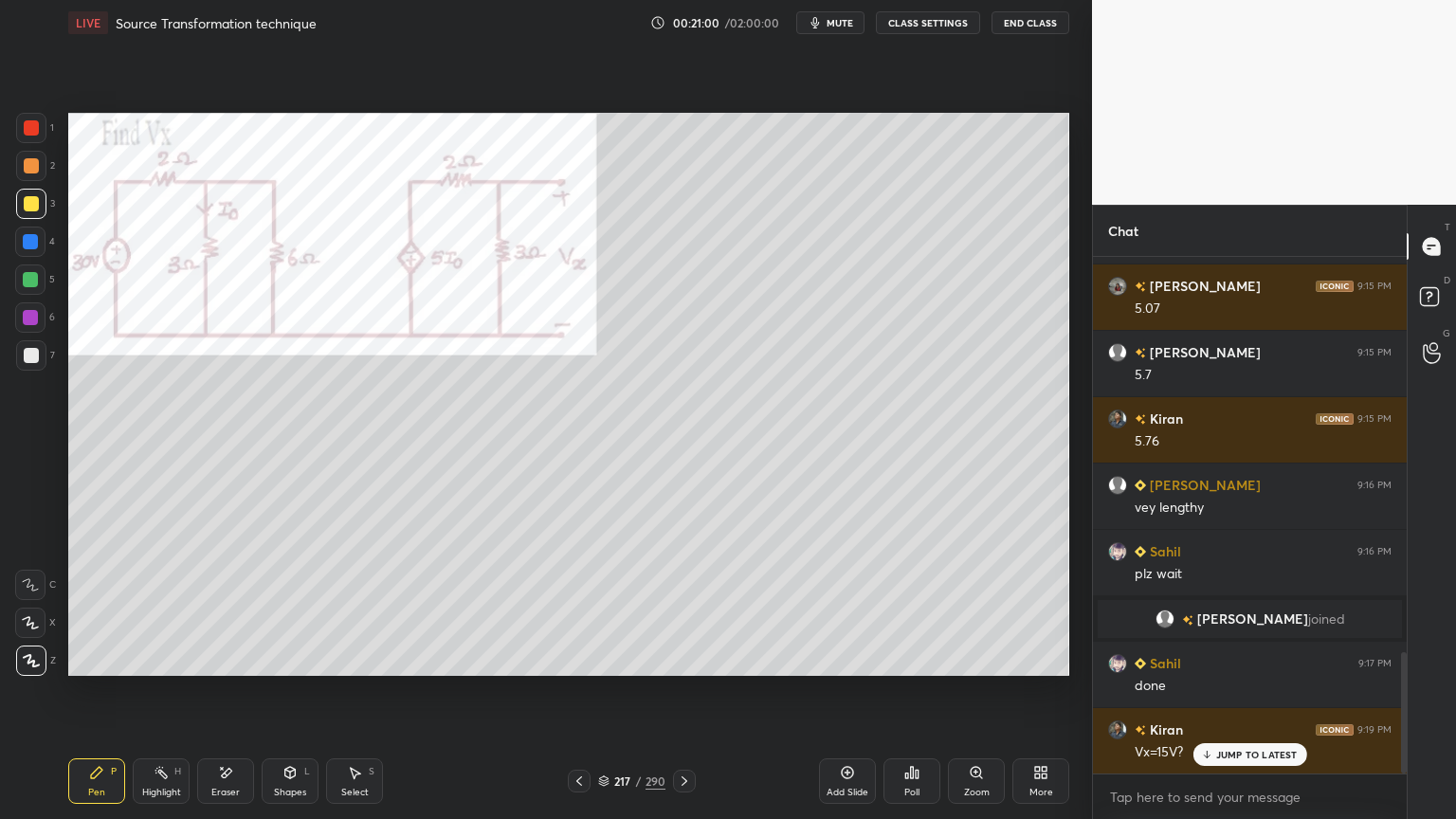 click at bounding box center (30, 318) 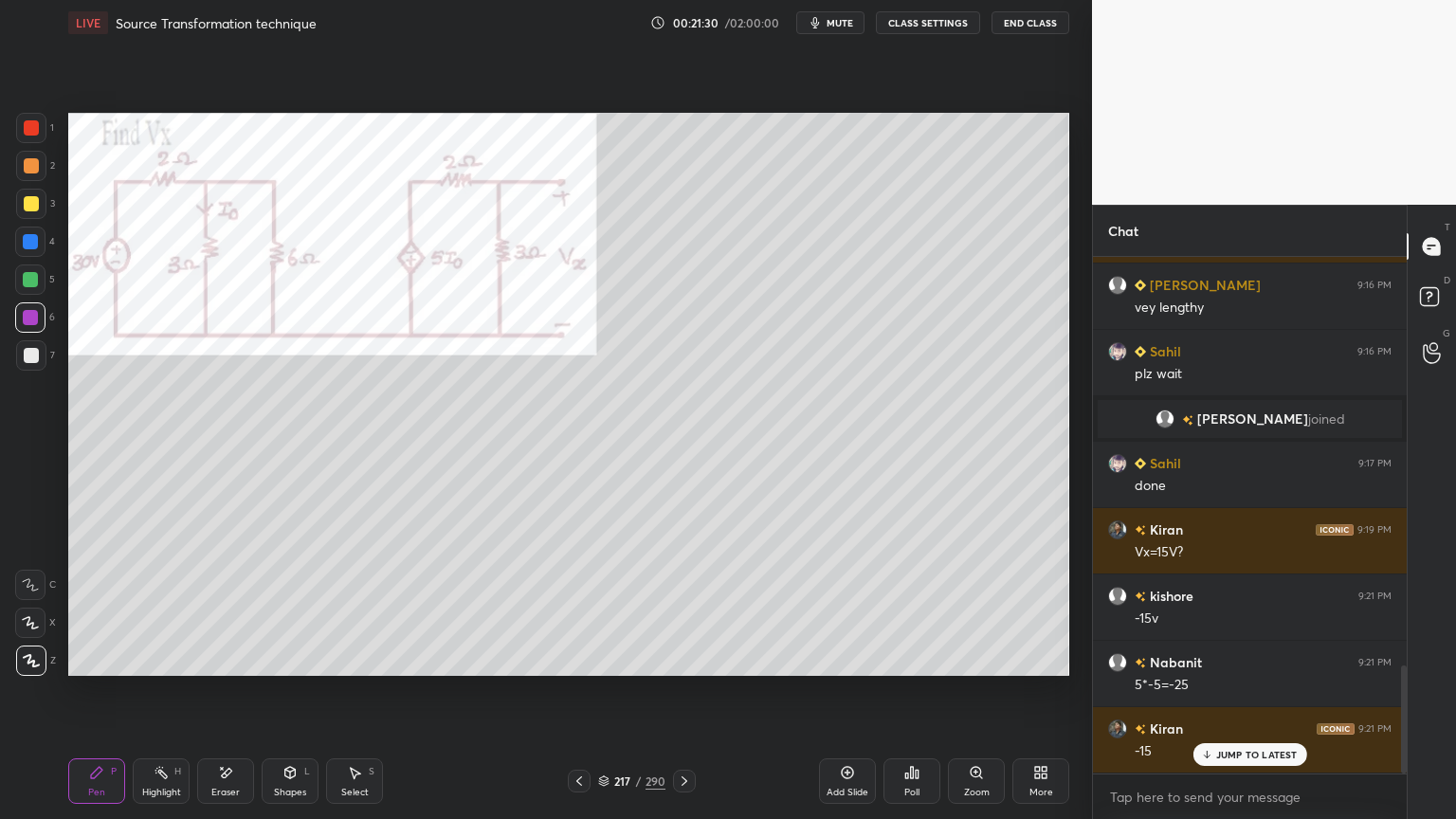 scroll, scrollTop: 1956, scrollLeft: 0, axis: vertical 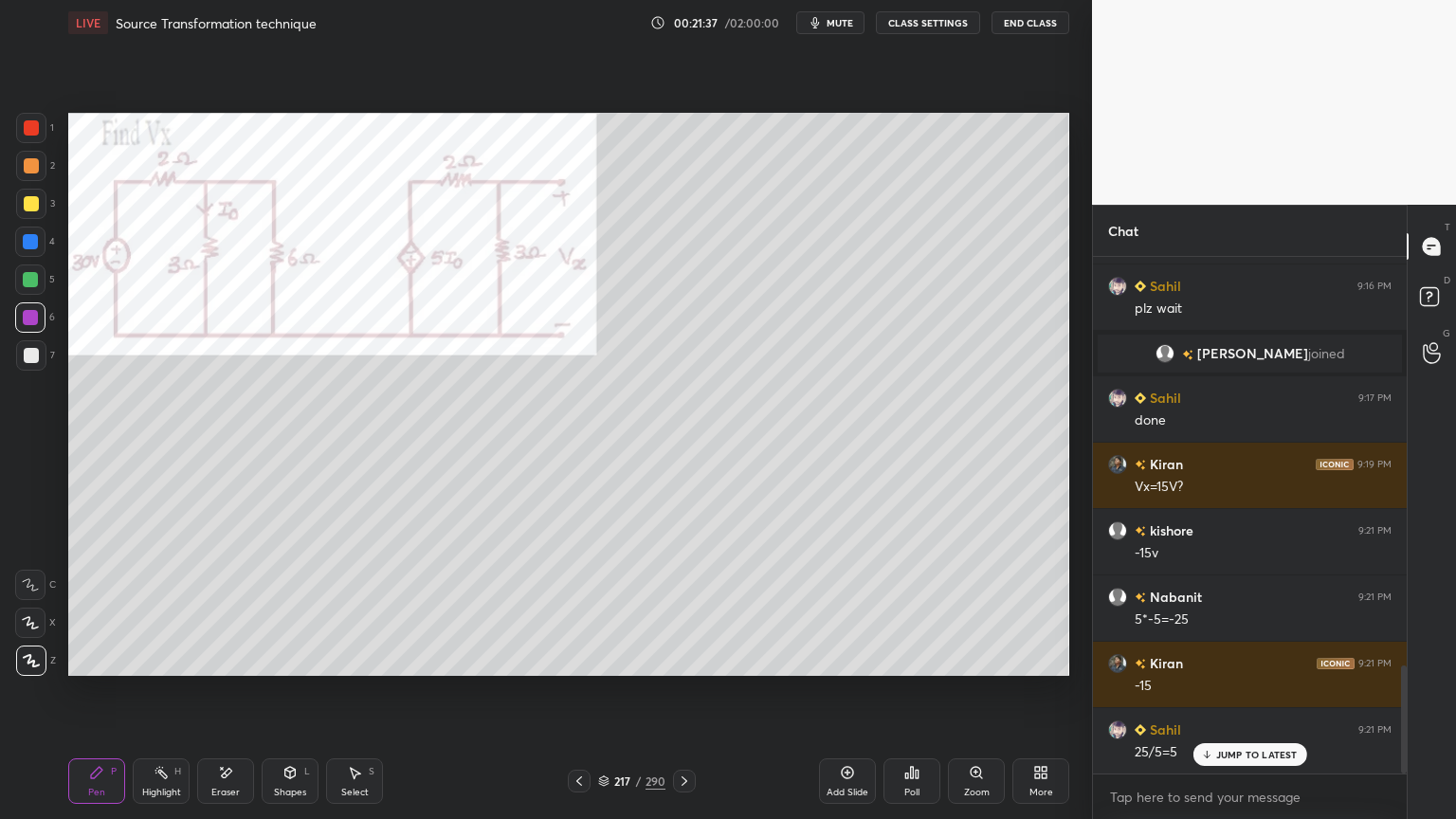 click on "Eraser" at bounding box center (226, 792) 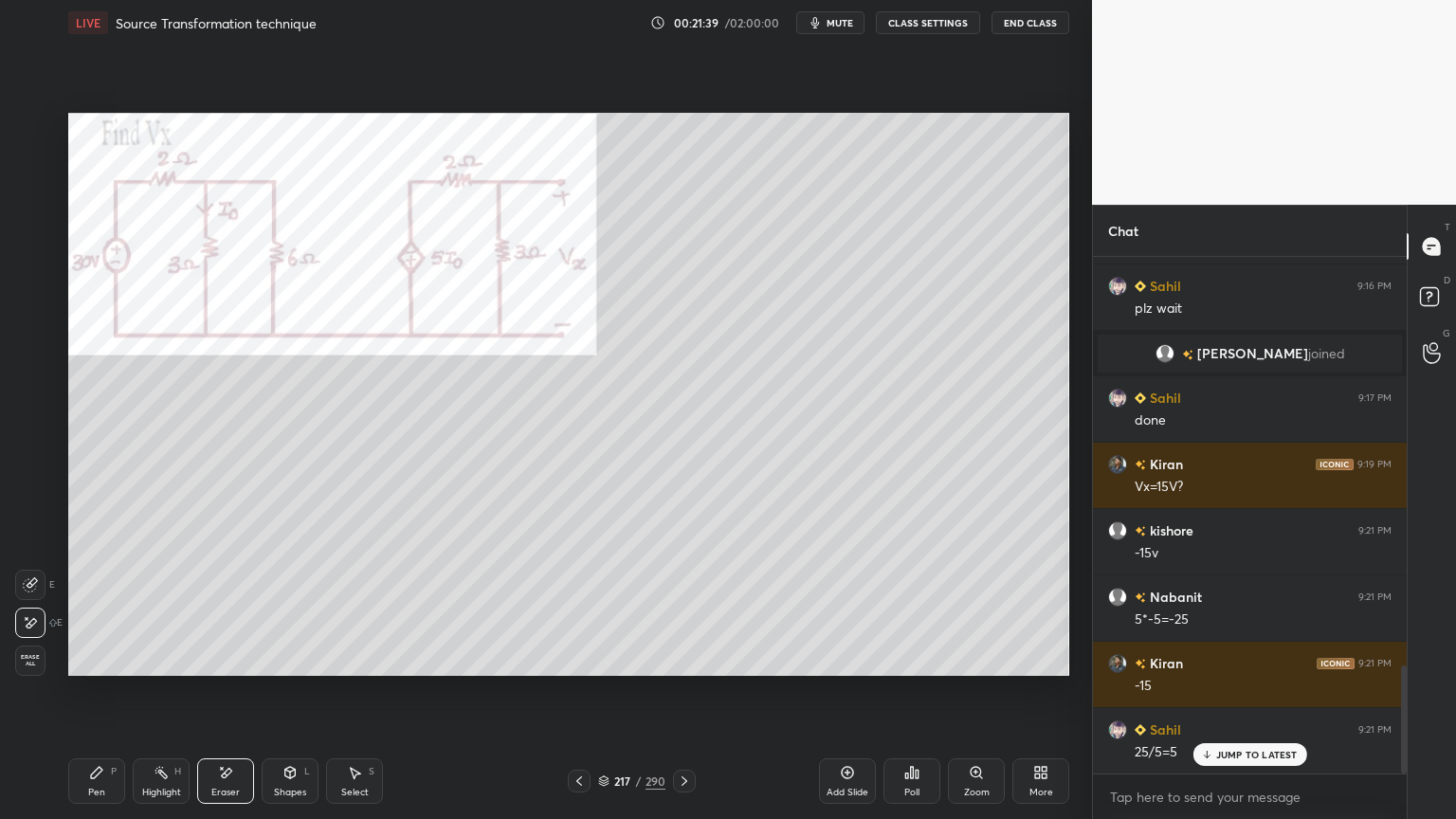 click on "Pen P" at bounding box center [97, 781] 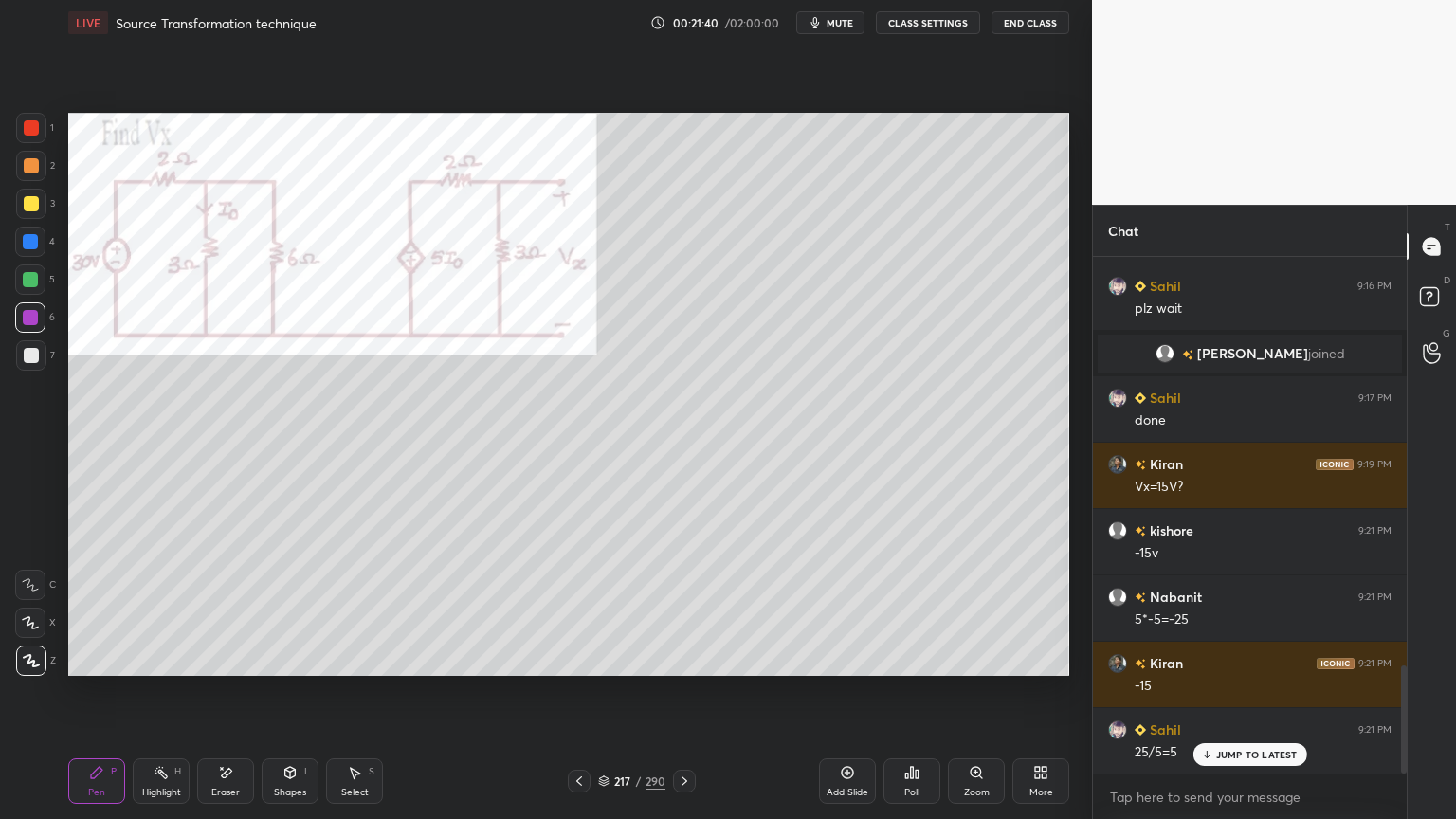 click at bounding box center (31, 204) 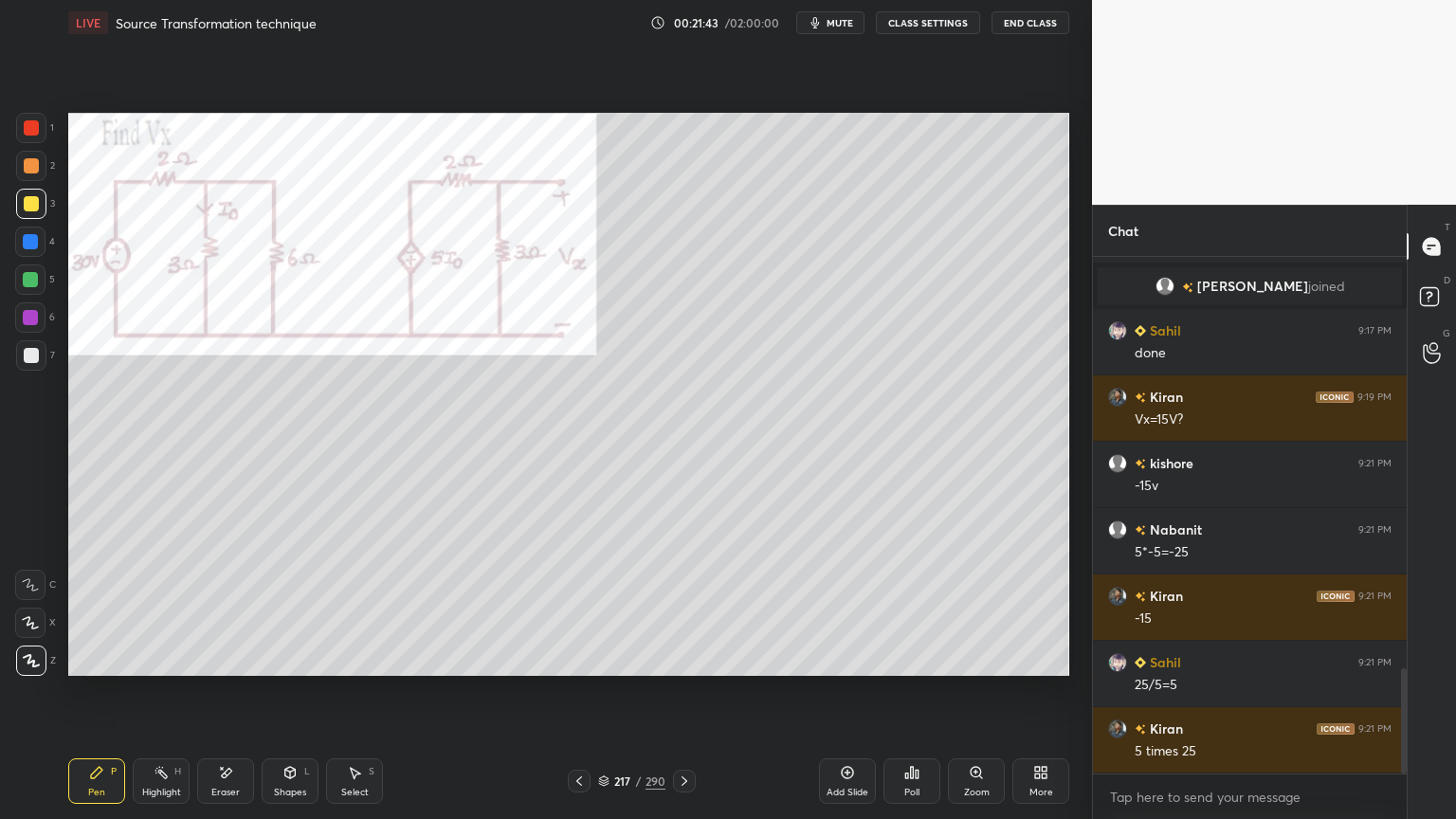 click on "Eraser" at bounding box center (226, 781) 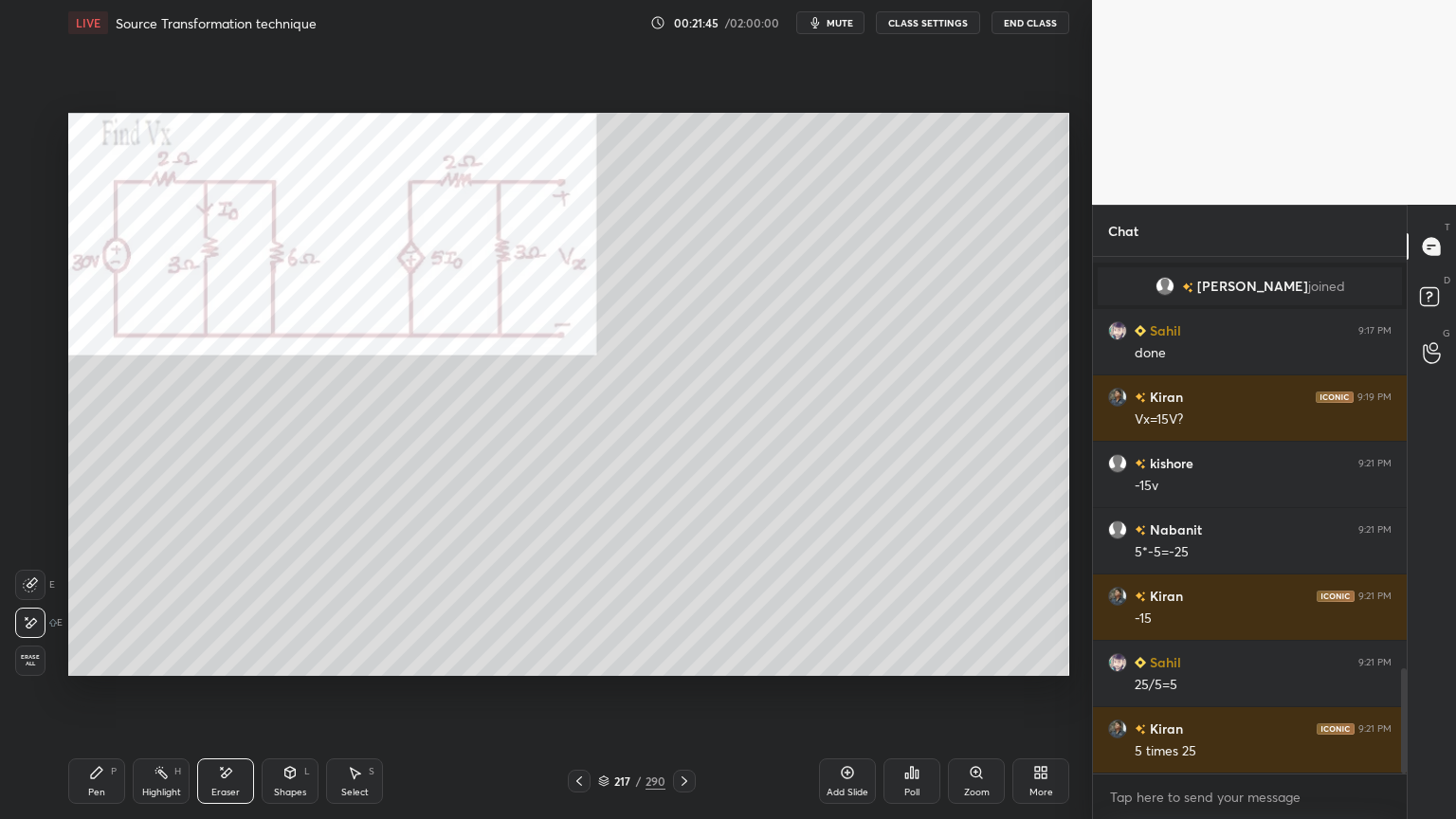 click on "Pen P" at bounding box center [97, 781] 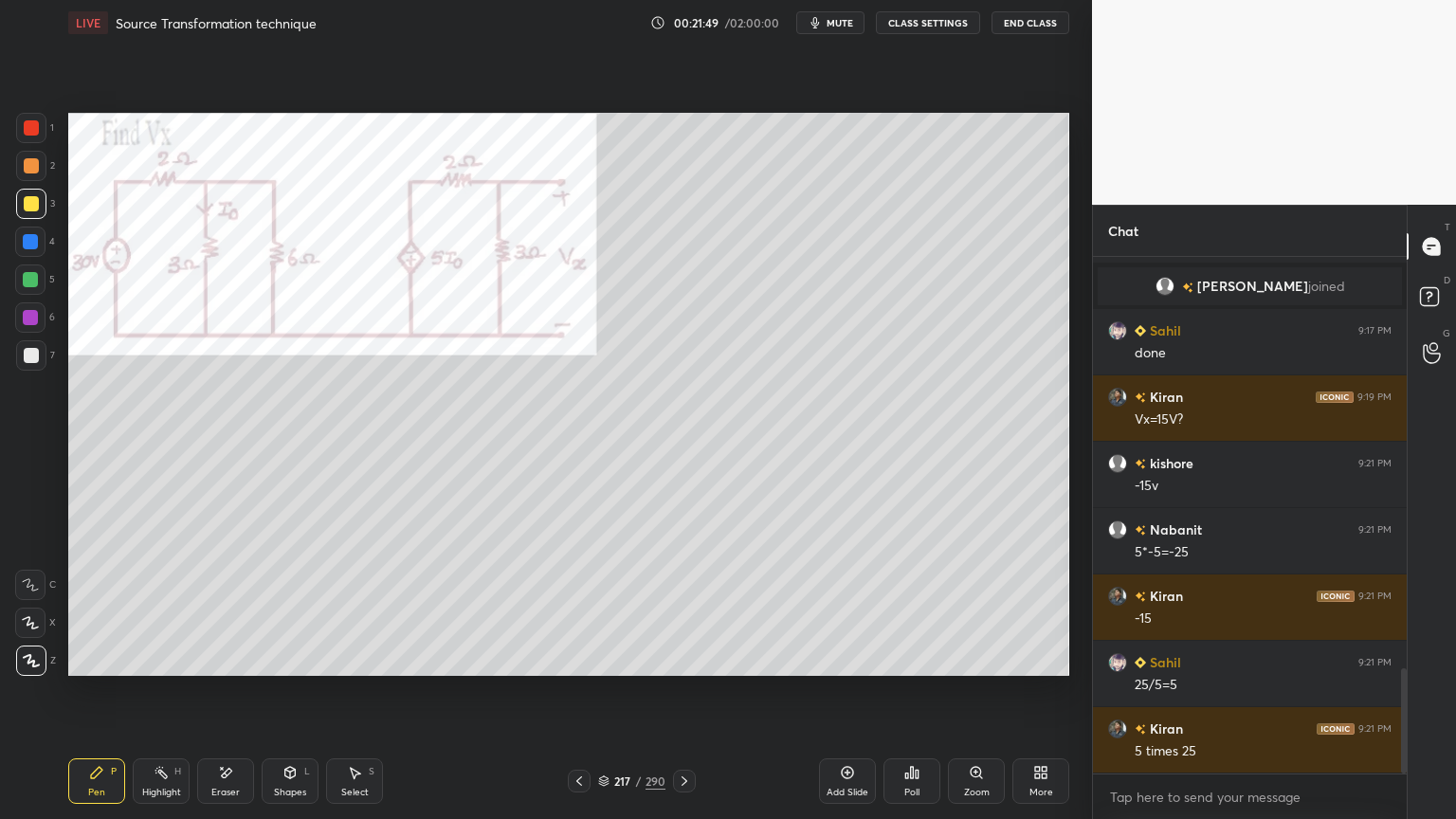 click at bounding box center (31, 355) 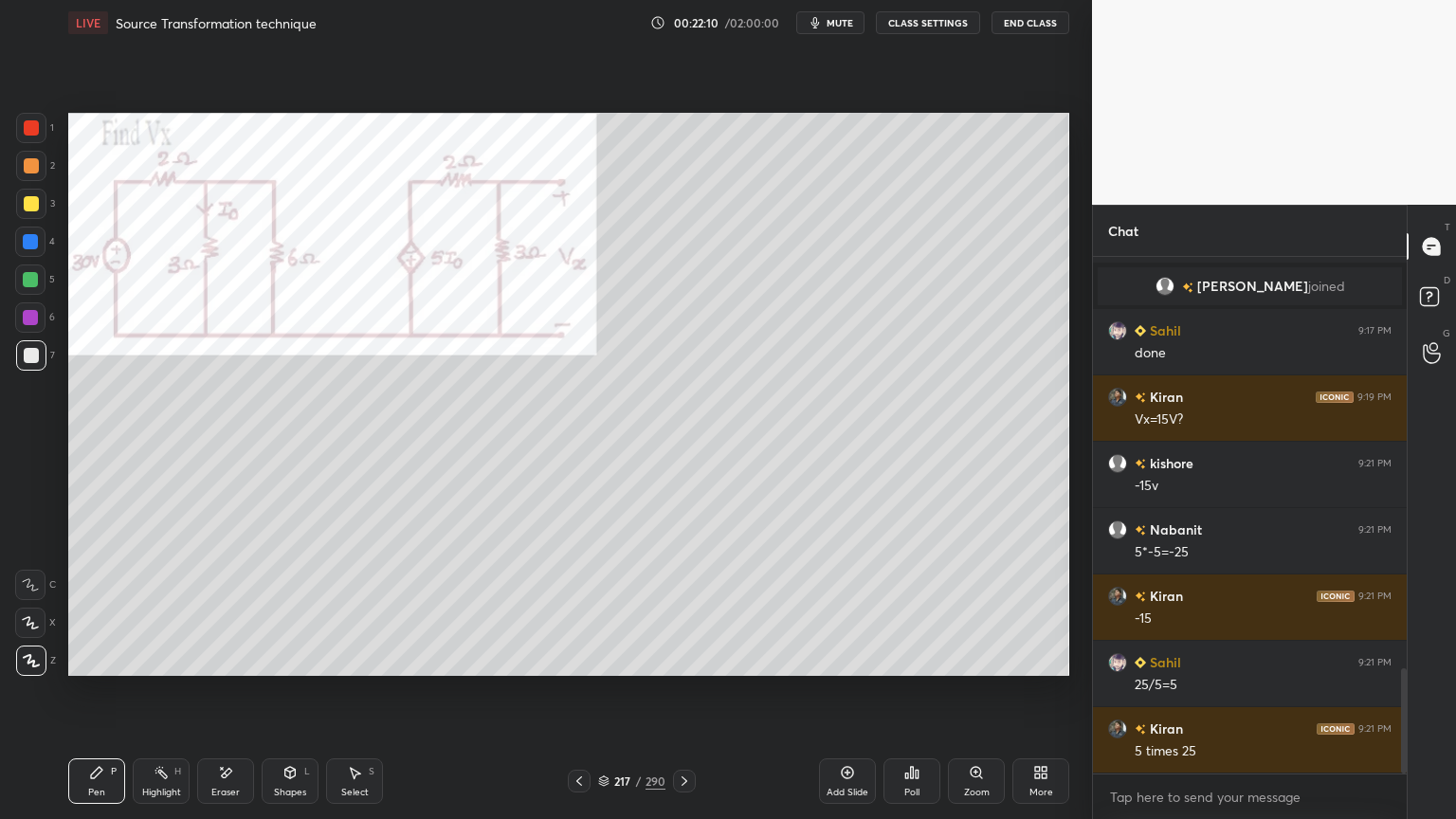 scroll, scrollTop: 2089, scrollLeft: 0, axis: vertical 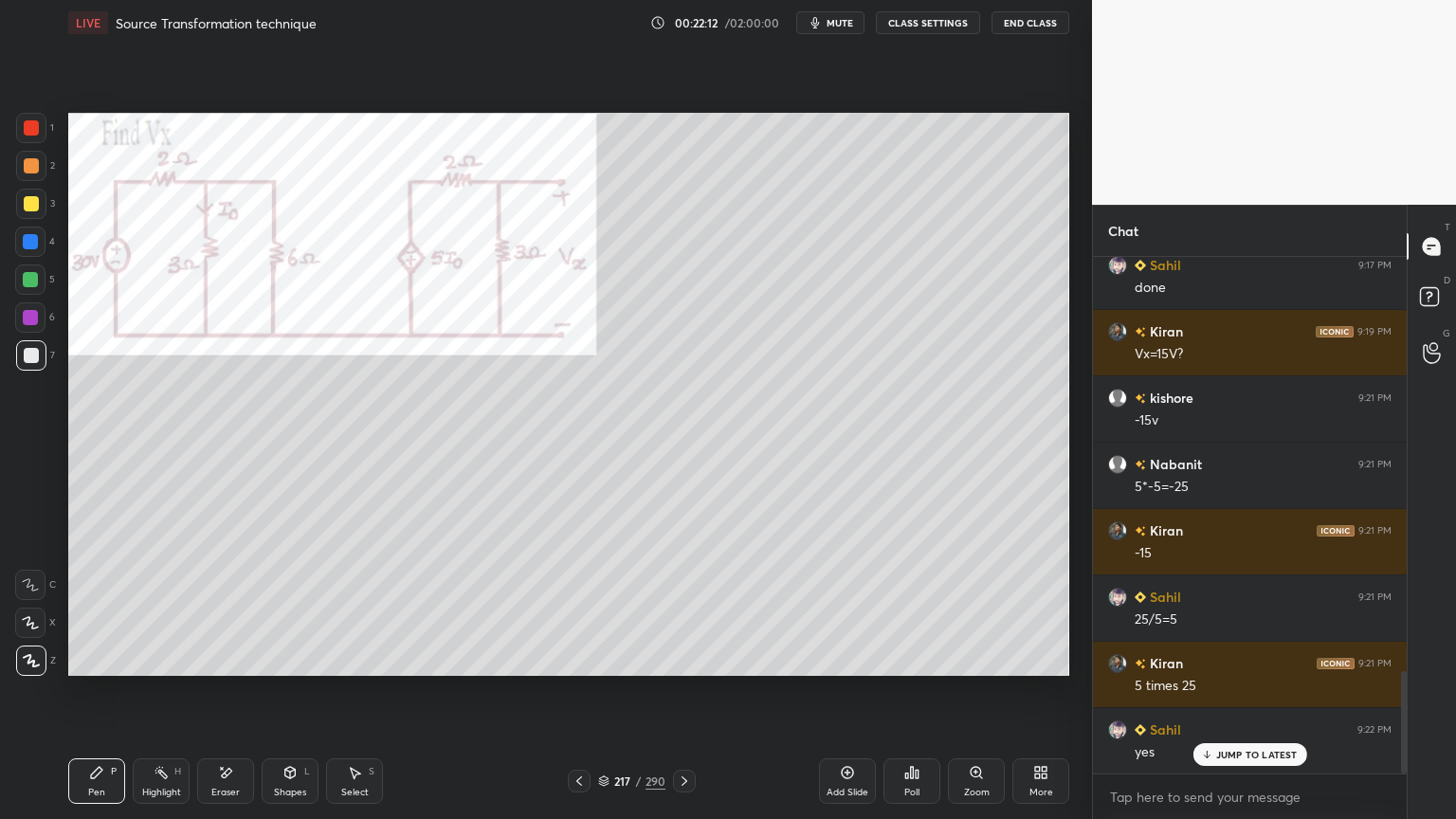 click 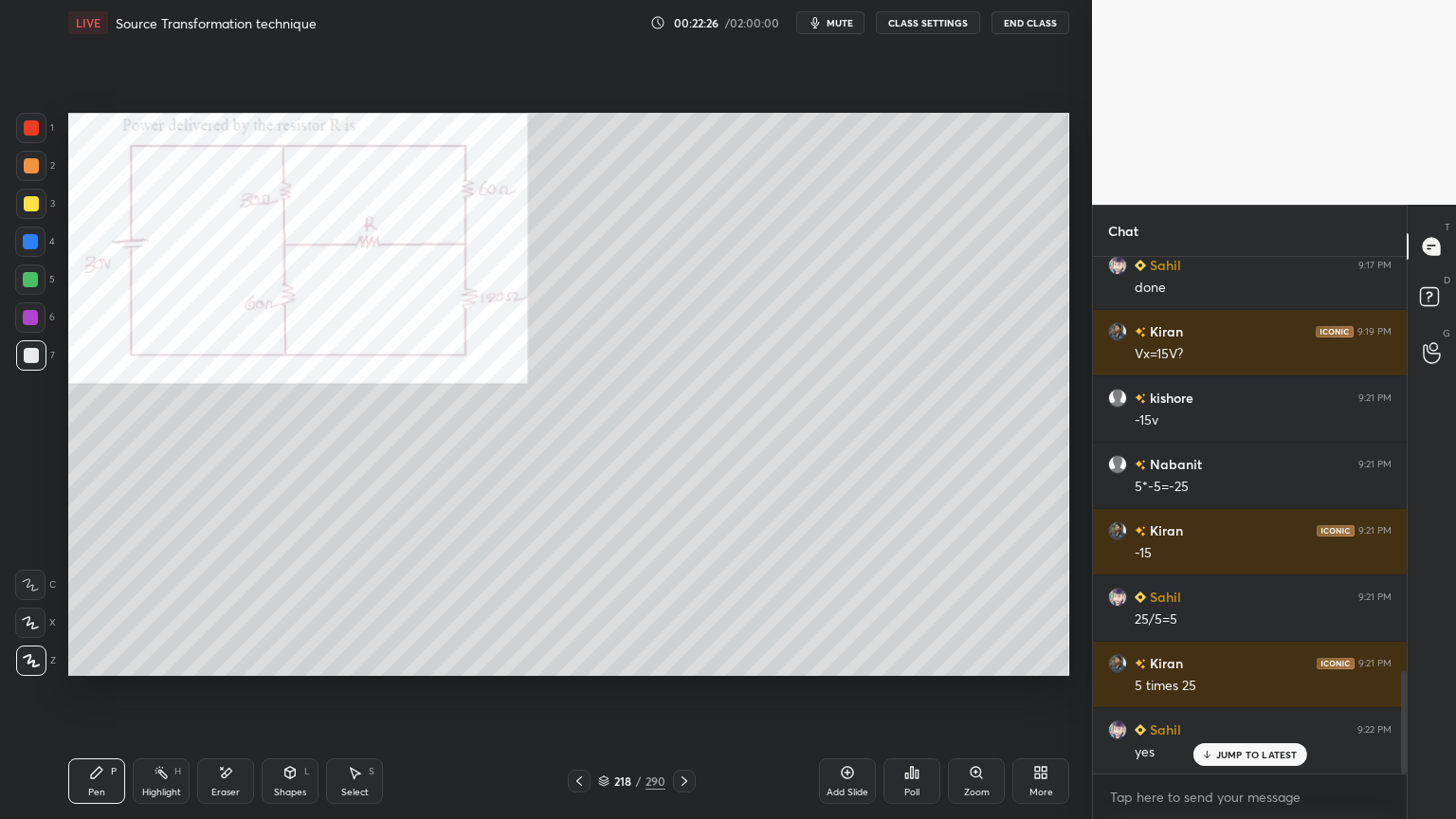 click at bounding box center (30, 318) 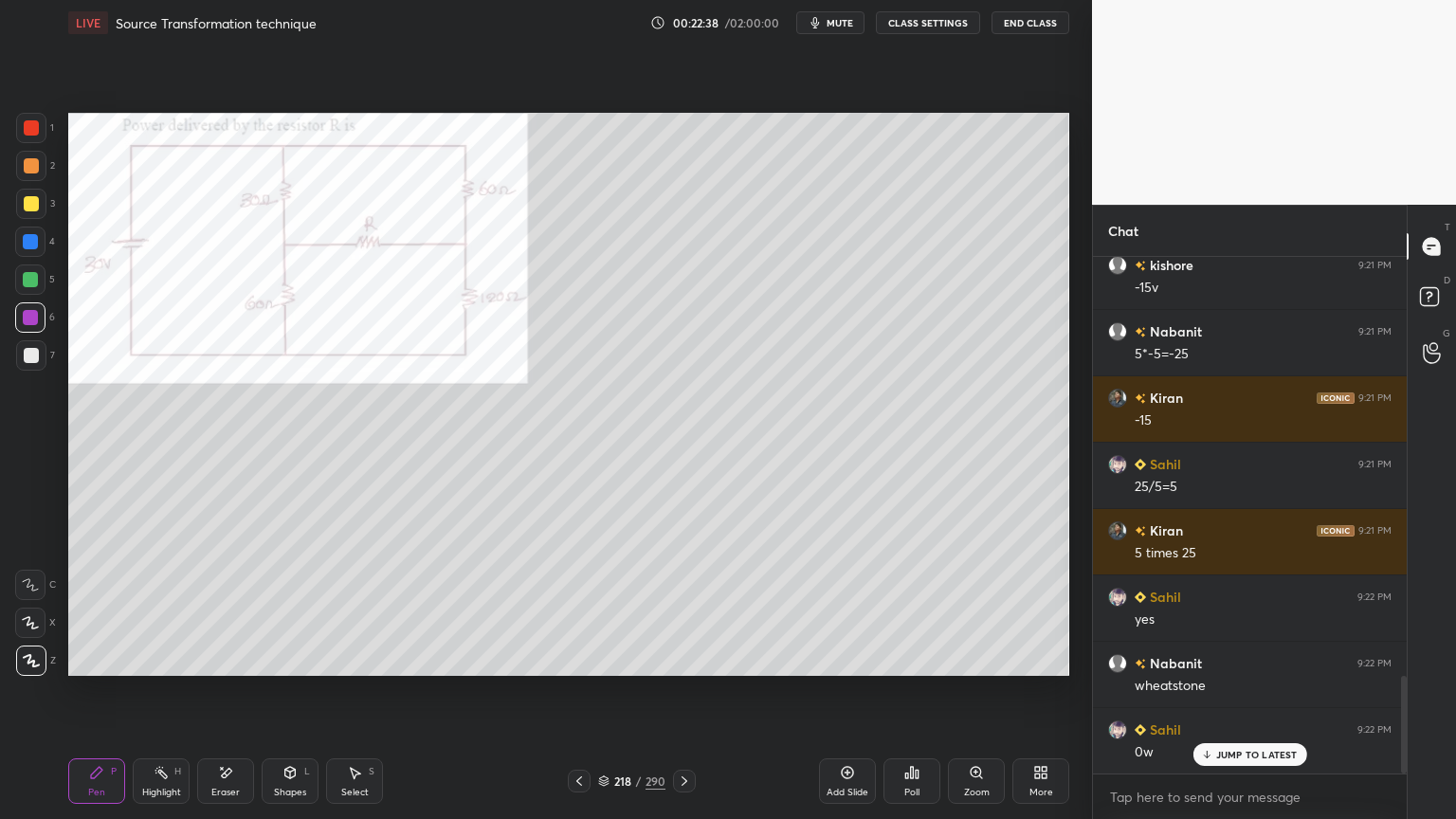 scroll, scrollTop: 2289, scrollLeft: 0, axis: vertical 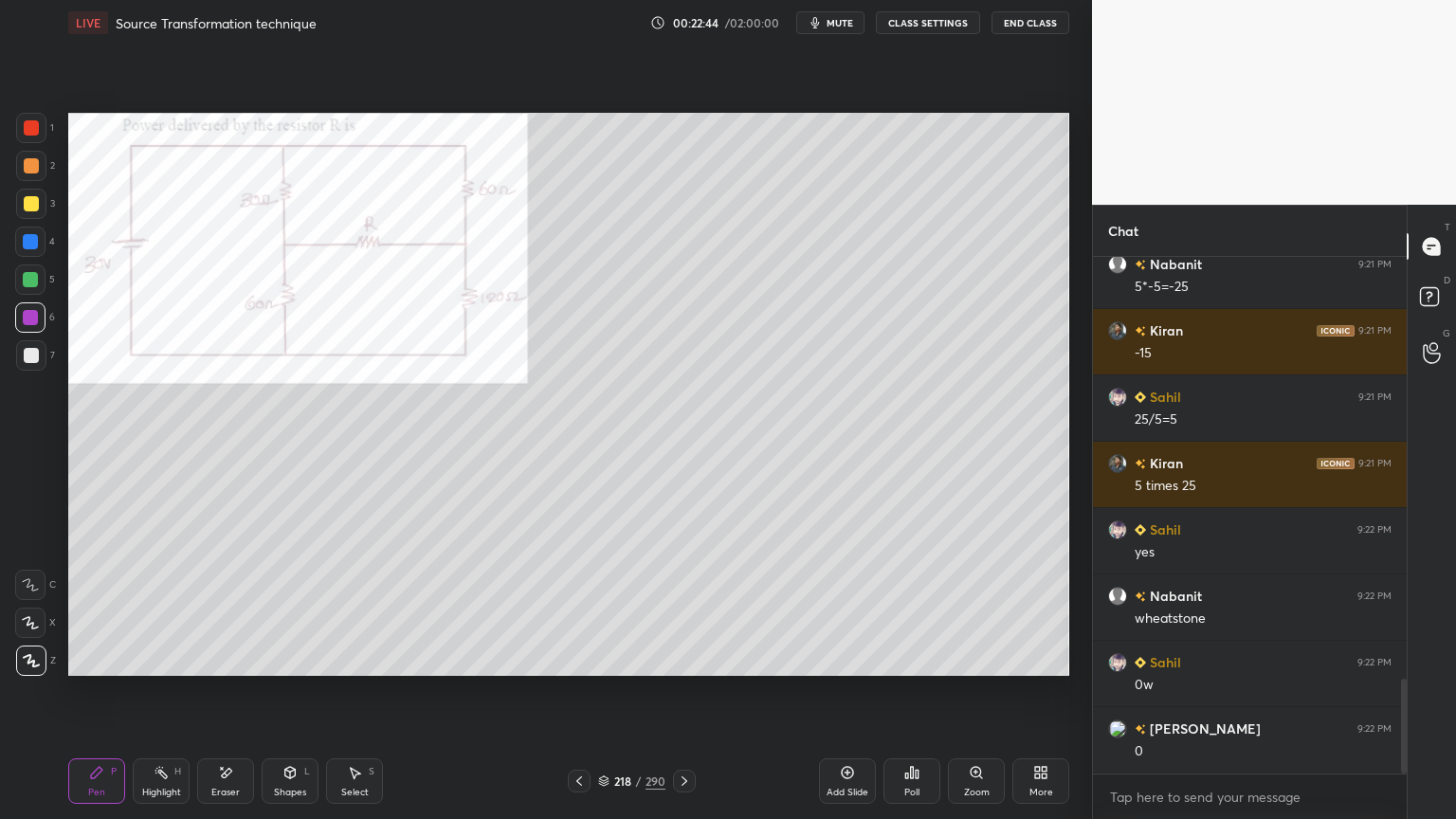 click at bounding box center [31, 204] 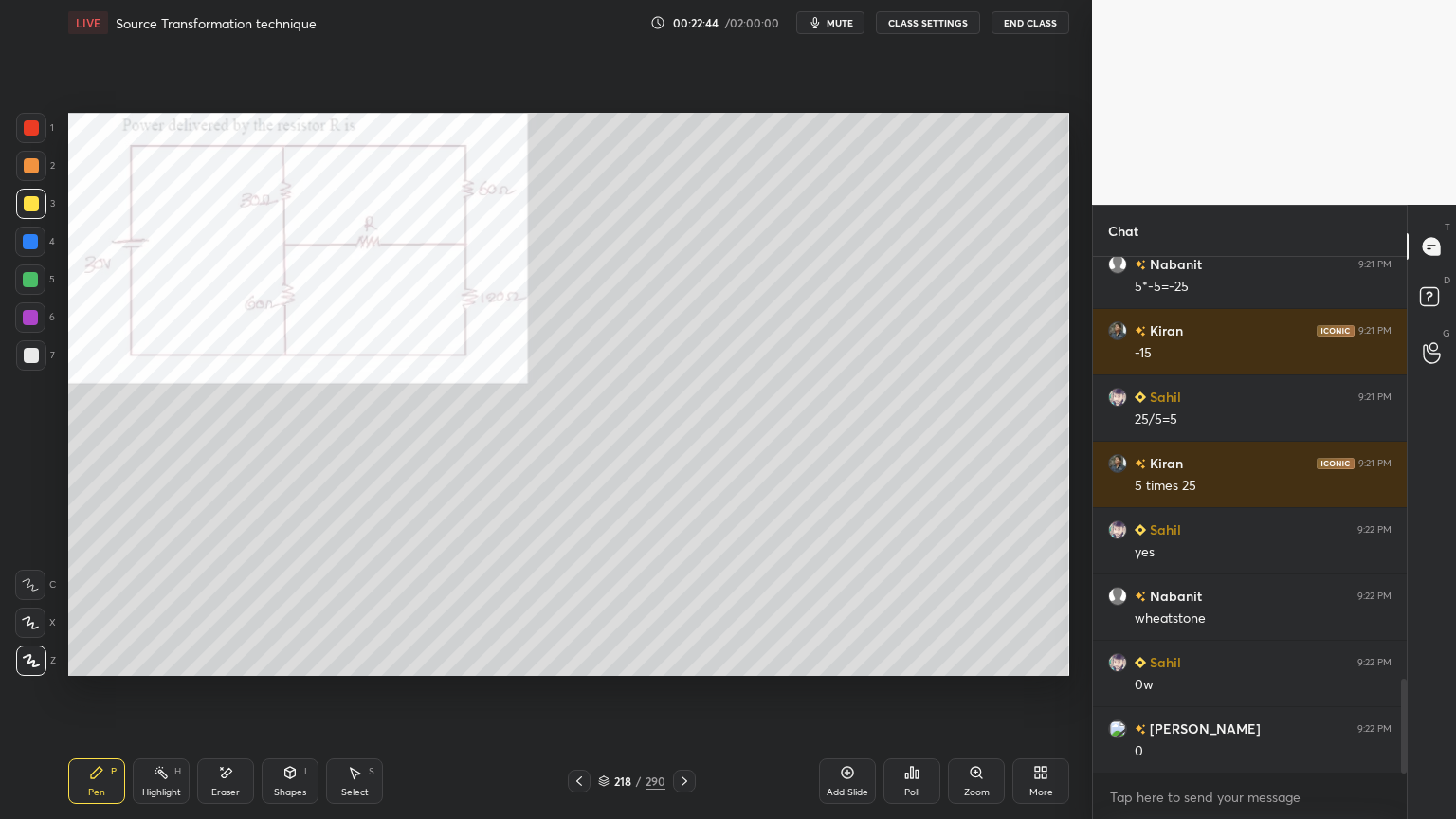 click 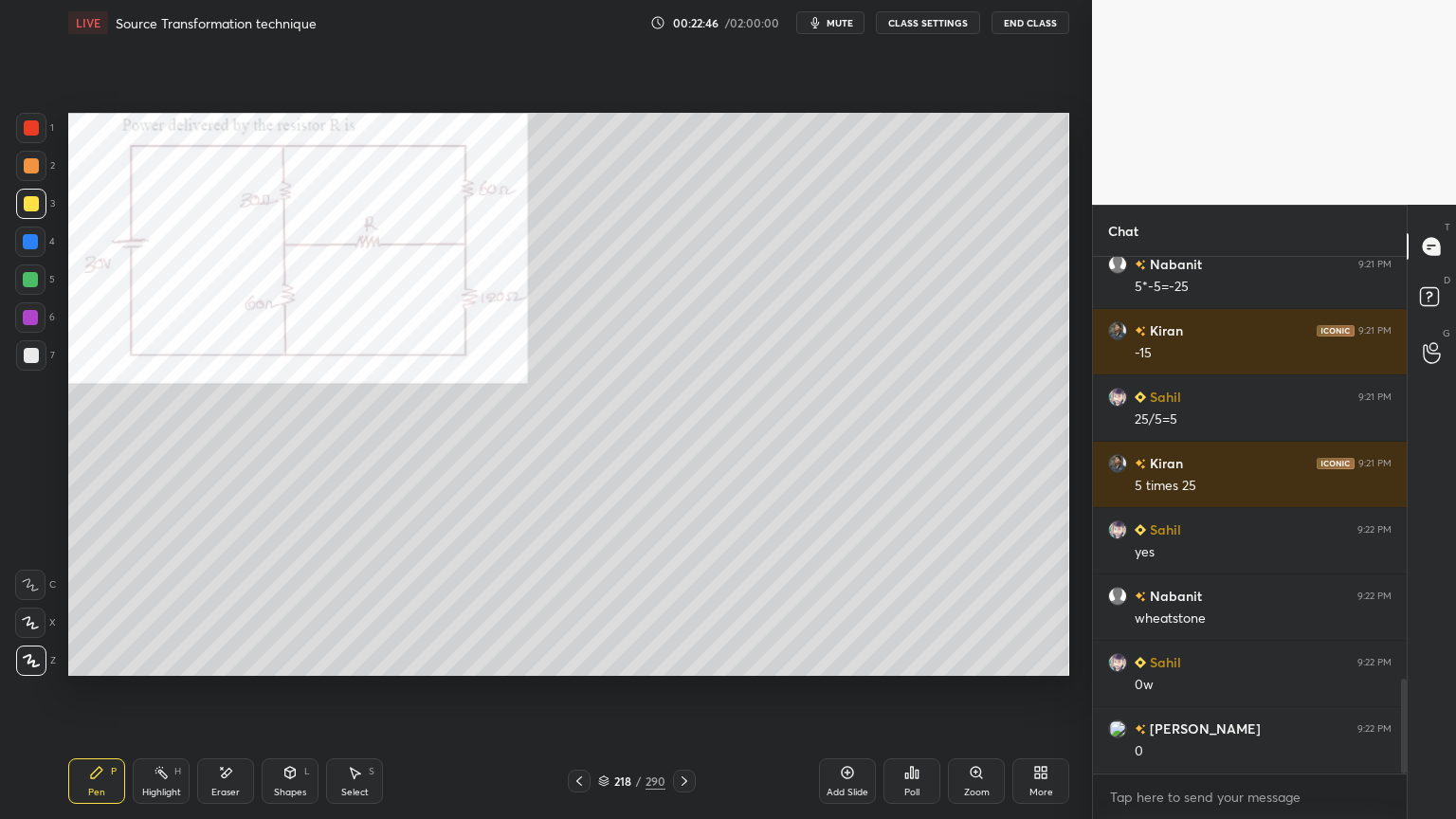 scroll, scrollTop: 2355, scrollLeft: 0, axis: vertical 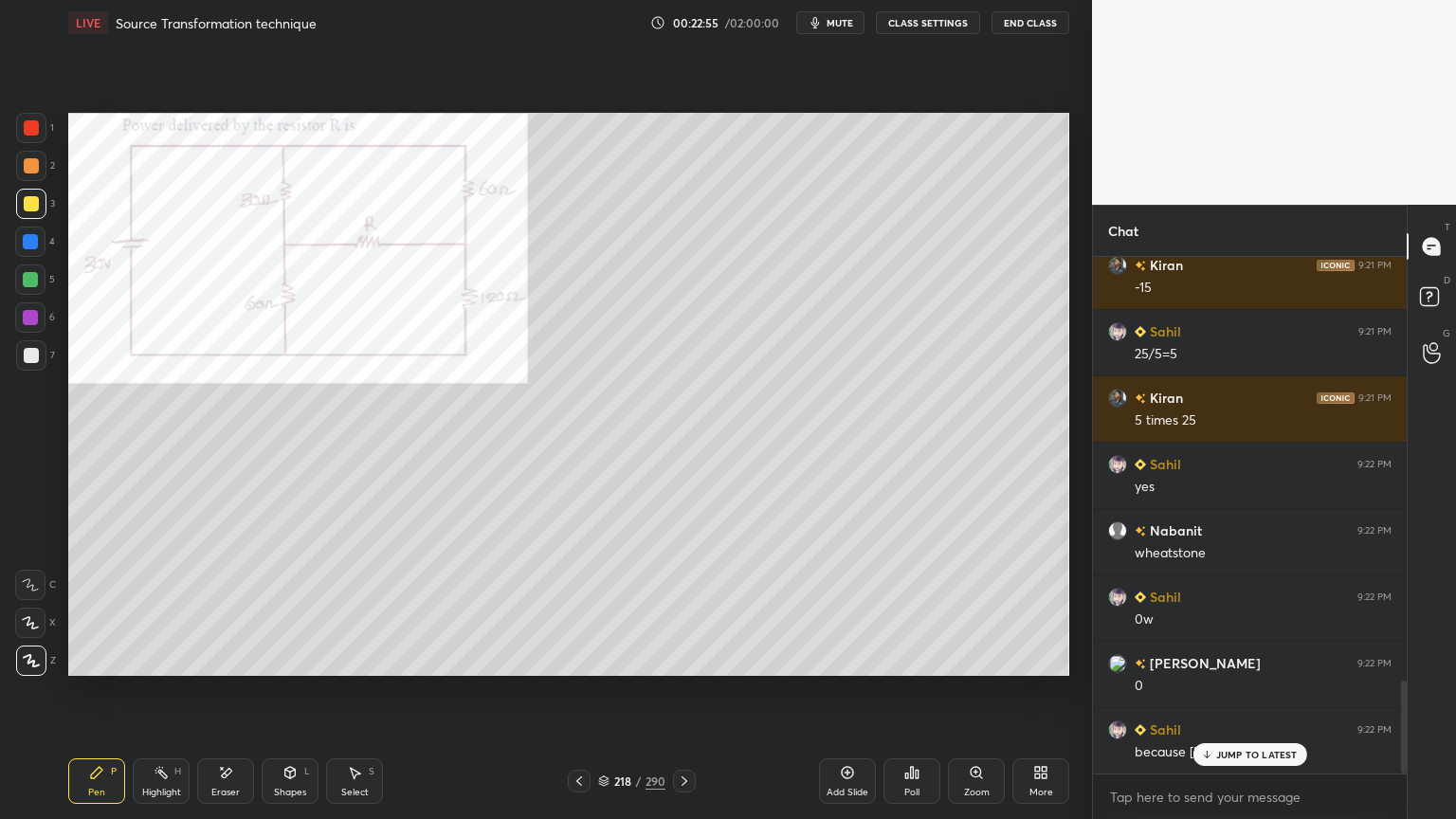 click at bounding box center (30, 318) 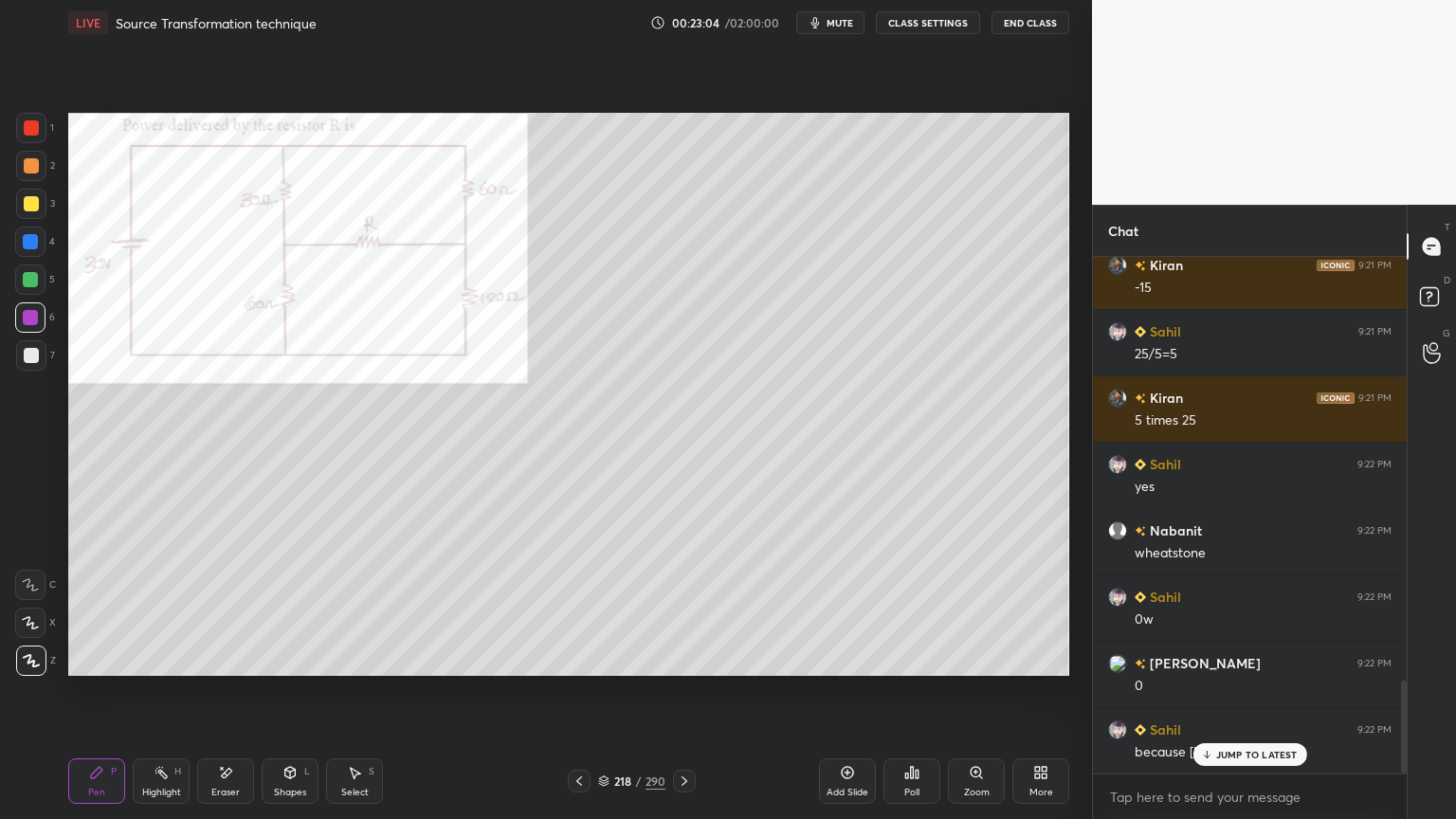 click at bounding box center [30, 280] 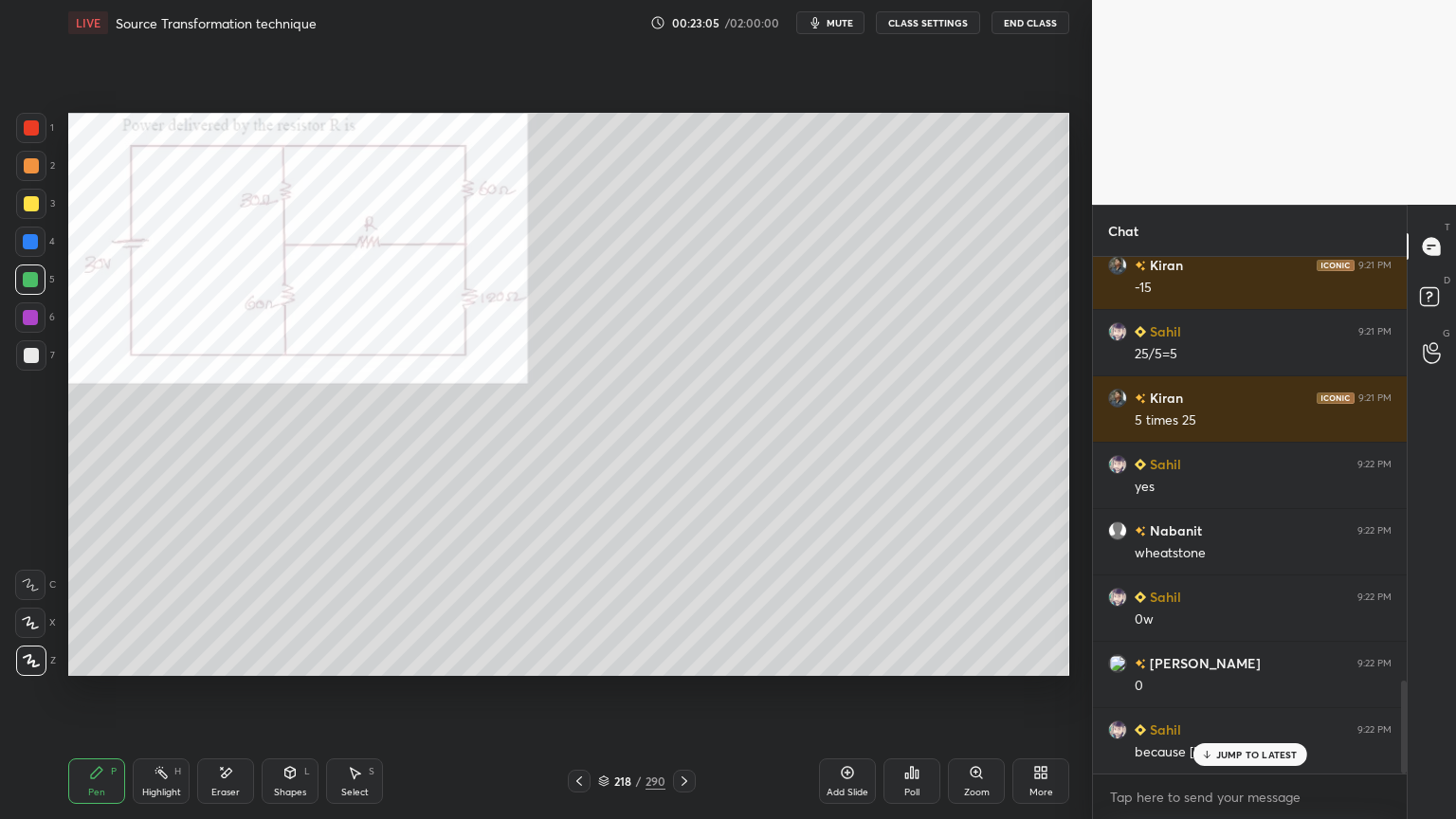 click on "JUMP TO LATEST" at bounding box center [1249, 755] 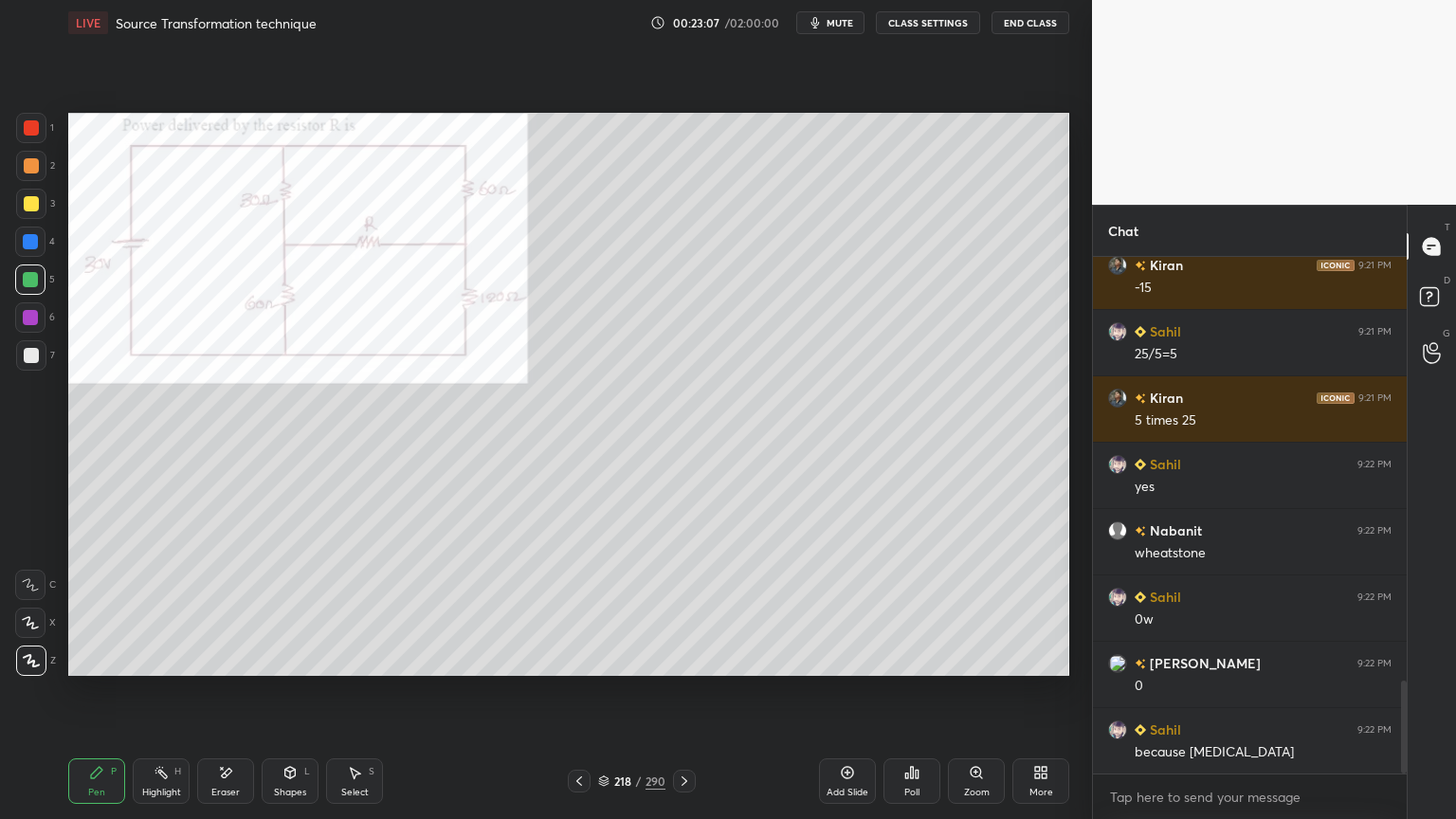click 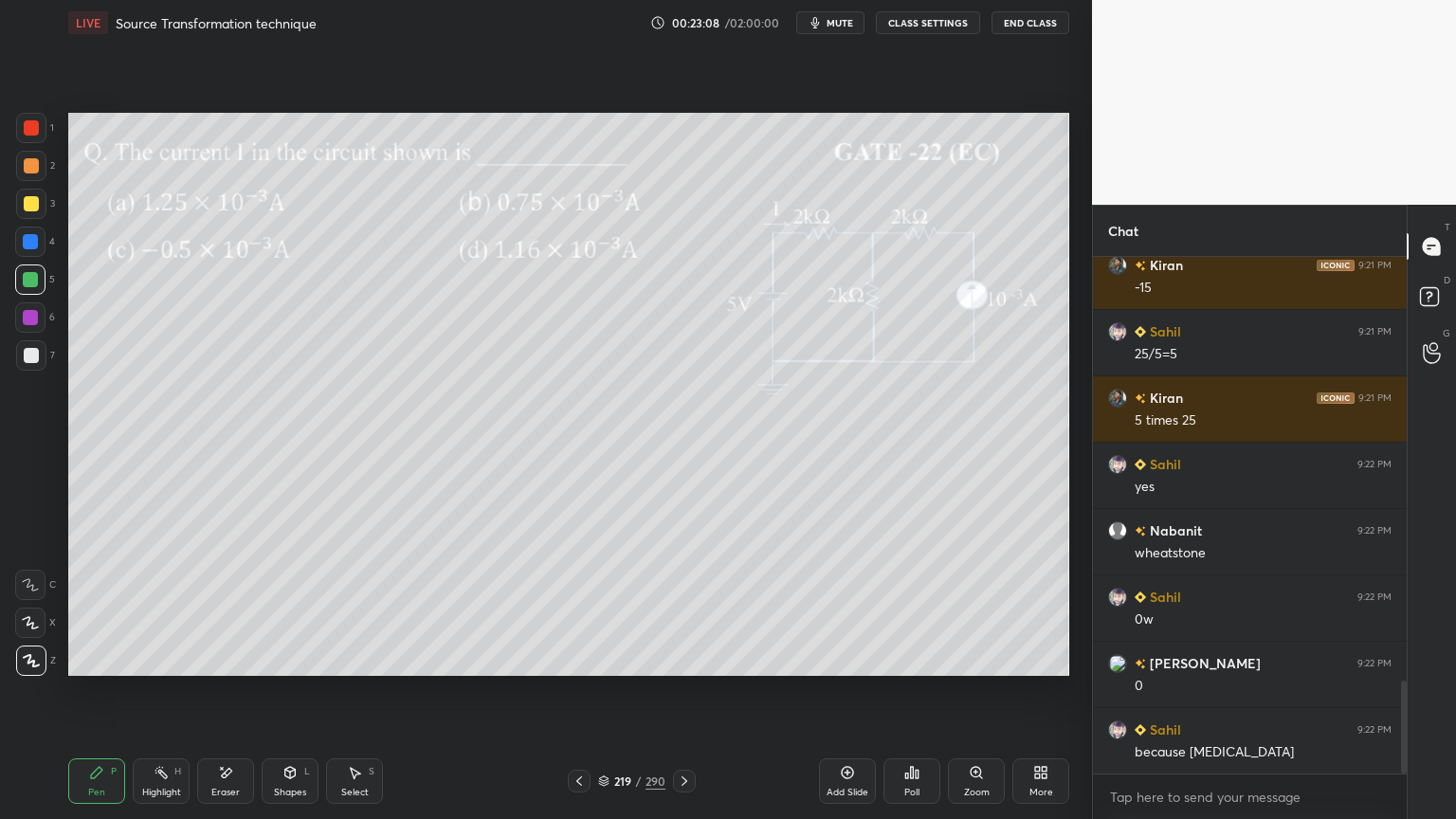 click at bounding box center [31, 355] 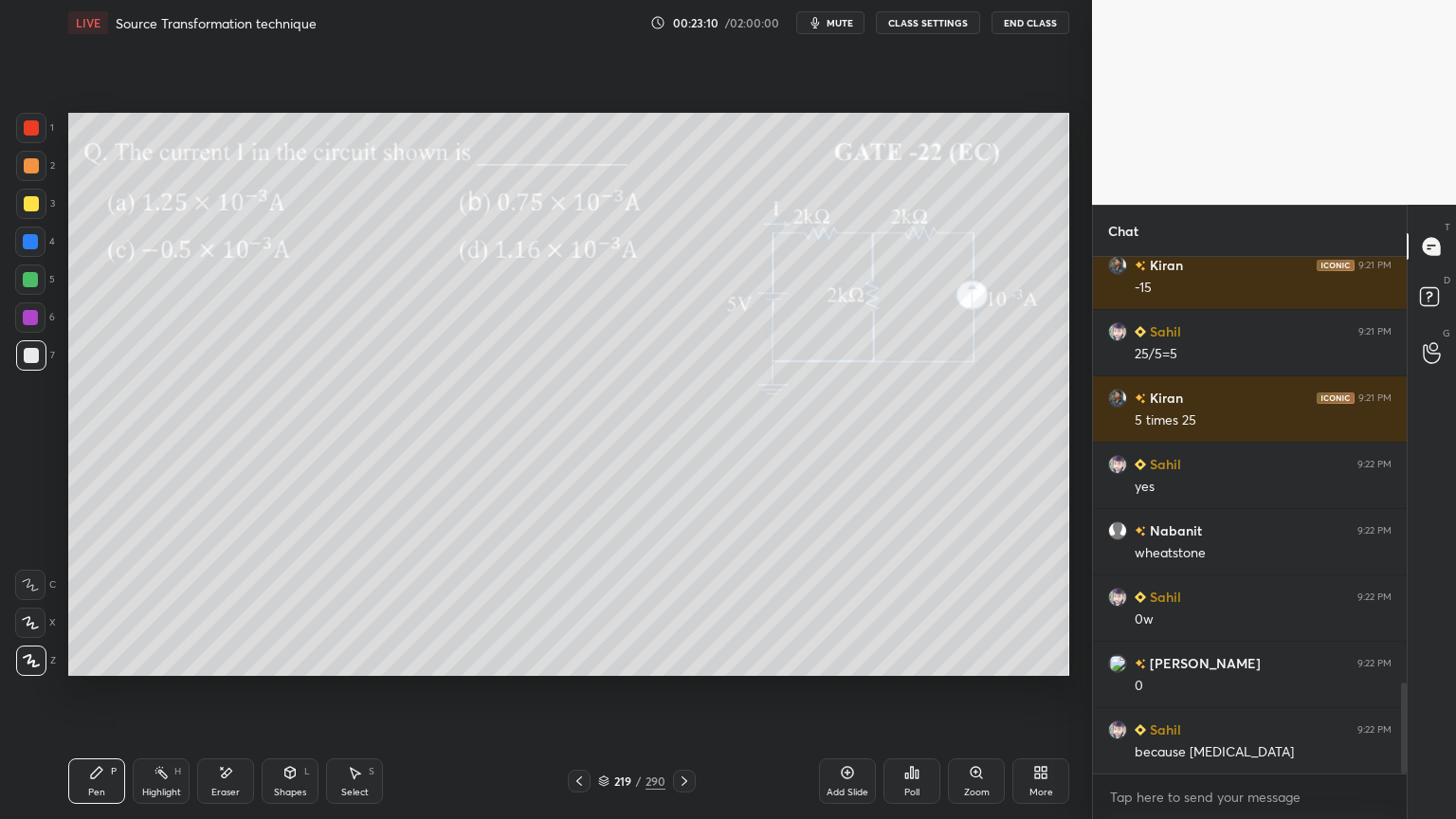 scroll, scrollTop: 2422, scrollLeft: 0, axis: vertical 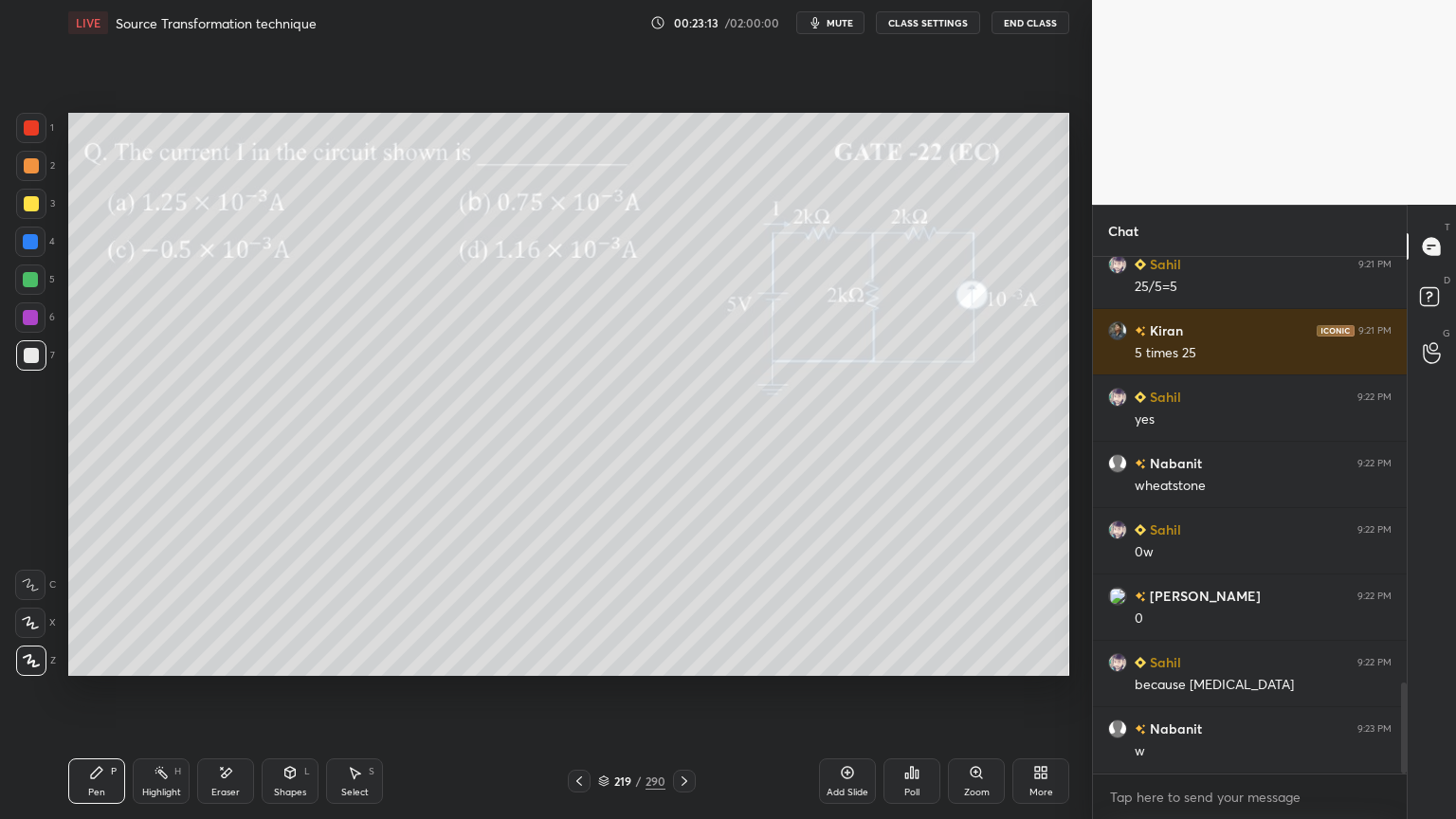 click 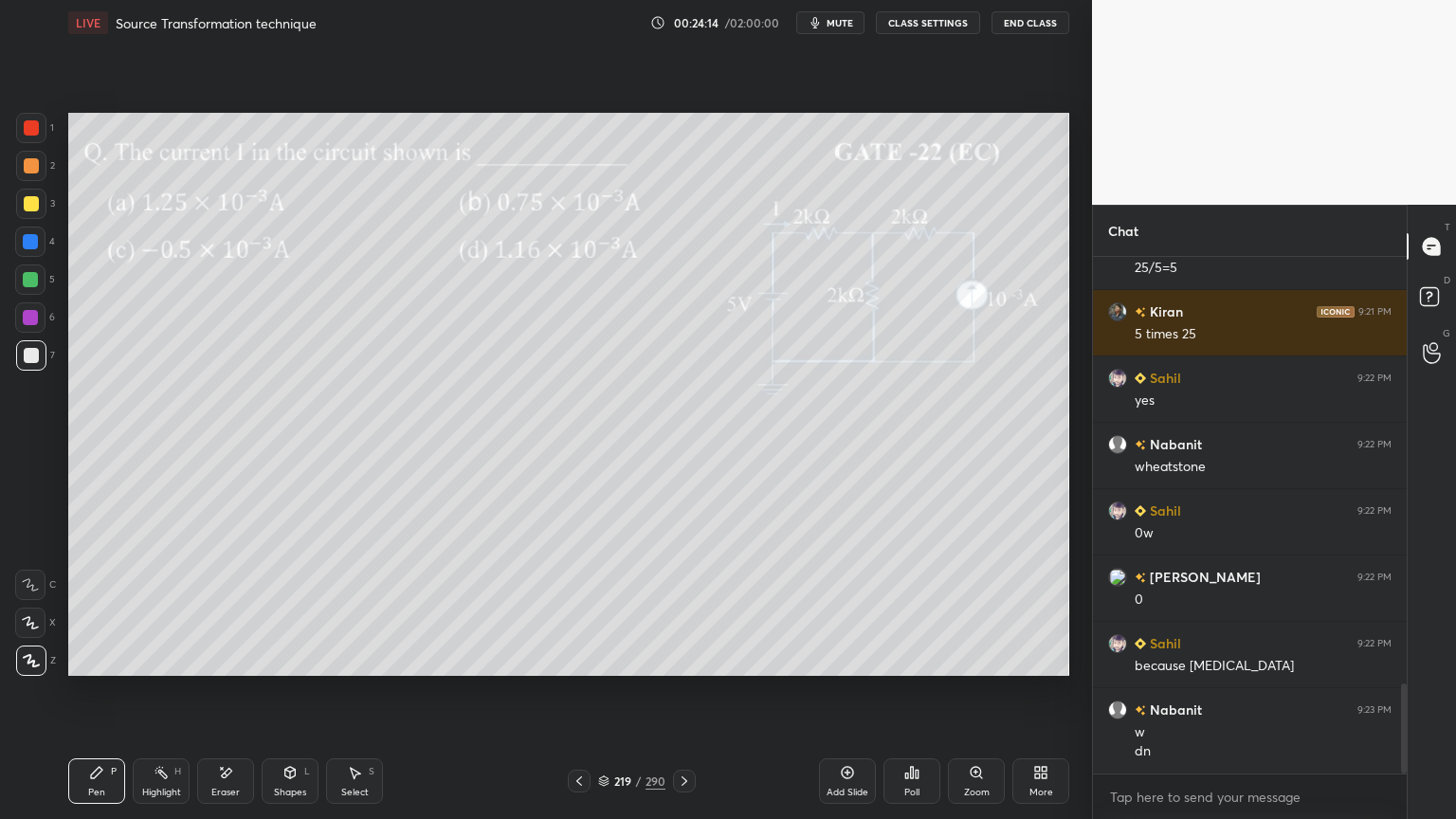 scroll, scrollTop: 2506, scrollLeft: 0, axis: vertical 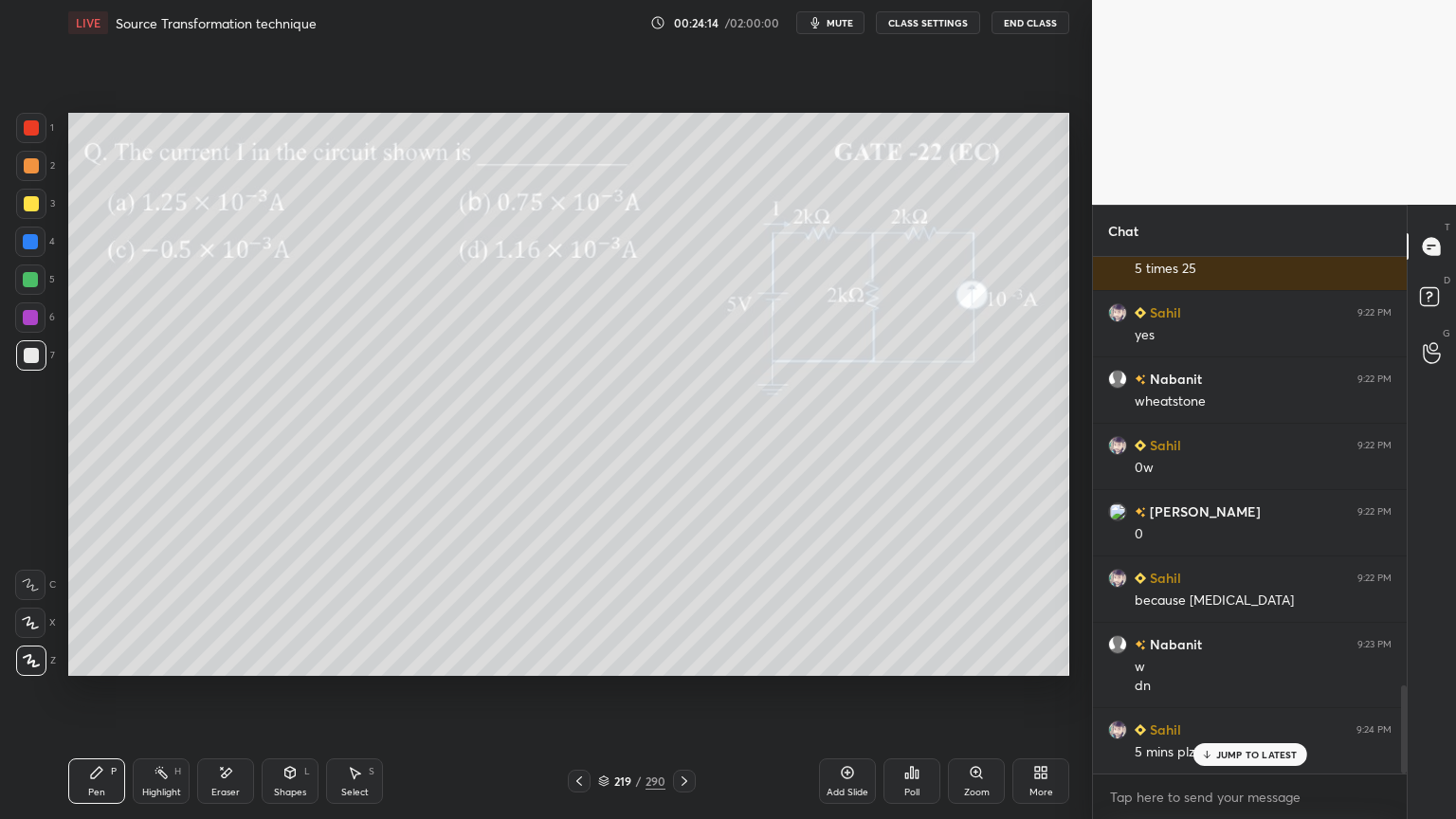 click at bounding box center [31, 204] 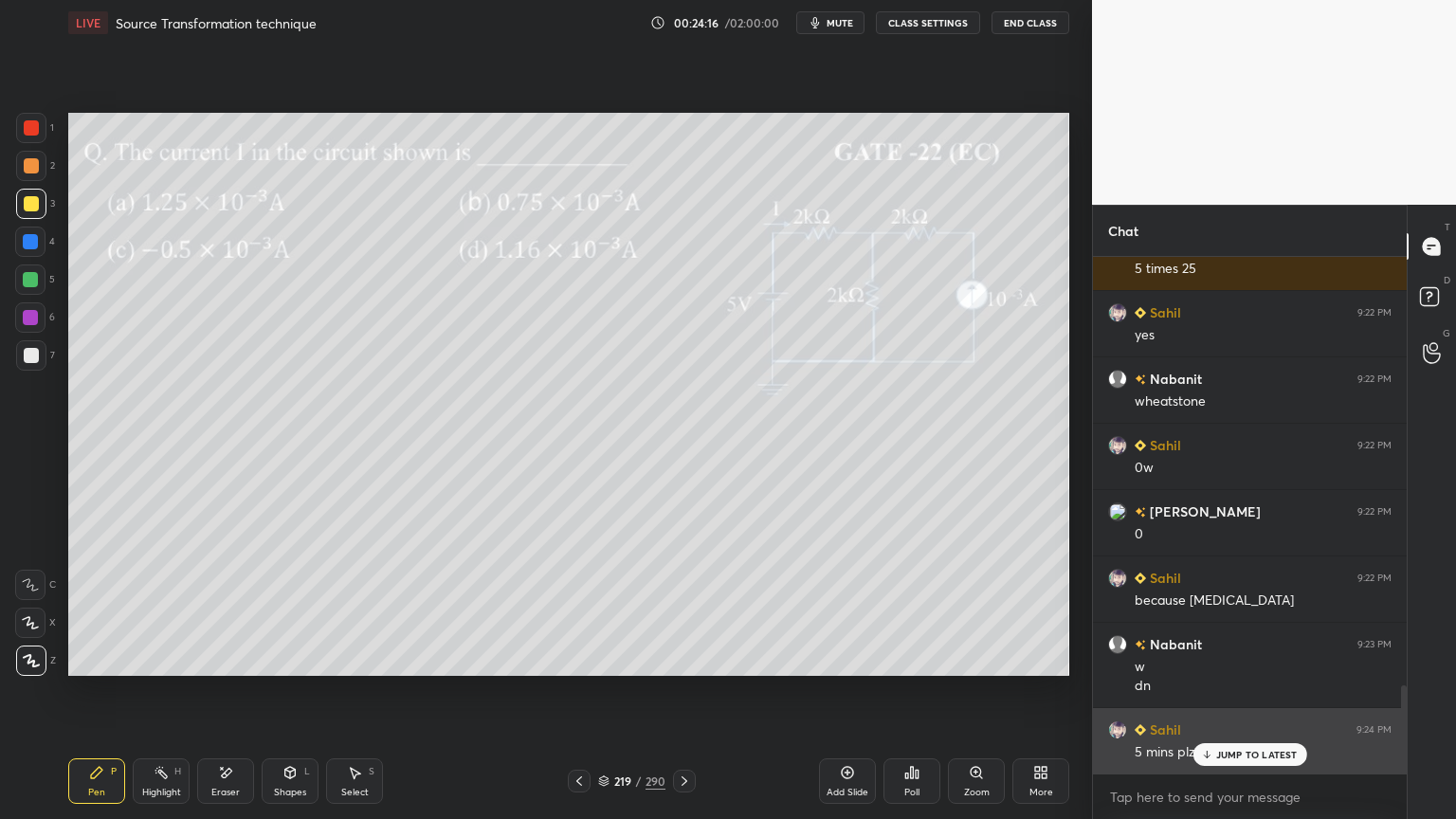 click on "JUMP TO LATEST" at bounding box center [1249, 755] 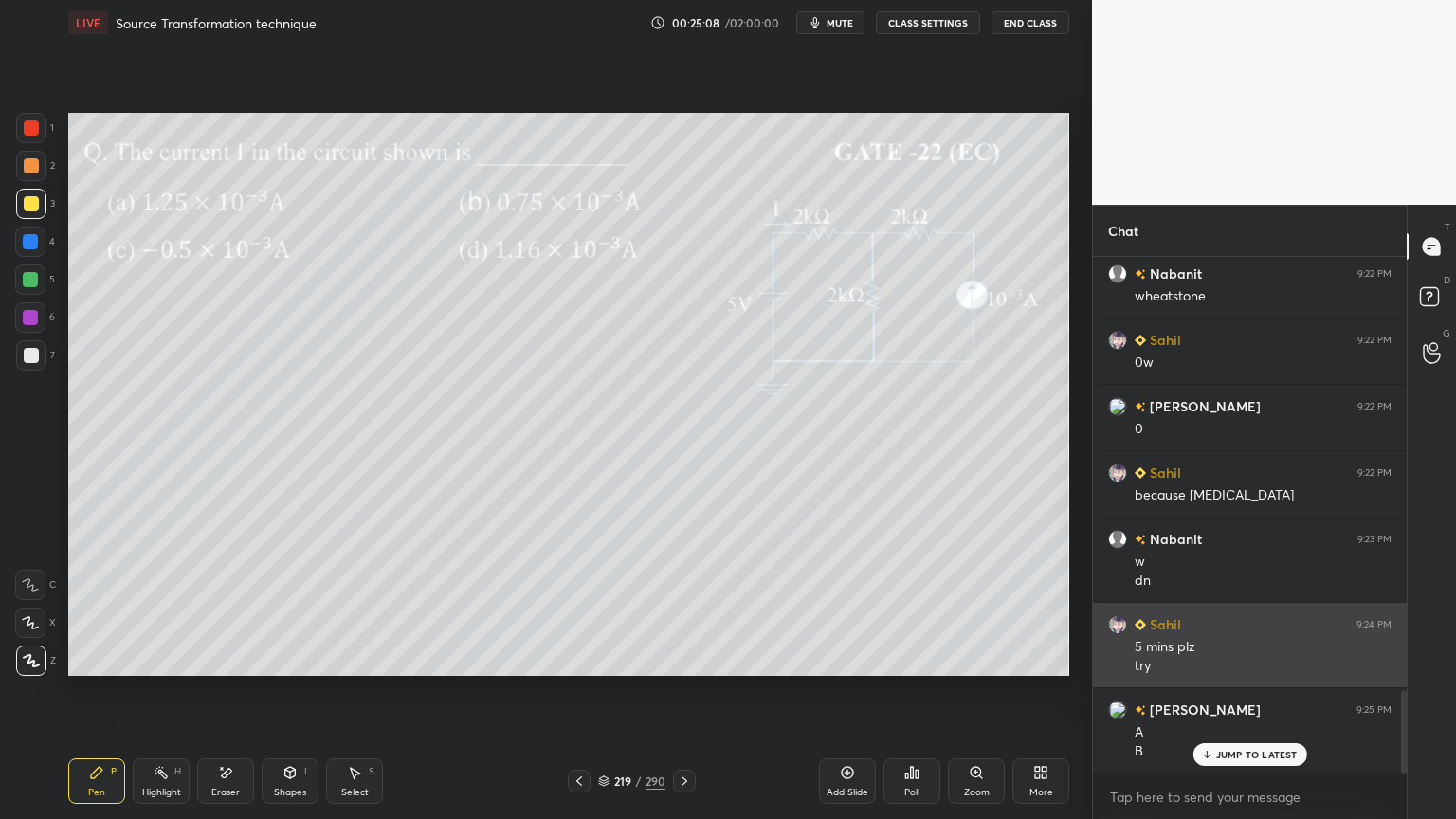 scroll, scrollTop: 2677, scrollLeft: 0, axis: vertical 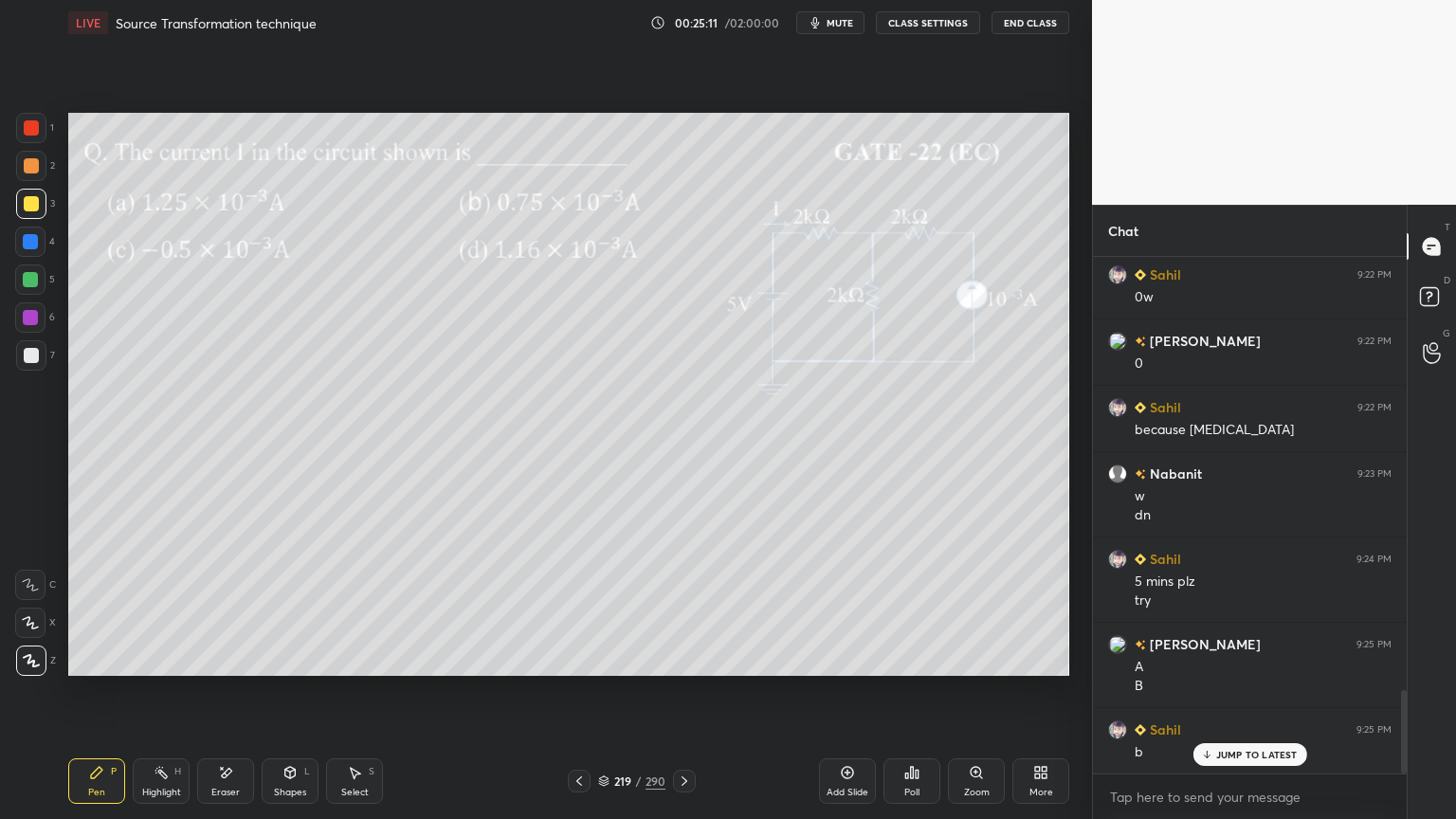 click on "Eraser" at bounding box center (226, 781) 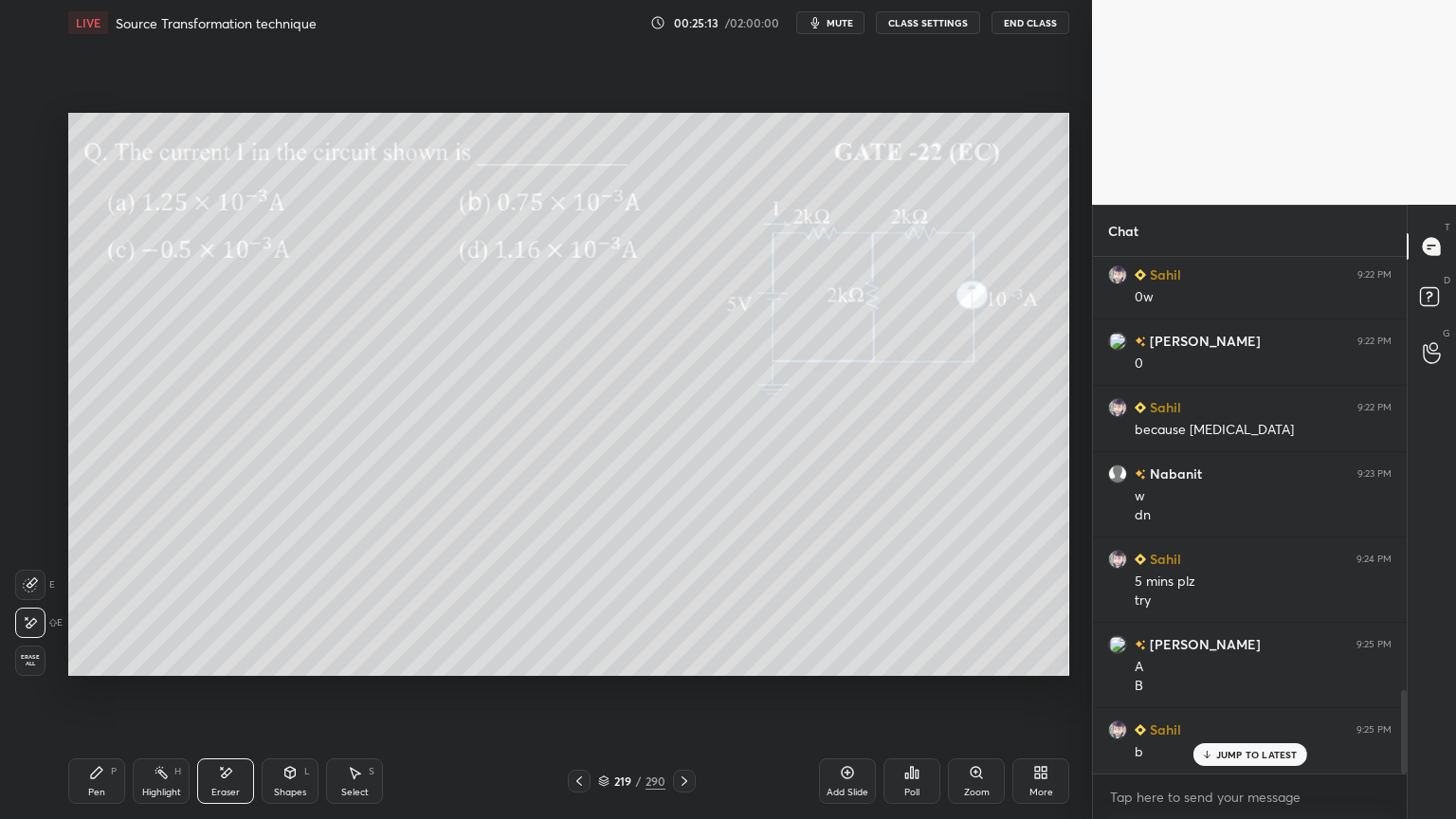 click on "Pen" at bounding box center [97, 792] 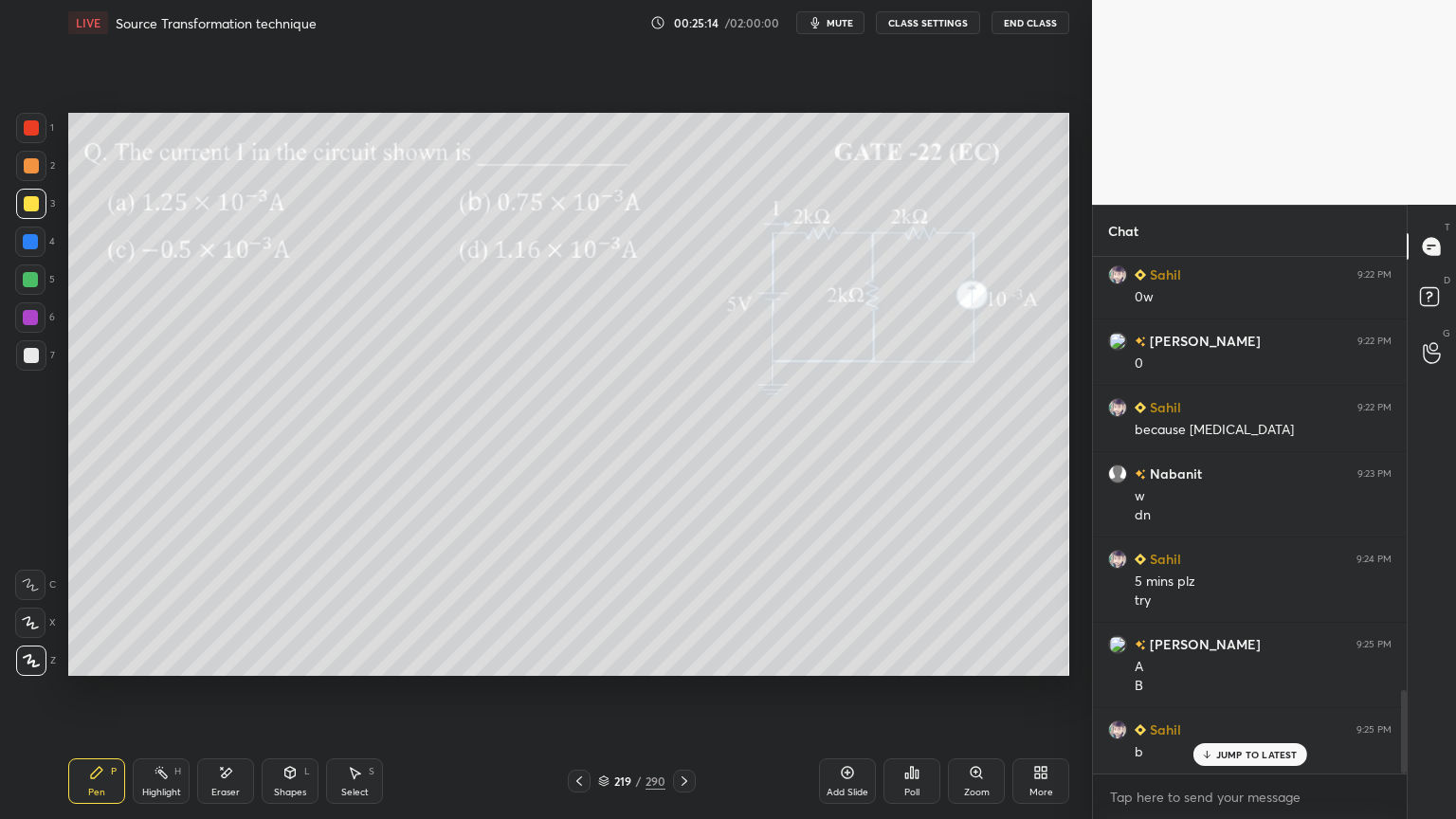 click 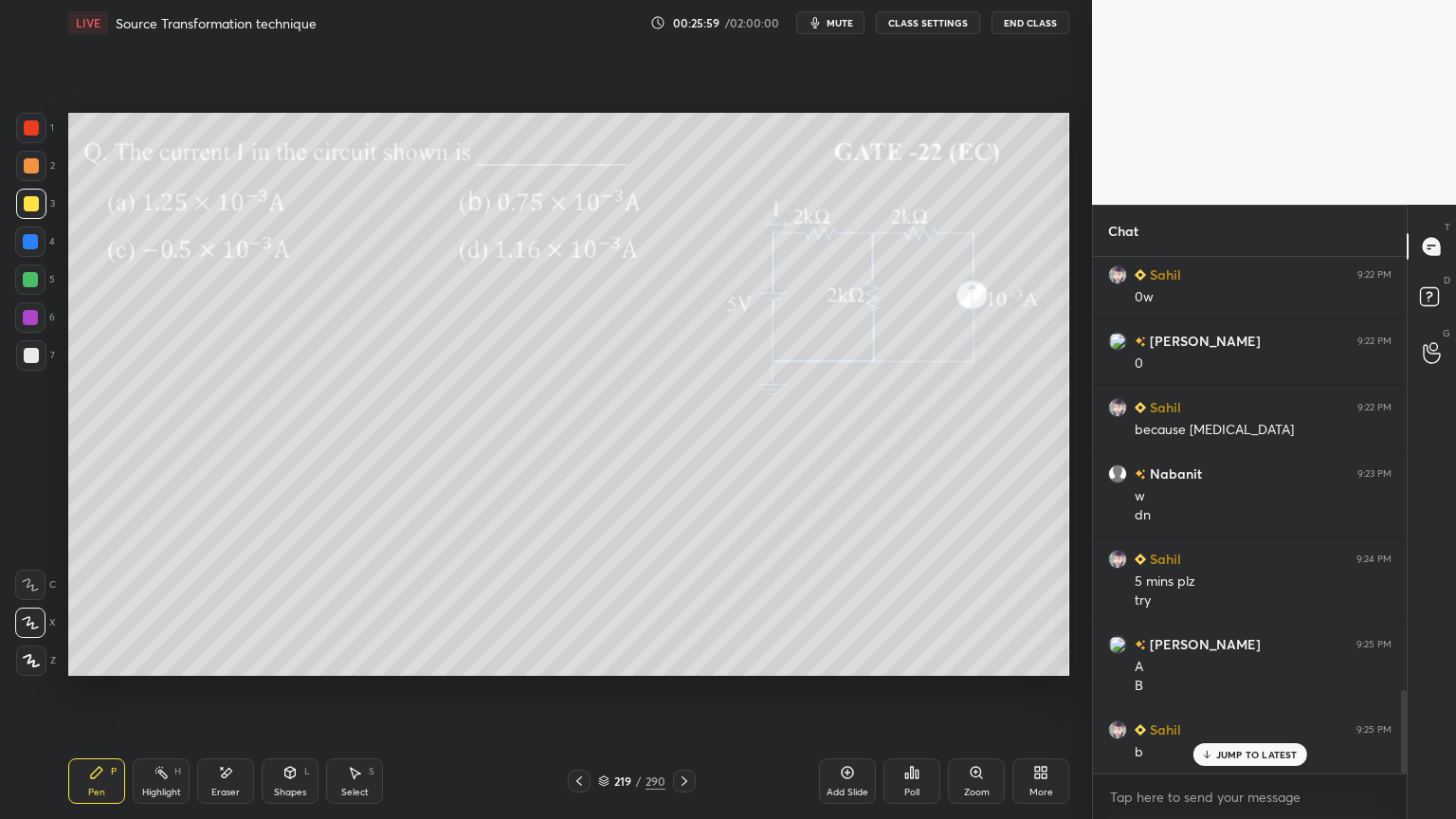 click at bounding box center [31, 355] 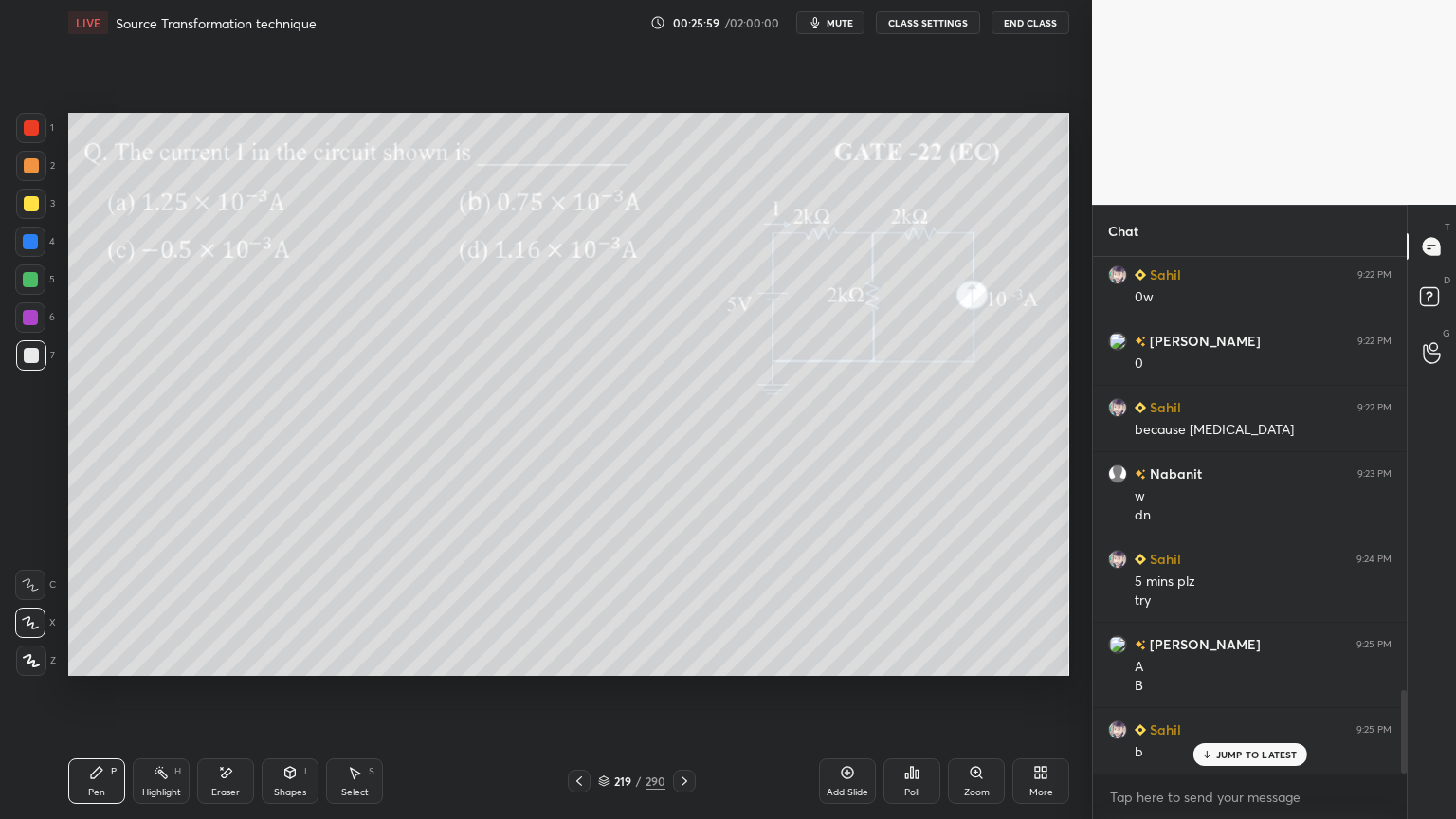 click at bounding box center (30, 280) 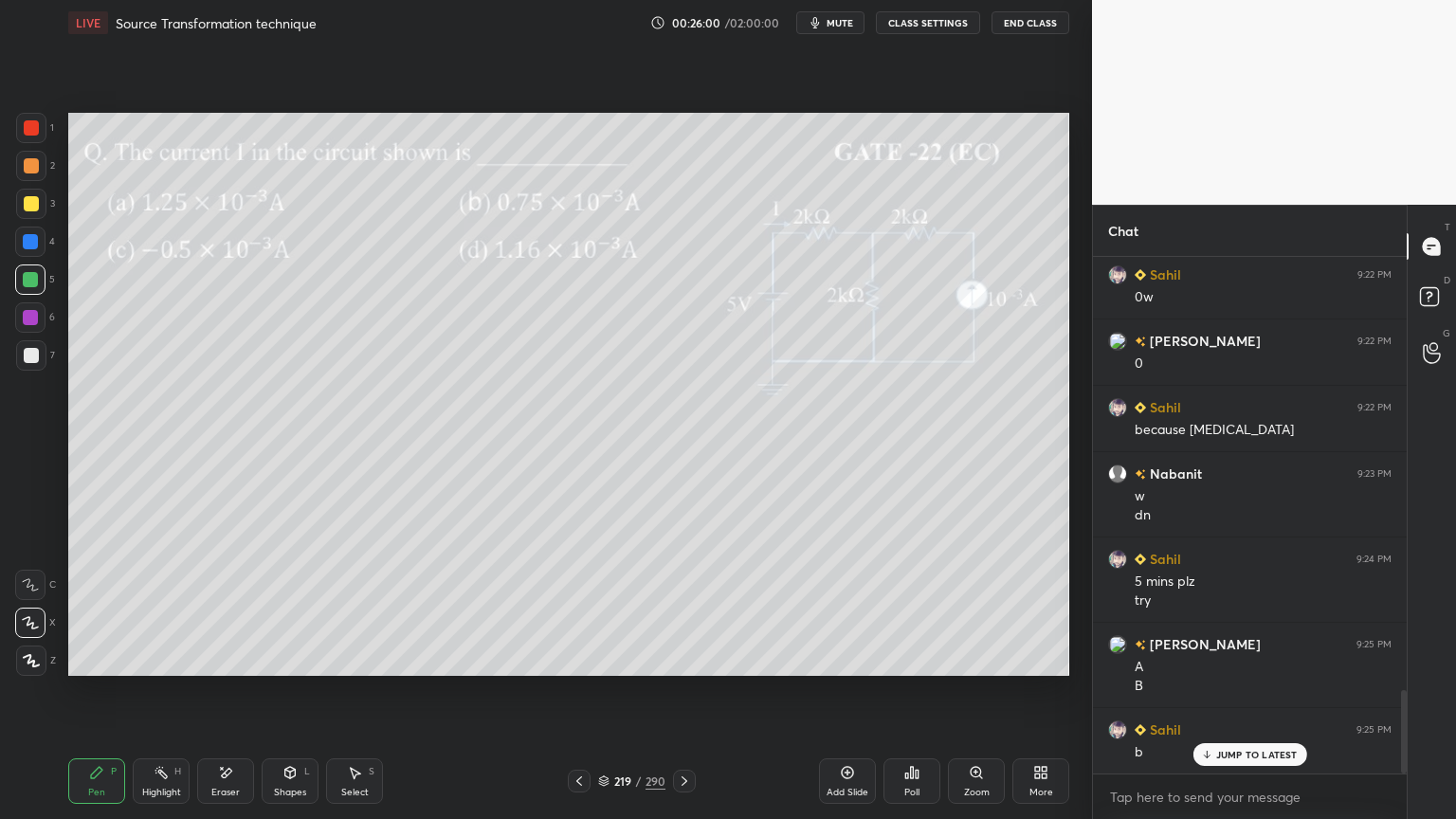 click at bounding box center (31, 661) 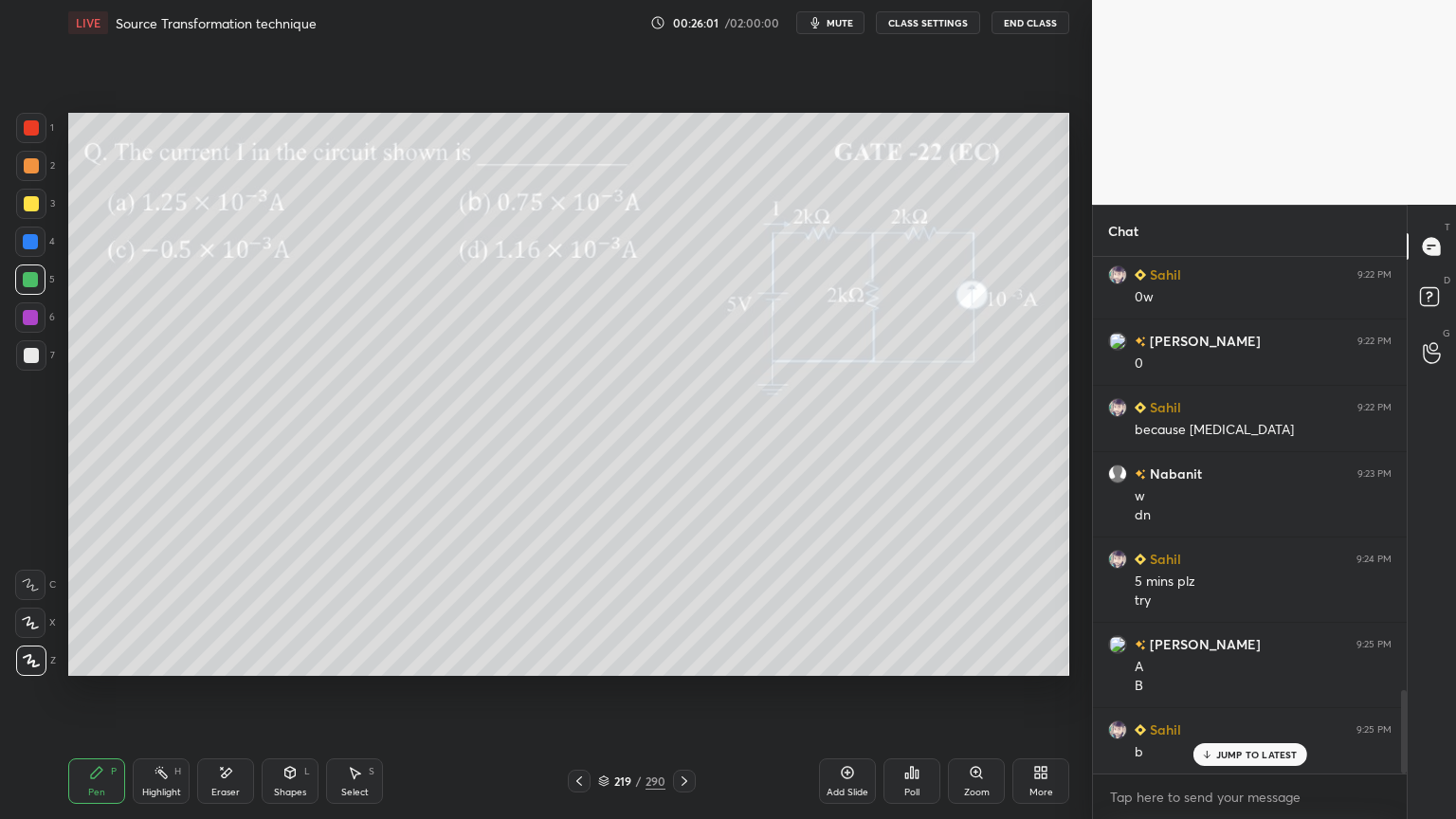 click at bounding box center (31, 355) 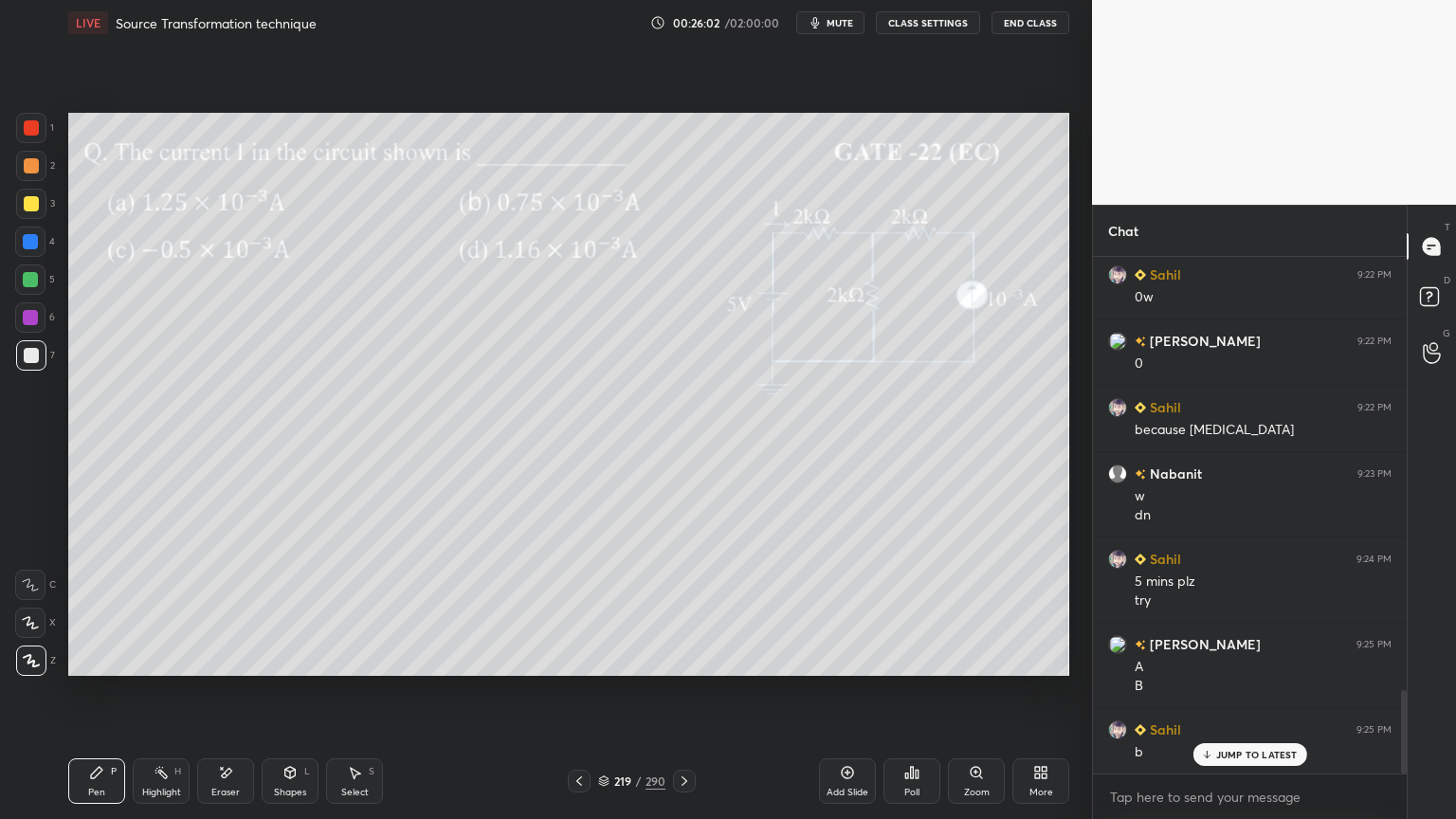 click at bounding box center [31, 204] 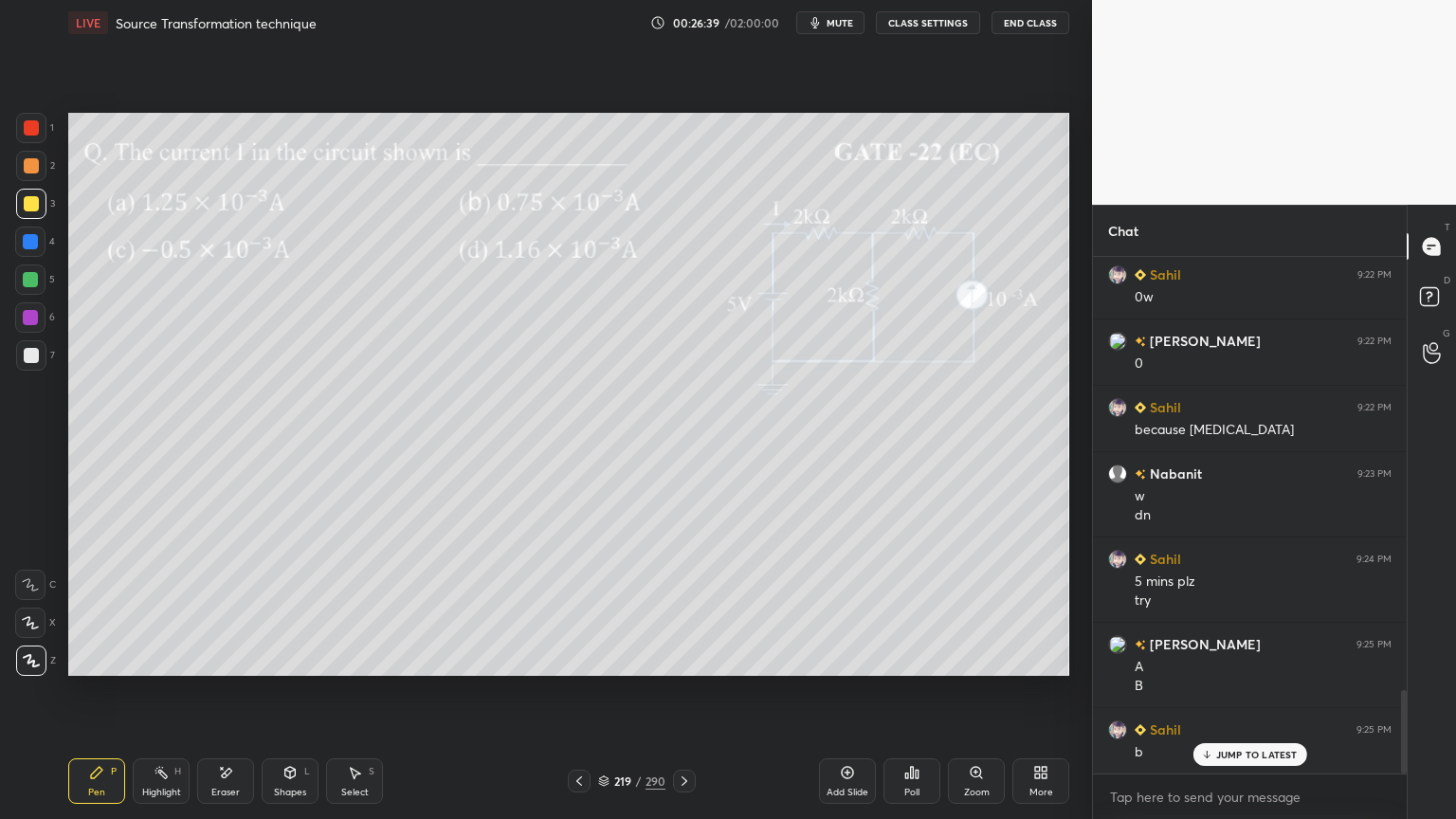 click at bounding box center (31, 355) 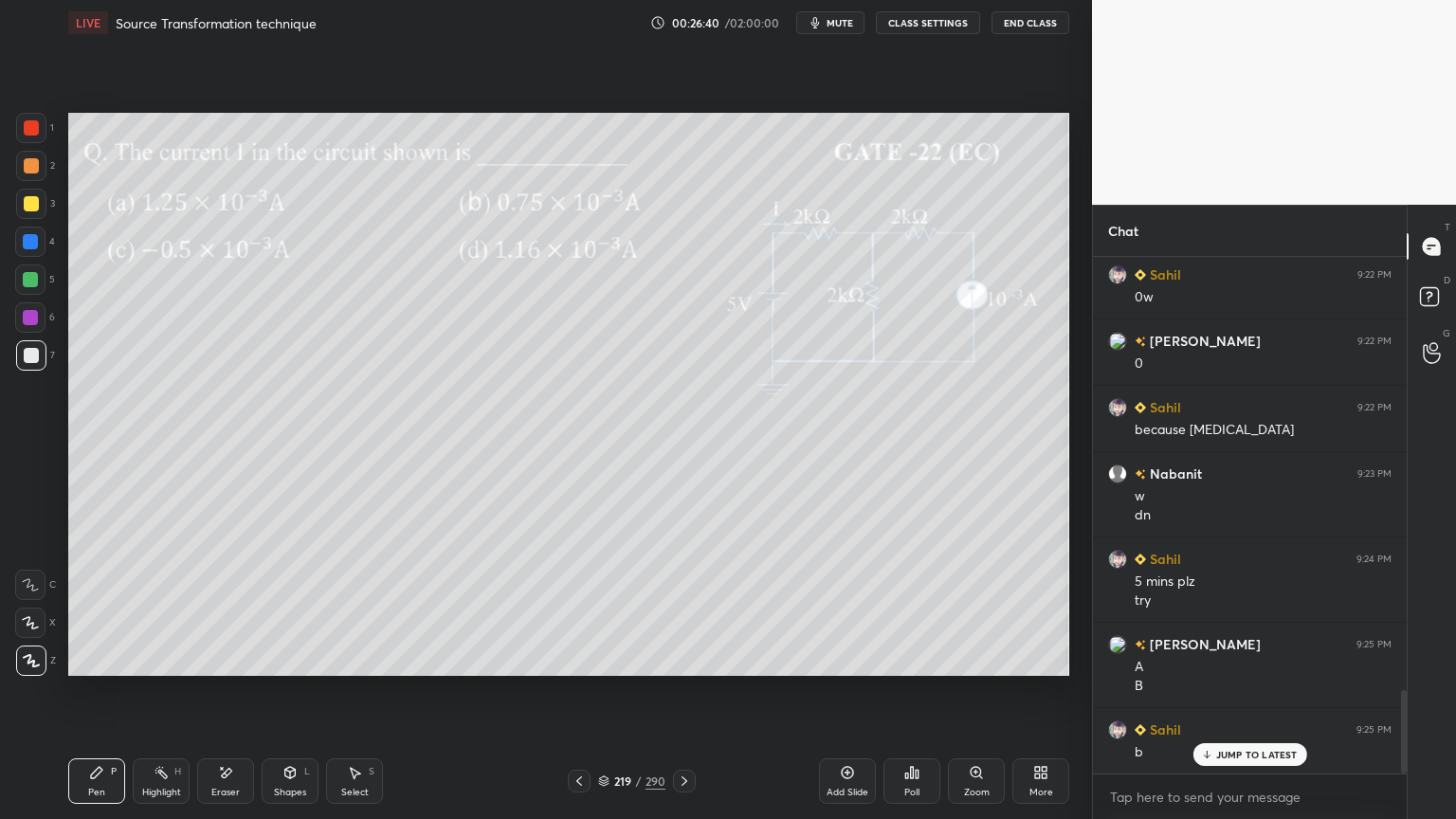 click at bounding box center (30, 280) 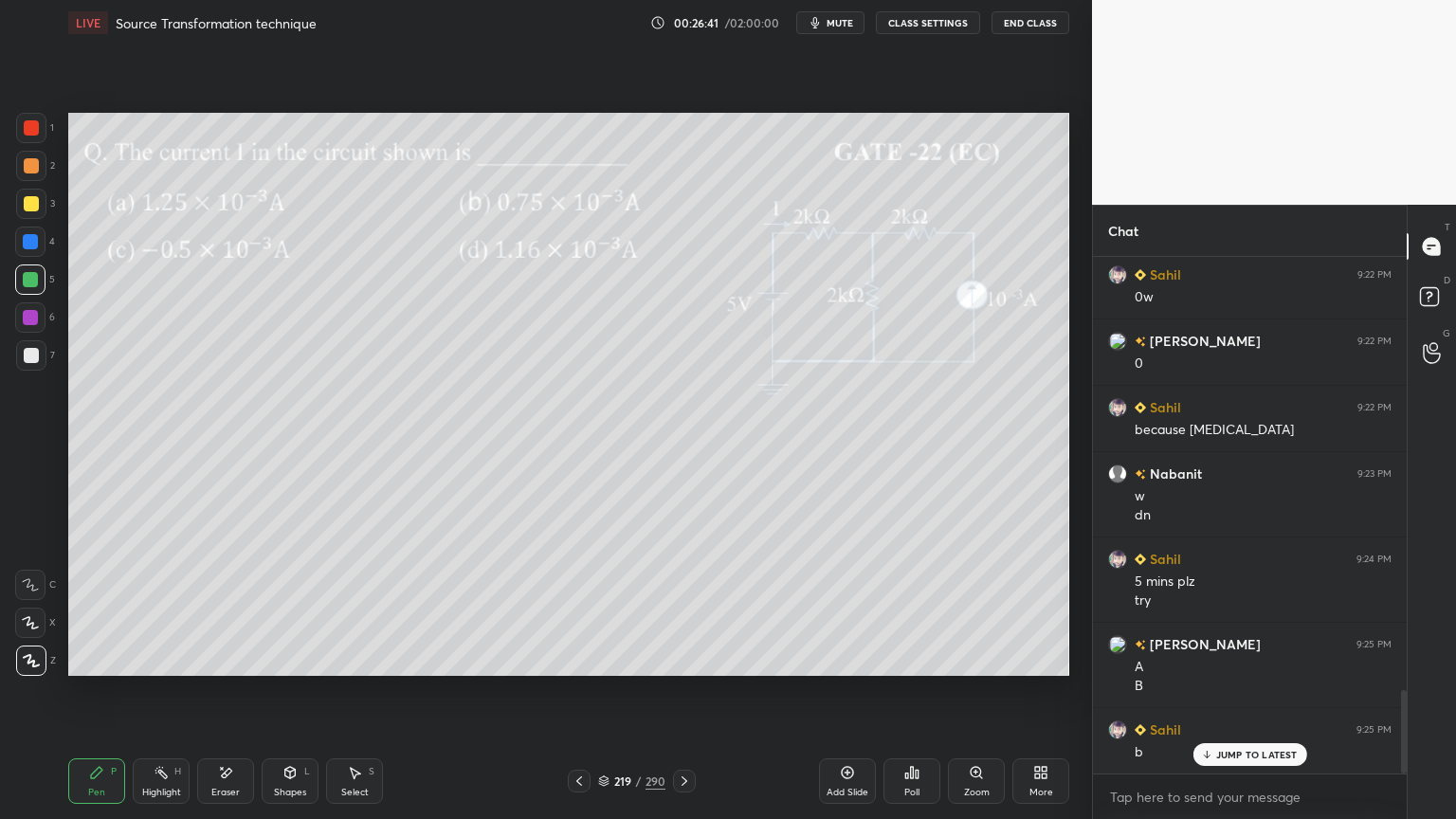click 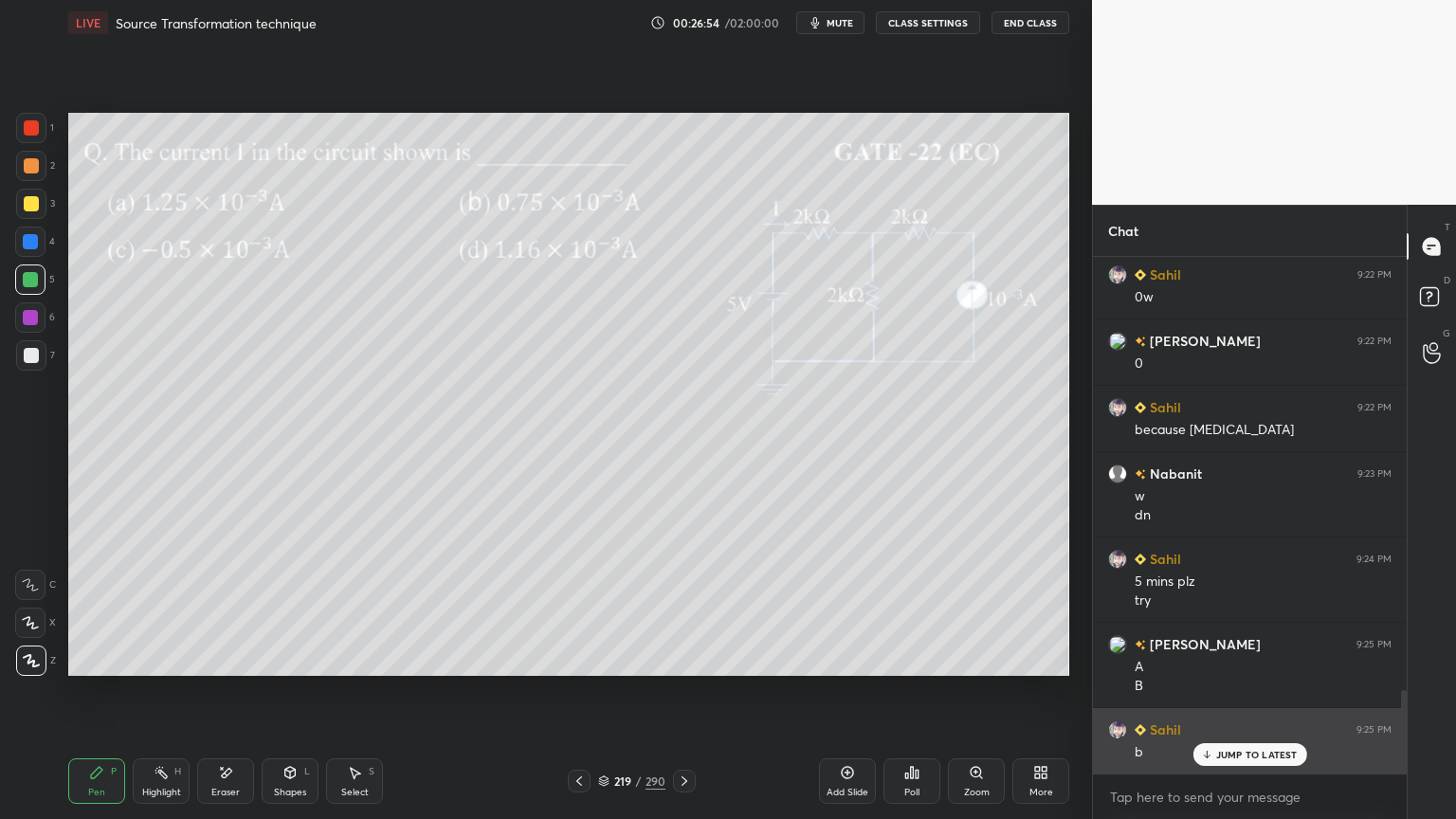 click on "JUMP TO LATEST" at bounding box center [1257, 755] 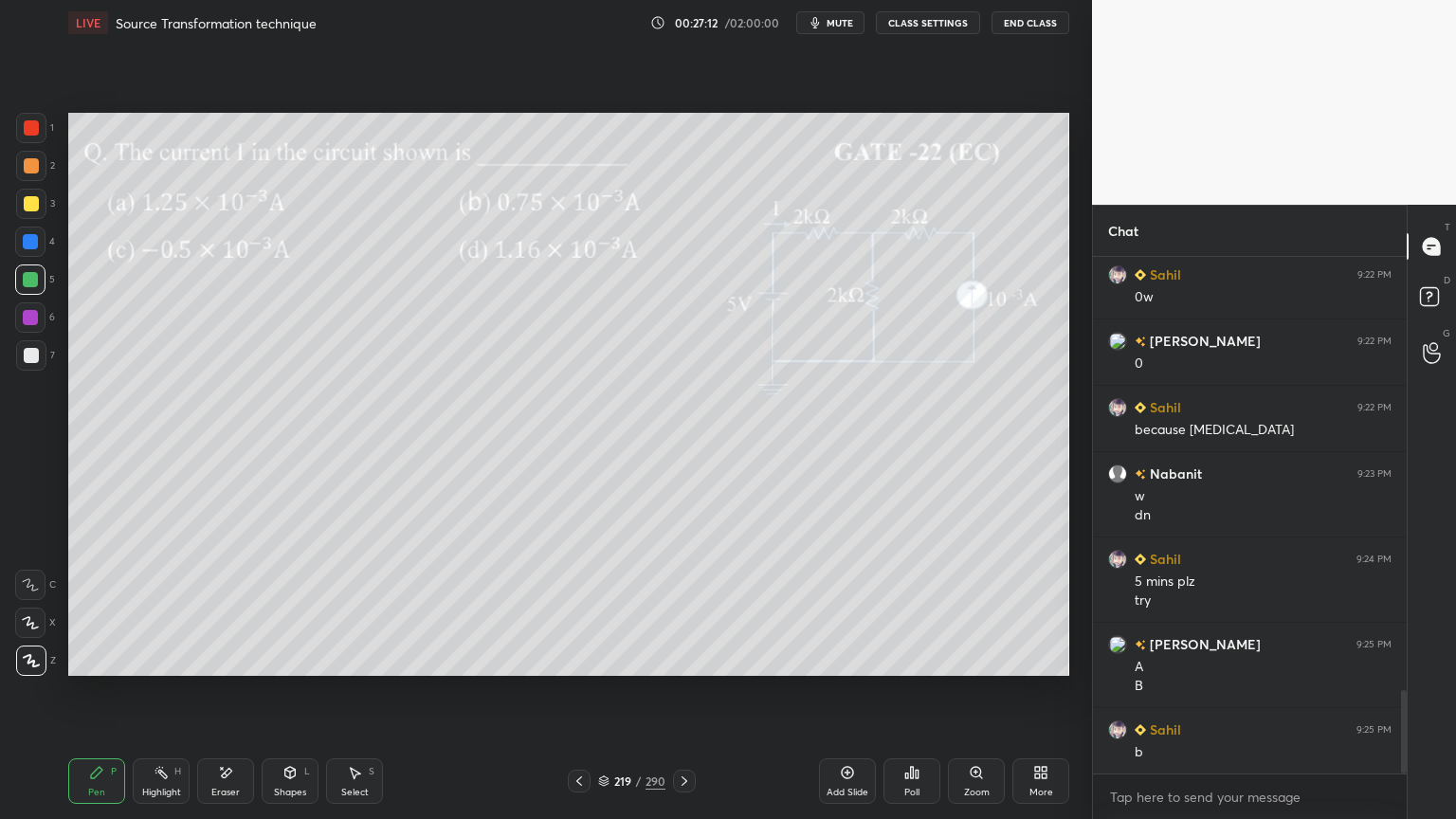 click 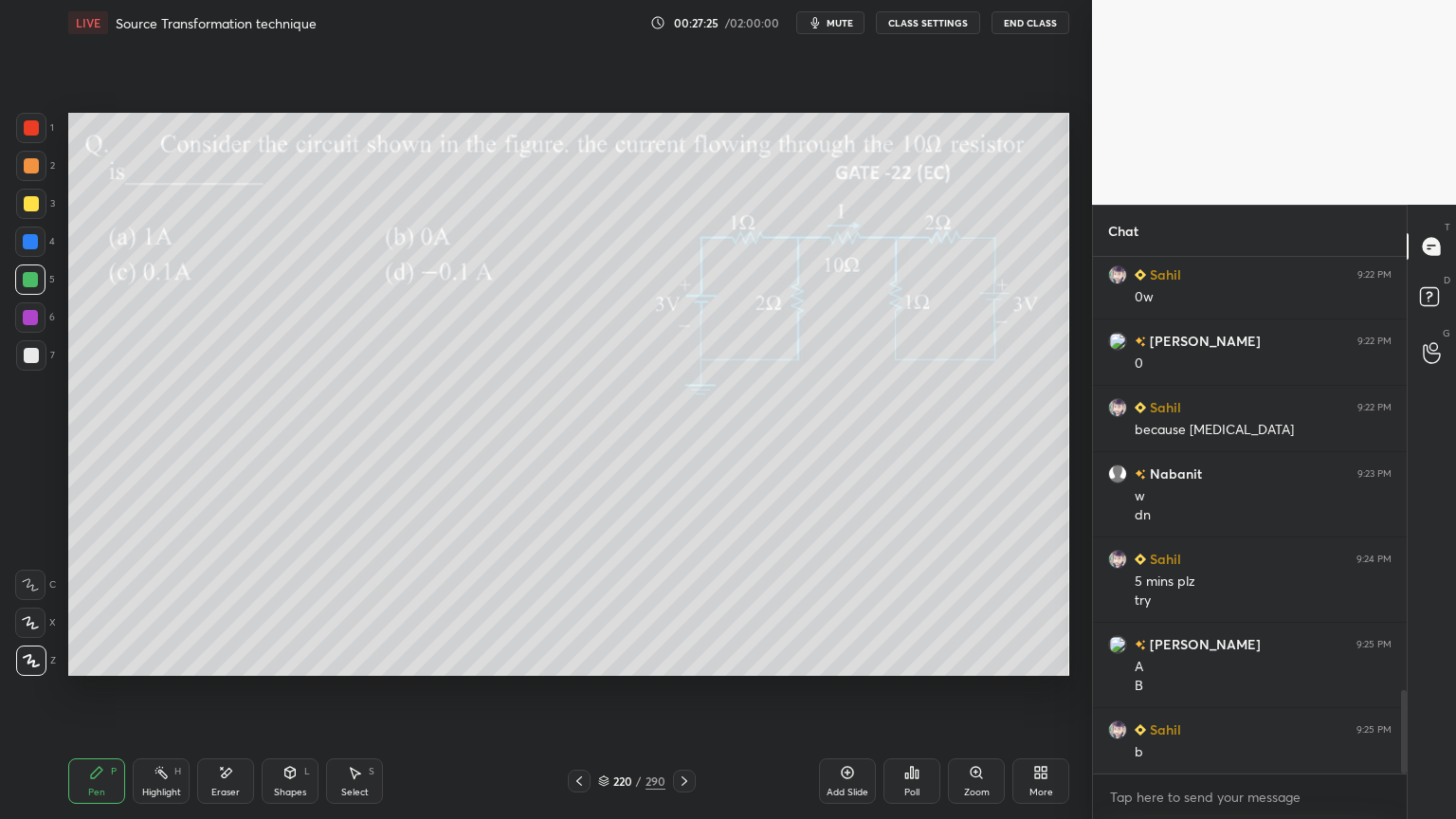 scroll, scrollTop: 2744, scrollLeft: 0, axis: vertical 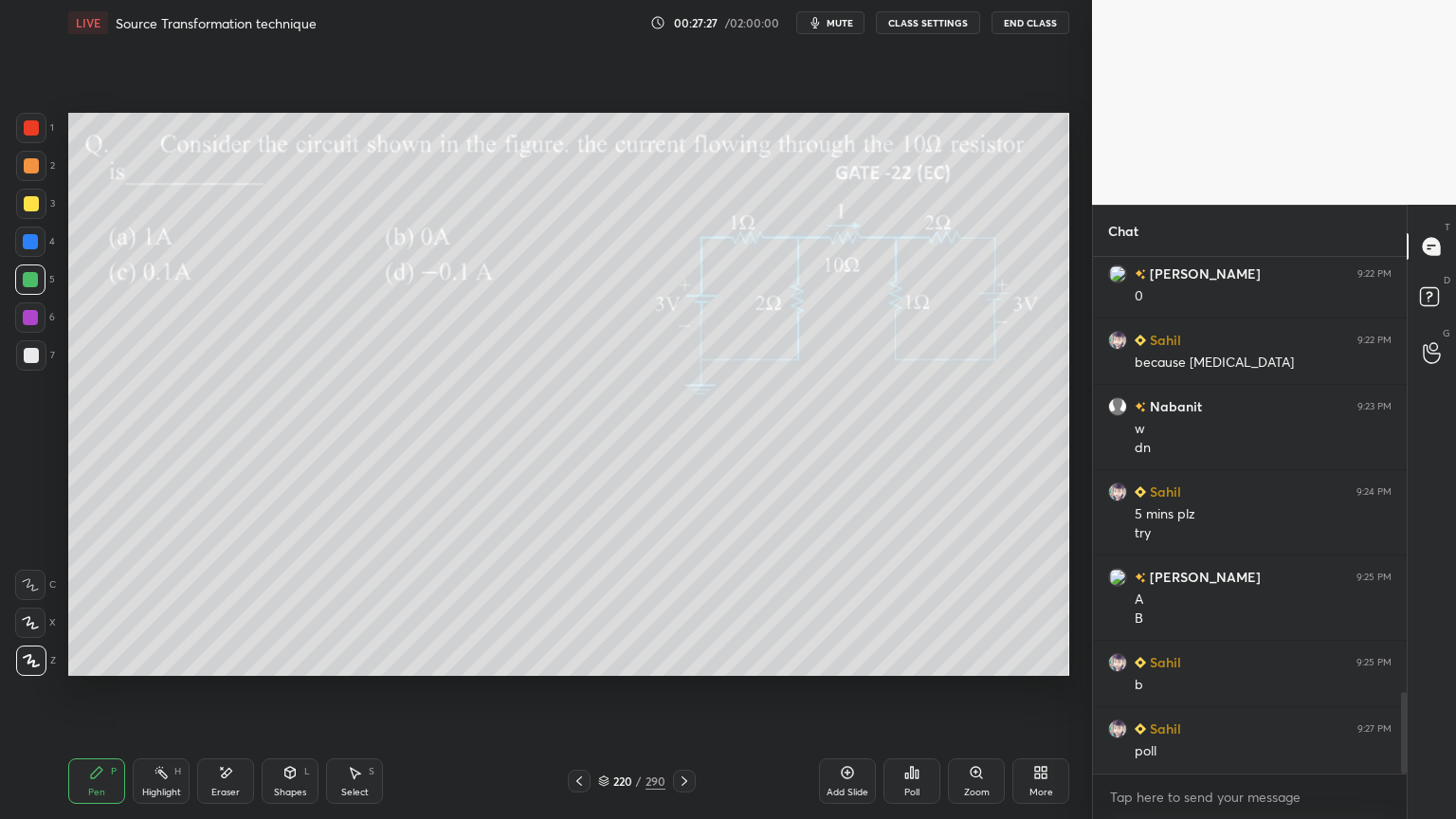click on "Poll" at bounding box center [912, 792] 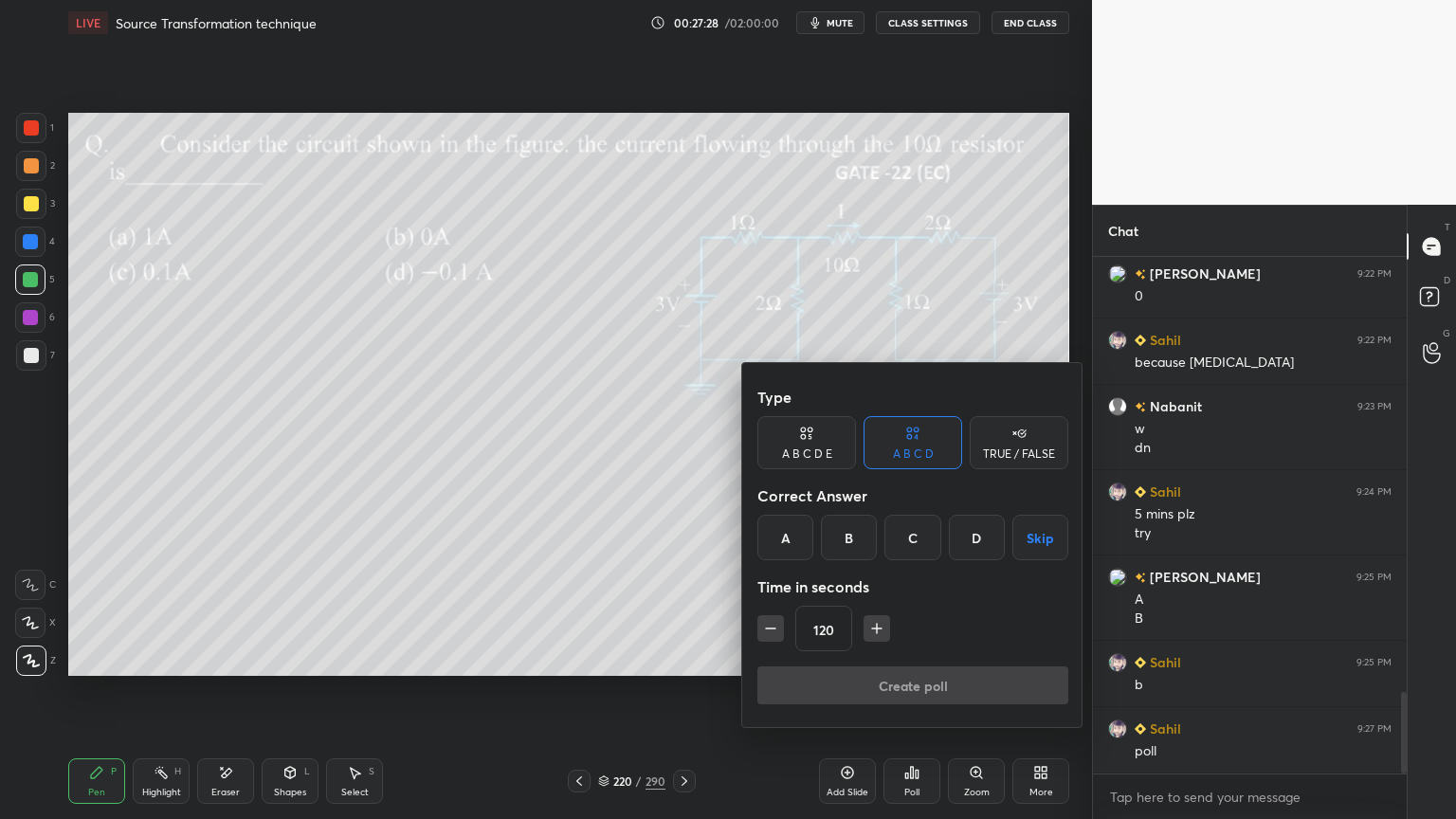 click on "B" at bounding box center [848, 537] 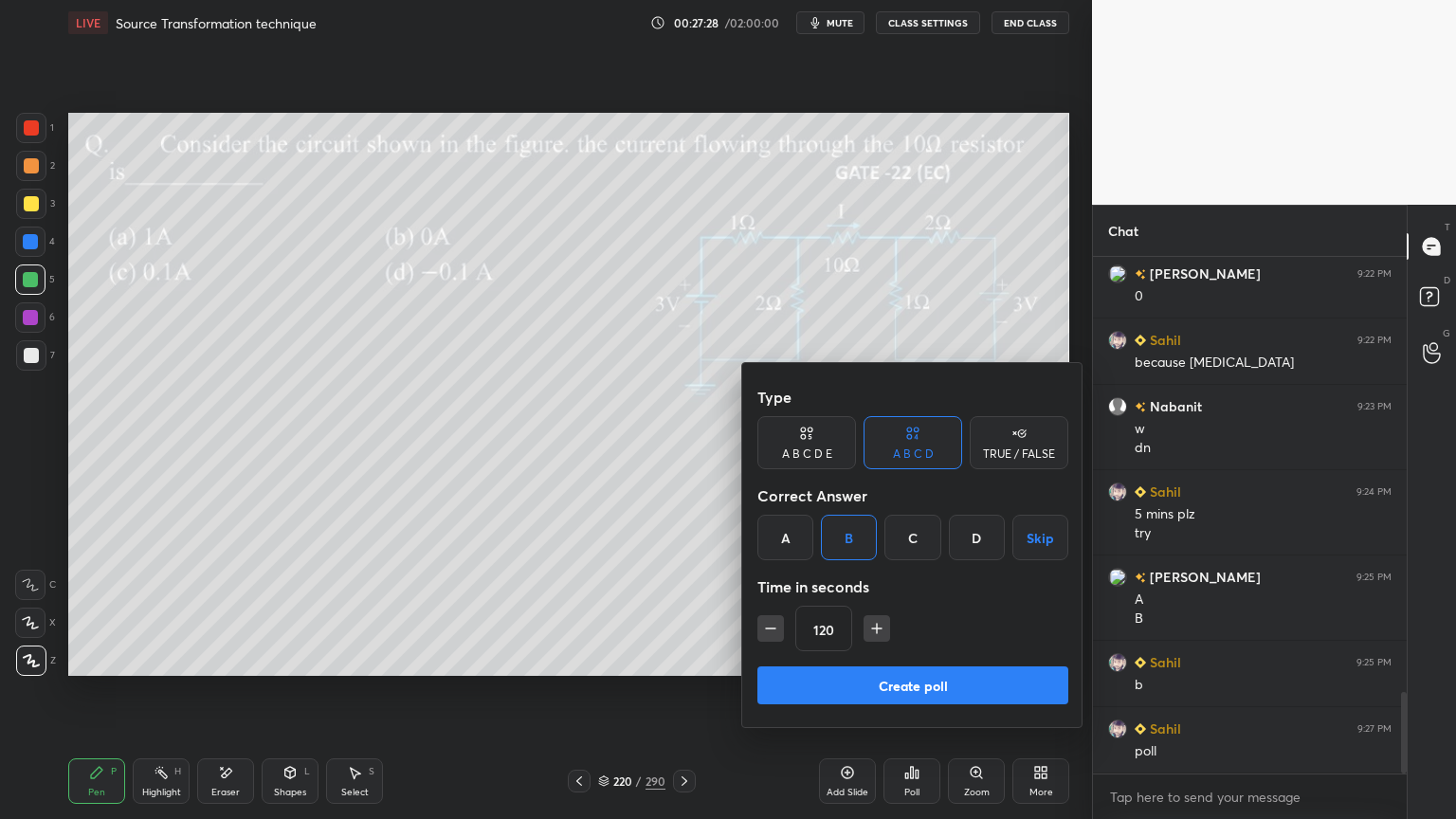 click on "Create poll" at bounding box center [913, 685] 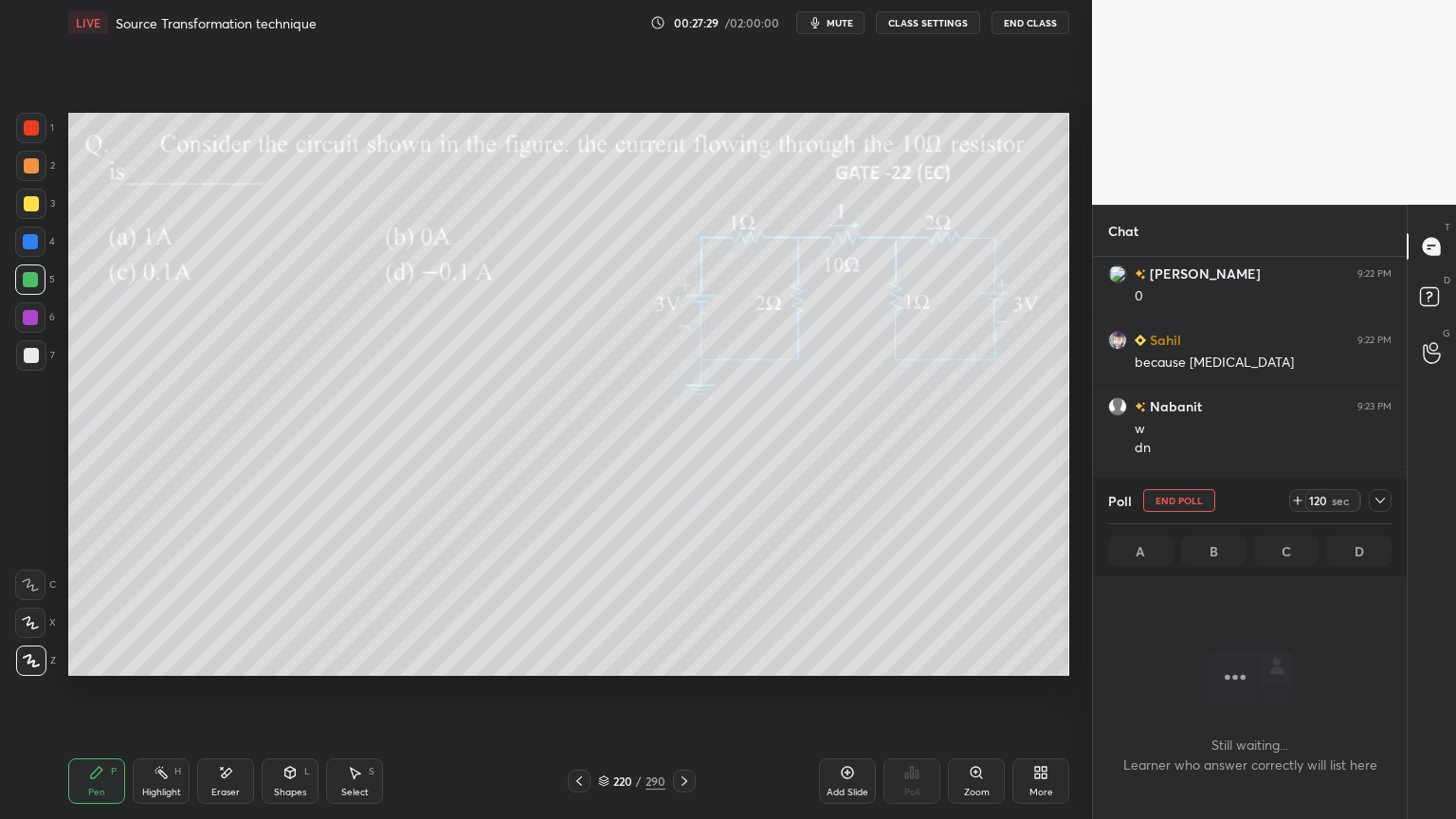 scroll, scrollTop: 422, scrollLeft: 308, axis: both 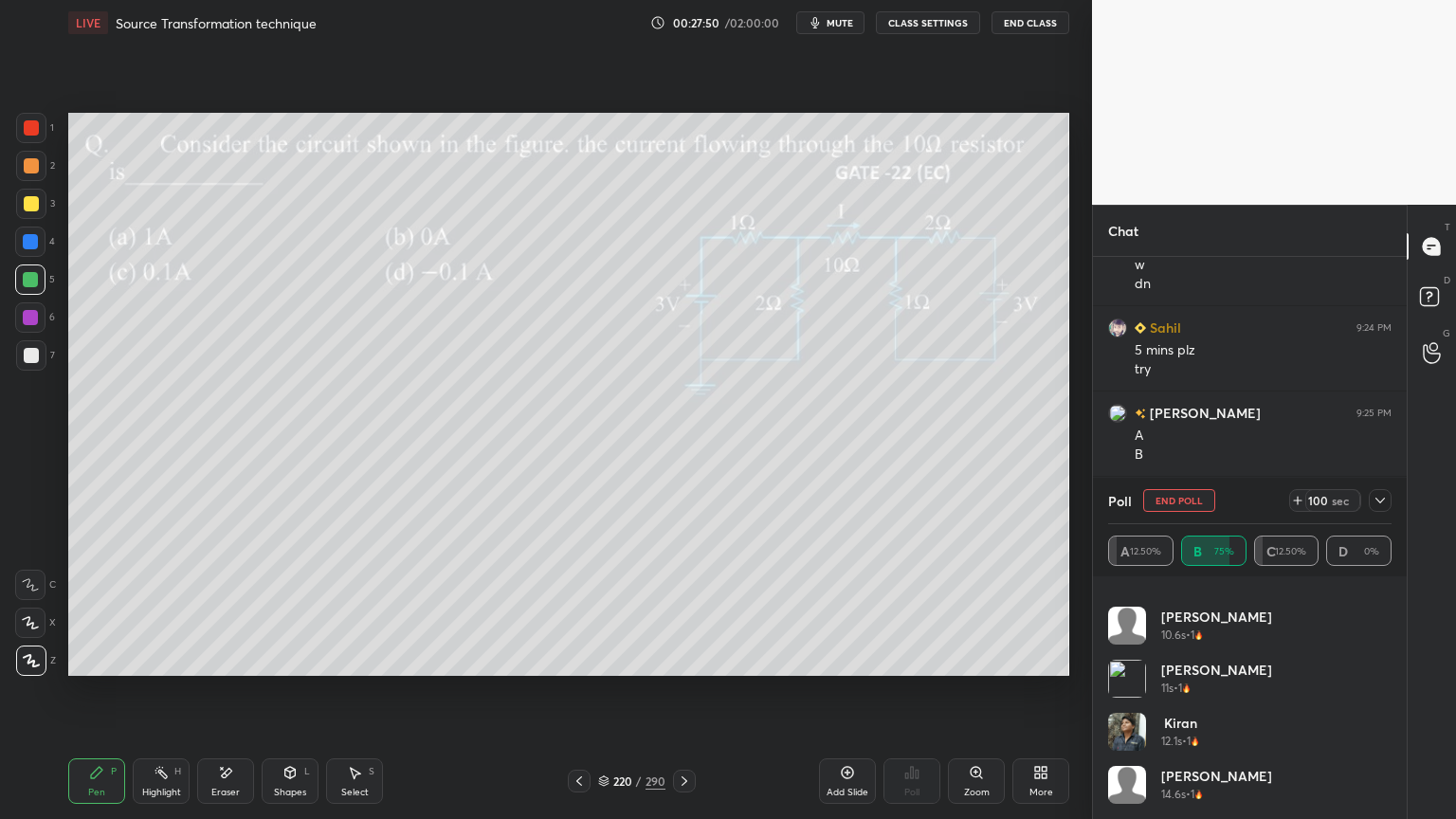 click at bounding box center (31, 204) 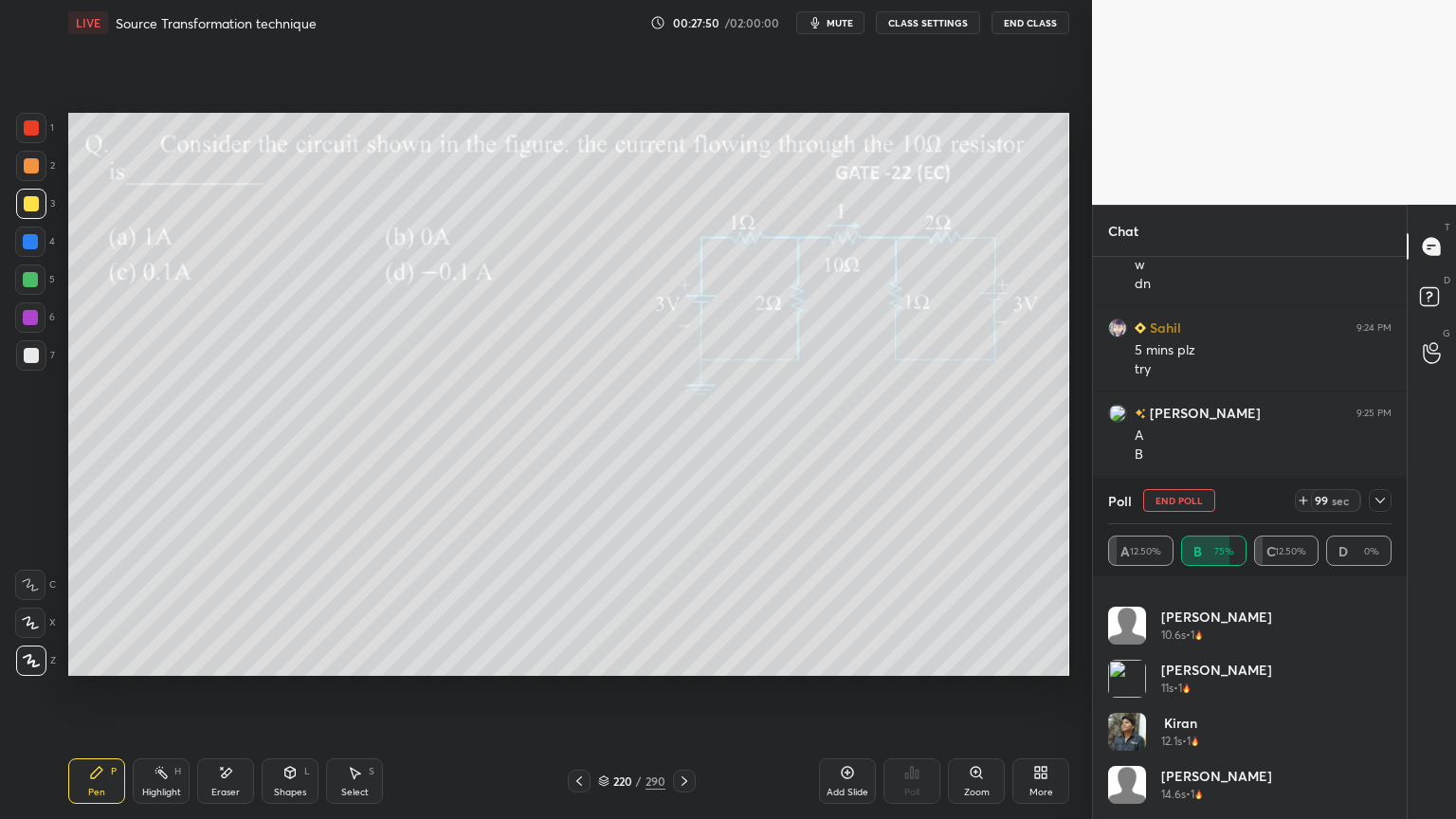 click 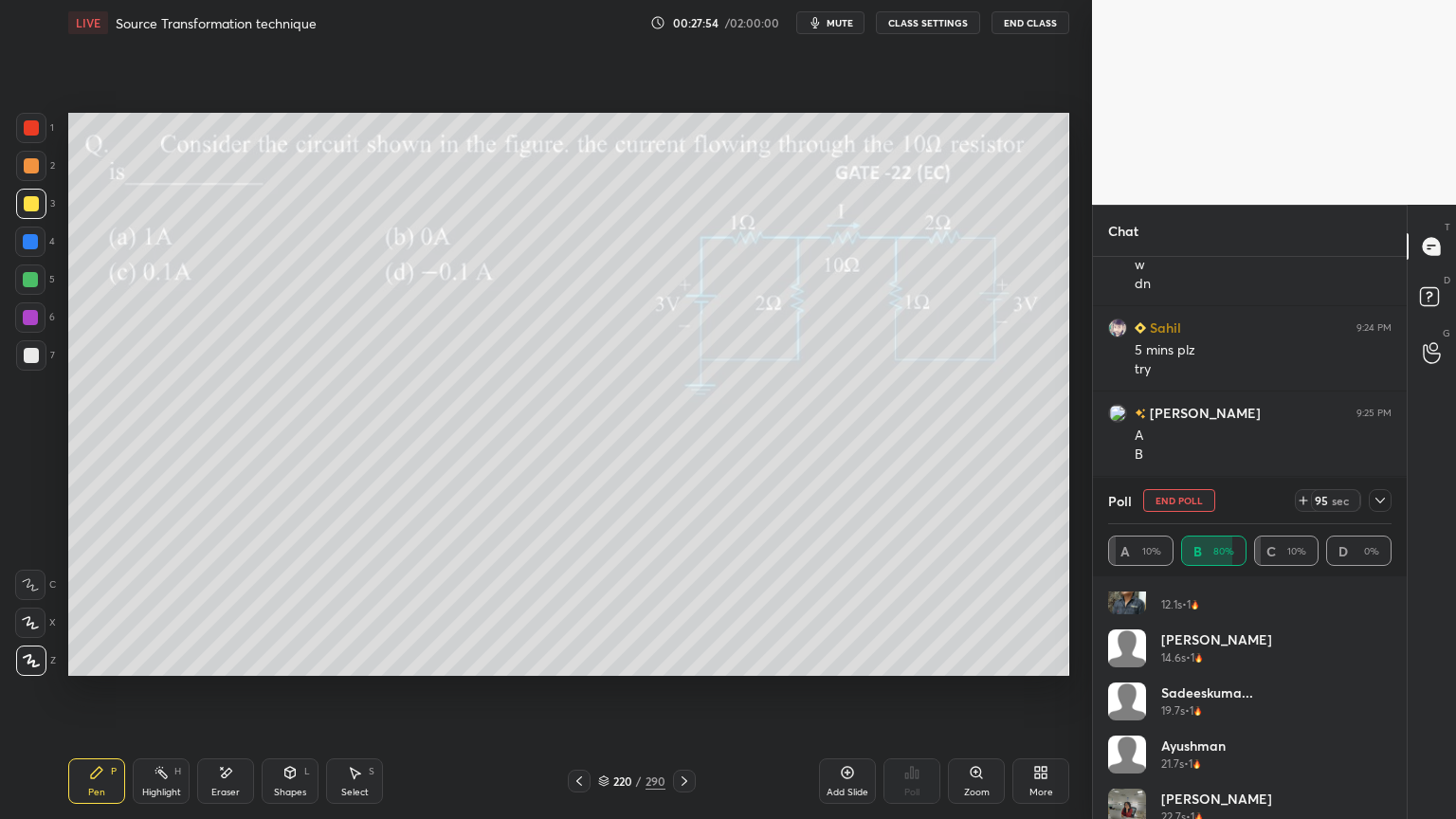 scroll, scrollTop: 250, scrollLeft: 0, axis: vertical 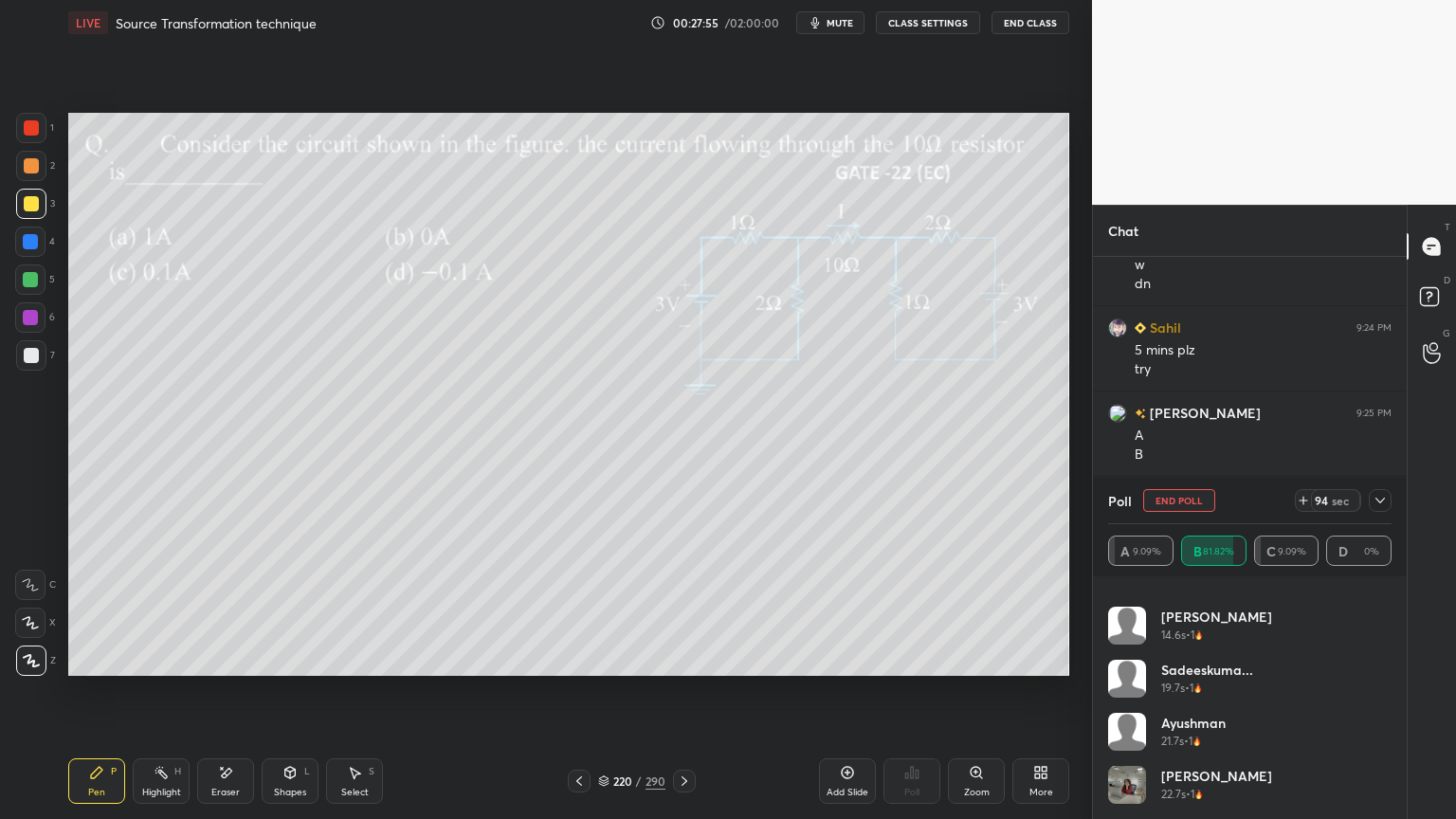 click 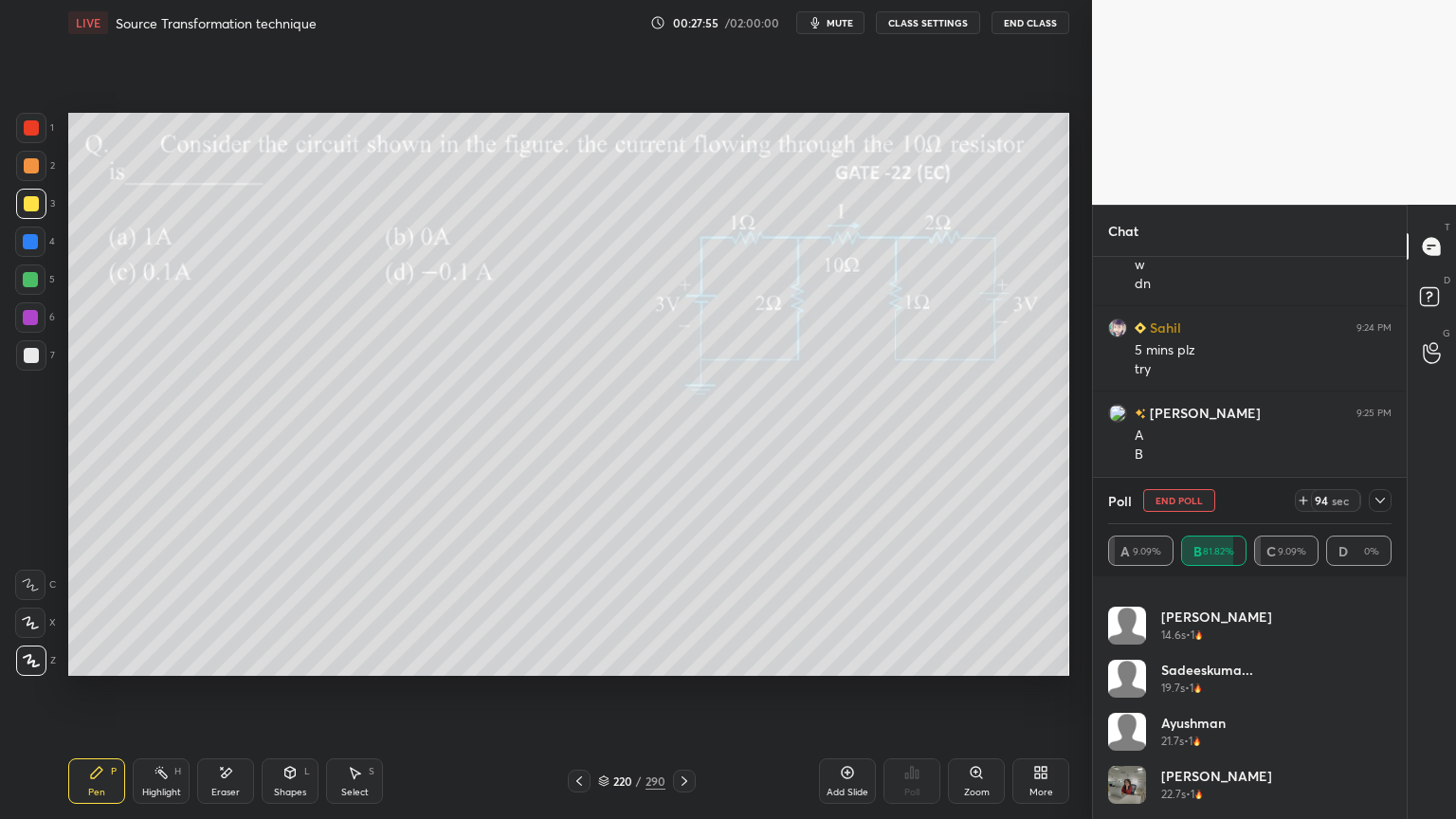 scroll, scrollTop: 146, scrollLeft: 278, axis: both 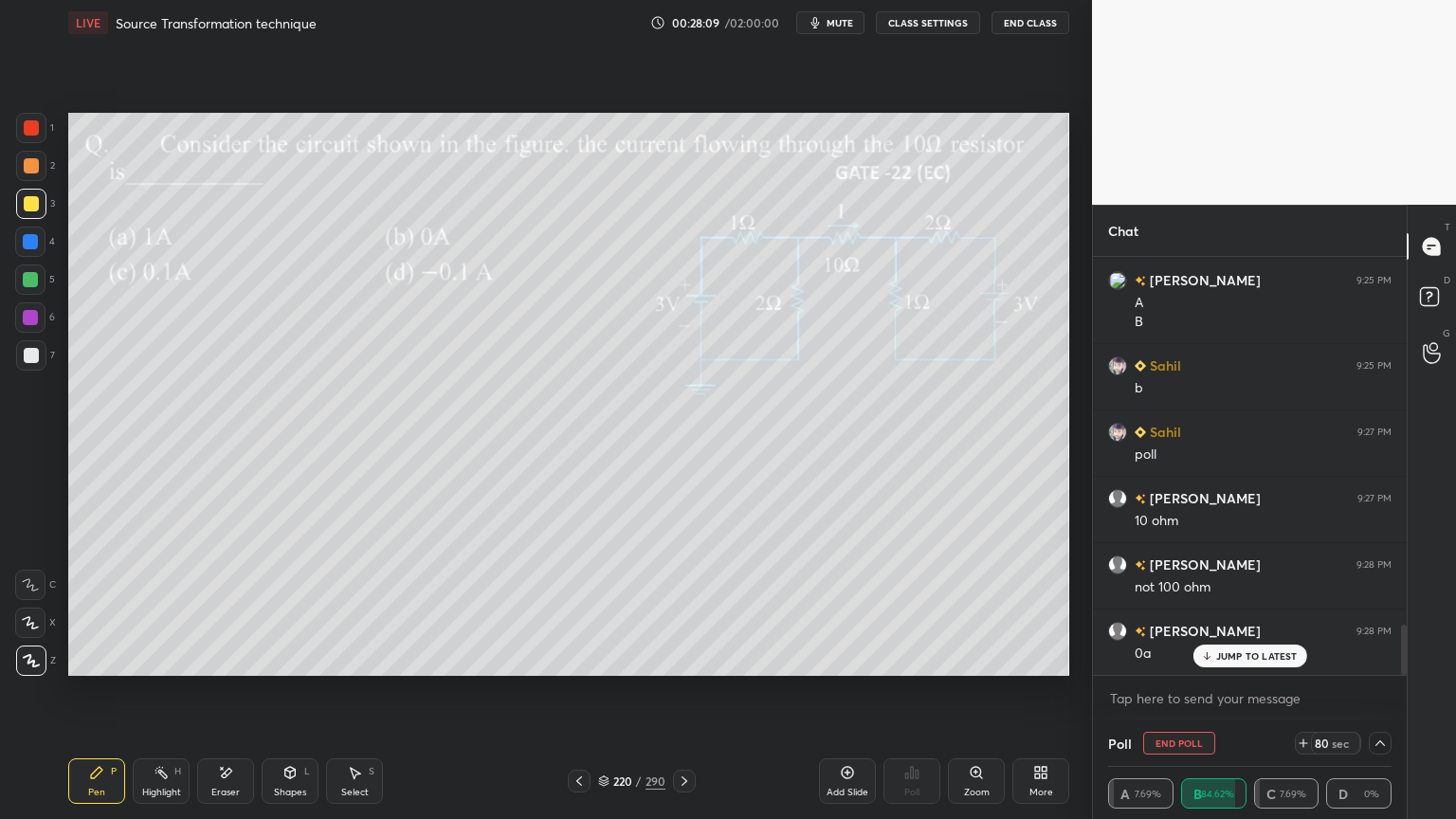 click 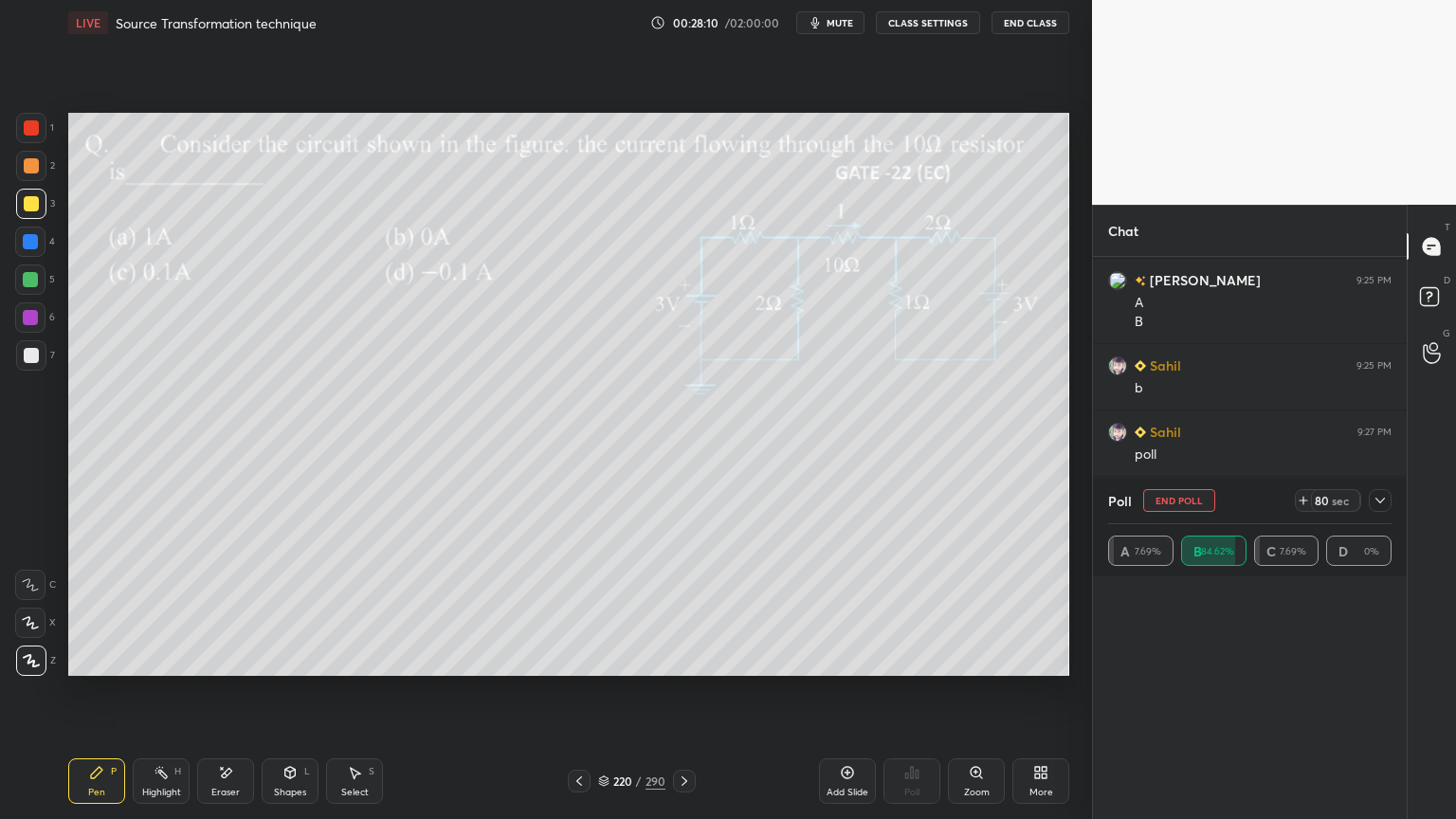 scroll, scrollTop: 6, scrollLeft: 6, axis: both 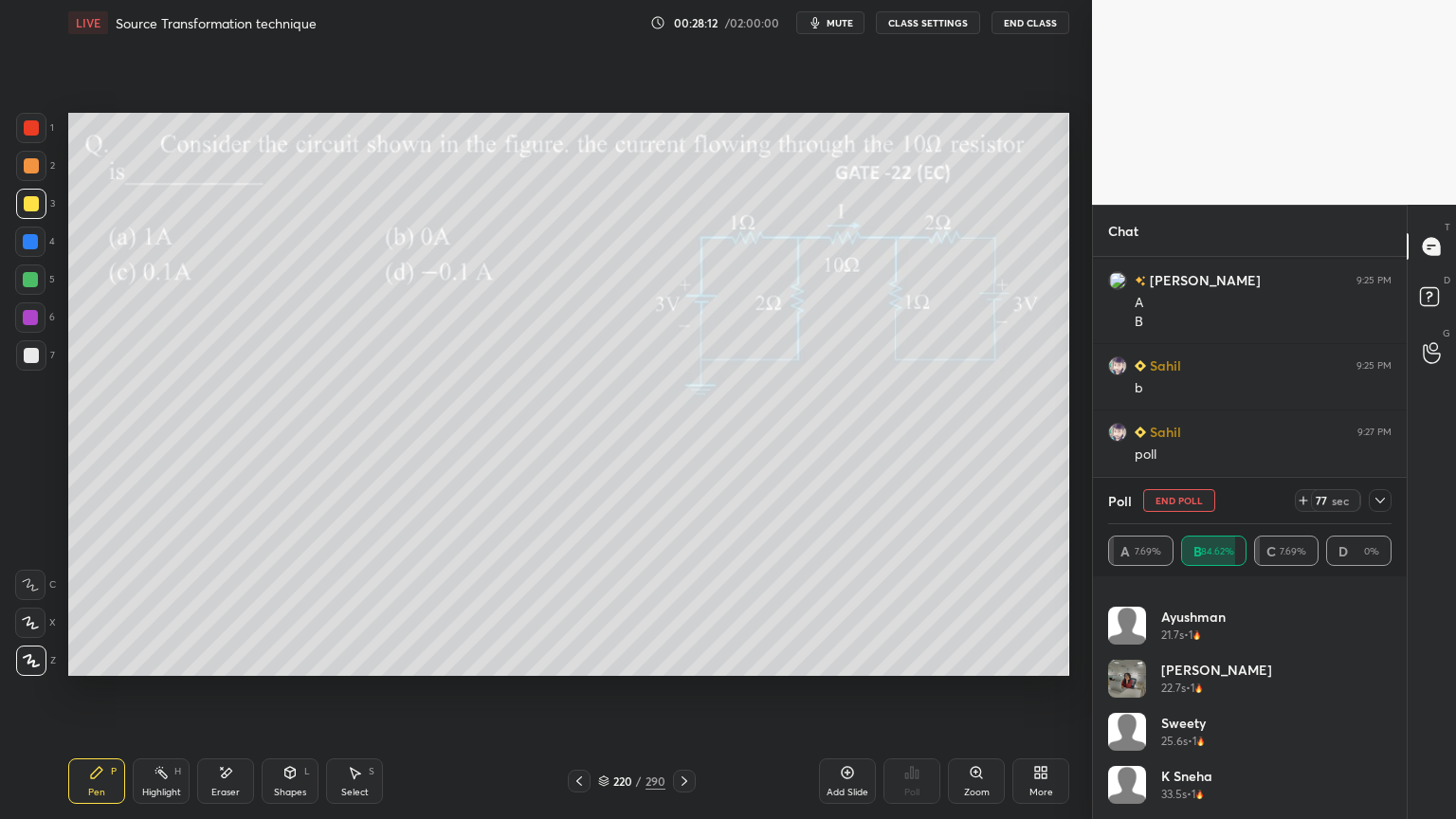 click on "End Poll" at bounding box center [1179, 500] 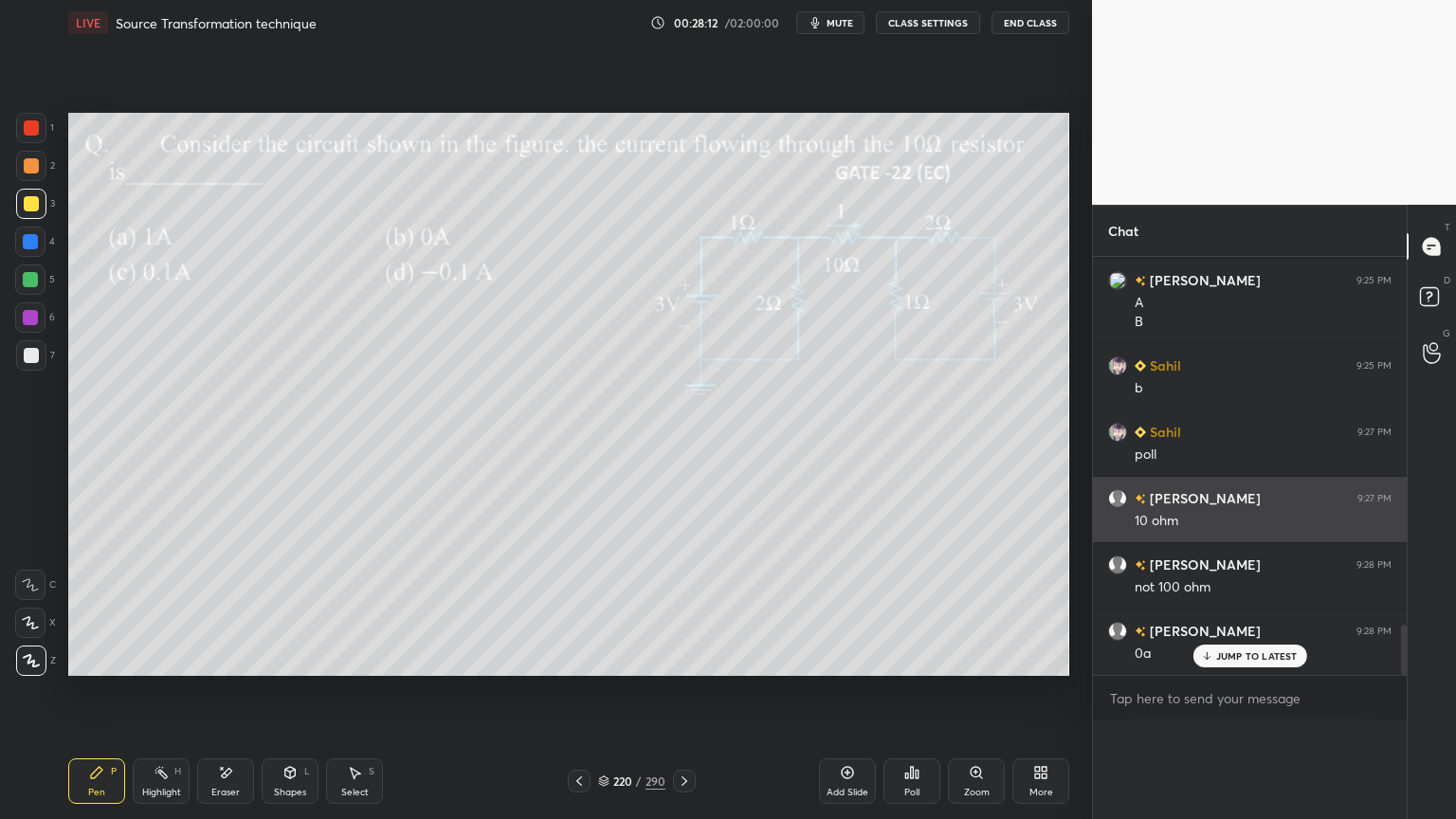 scroll, scrollTop: 0, scrollLeft: 6, axis: horizontal 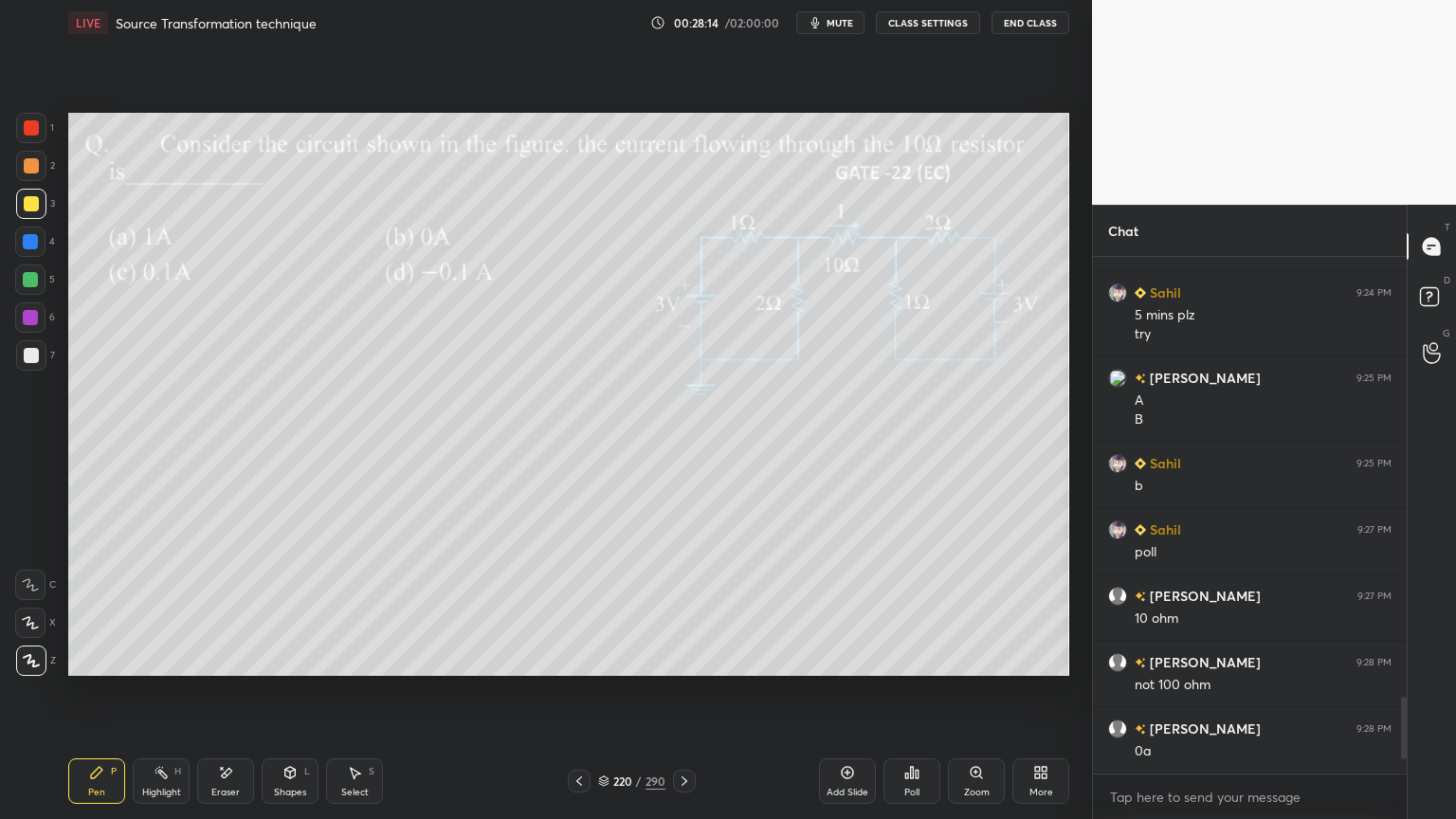 click 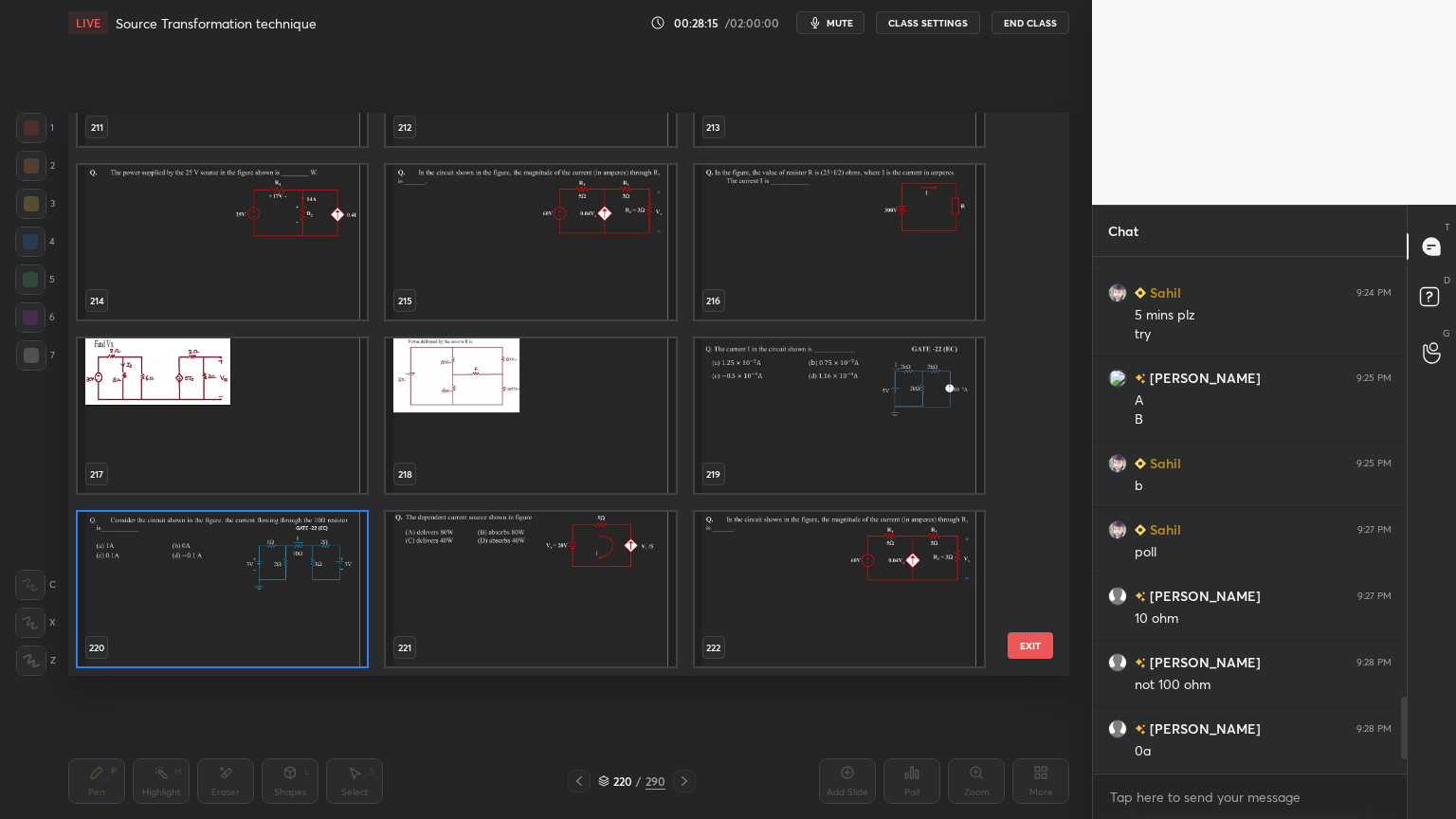 click at bounding box center [530, 589] 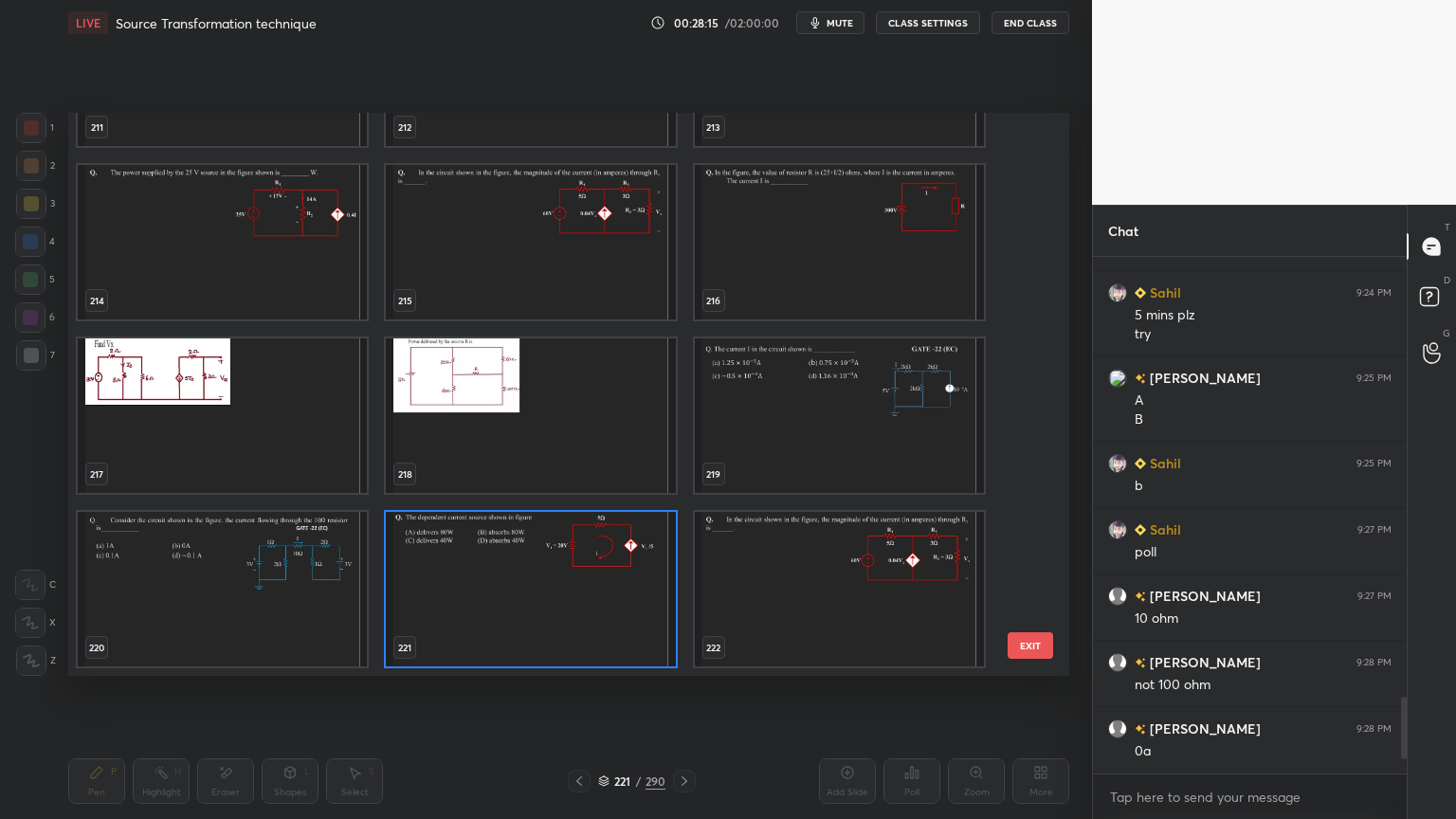 click at bounding box center (530, 589) 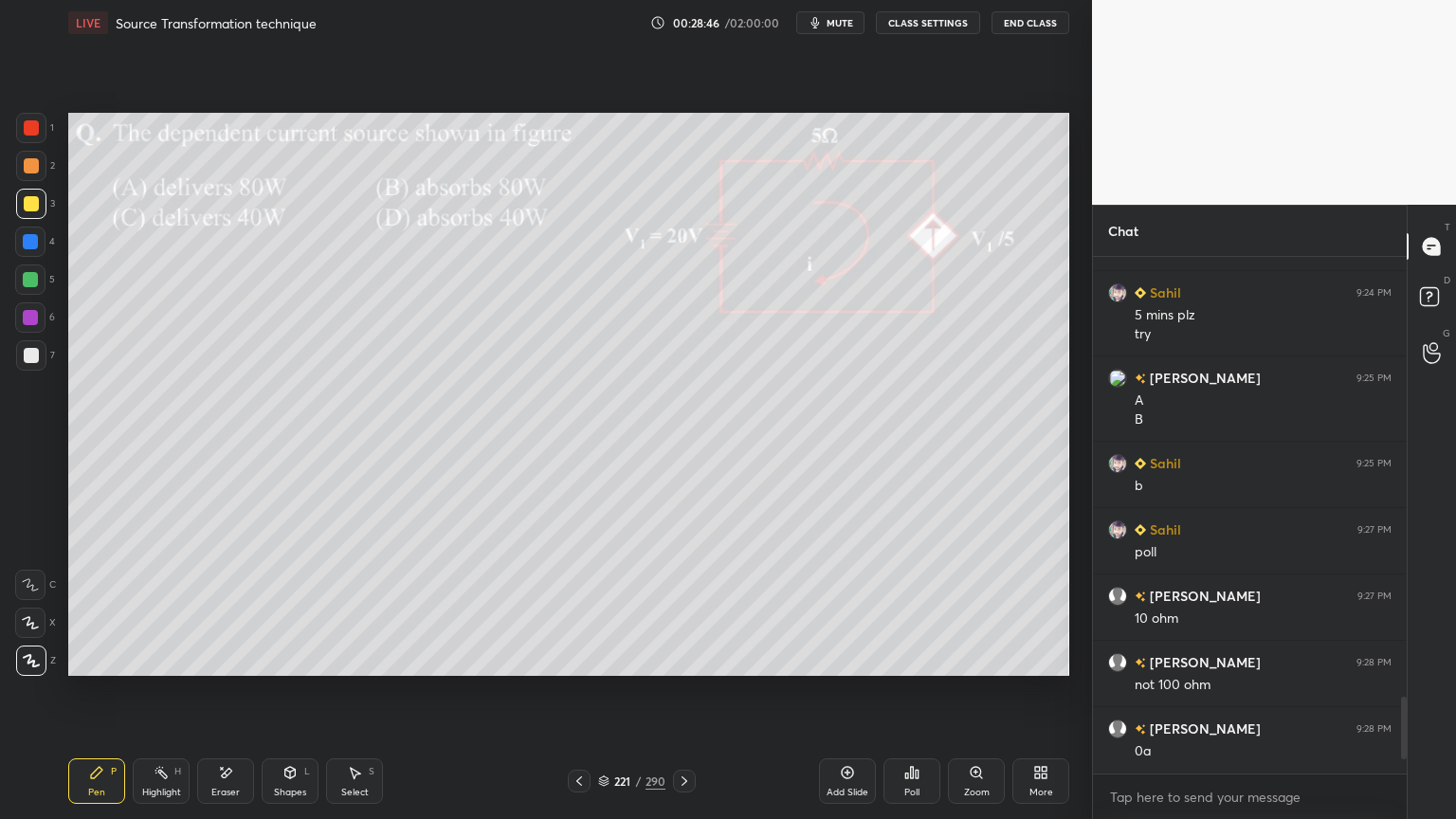 click at bounding box center (31, 204) 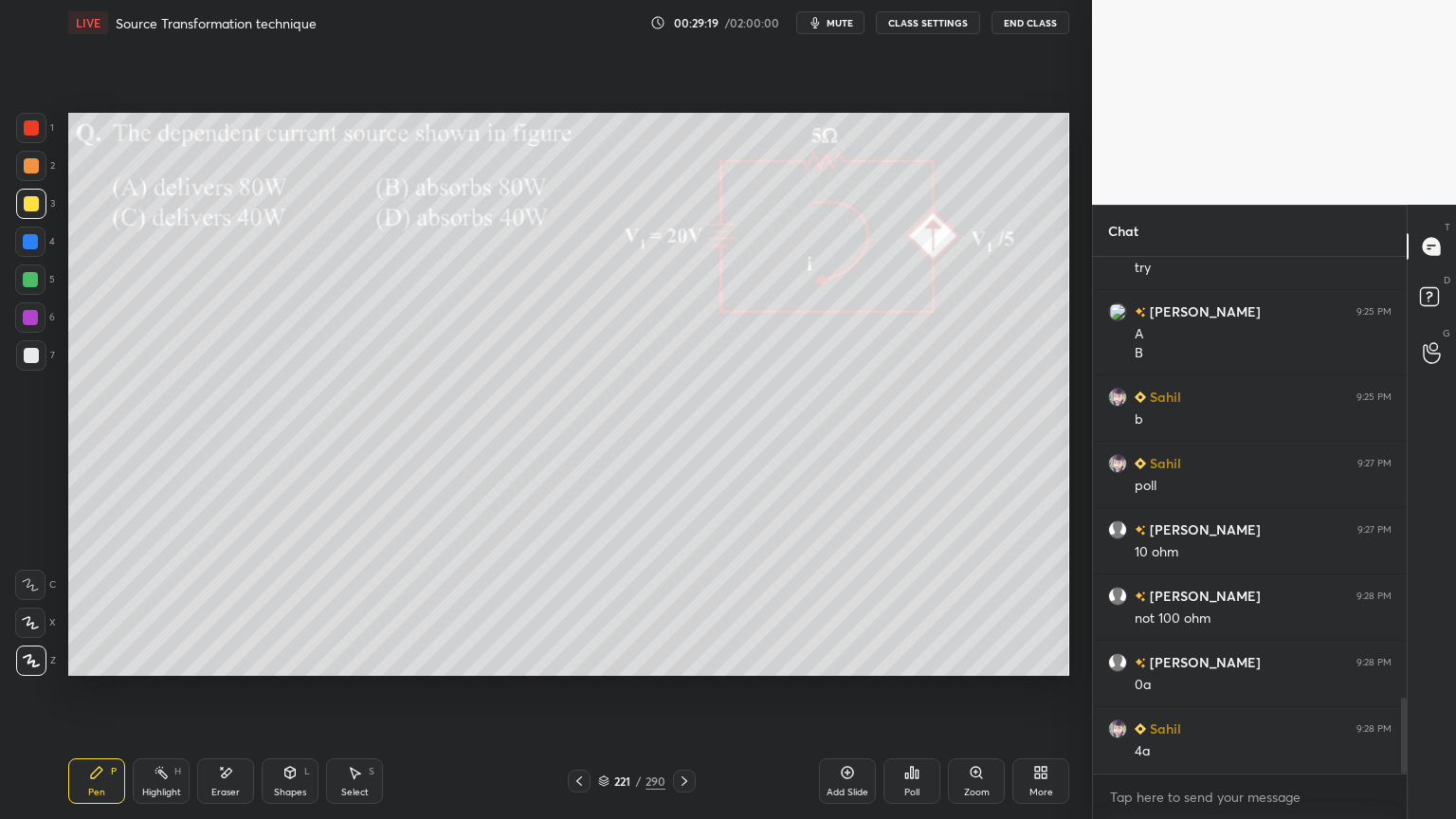 click at bounding box center (30, 280) 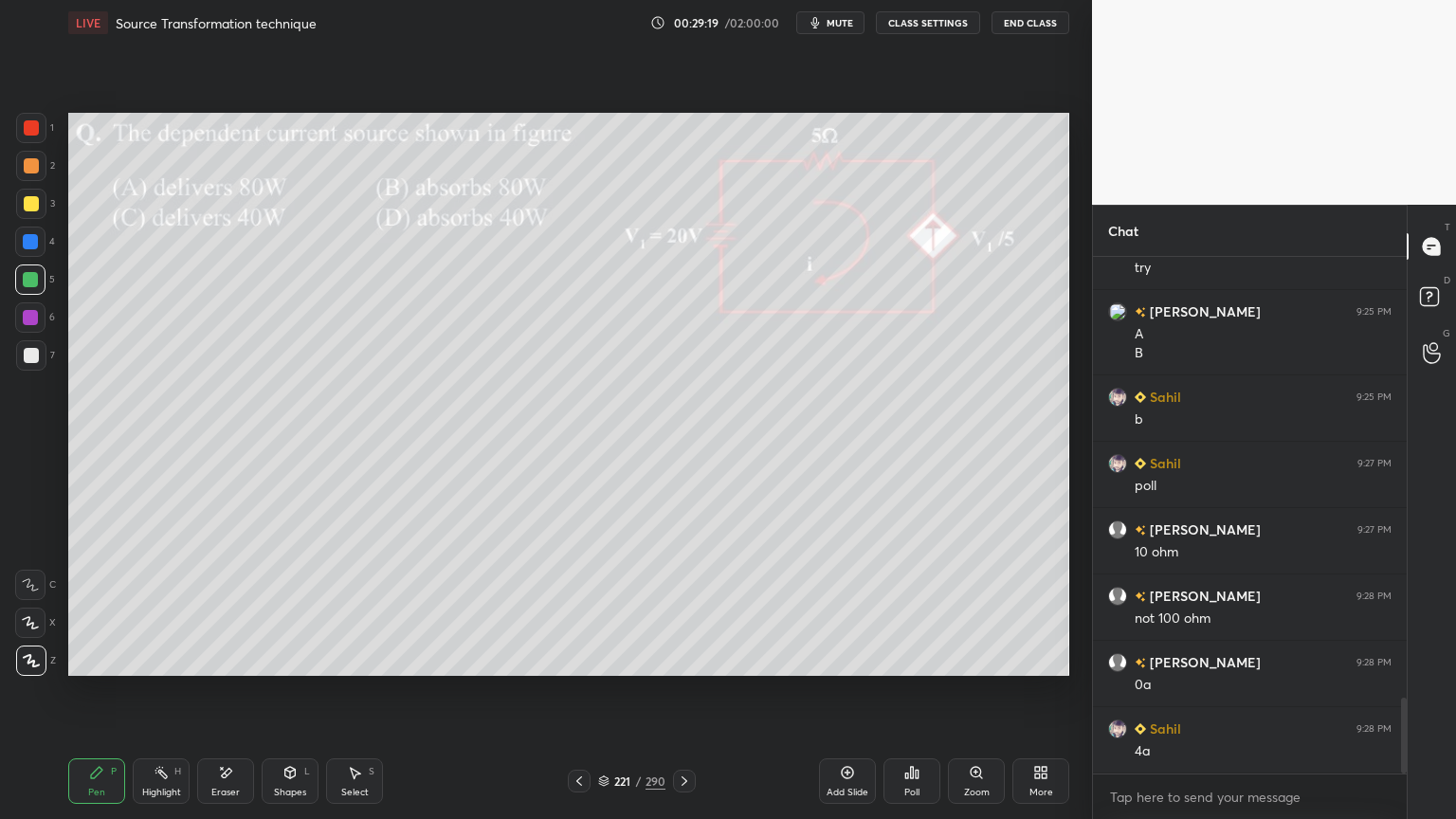 click 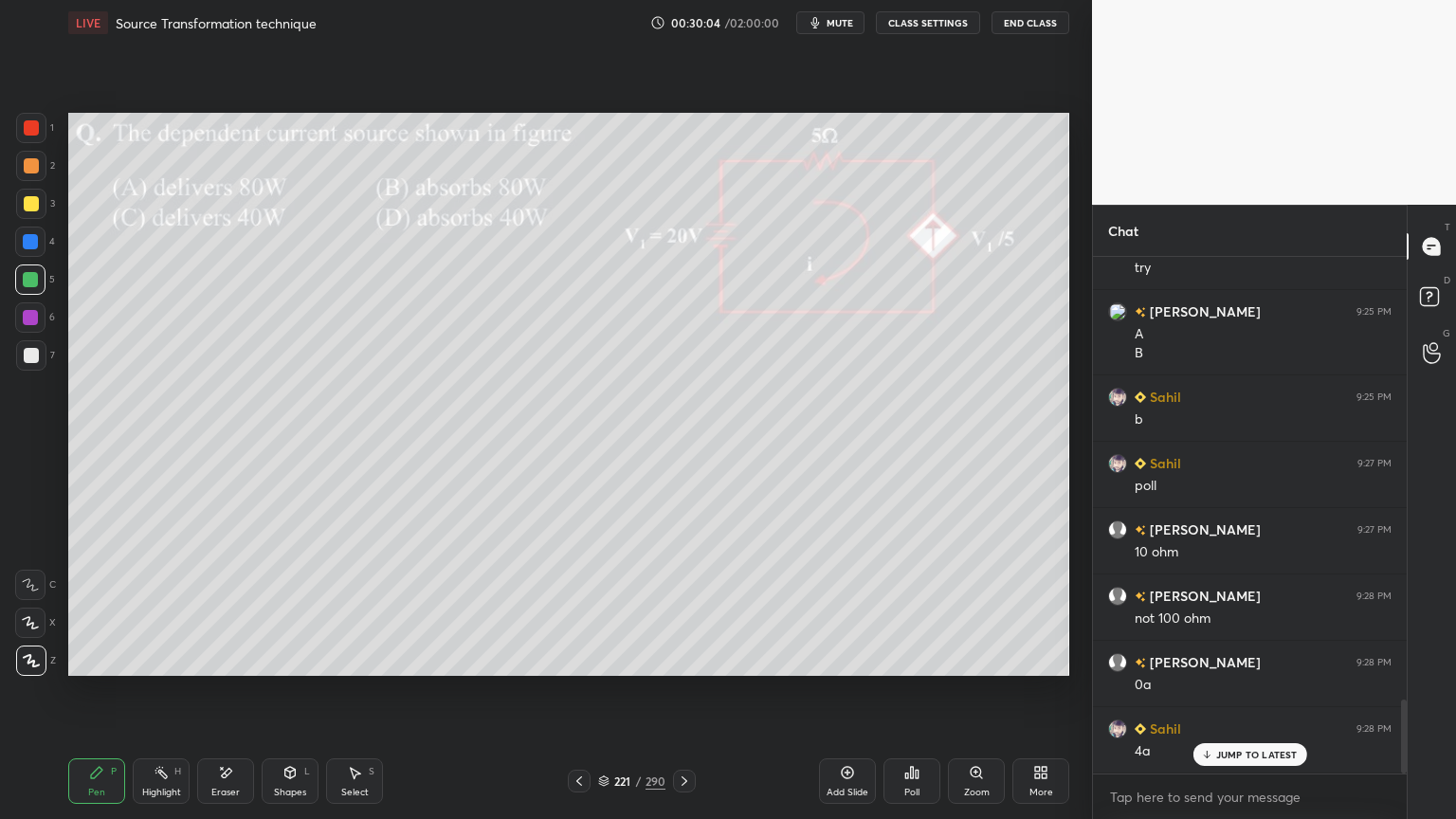 scroll, scrollTop: 3075, scrollLeft: 0, axis: vertical 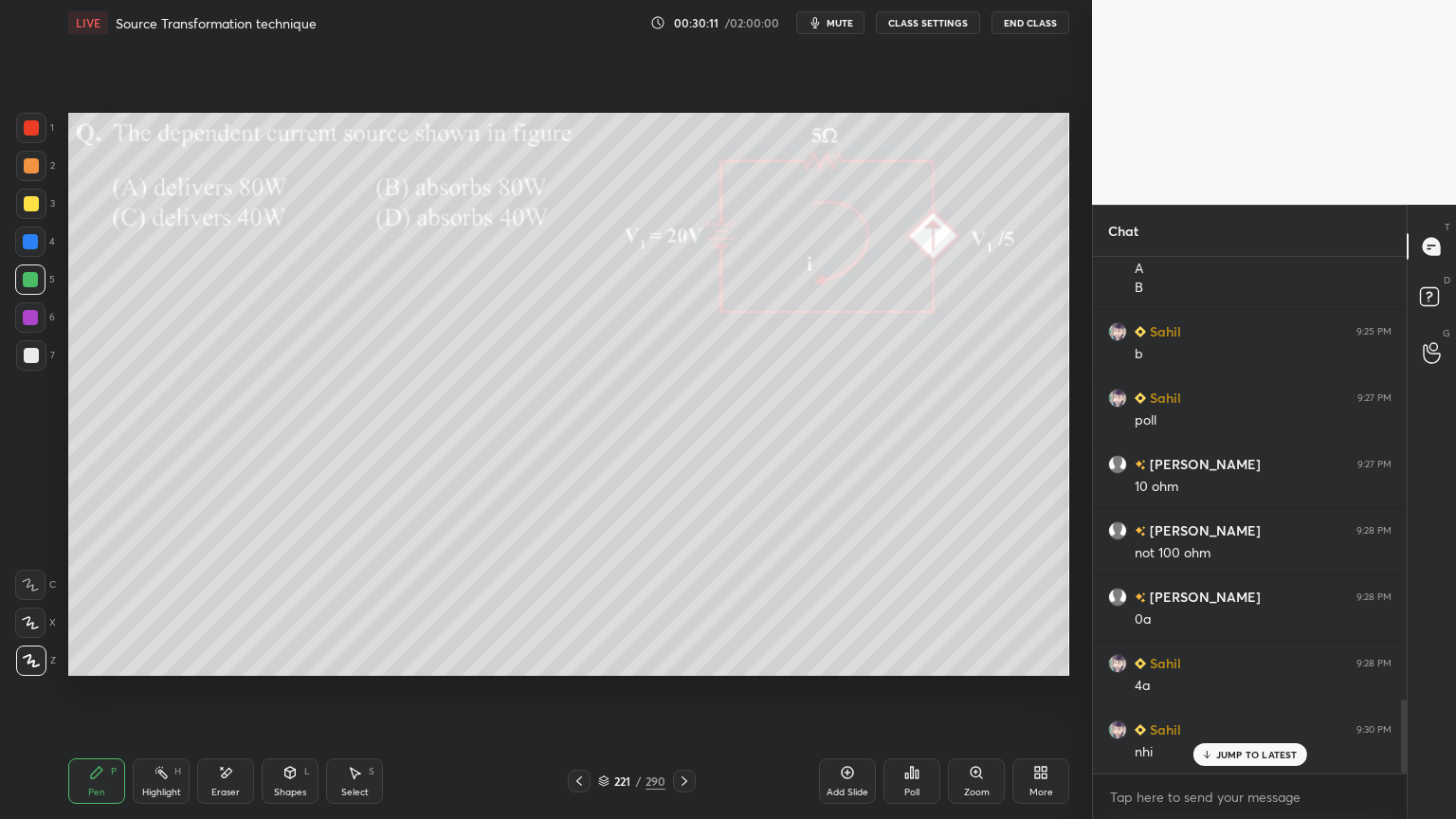 click at bounding box center (31, 355) 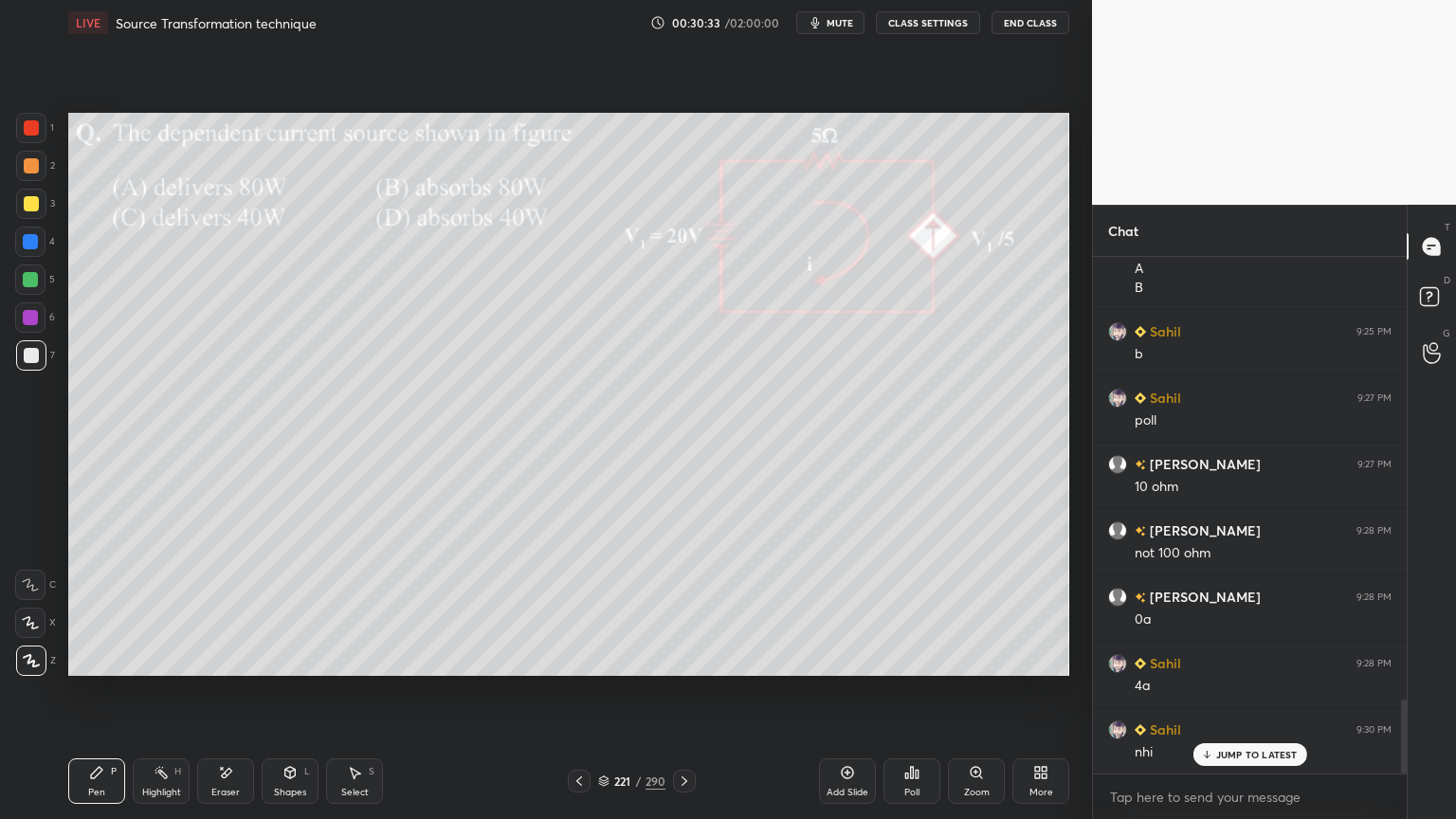 scroll, scrollTop: 3094, scrollLeft: 0, axis: vertical 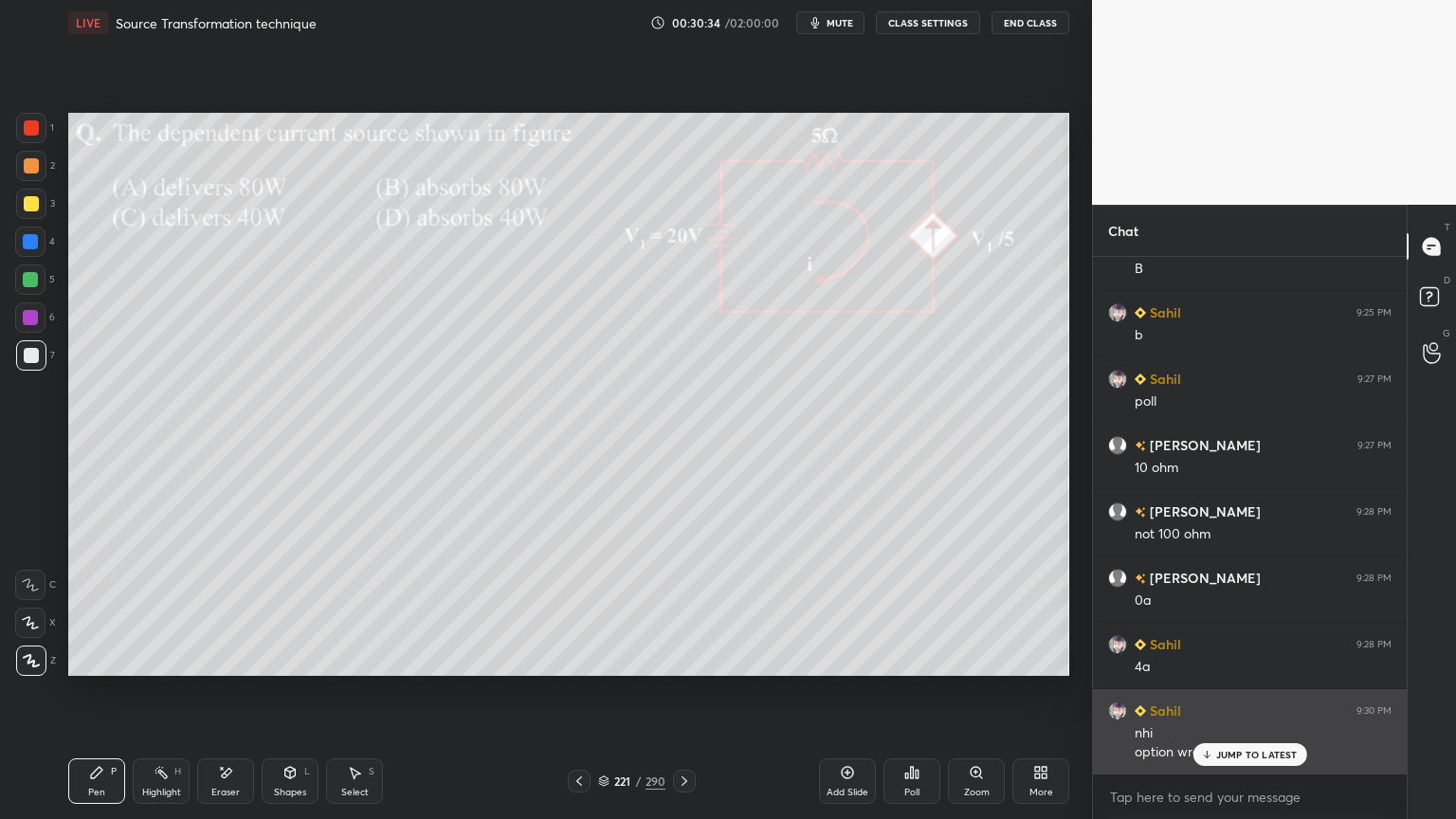 click on "JUMP TO LATEST" at bounding box center [1257, 755] 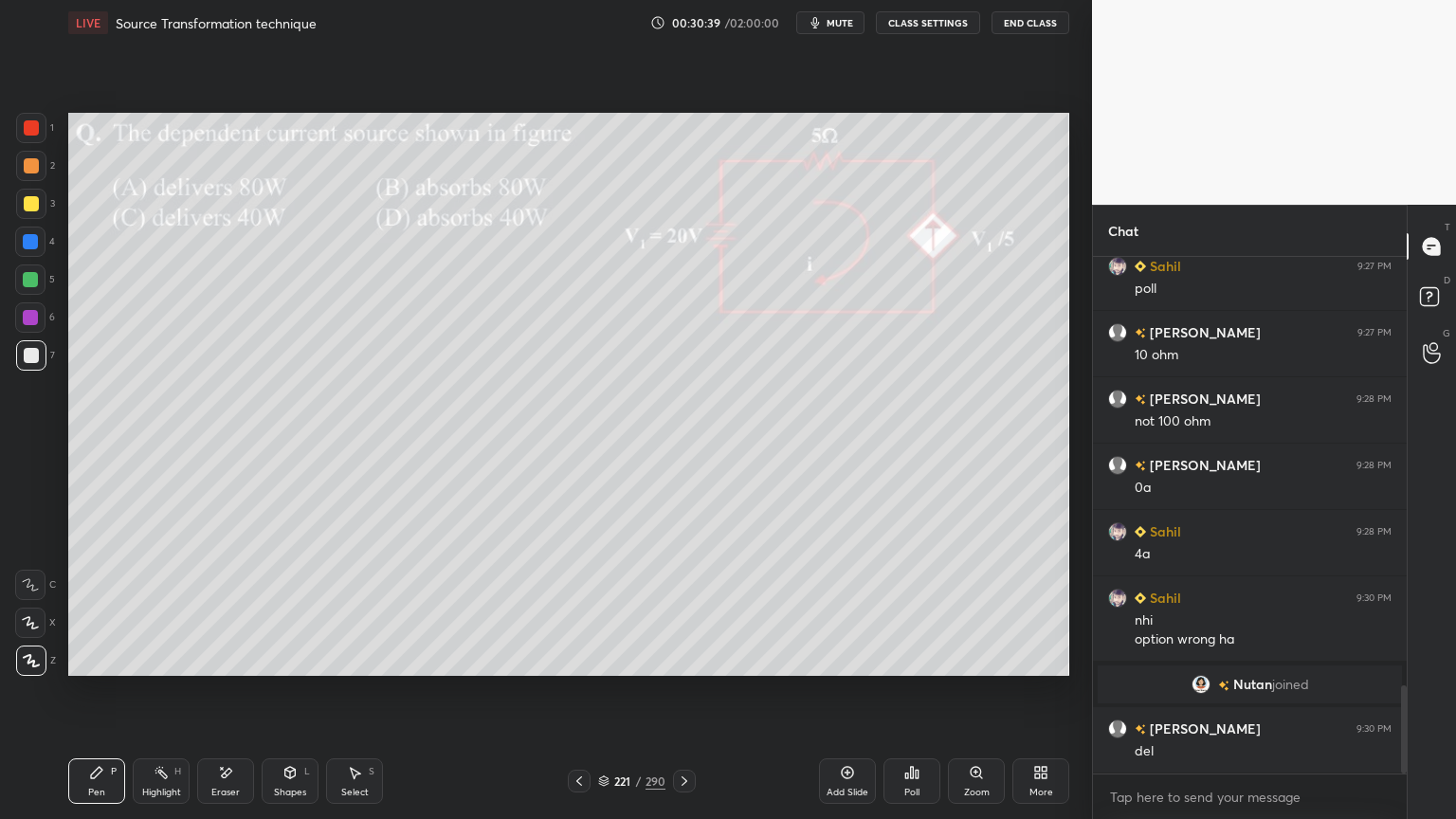 scroll, scrollTop: 2505, scrollLeft: 0, axis: vertical 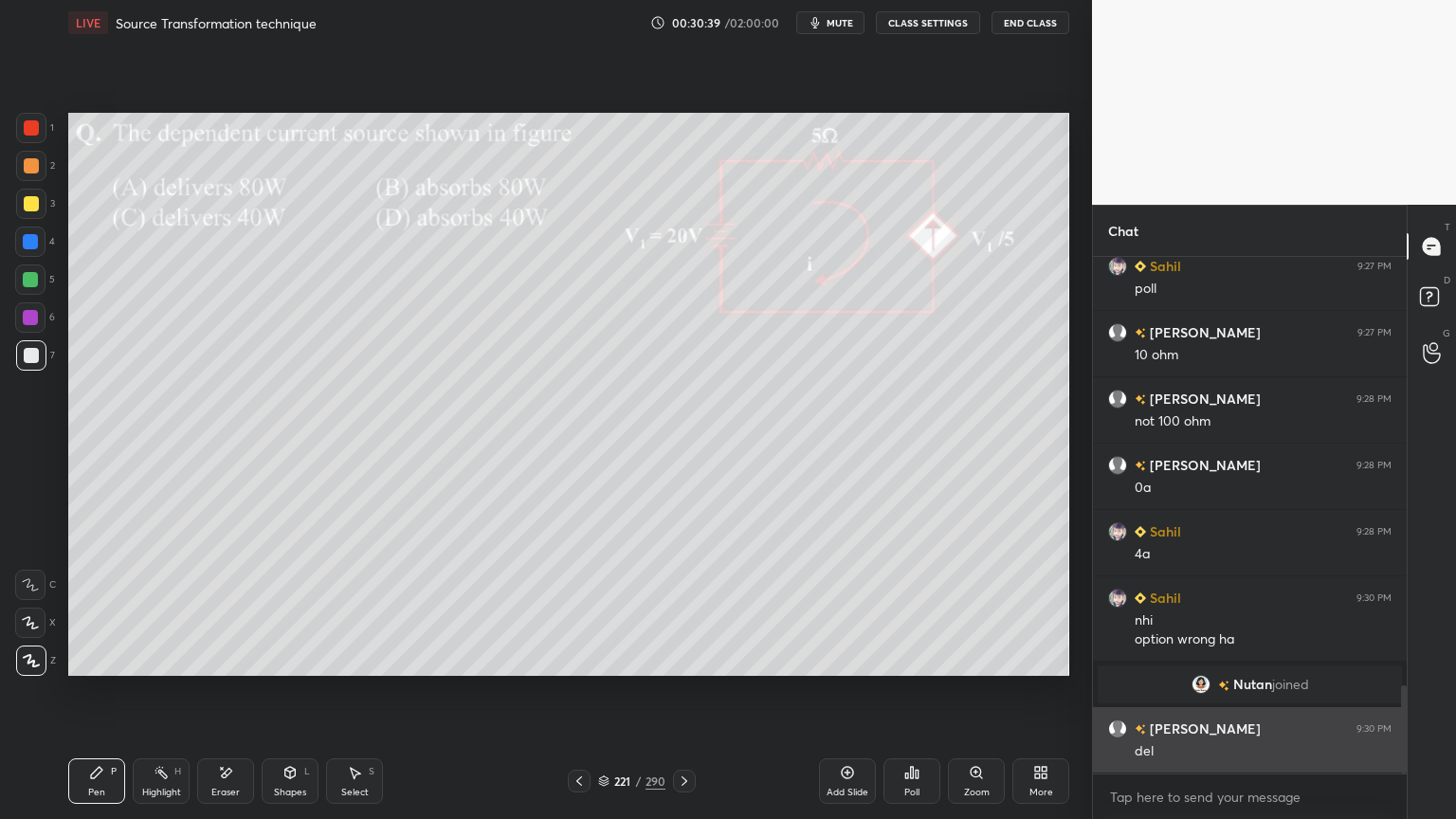 click on "del" at bounding box center [1263, 752] 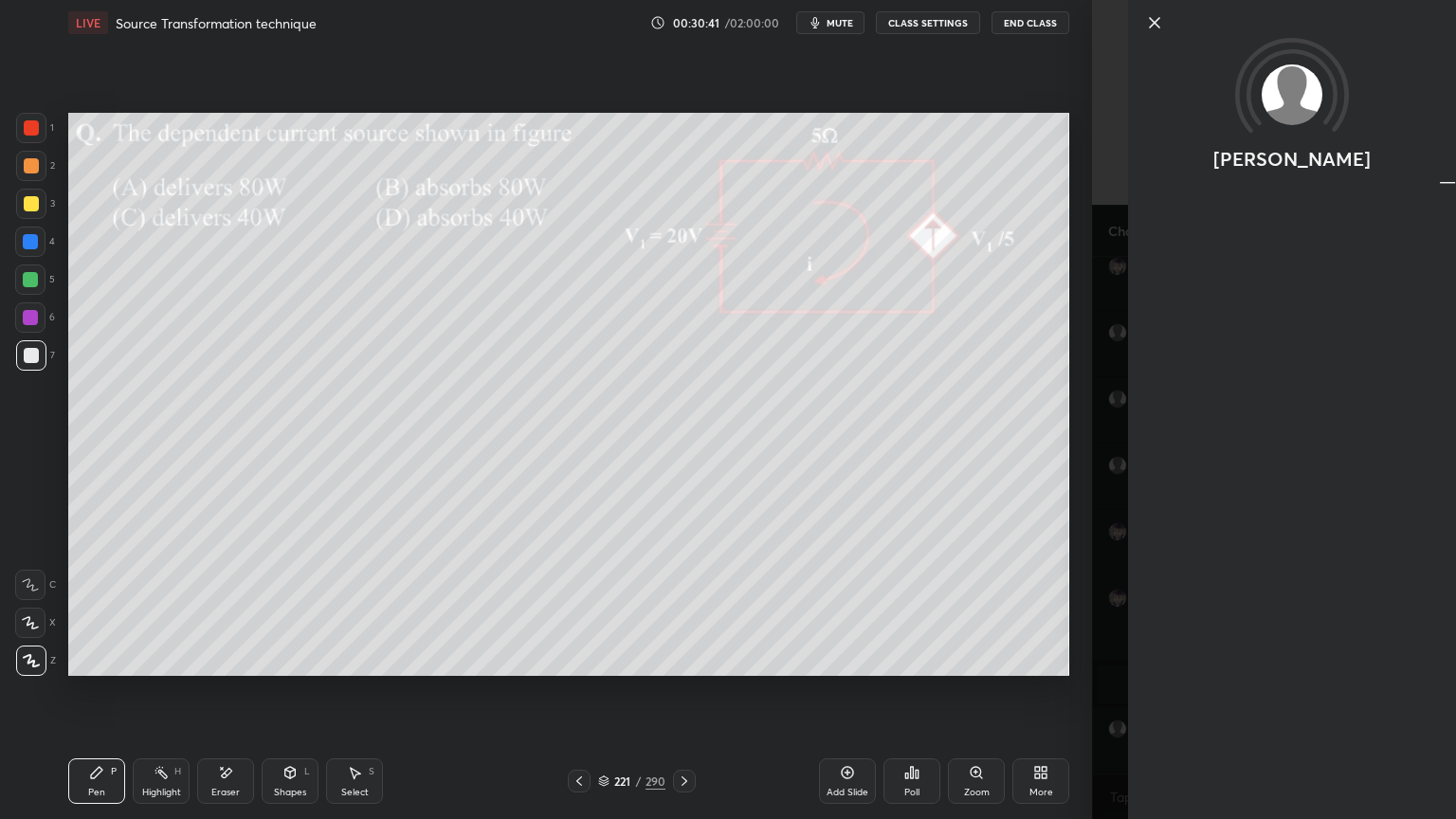 click 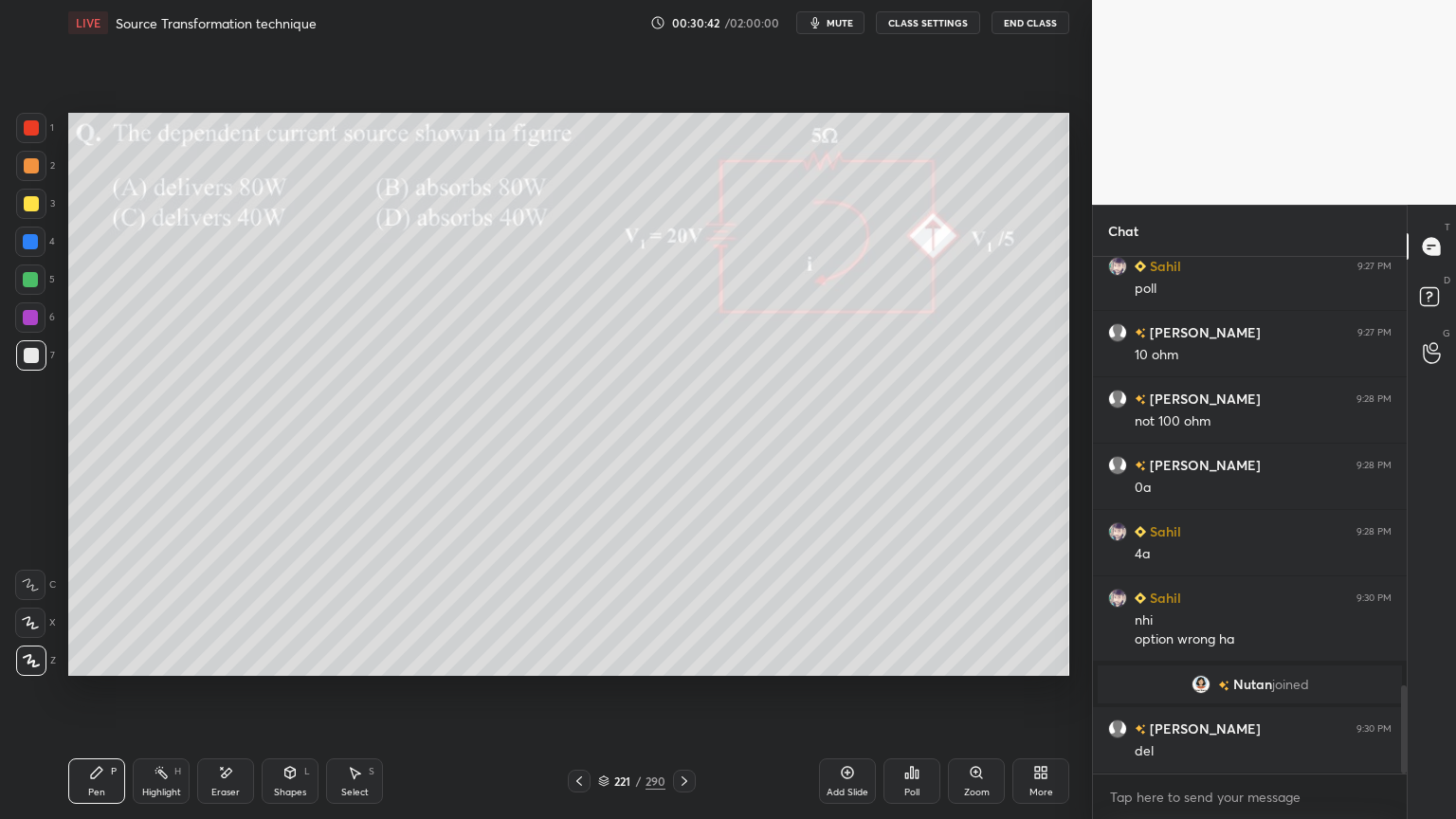 click at bounding box center (31, 204) 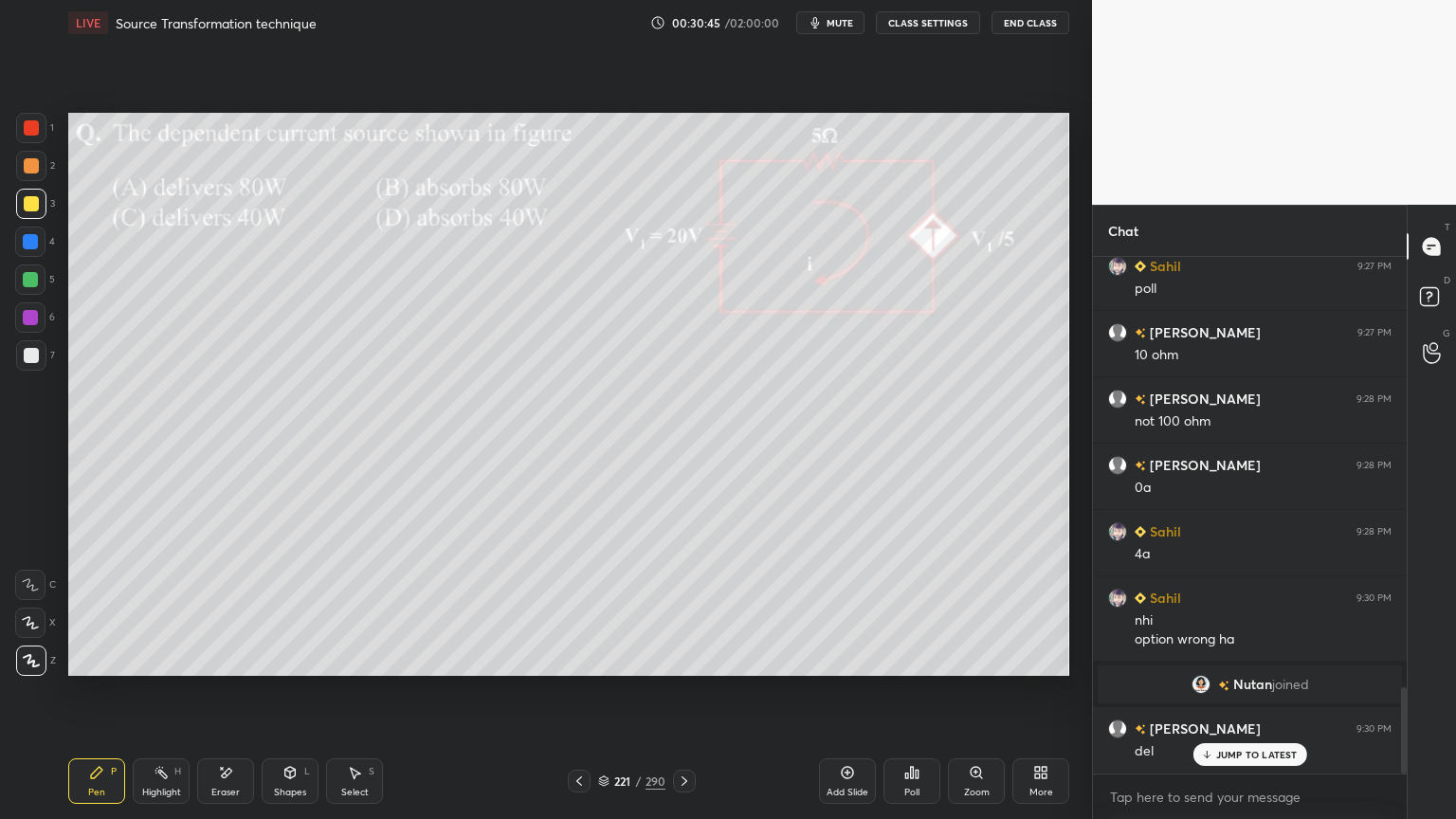 scroll, scrollTop: 2571, scrollLeft: 0, axis: vertical 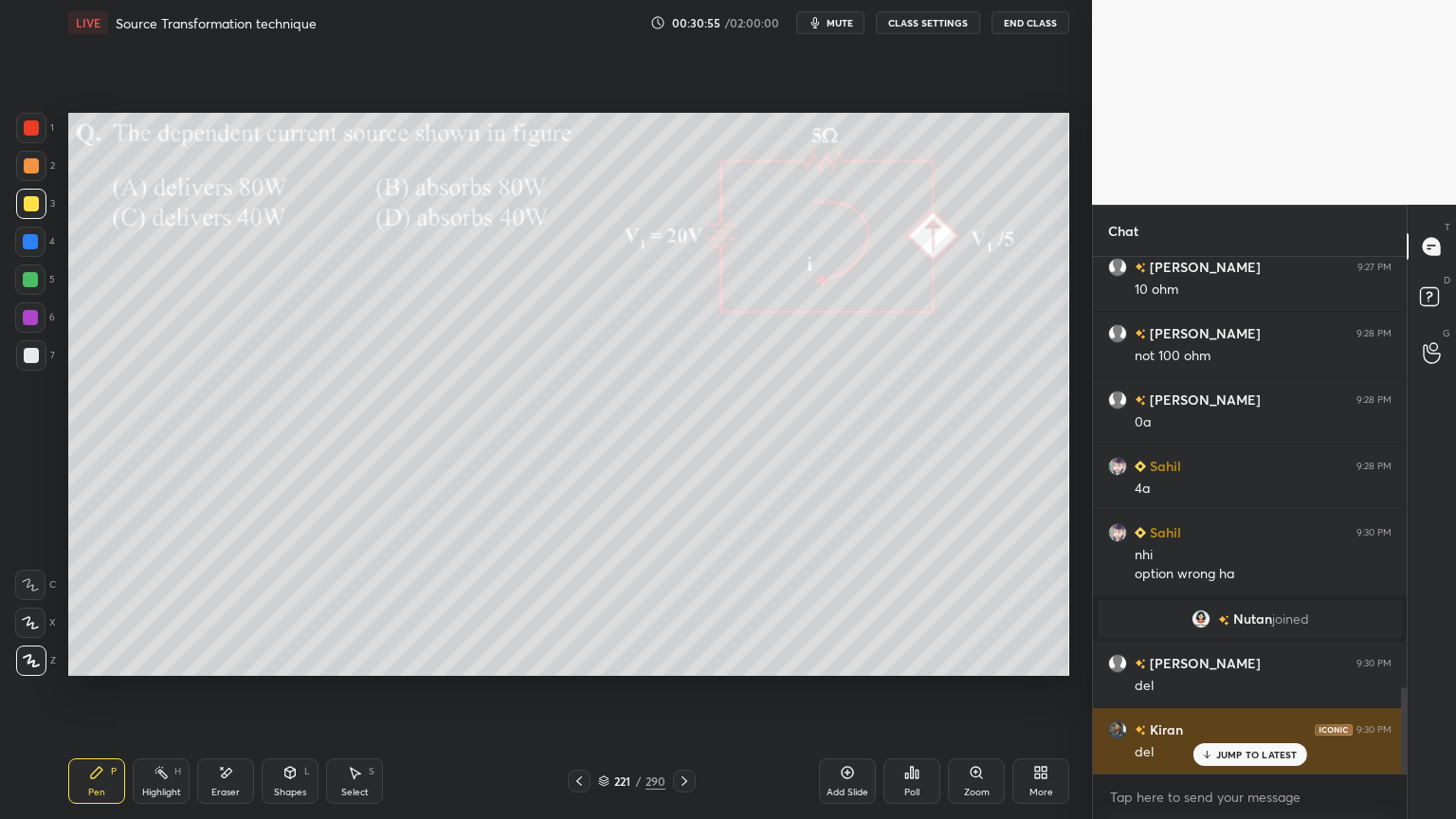 click on "JUMP TO LATEST" at bounding box center (1249, 755) 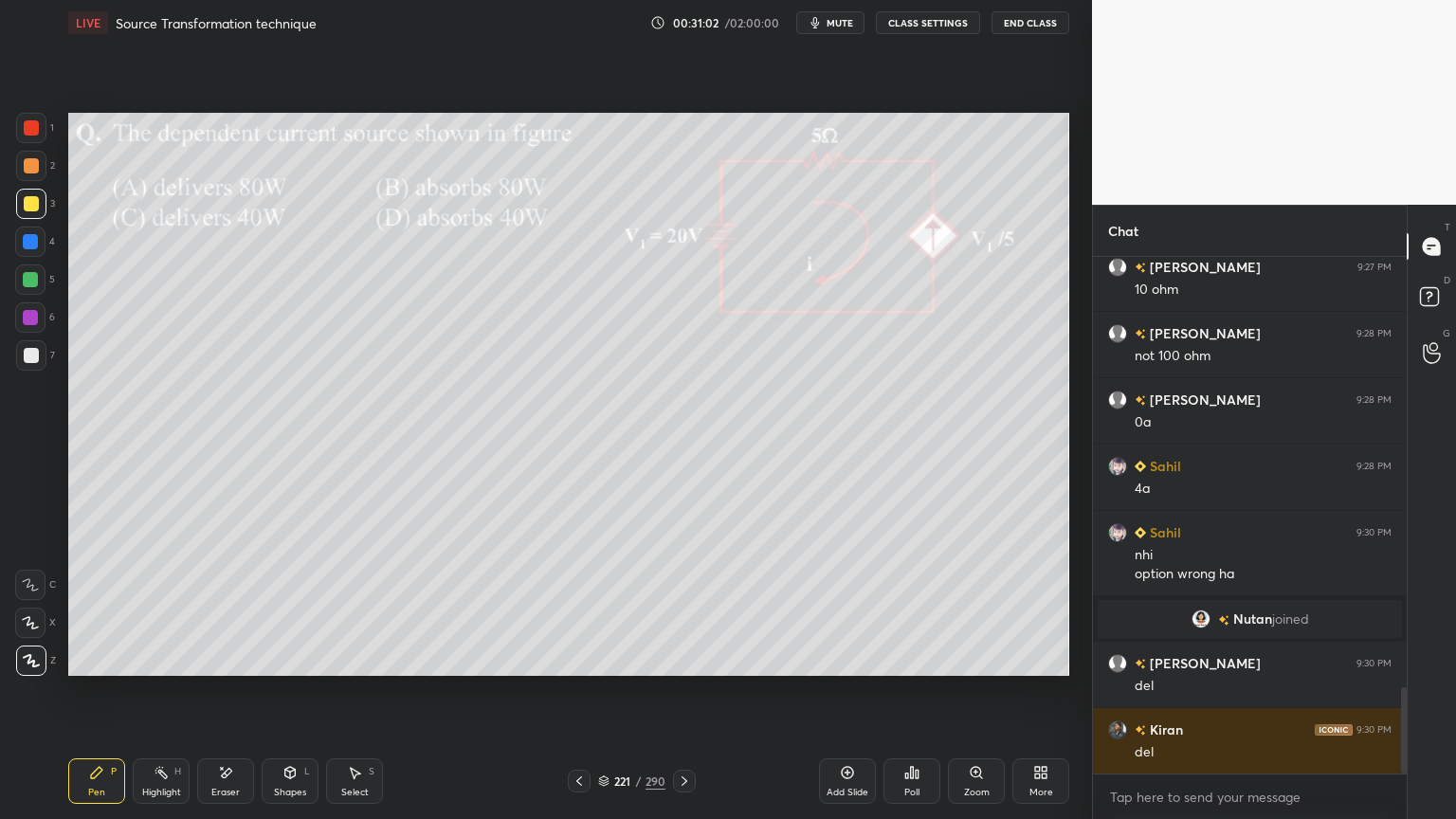 click 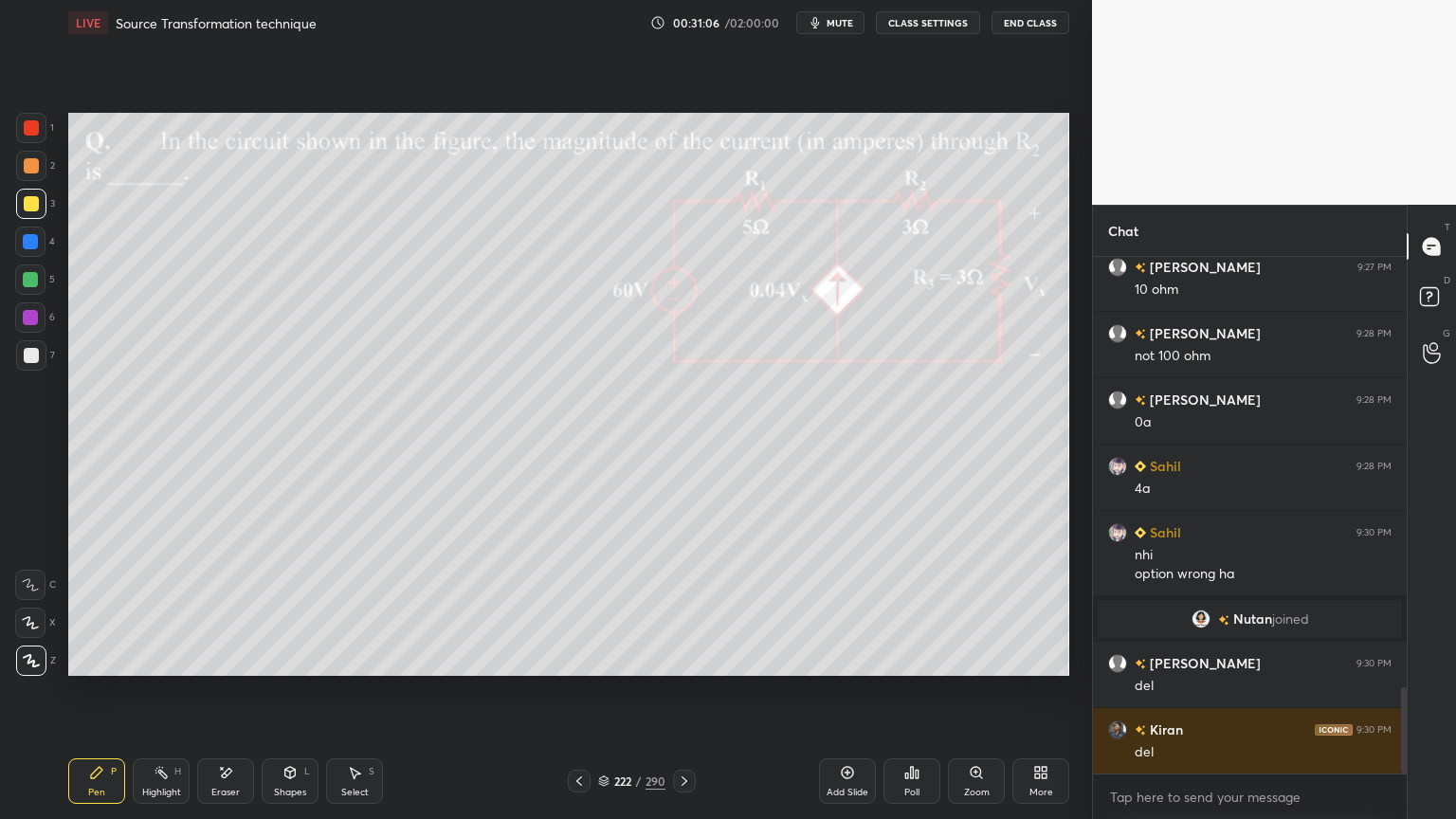 click 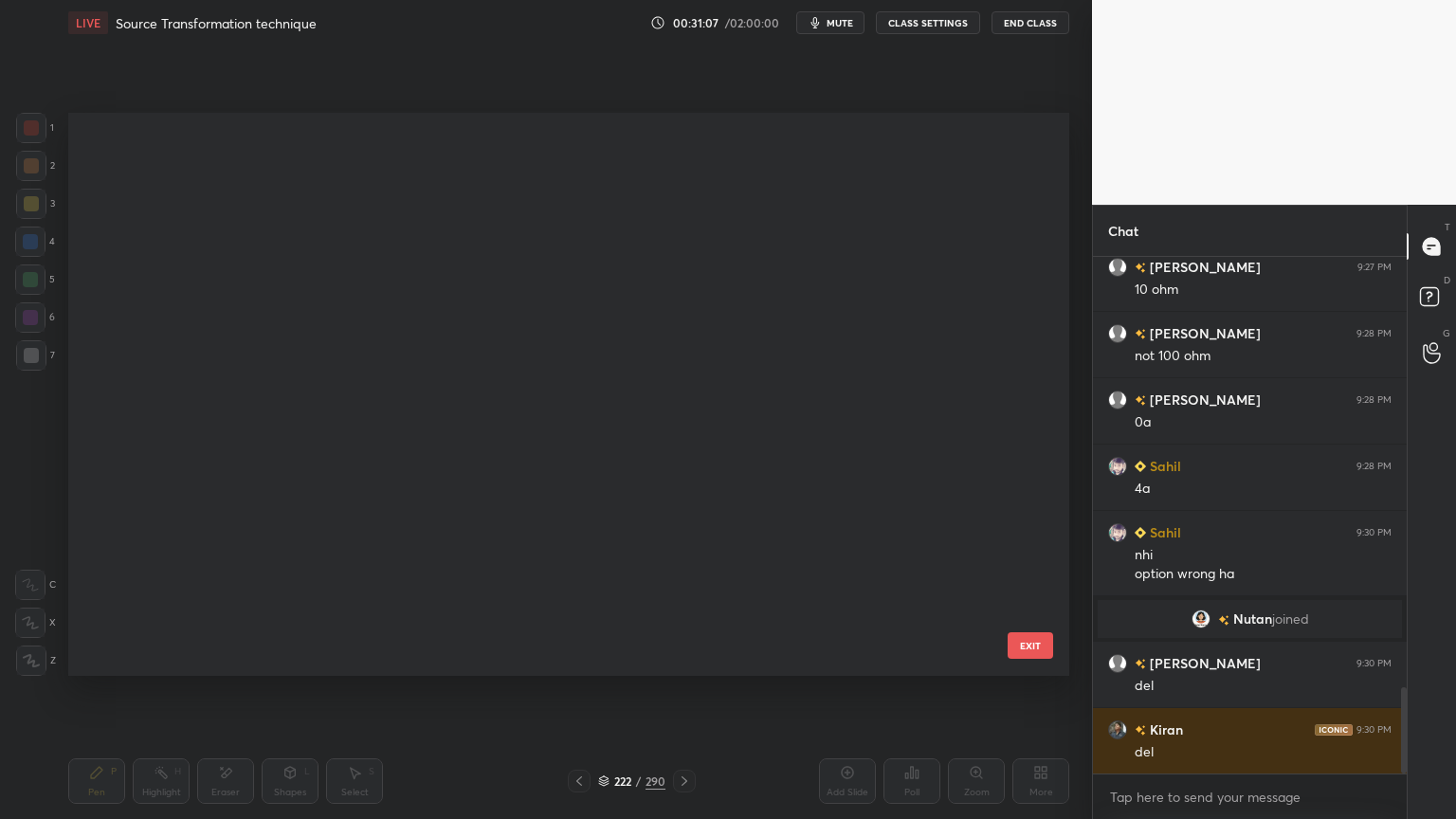 scroll, scrollTop: 12274, scrollLeft: 0, axis: vertical 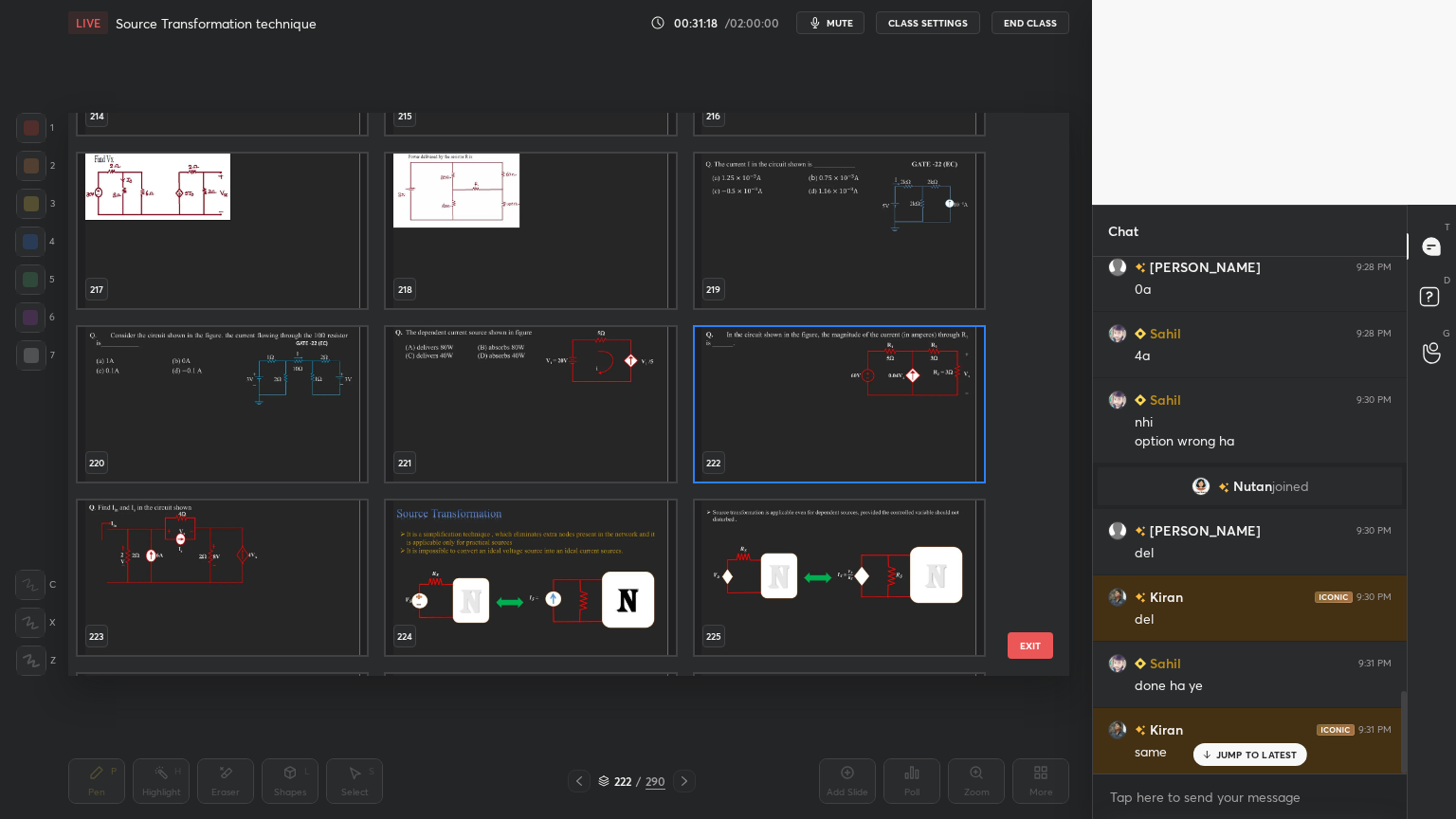 click on "EXIT" at bounding box center [1030, 646] 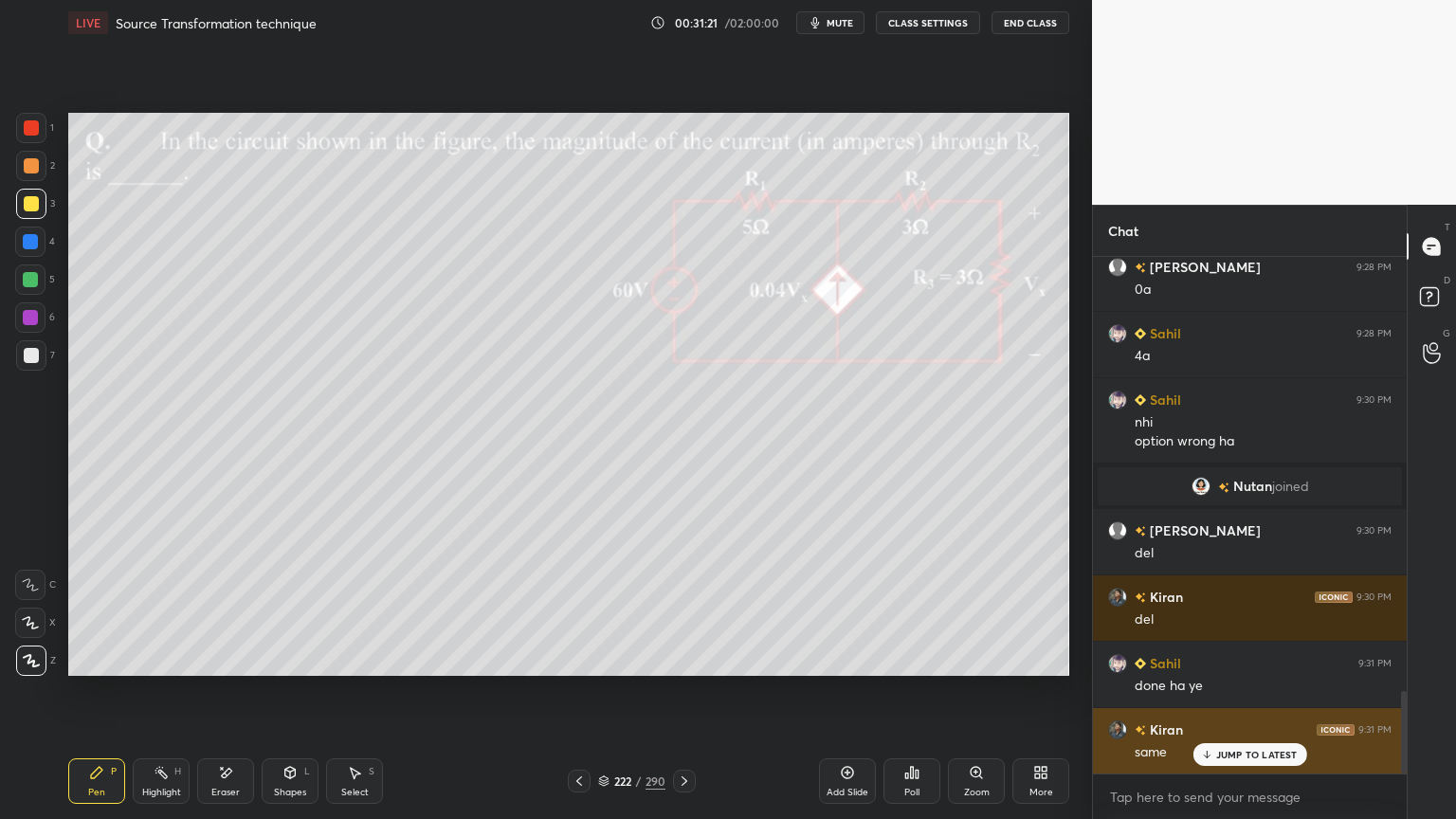 click on "JUMP TO LATEST" at bounding box center [1249, 755] 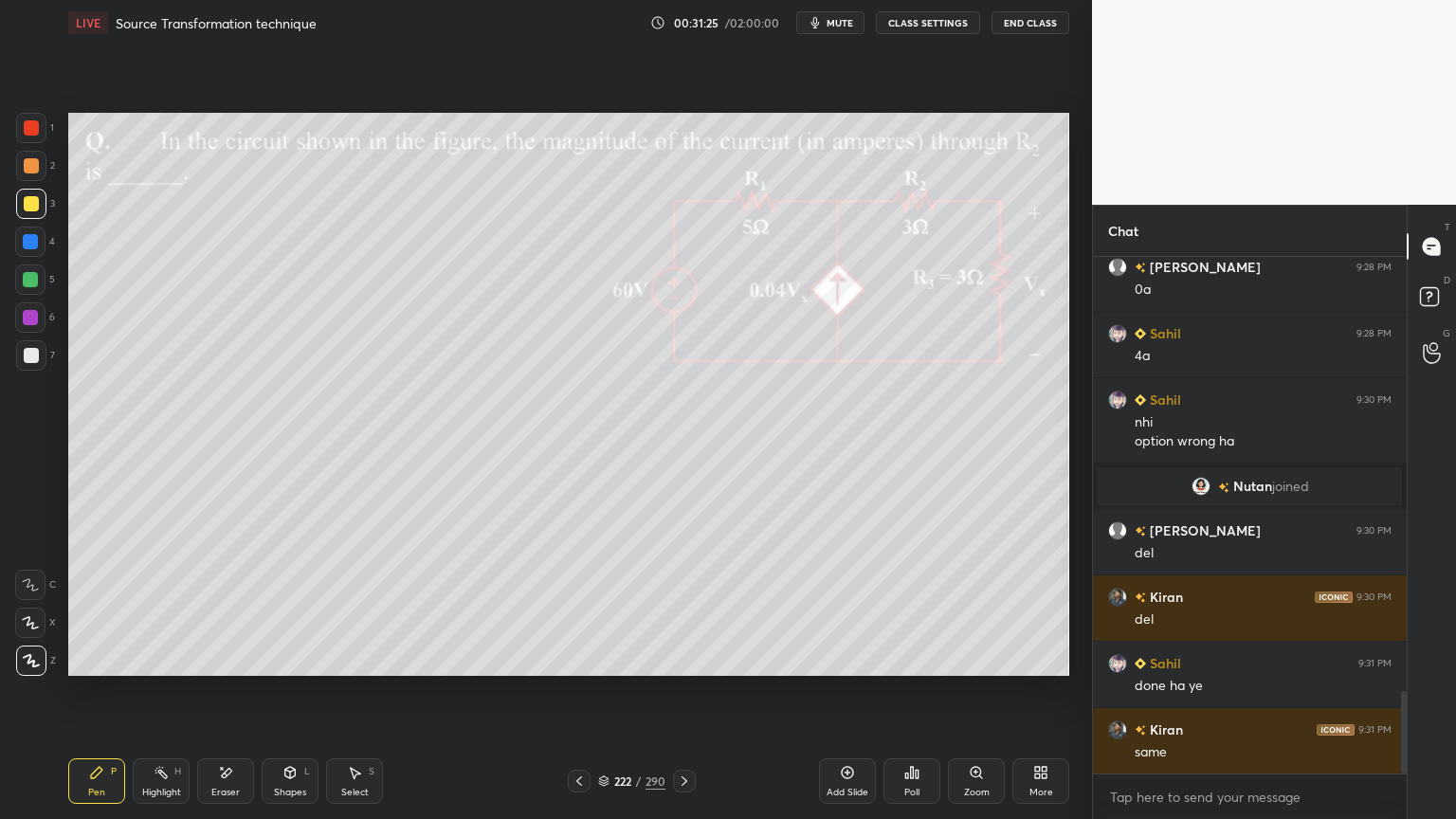 click 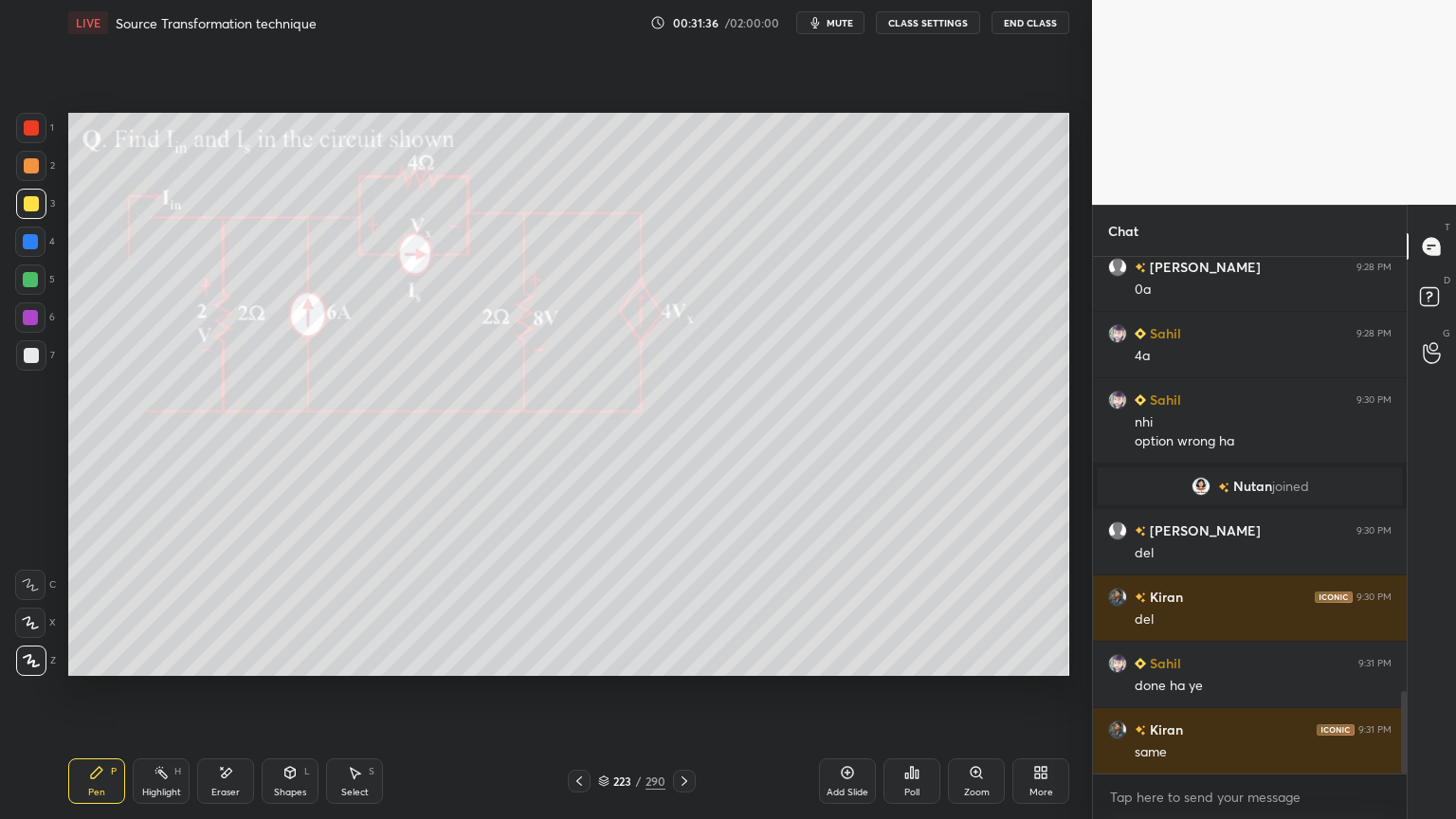 click at bounding box center [31, 128] 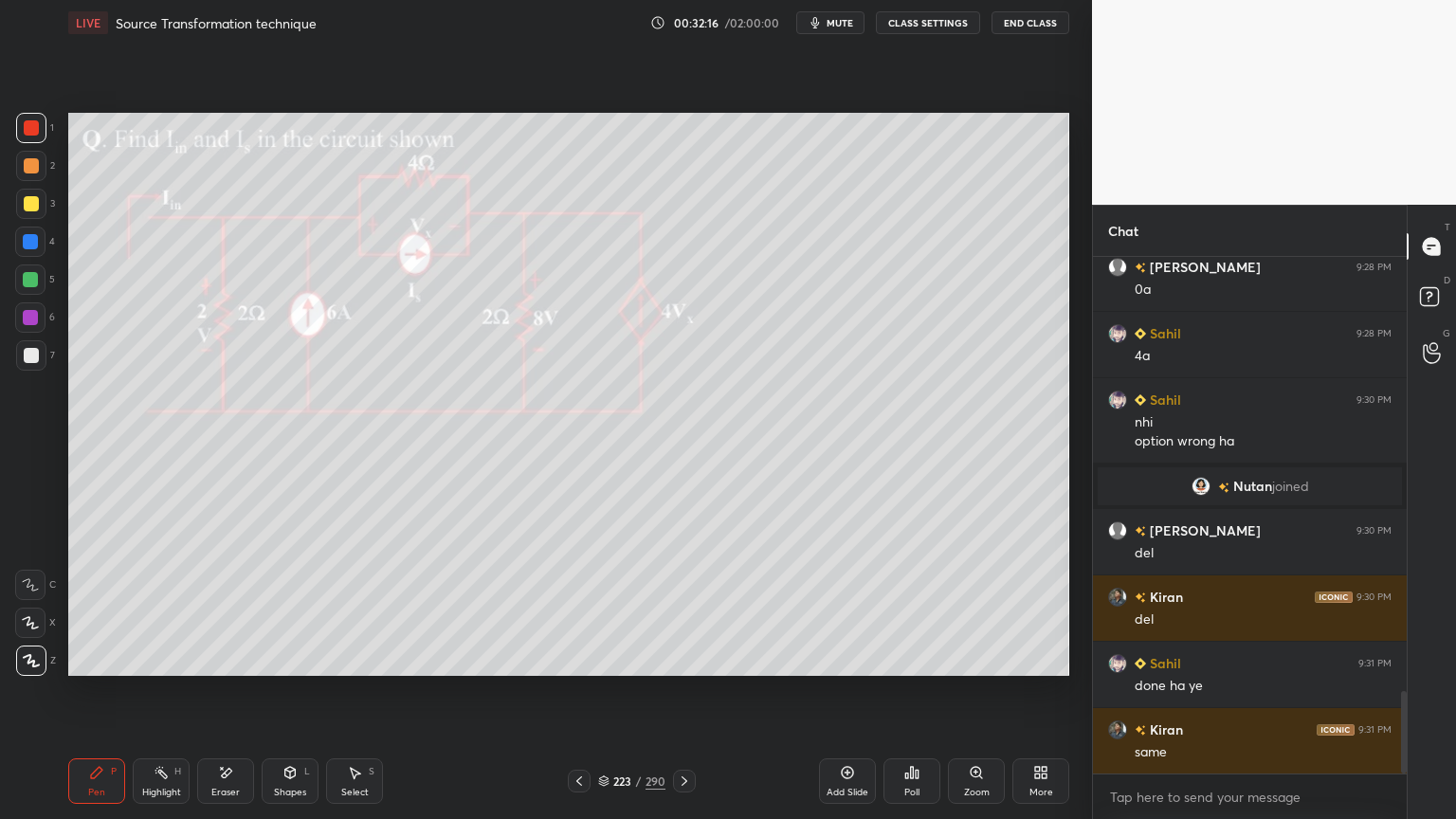 click at bounding box center [31, 204] 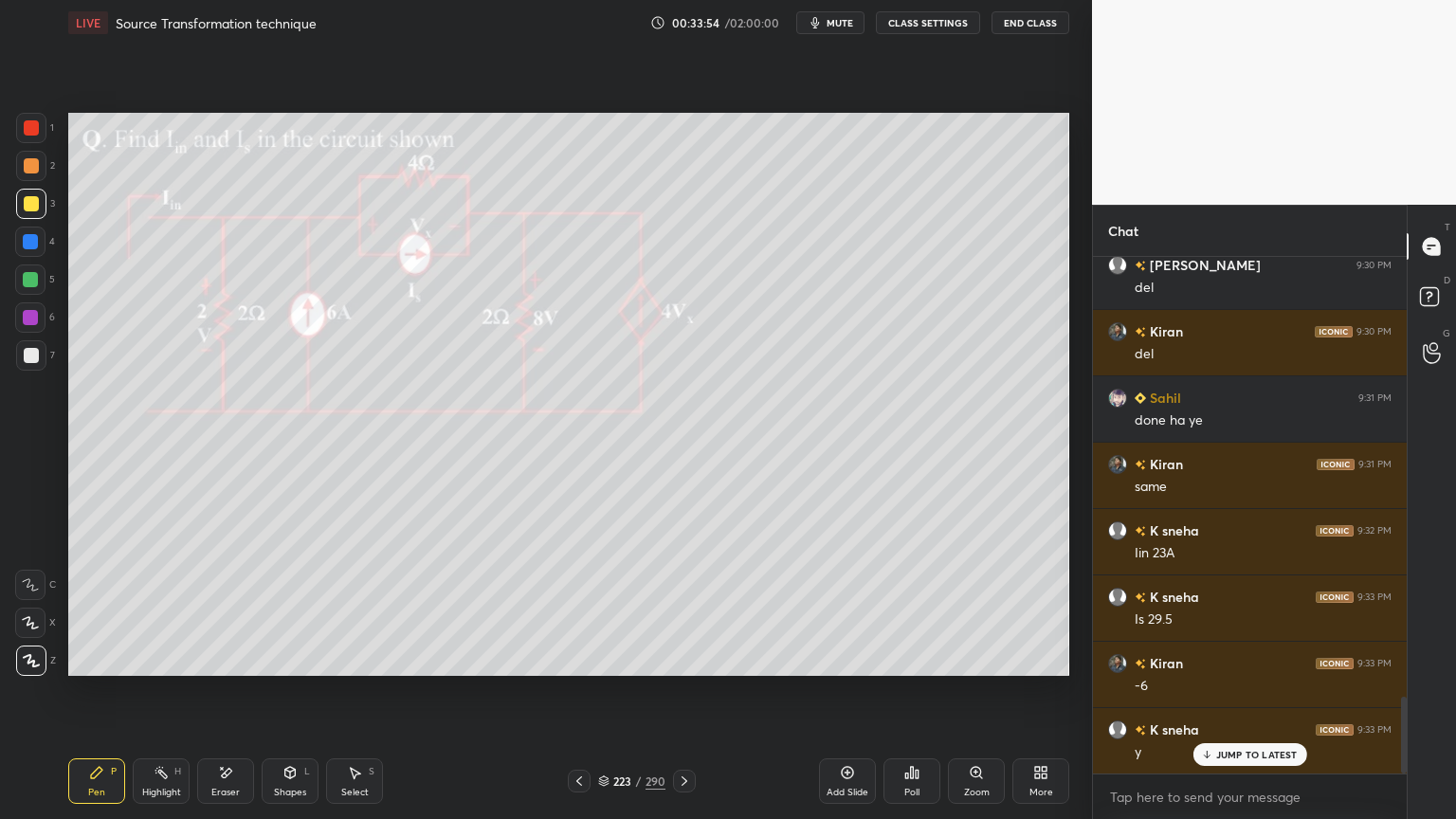 scroll, scrollTop: 3036, scrollLeft: 0, axis: vertical 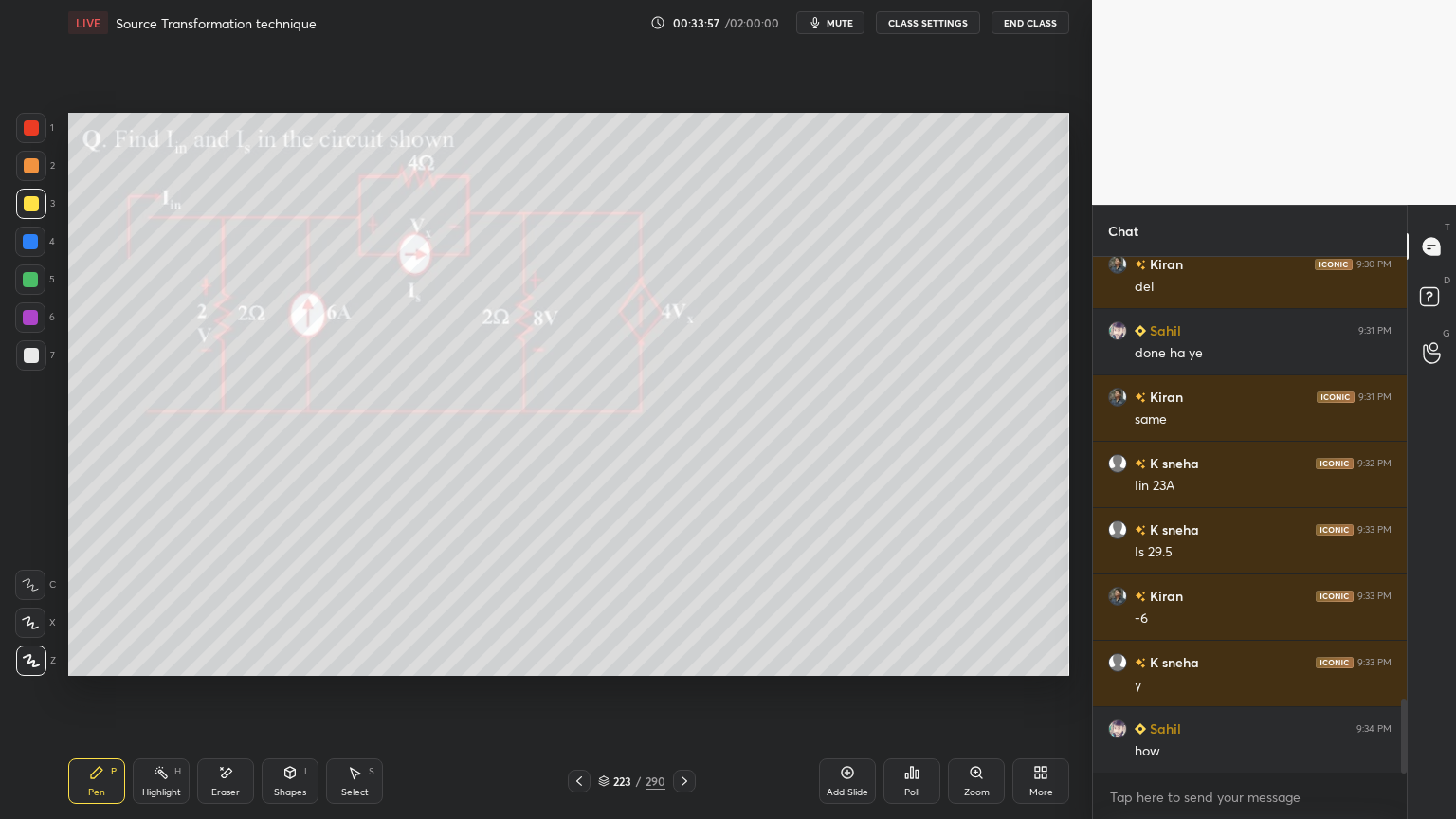 click on "Highlight" at bounding box center (161, 792) 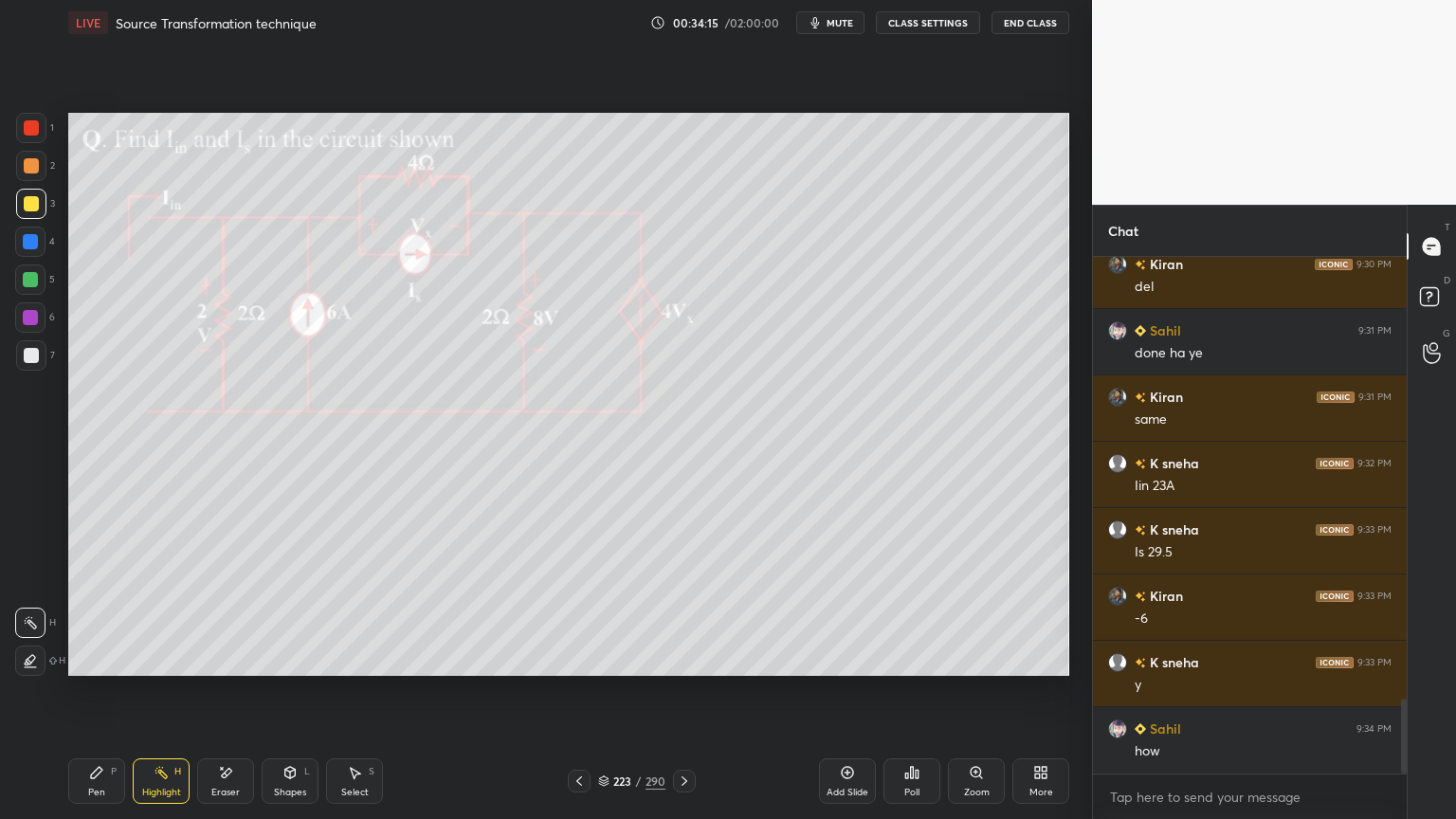 click on "Pen P" at bounding box center (97, 781) 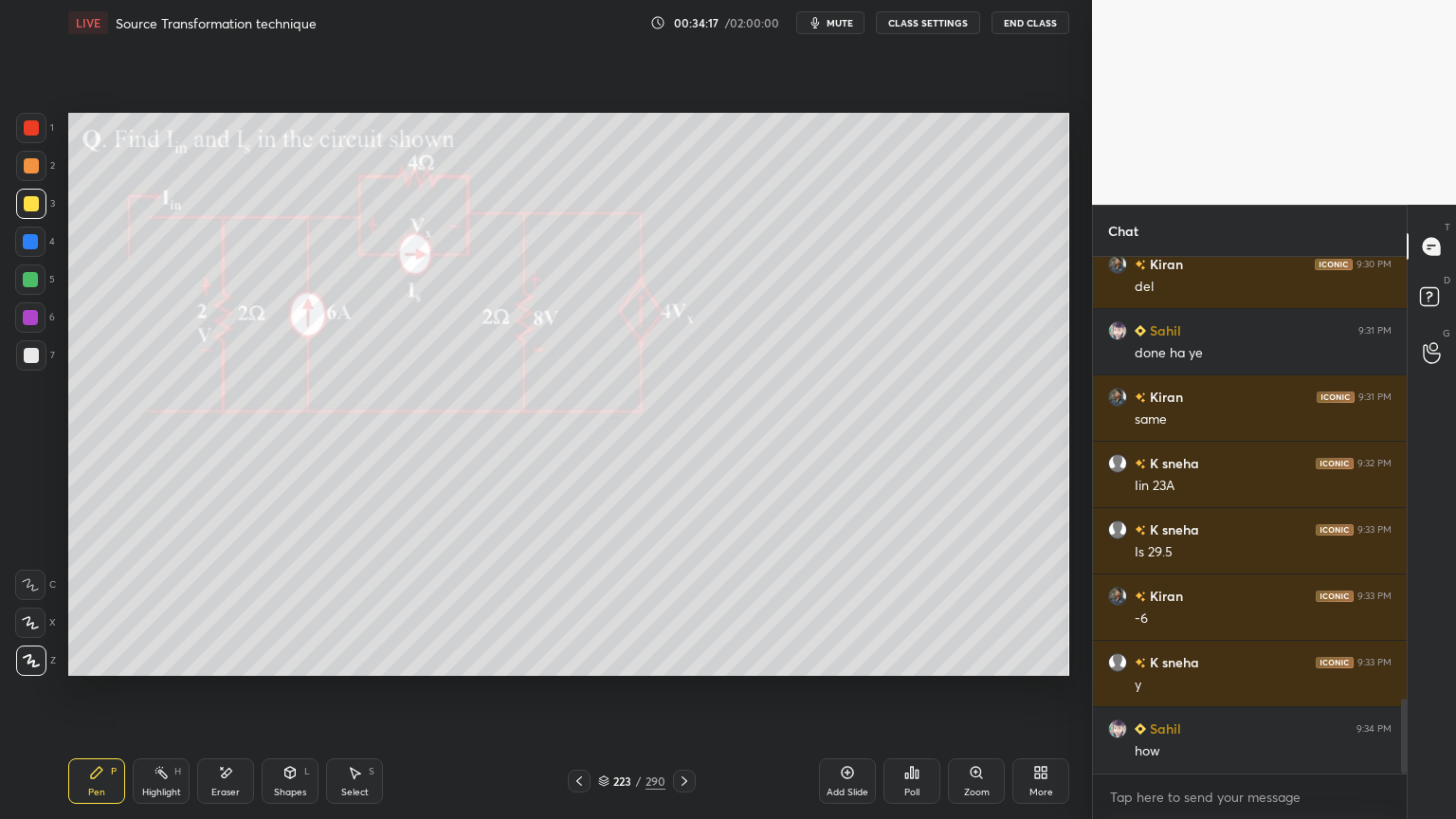 scroll, scrollTop: 3055, scrollLeft: 0, axis: vertical 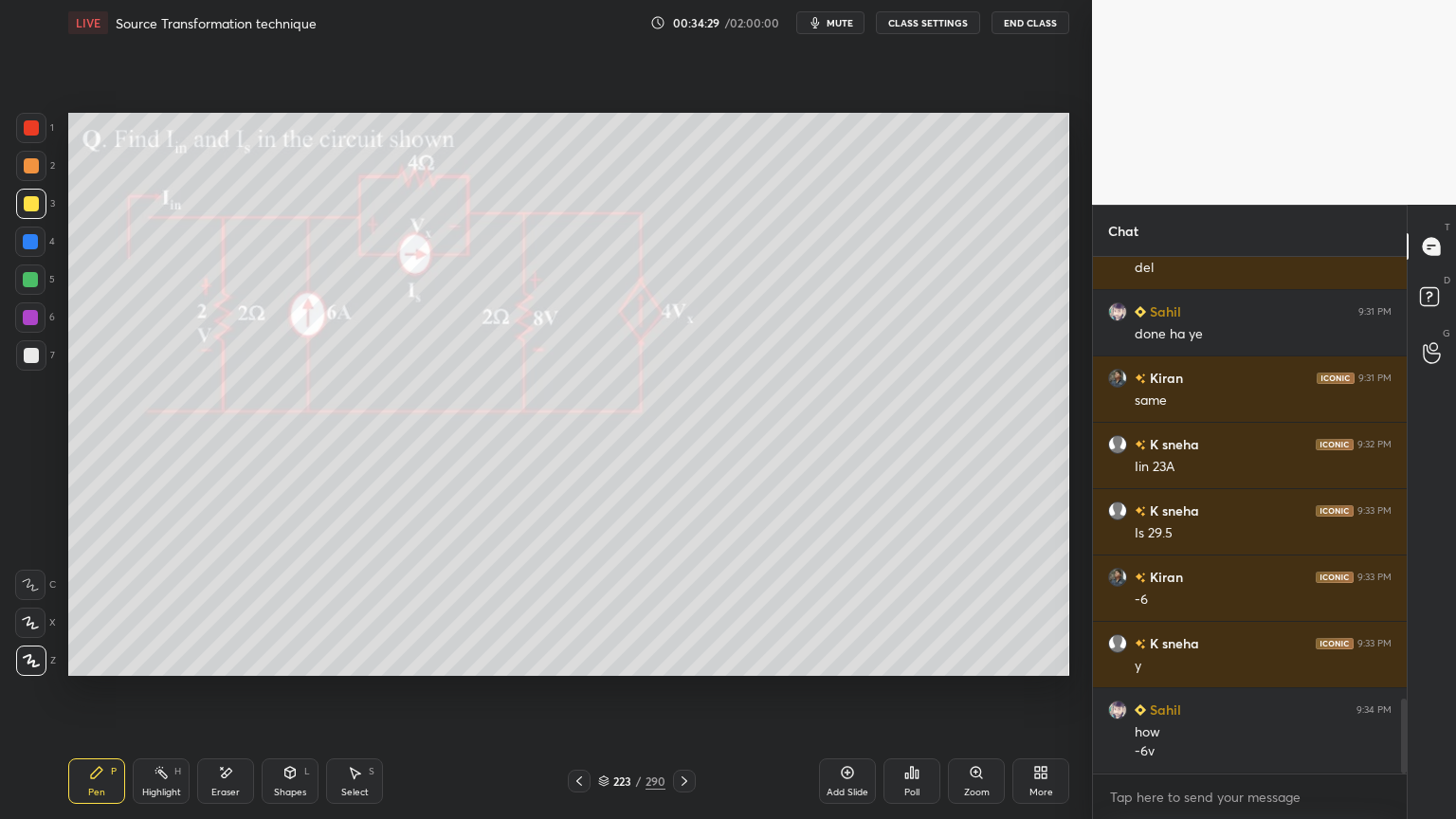 click on "Shapes L" at bounding box center (290, 781) 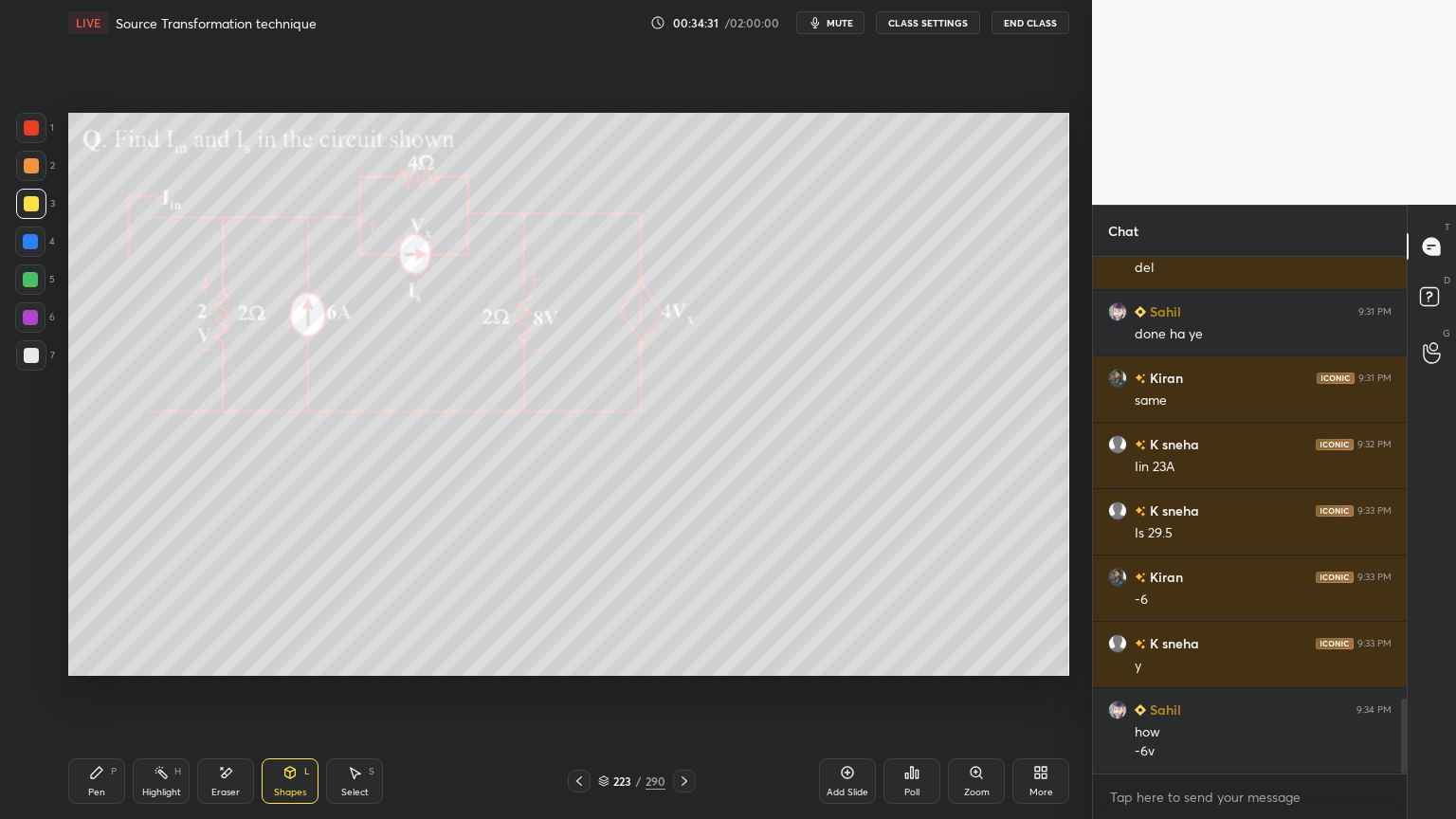 click on "Eraser" at bounding box center [226, 781] 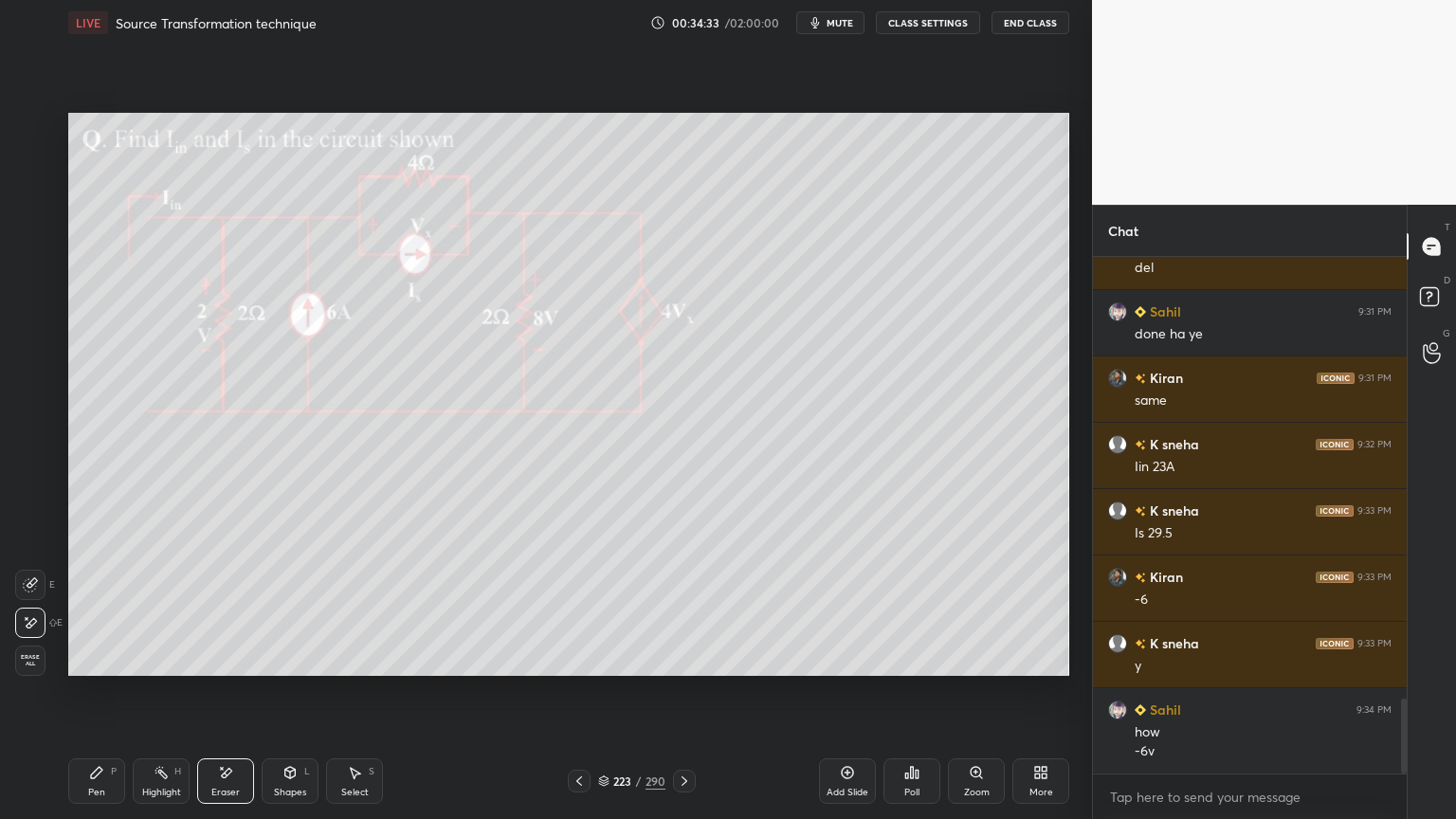 click on "Select" at bounding box center [355, 792] 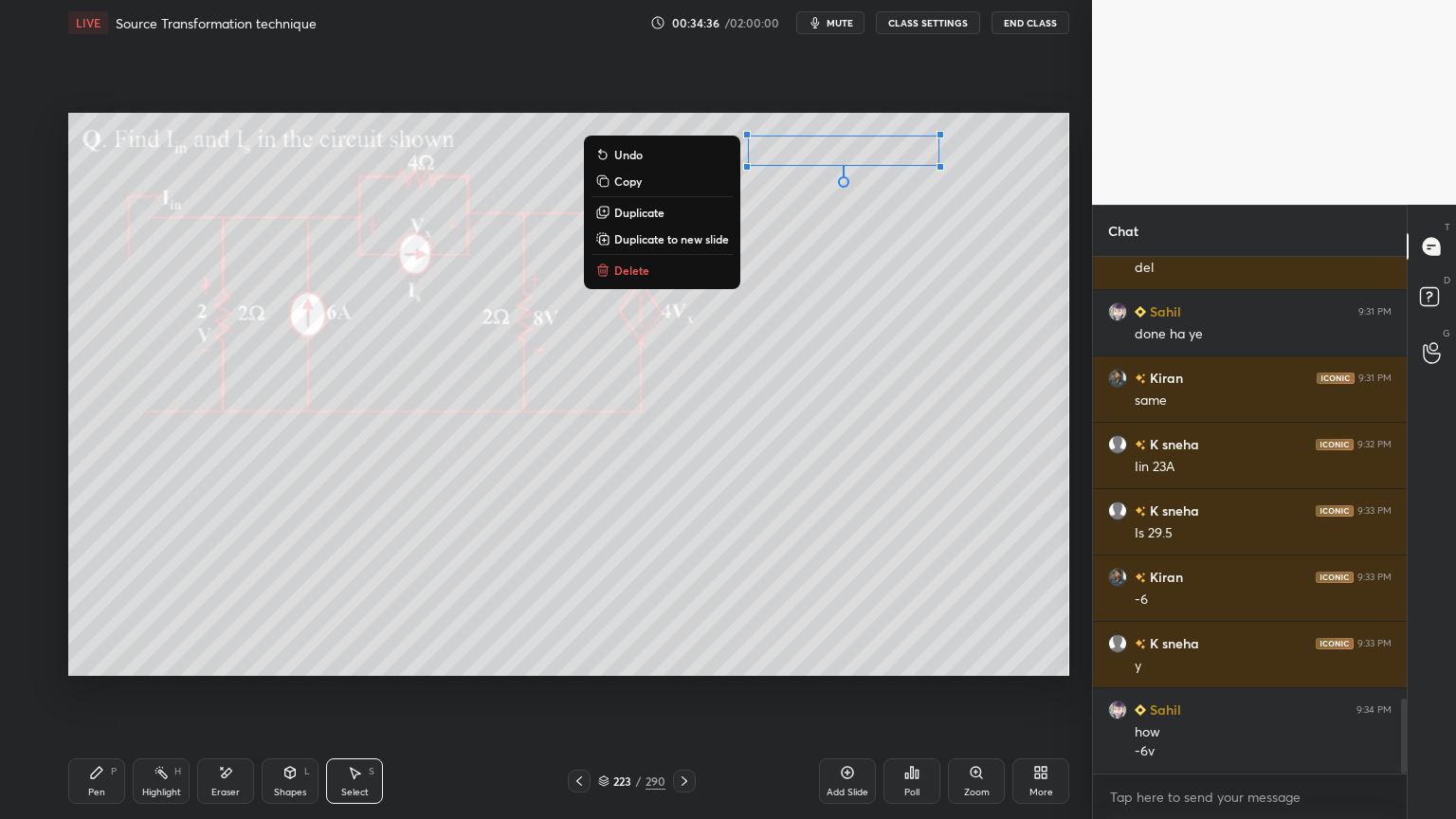 click on "0 ° Undo Copy Duplicate Duplicate to new slide Delete" at bounding box center (569, 394) 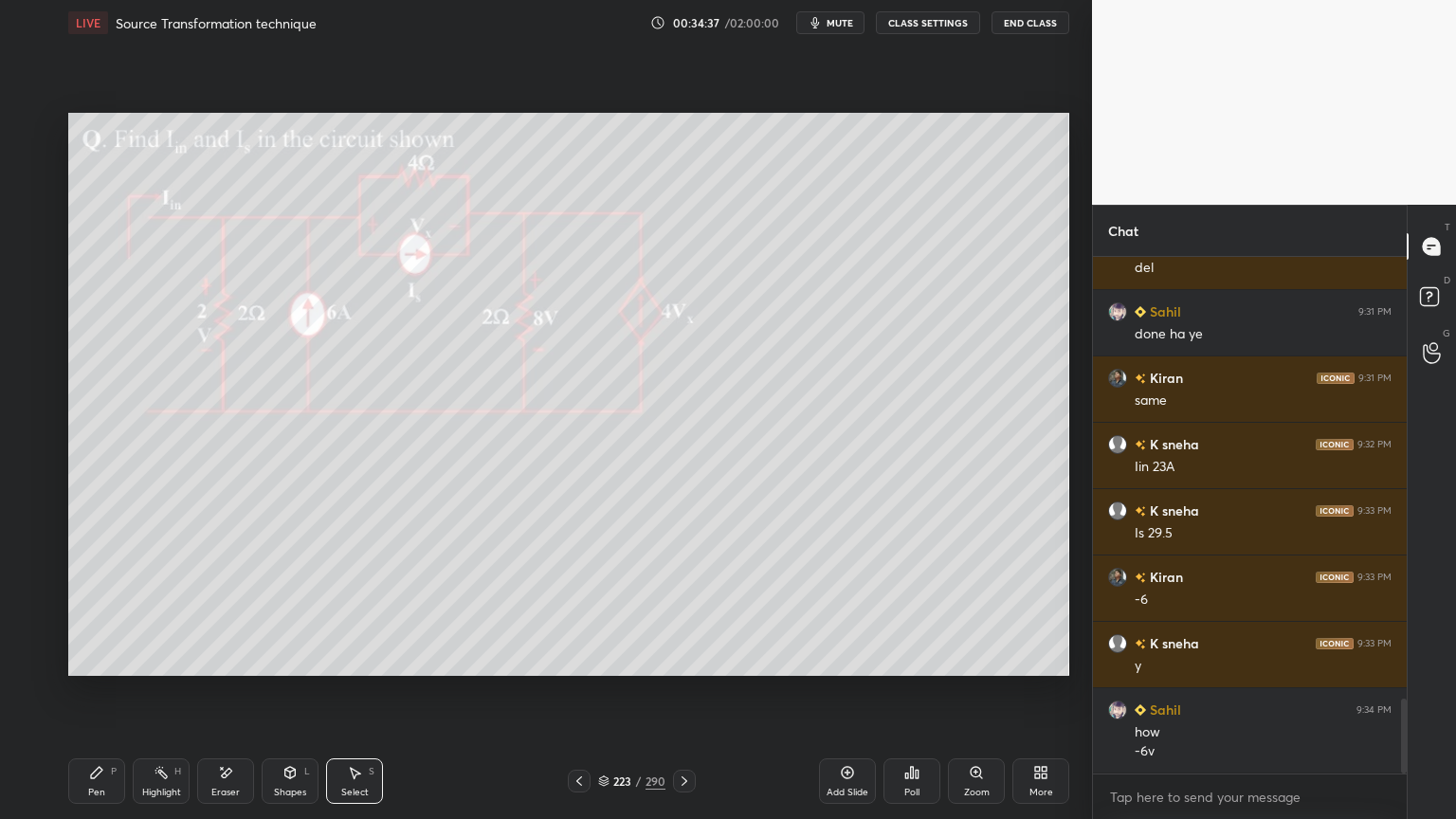 click on "Pen" at bounding box center [97, 792] 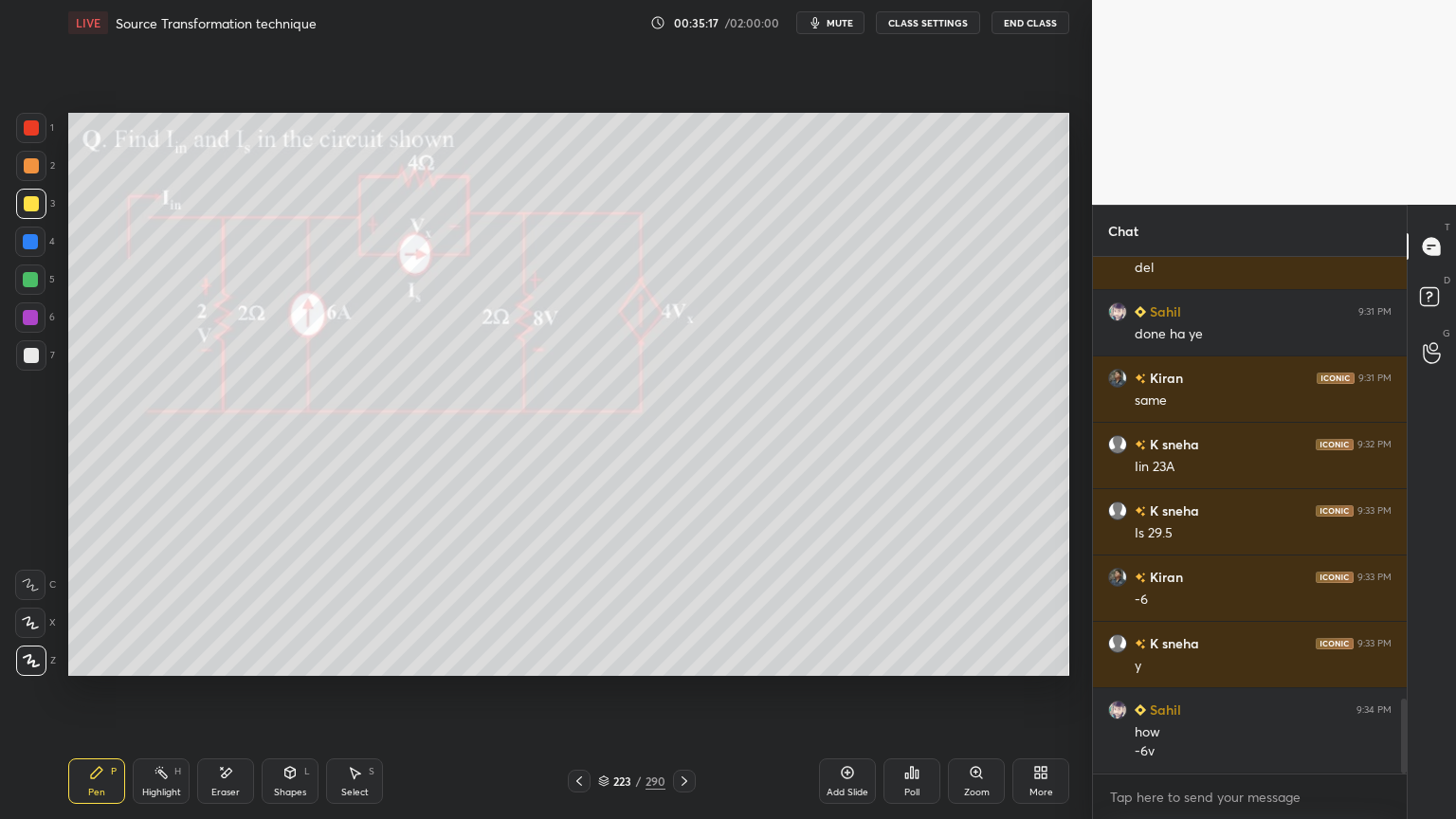 click at bounding box center (30, 280) 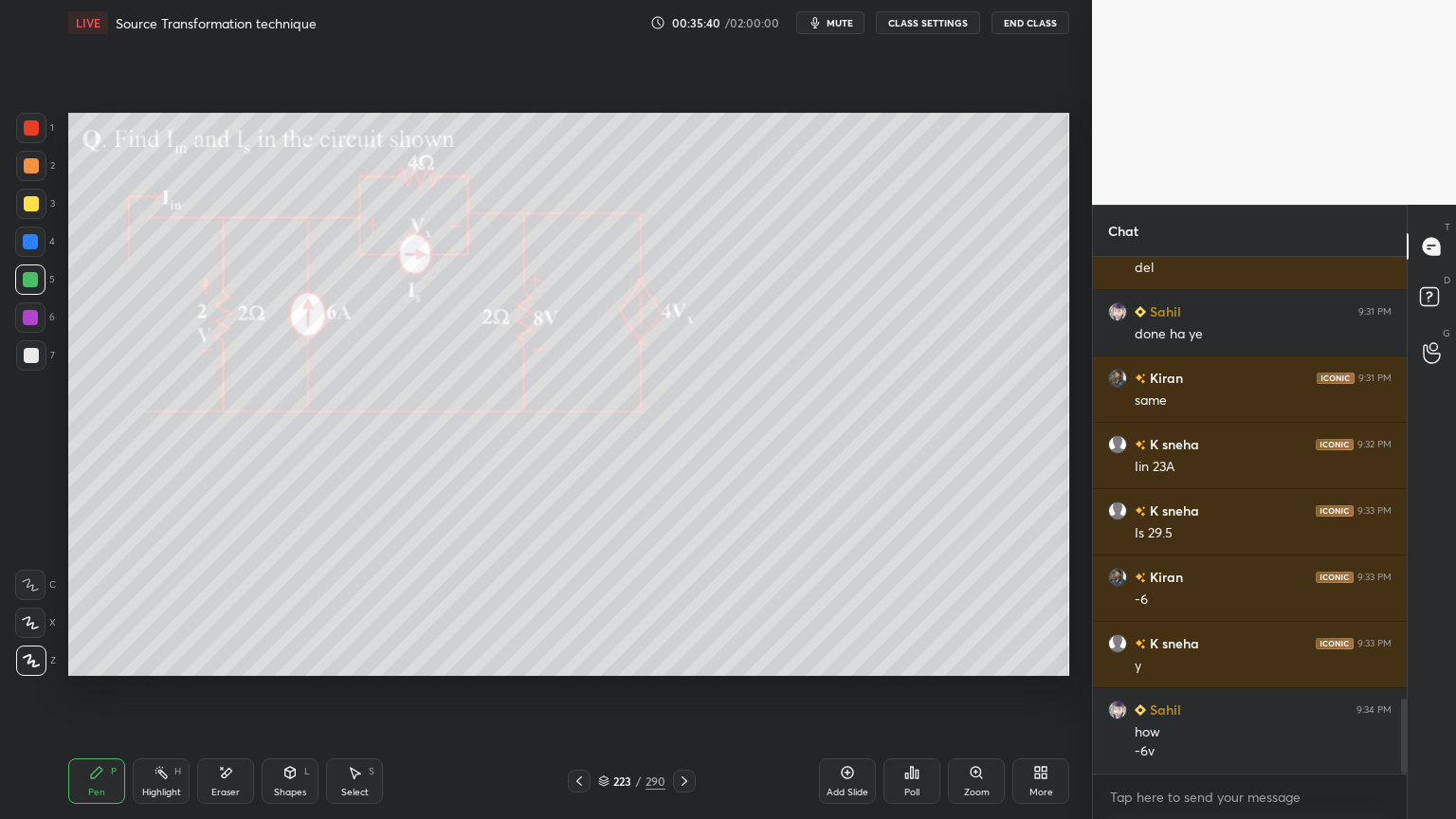 scroll, scrollTop: 3121, scrollLeft: 0, axis: vertical 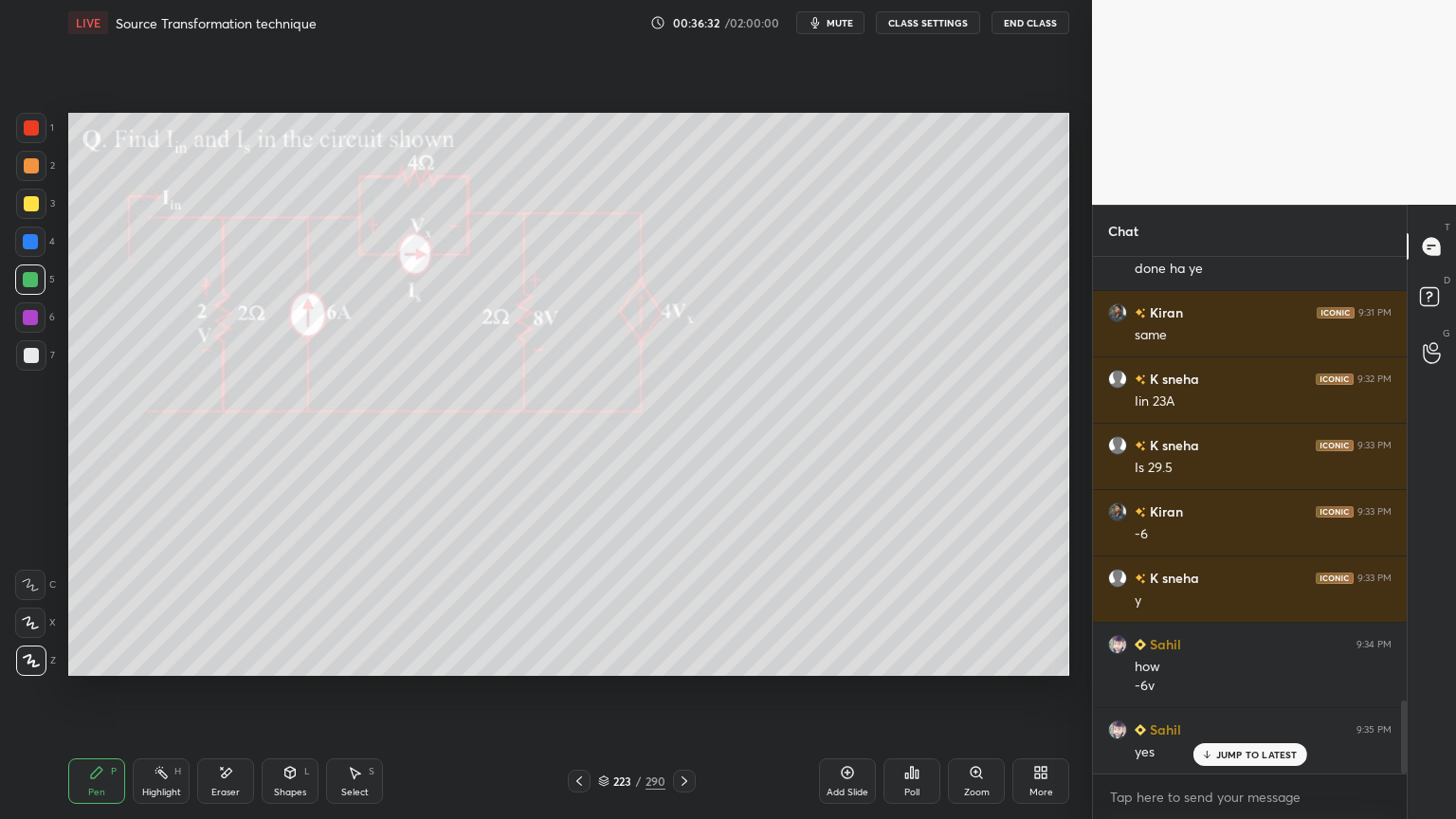 click at bounding box center [31, 204] 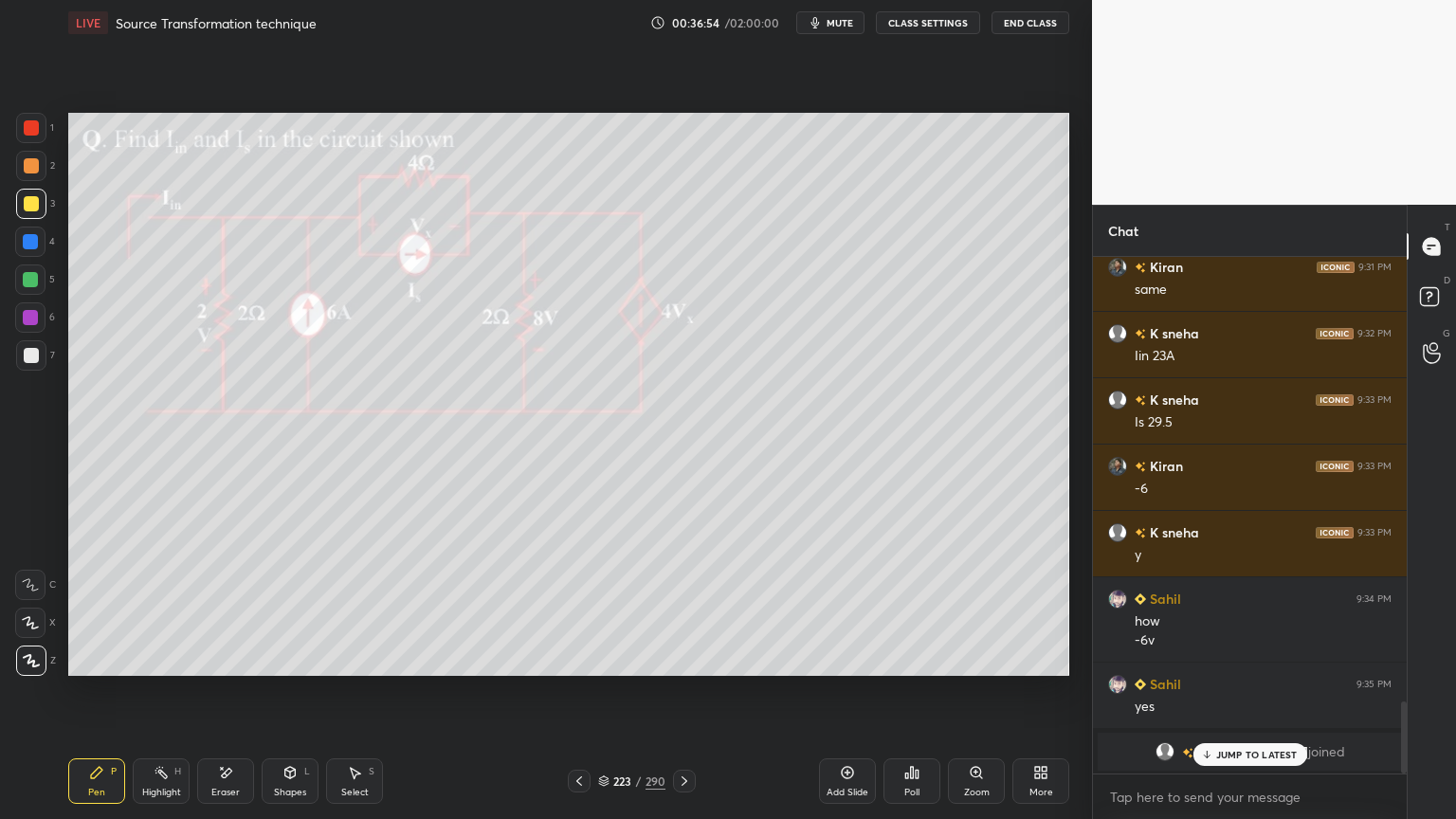 scroll, scrollTop: 3233, scrollLeft: 0, axis: vertical 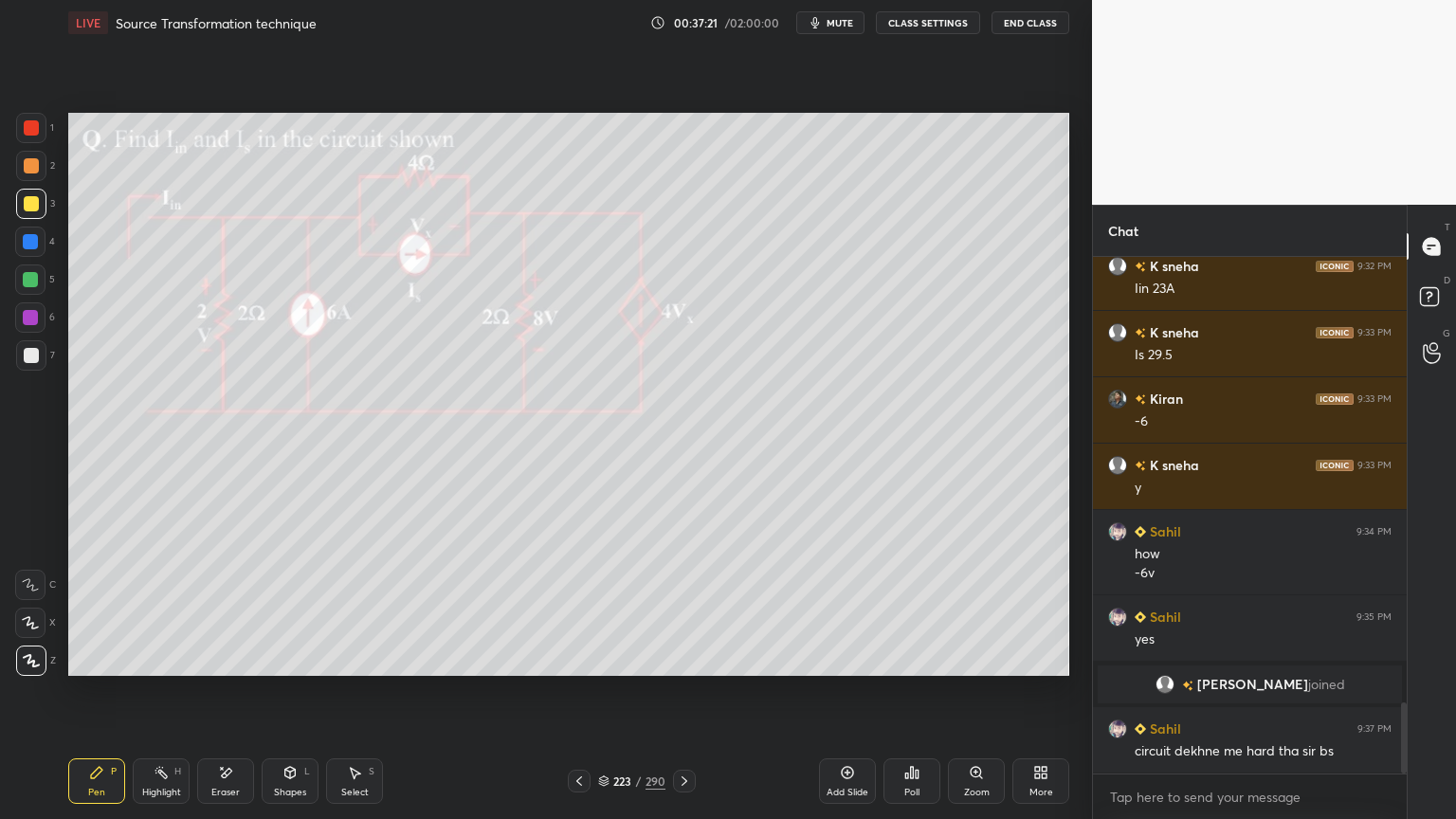 click at bounding box center [31, 204] 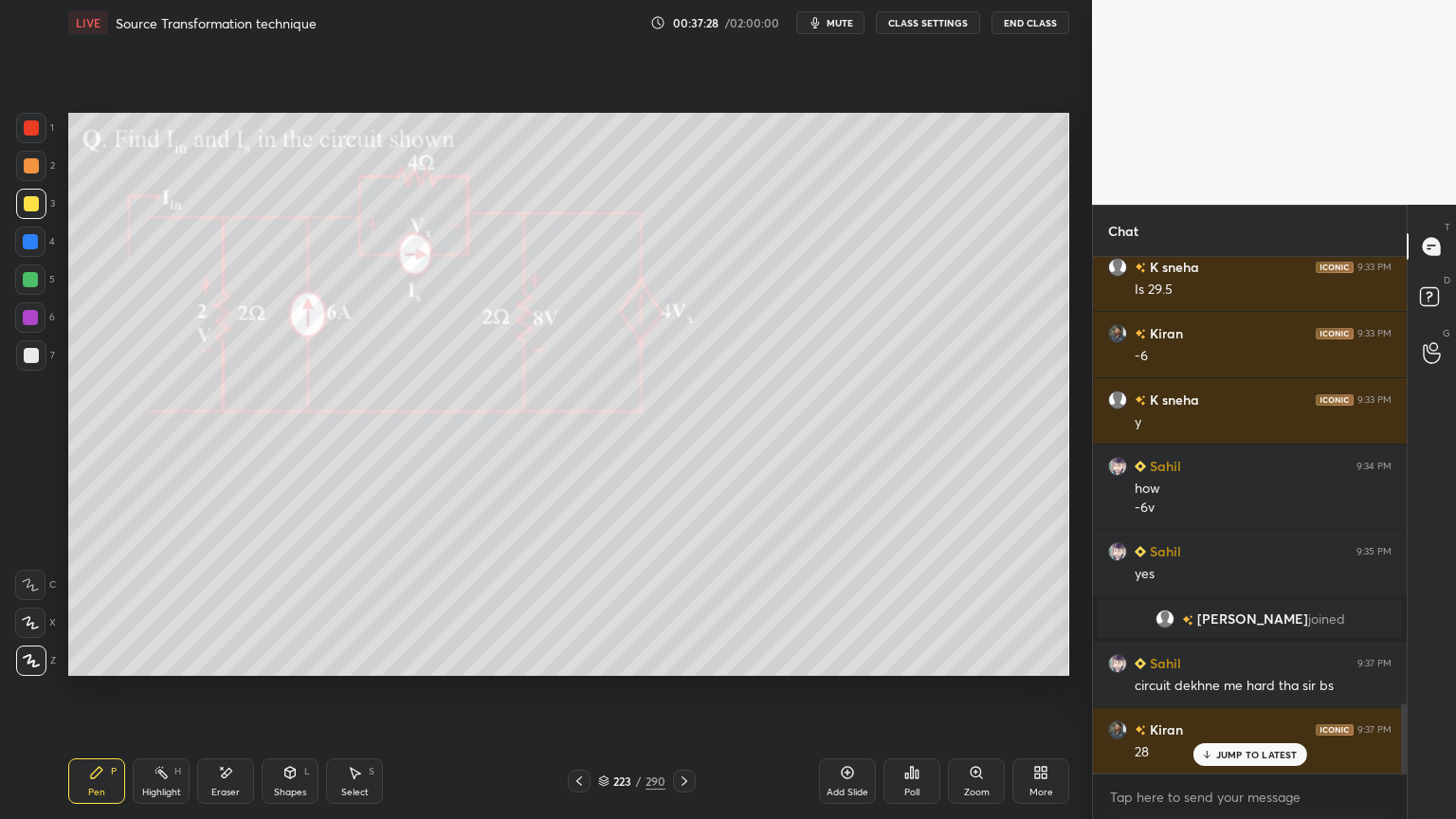 scroll, scrollTop: 3344, scrollLeft: 0, axis: vertical 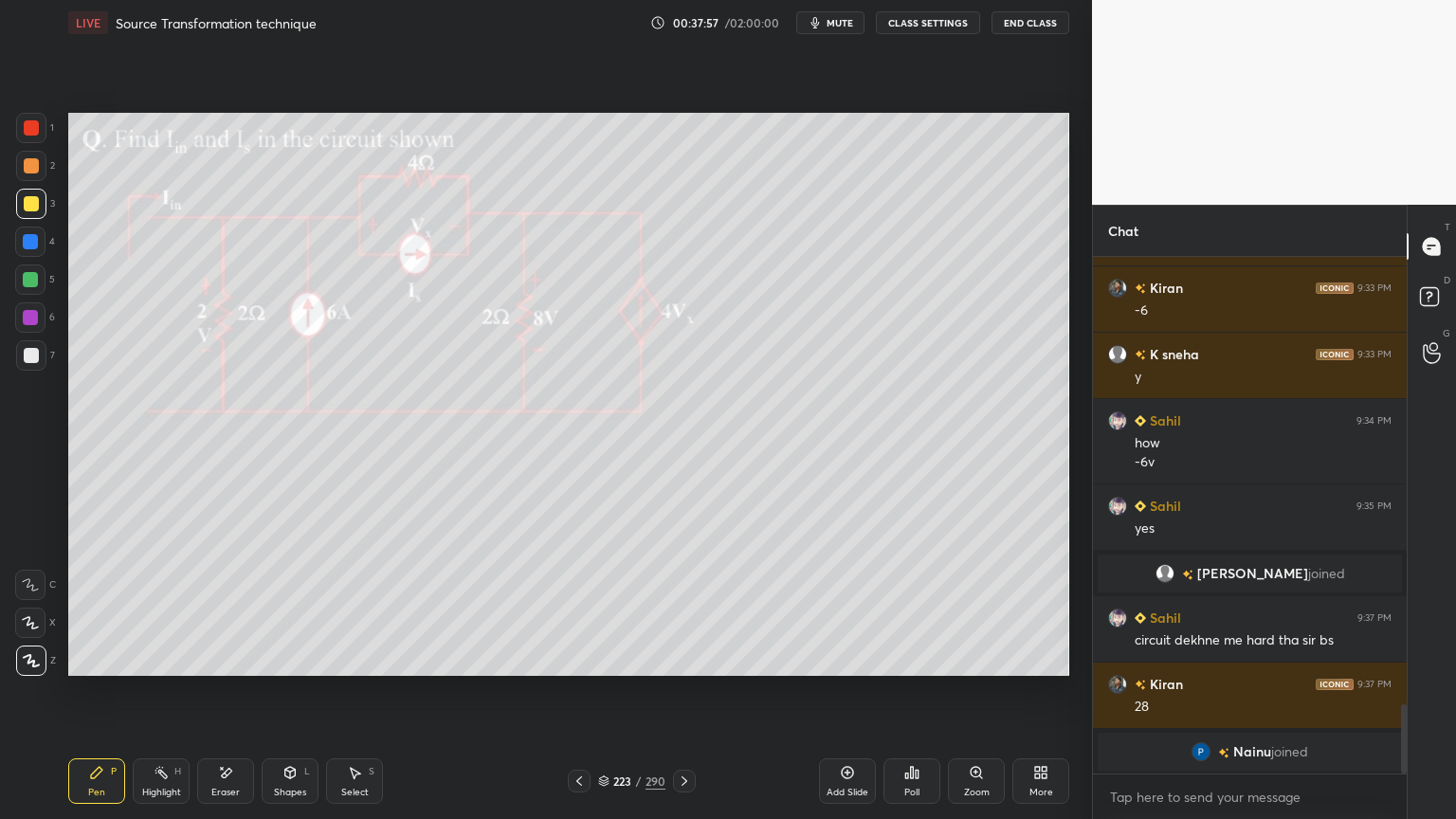 click at bounding box center (31, 355) 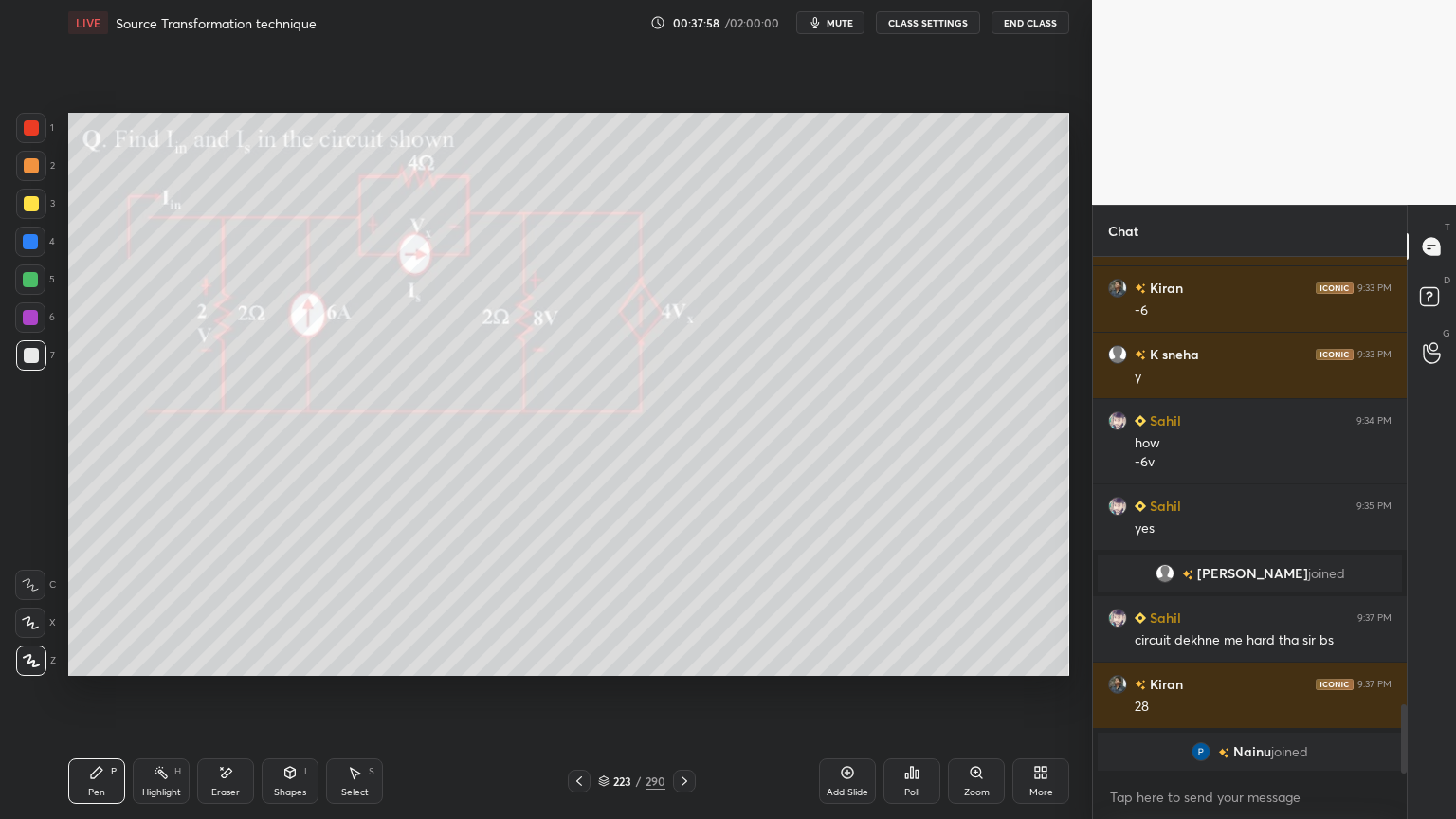 click at bounding box center (31, 661) 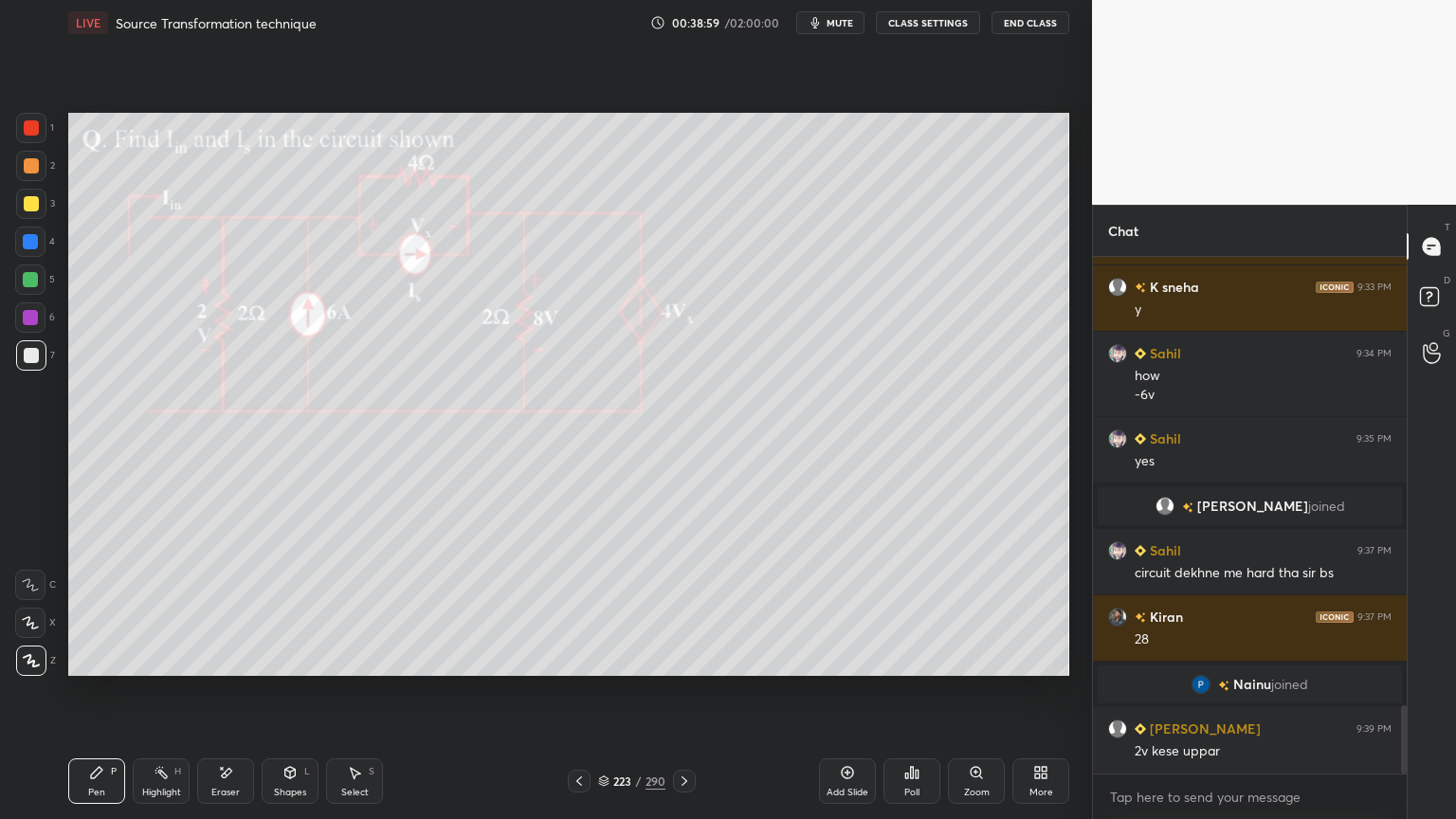 scroll, scrollTop: 3477, scrollLeft: 0, axis: vertical 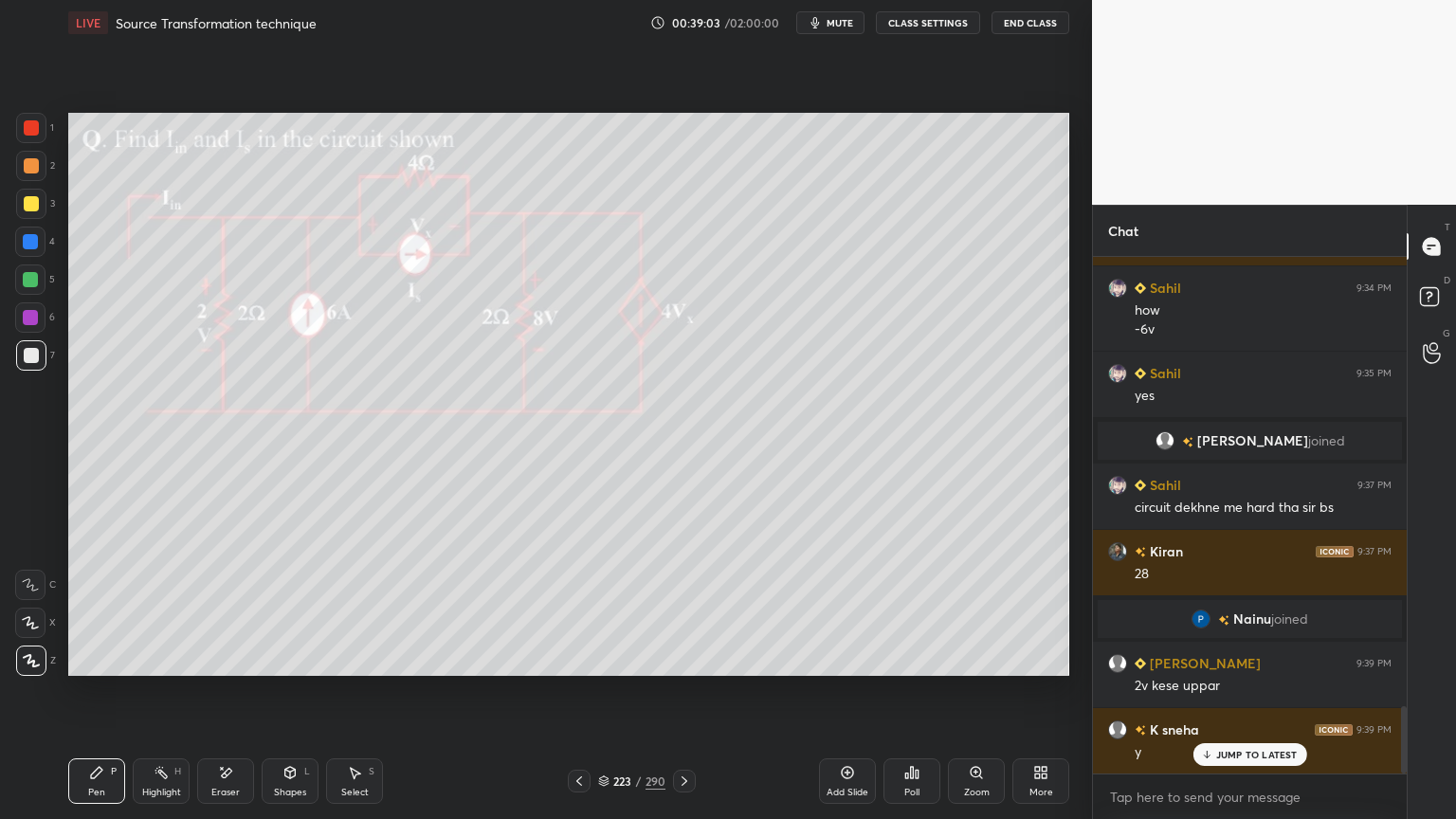 click on "Highlight" at bounding box center [161, 792] 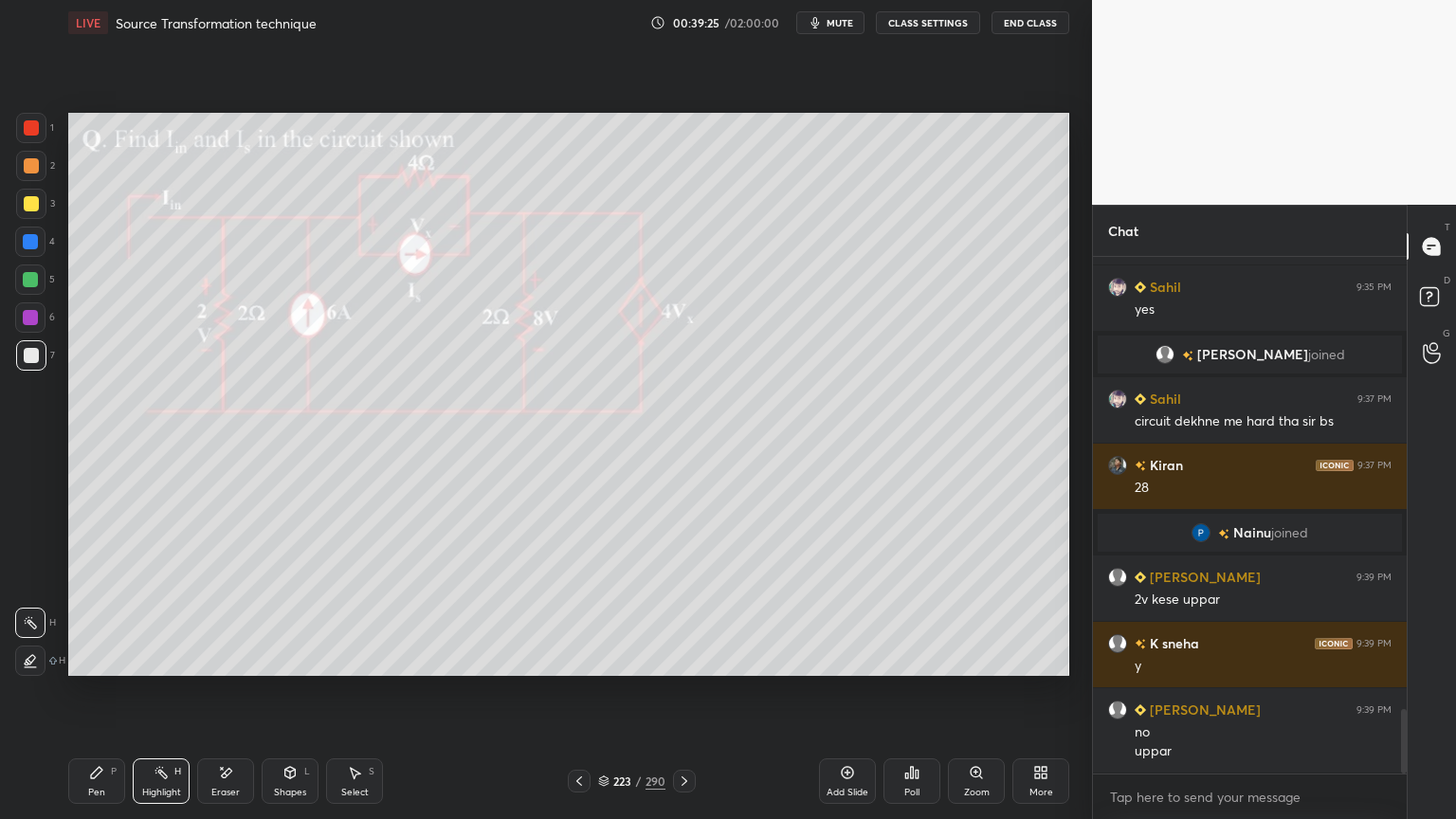 scroll, scrollTop: 3609, scrollLeft: 0, axis: vertical 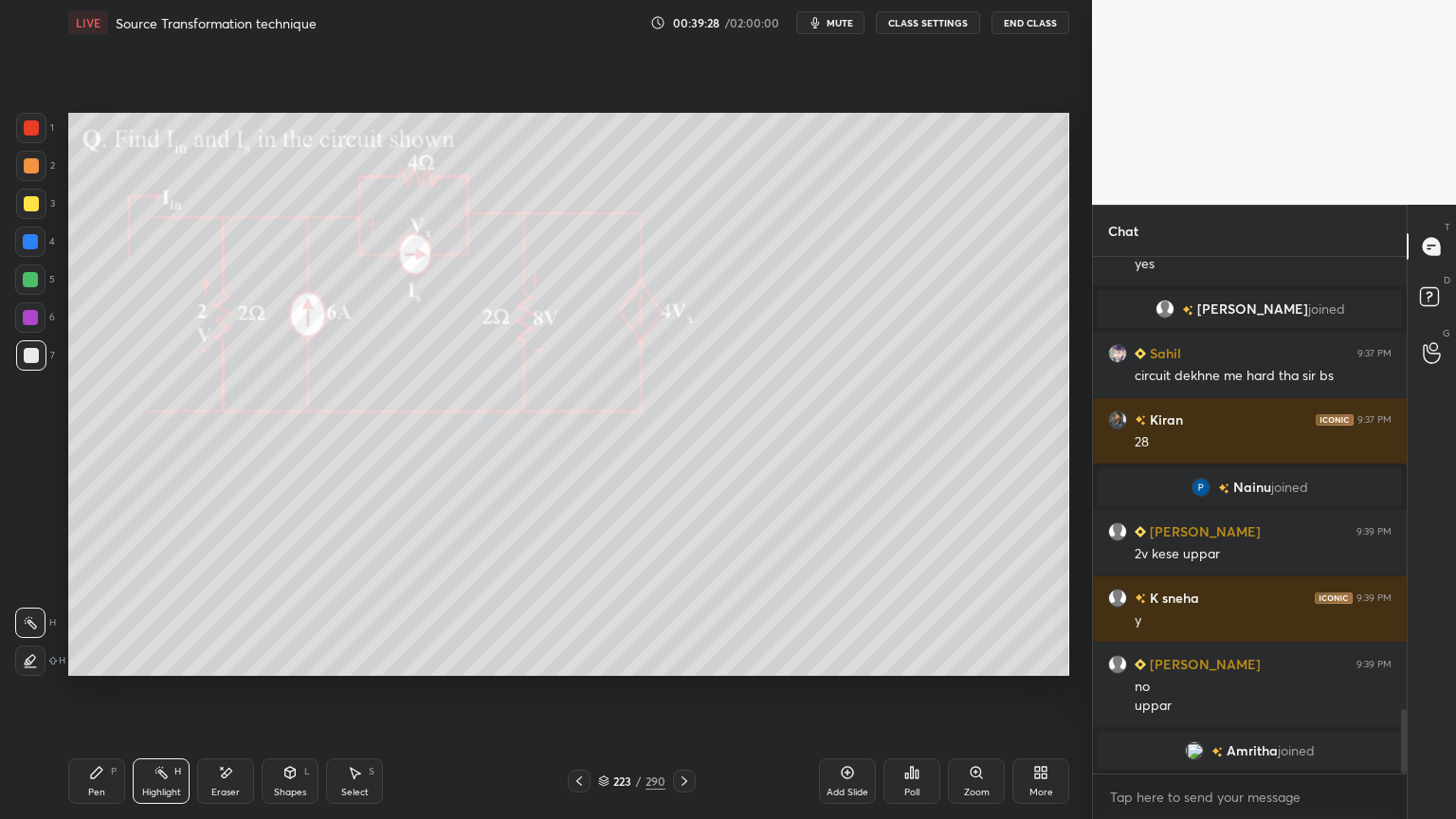 click on "Highlight" at bounding box center (161, 792) 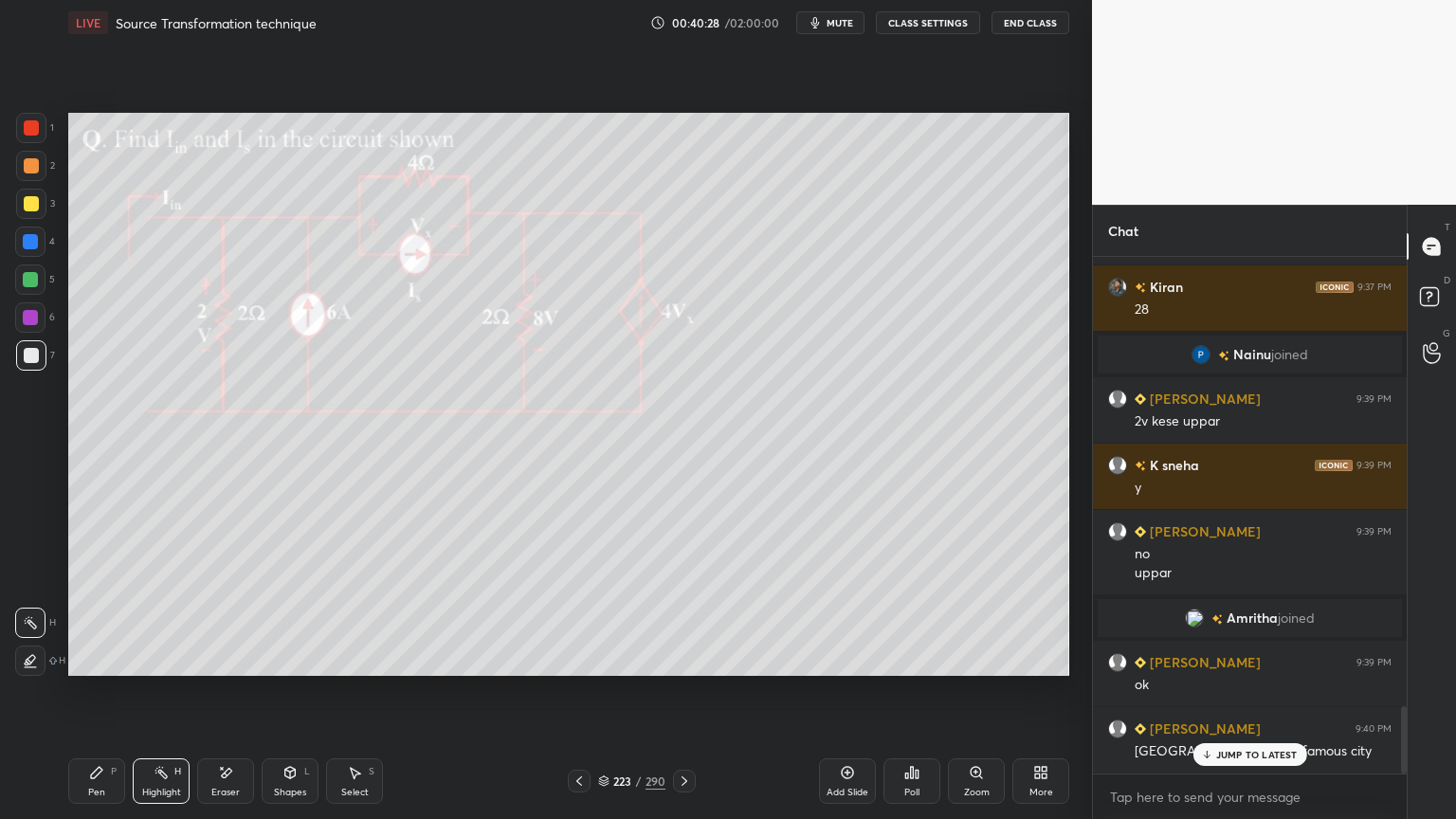 scroll, scrollTop: 3447, scrollLeft: 0, axis: vertical 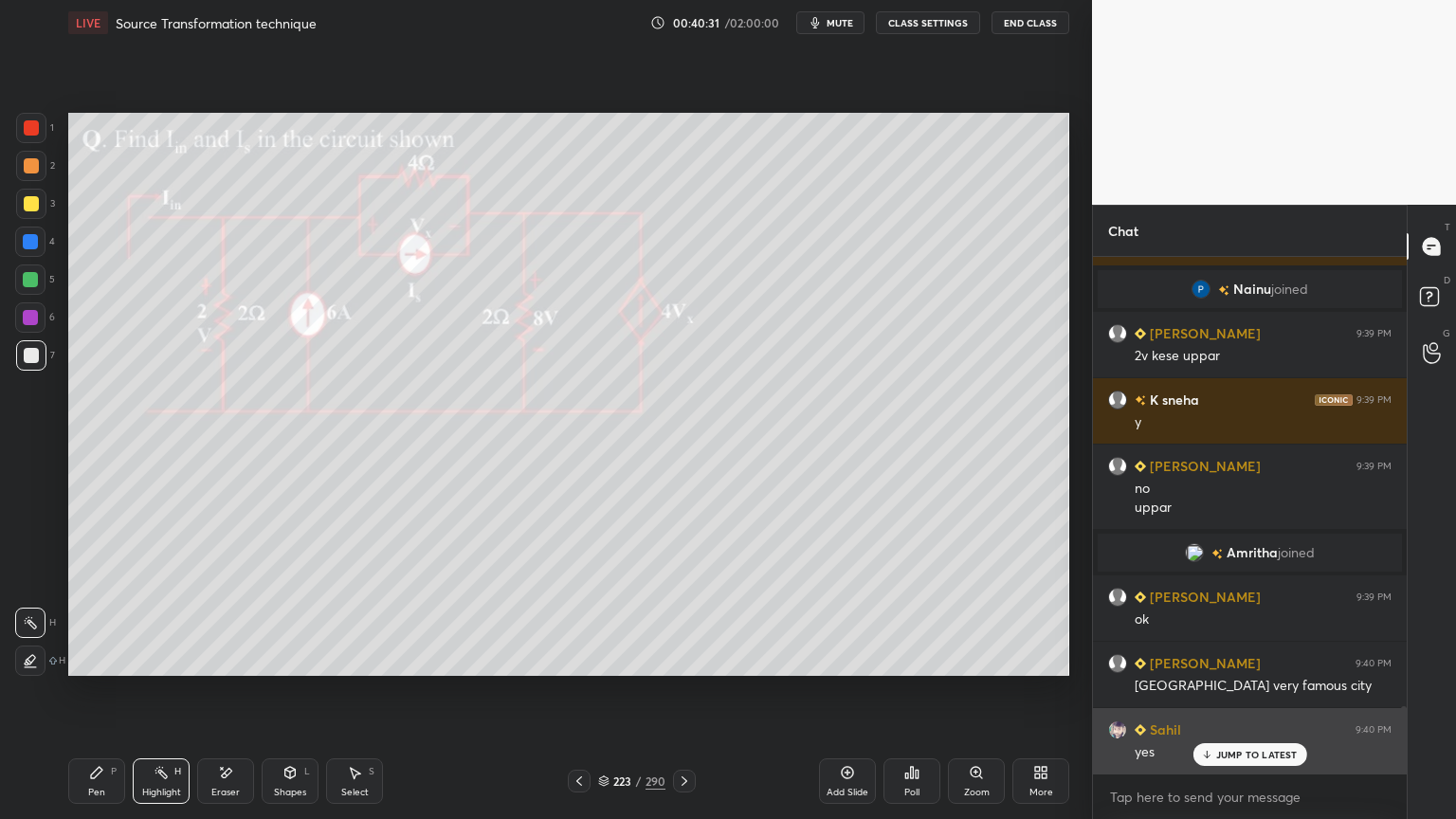 click on "JUMP TO LATEST" at bounding box center (1257, 755) 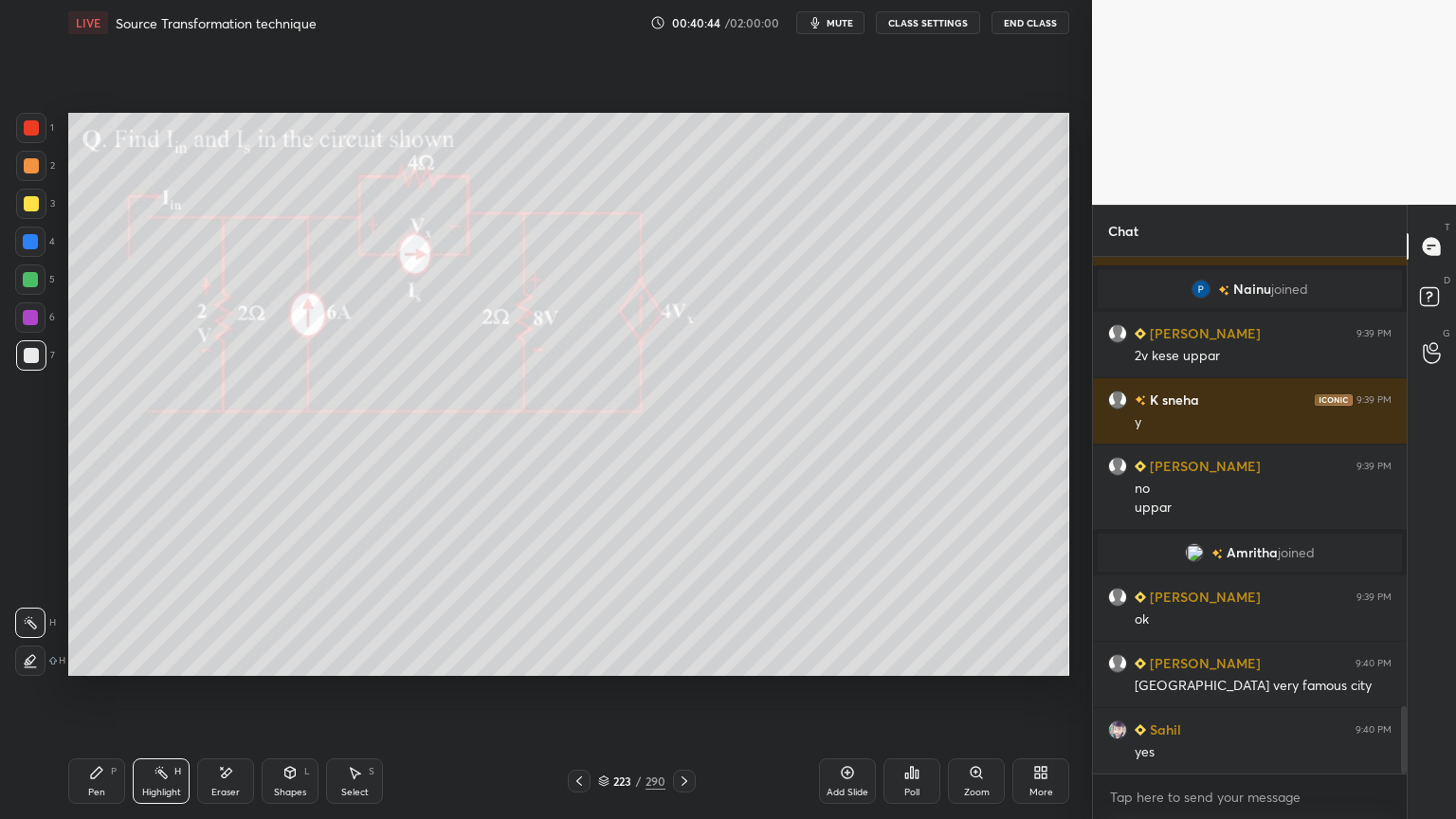 click 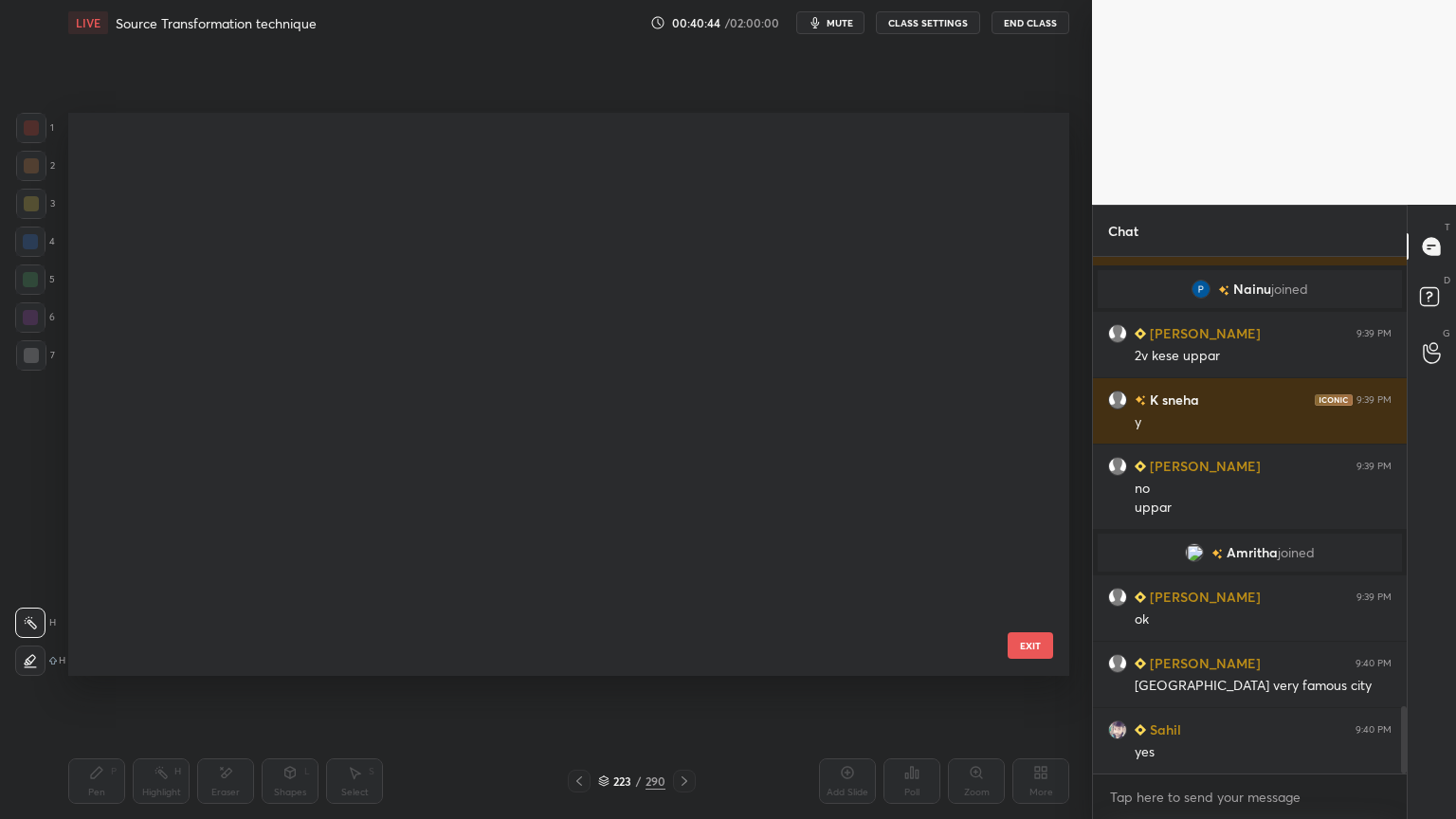 scroll, scrollTop: 12447, scrollLeft: 0, axis: vertical 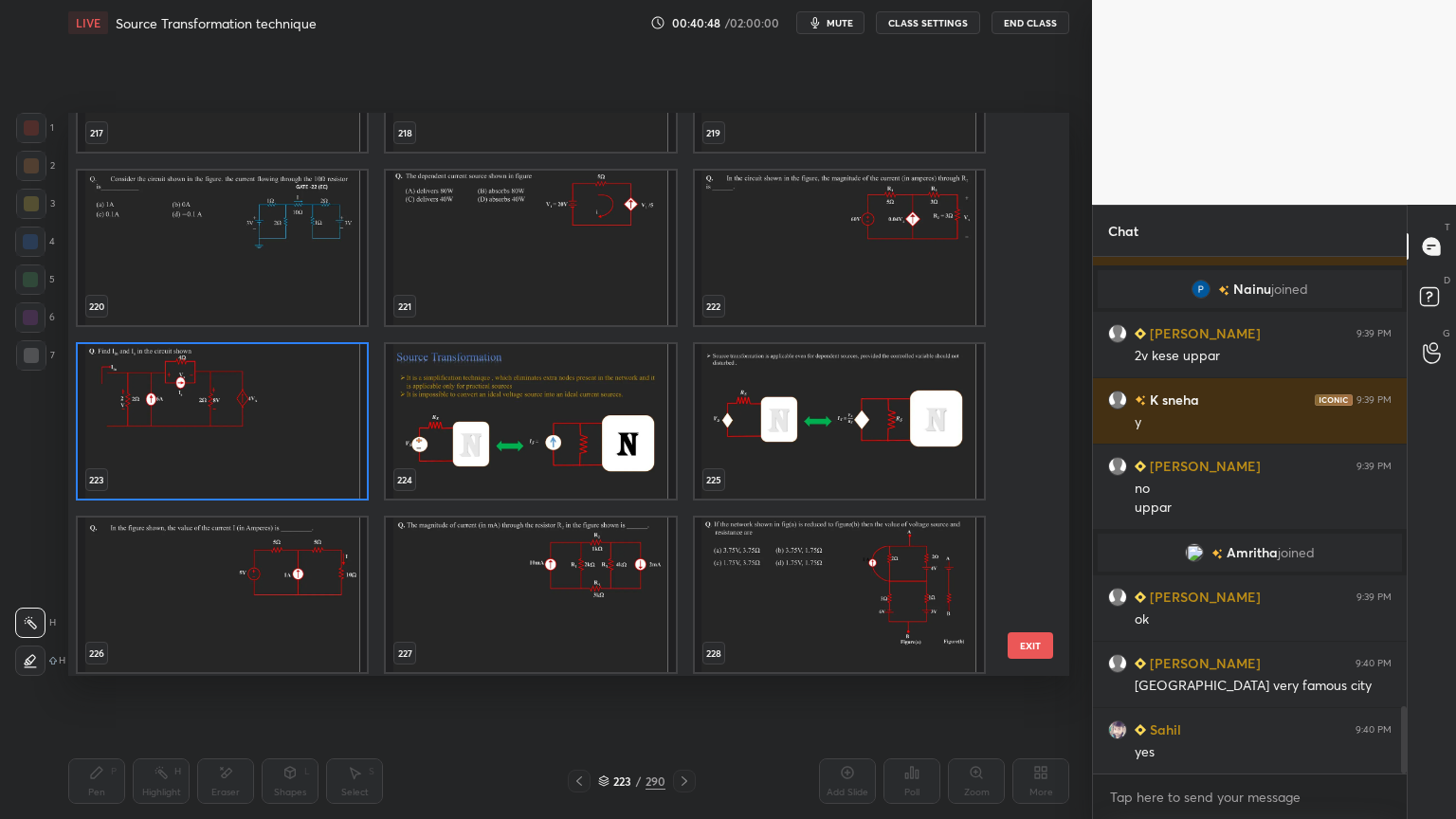click at bounding box center (530, 421) 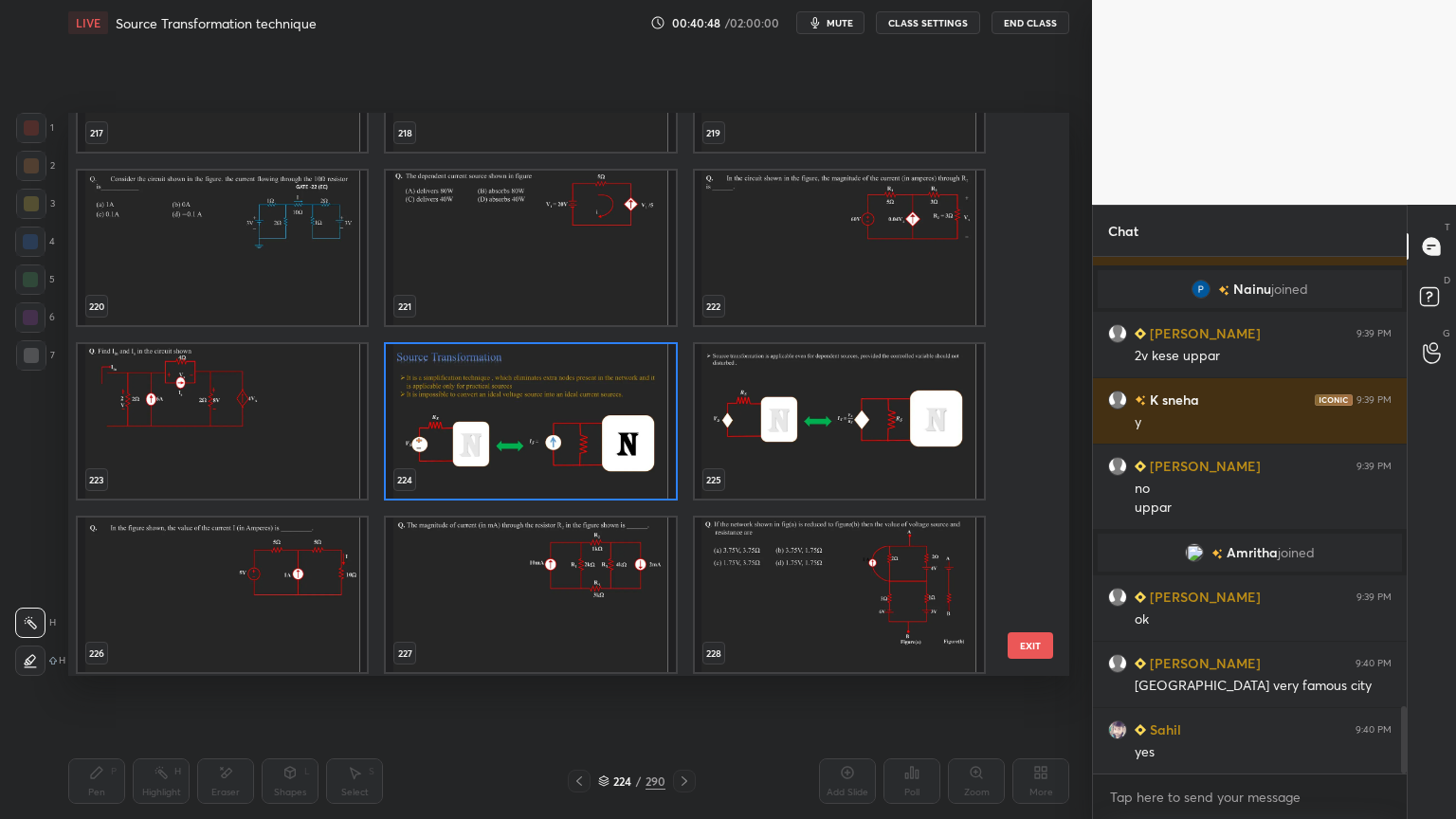 click at bounding box center [530, 421] 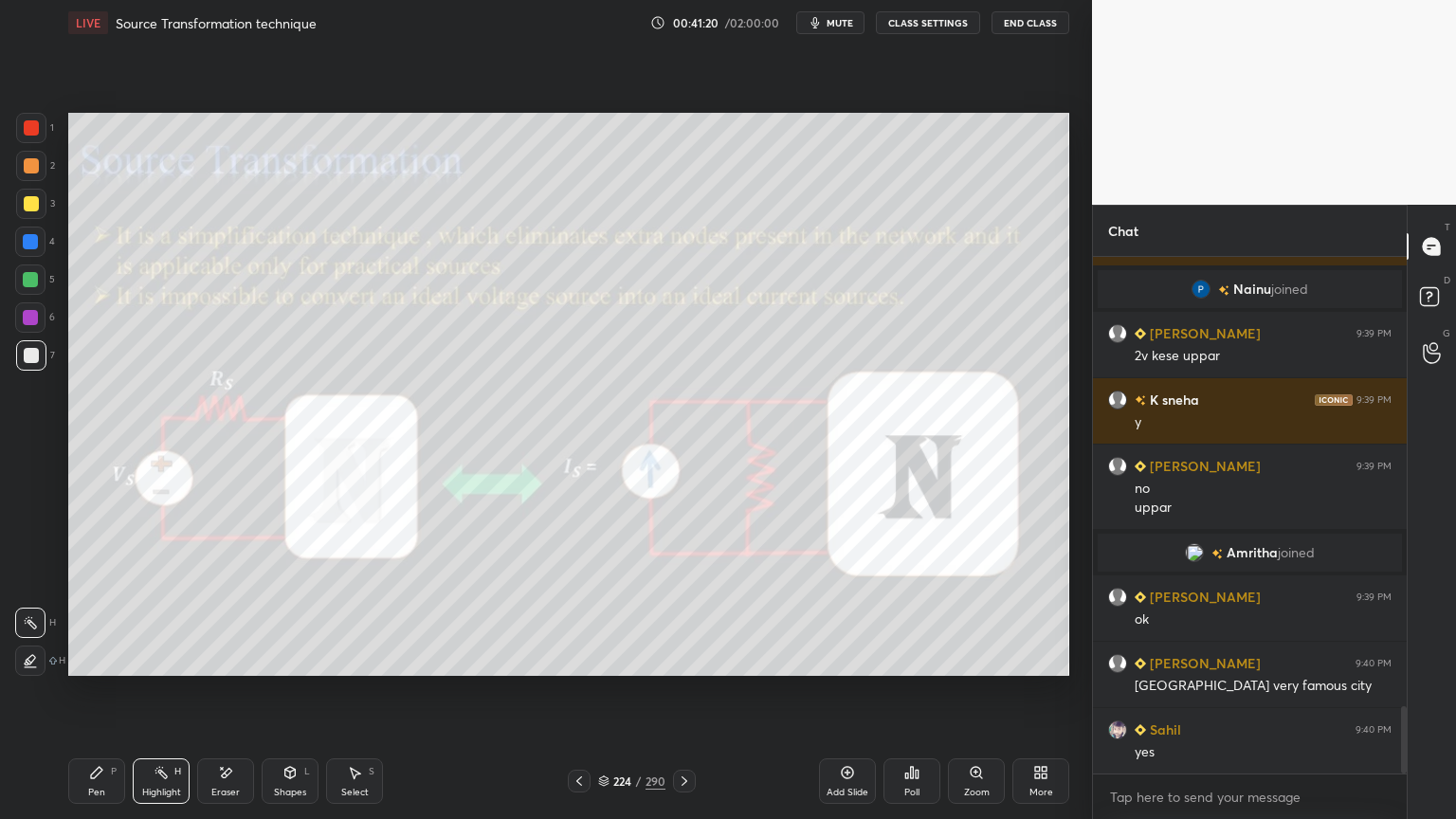 click at bounding box center [31, 204] 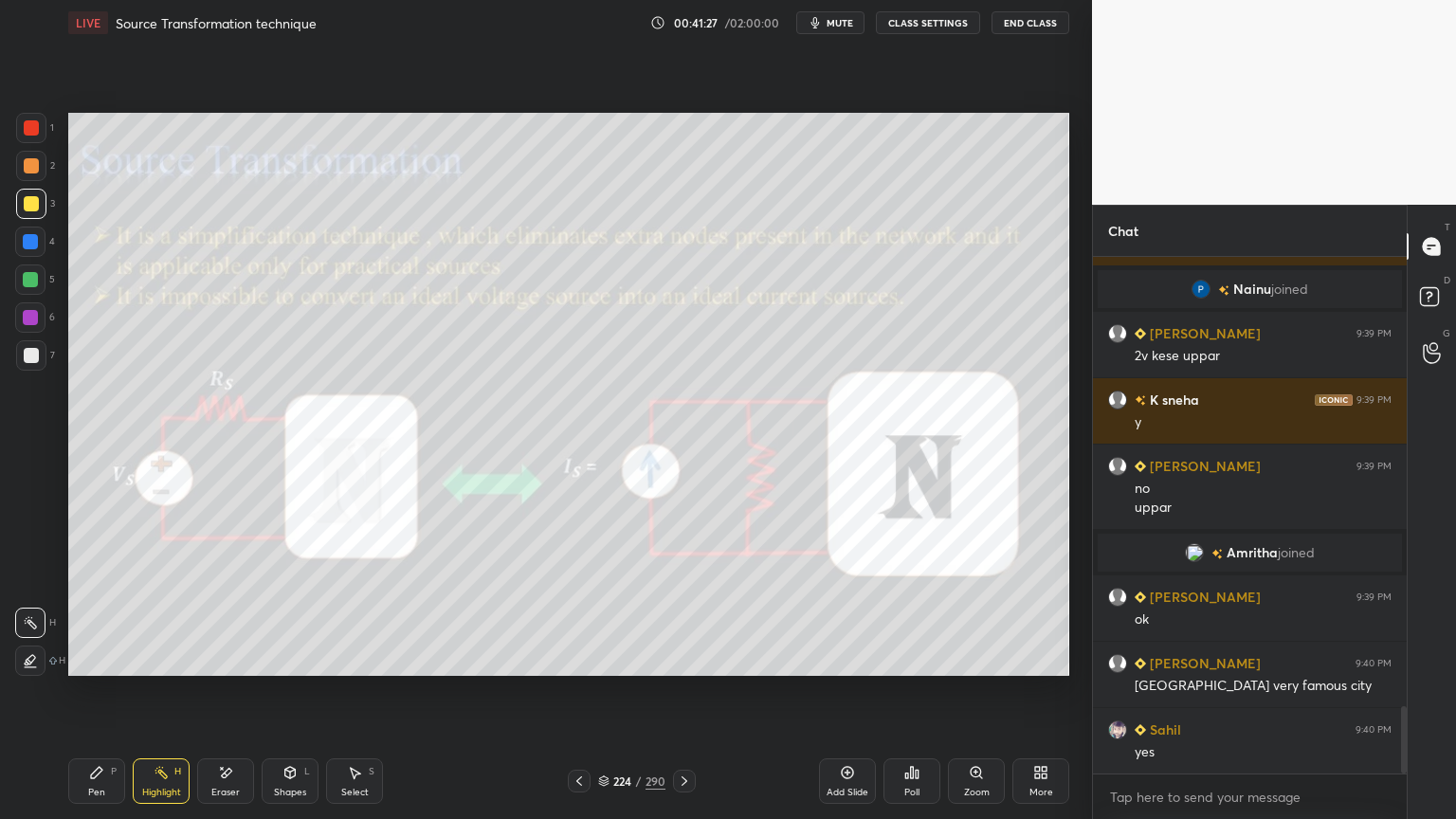 click on "Highlight" at bounding box center [161, 792] 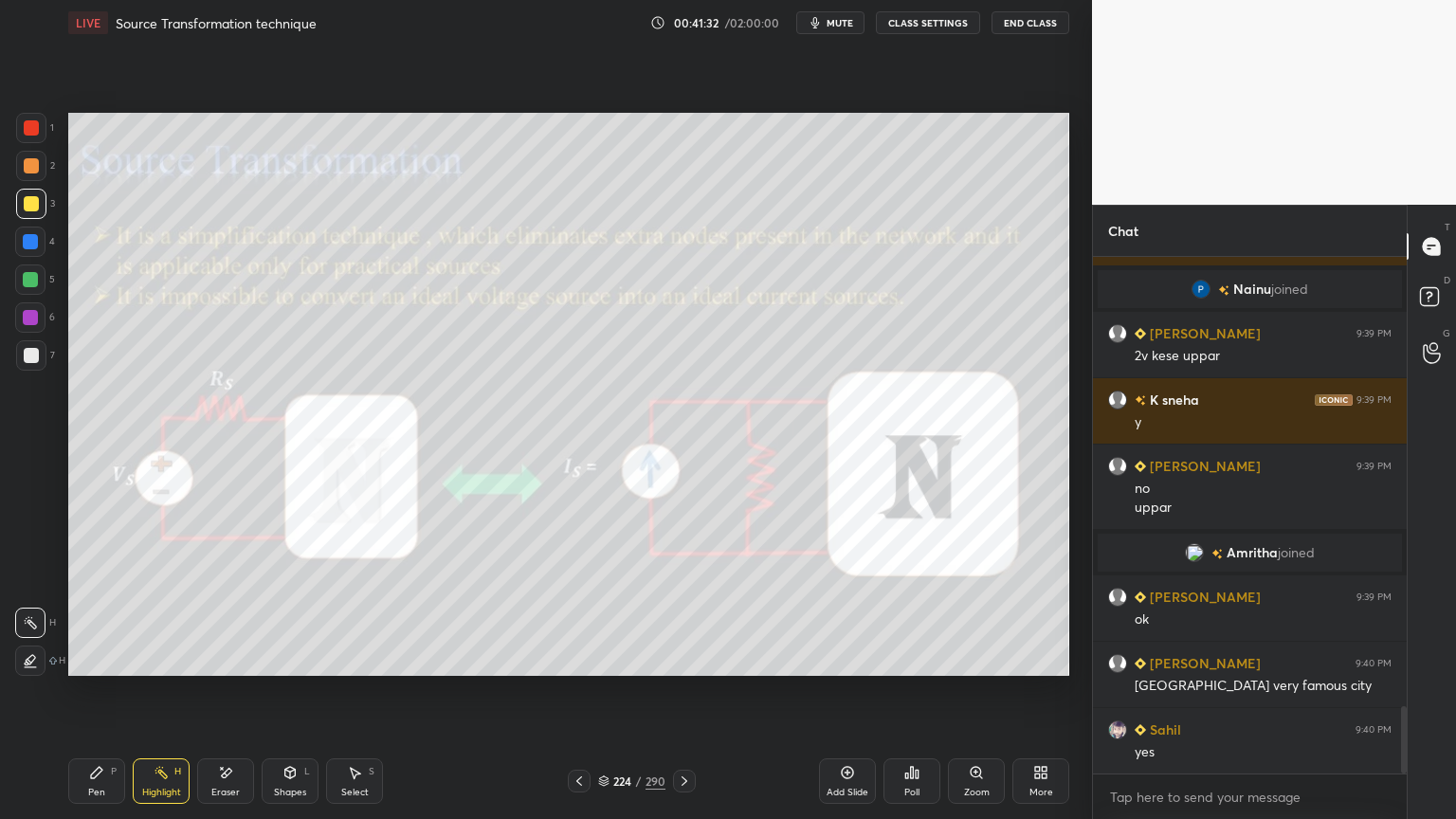 scroll, scrollTop: 3514, scrollLeft: 0, axis: vertical 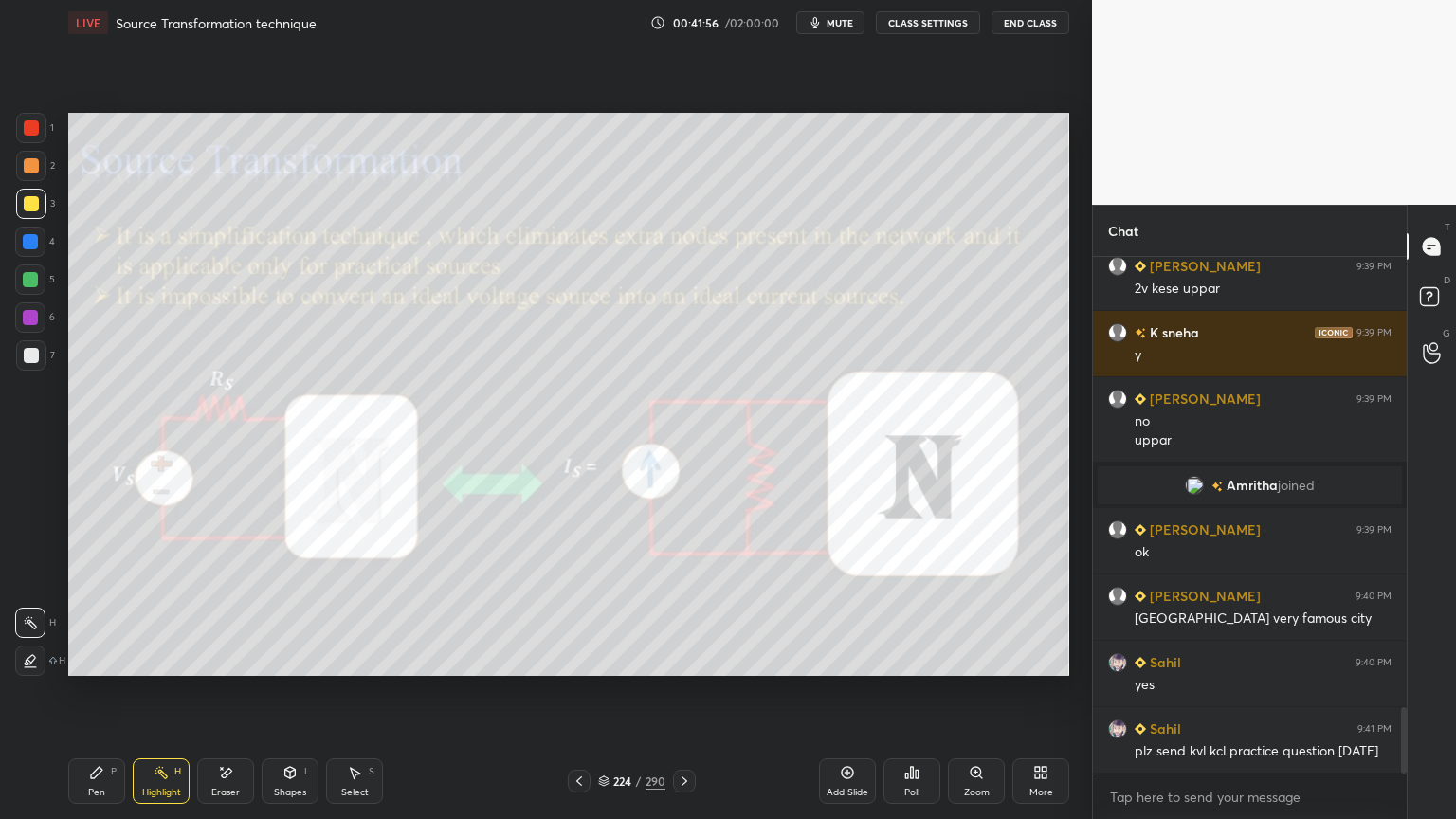 click on "Highlight" at bounding box center [161, 792] 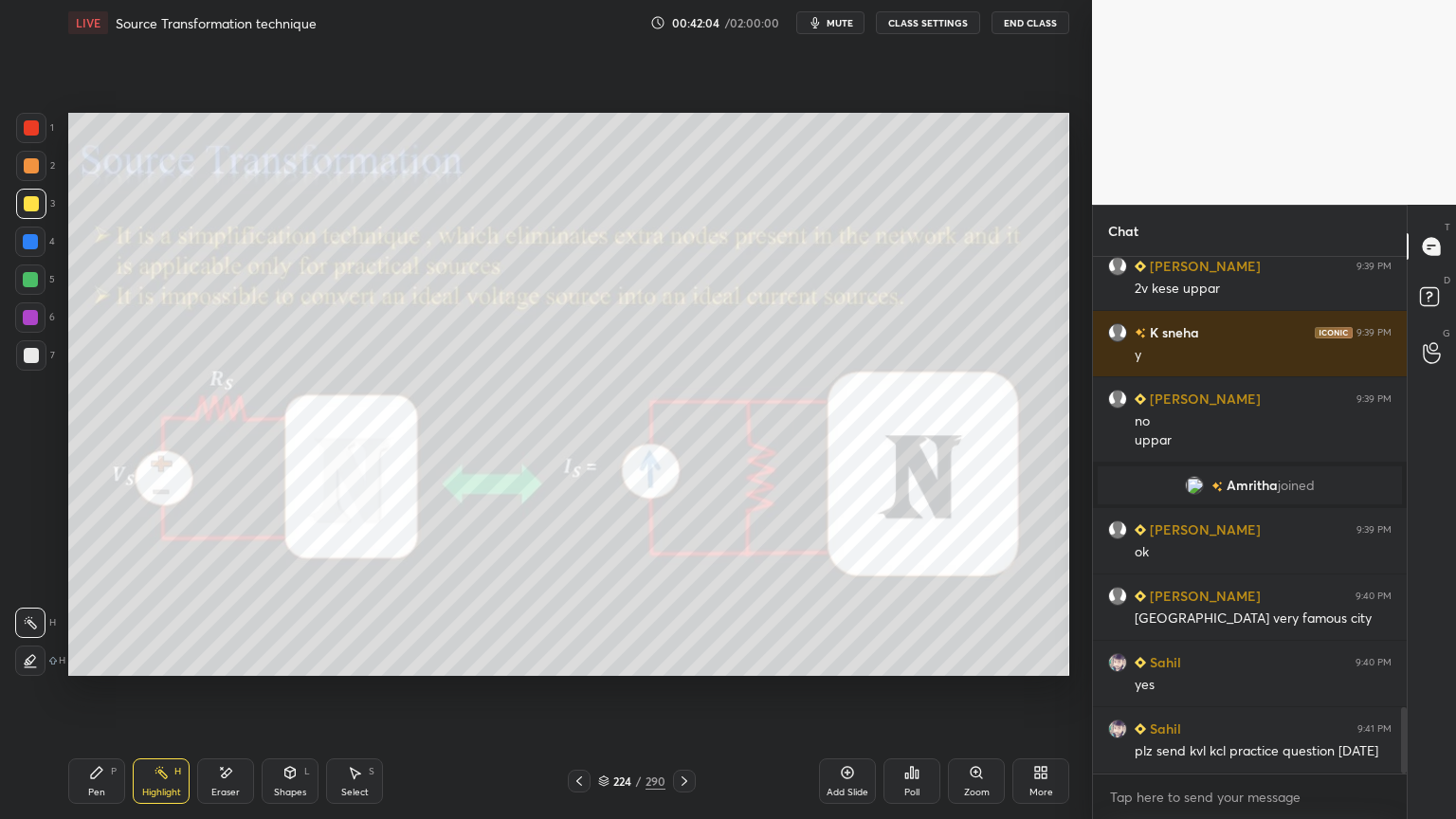 click on "Highlight" at bounding box center (161, 792) 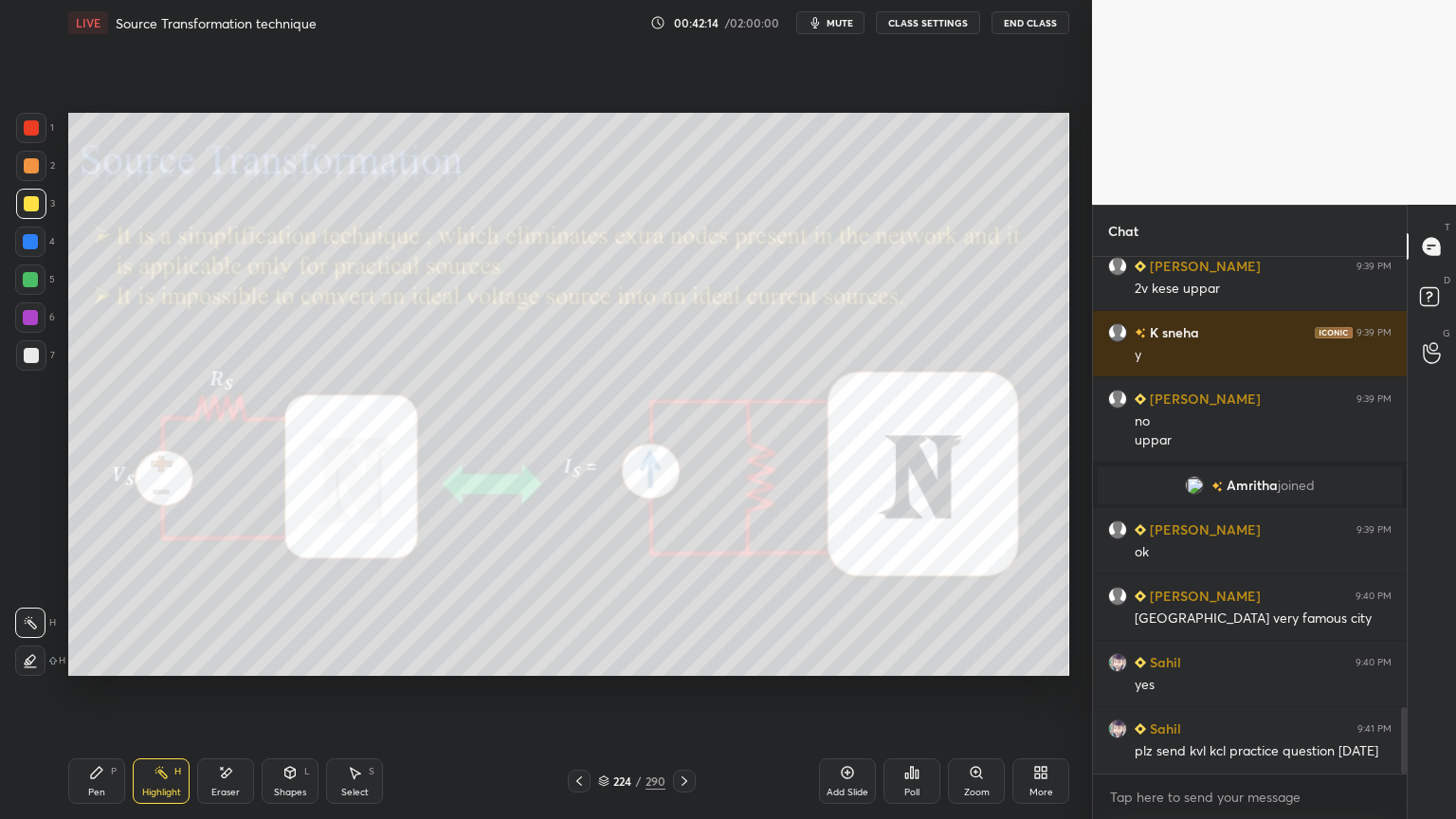click on "Pen P" at bounding box center (97, 781) 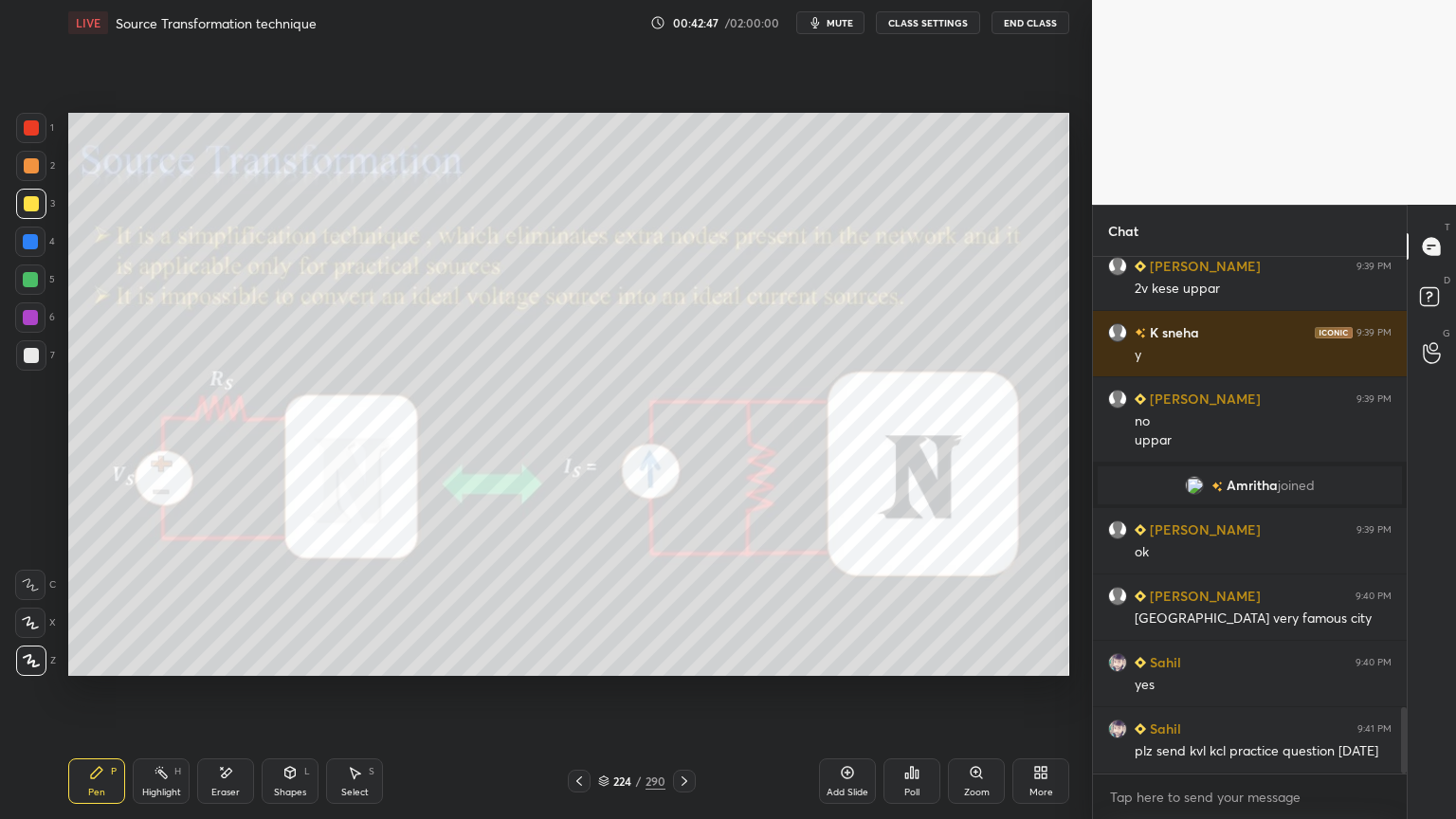 click on "Highlight" at bounding box center [161, 792] 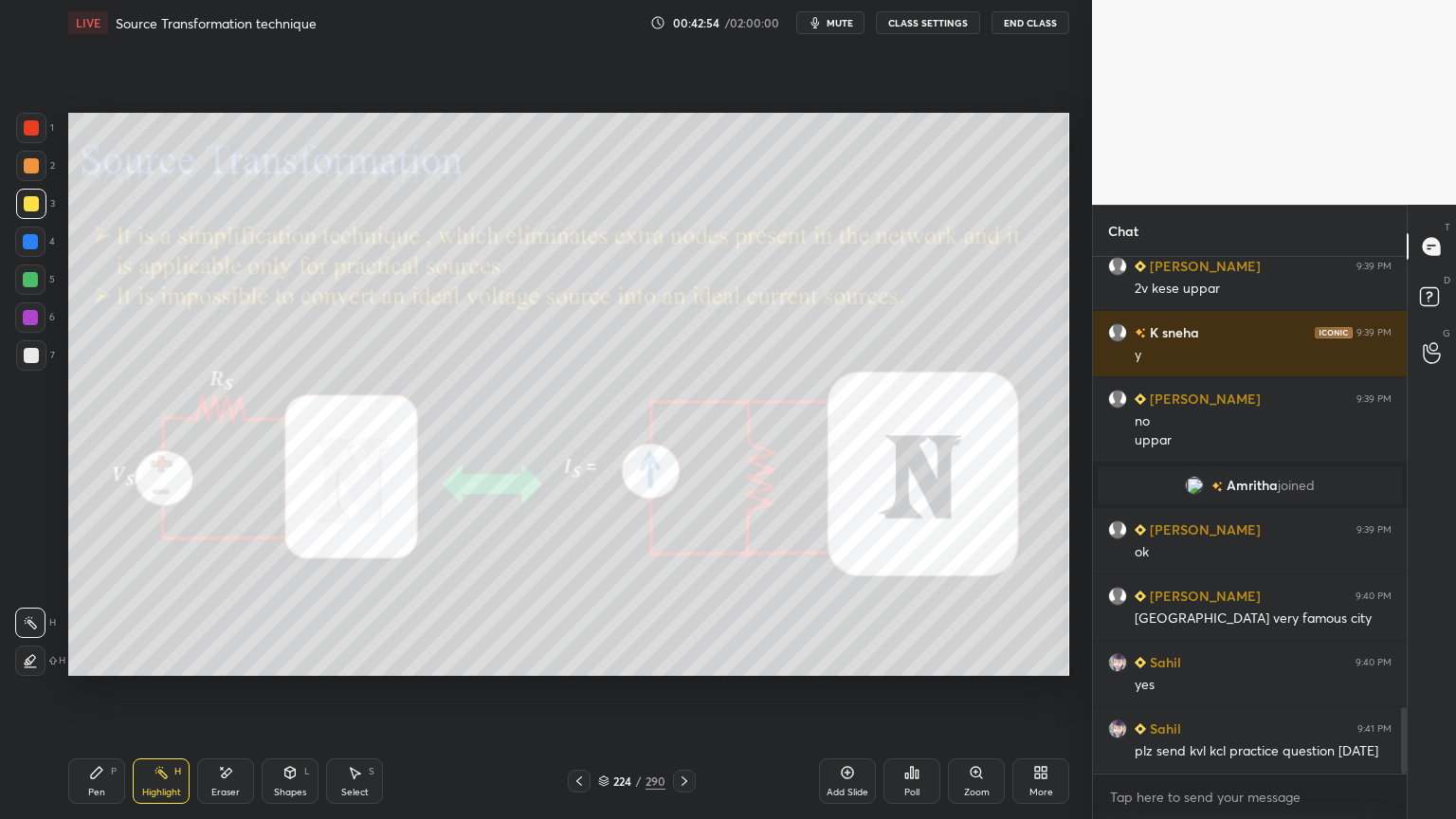 click on "Pen" at bounding box center (97, 792) 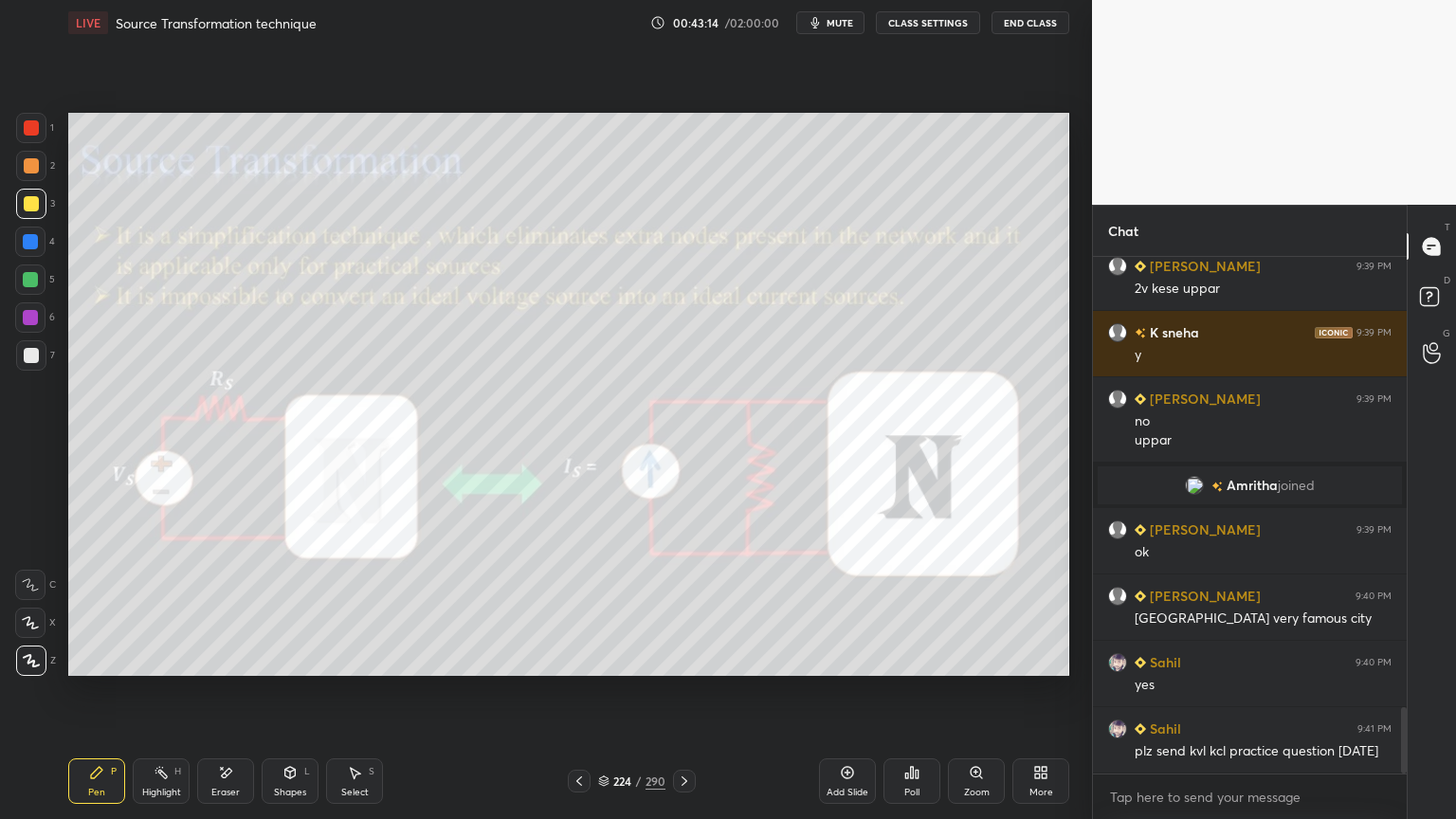 scroll, scrollTop: 3579, scrollLeft: 0, axis: vertical 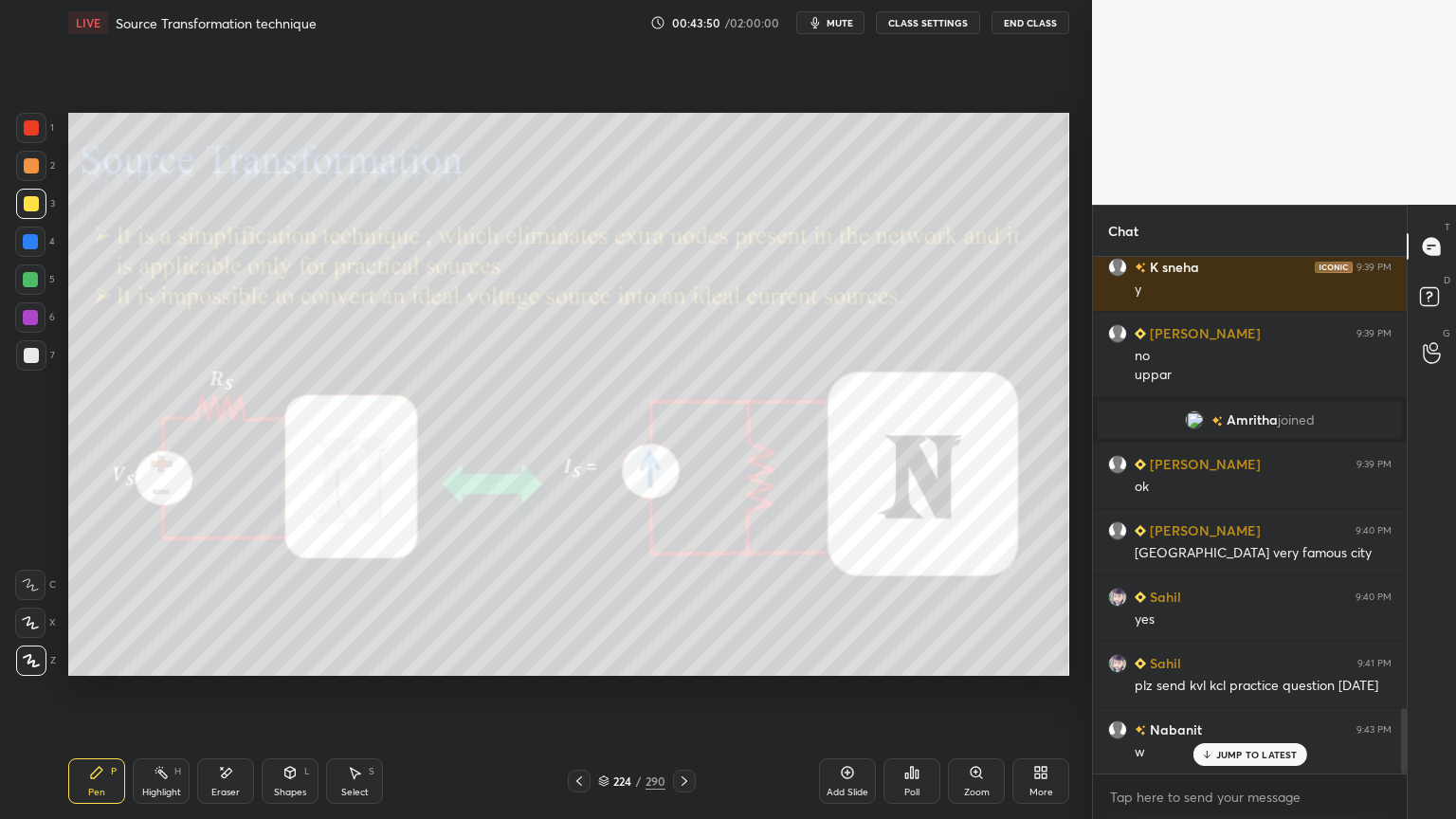 click 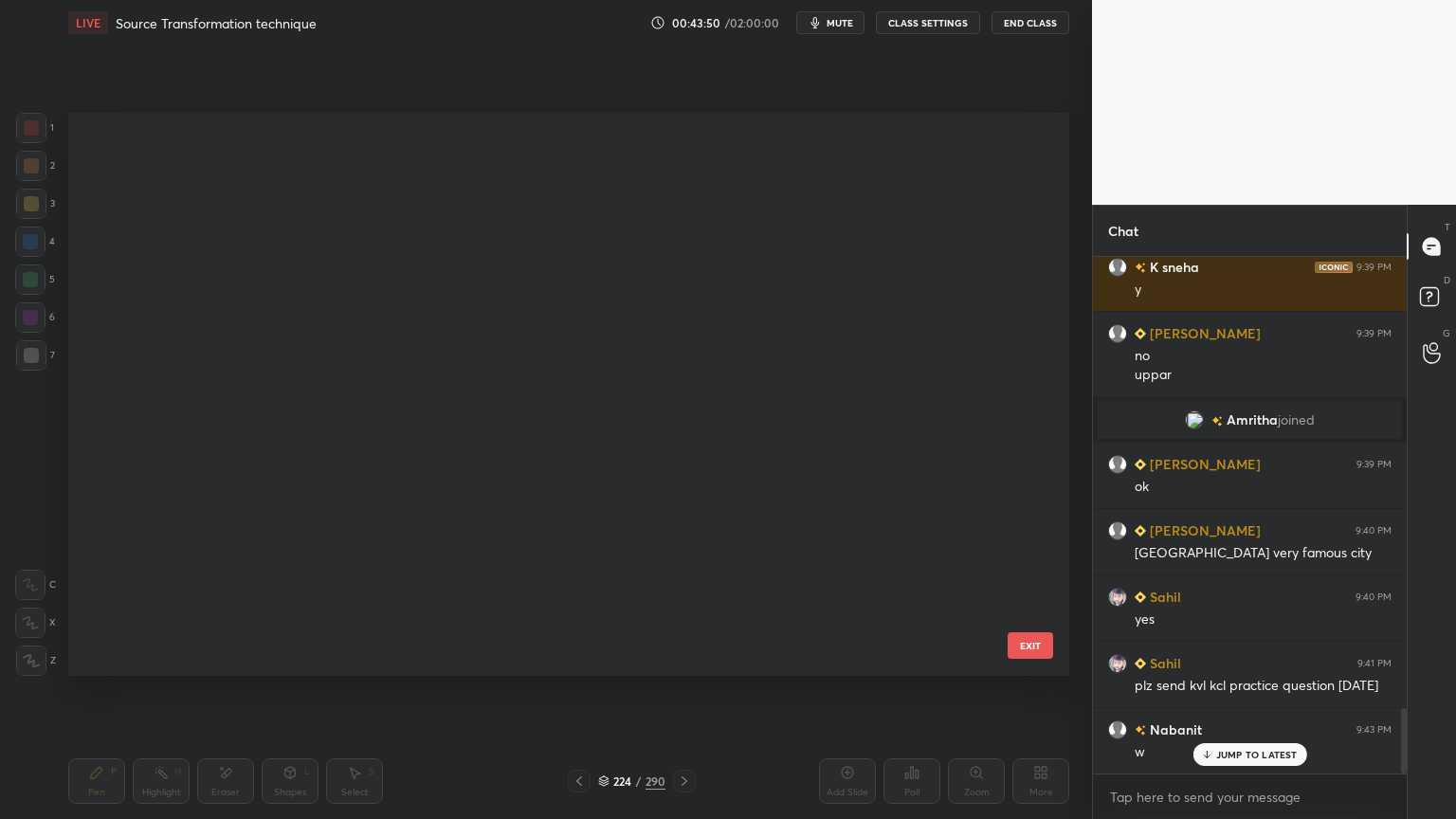scroll, scrollTop: 12447, scrollLeft: 0, axis: vertical 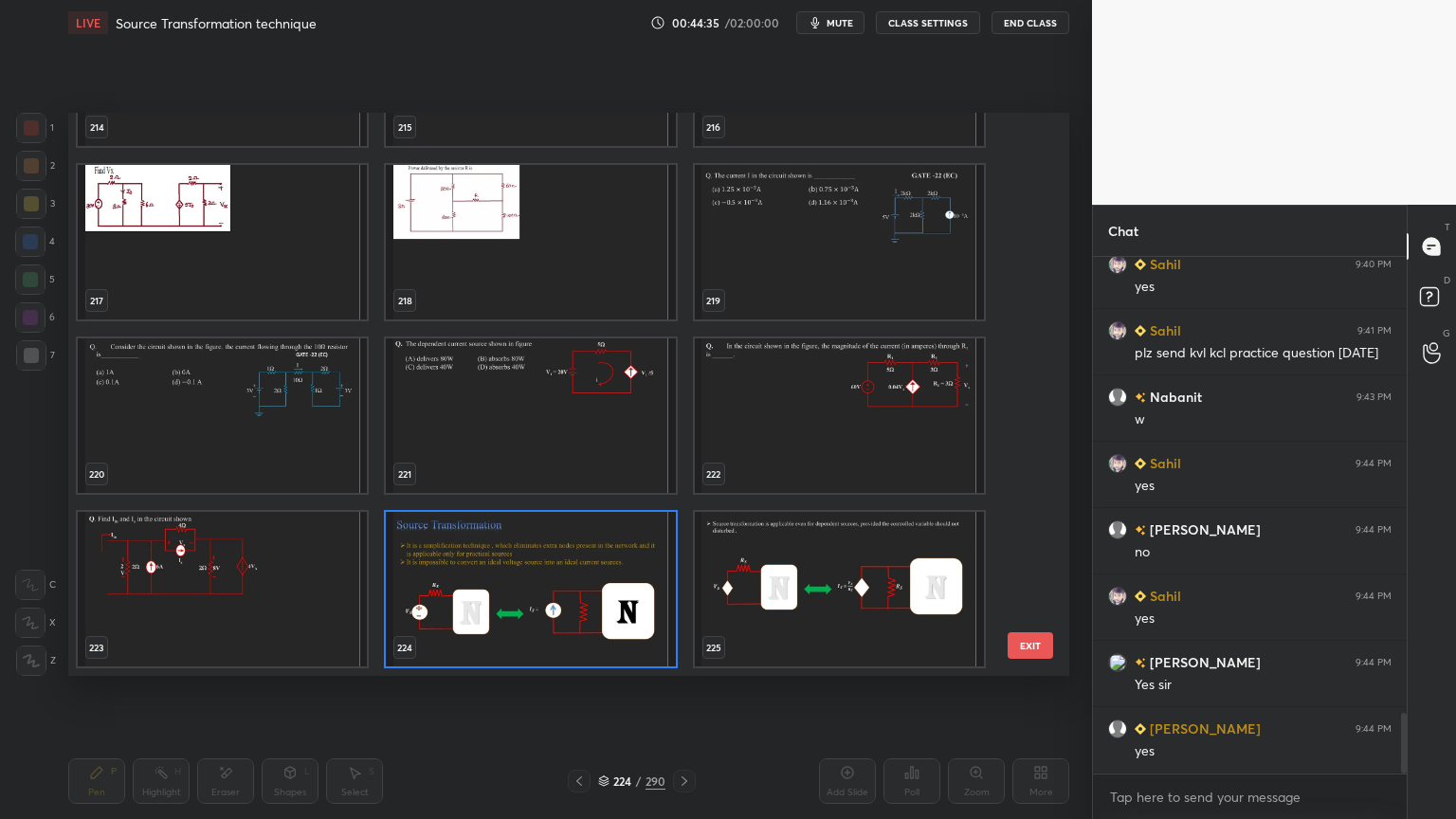 click at bounding box center (839, 589) 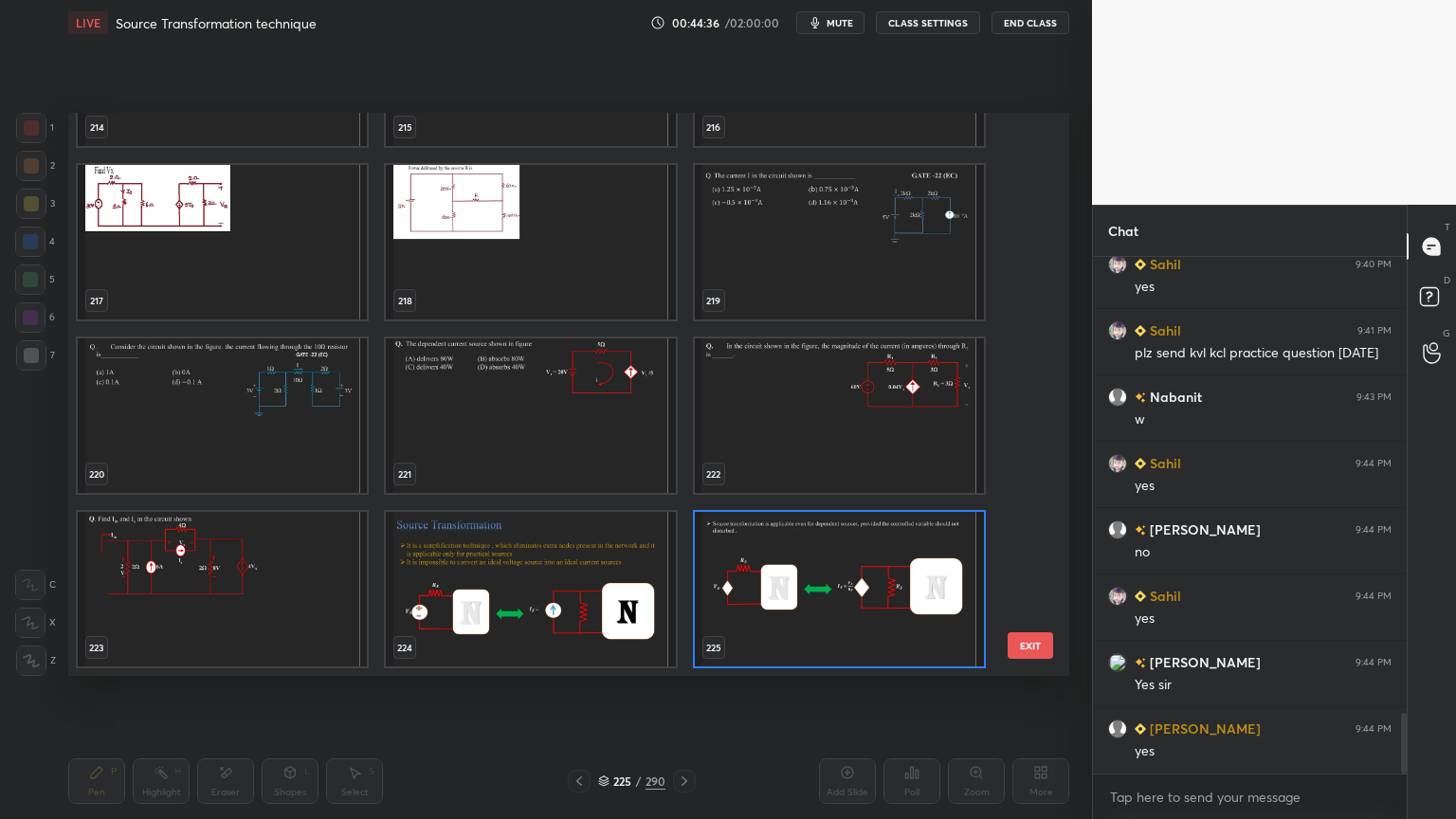 click at bounding box center [839, 589] 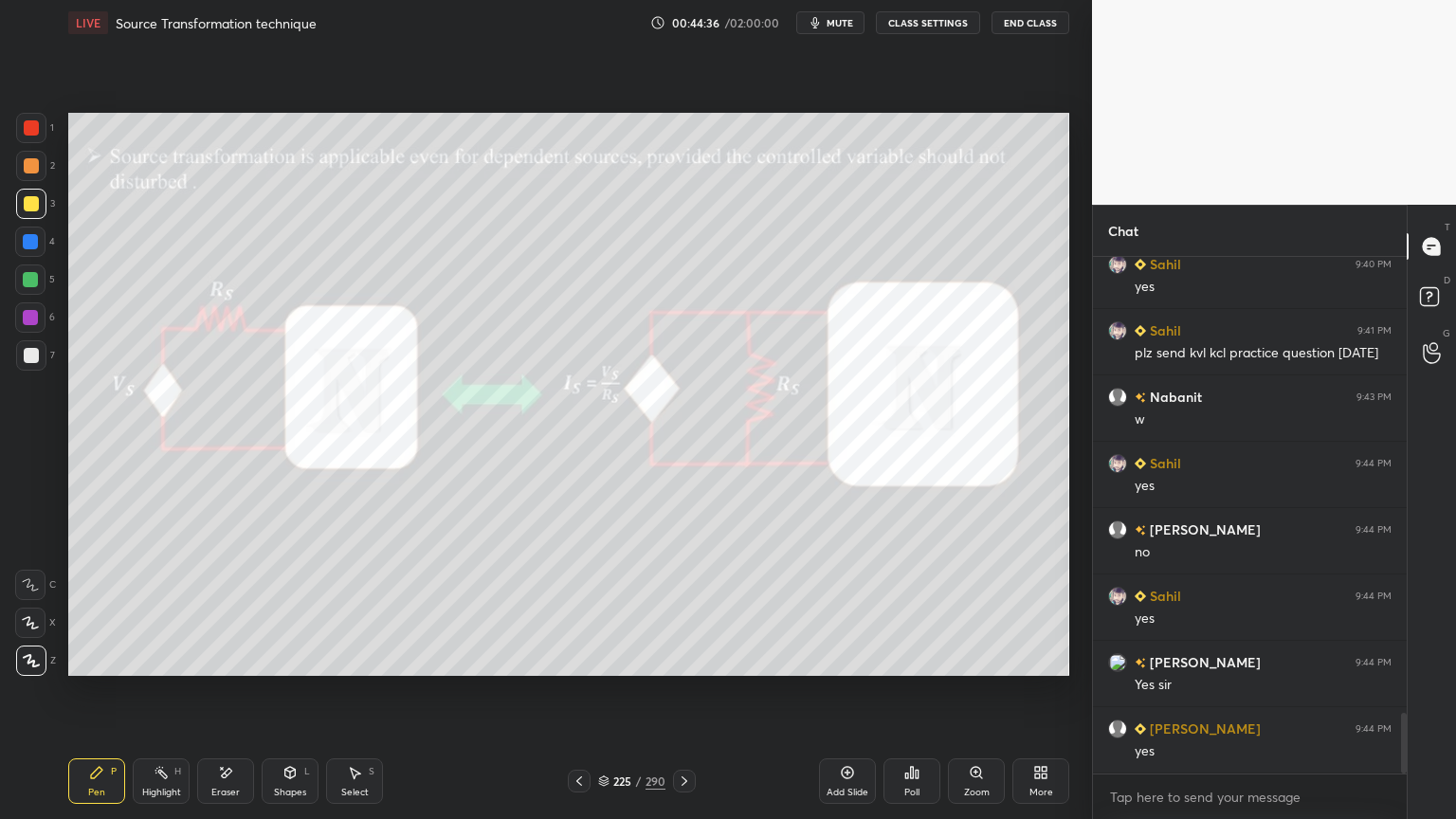 click at bounding box center (839, 589) 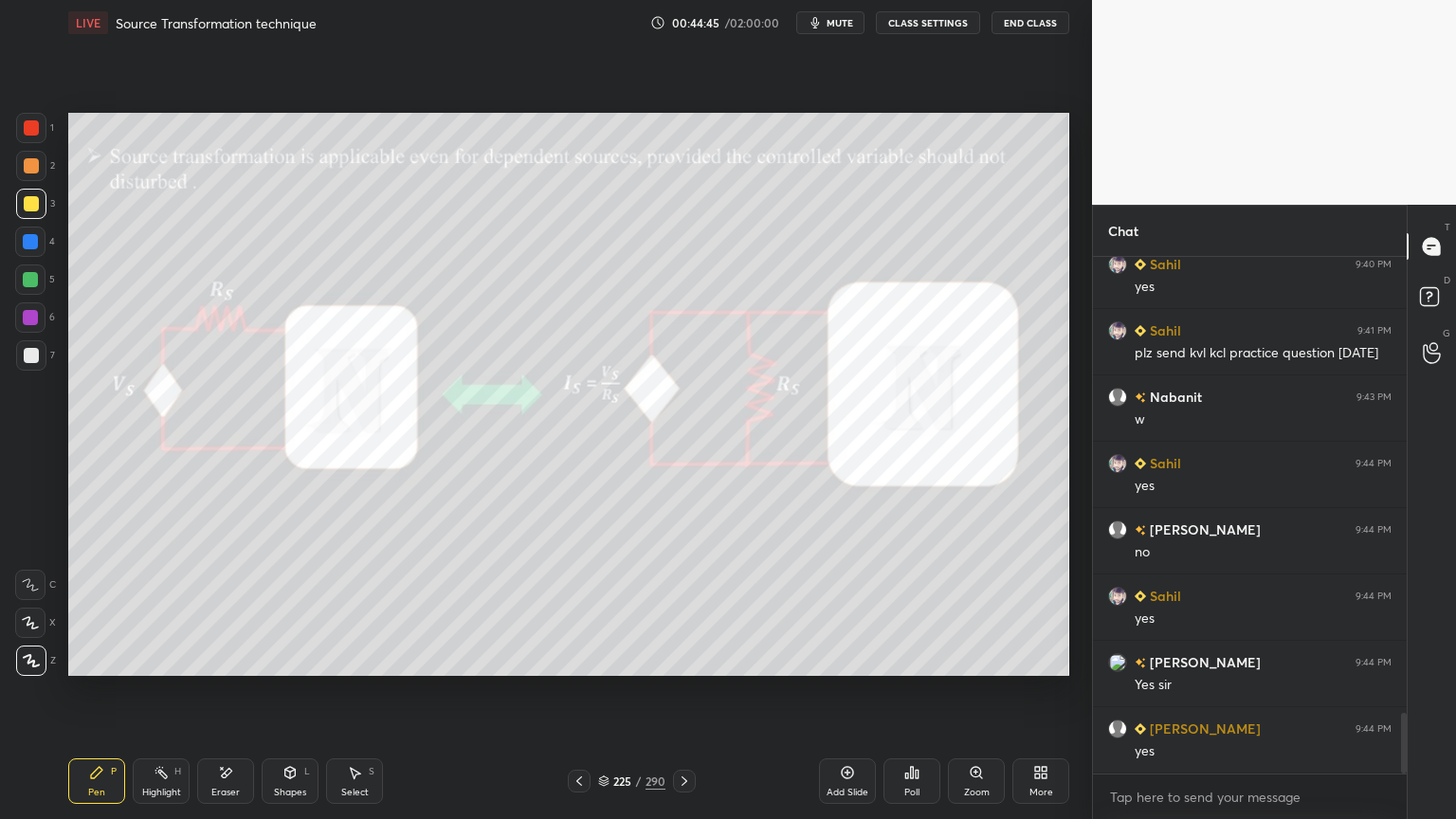 click on "Shapes" at bounding box center (290, 792) 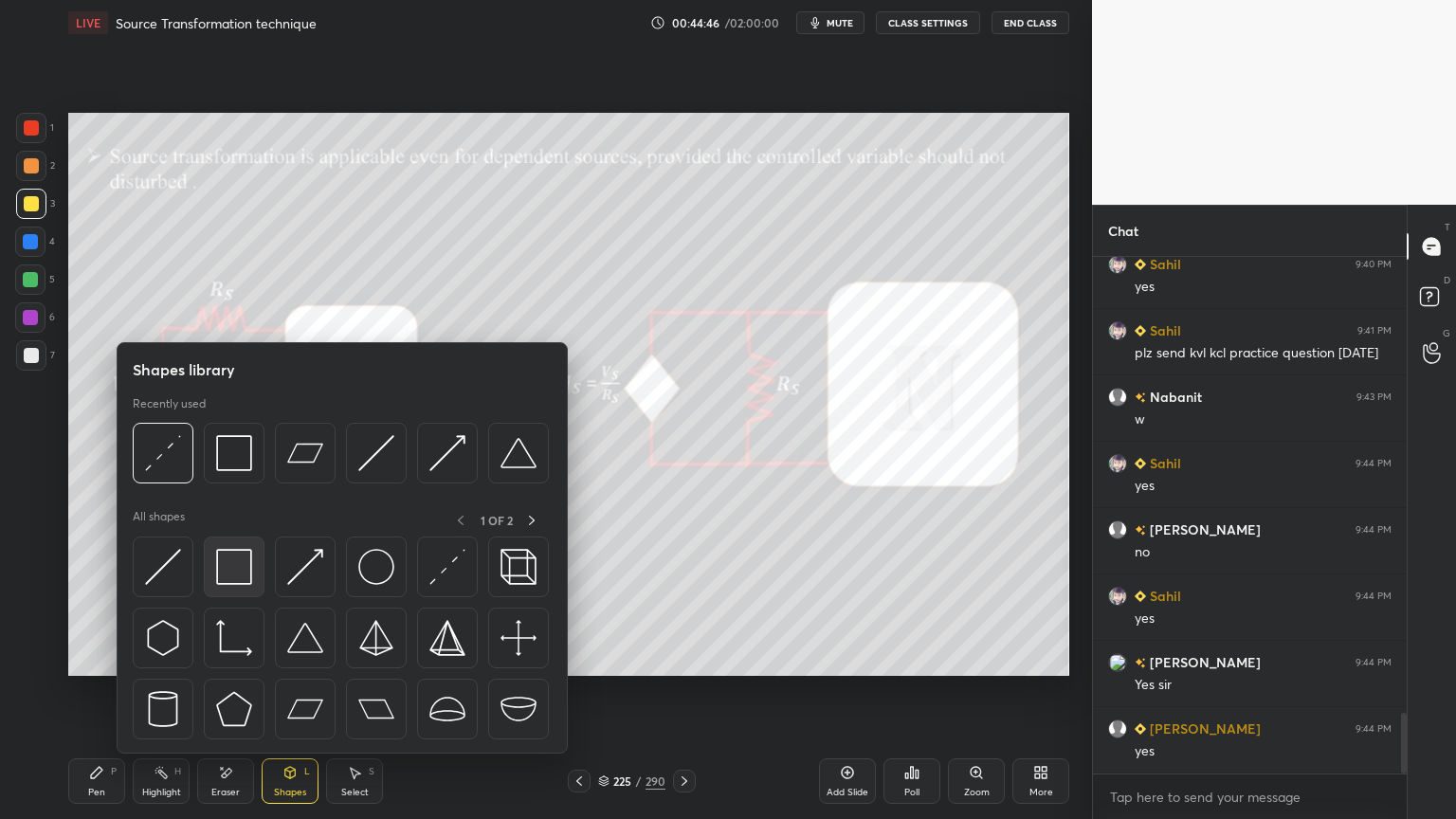 click at bounding box center (234, 567) 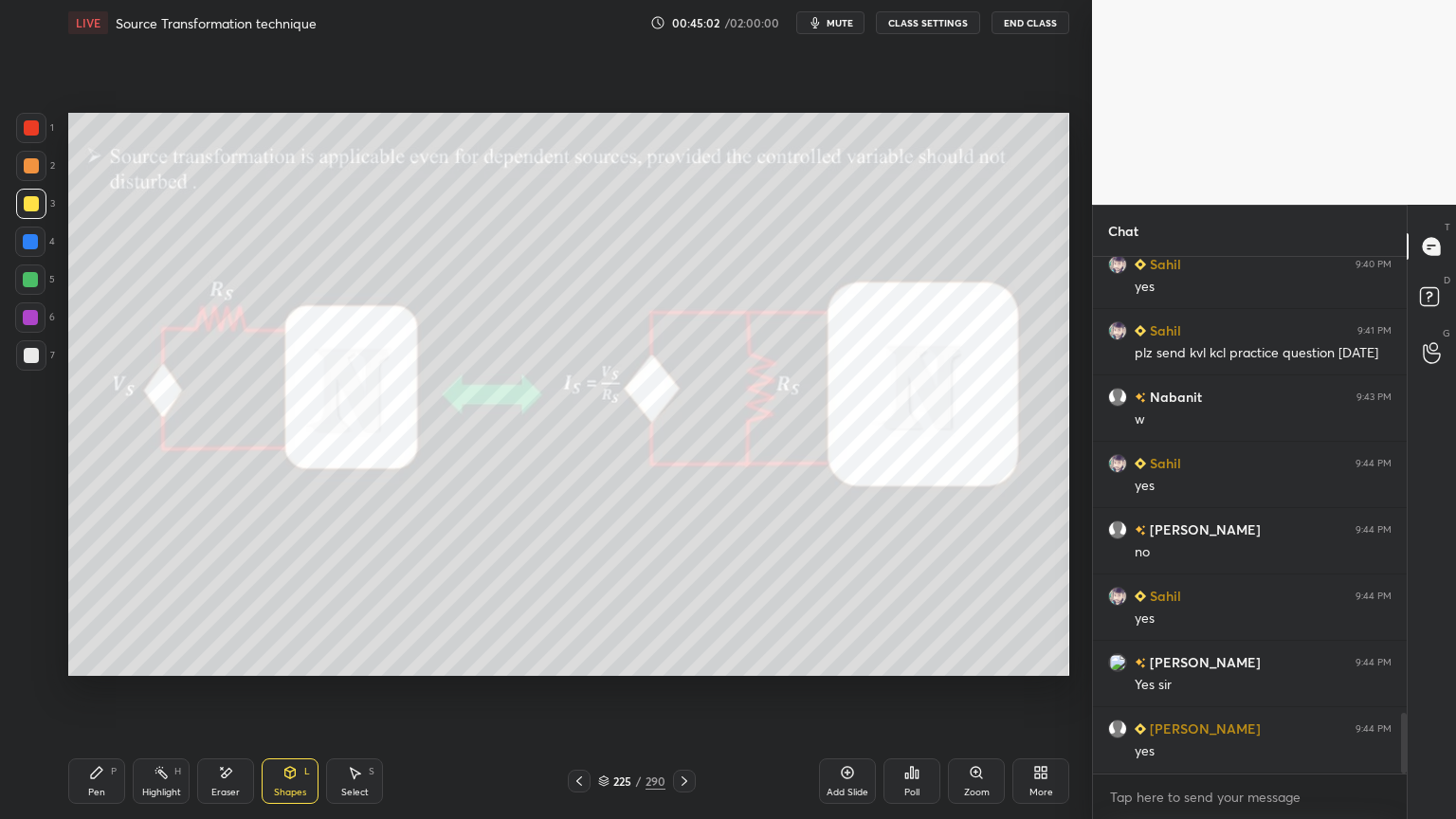 click on "Highlight" at bounding box center (161, 792) 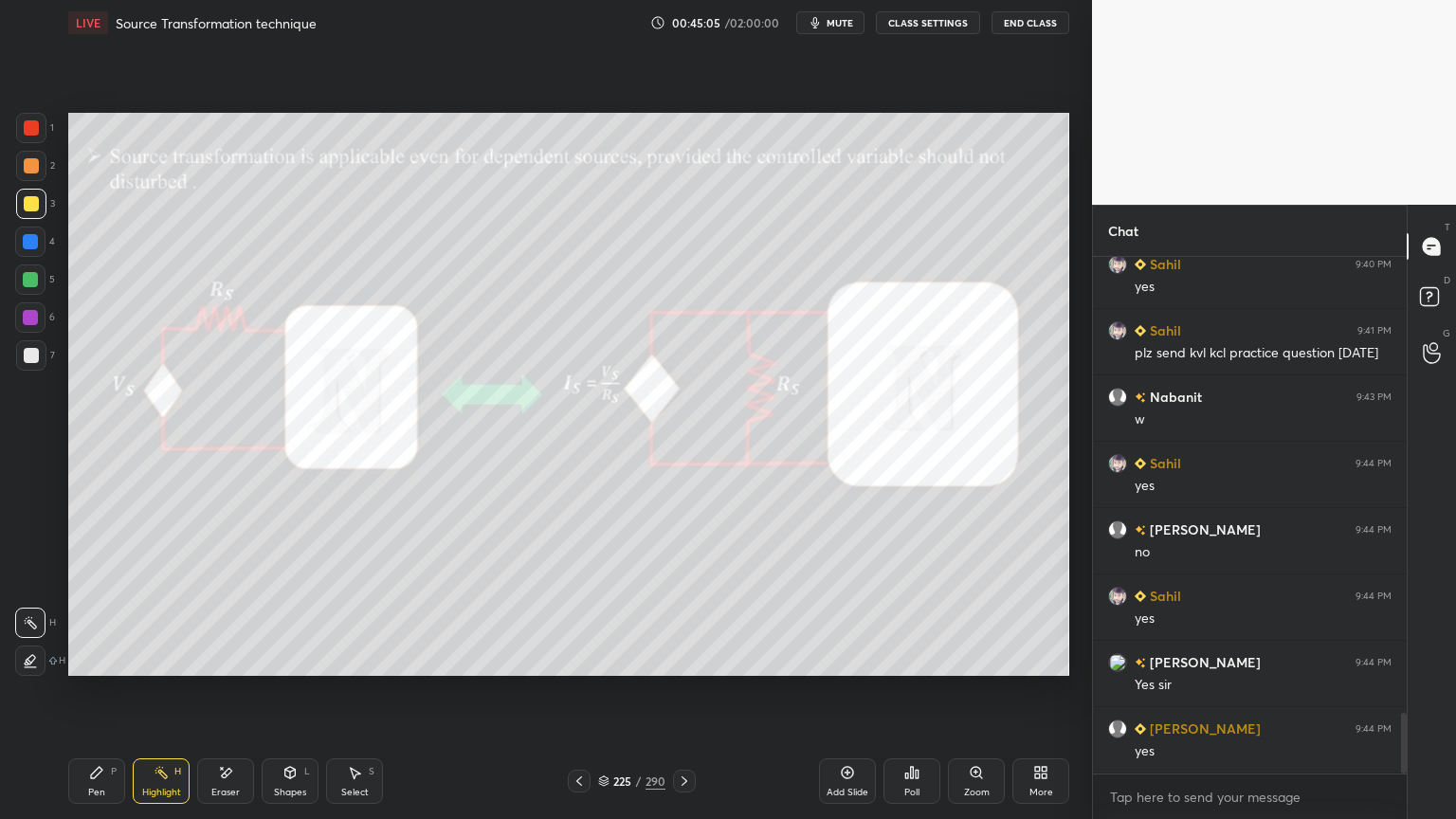 click on "Highlight H" at bounding box center [161, 781] 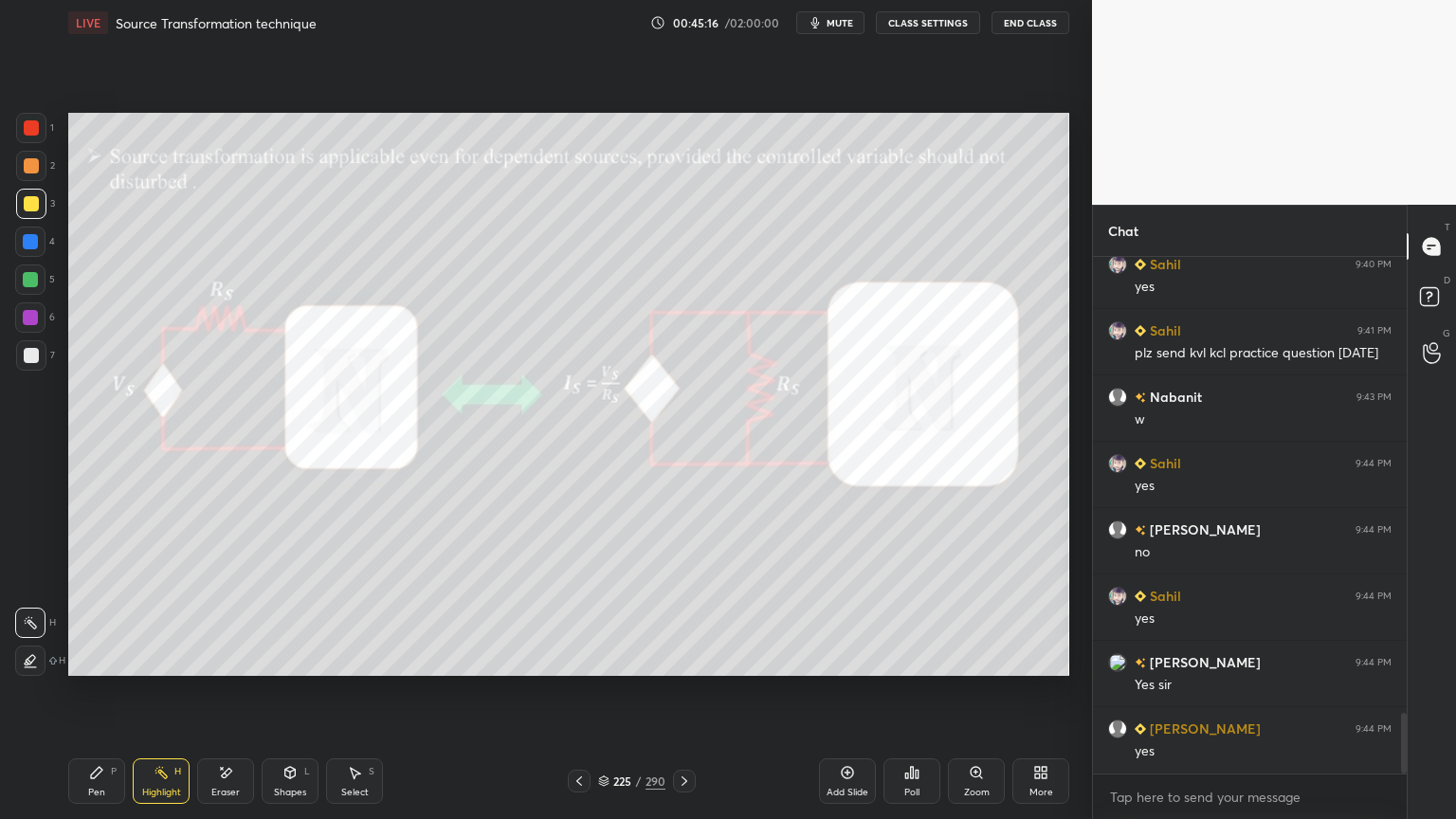 click on "Pen P" at bounding box center [97, 781] 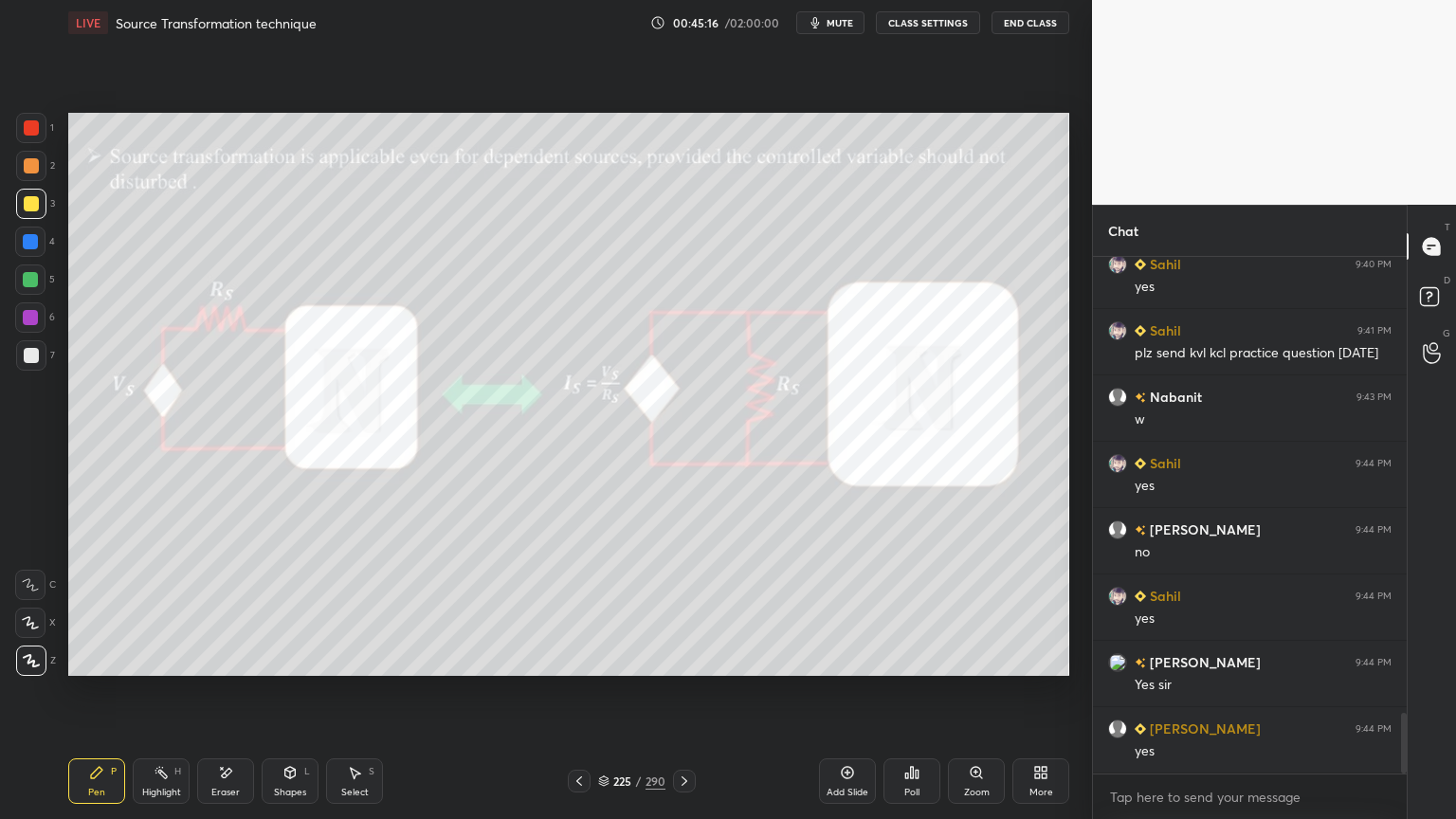 click at bounding box center [30, 318] 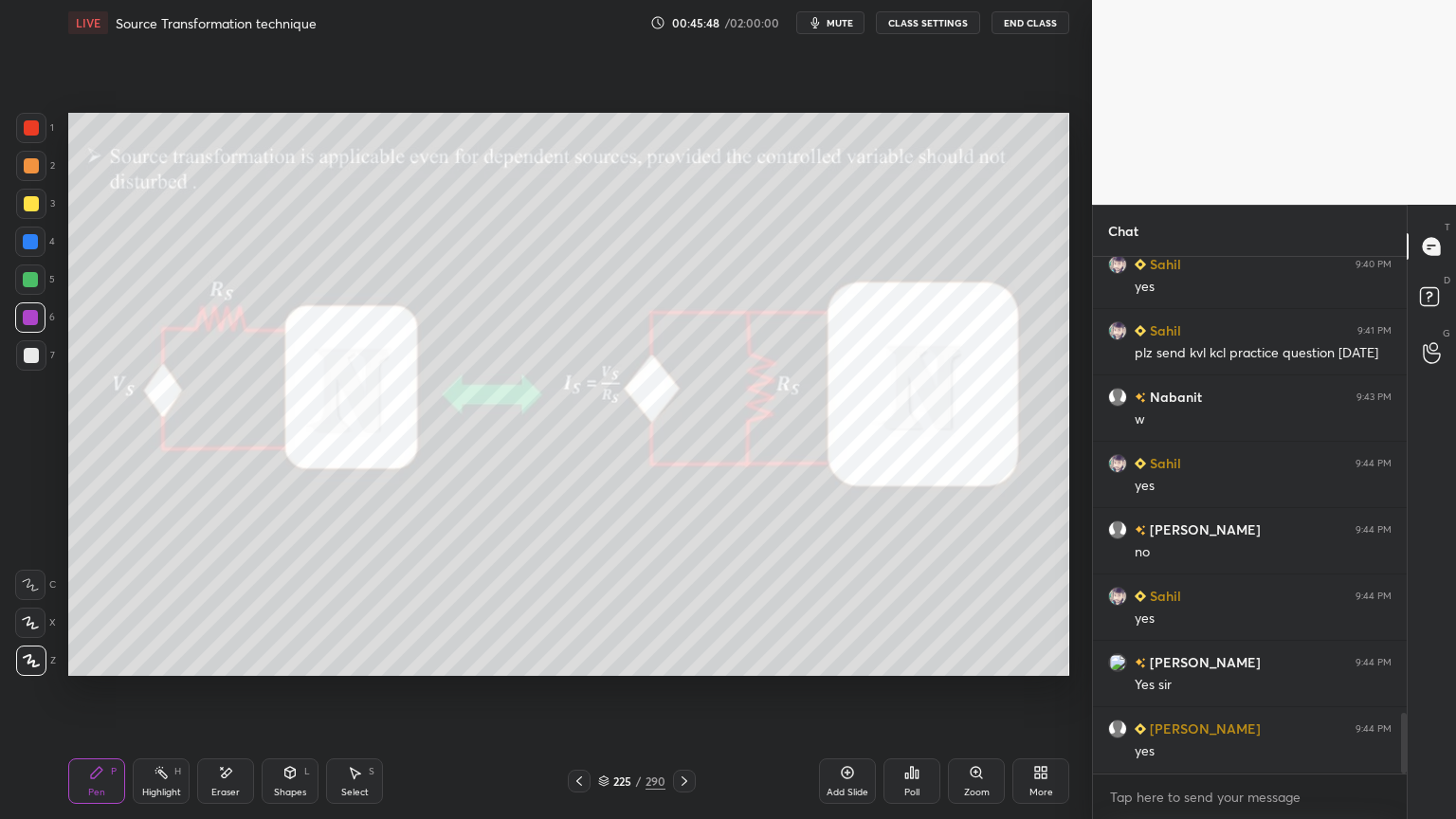 click 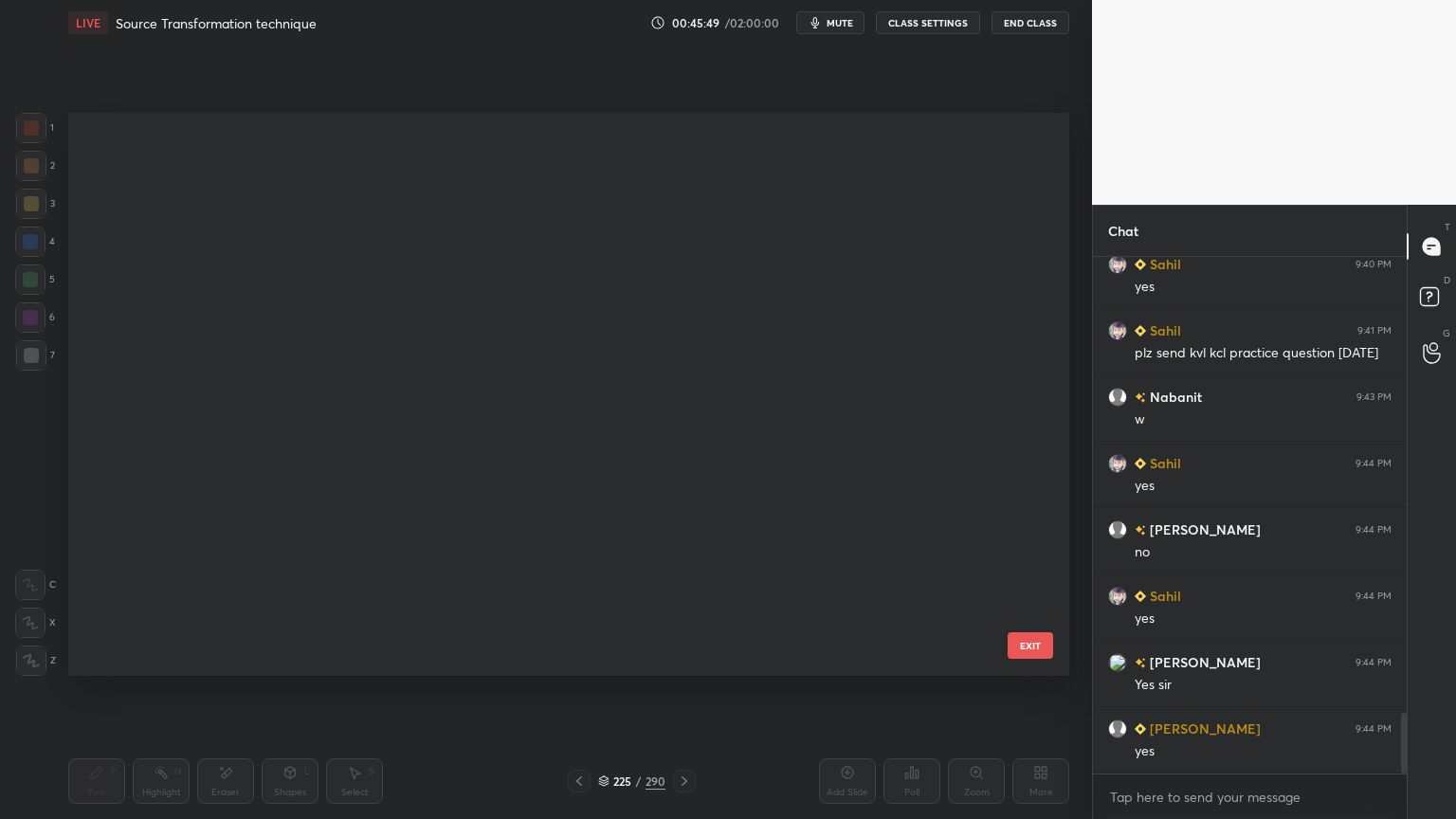 scroll, scrollTop: 12447, scrollLeft: 0, axis: vertical 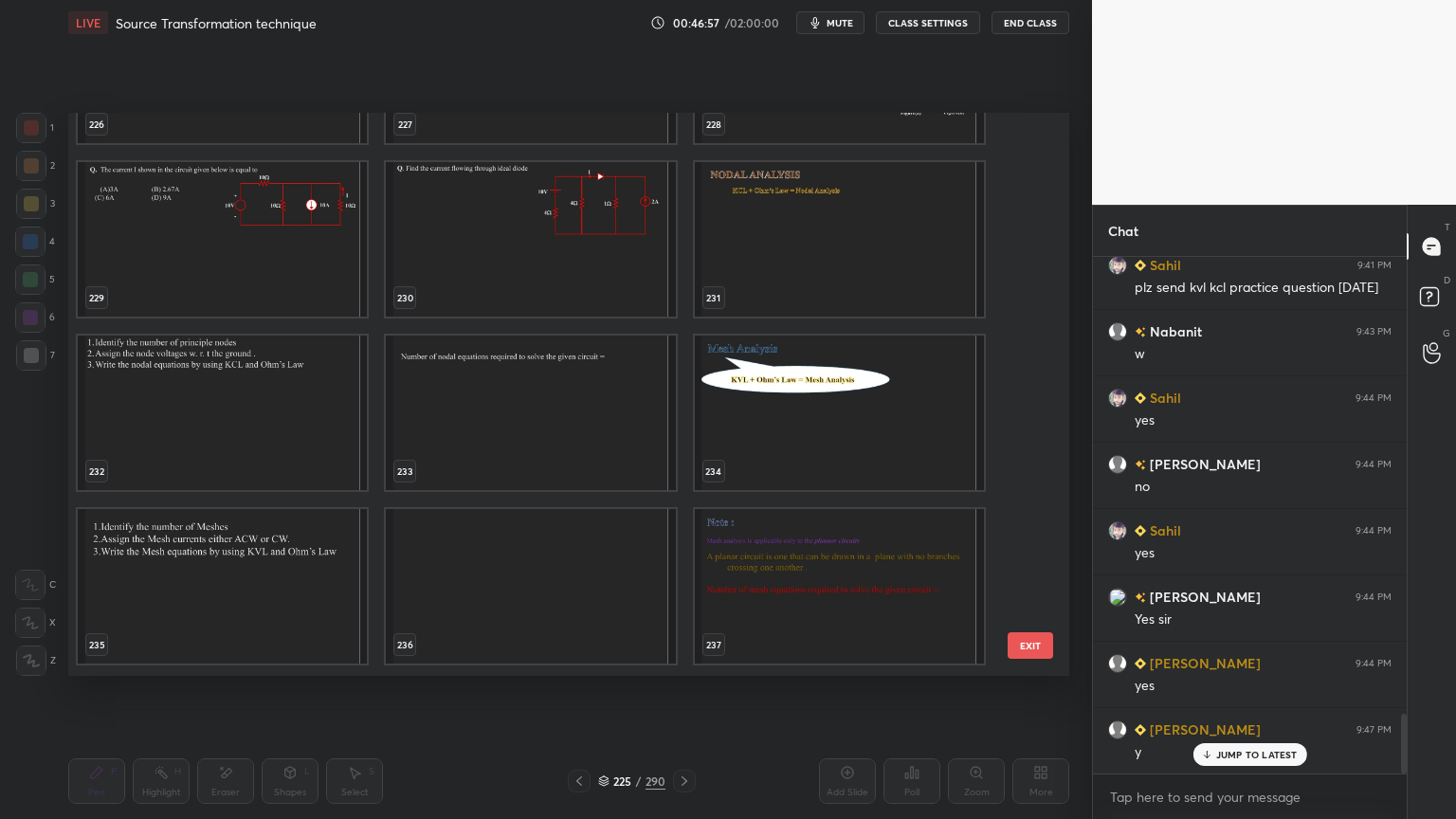 click on "EXIT" at bounding box center [1030, 646] 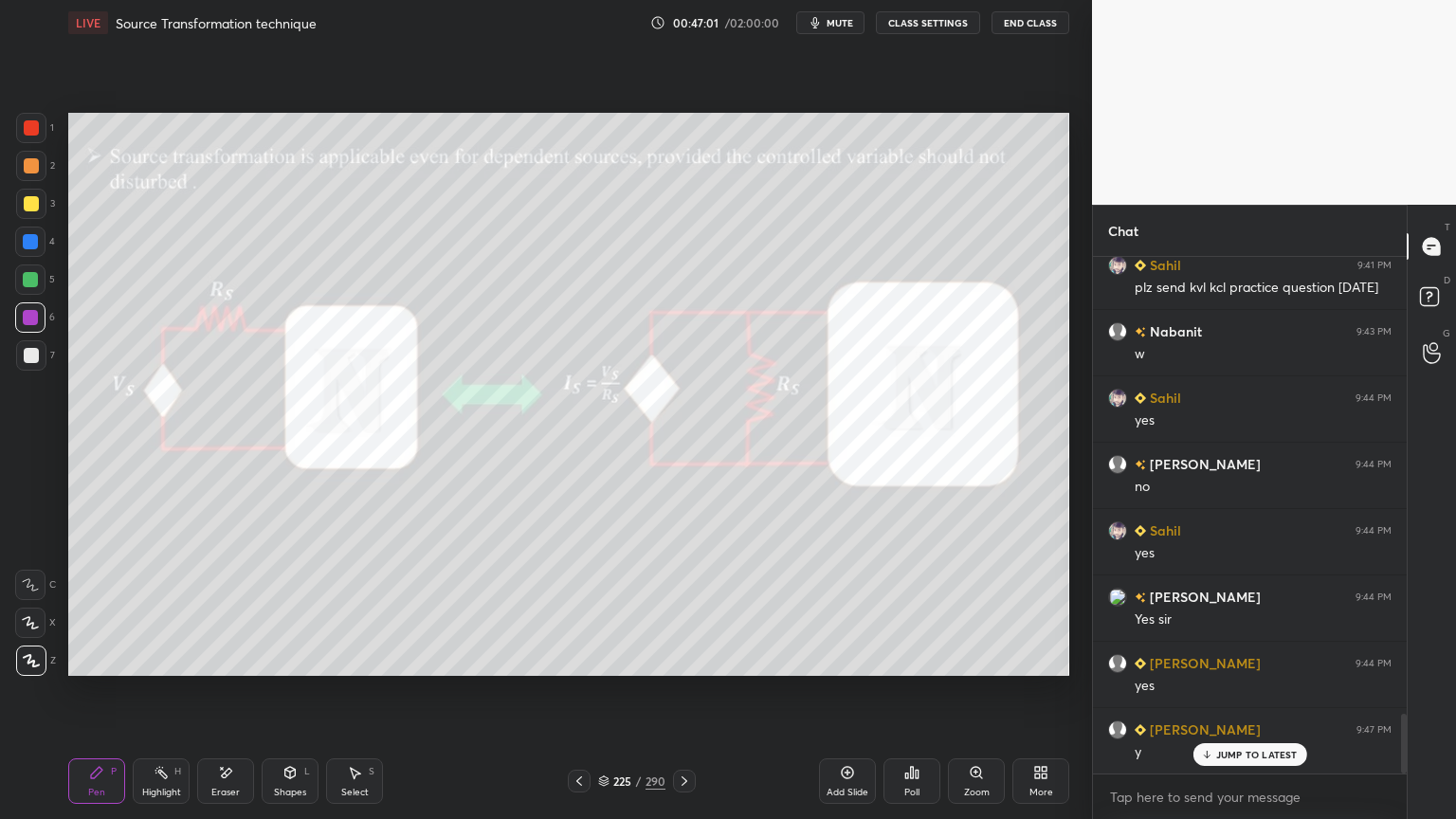 click on "Add Slide" at bounding box center (847, 781) 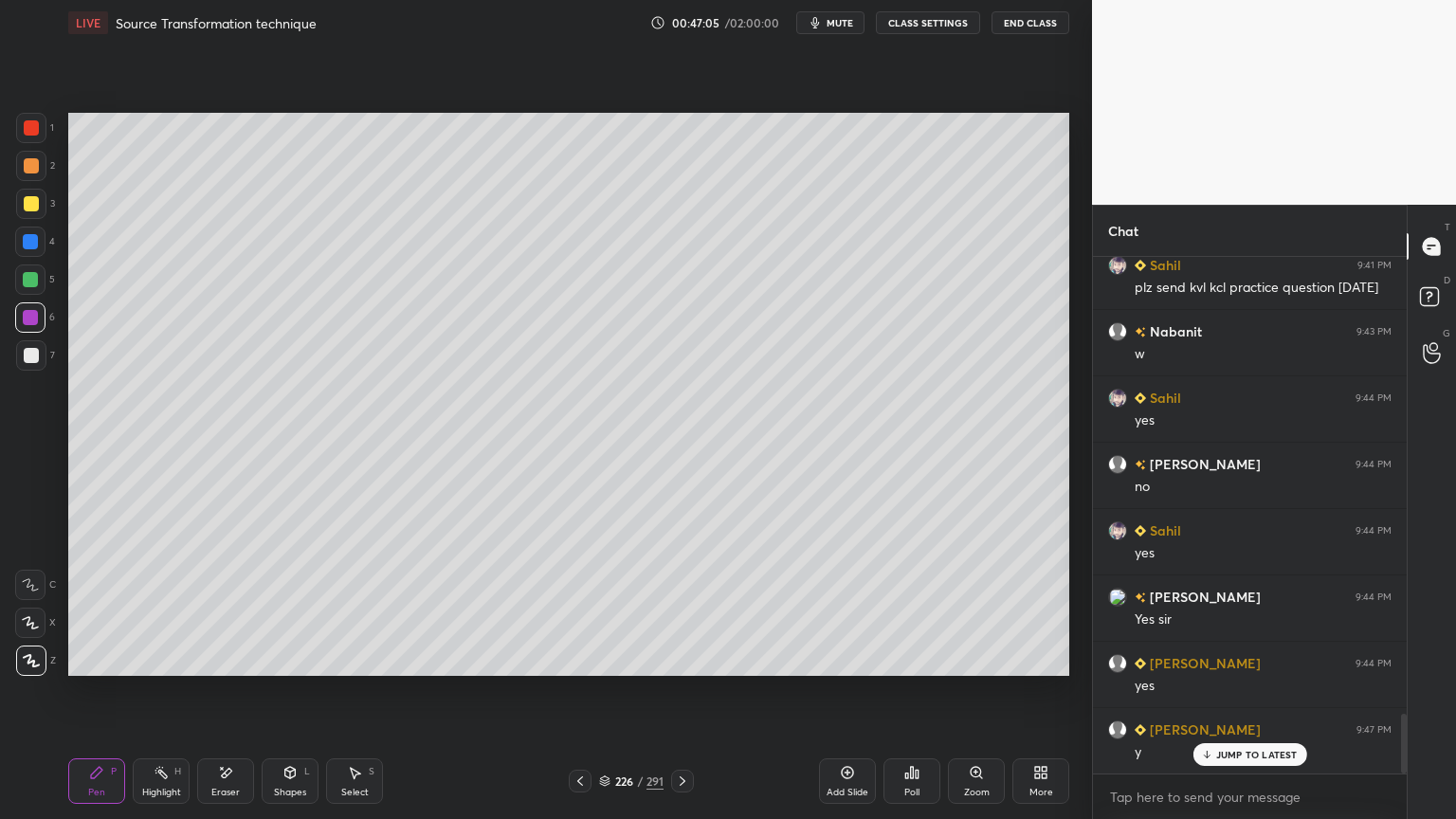 click at bounding box center (31, 204) 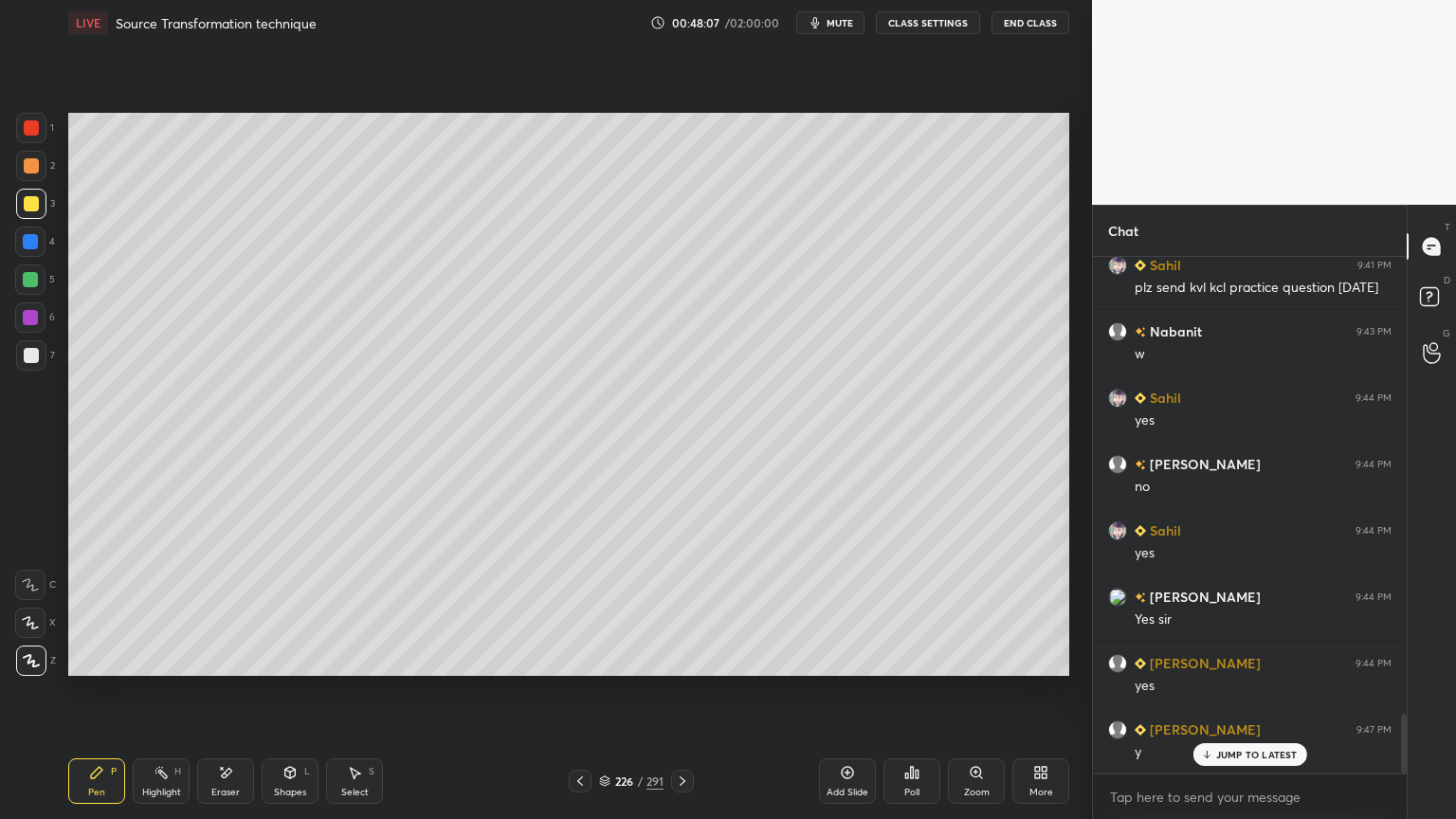 click at bounding box center [30, 280] 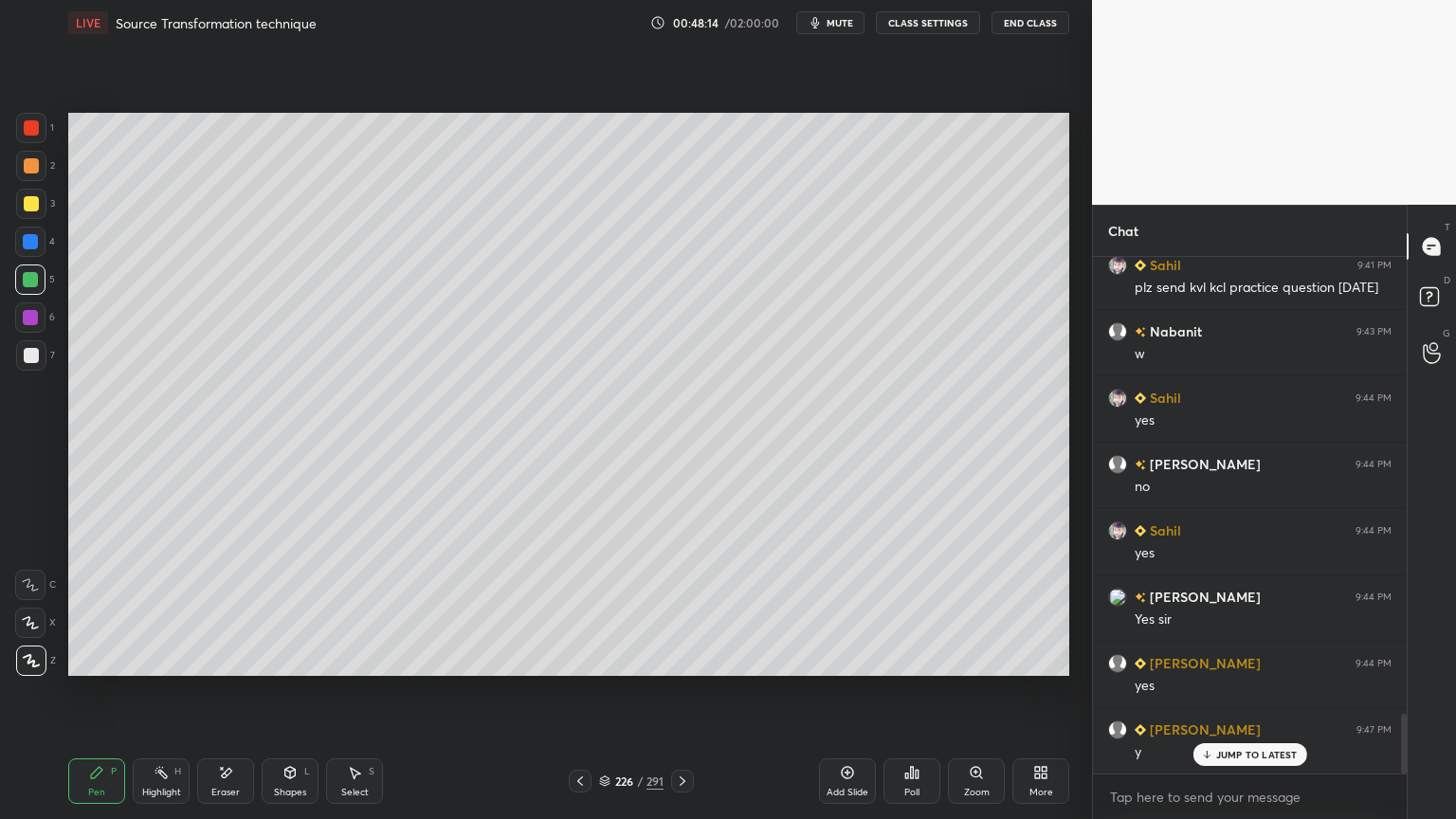 click at bounding box center (31, 355) 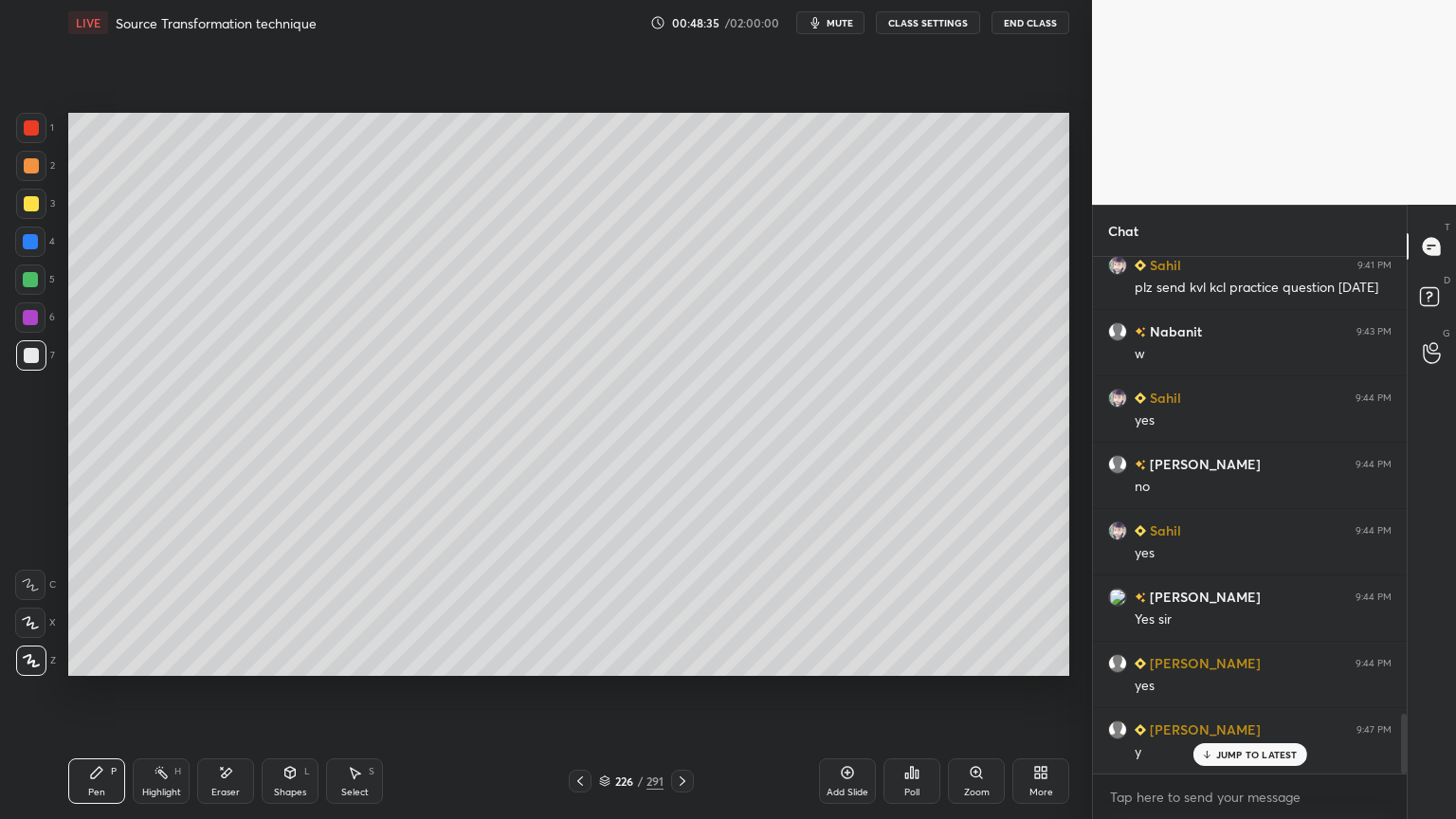 click 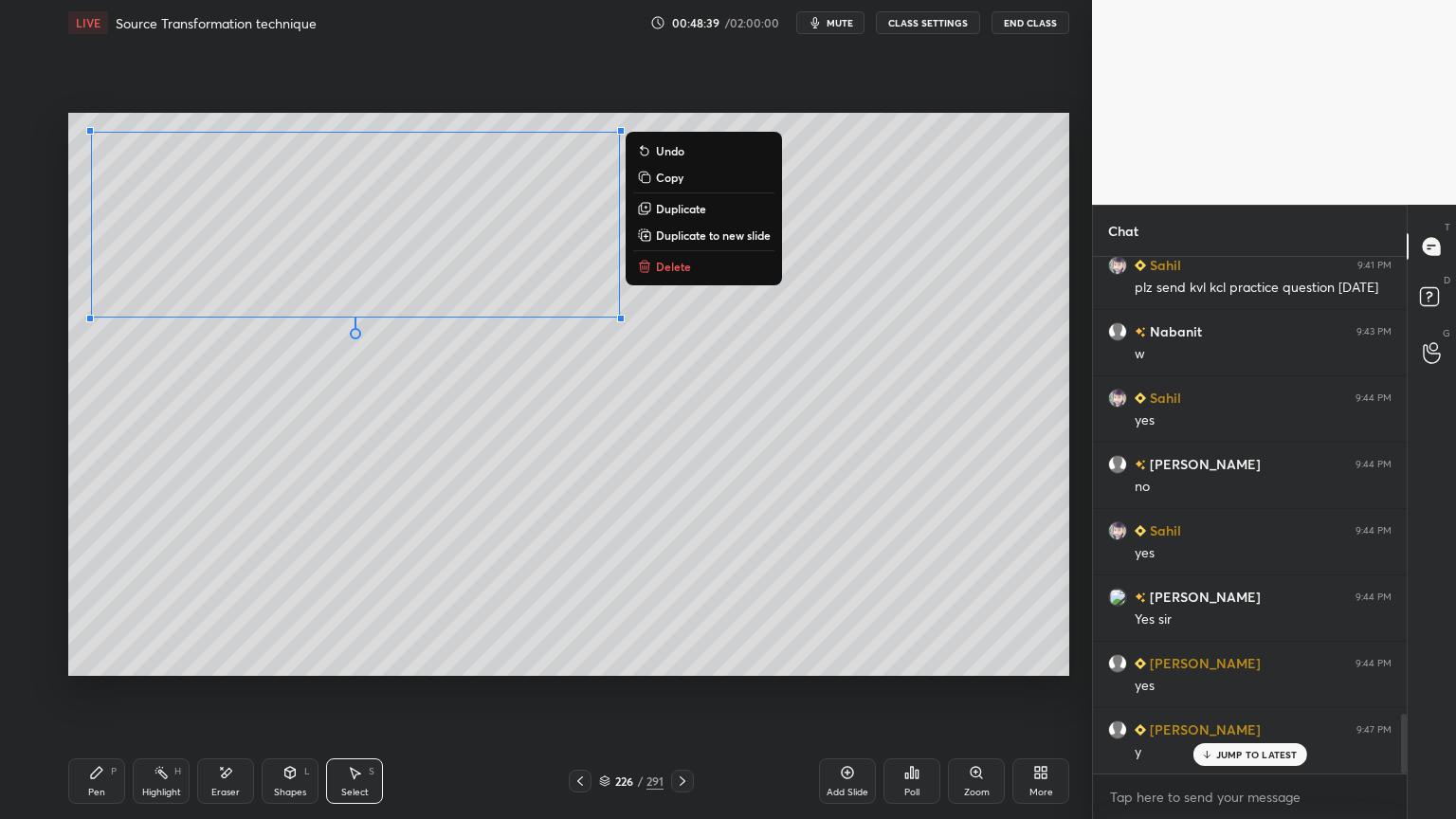 click at bounding box center [355, 334] 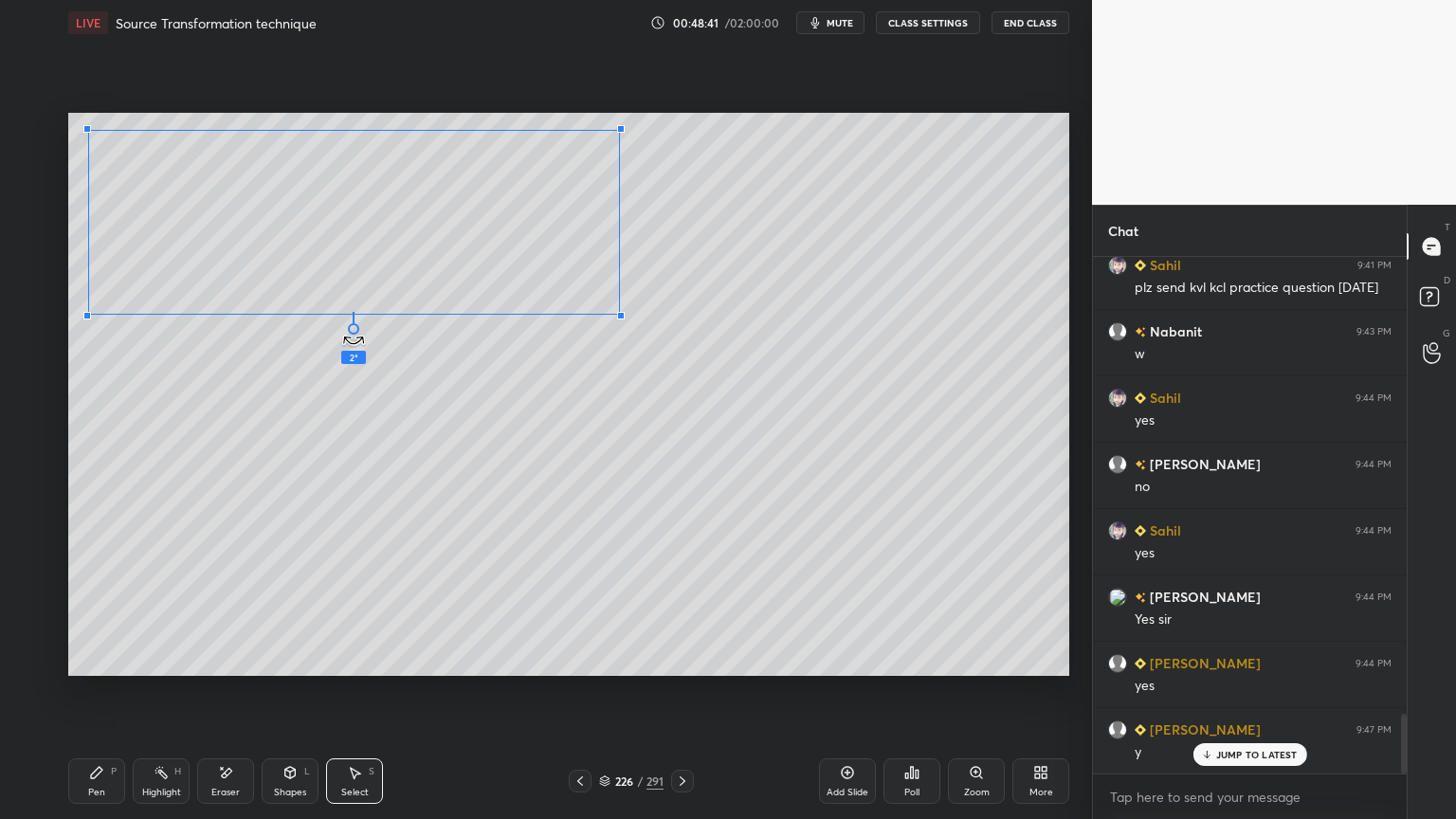 click on "2 ° Undo Copy Duplicate Duplicate to new slide Delete" at bounding box center [569, 394] 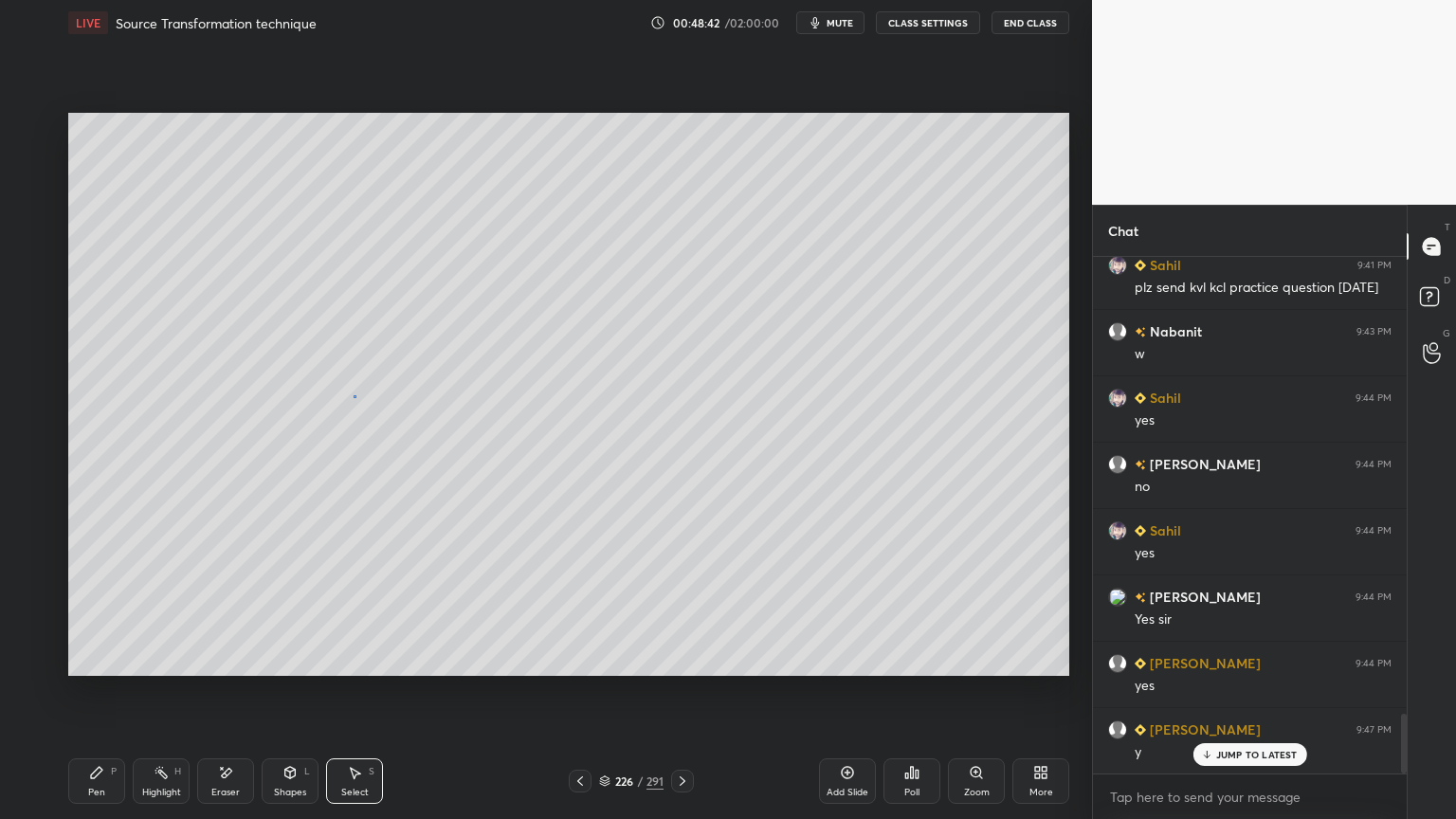 click on "0 ° Undo Copy Duplicate Duplicate to new slide Delete" at bounding box center (569, 394) 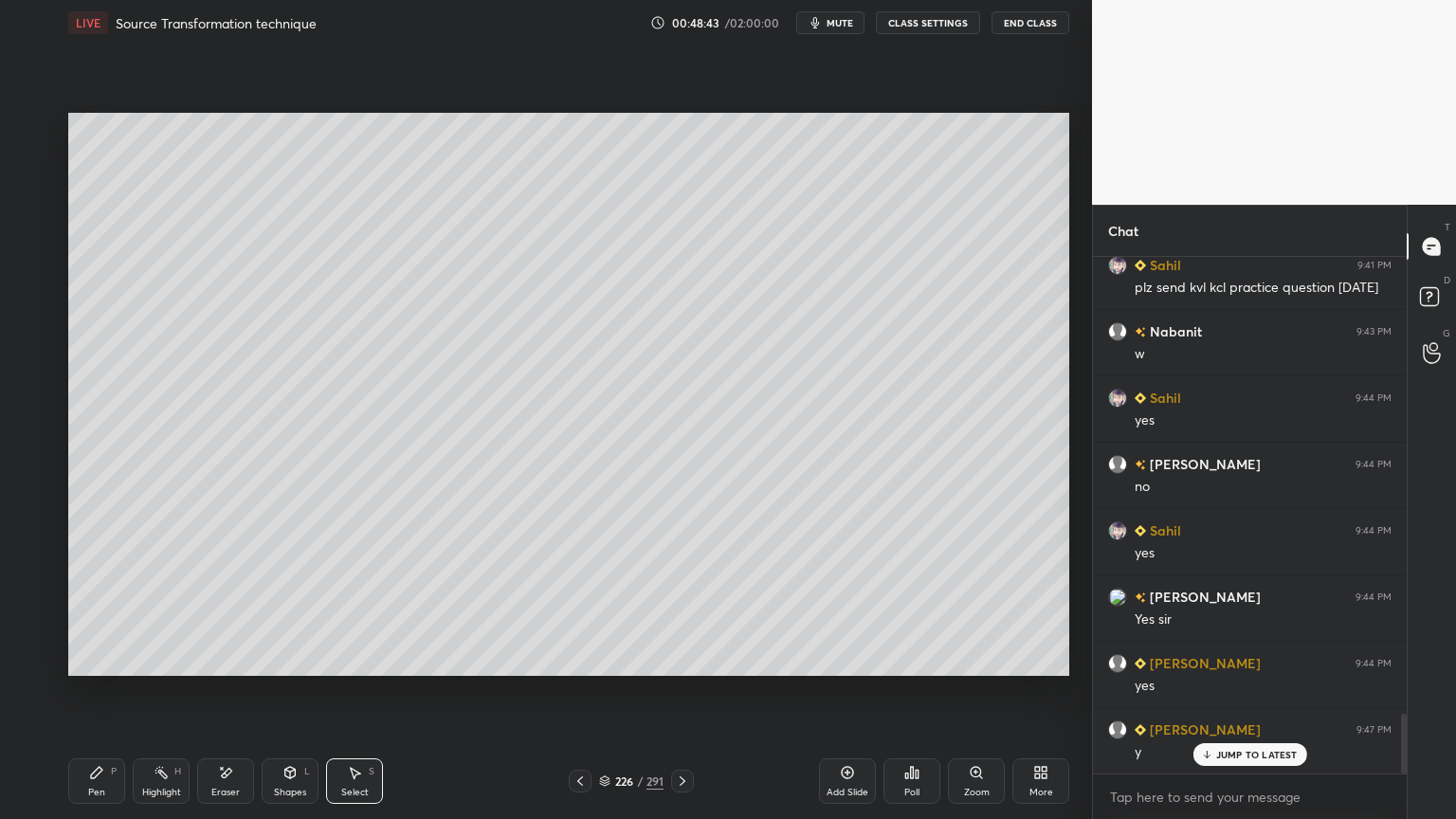 click on "Pen P" at bounding box center (97, 781) 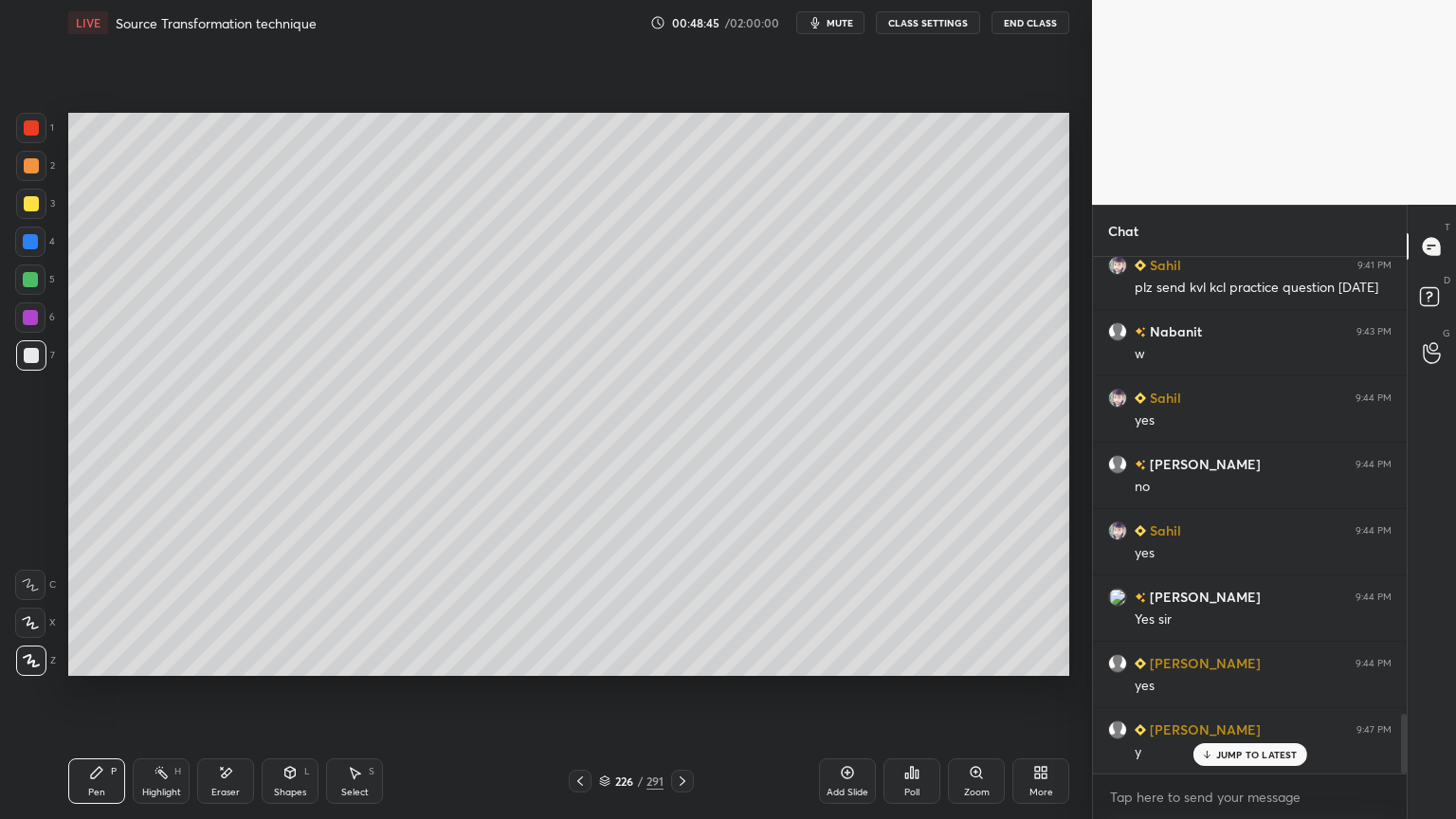 click at bounding box center (31, 166) 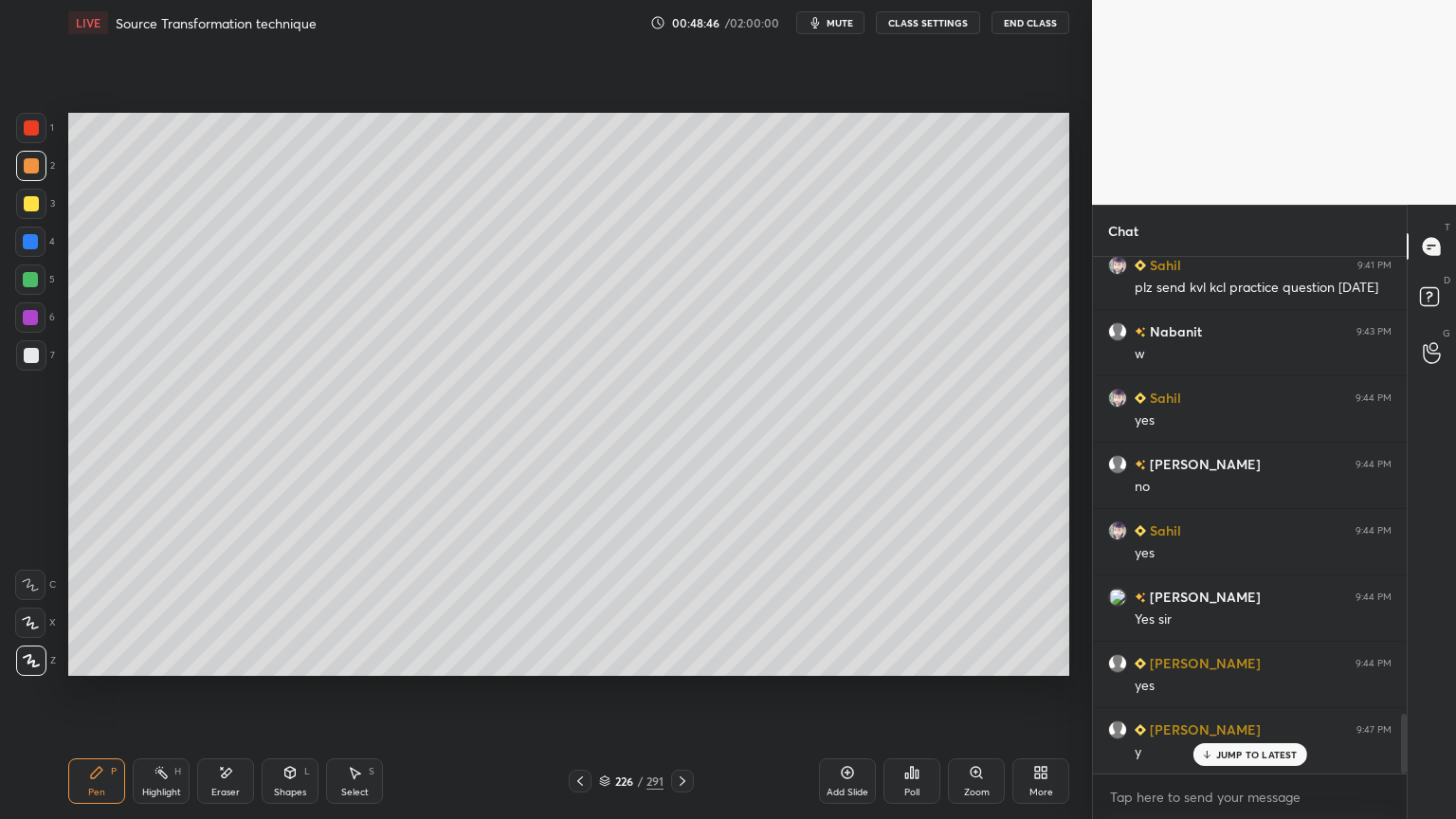 click on "Highlight" at bounding box center [161, 792] 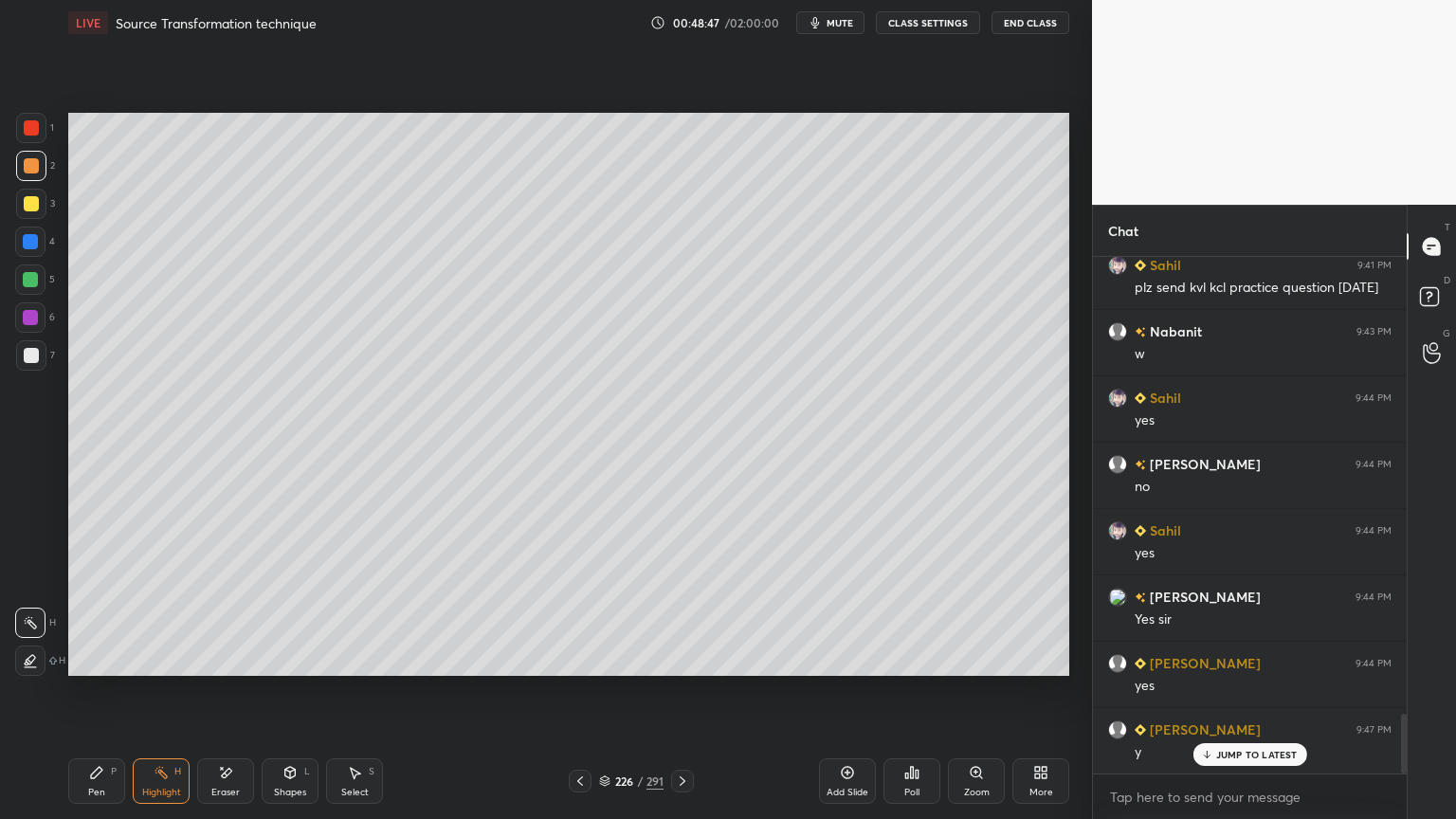 click 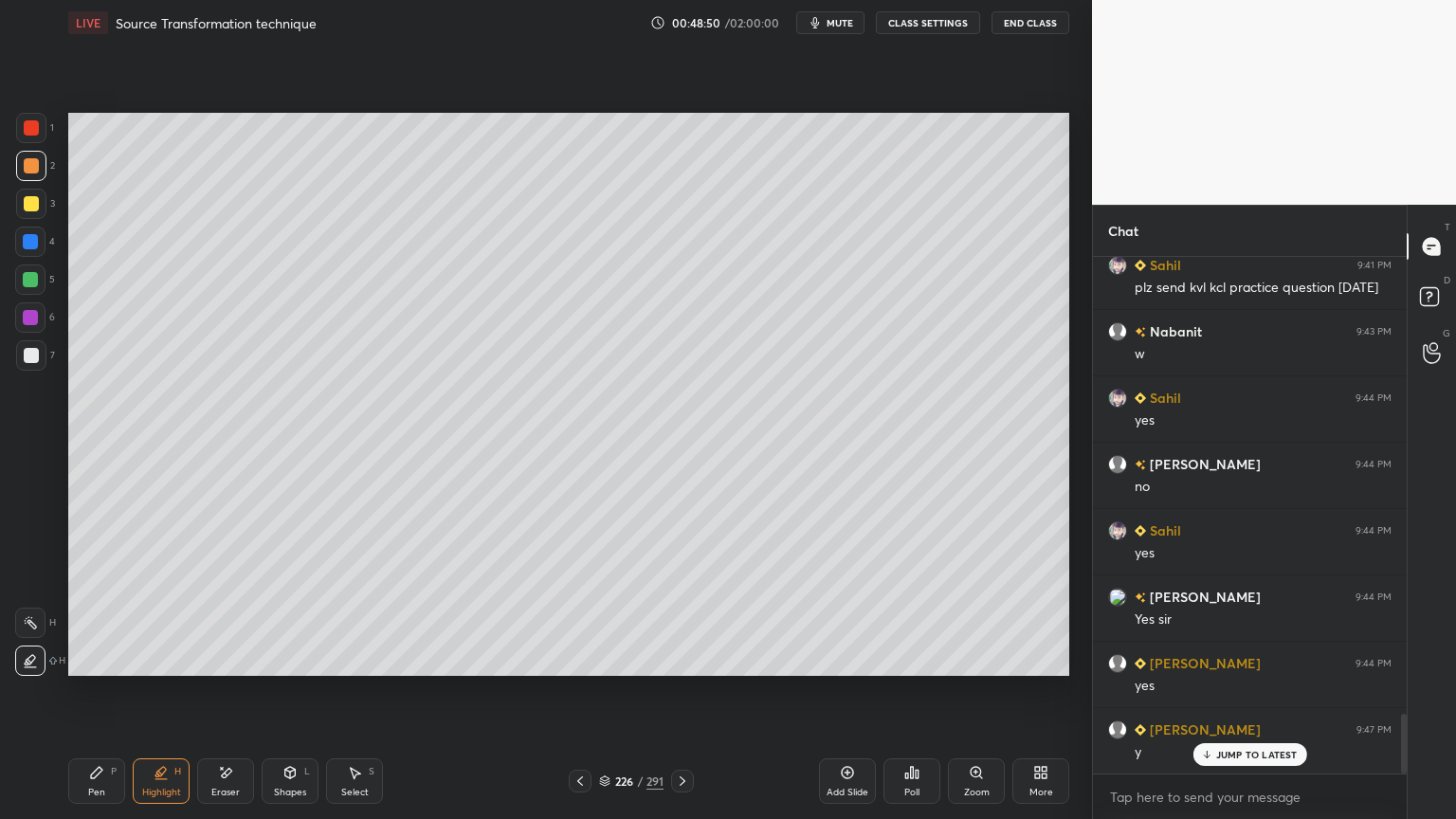 click on "Pen P" at bounding box center [97, 781] 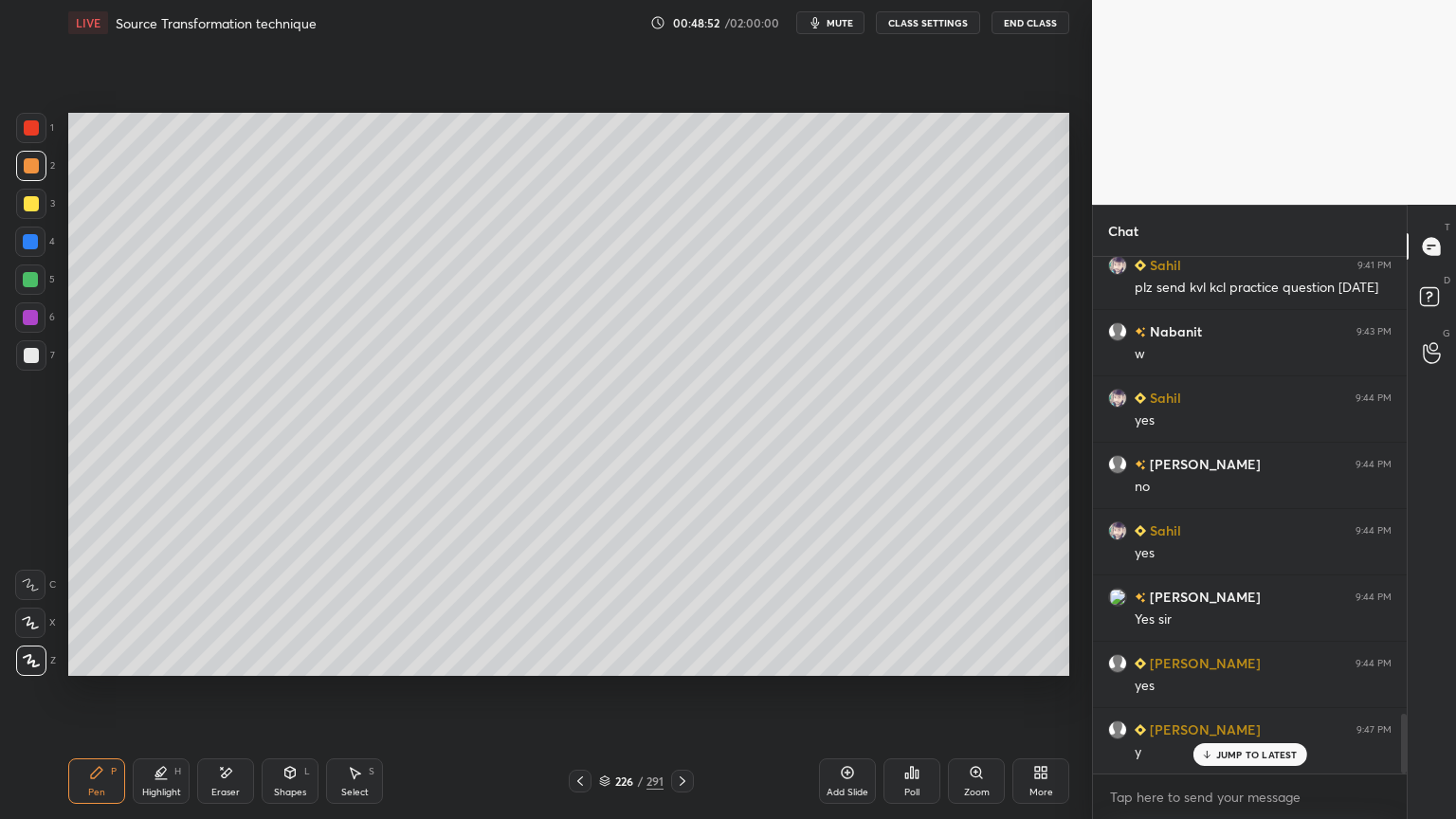 click at bounding box center [30, 280] 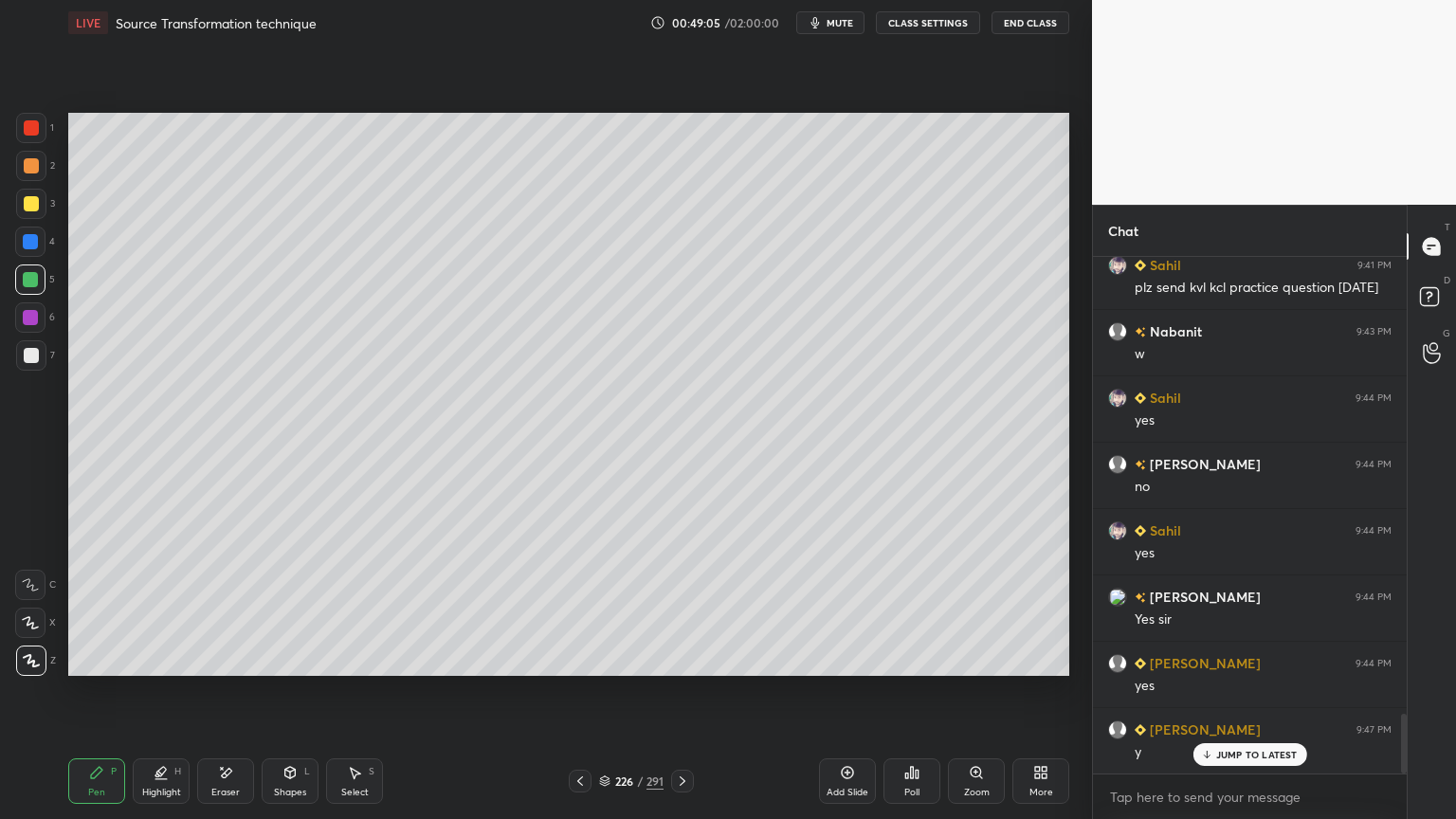 click on "Select" at bounding box center (355, 792) 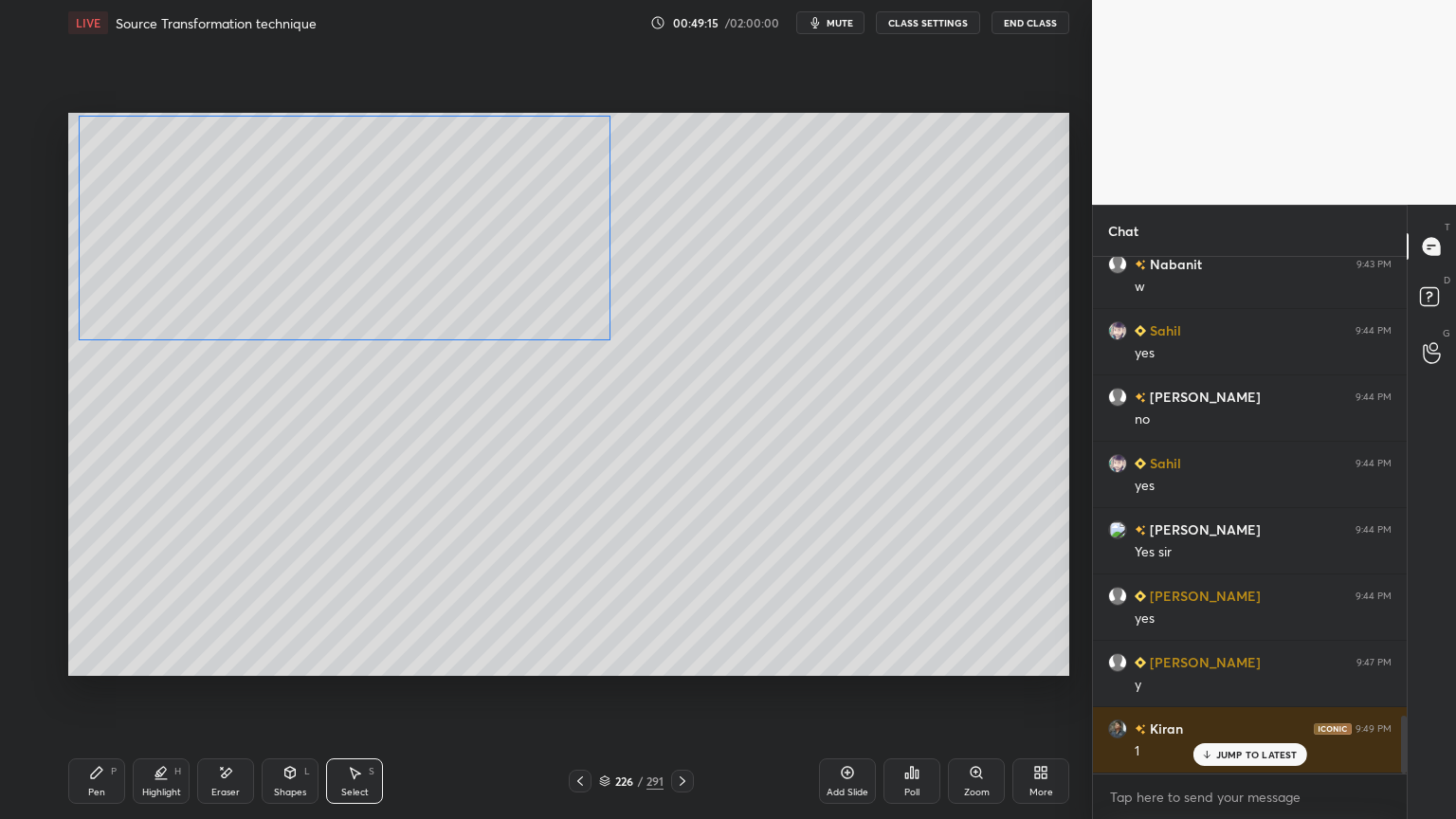 scroll, scrollTop: 4110, scrollLeft: 0, axis: vertical 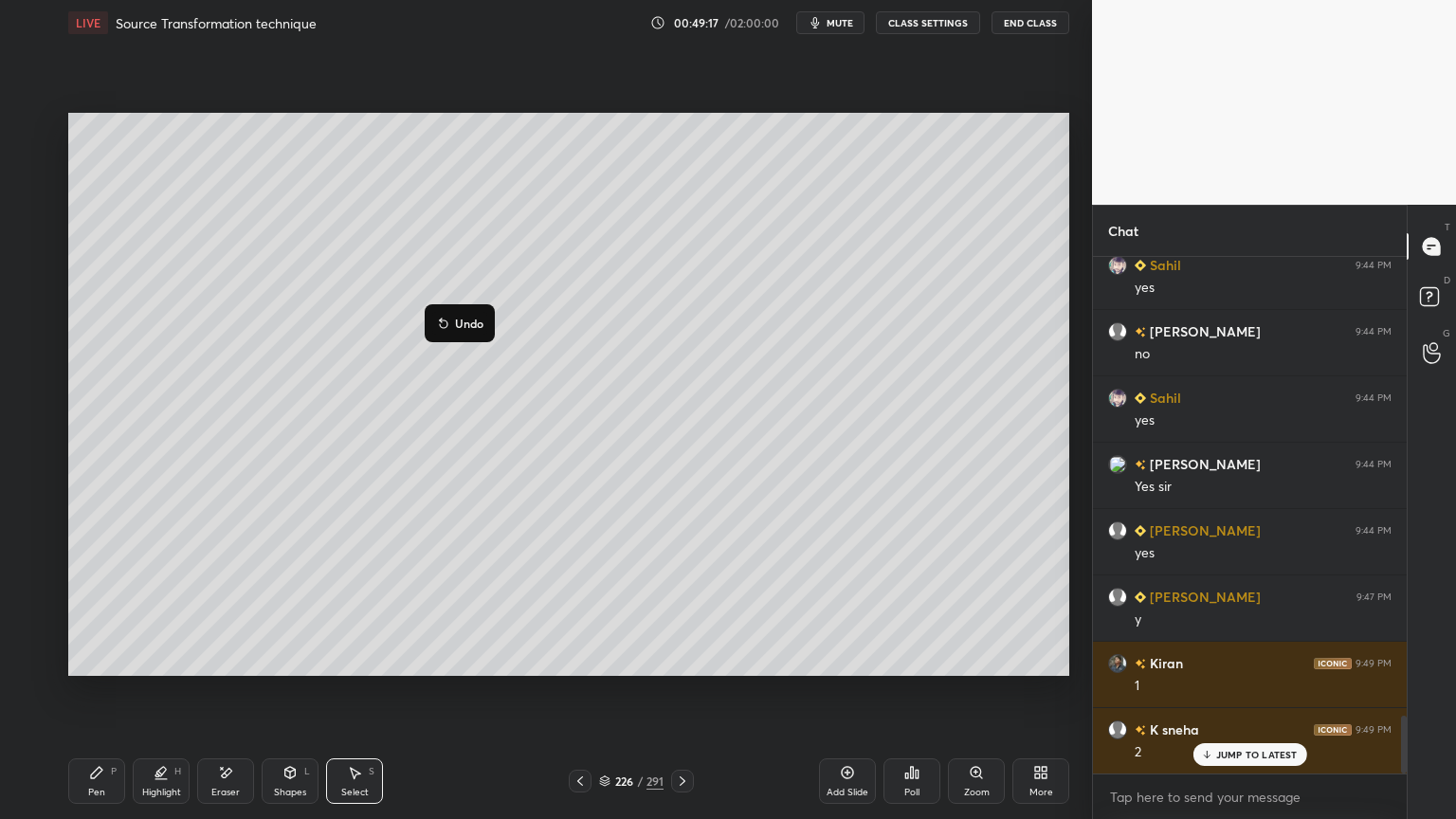 click on "0 ° Undo Copy Duplicate Duplicate to new slide Delete" at bounding box center (569, 394) 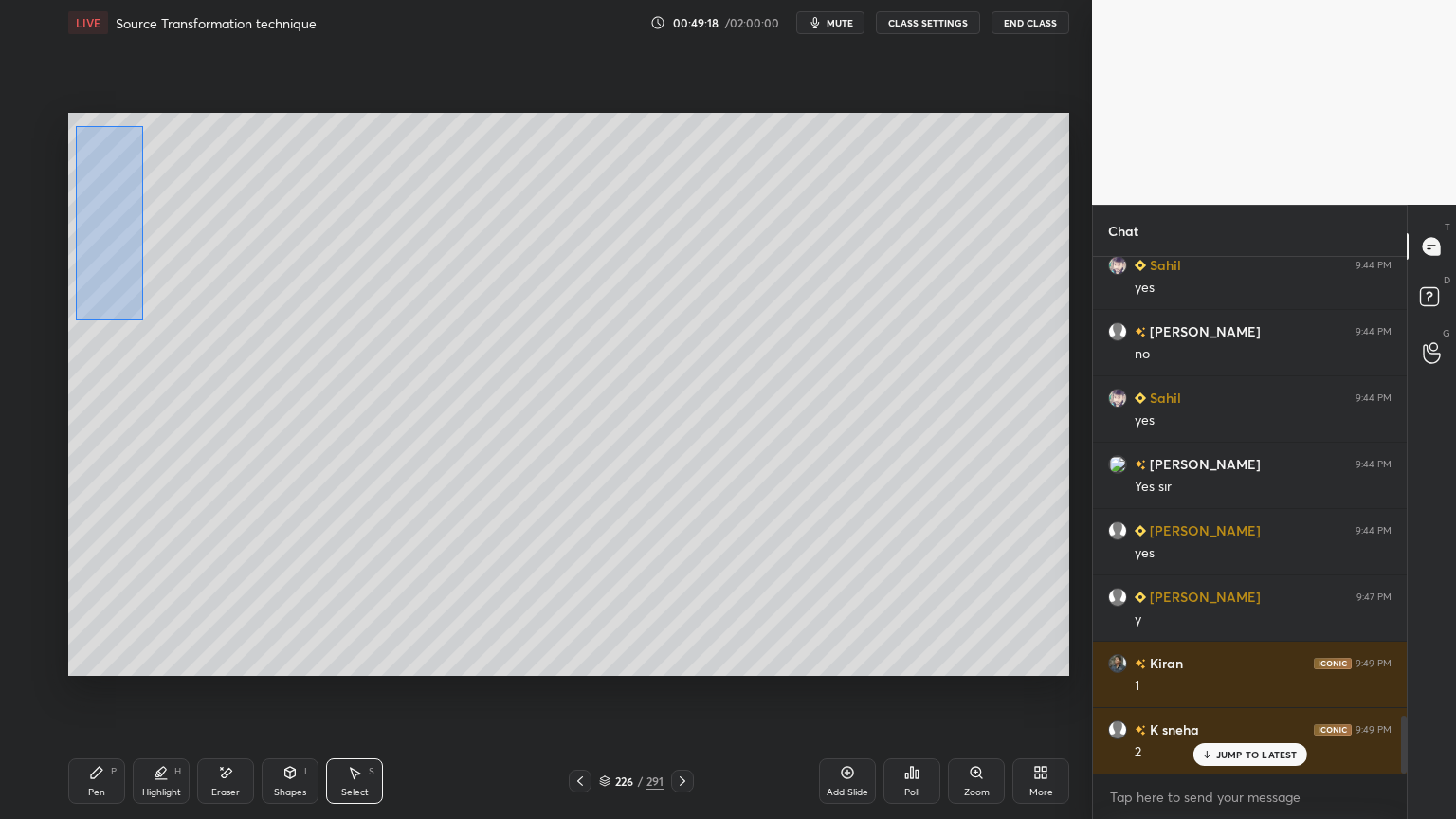 scroll, scrollTop: 4177, scrollLeft: 0, axis: vertical 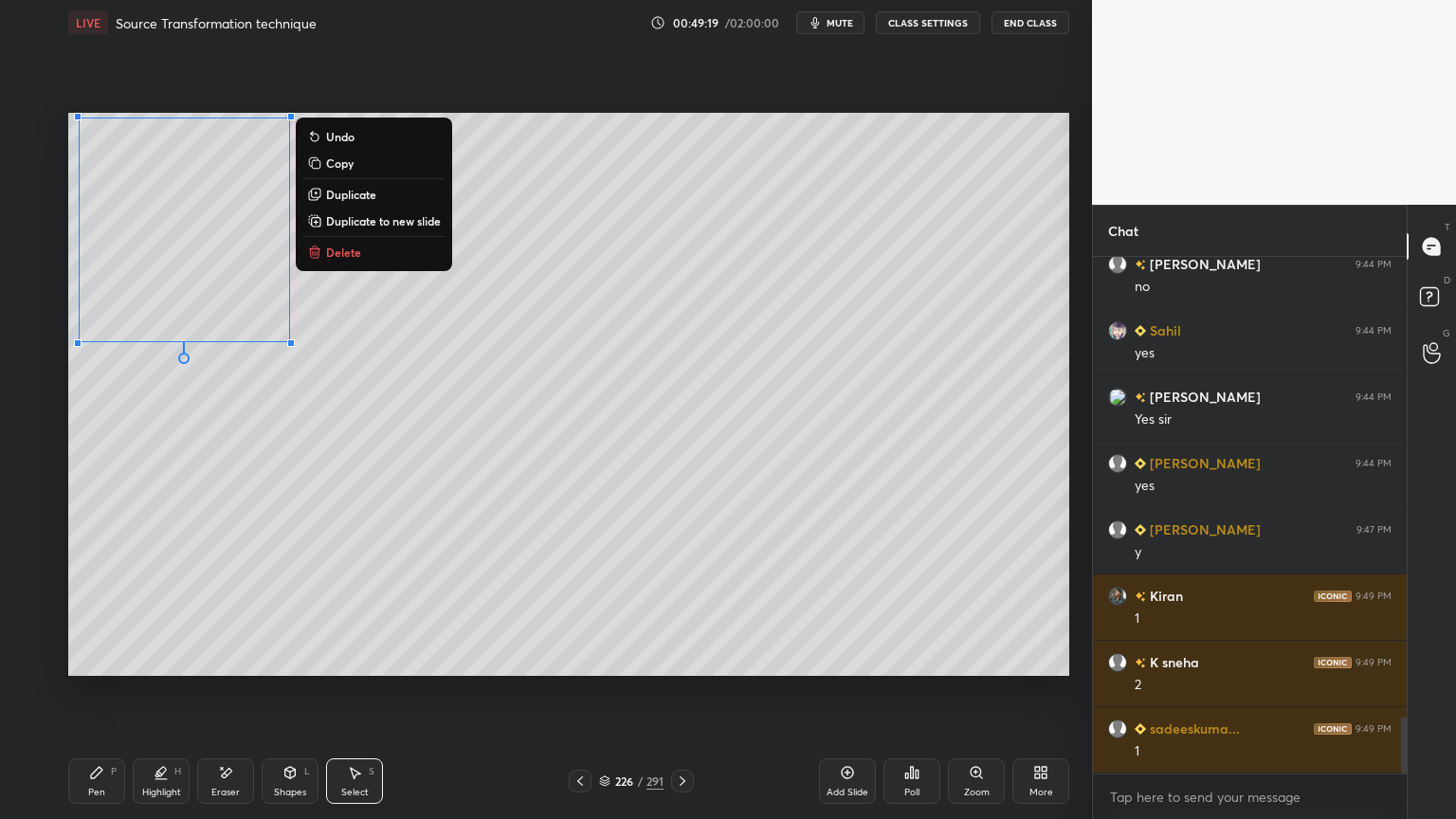 click on "0 ° Undo Copy Duplicate Duplicate to new slide Delete" at bounding box center (569, 394) 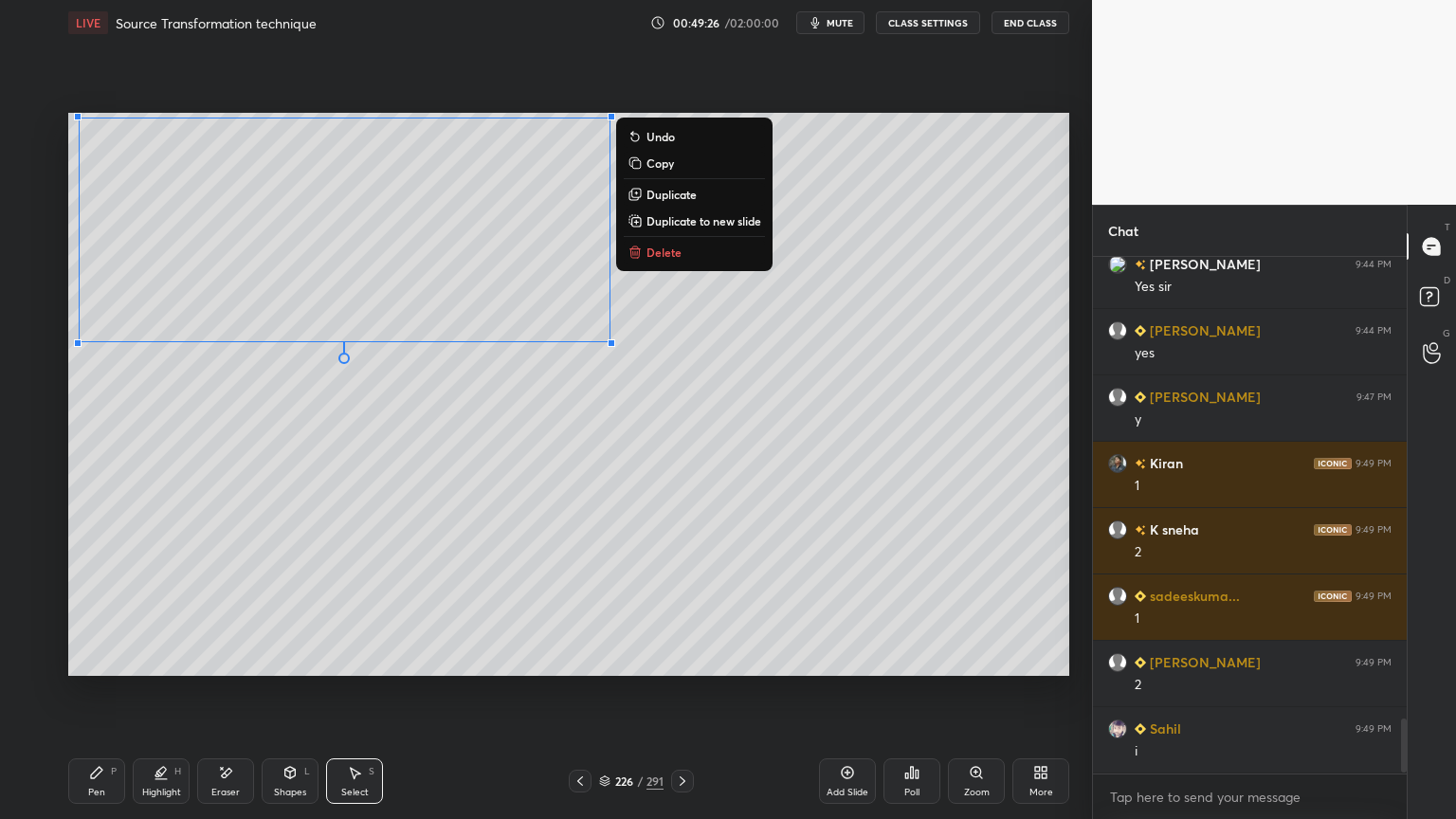scroll, scrollTop: 4376, scrollLeft: 0, axis: vertical 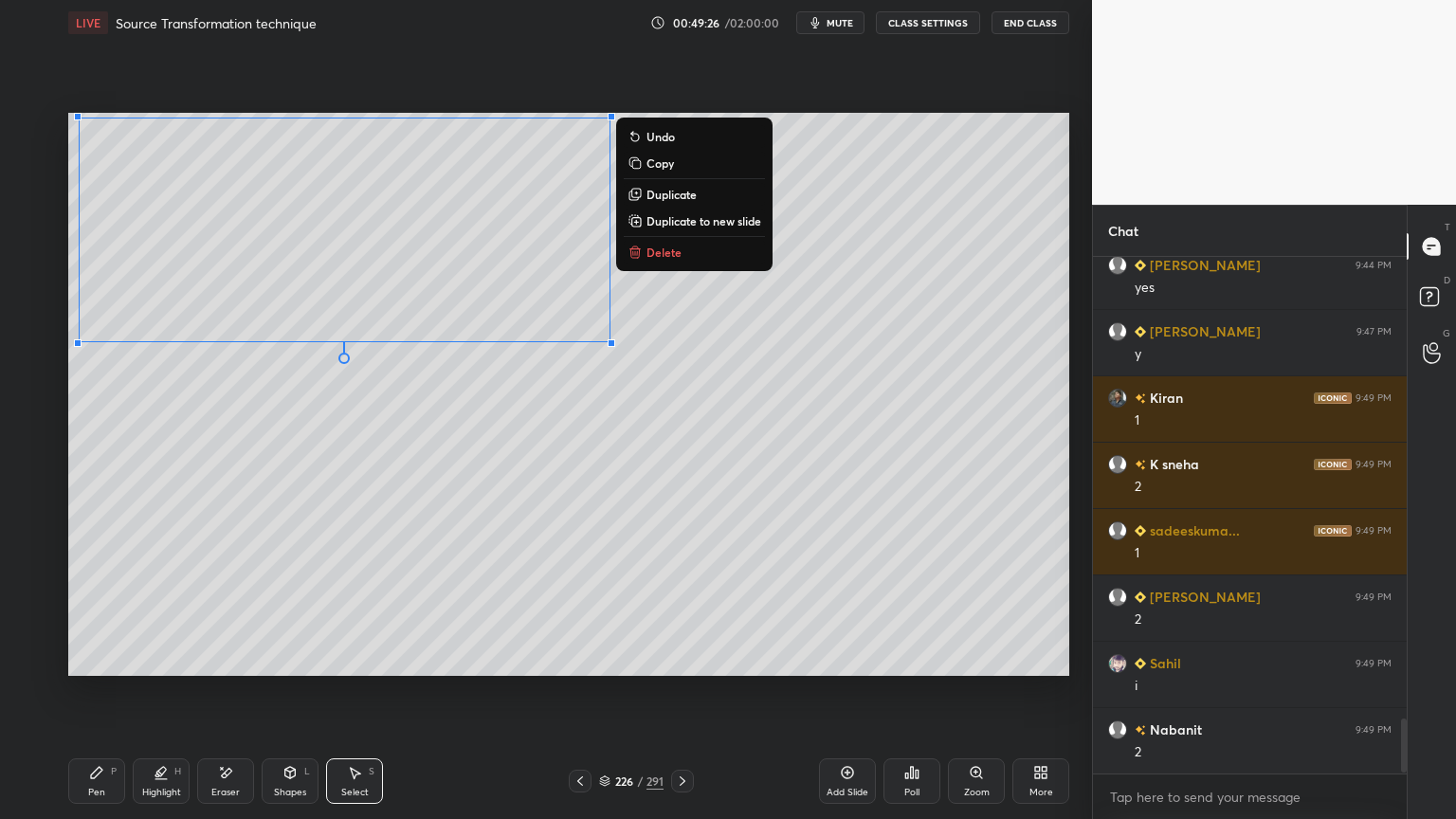 click on "Duplicate" at bounding box center [671, 194] 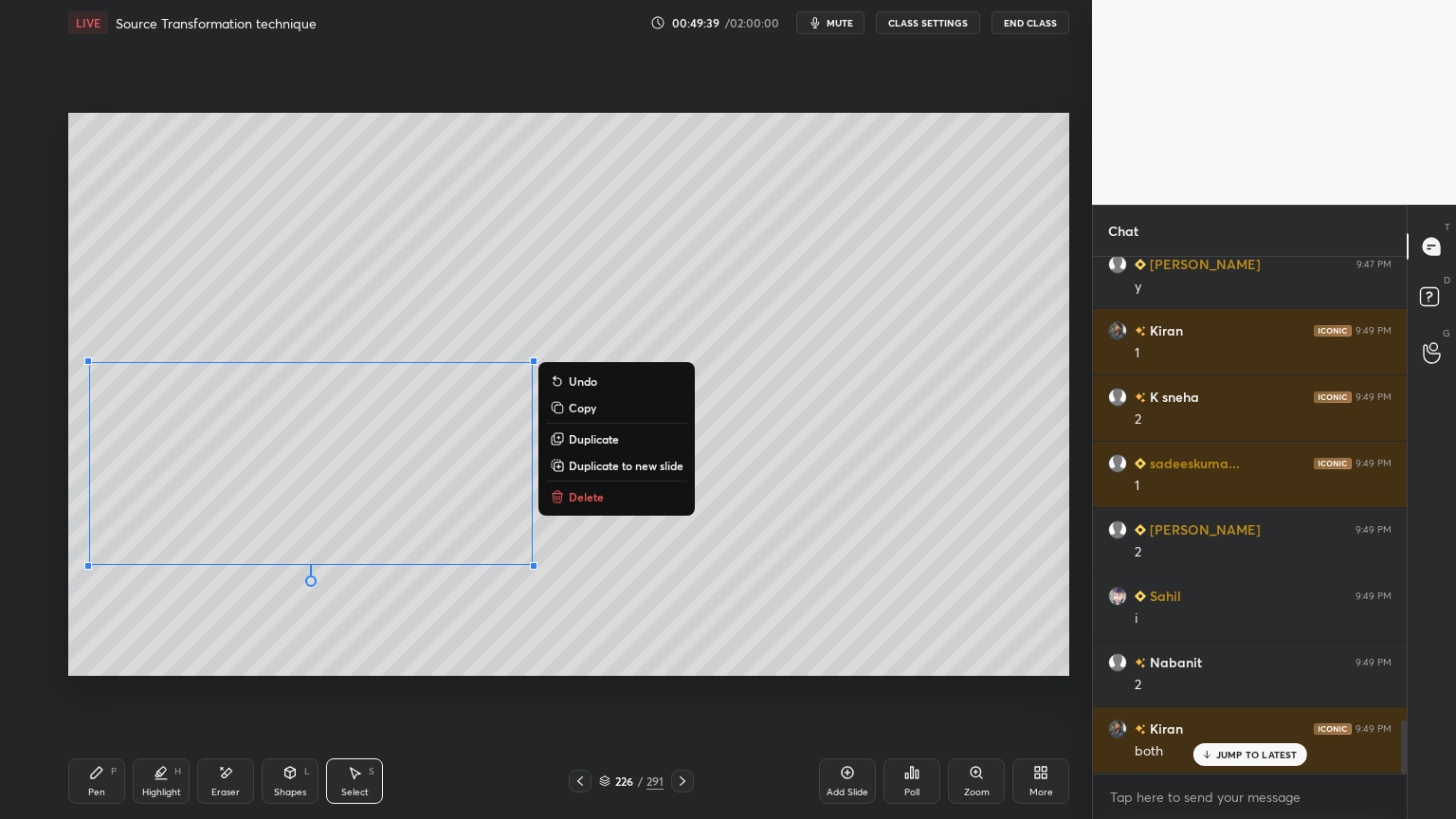 scroll, scrollTop: 4508, scrollLeft: 0, axis: vertical 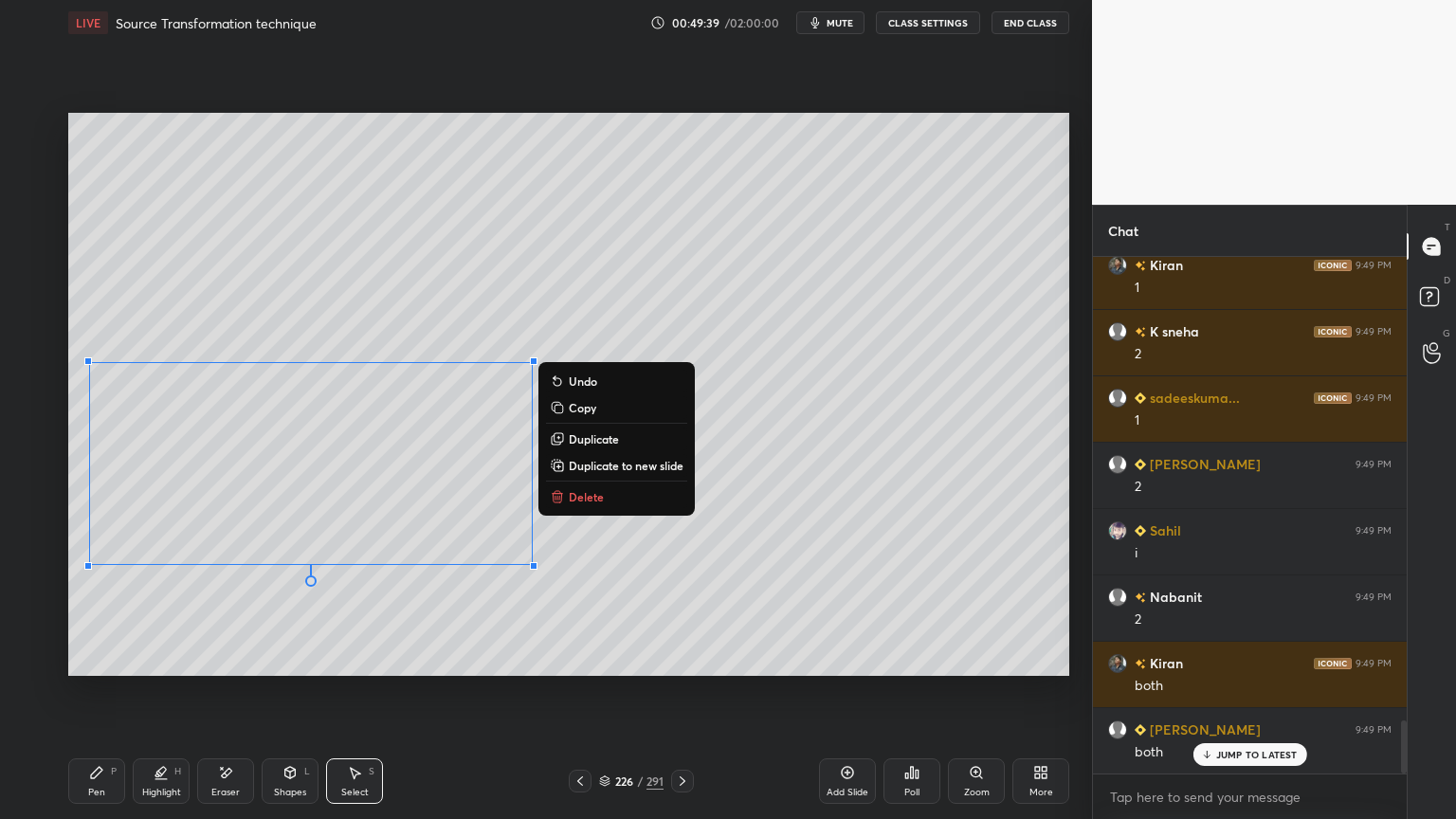 click on "0 ° Undo Copy Duplicate Duplicate to new slide Delete" at bounding box center [569, 394] 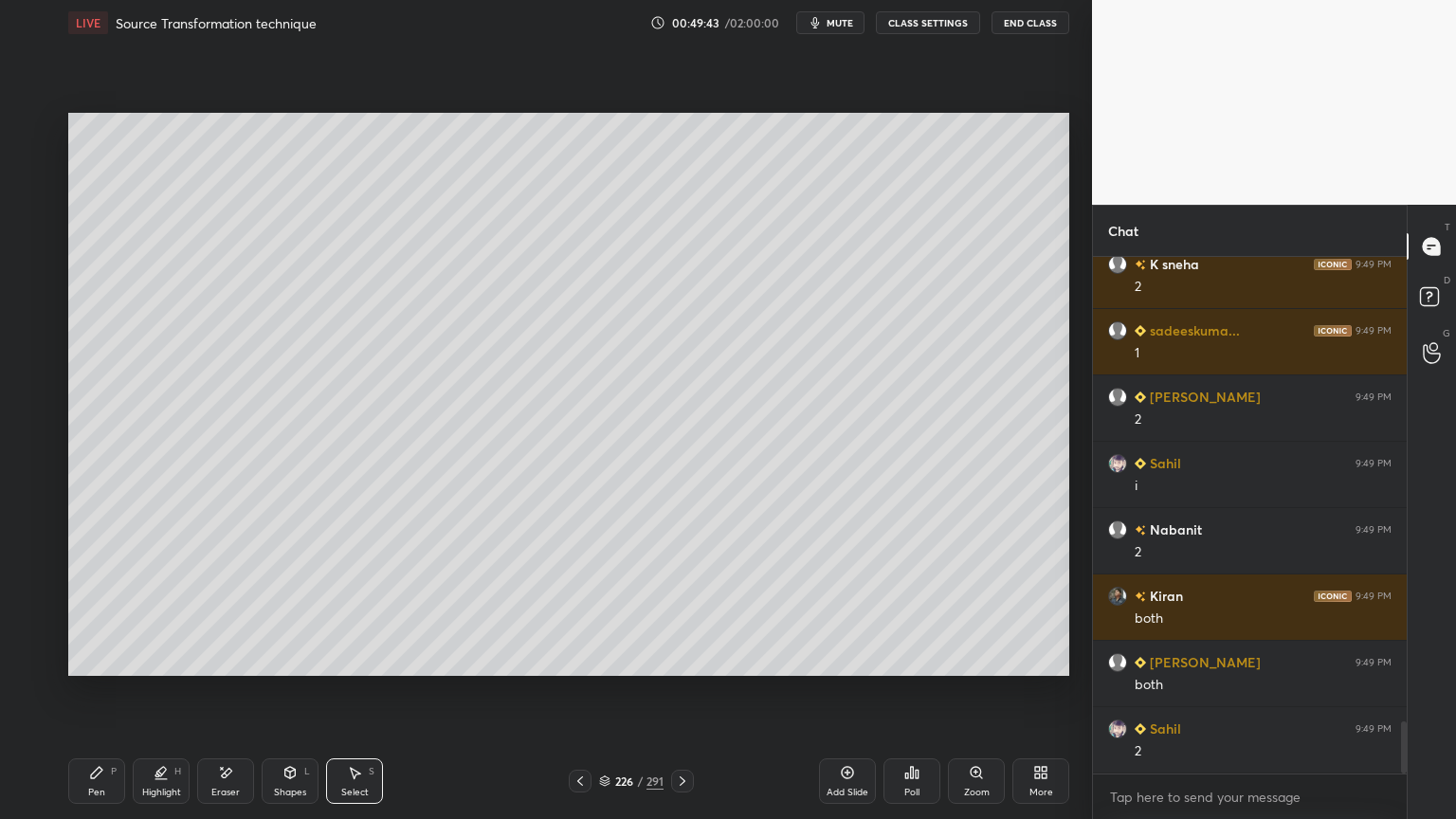 scroll, scrollTop: 4641, scrollLeft: 0, axis: vertical 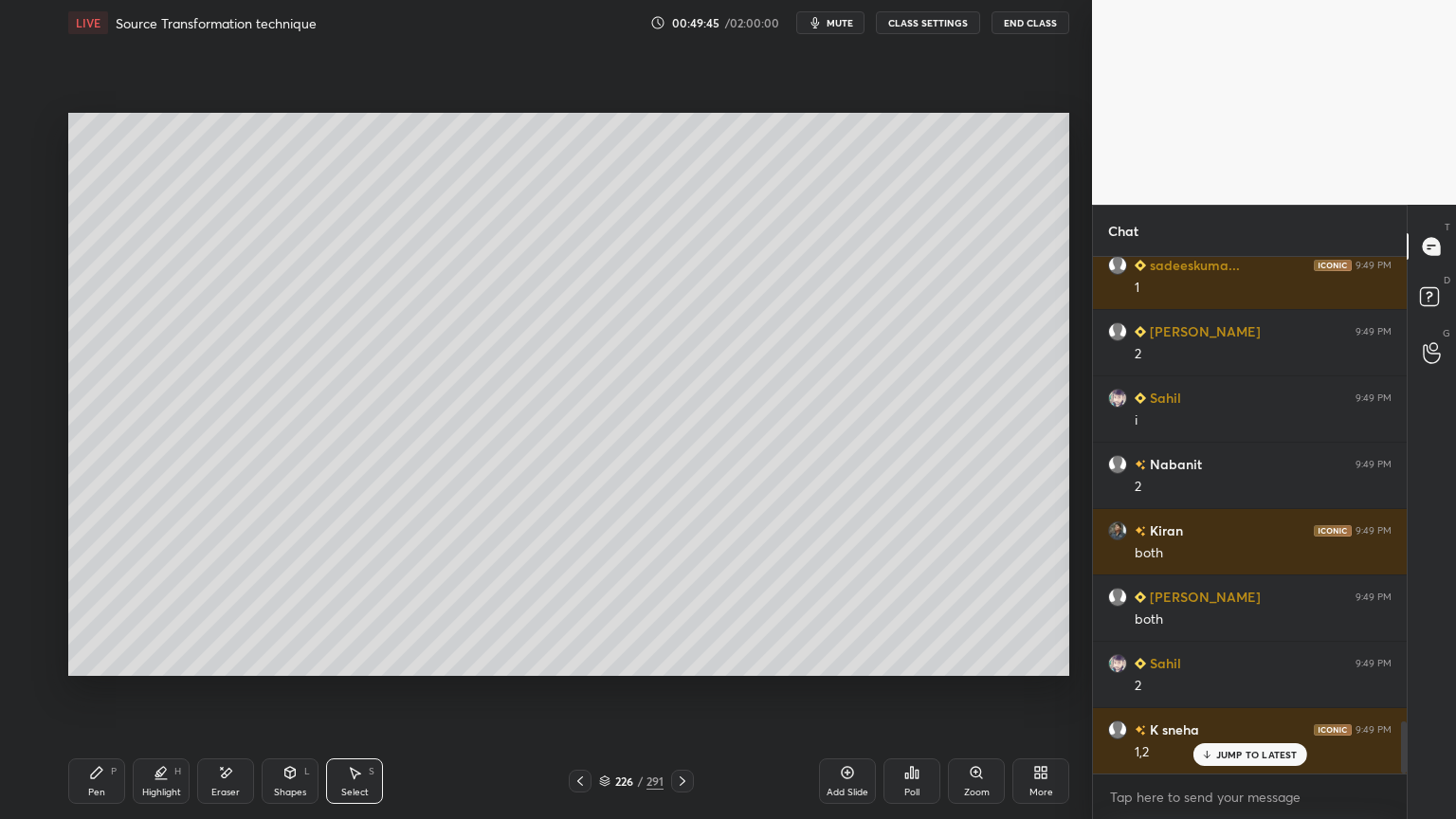 click on "Pen P" at bounding box center (97, 781) 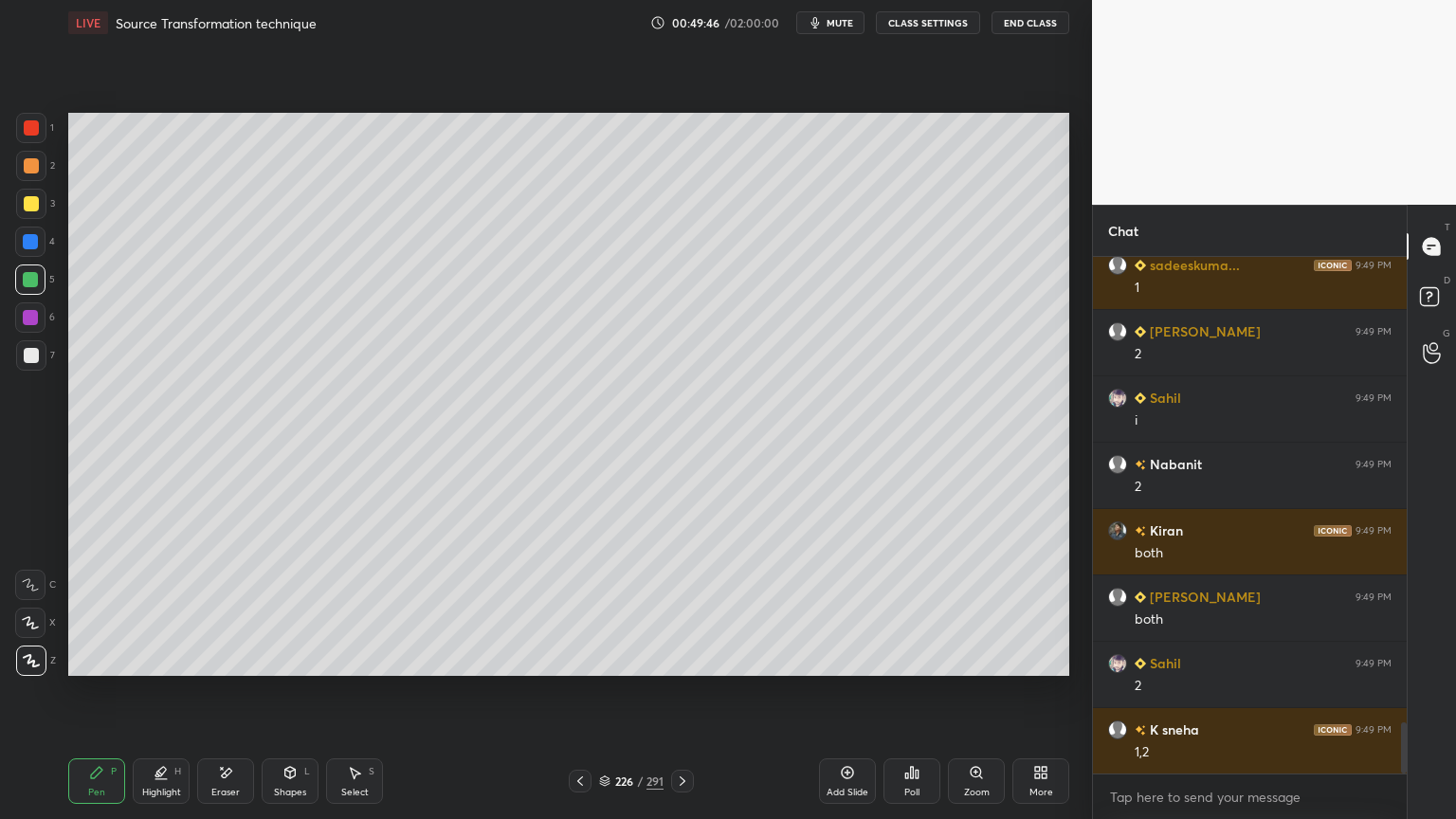 scroll, scrollTop: 4708, scrollLeft: 0, axis: vertical 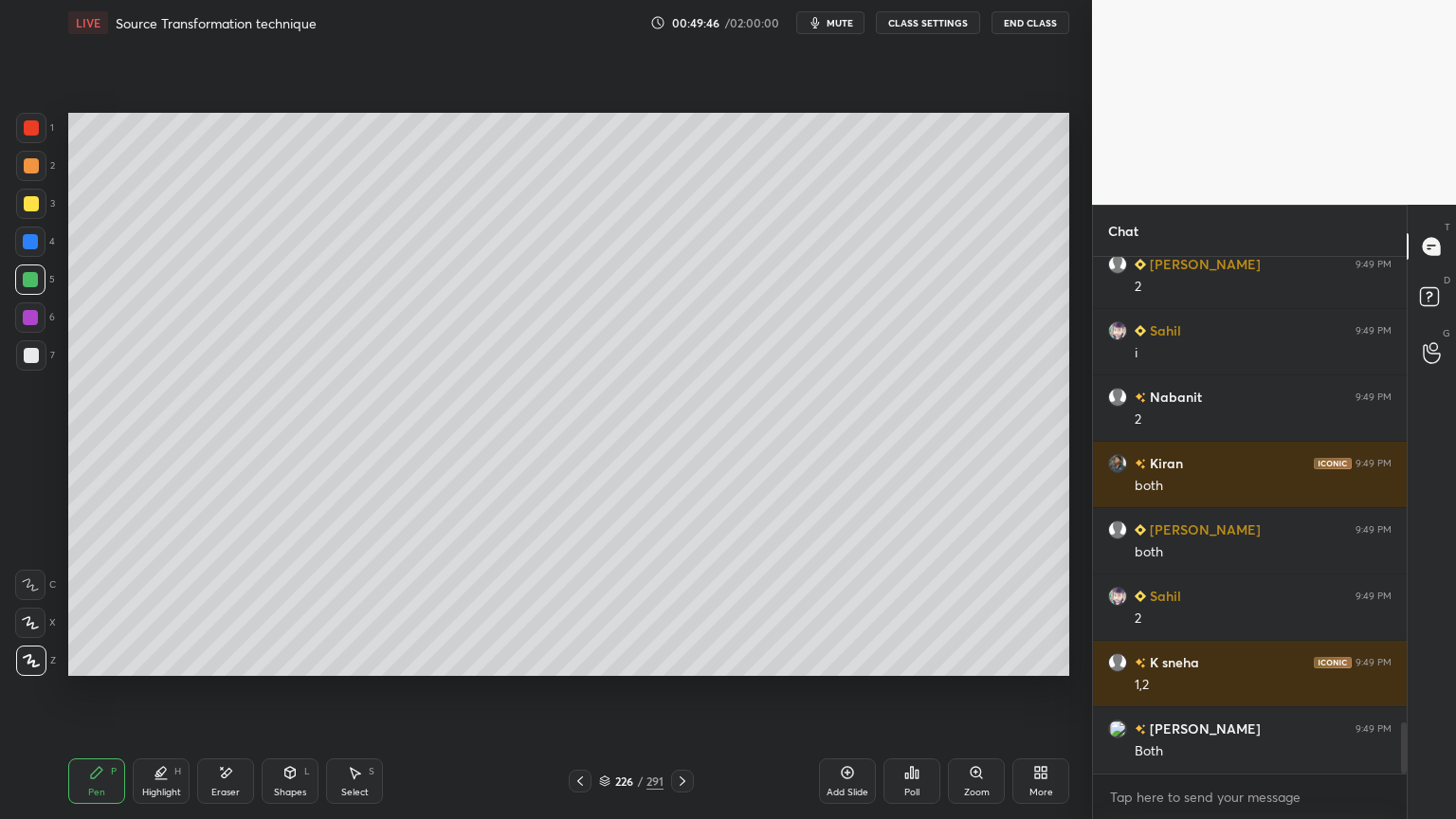 click at bounding box center [31, 204] 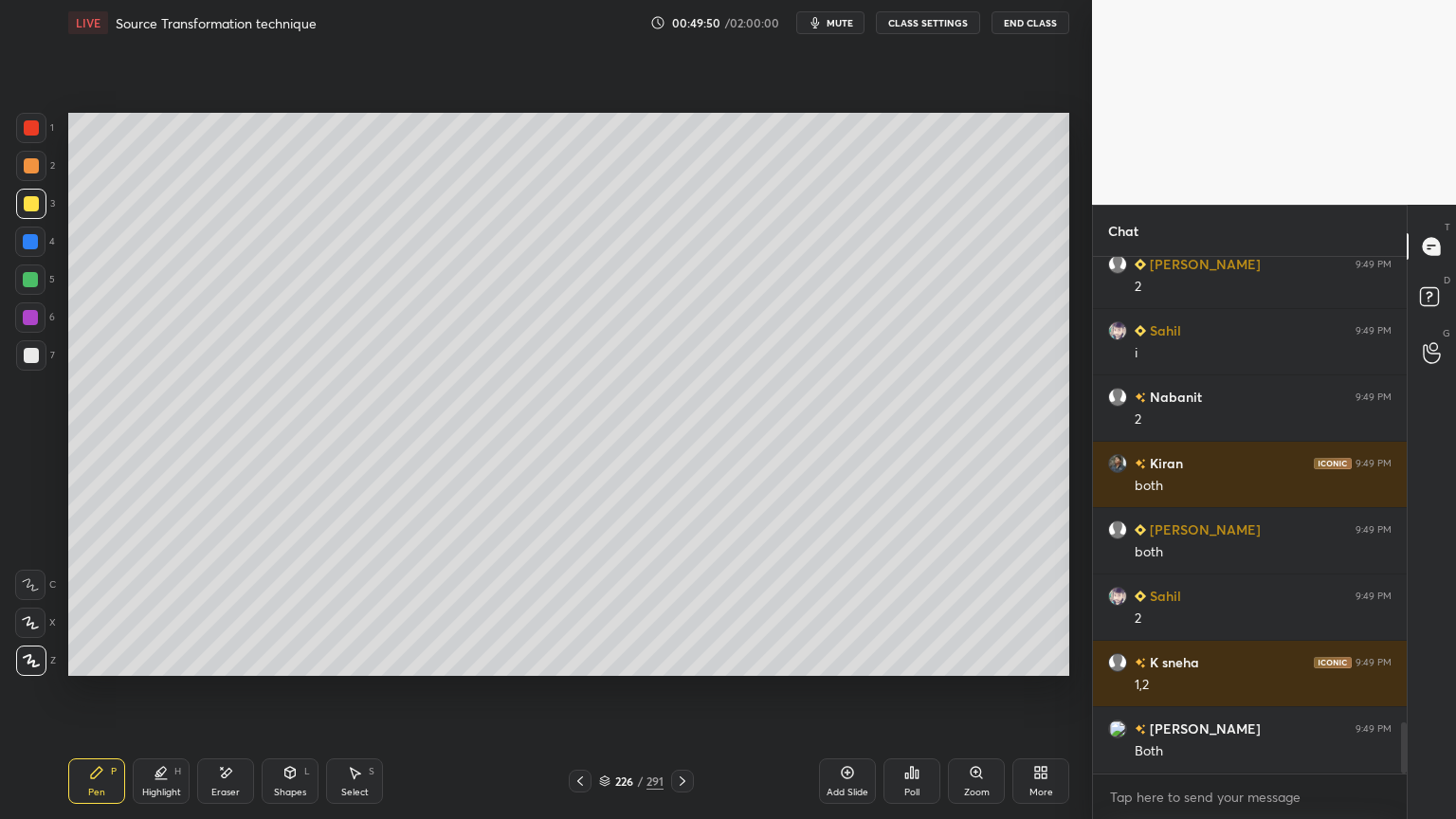 click at bounding box center (31, 355) 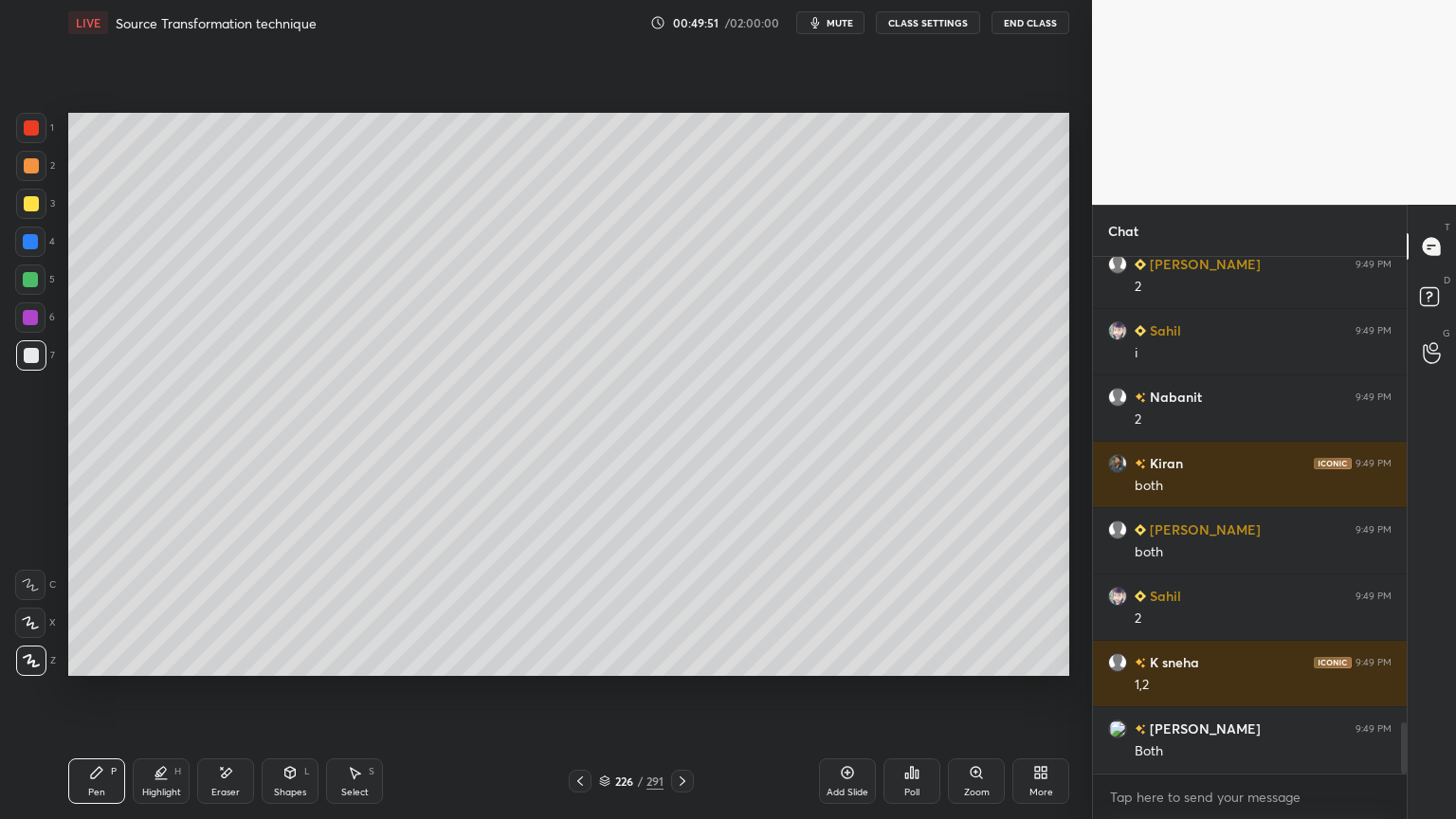 click 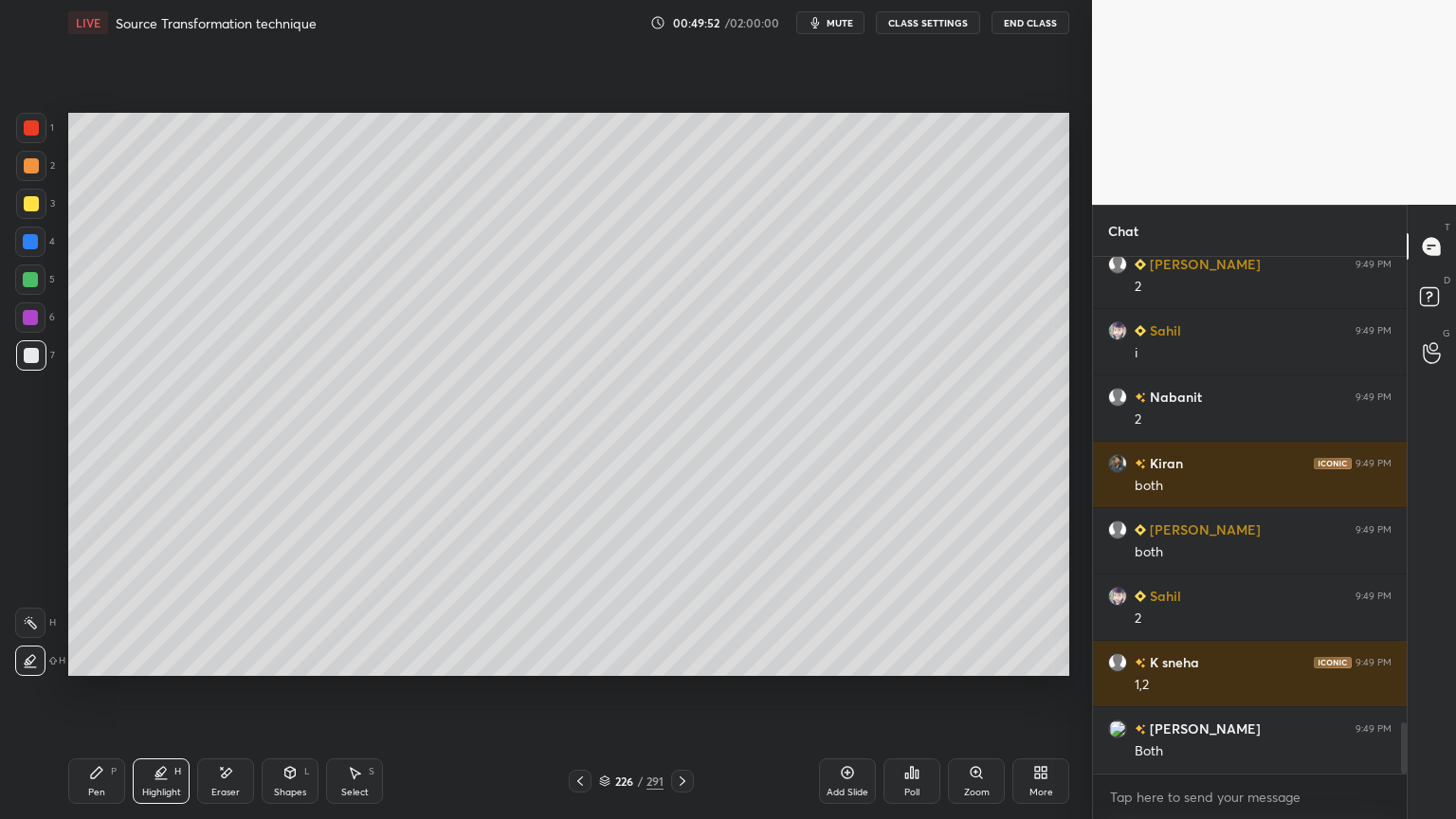 click on "Eraser" at bounding box center (226, 792) 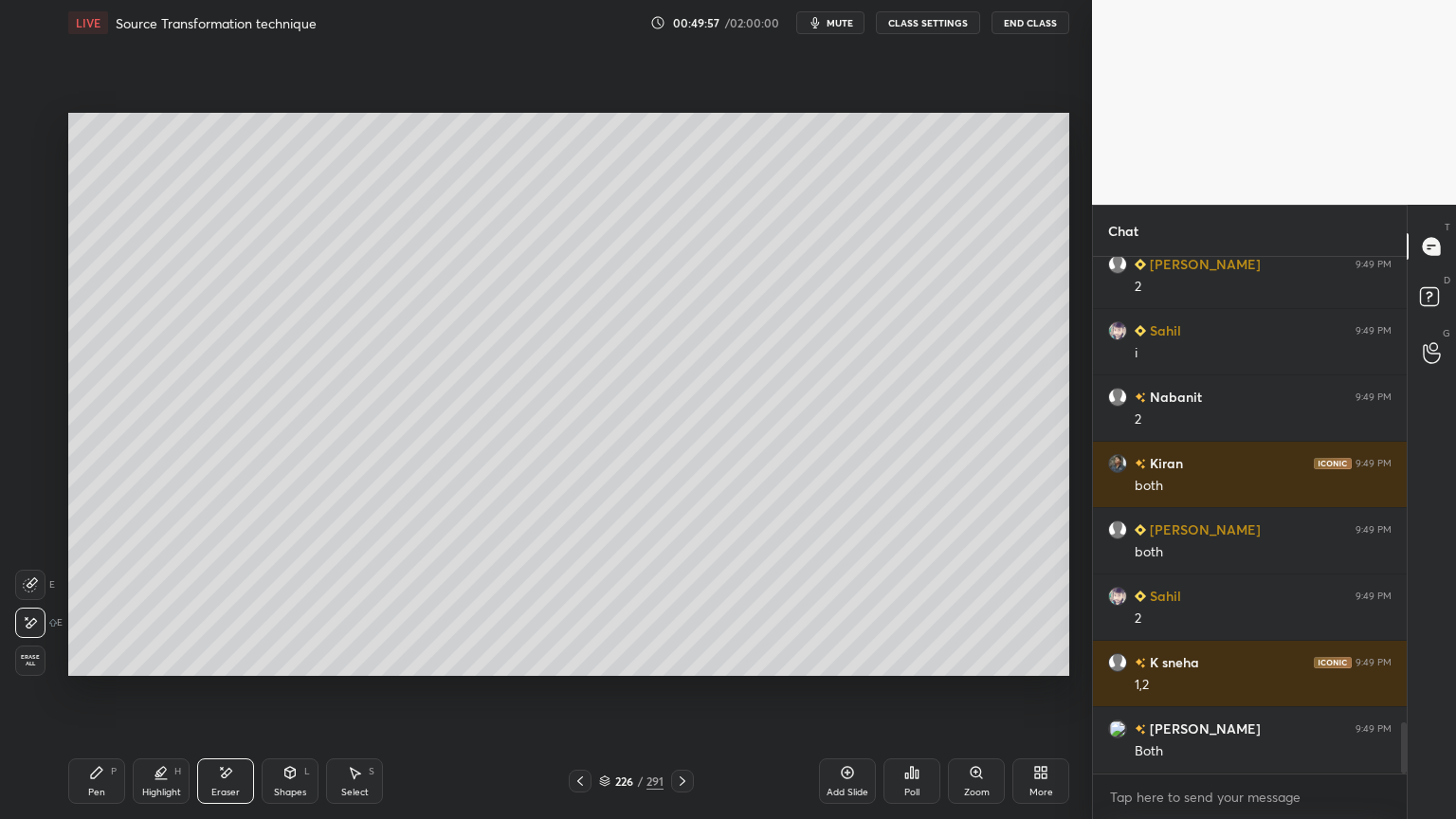 click on "Highlight H" at bounding box center [161, 781] 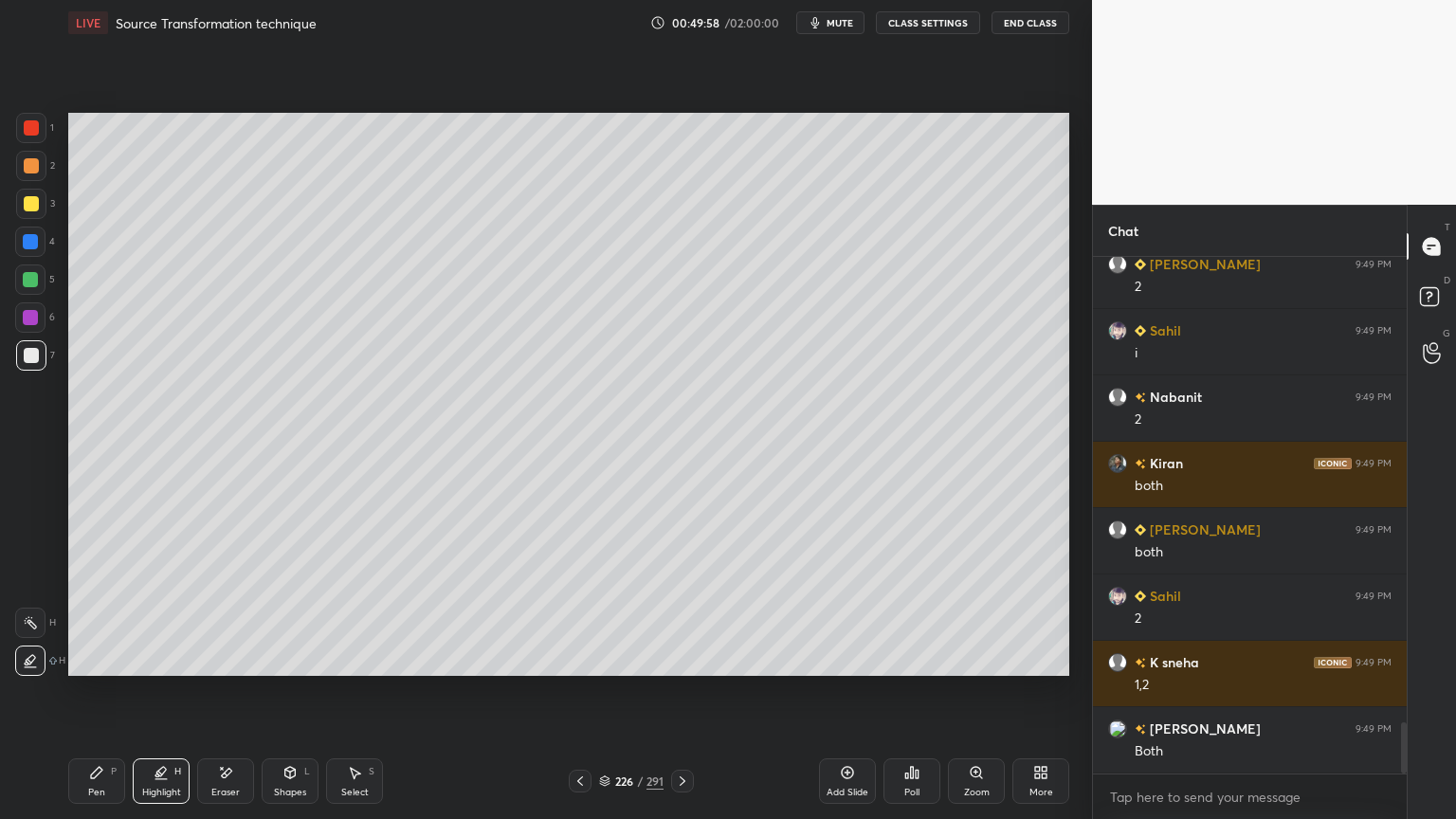 click on "2" at bounding box center [35, 170] 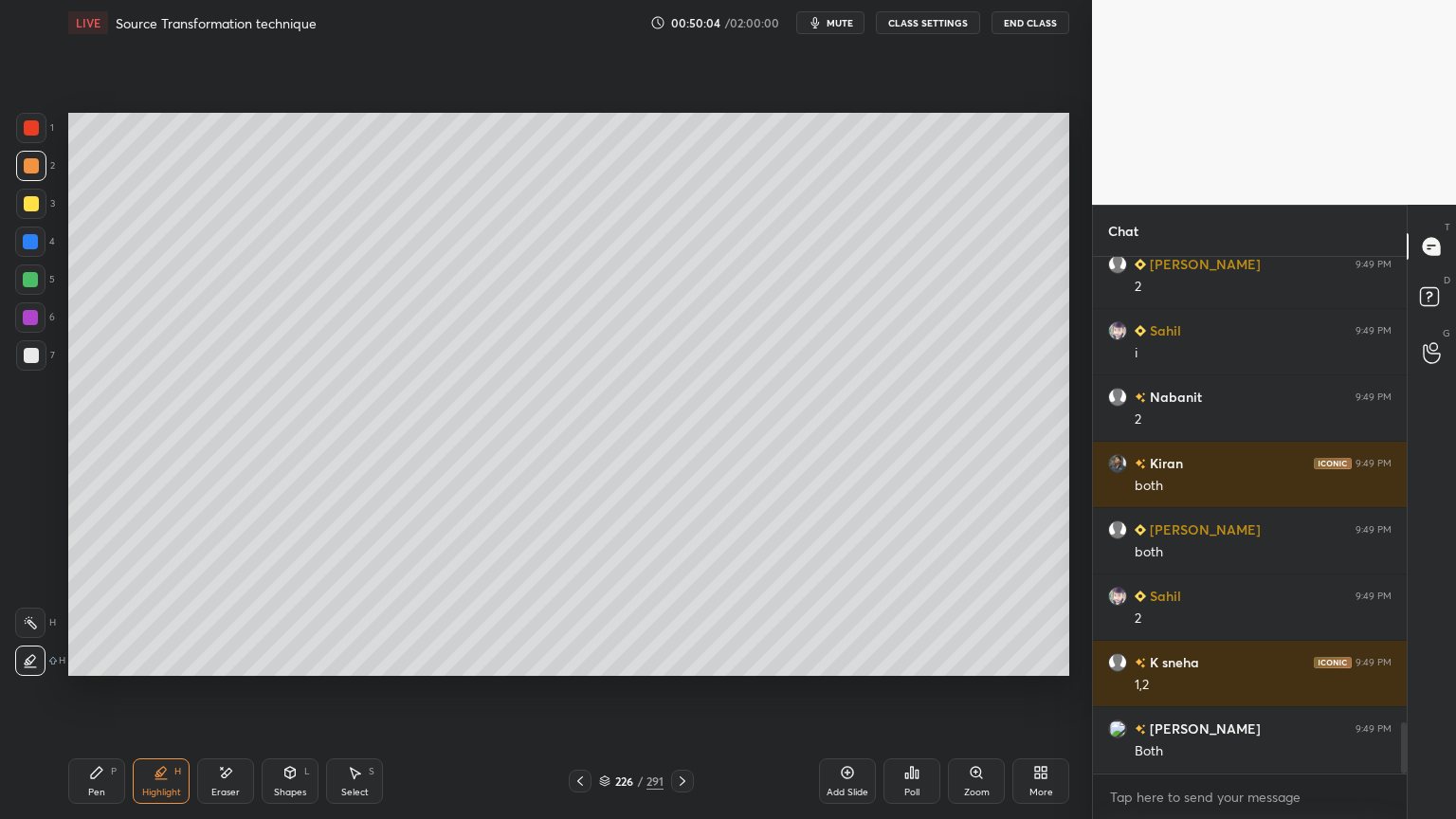 click on "Highlight" at bounding box center (161, 792) 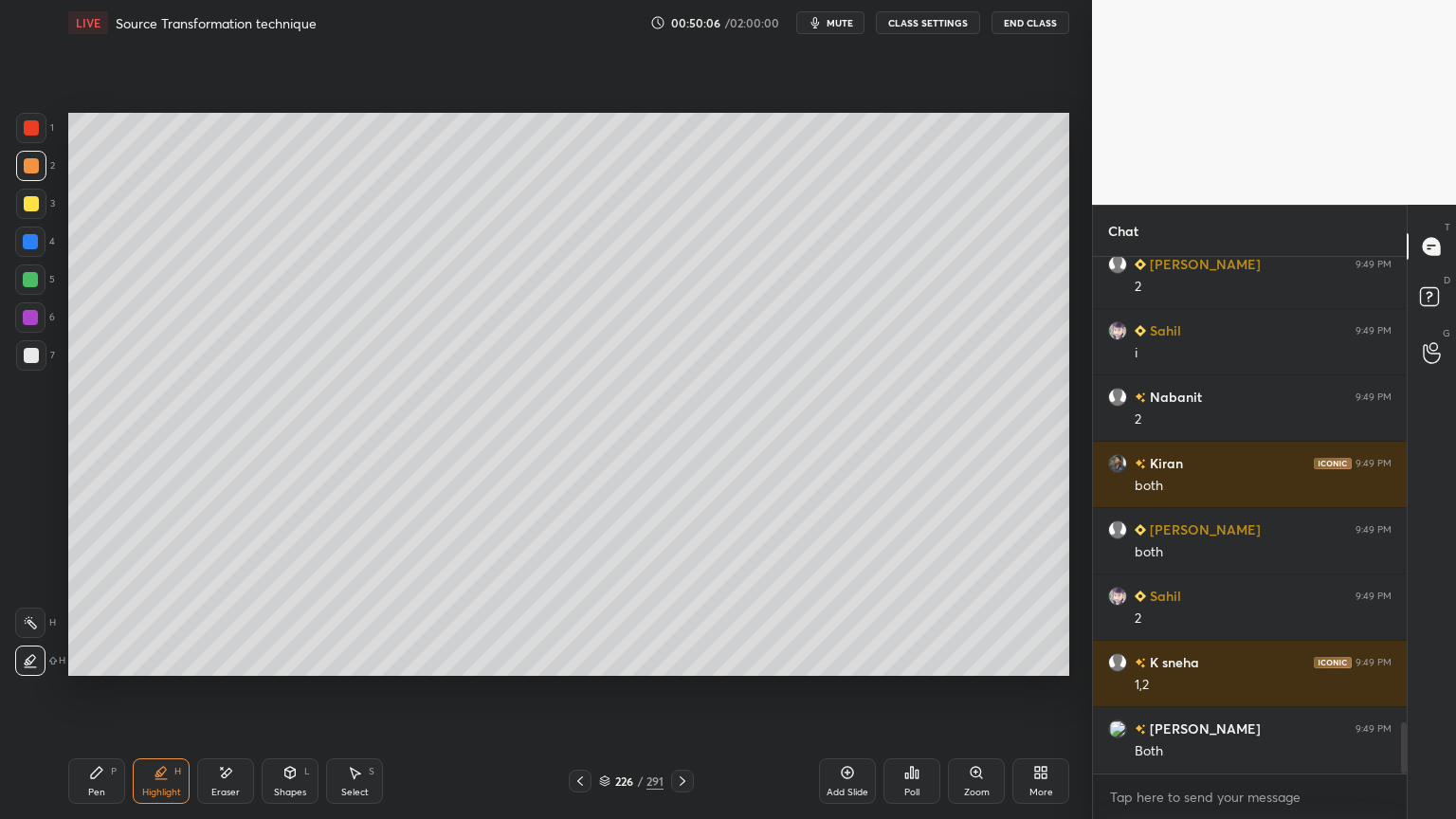 click at bounding box center (30, 623) 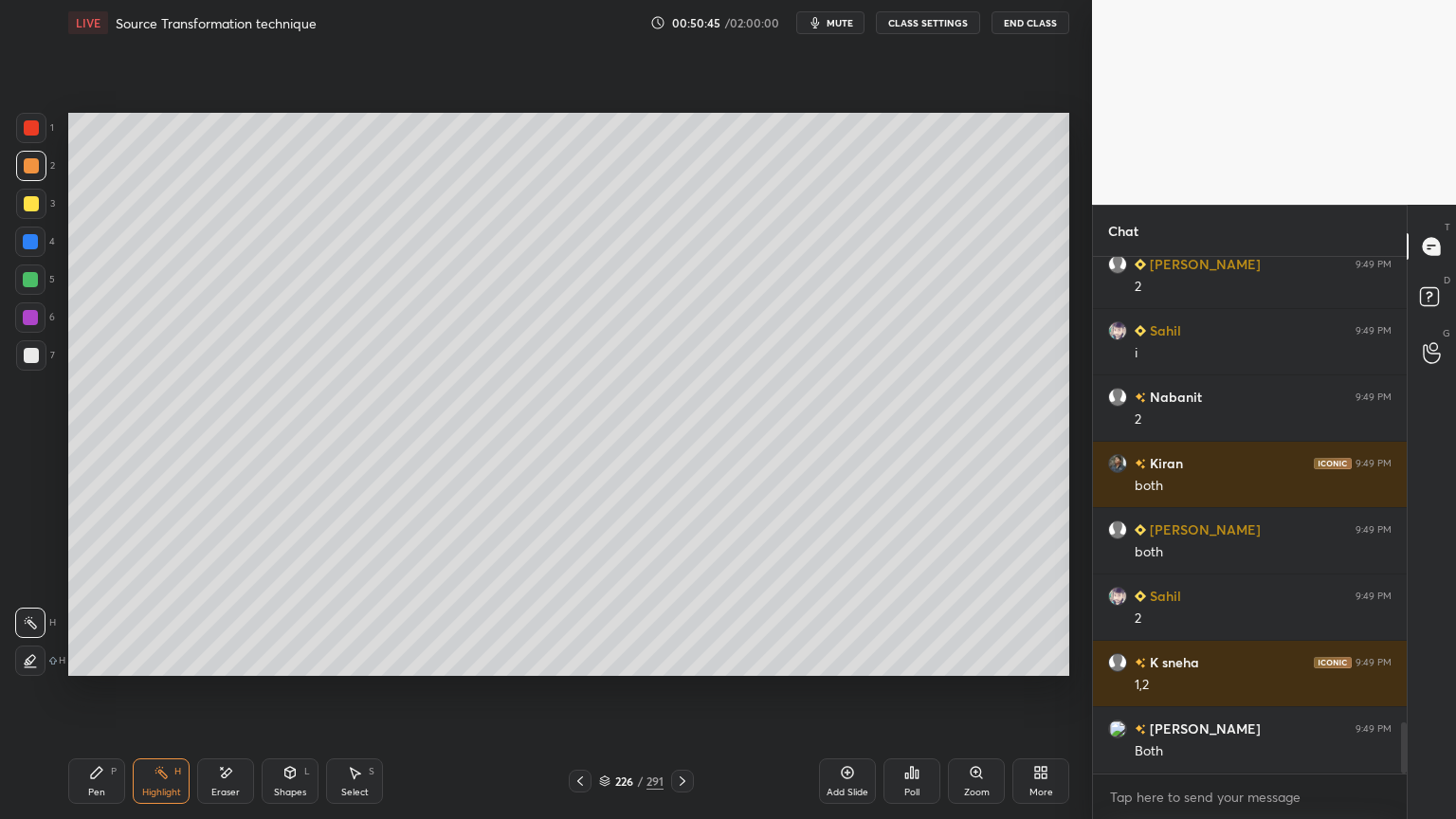 click at bounding box center (31, 204) 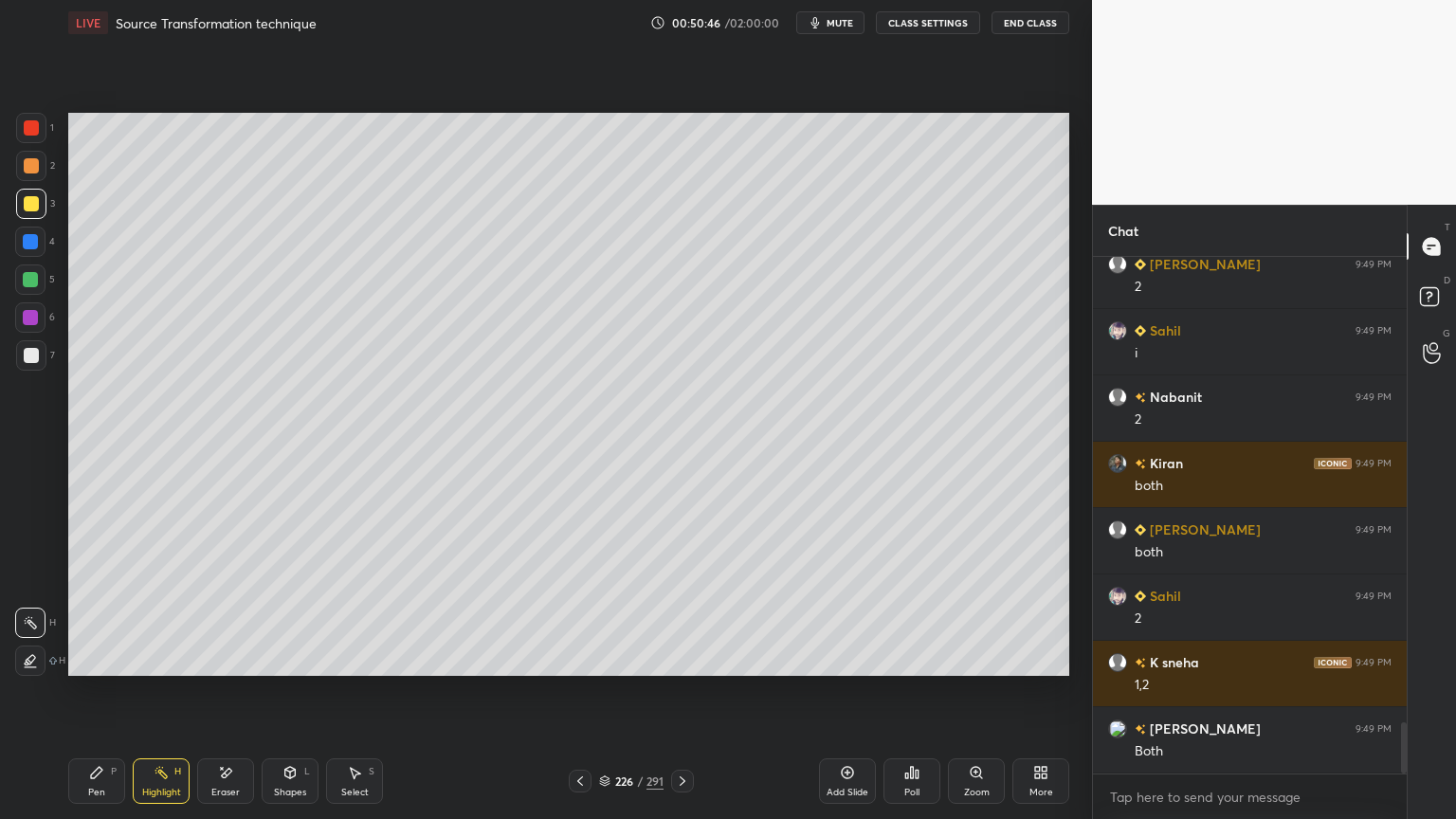 click on "Pen P" at bounding box center [97, 781] 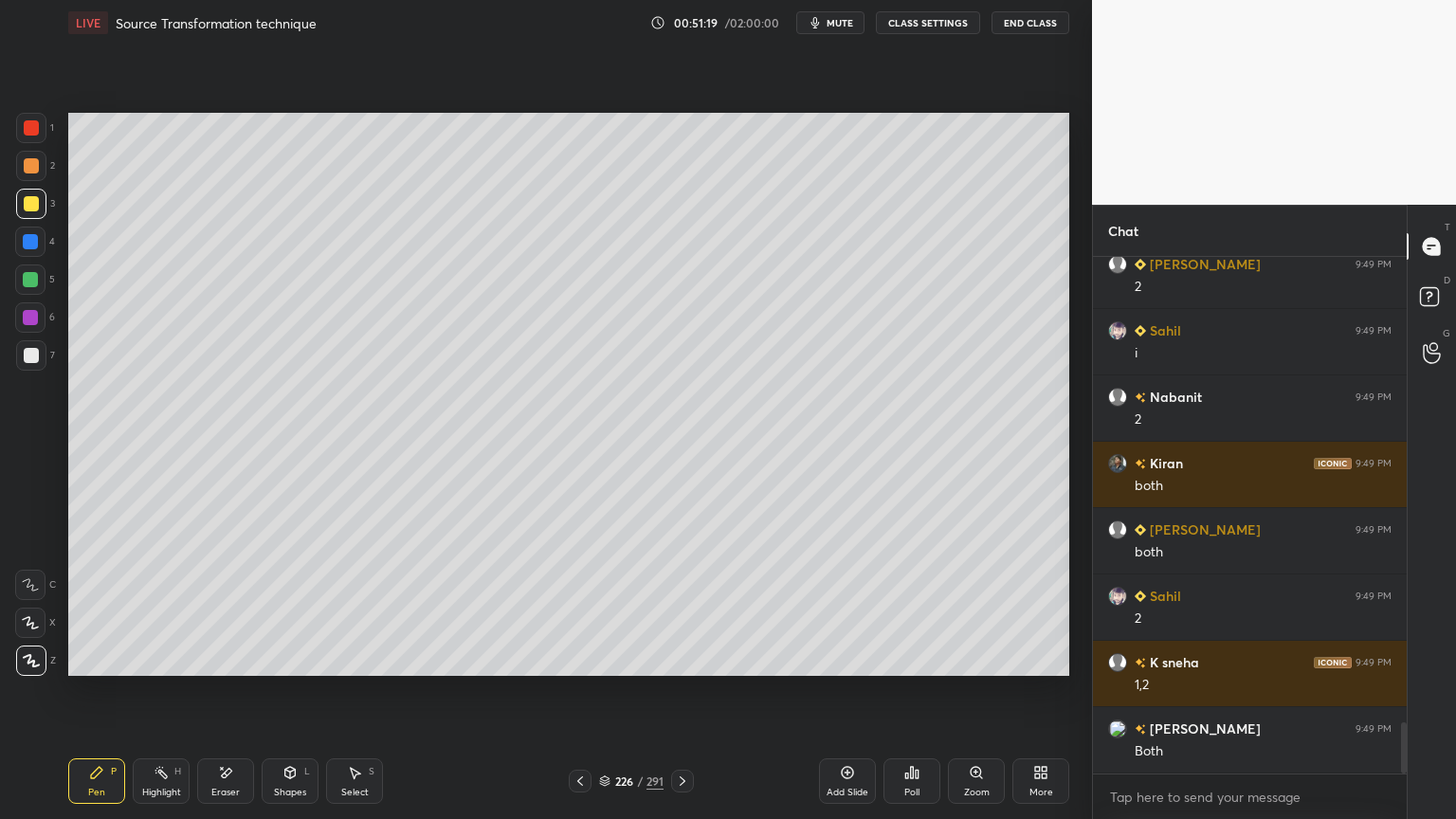 scroll, scrollTop: 4774, scrollLeft: 0, axis: vertical 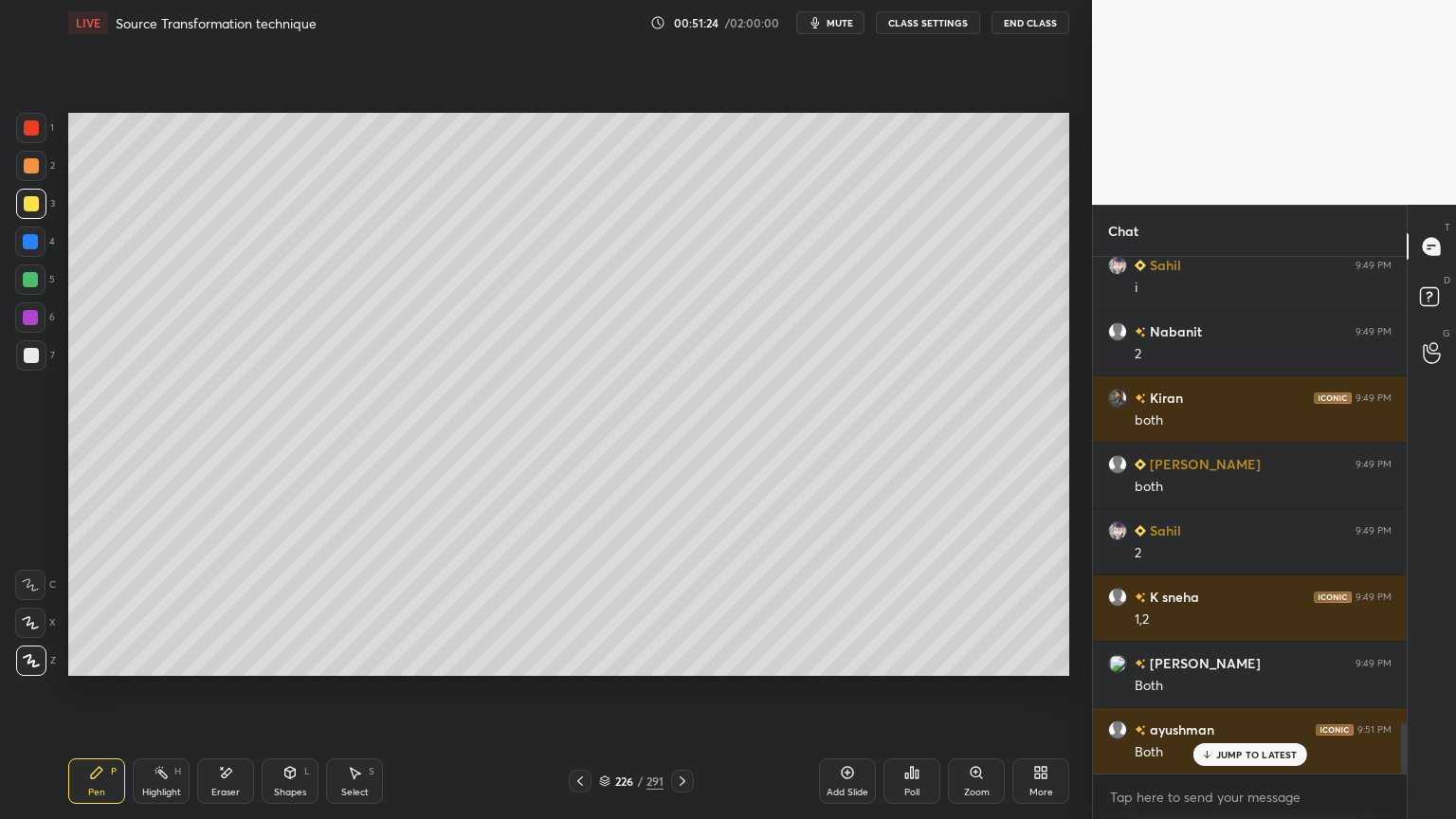 click on "Highlight H" at bounding box center (161, 781) 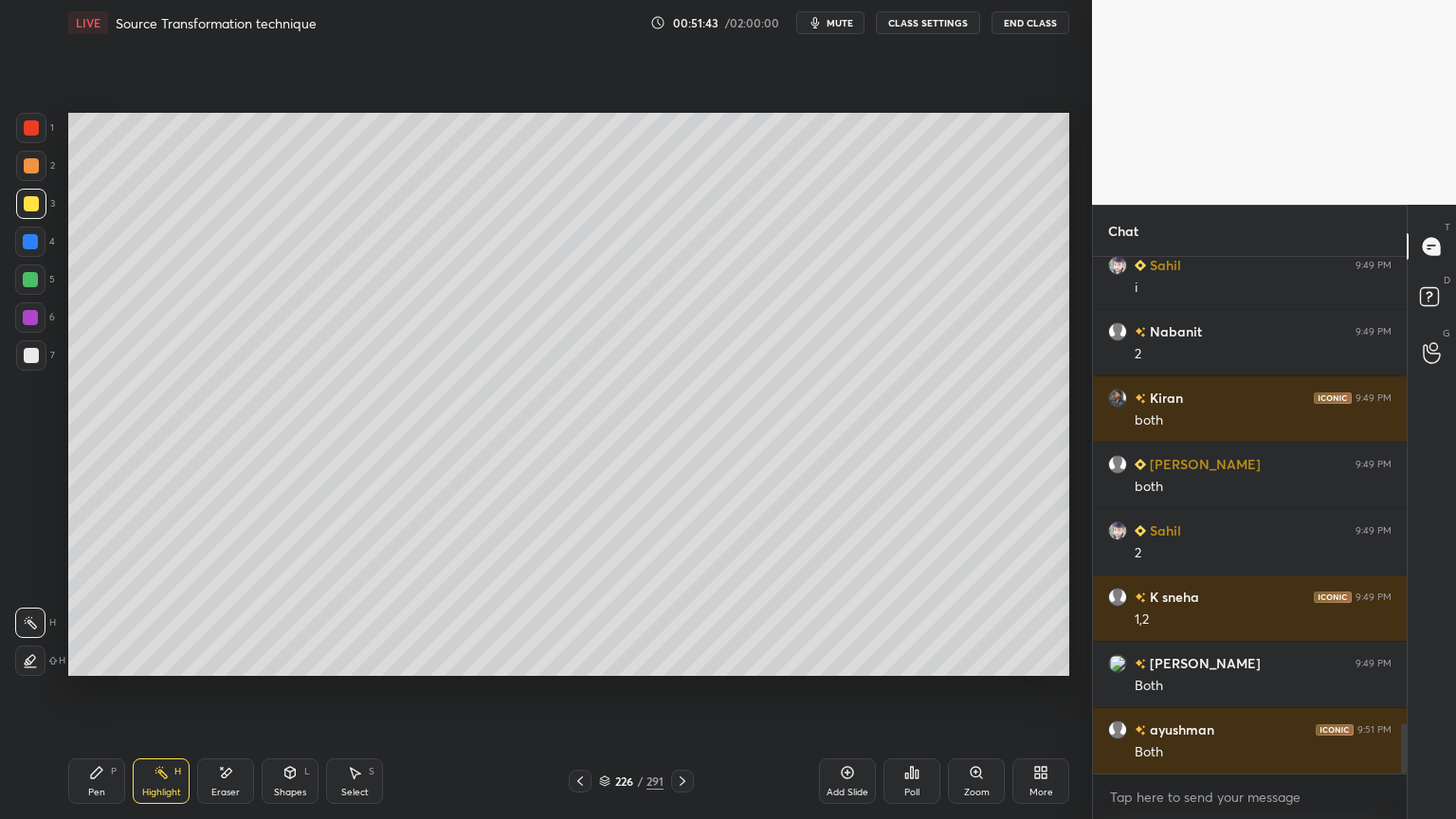 scroll, scrollTop: 4841, scrollLeft: 0, axis: vertical 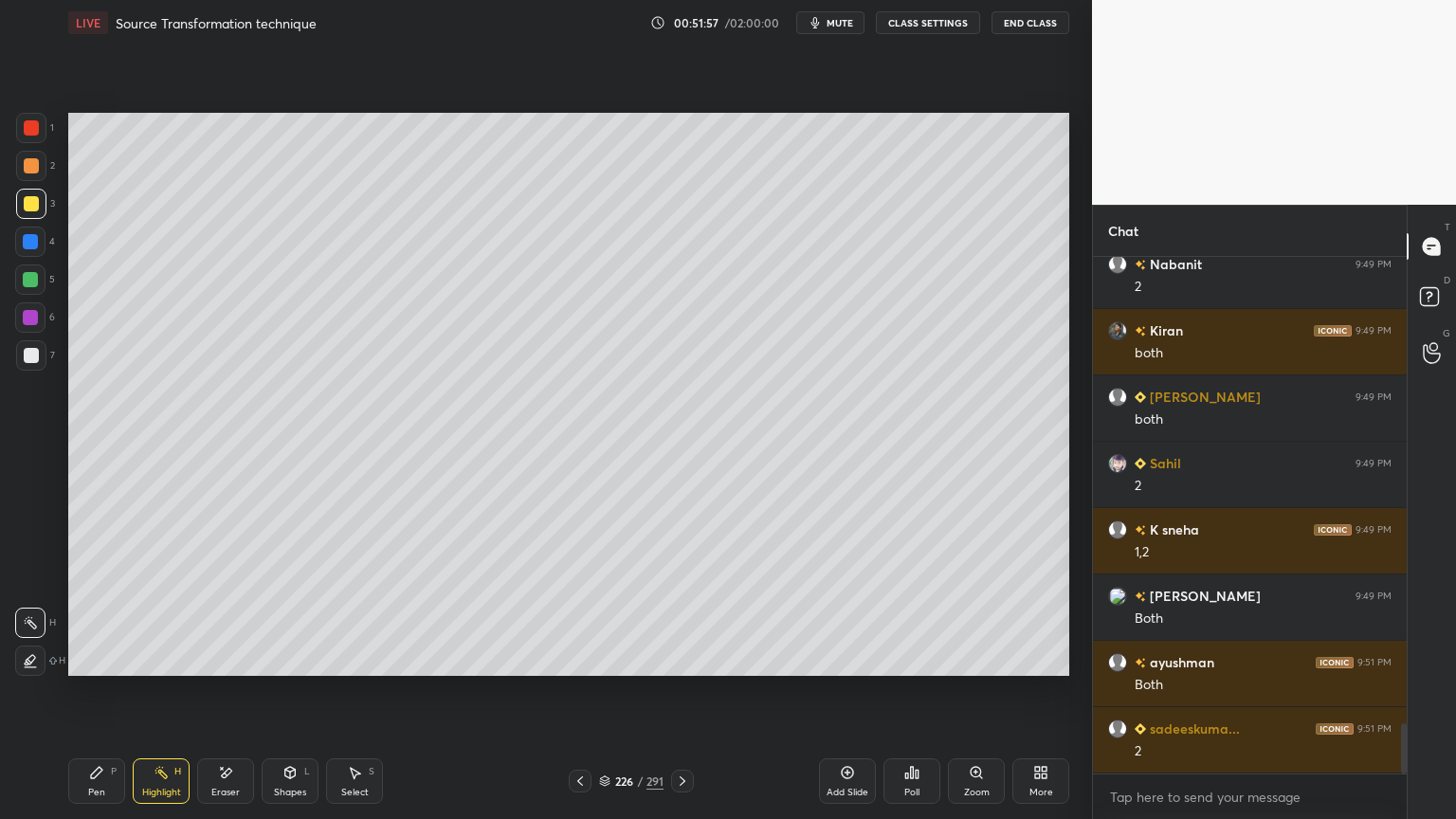 click at bounding box center (30, 280) 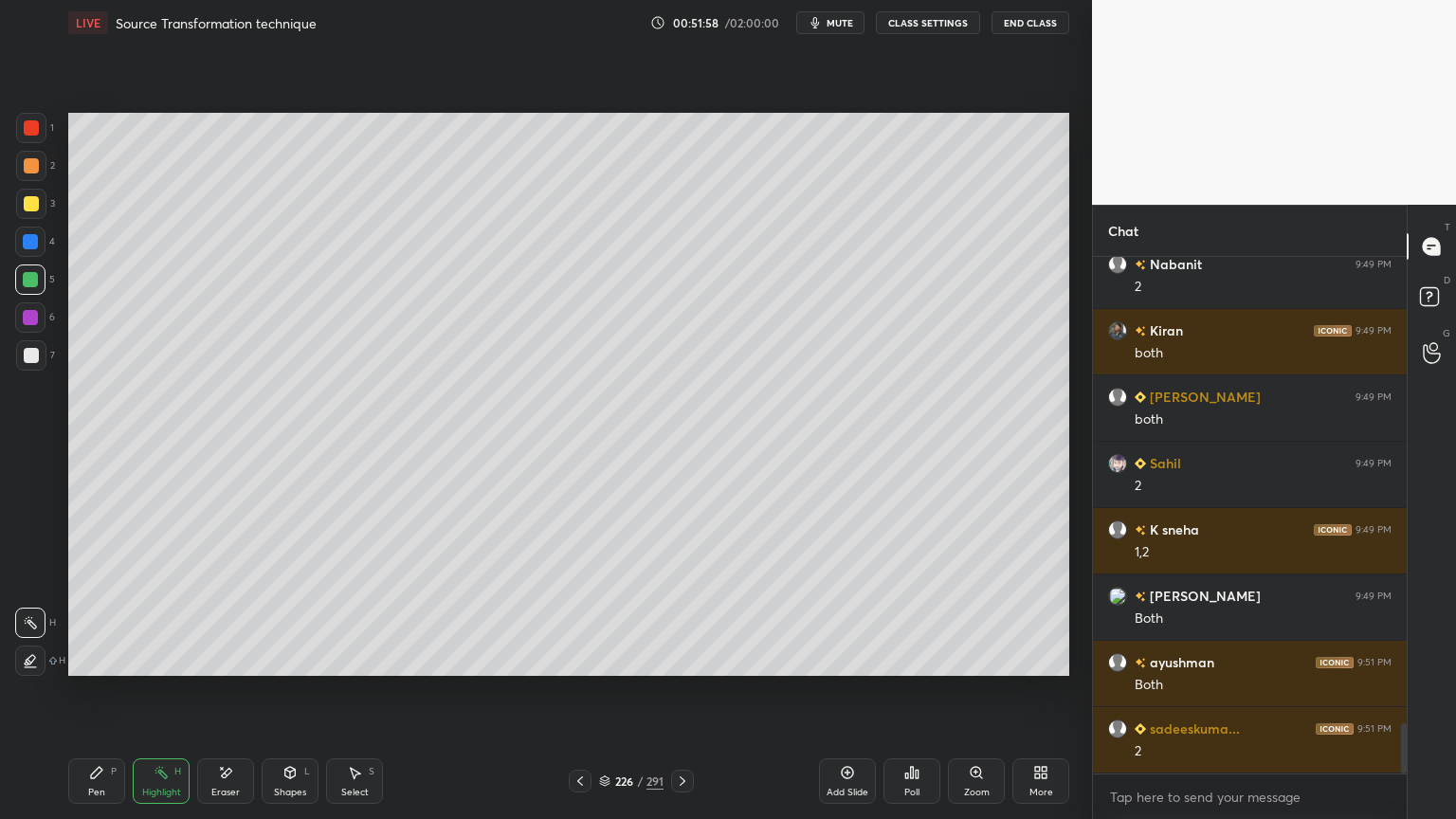 click 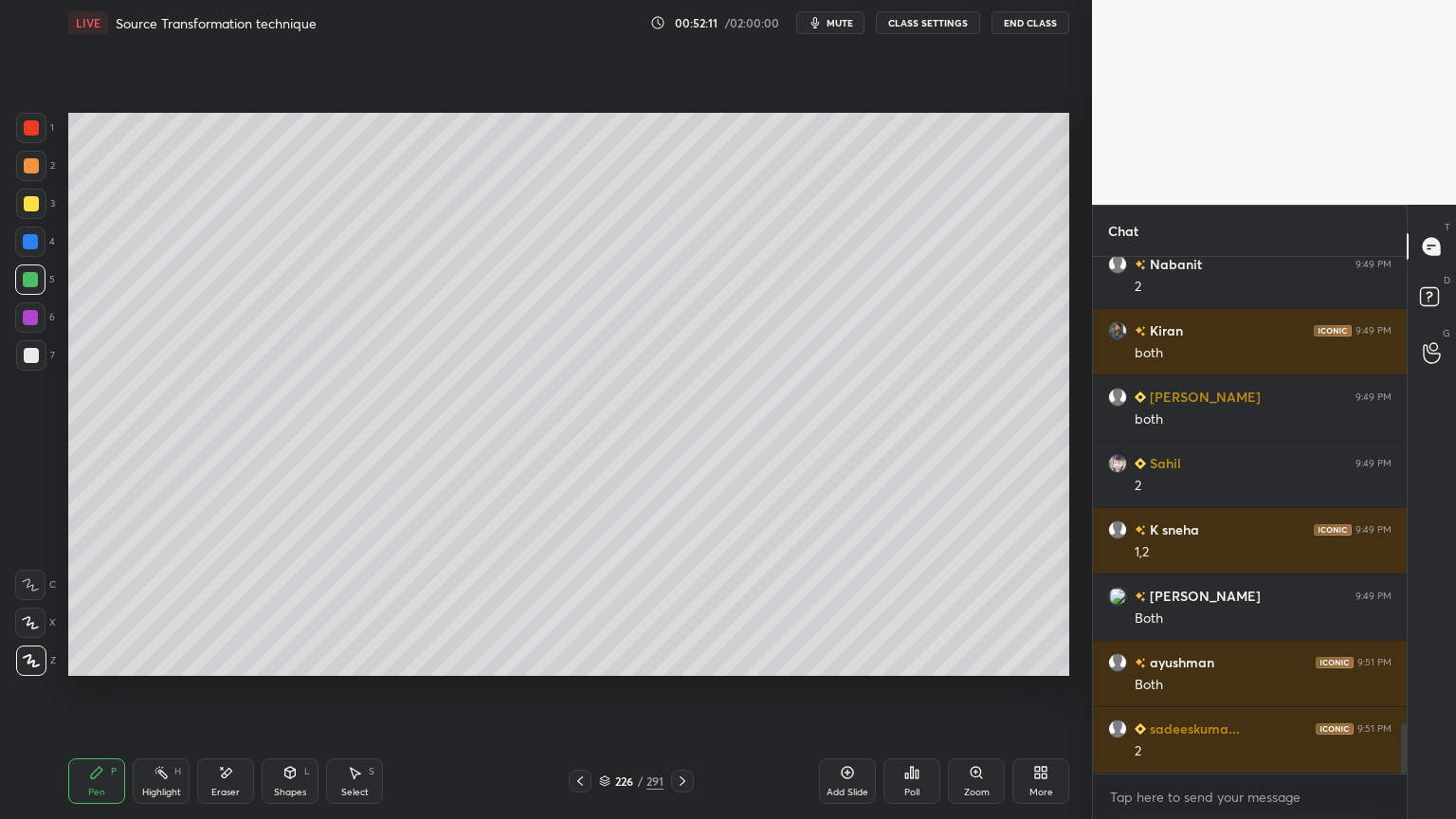 click on "Highlight H" at bounding box center (161, 781) 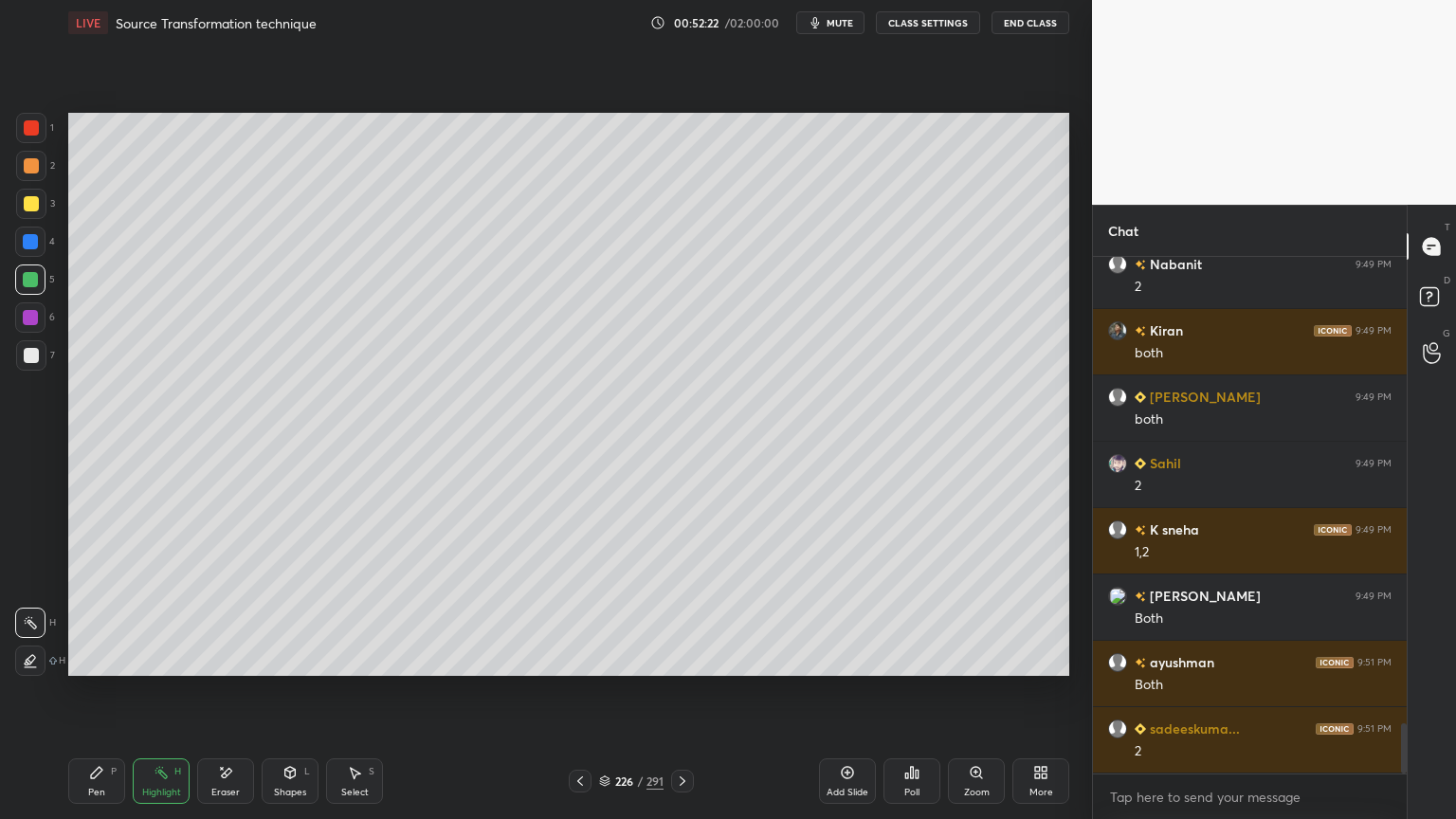 scroll, scrollTop: 4906, scrollLeft: 0, axis: vertical 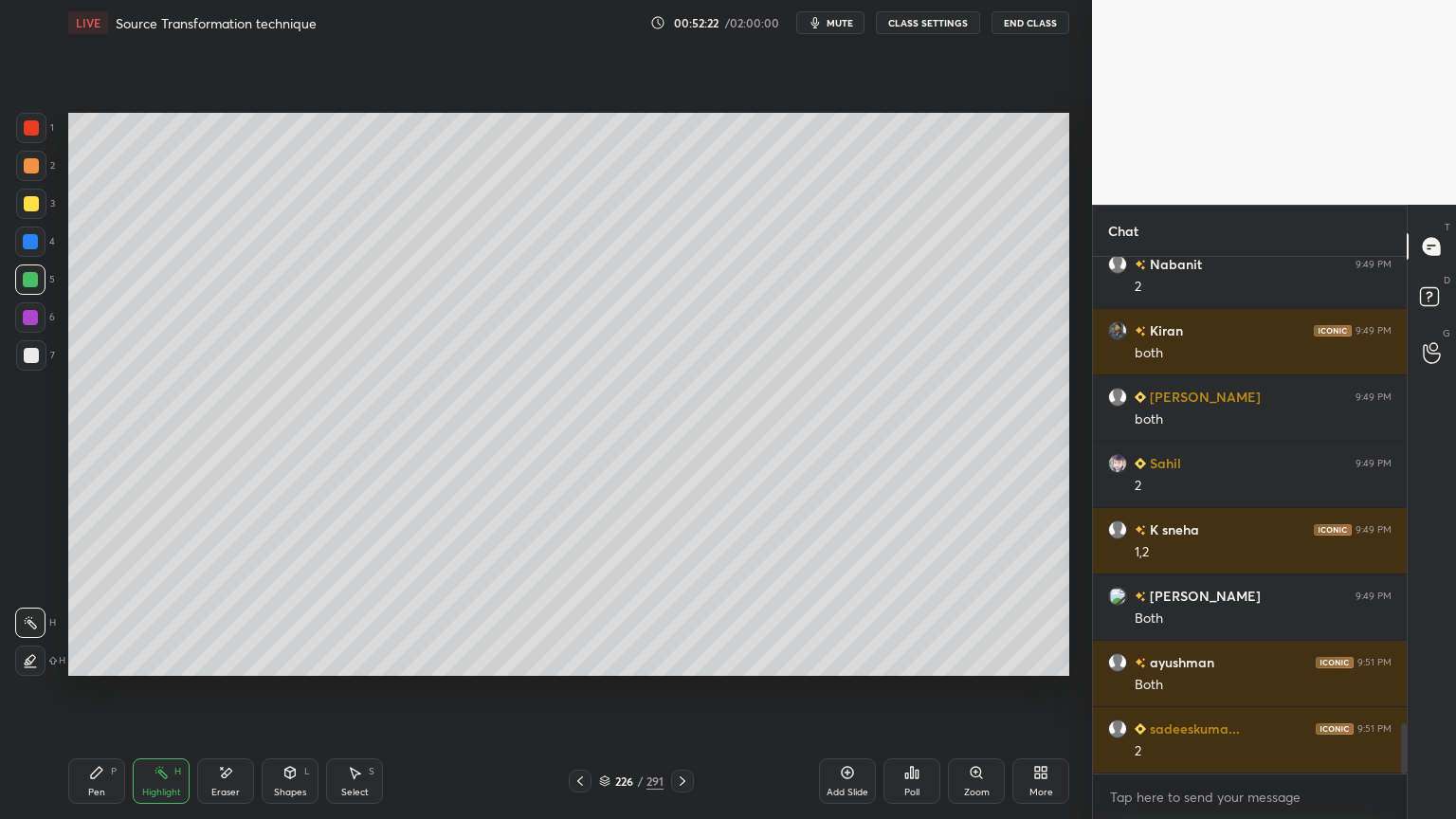 click on "Pen P" at bounding box center (97, 781) 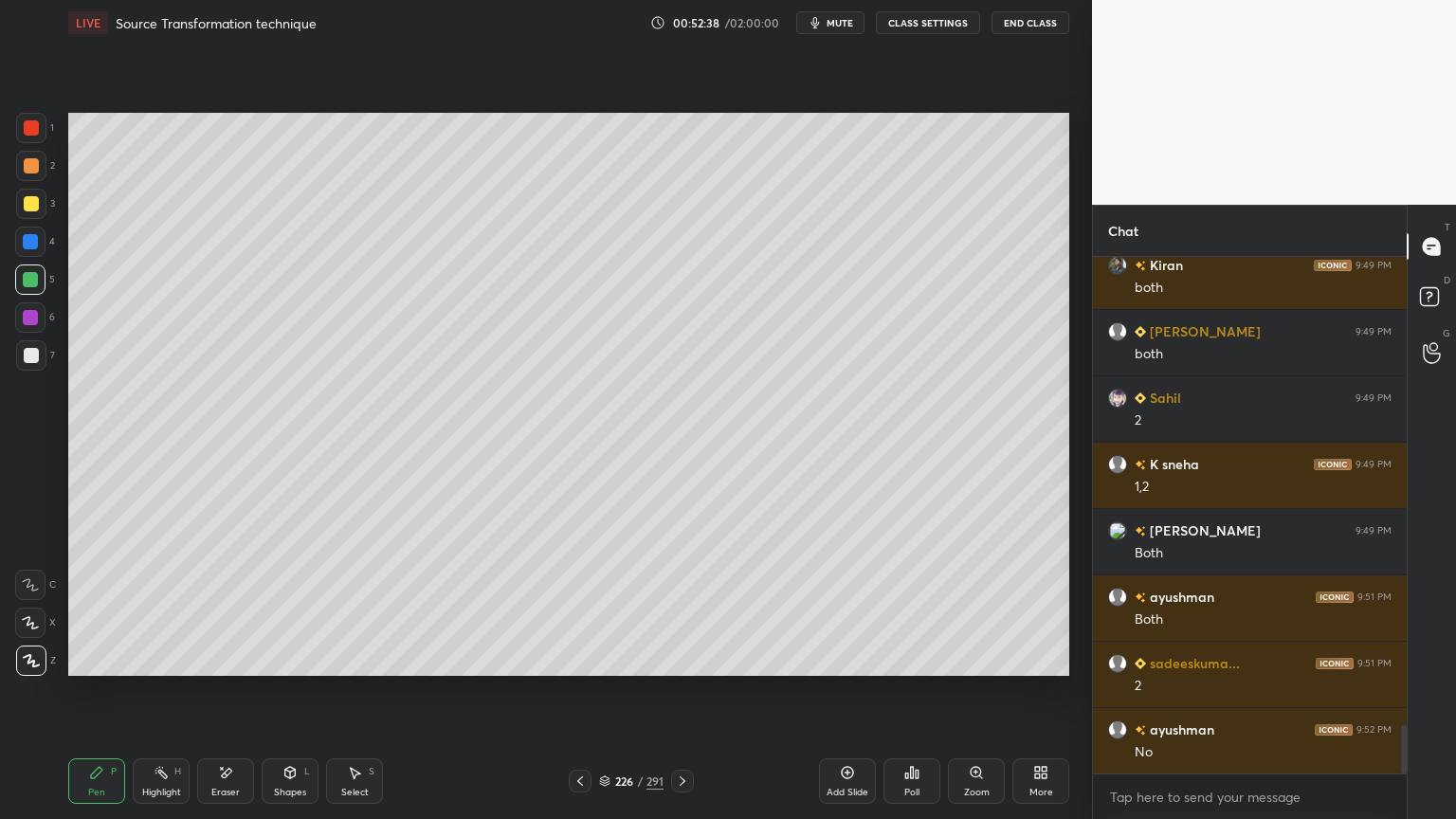 scroll, scrollTop: 4974, scrollLeft: 0, axis: vertical 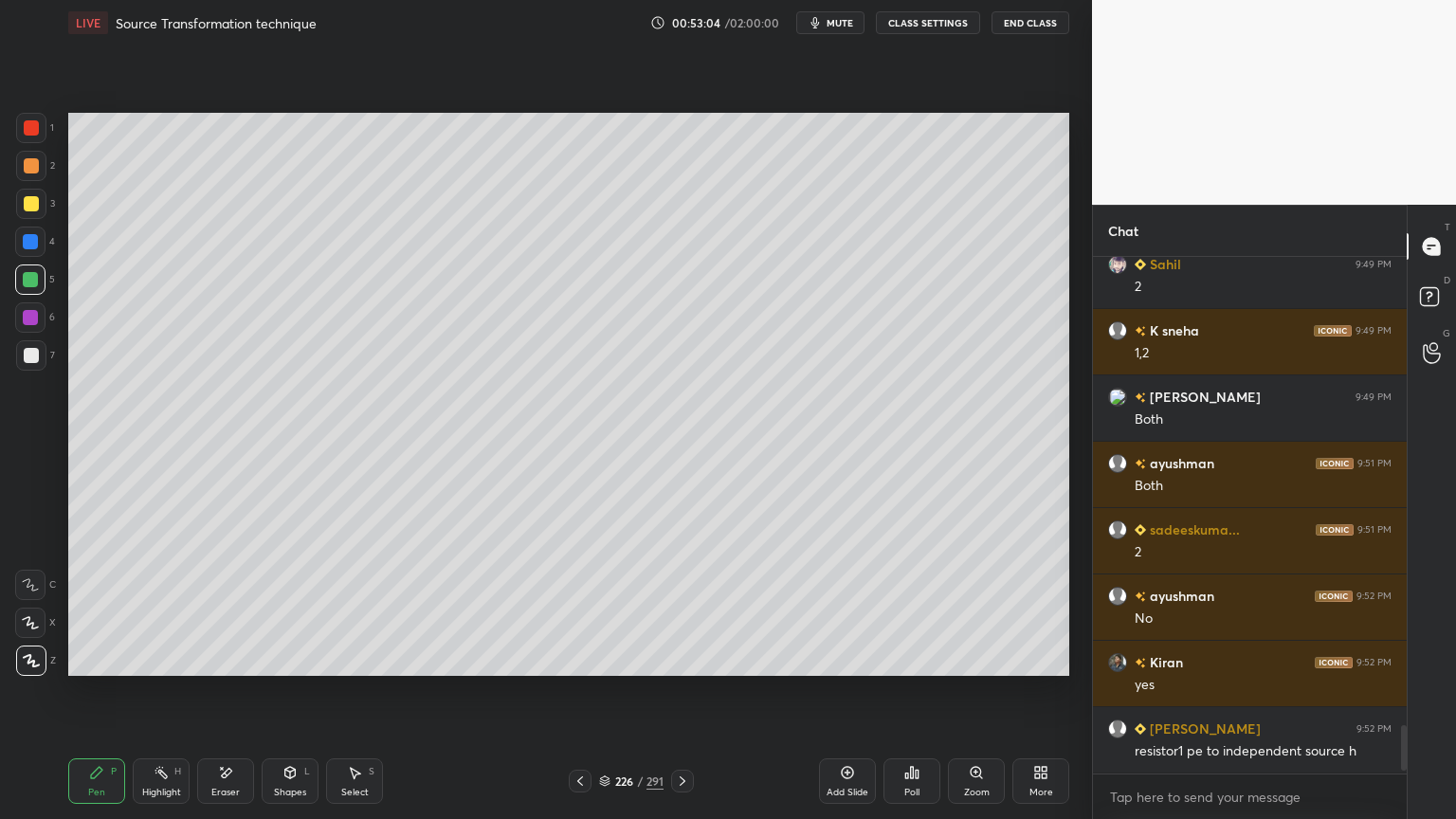 click at bounding box center (31, 355) 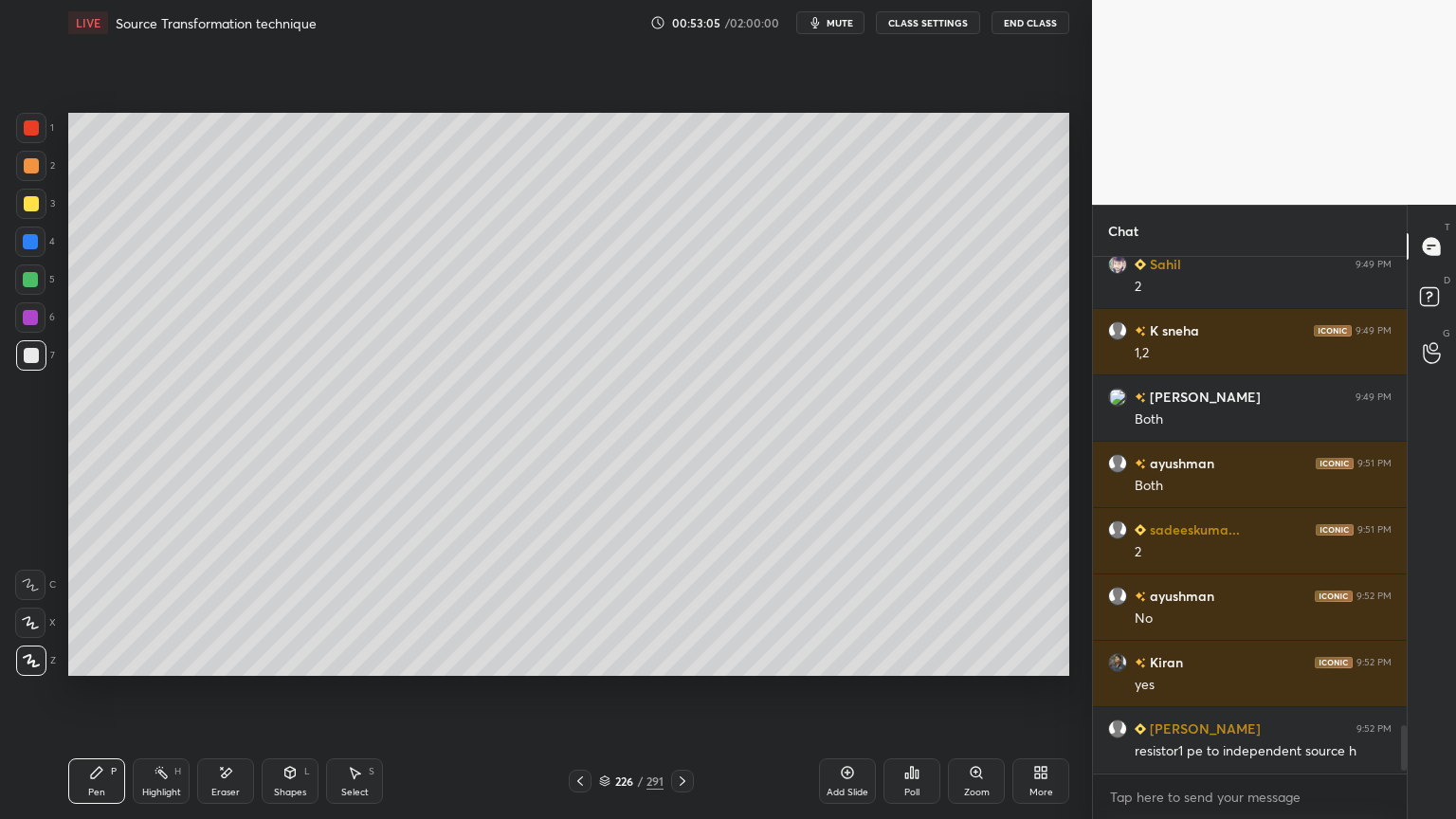 click at bounding box center [30, 623] 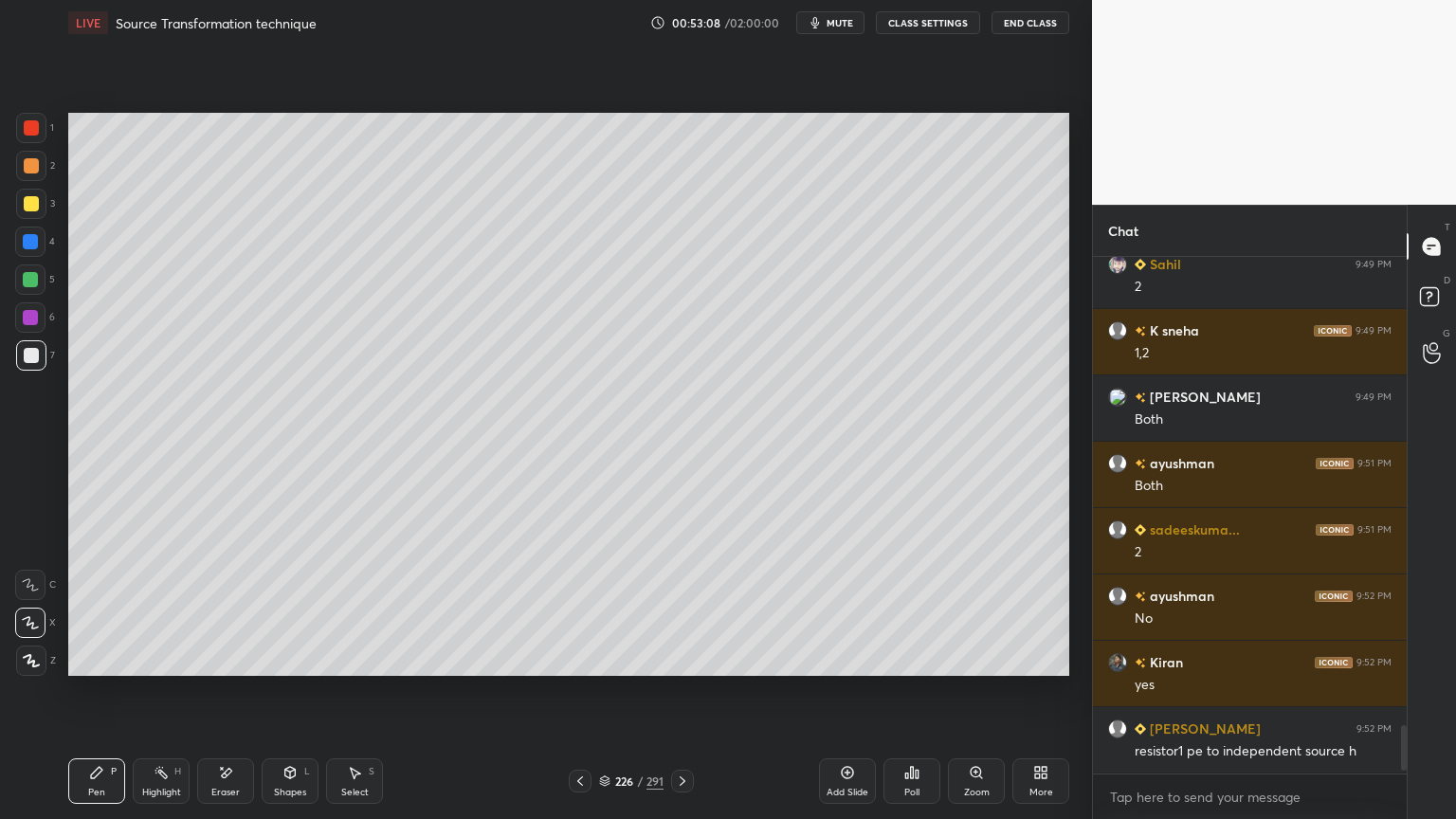 scroll, scrollTop: 5123, scrollLeft: 0, axis: vertical 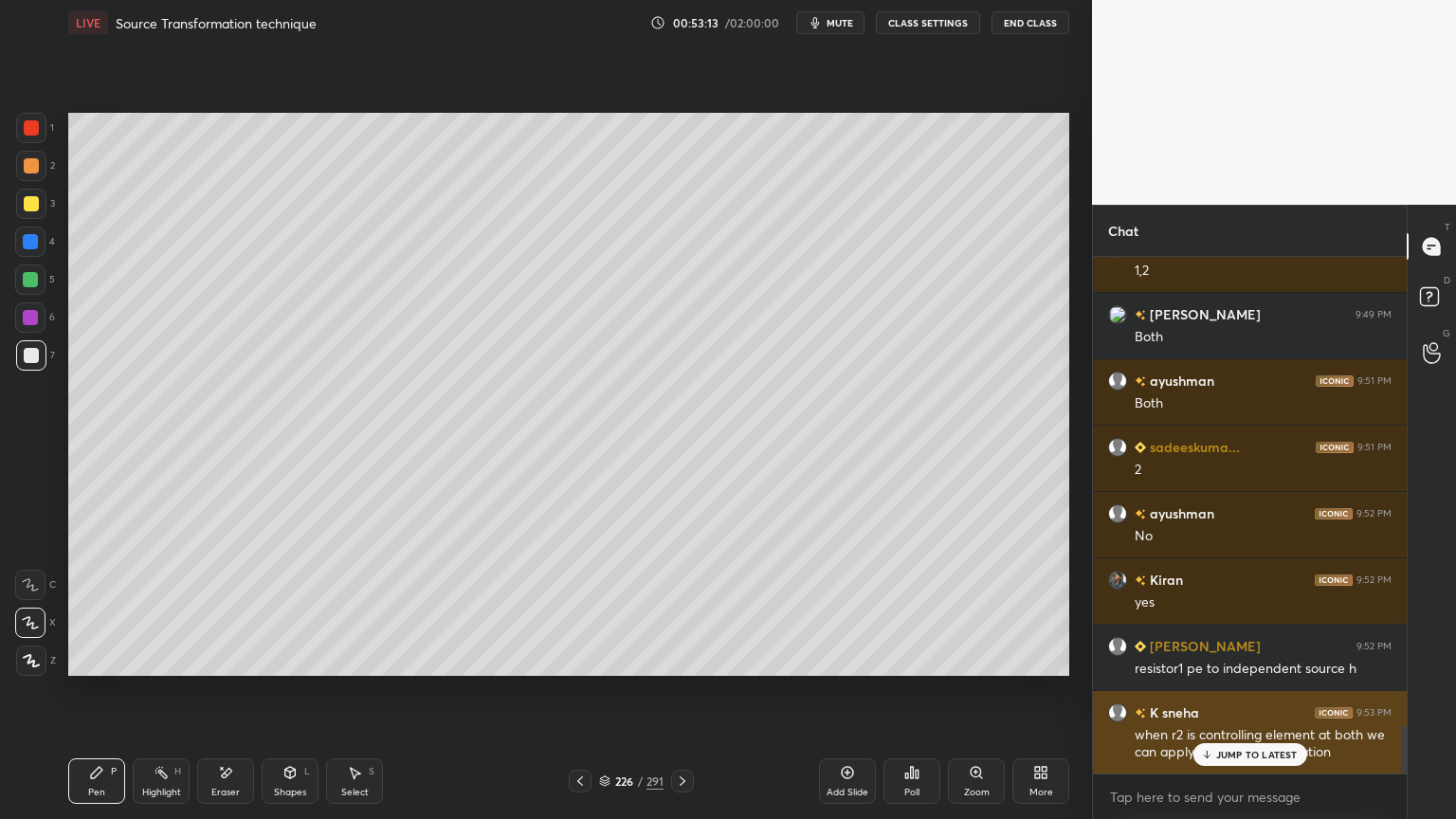 click on "JUMP TO LATEST" at bounding box center (1249, 755) 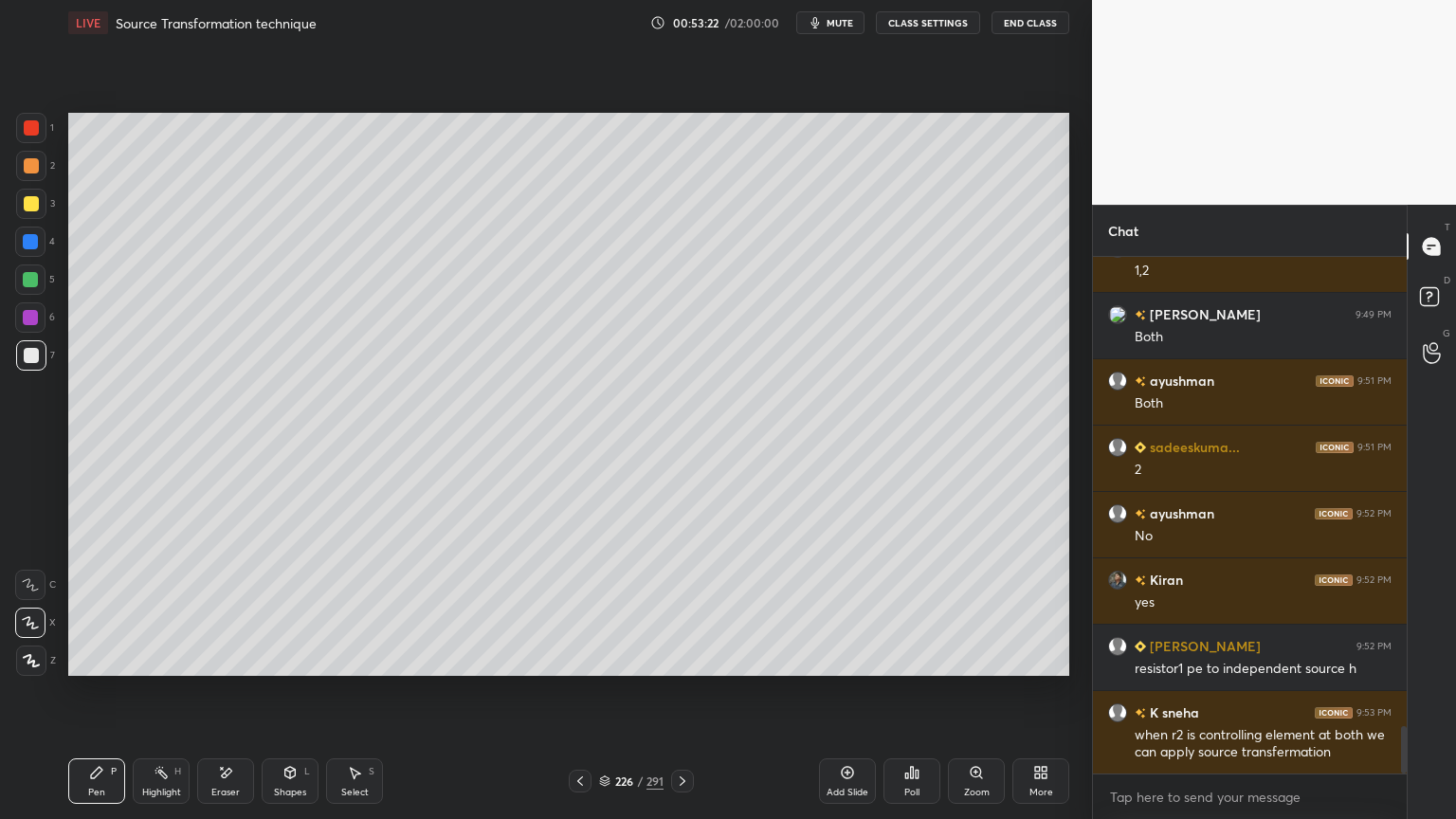 click at bounding box center [31, 204] 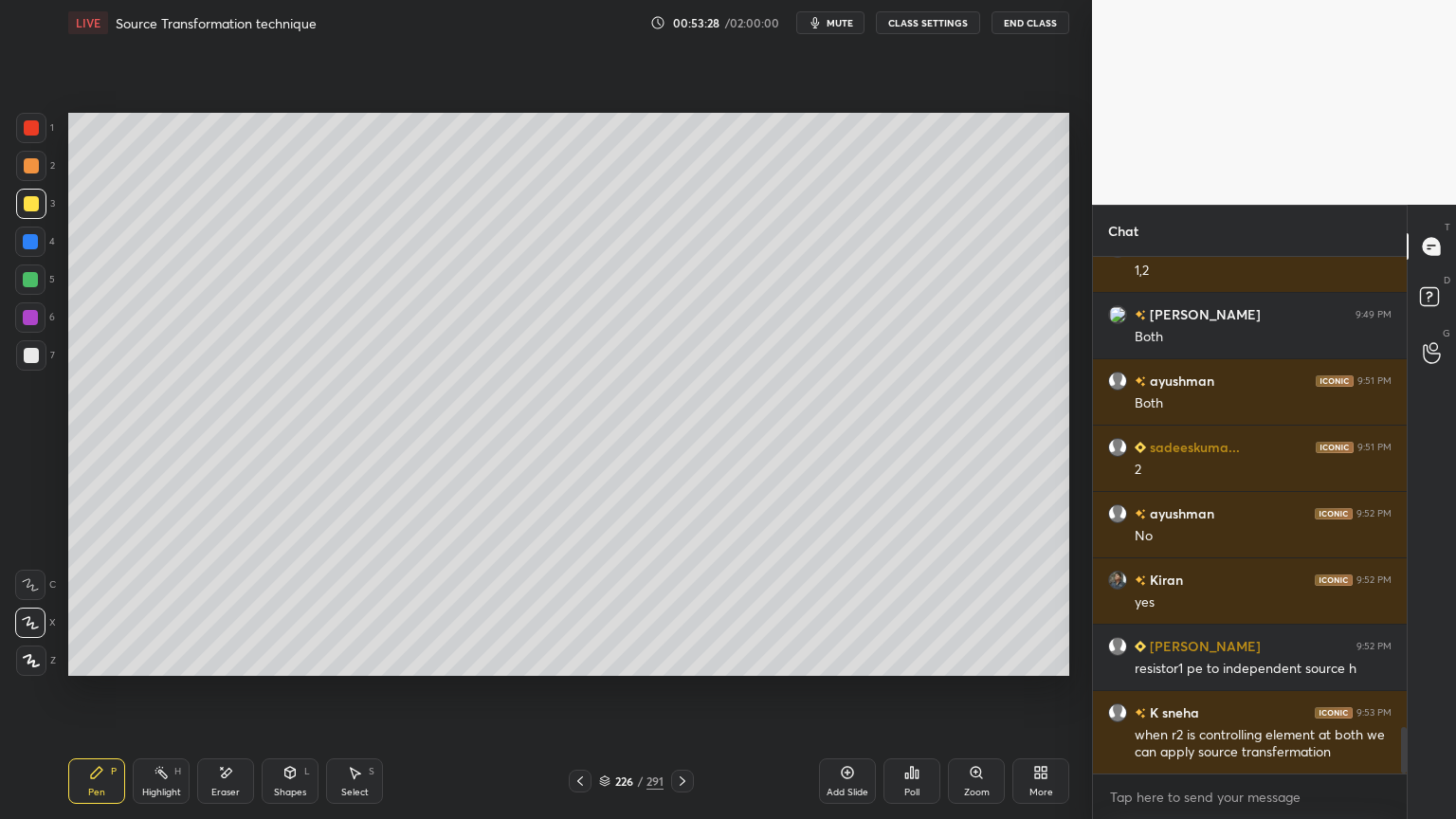 scroll, scrollTop: 5190, scrollLeft: 0, axis: vertical 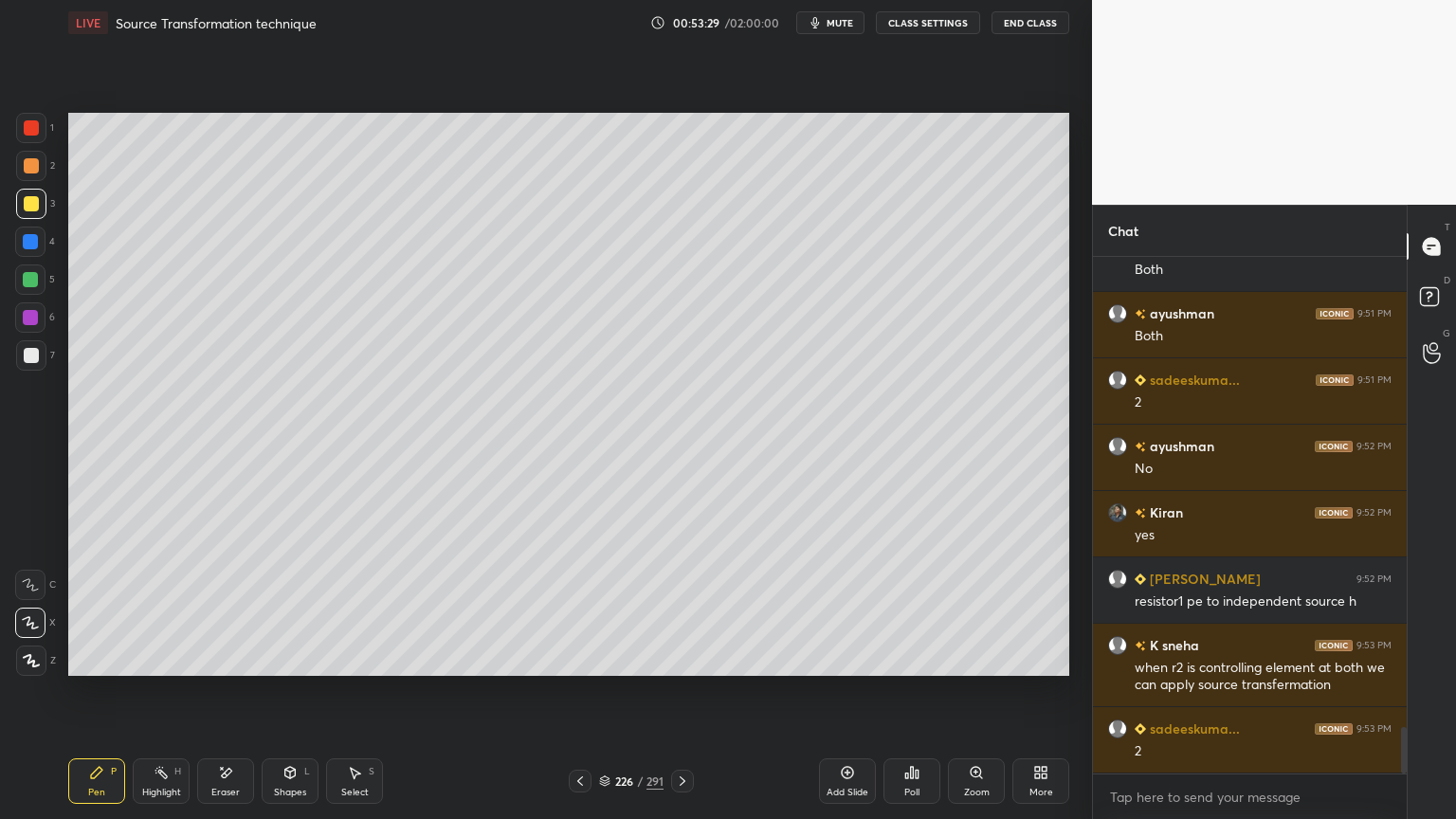 click on "Highlight" at bounding box center [161, 792] 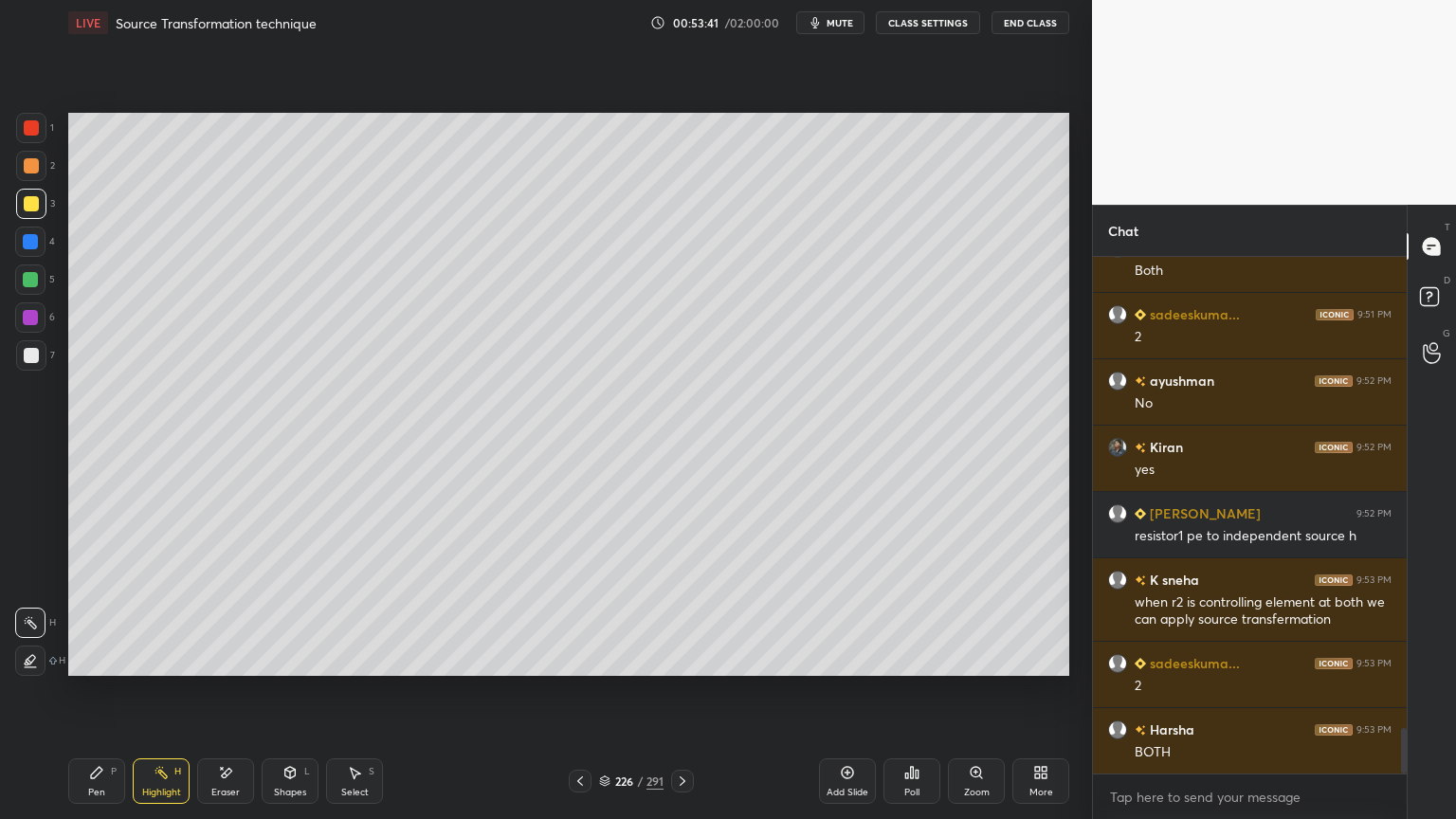 scroll, scrollTop: 5323, scrollLeft: 0, axis: vertical 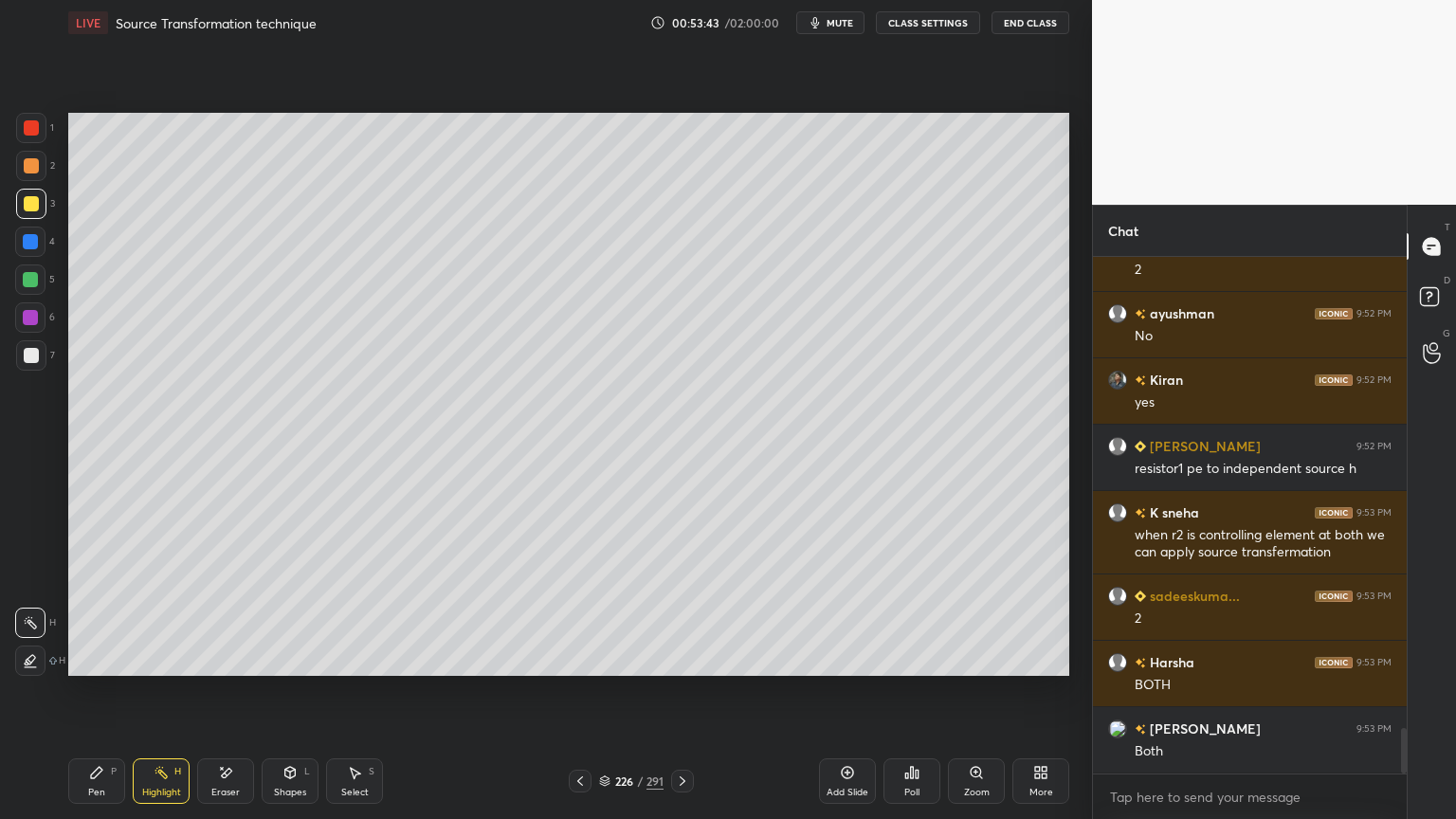 click on "Pen" at bounding box center [97, 792] 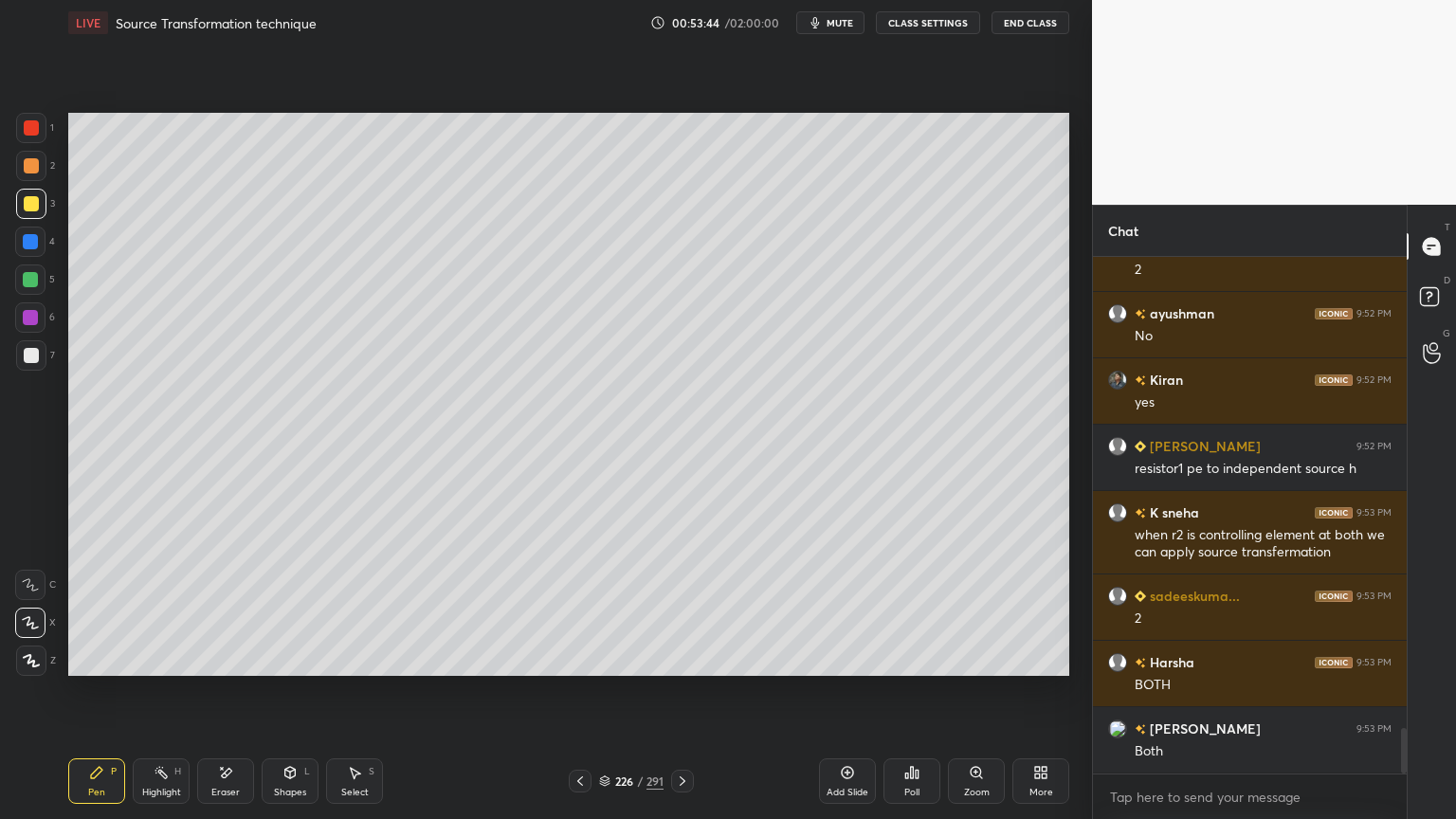 click at bounding box center (31, 355) 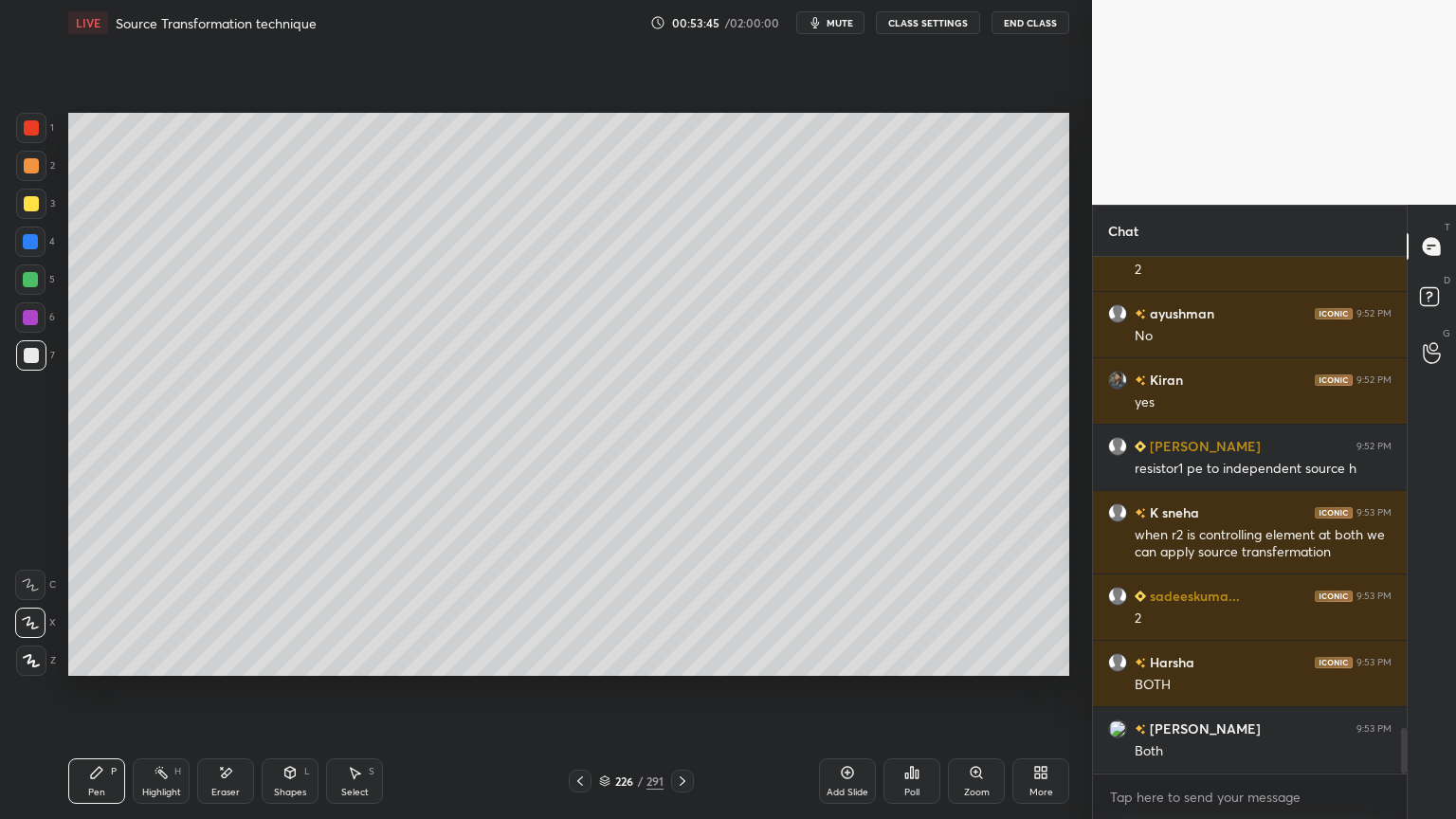 click on "Highlight" at bounding box center (161, 792) 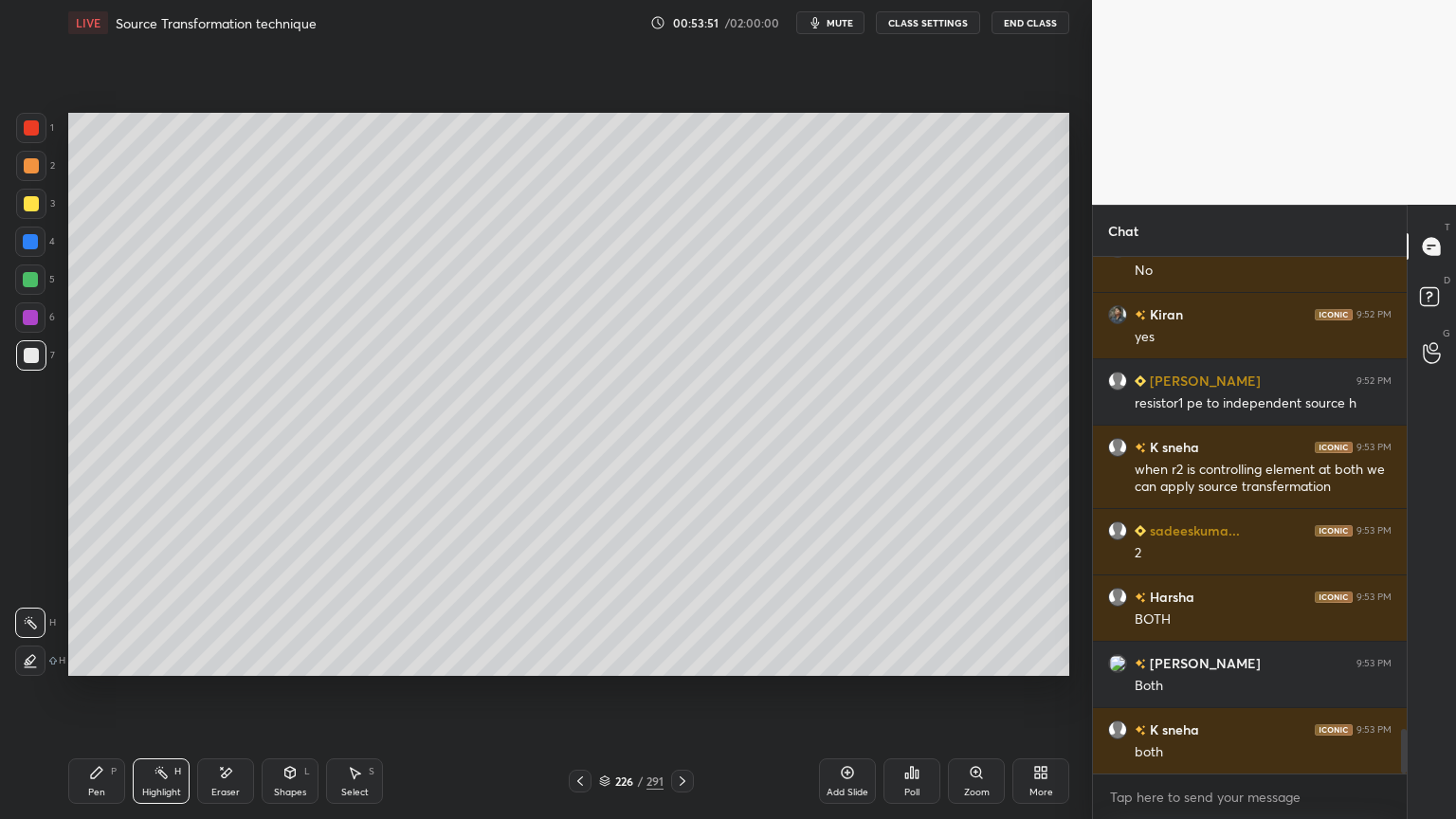 scroll, scrollTop: 5455, scrollLeft: 0, axis: vertical 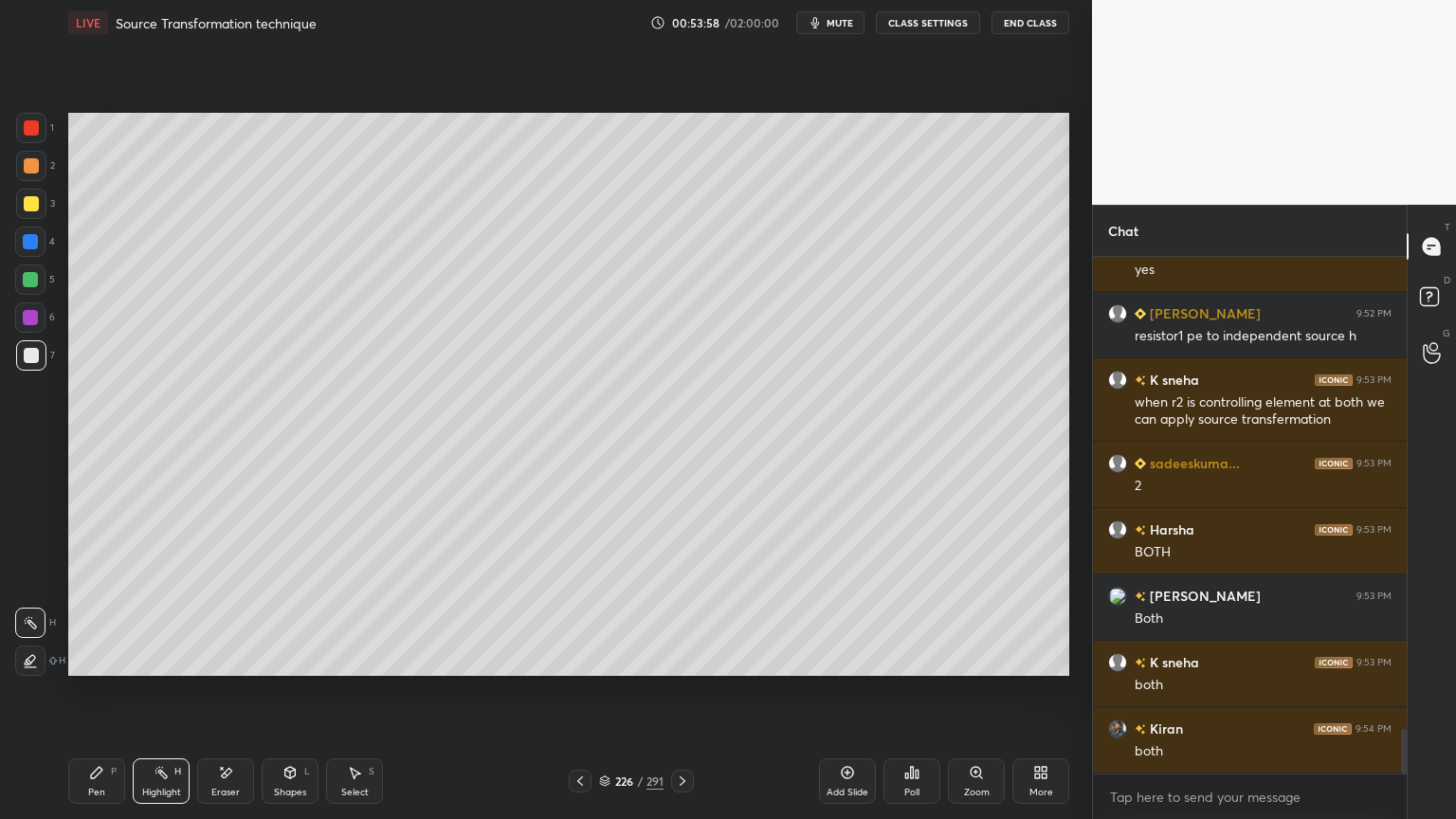 click on "Pen" at bounding box center [97, 792] 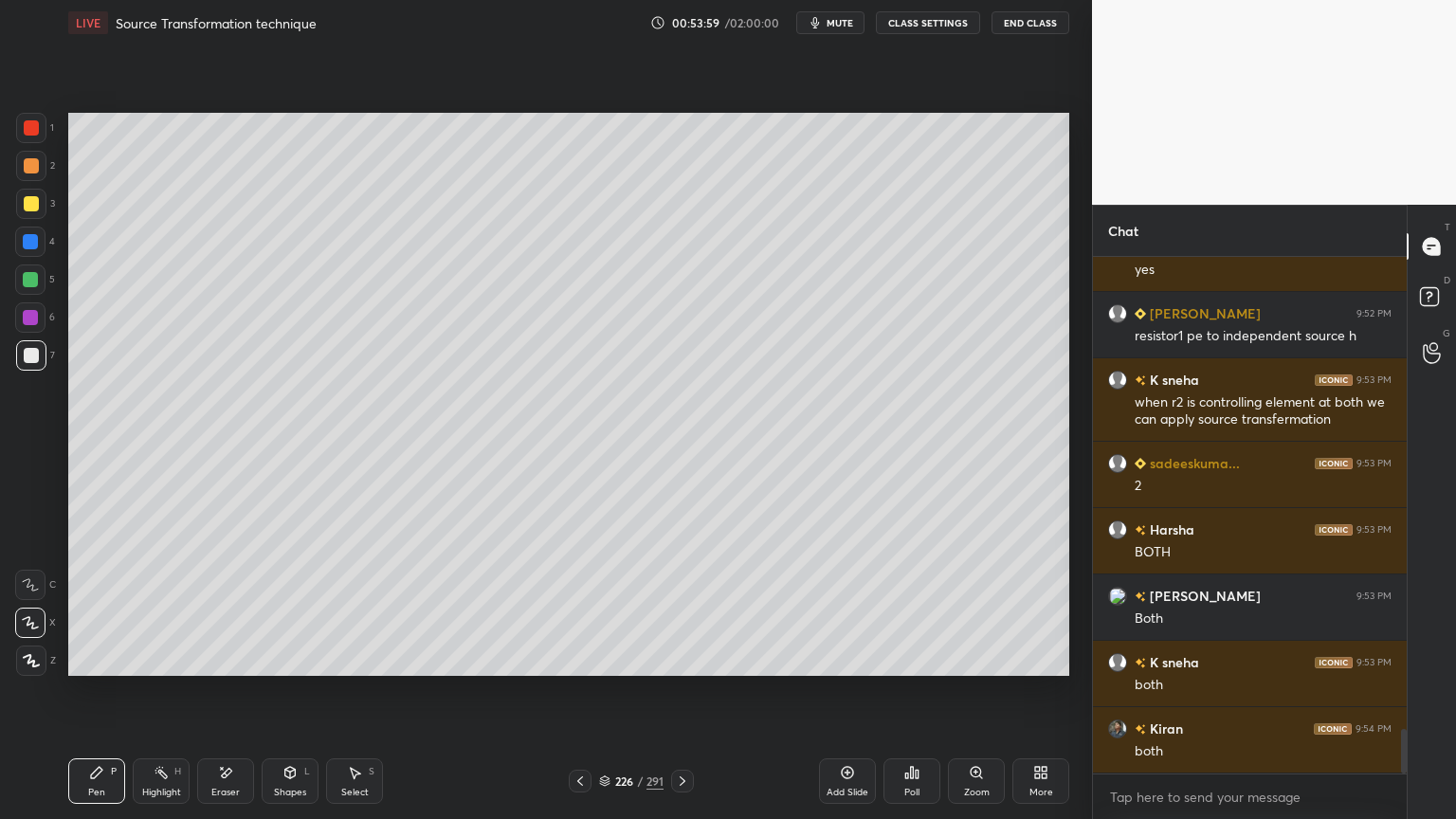 click at bounding box center (31, 204) 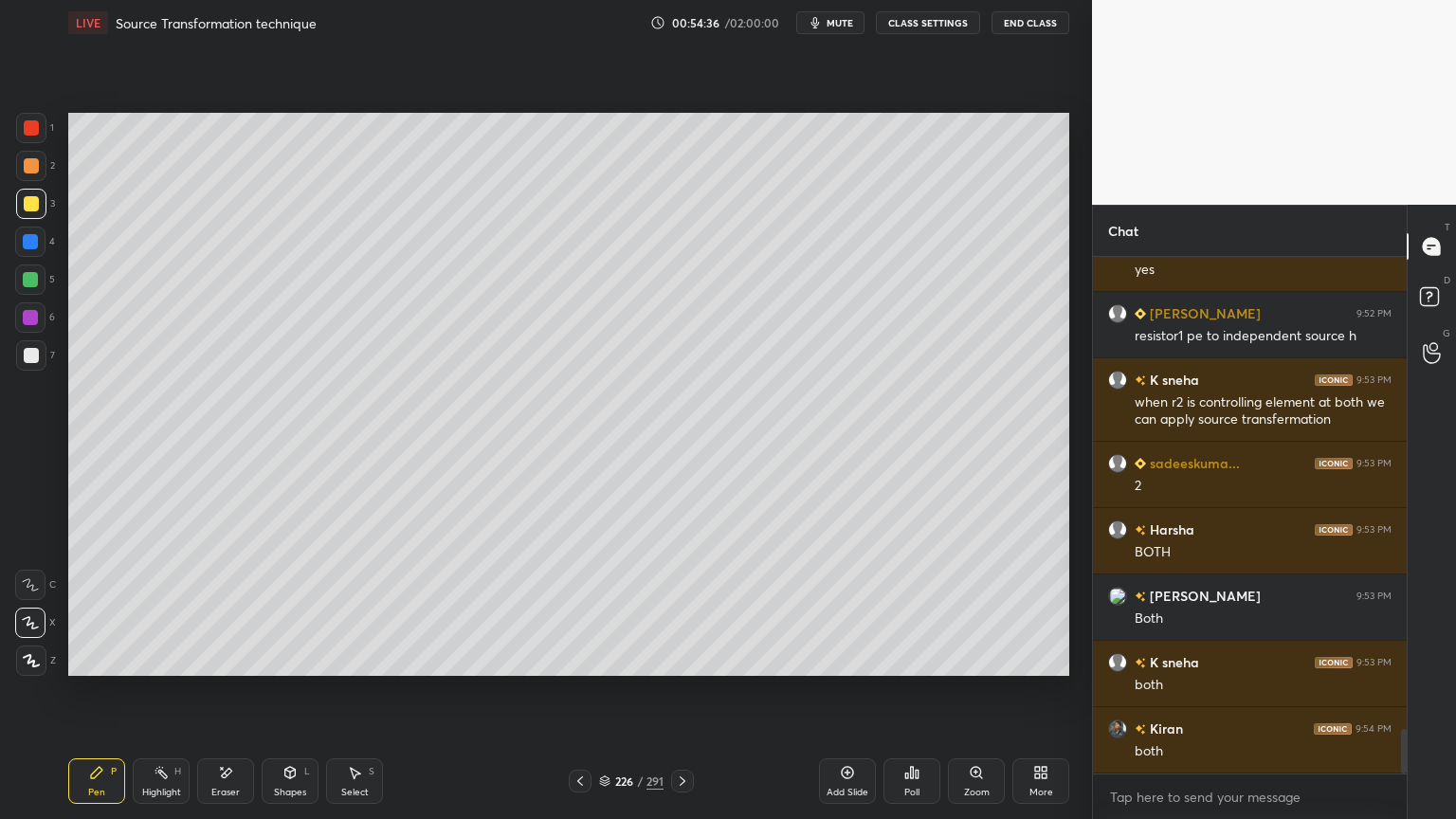 click at bounding box center [30, 280] 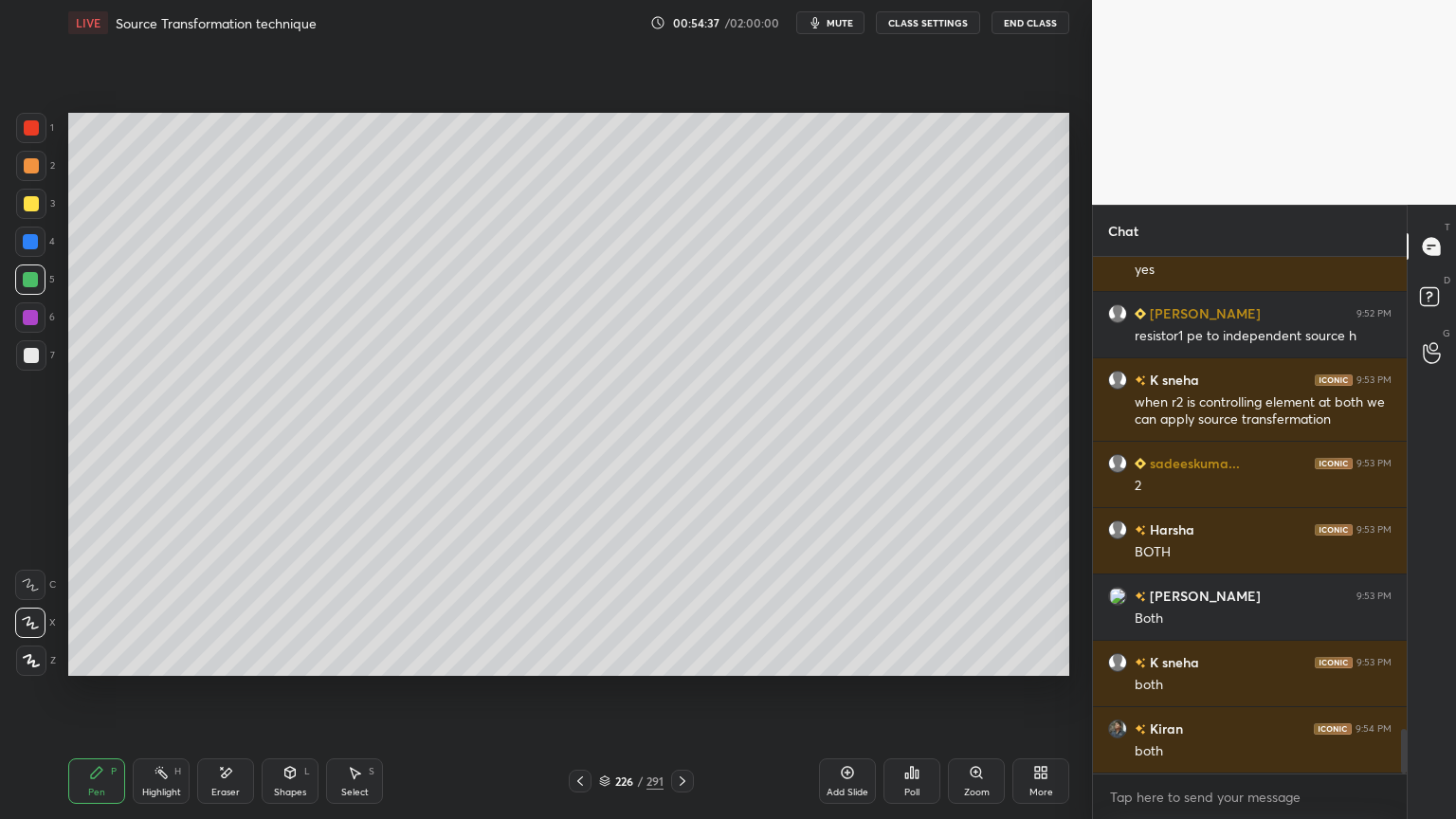 click on "7" at bounding box center (35, 359) 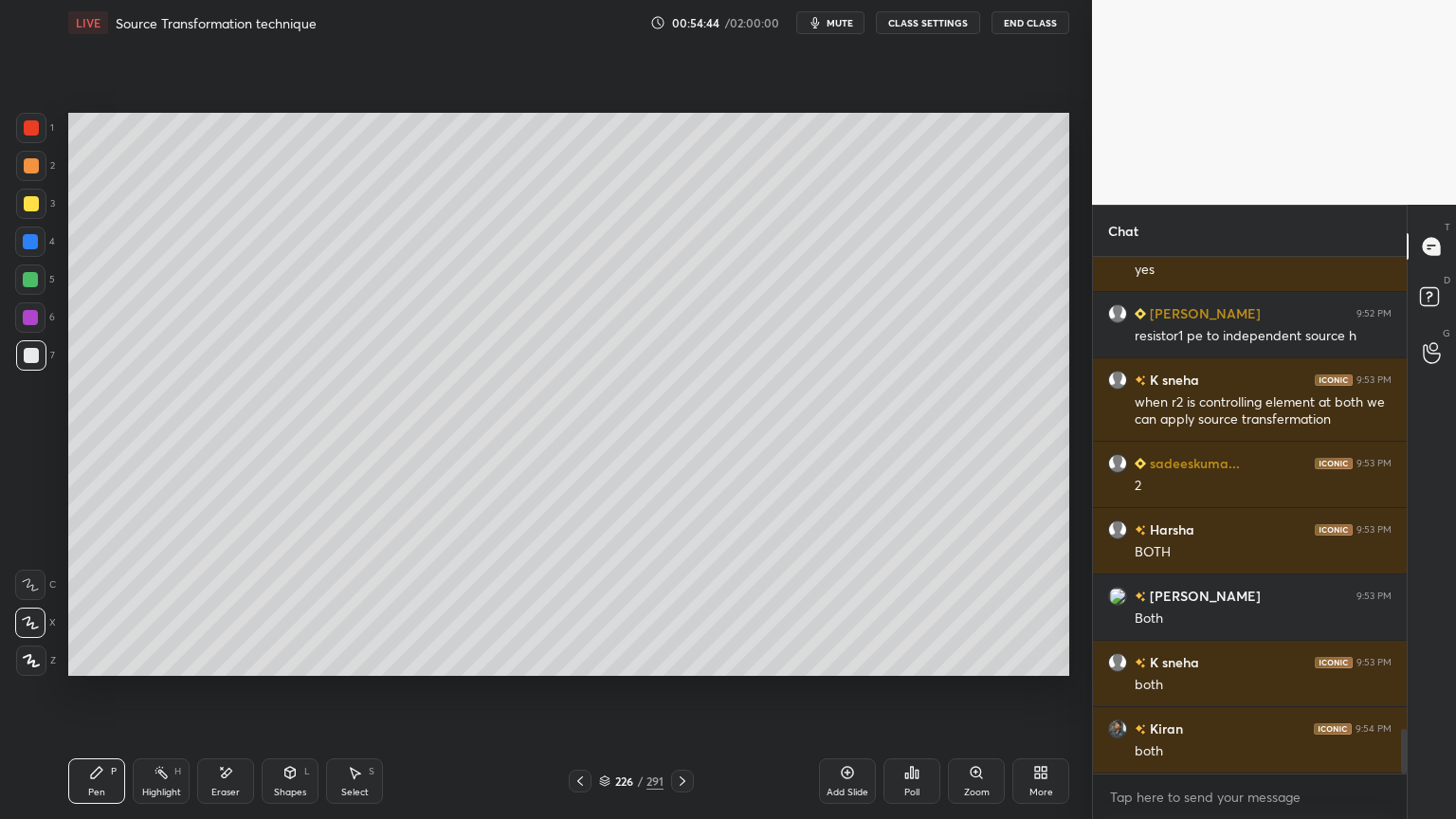 scroll, scrollTop: 5521, scrollLeft: 0, axis: vertical 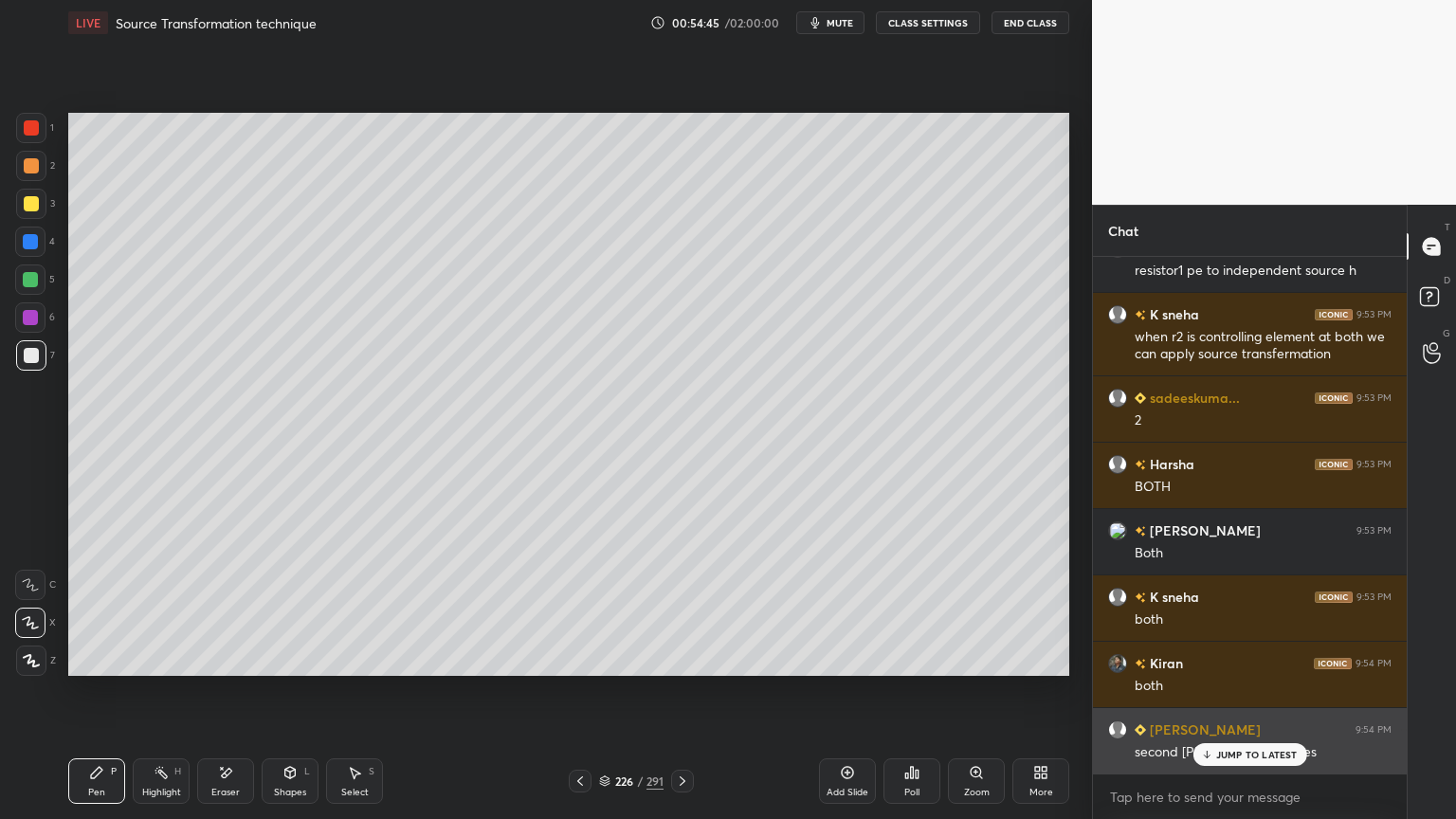 click on "JUMP TO LATEST" at bounding box center [1257, 755] 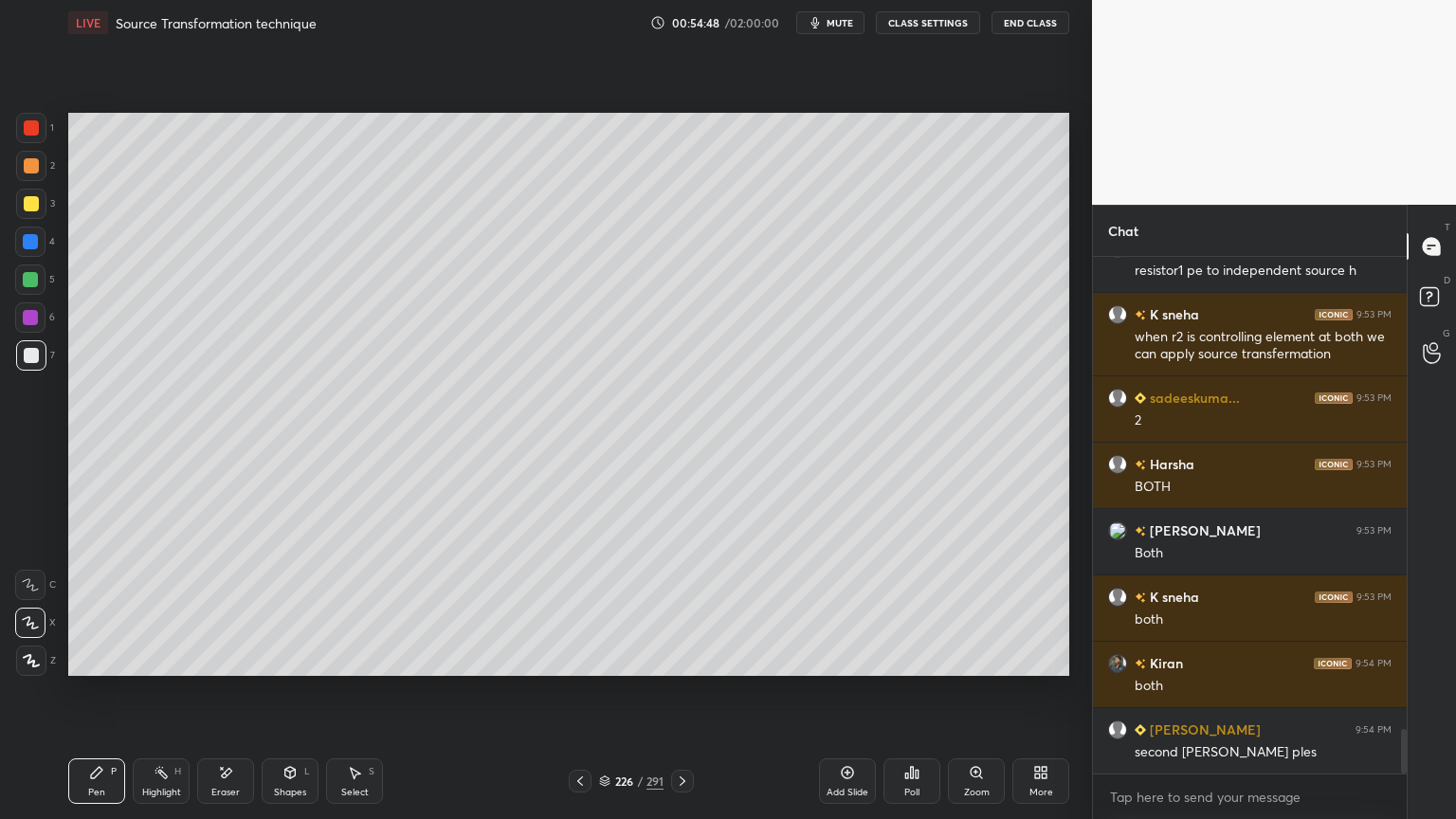 click on "Highlight" at bounding box center [161, 792] 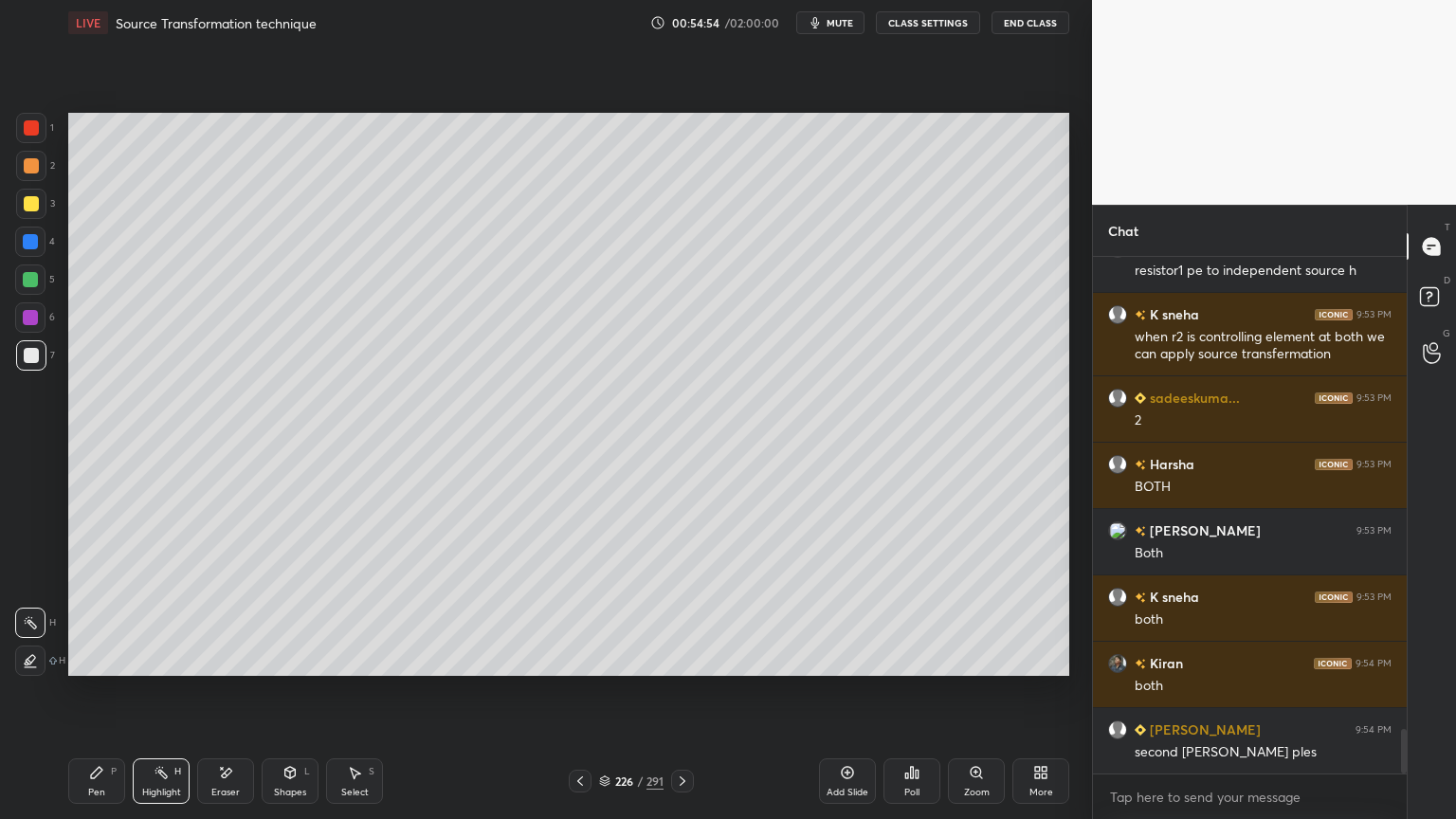 click at bounding box center (30, 280) 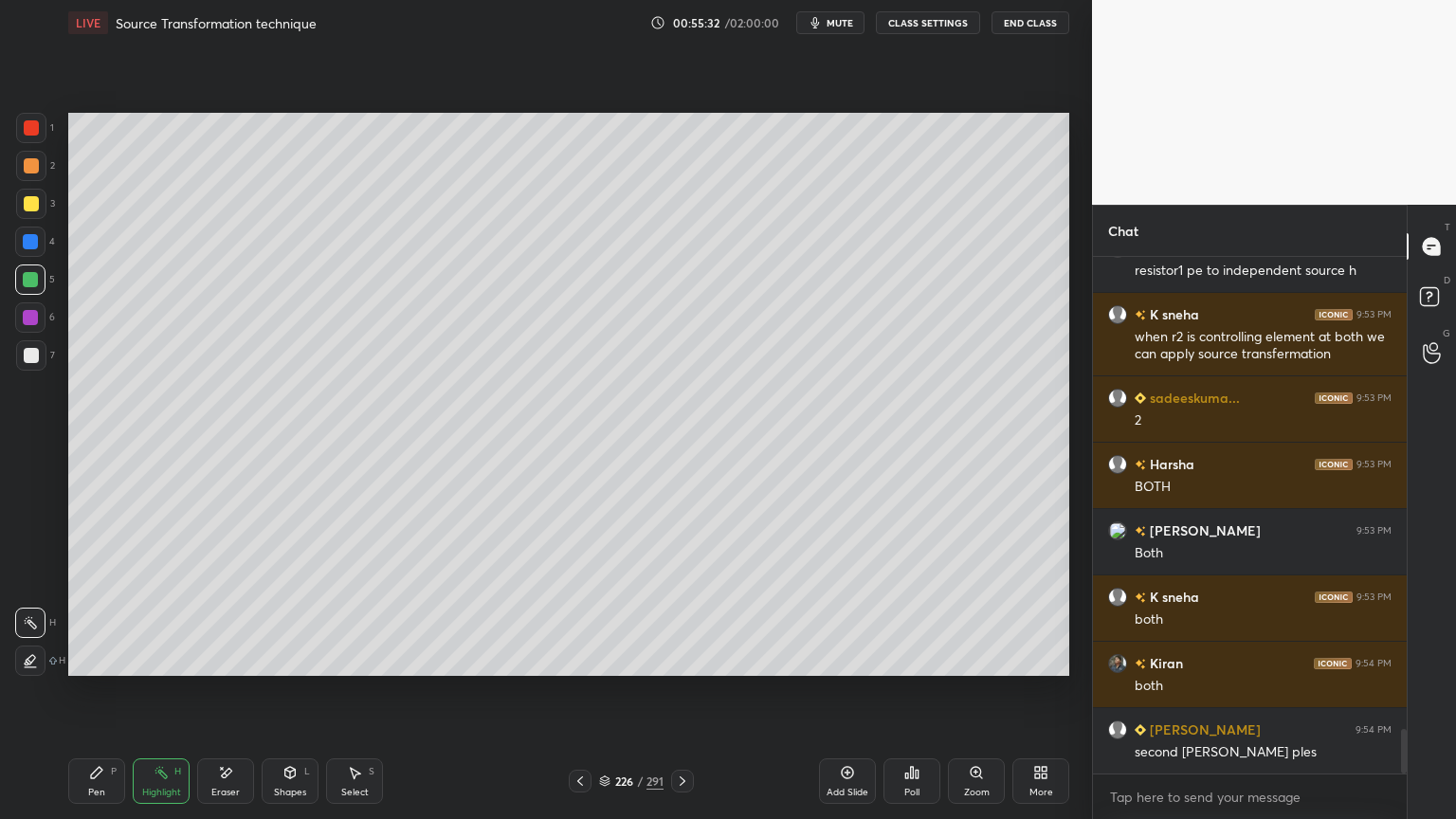 scroll, scrollTop: 5588, scrollLeft: 0, axis: vertical 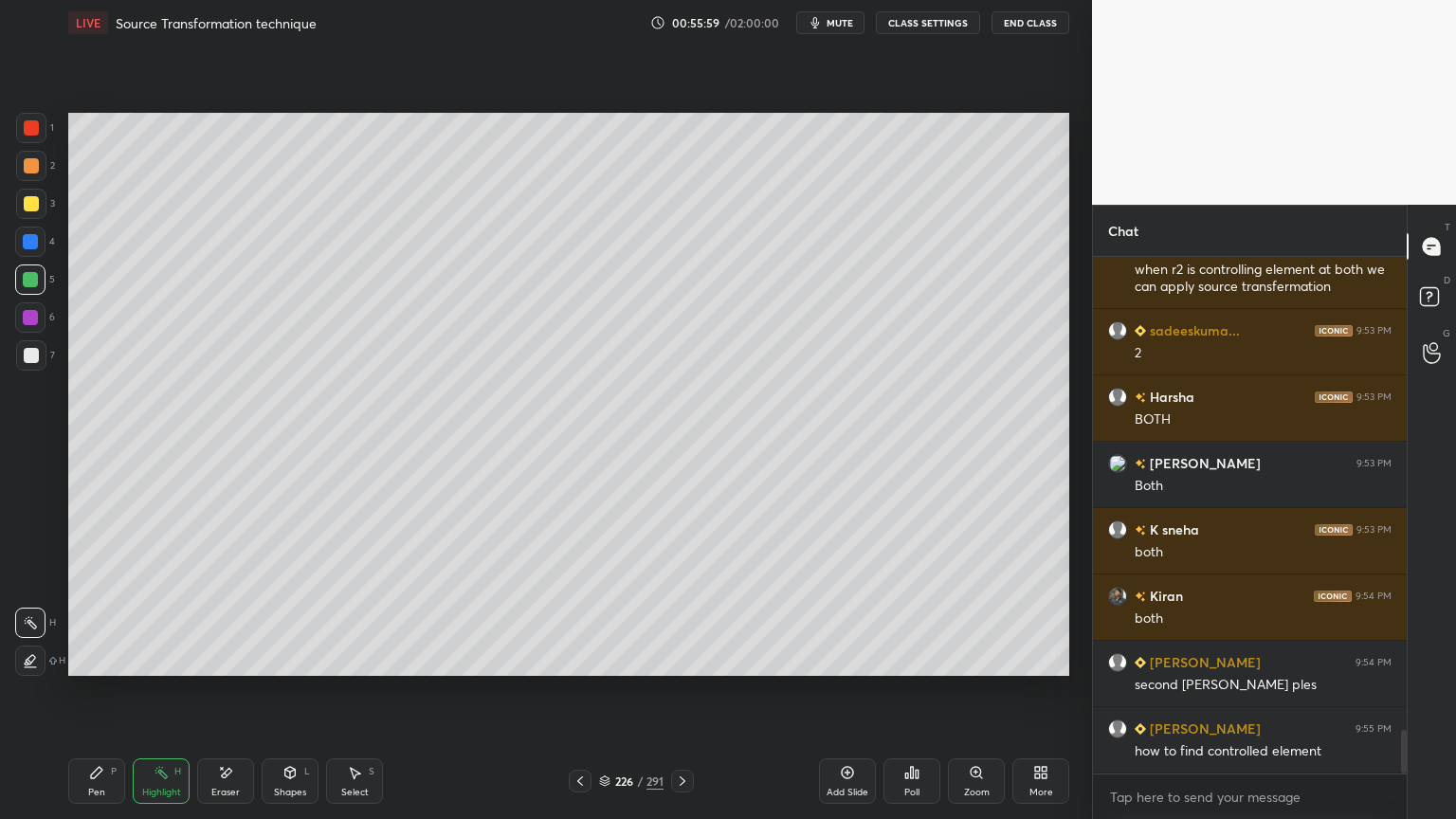 click 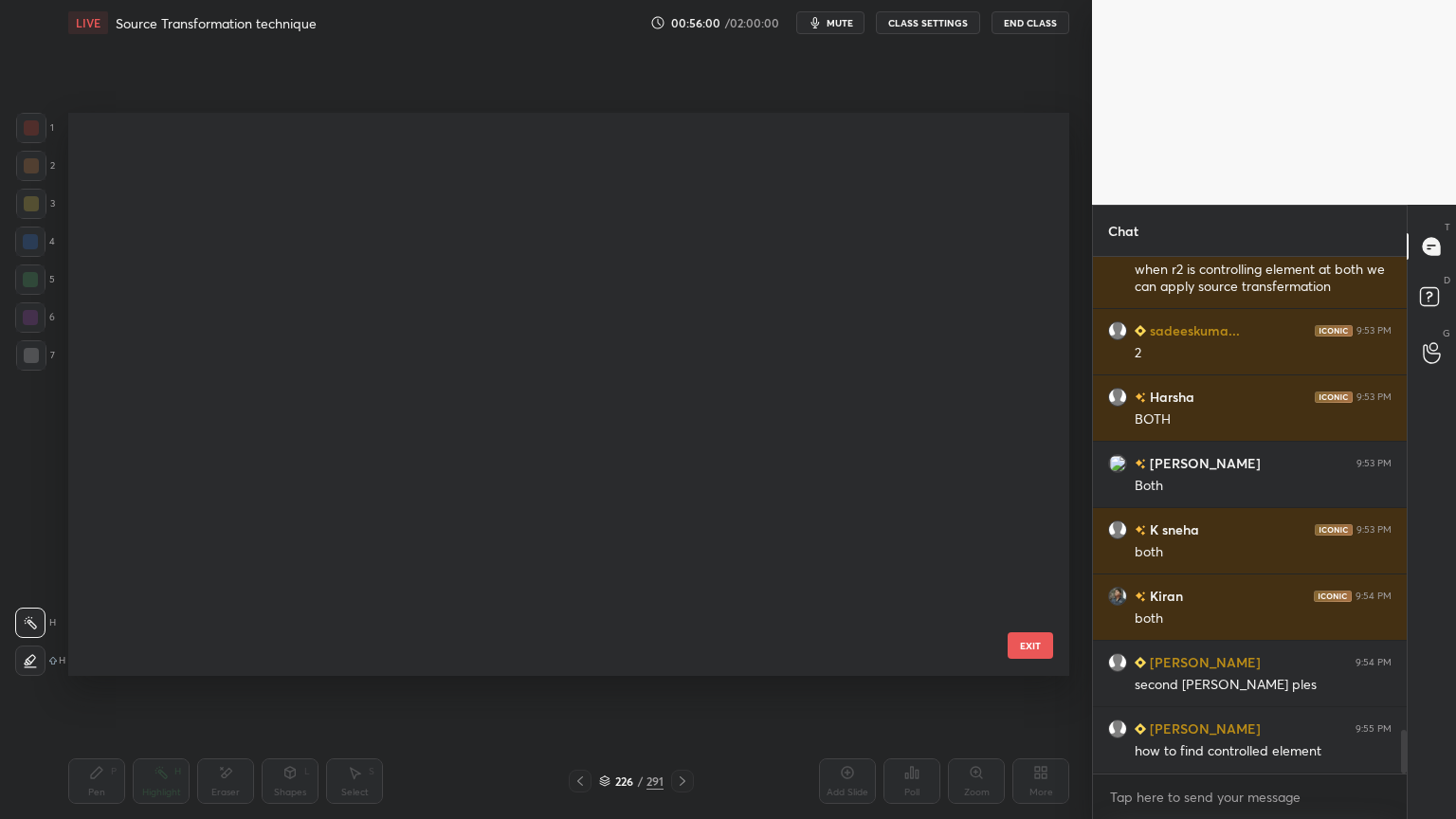 scroll, scrollTop: 12621, scrollLeft: 0, axis: vertical 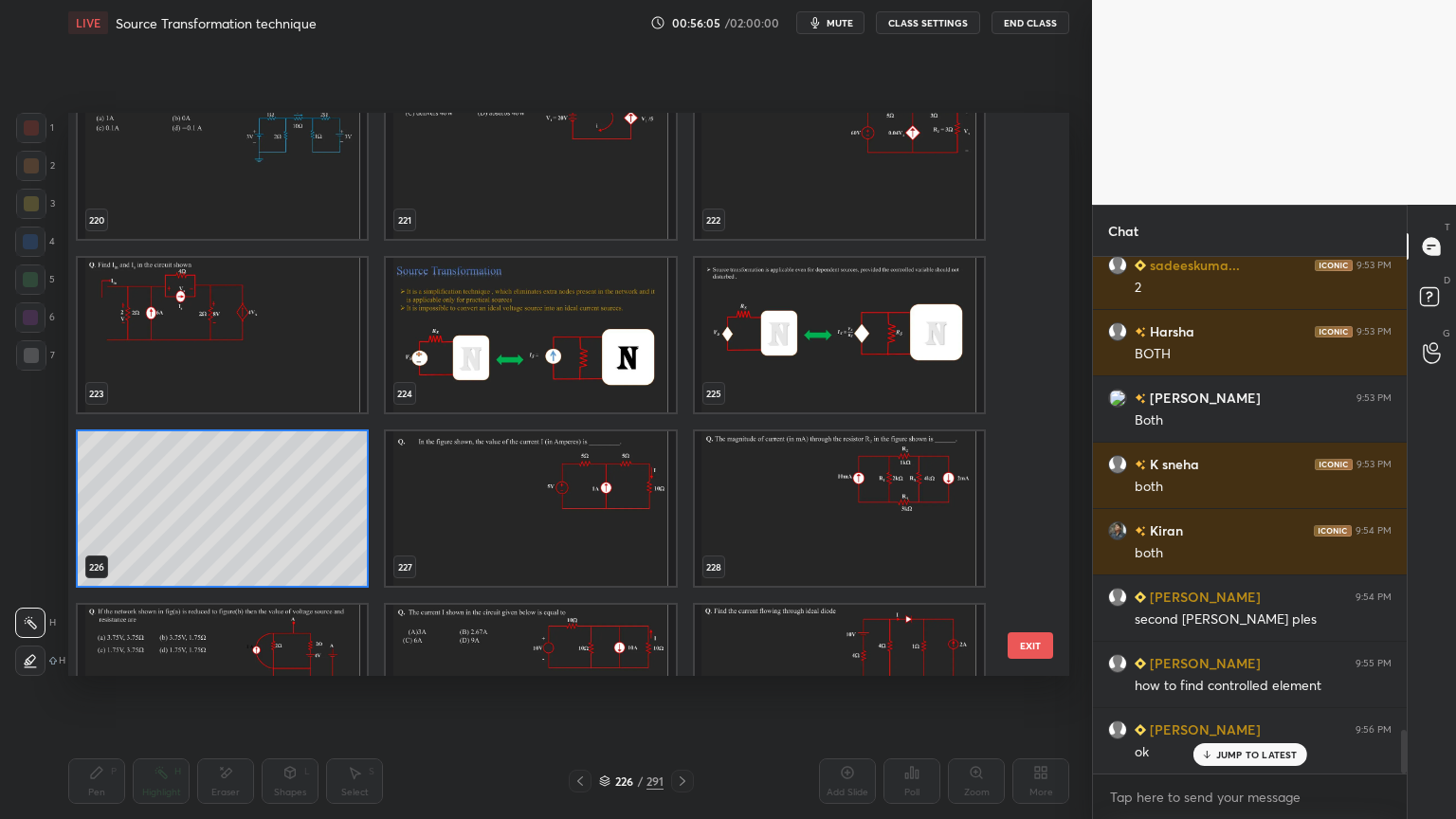 click at bounding box center [530, 508] 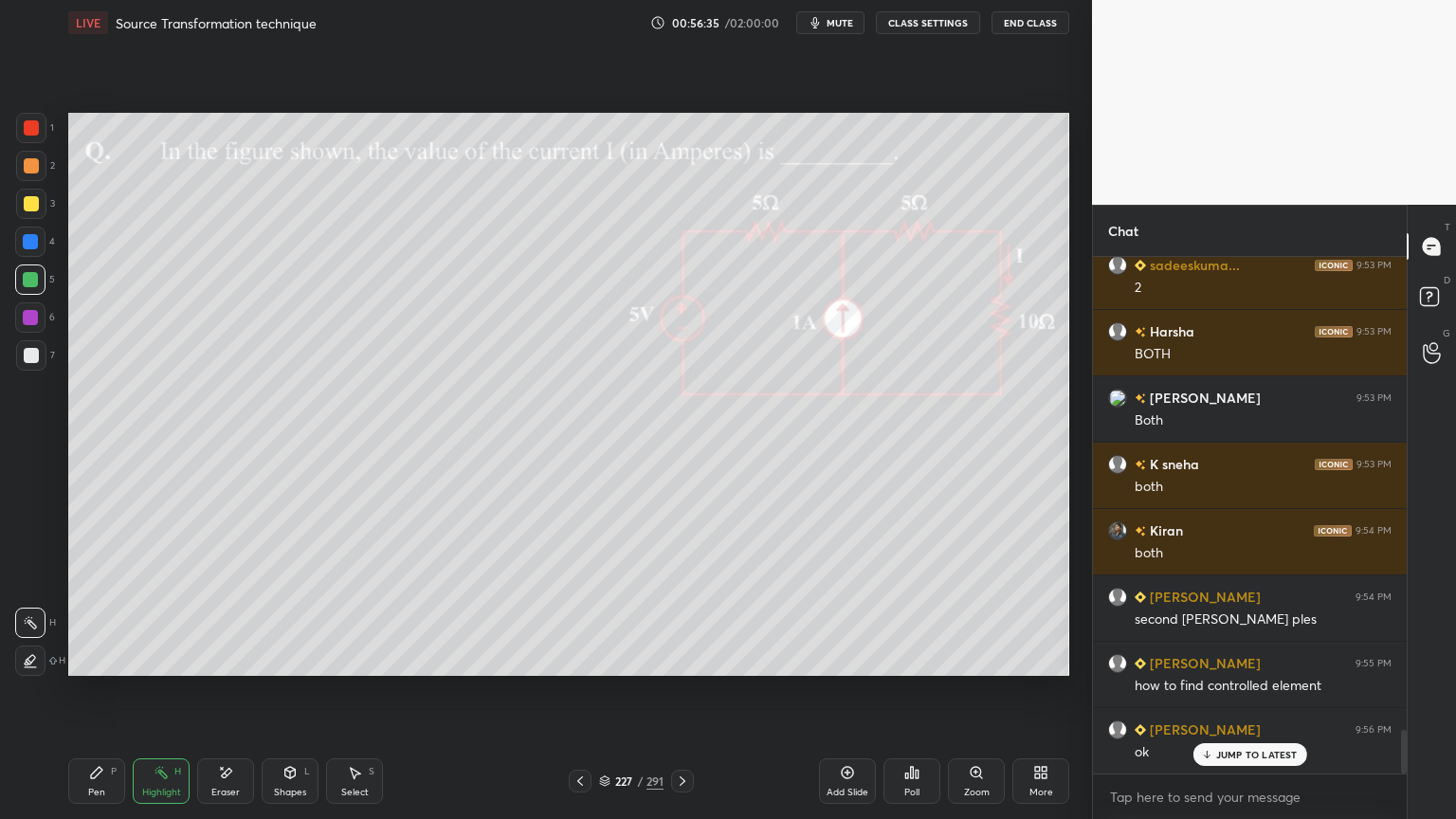click at bounding box center (31, 204) 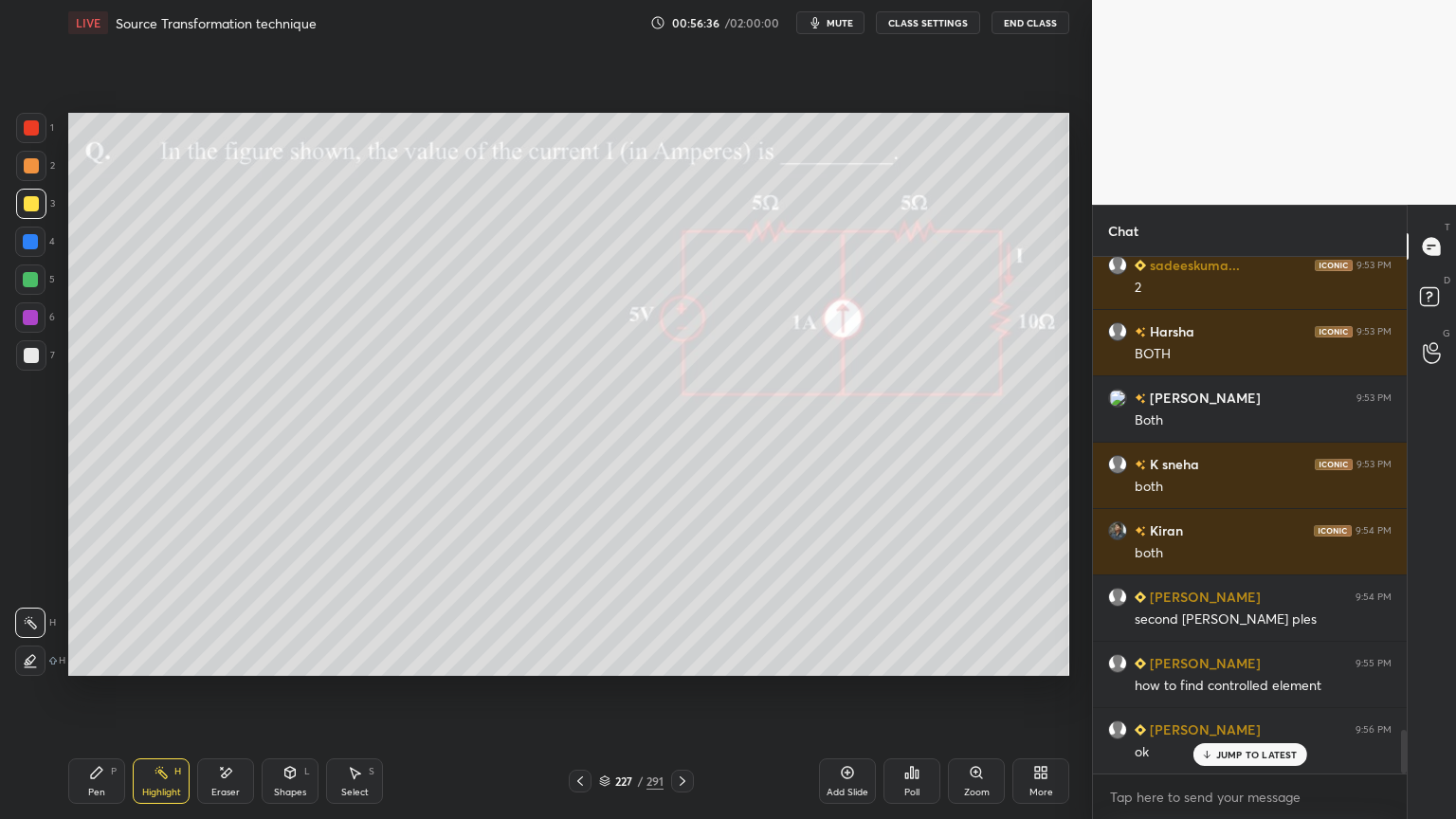 click on "Pen P" at bounding box center [97, 781] 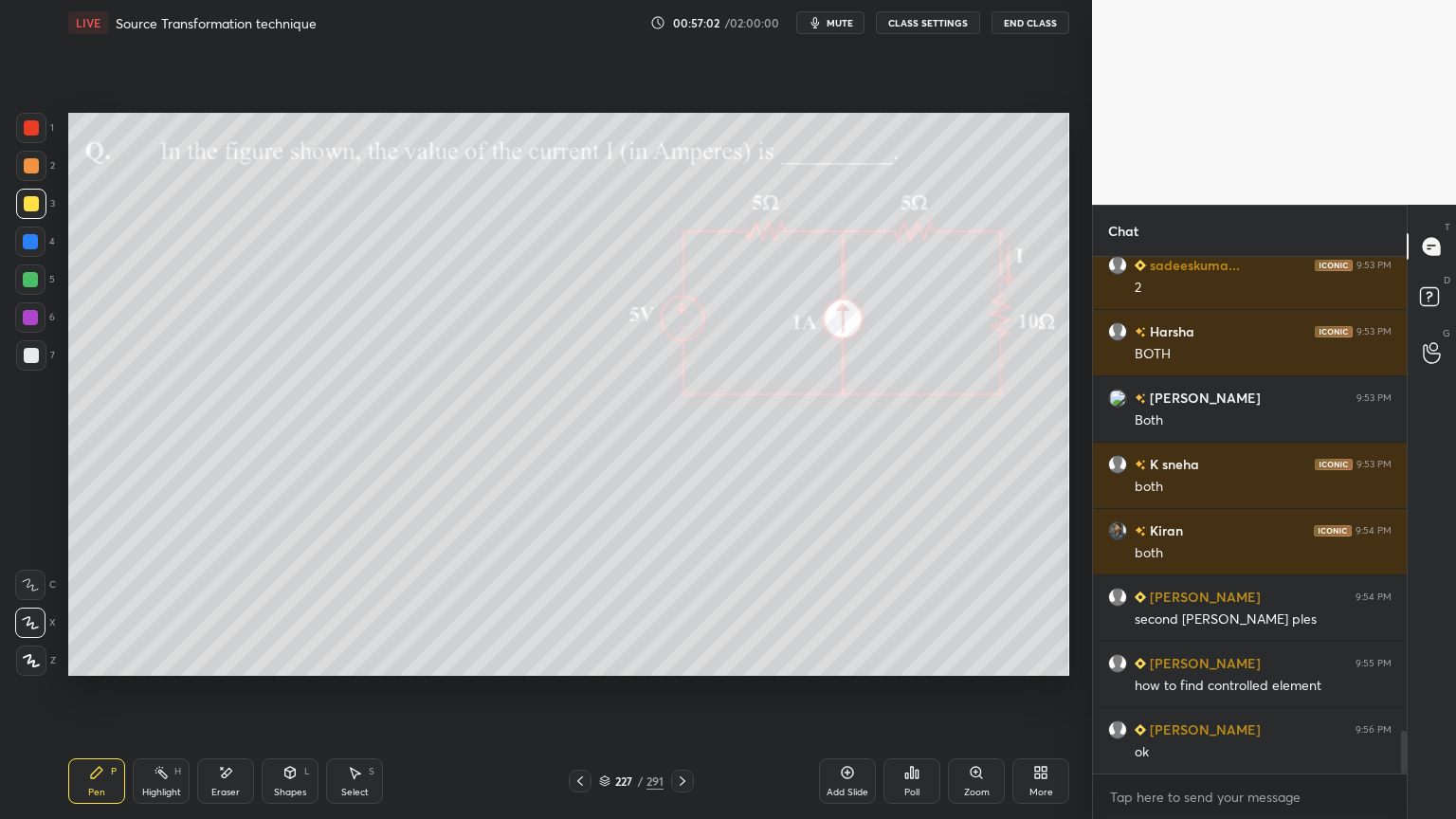 scroll, scrollTop: 5721, scrollLeft: 0, axis: vertical 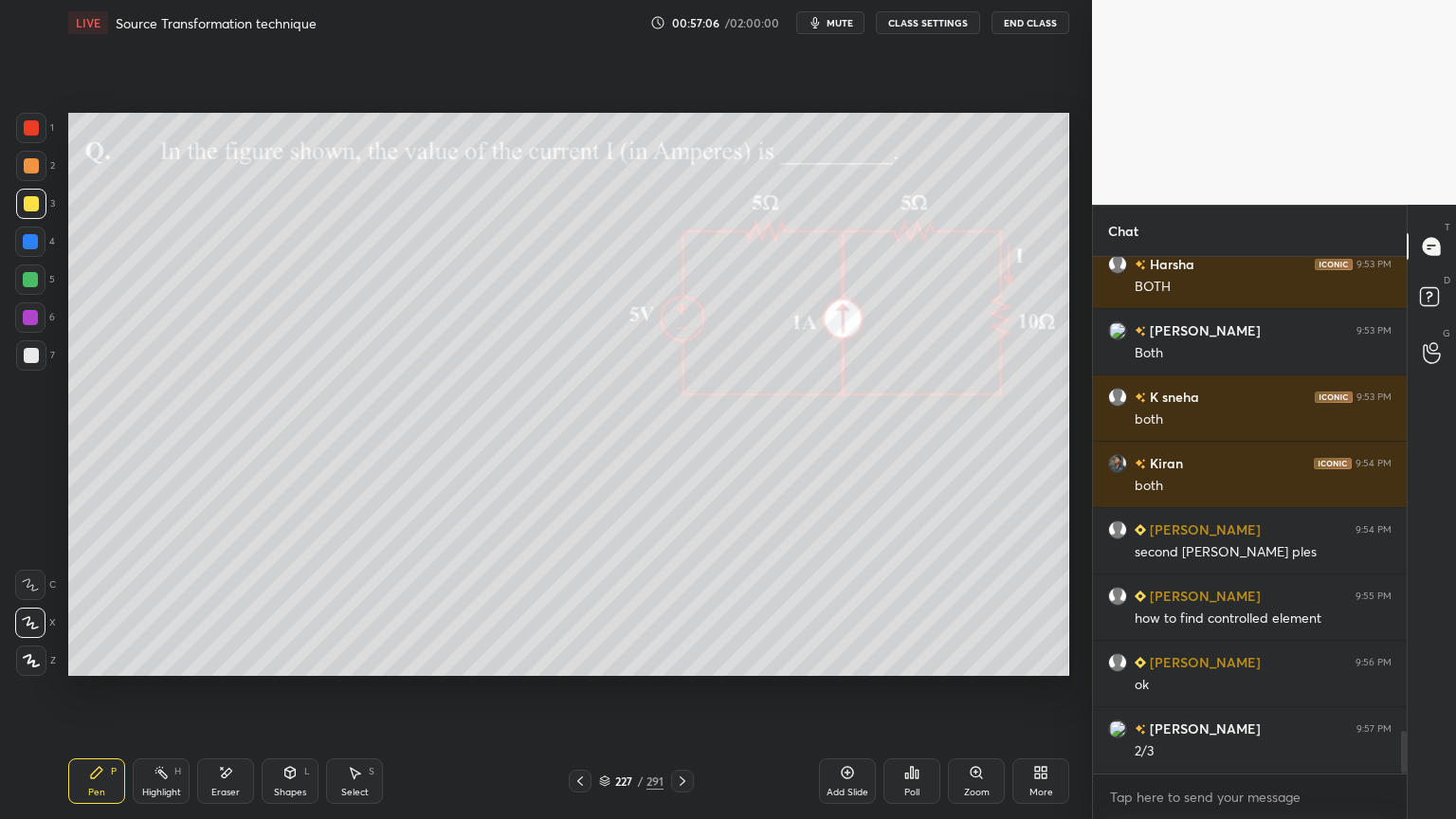 click at bounding box center [30, 280] 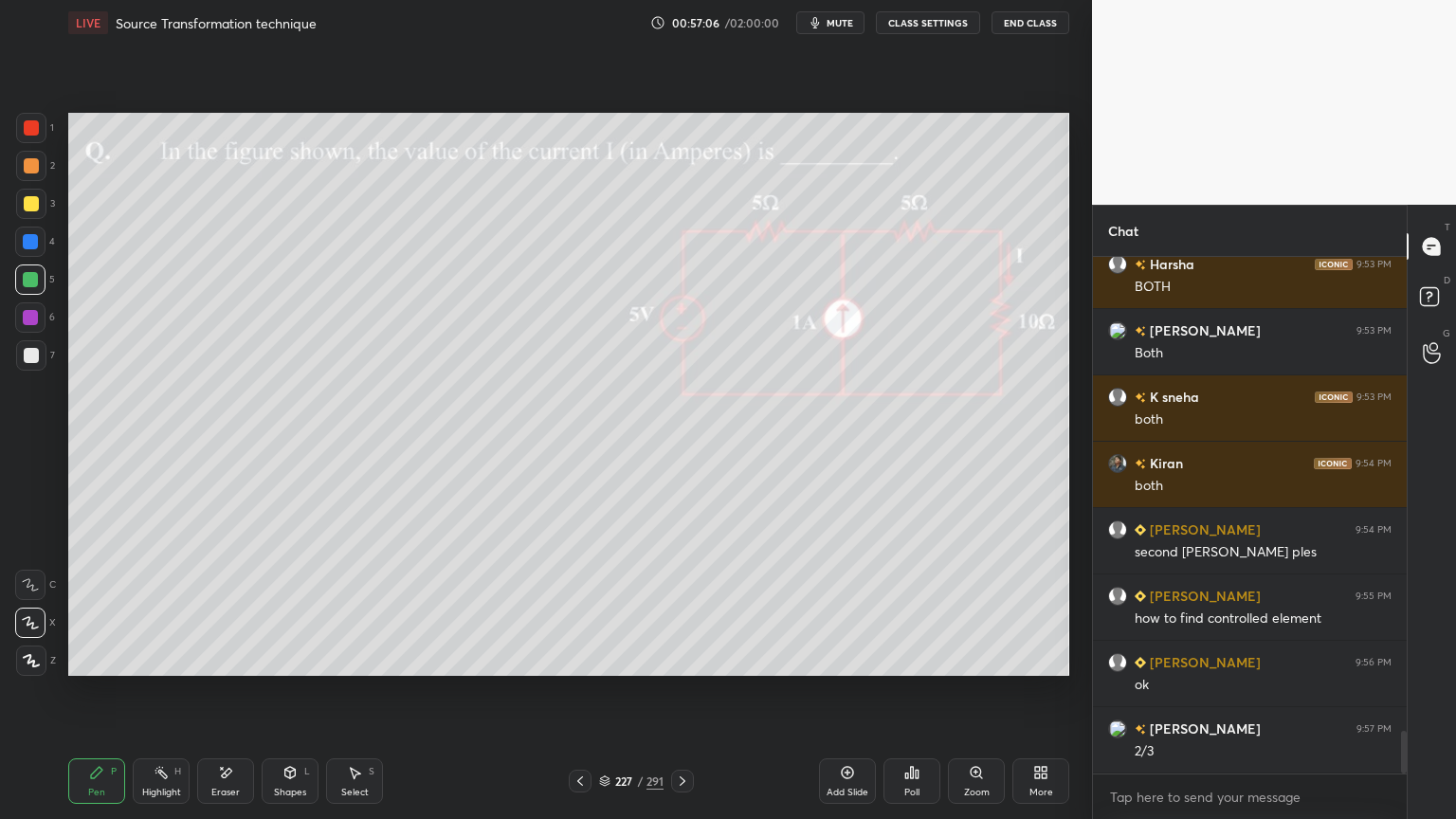 click on "Highlight H" at bounding box center (161, 781) 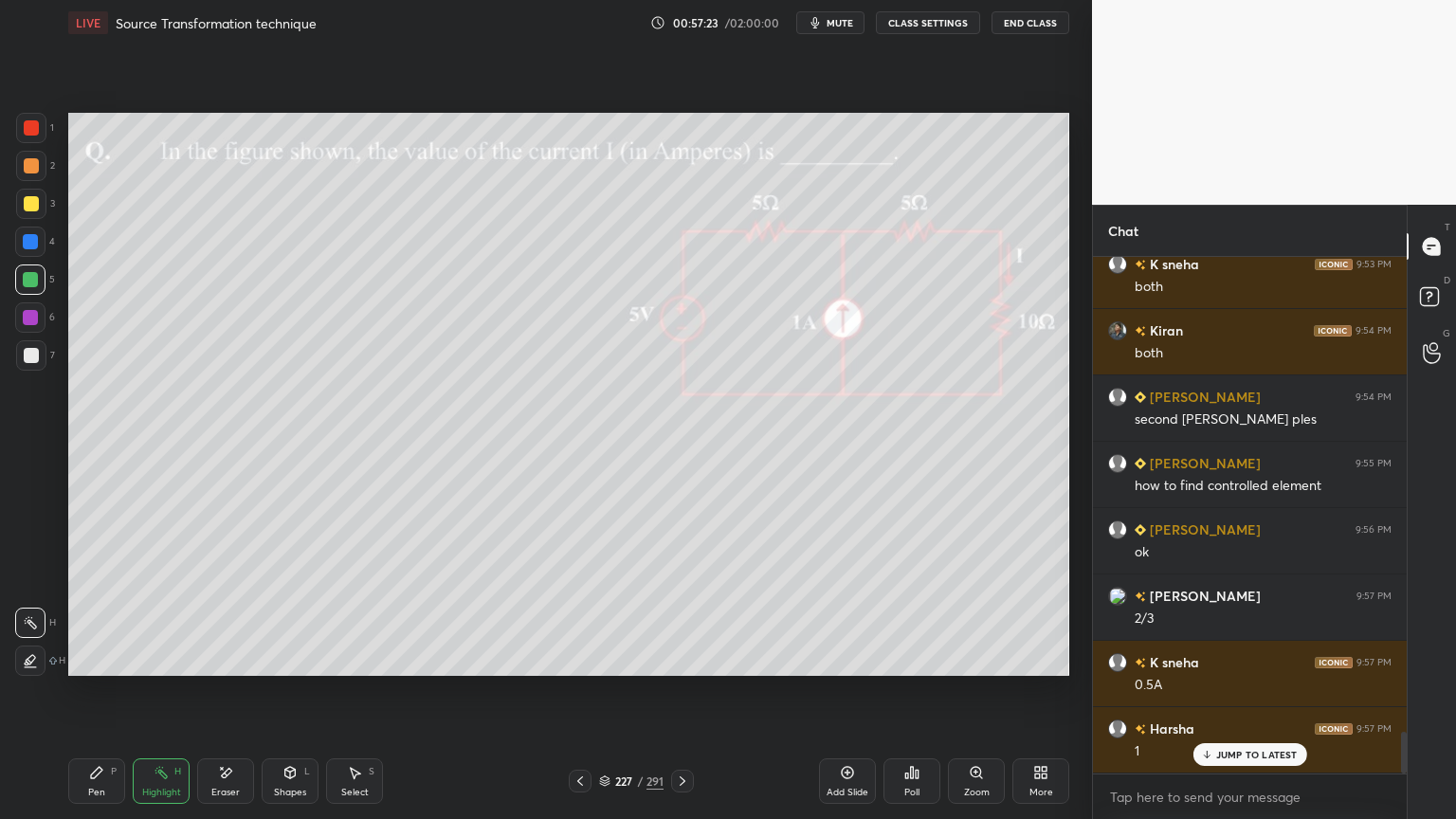 scroll, scrollTop: 5919, scrollLeft: 0, axis: vertical 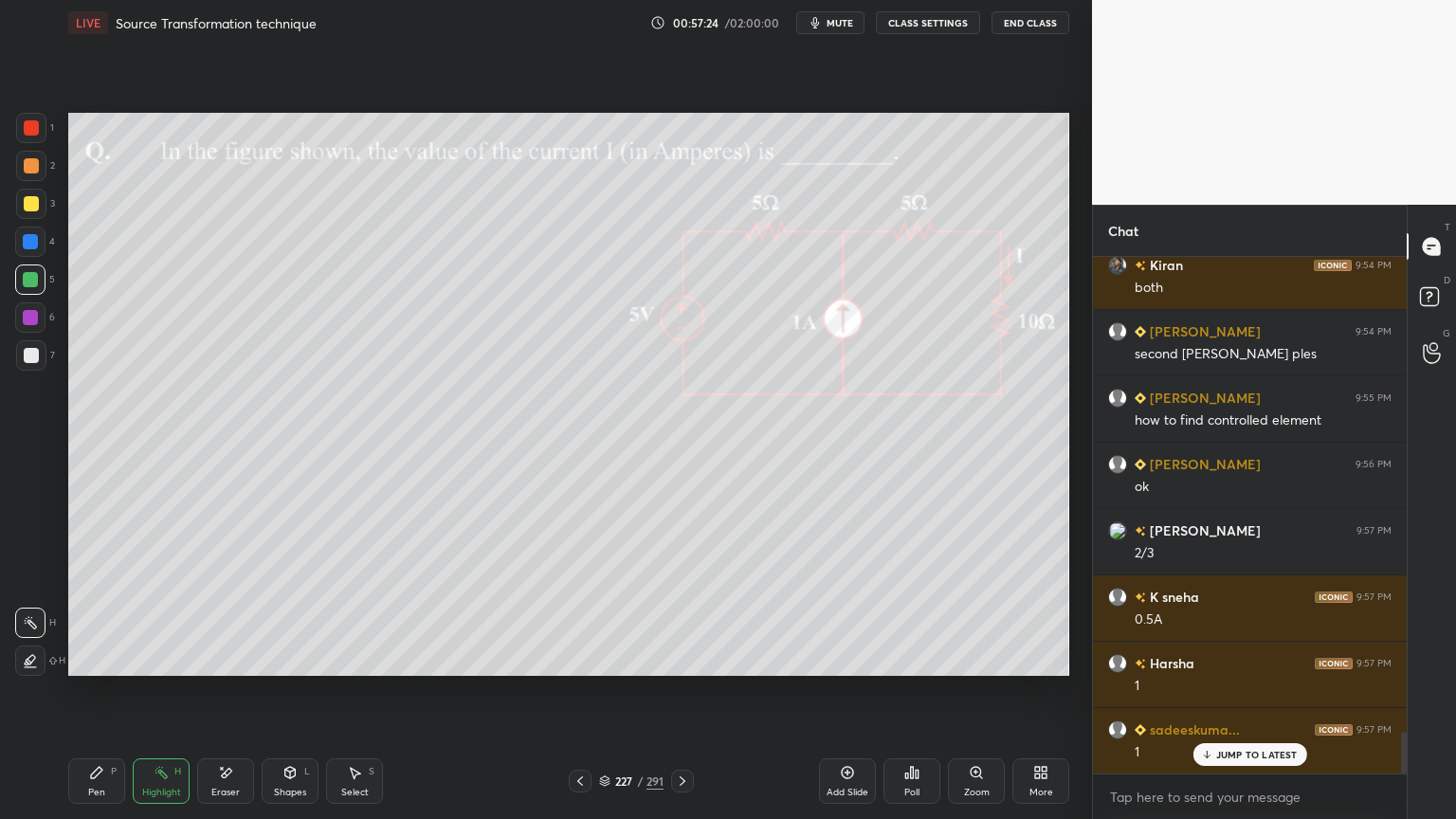 click on "Pen P" at bounding box center [97, 781] 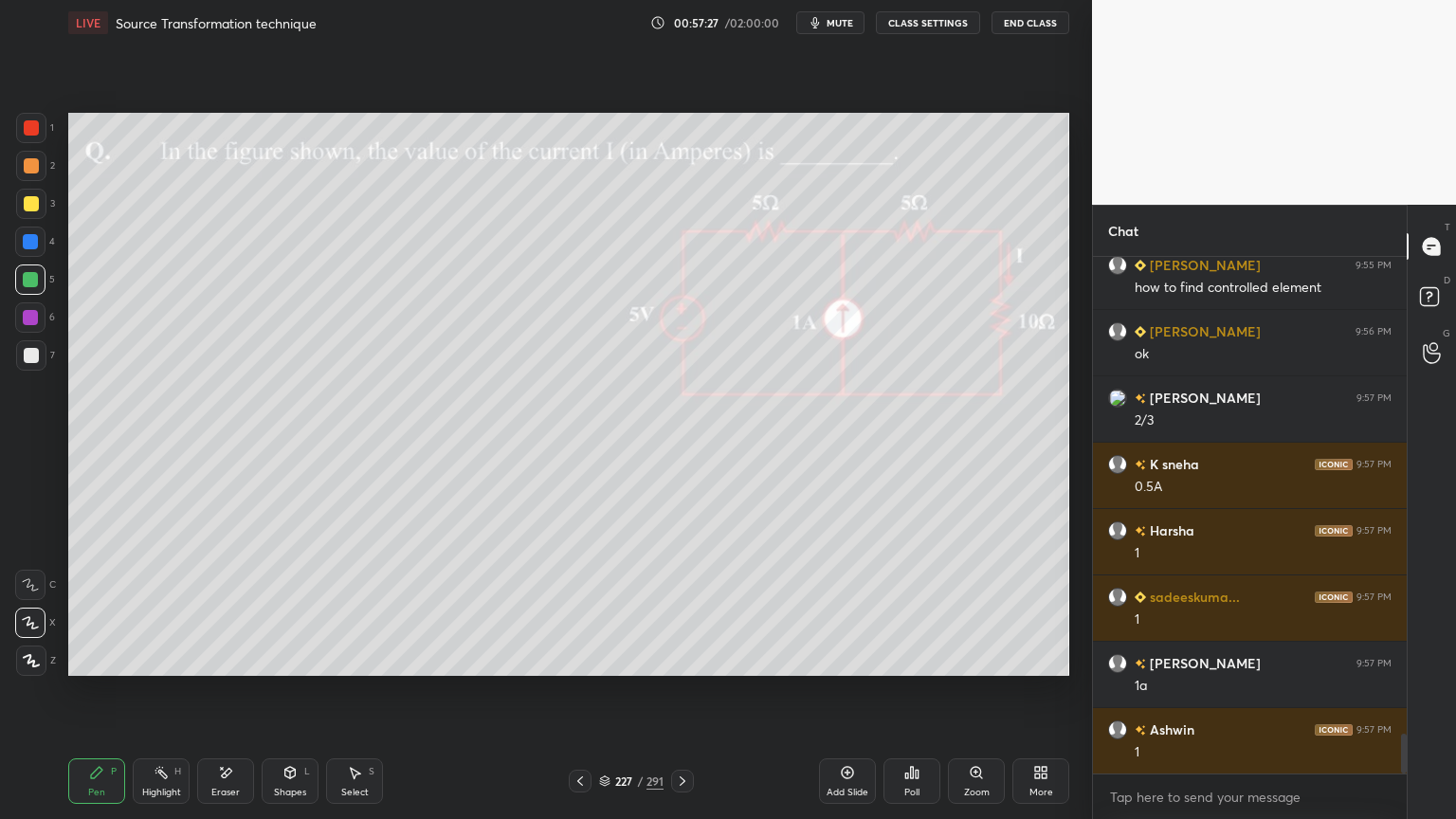 scroll, scrollTop: 6119, scrollLeft: 0, axis: vertical 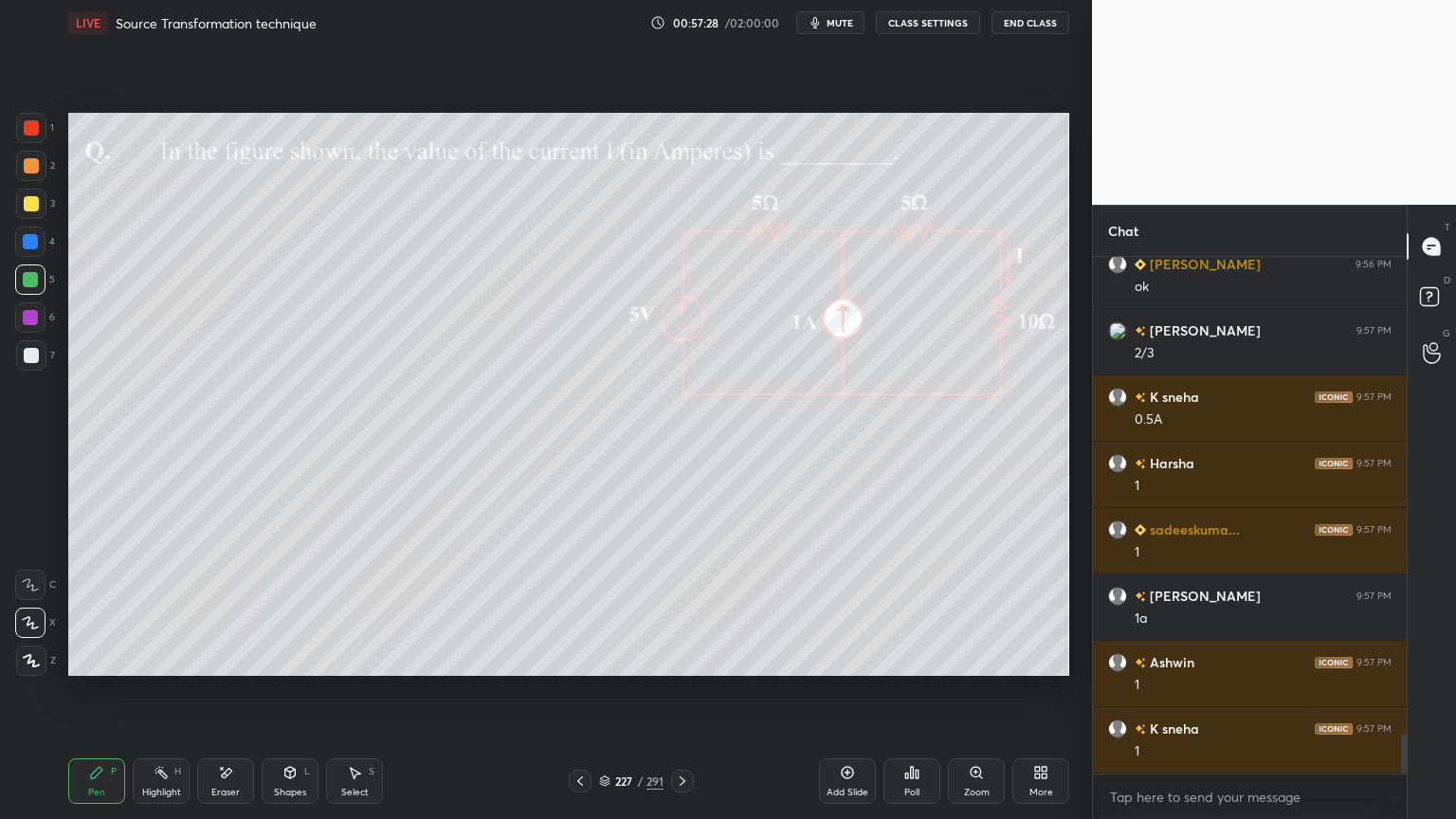 click 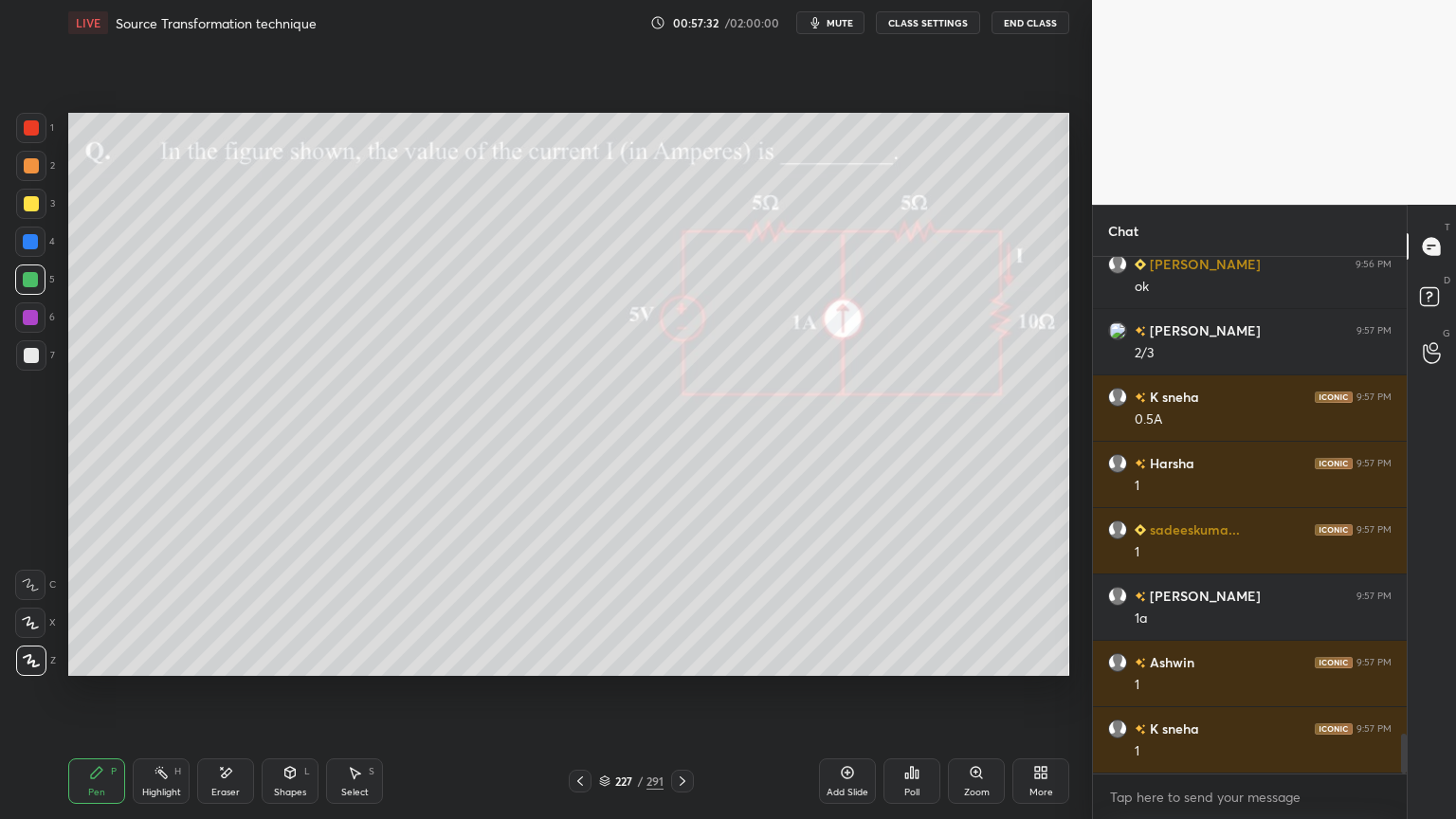 click at bounding box center [31, 204] 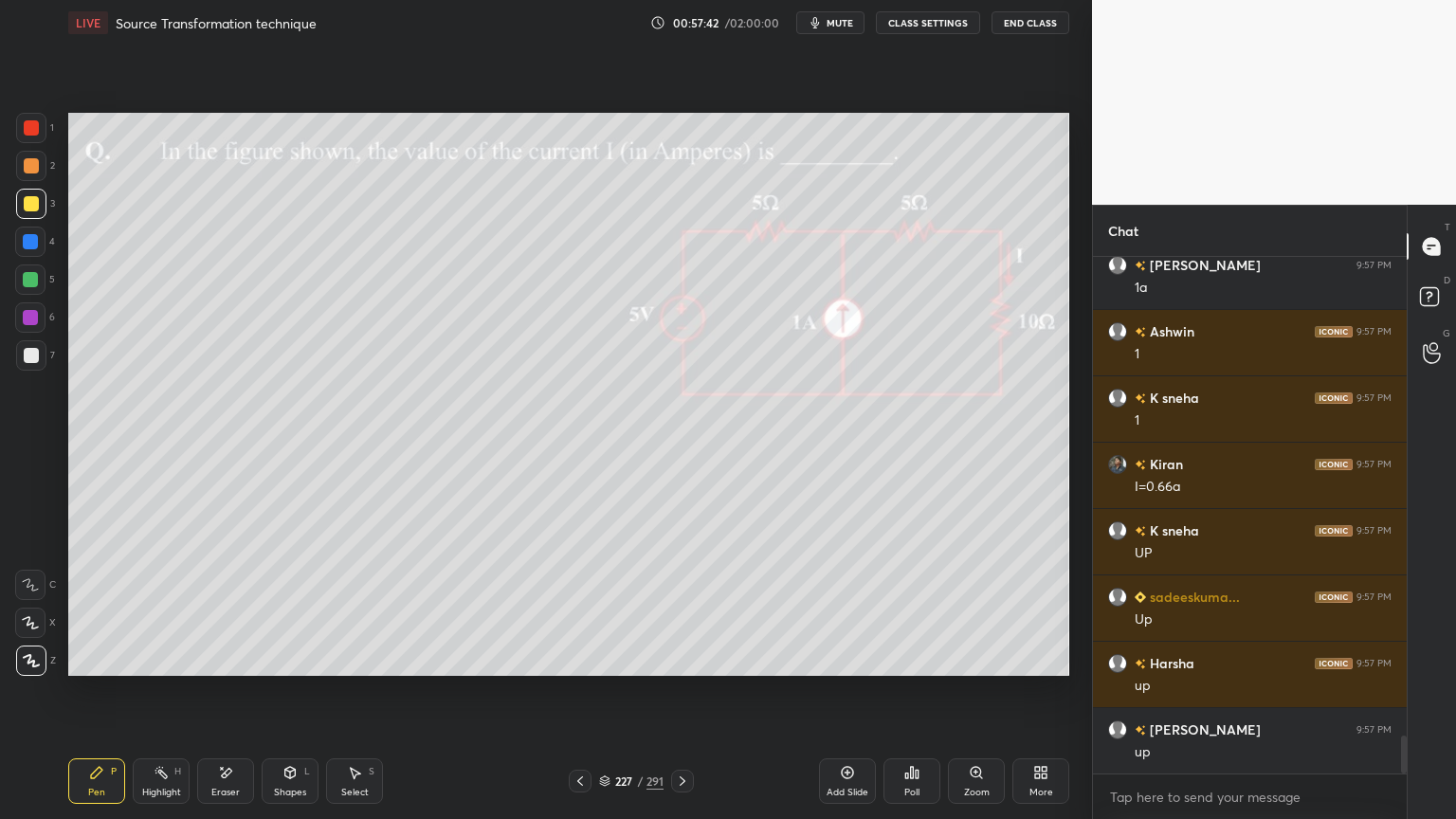 scroll, scrollTop: 6517, scrollLeft: 0, axis: vertical 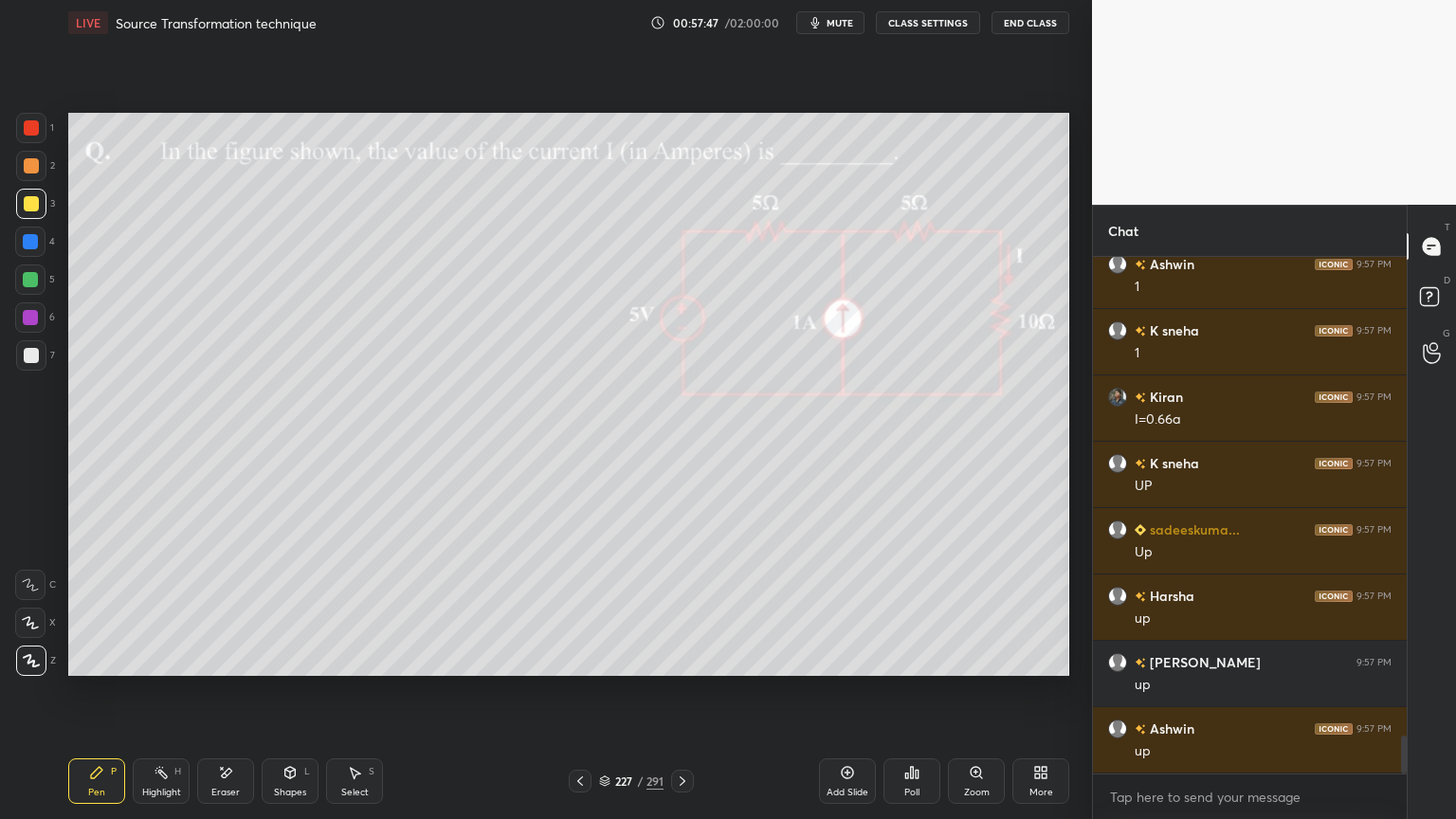 click on "Highlight H" at bounding box center (161, 781) 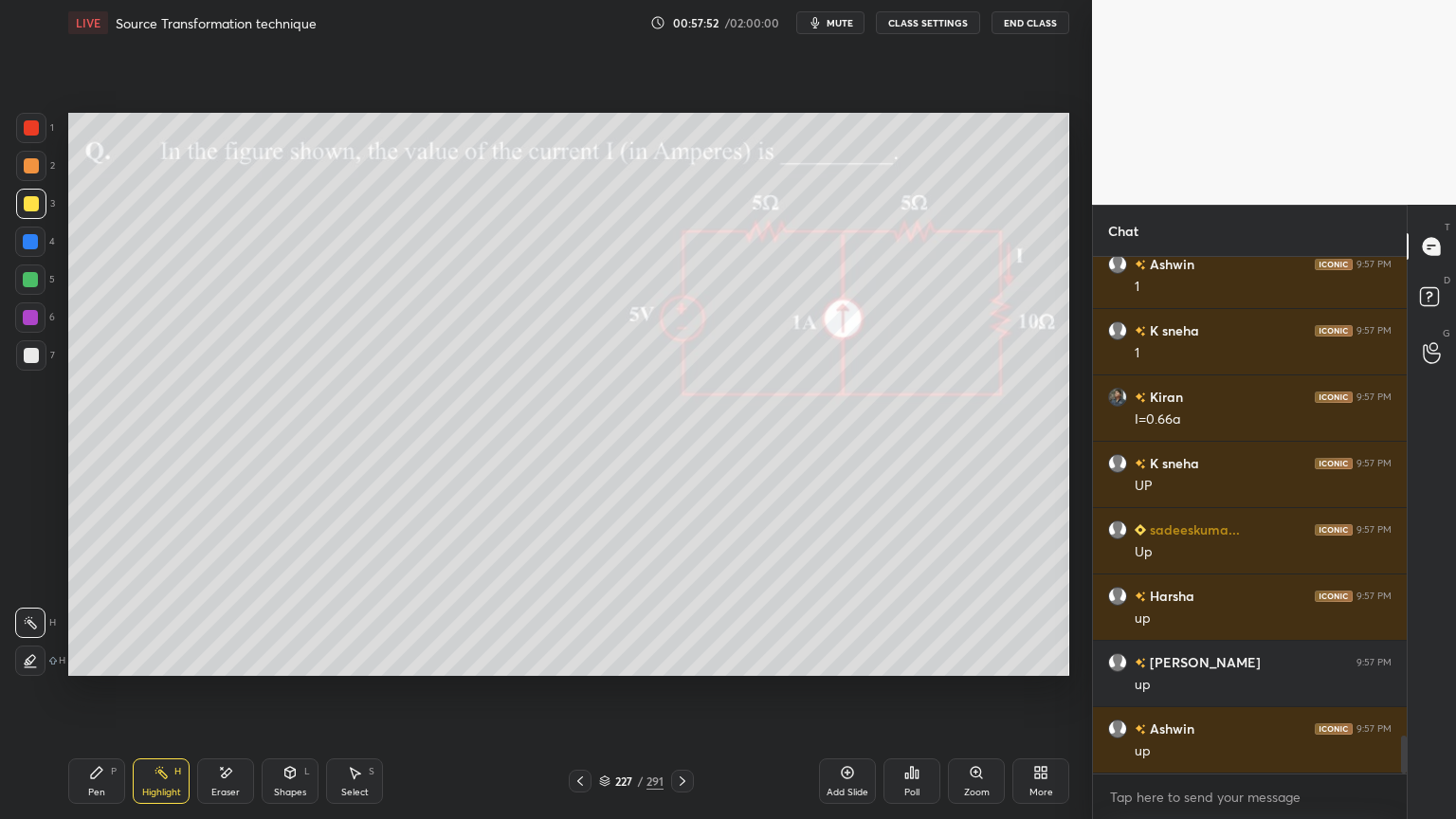 click on "Pen P" at bounding box center (97, 781) 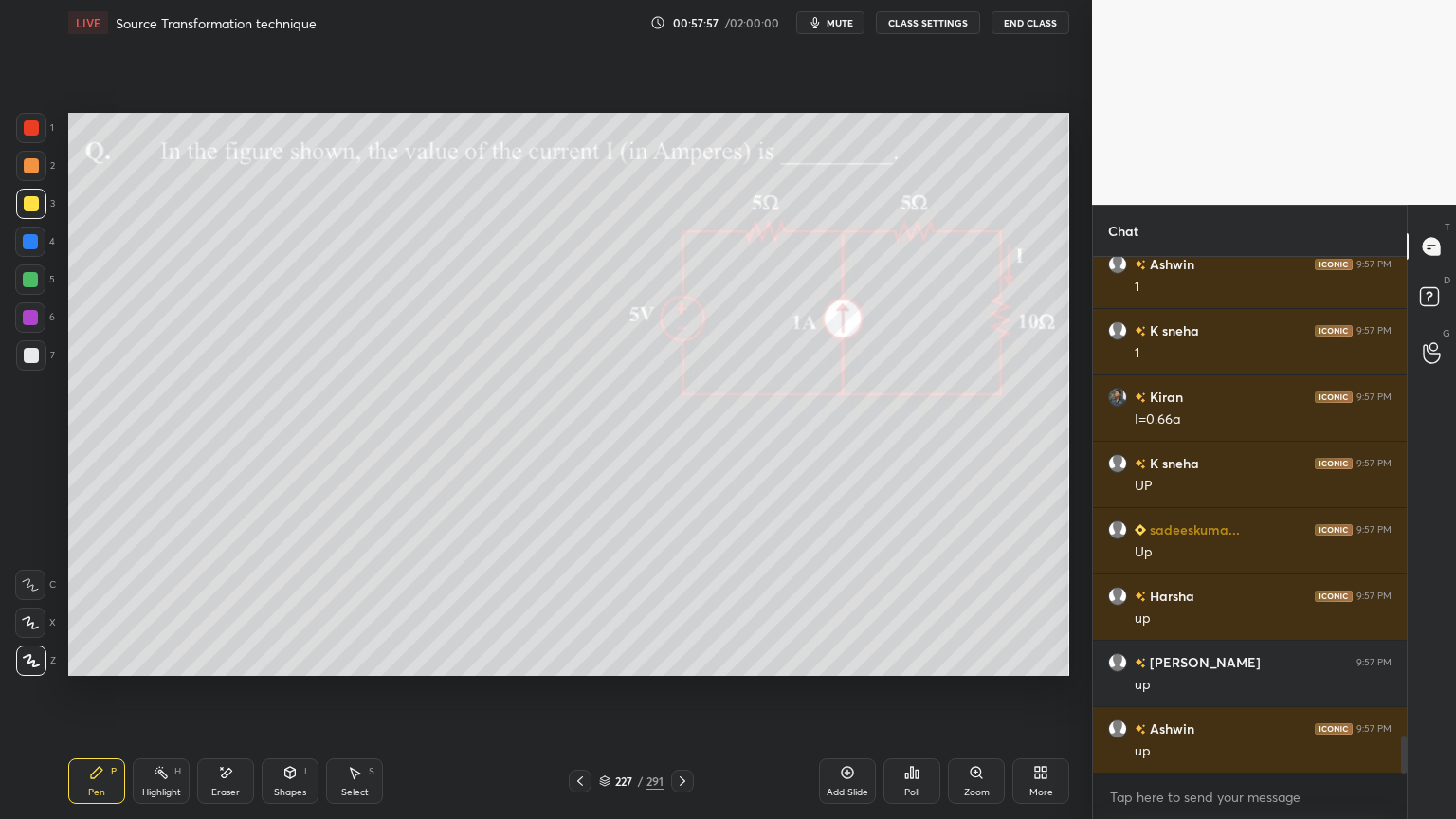 click at bounding box center (31, 355) 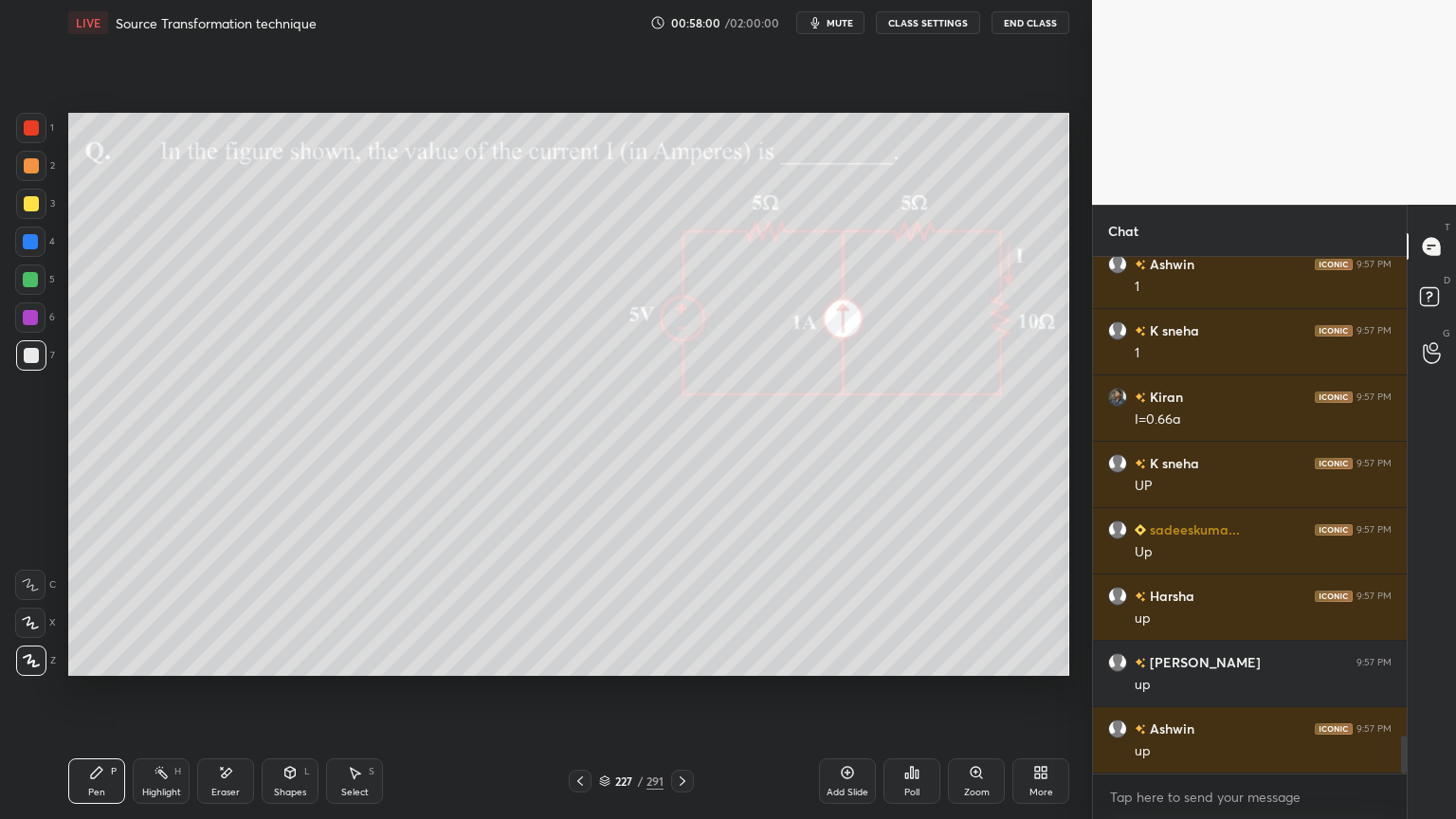 scroll, scrollTop: 6582, scrollLeft: 0, axis: vertical 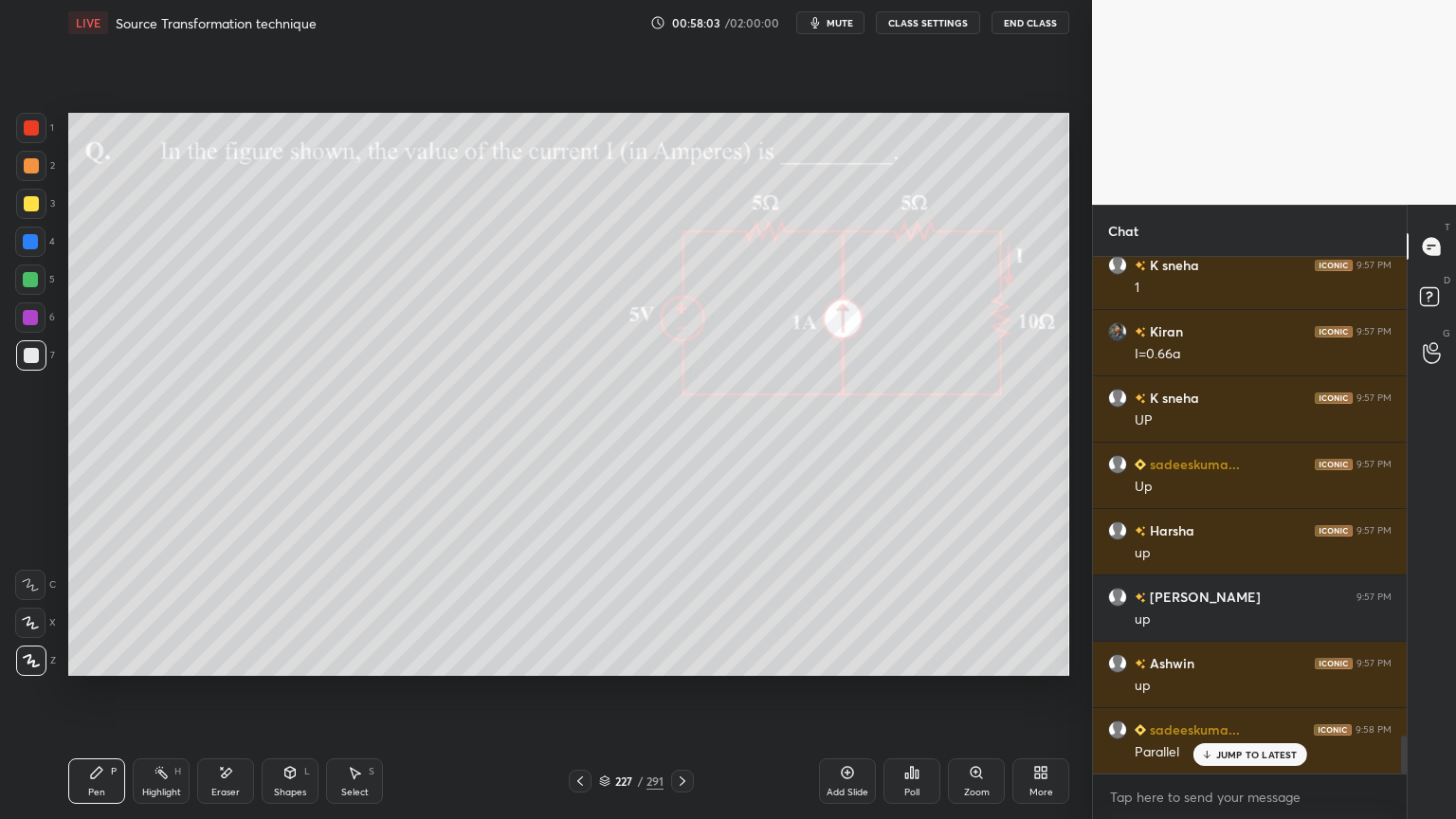 click on "Highlight H" at bounding box center [161, 781] 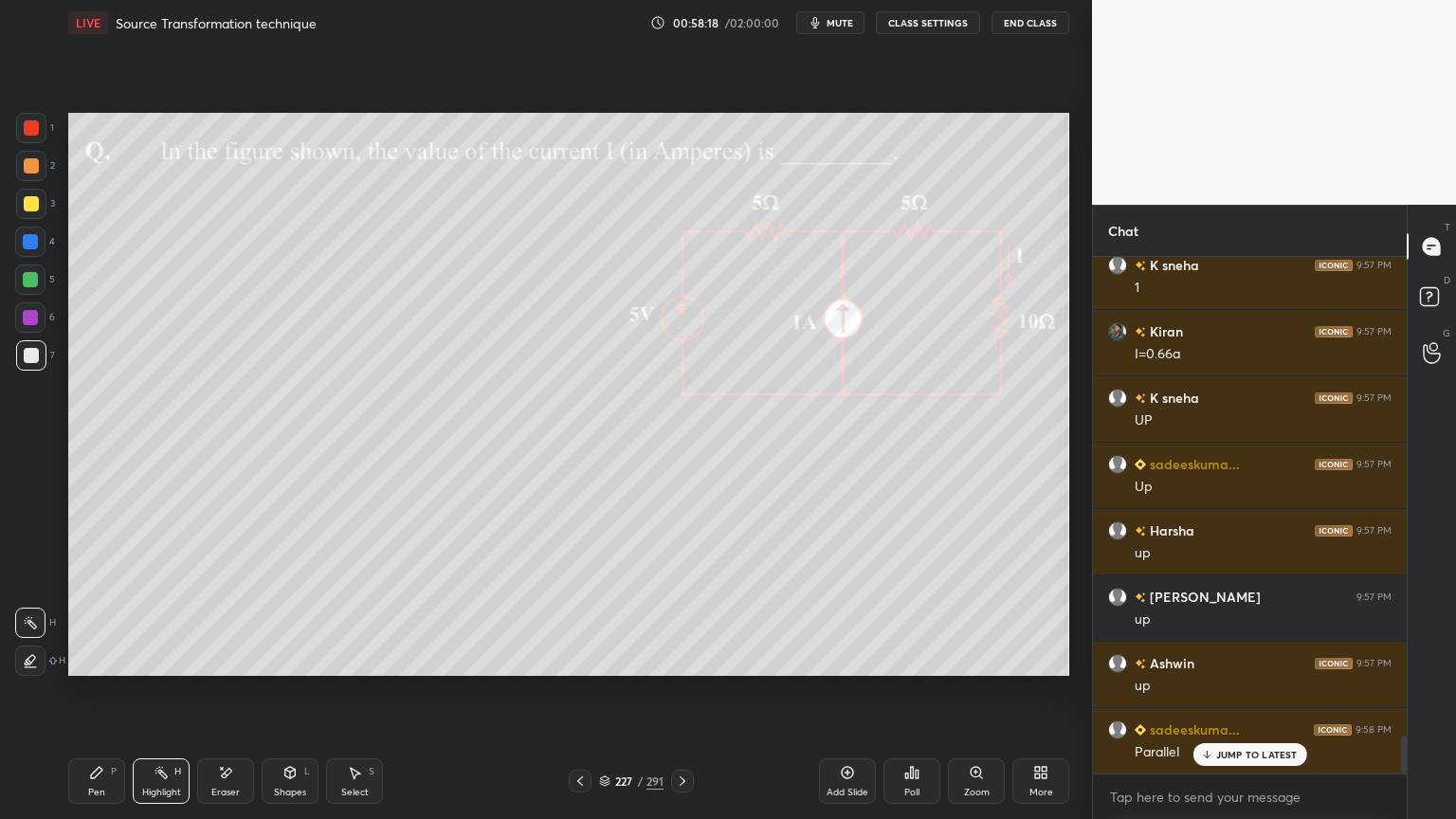 click on "Pen P" at bounding box center (97, 781) 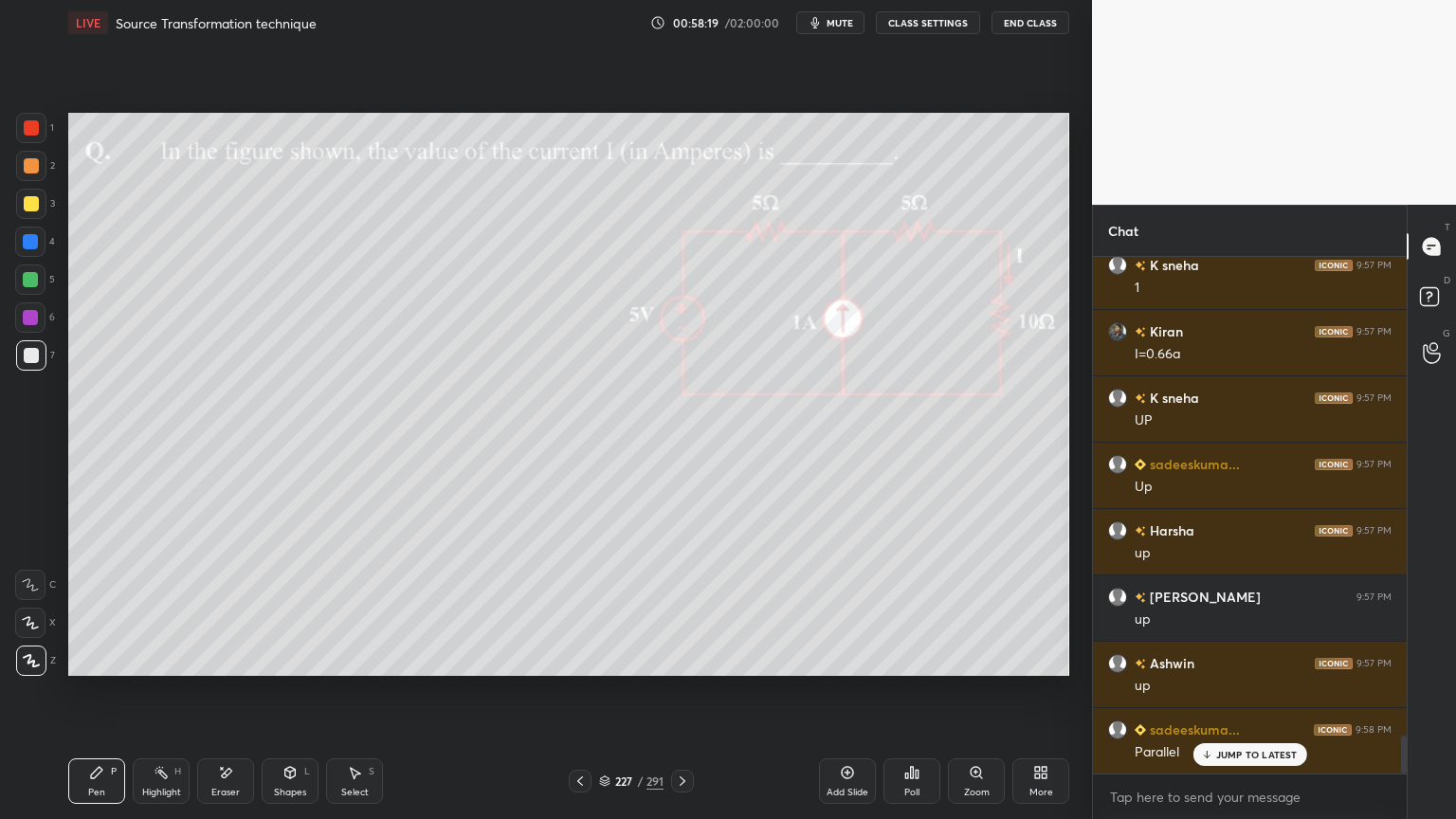 click at bounding box center (31, 204) 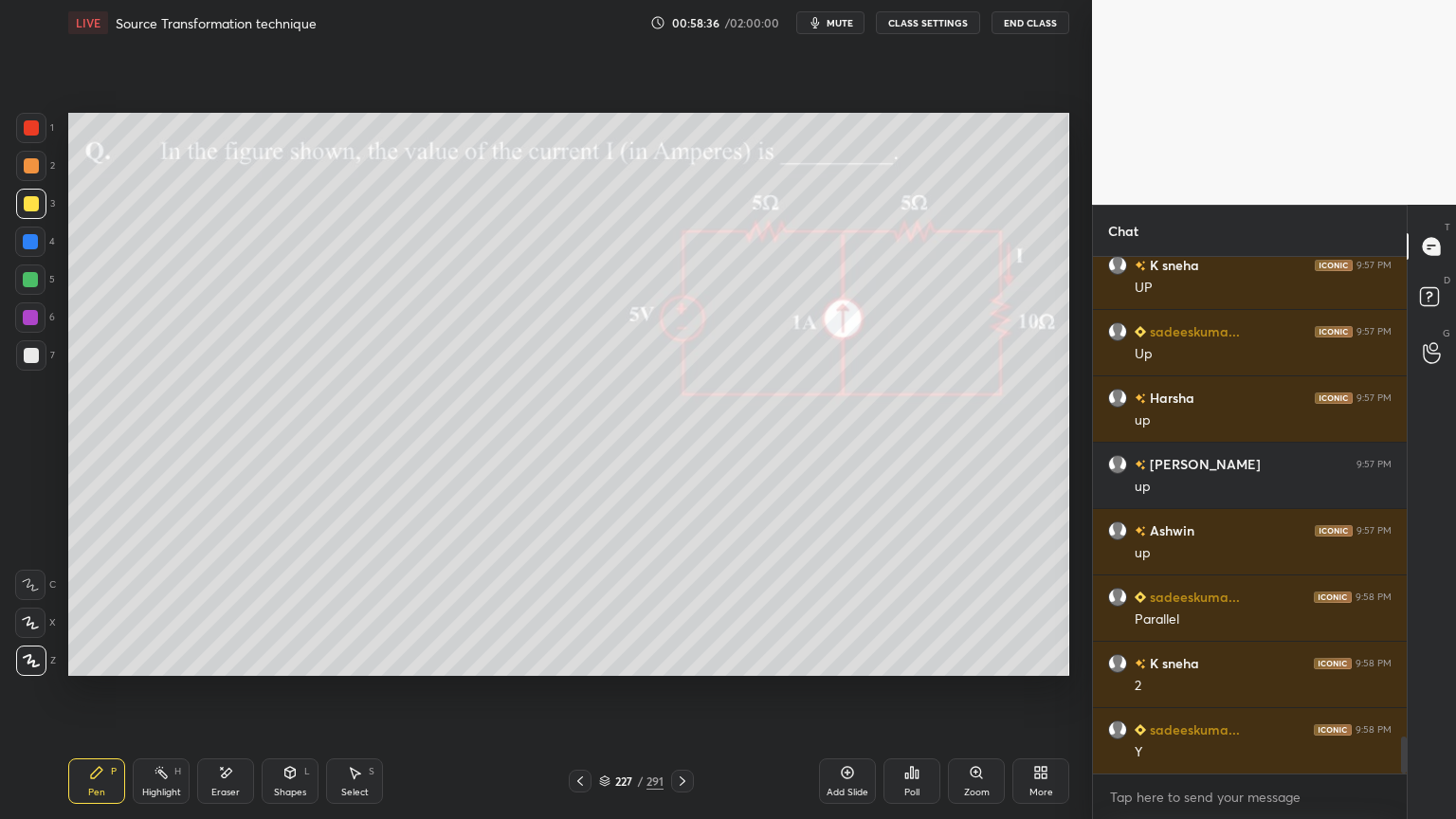 scroll, scrollTop: 6782, scrollLeft: 0, axis: vertical 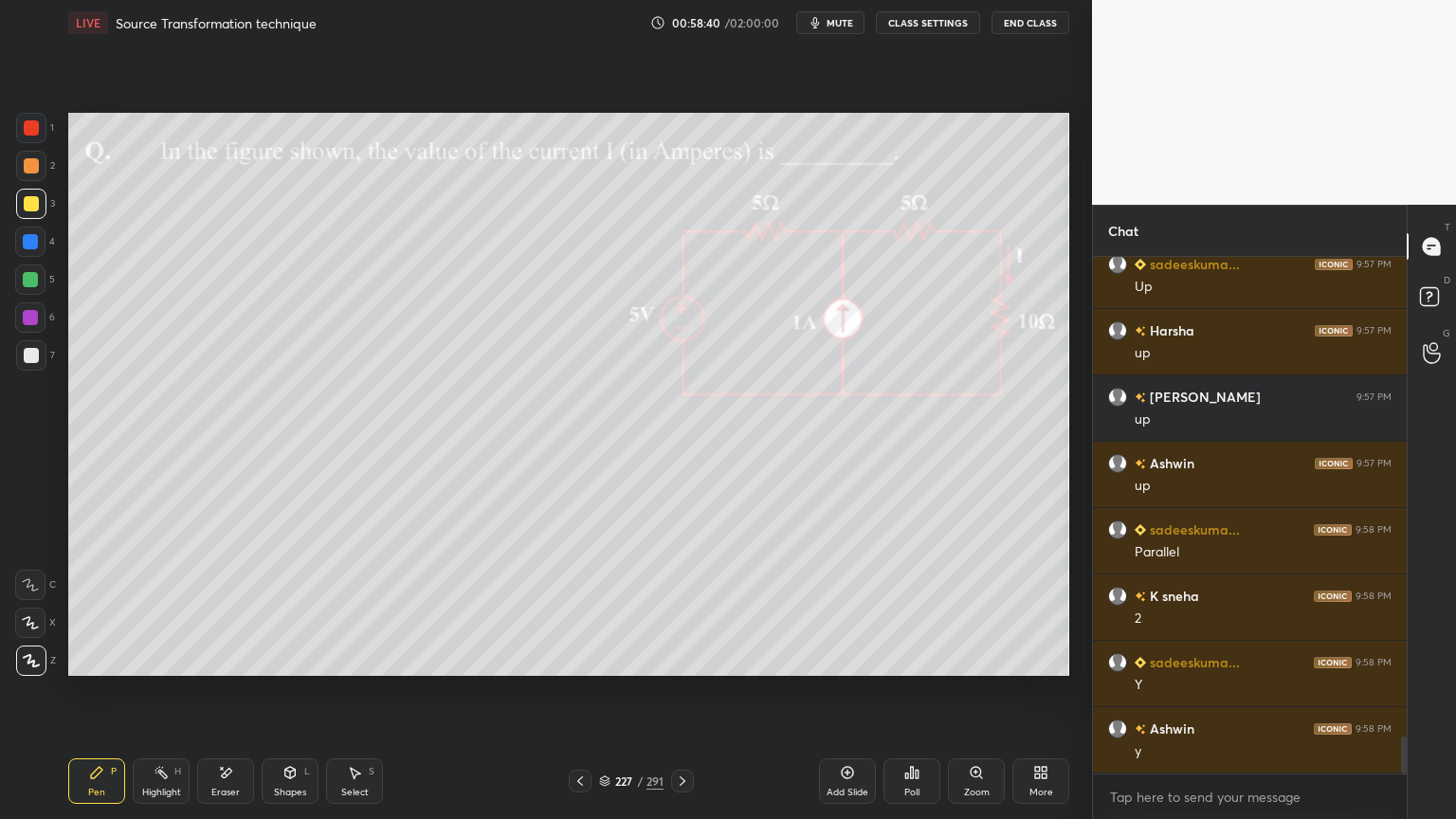click at bounding box center (31, 355) 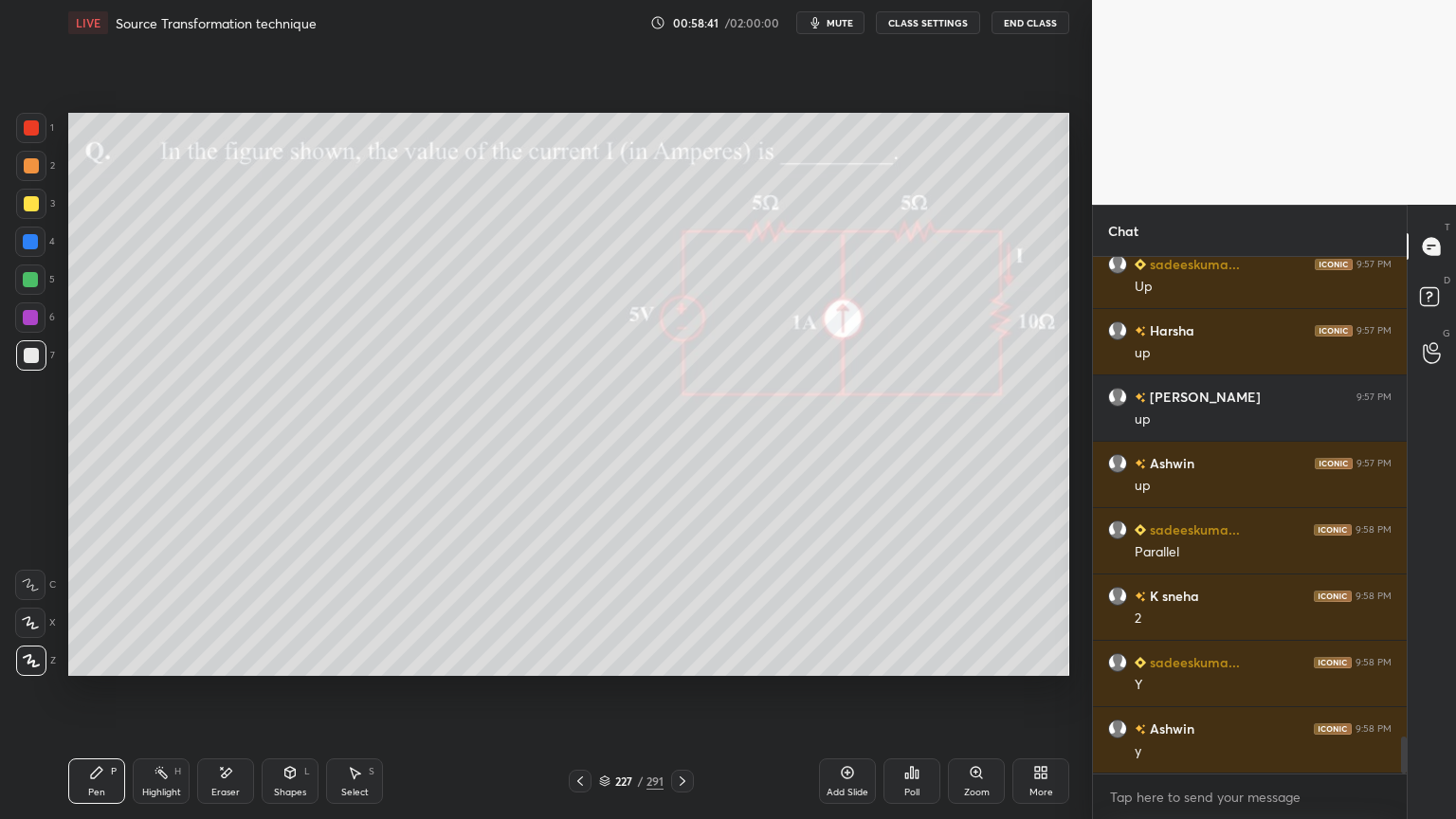 click on "Highlight" at bounding box center [161, 792] 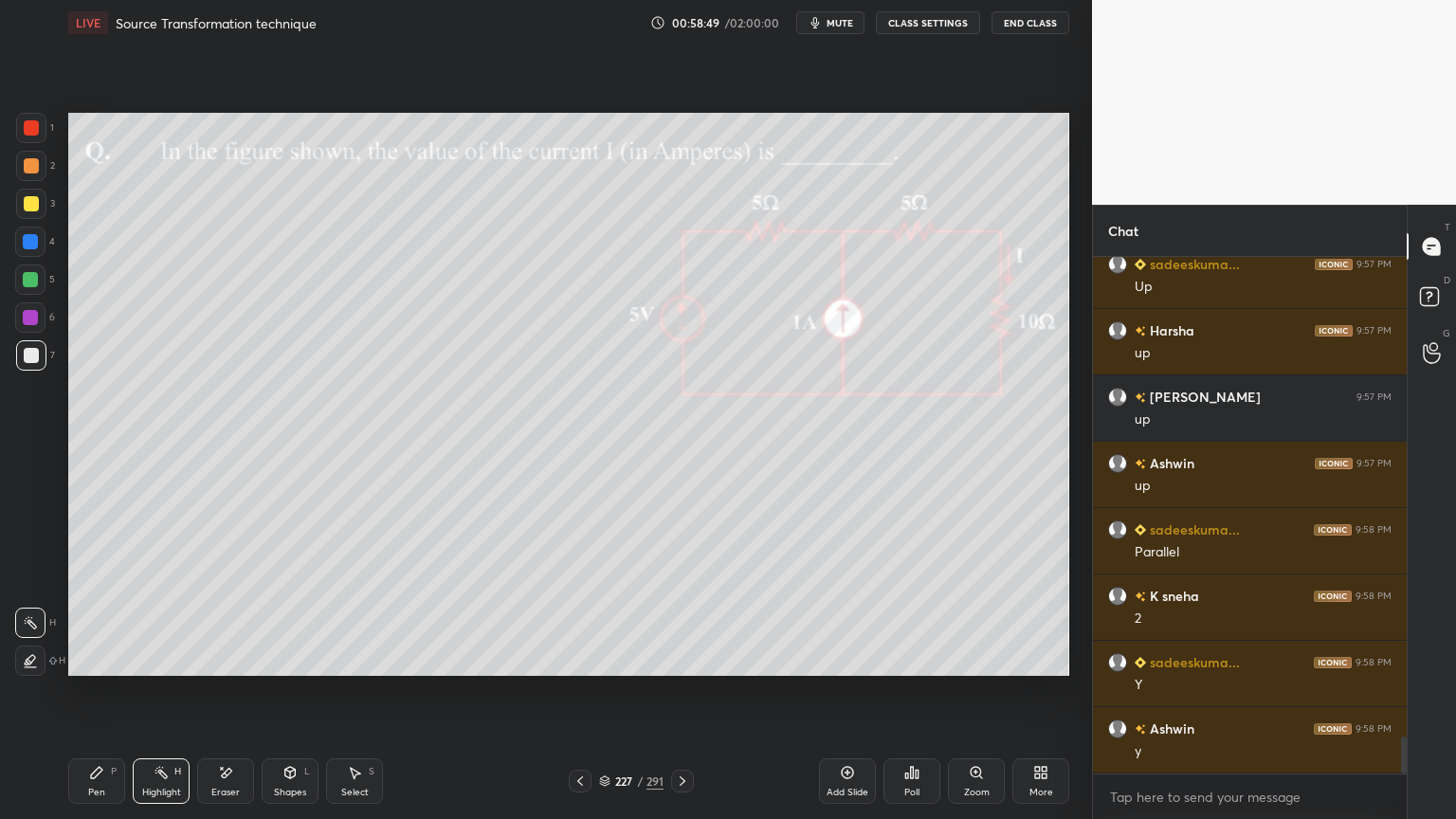 click on "Pen" at bounding box center [97, 792] 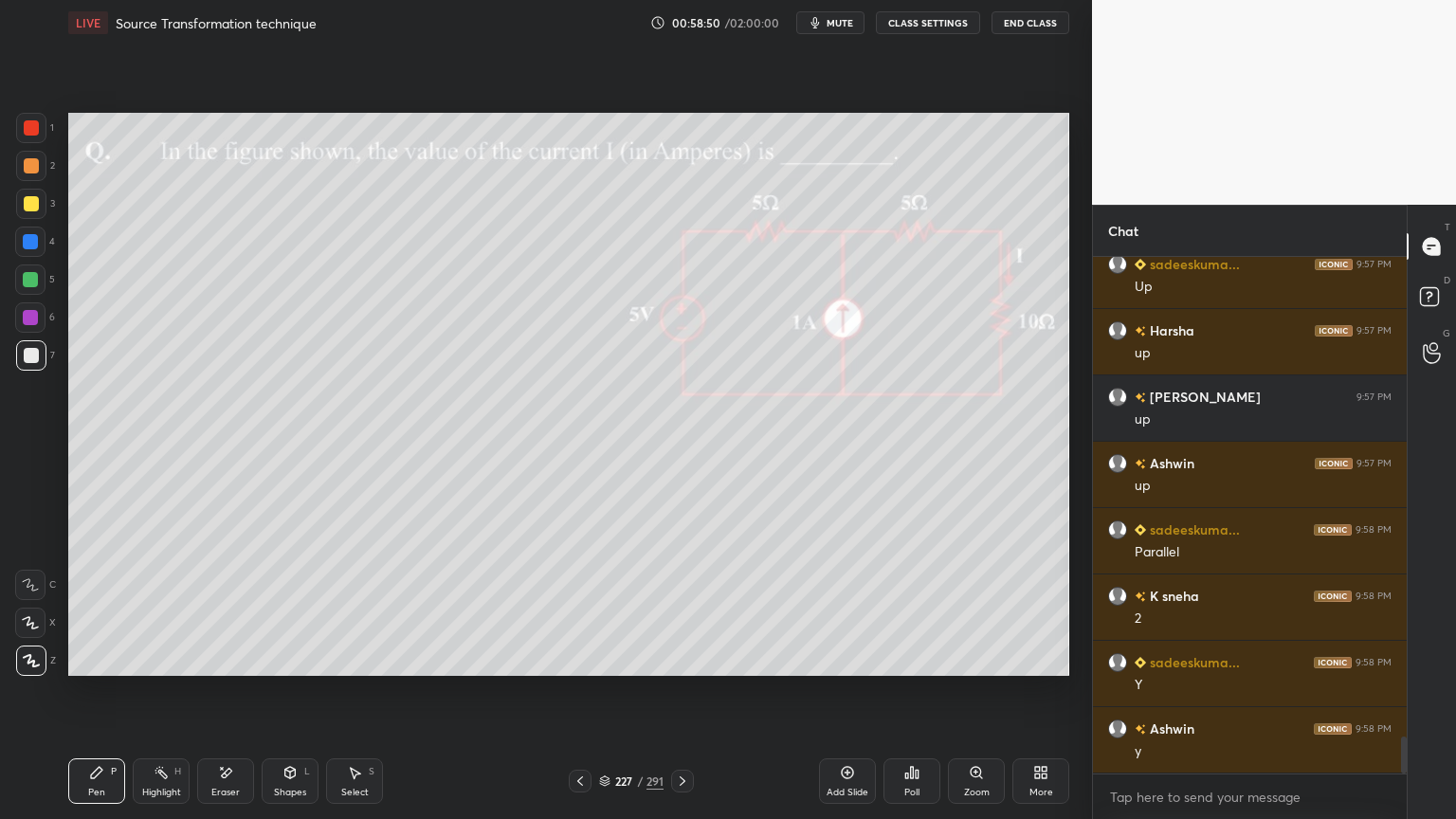 click at bounding box center (31, 355) 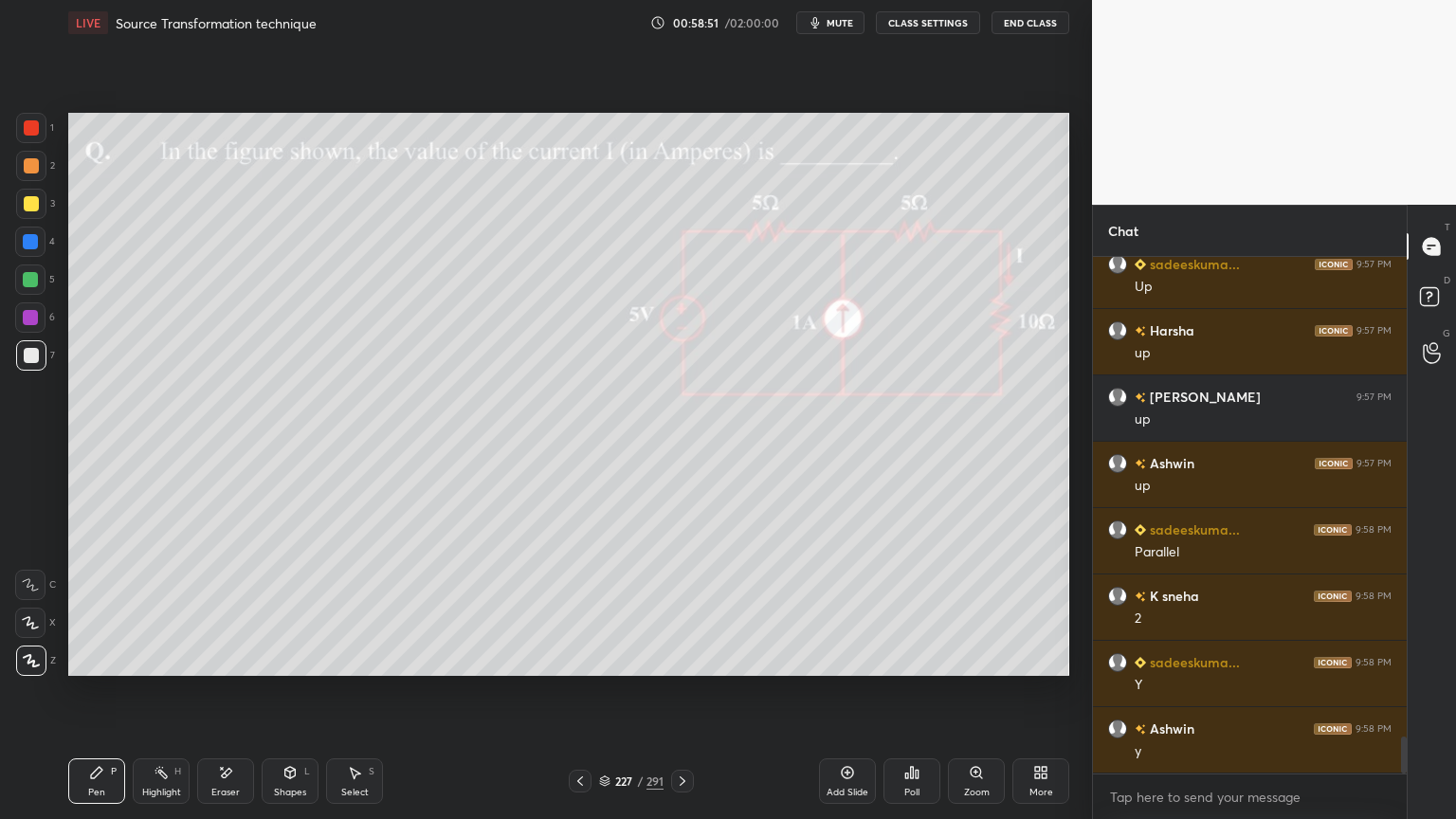 click 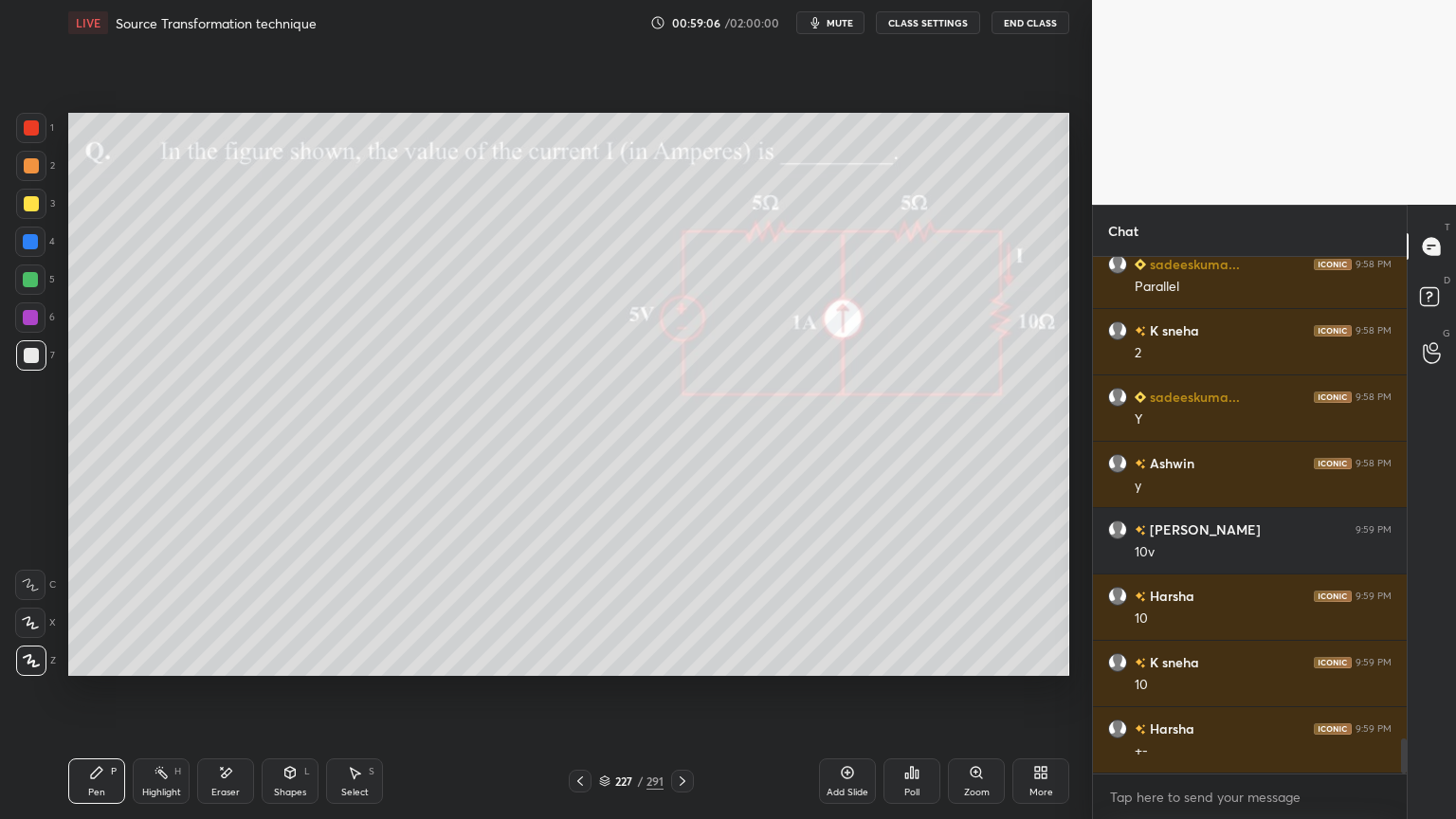 scroll, scrollTop: 7113, scrollLeft: 0, axis: vertical 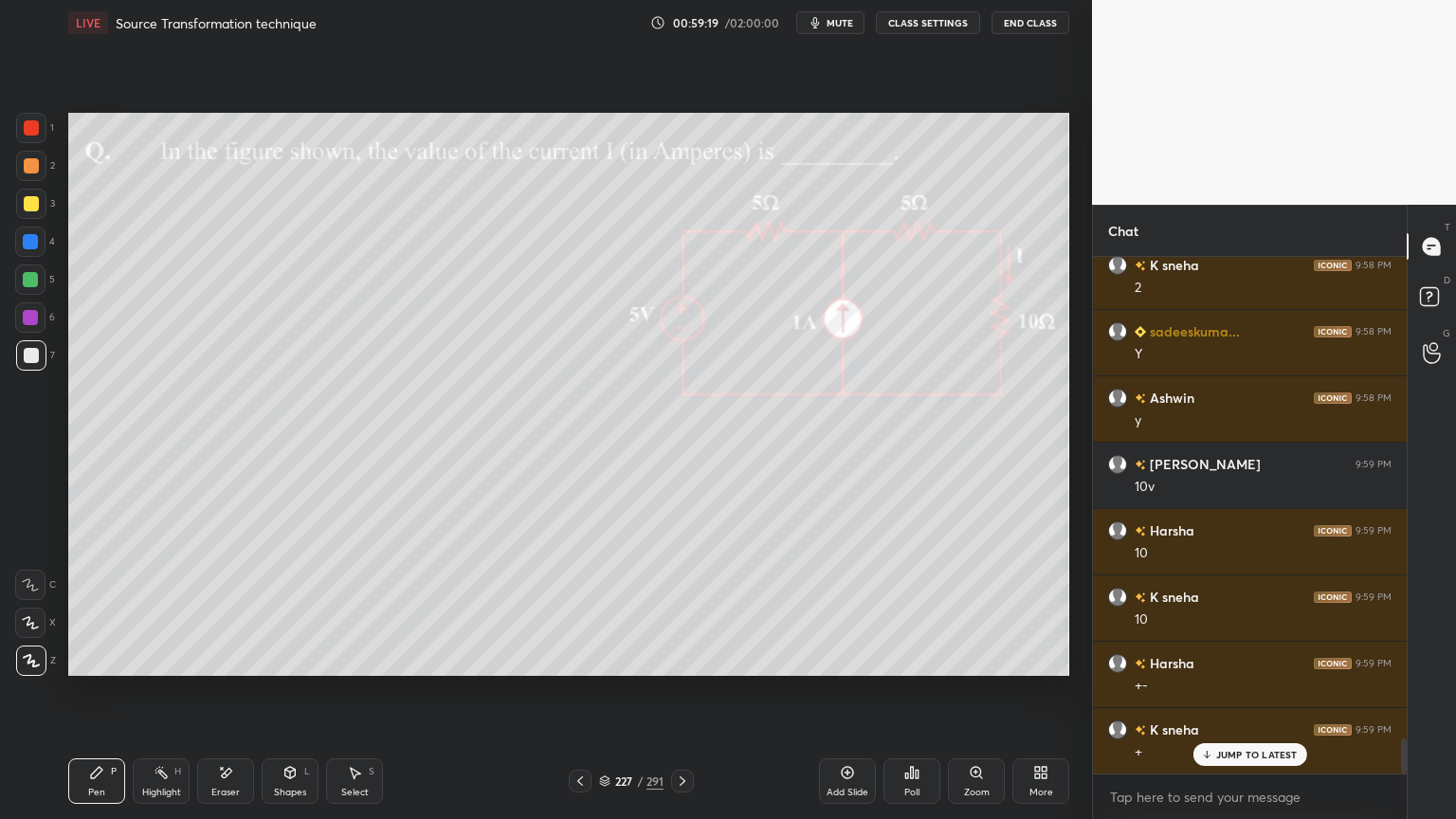 click at bounding box center [31, 166] 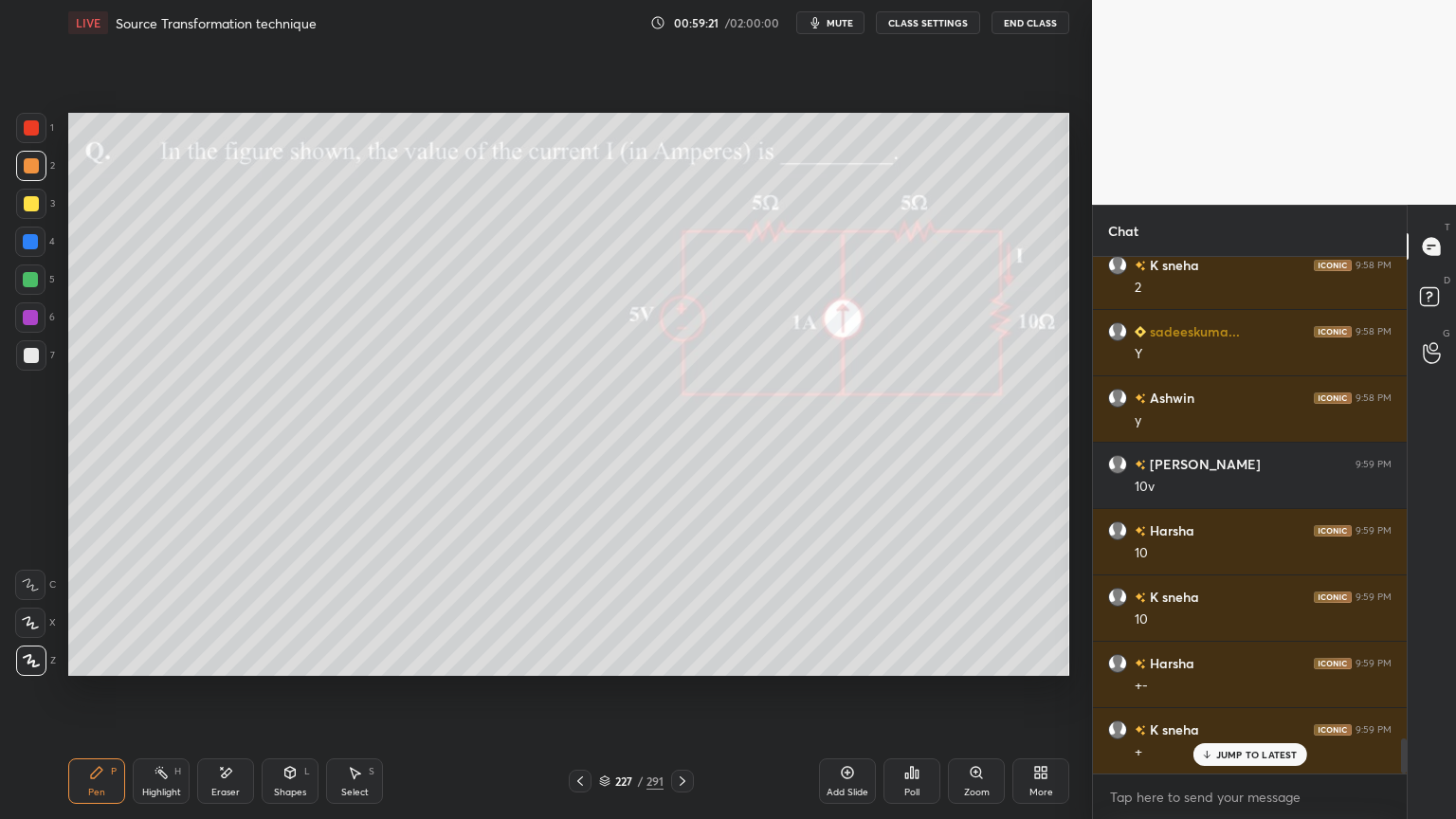 click 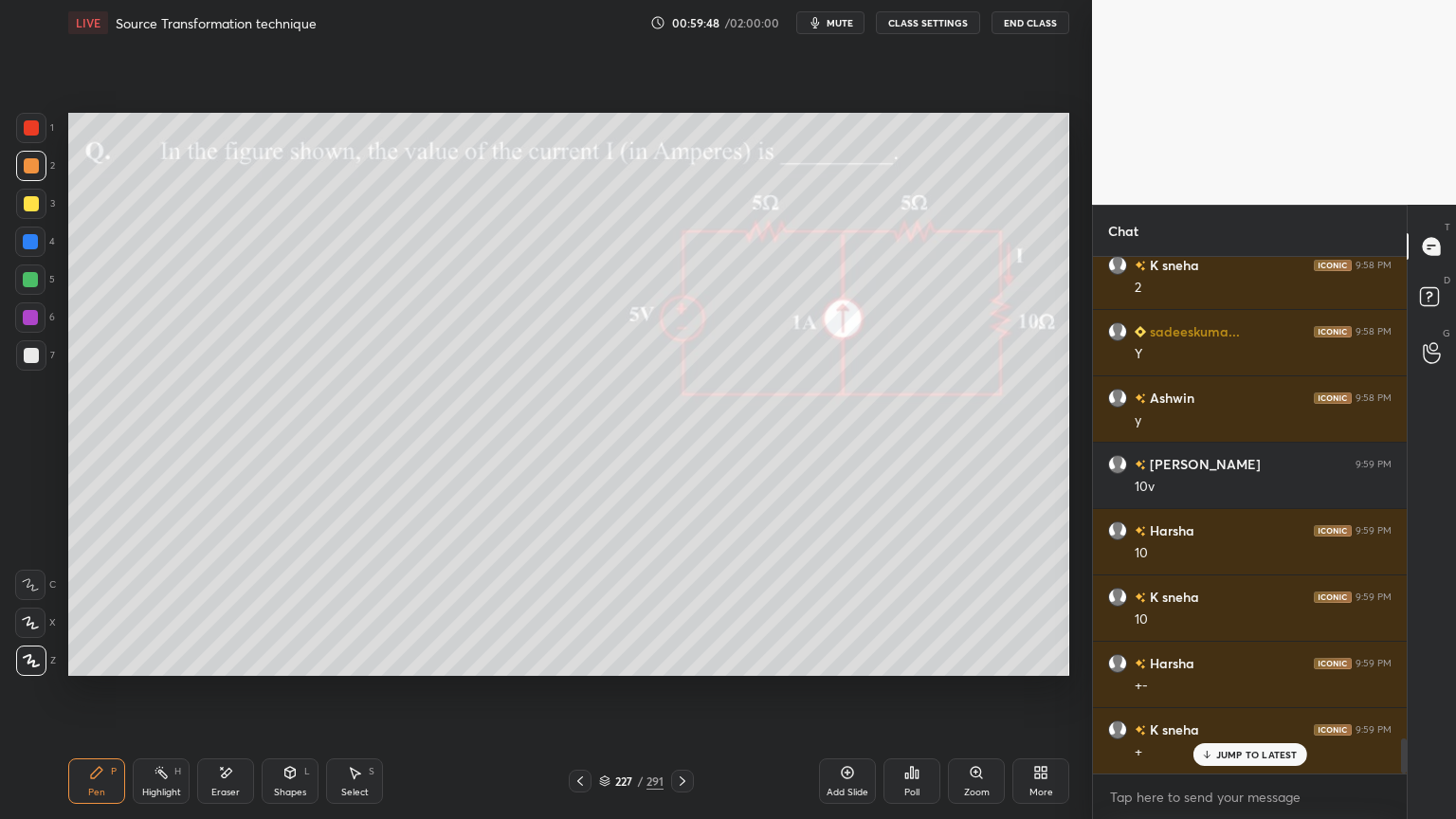 click at bounding box center (31, 355) 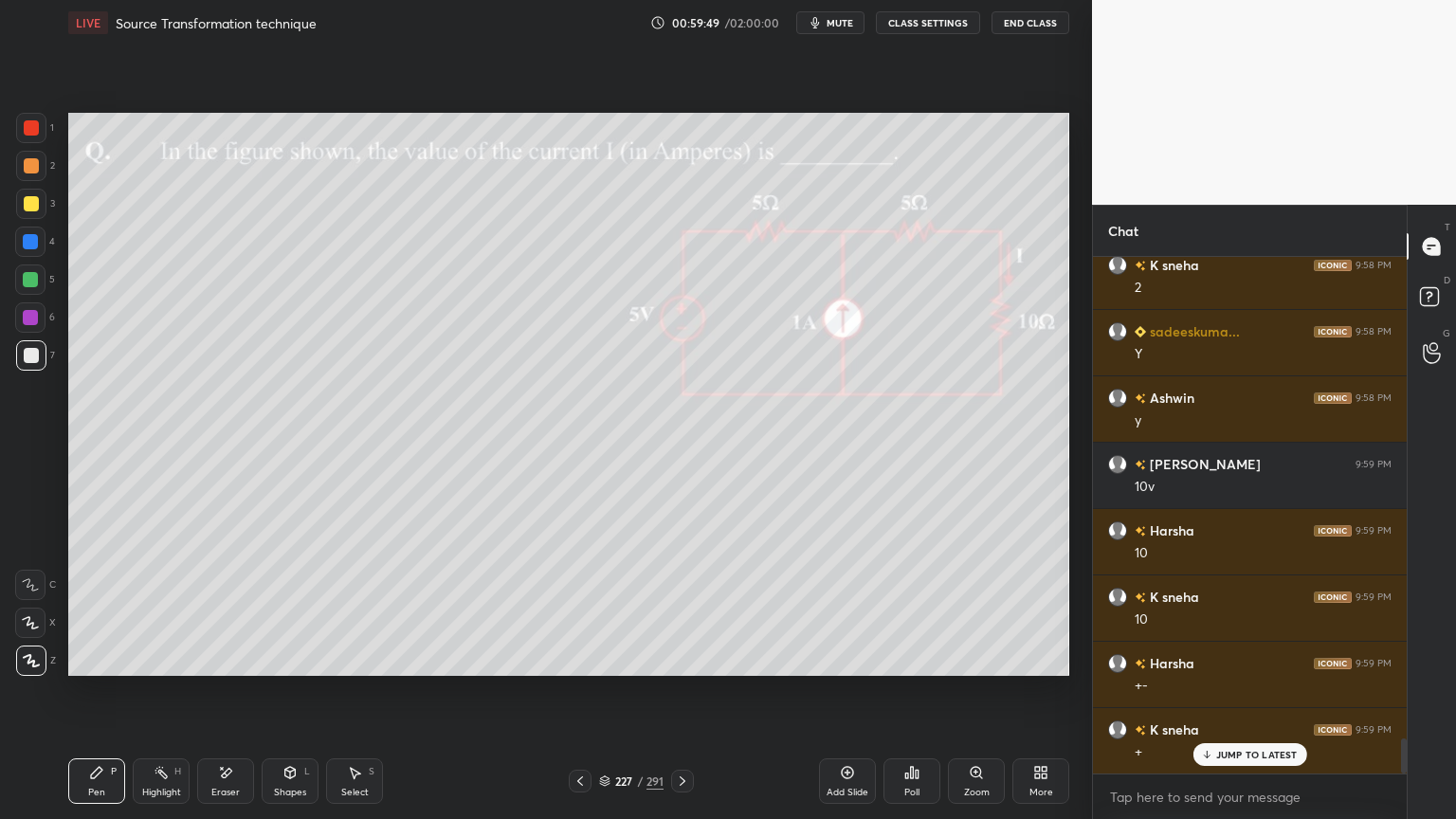 click at bounding box center (30, 280) 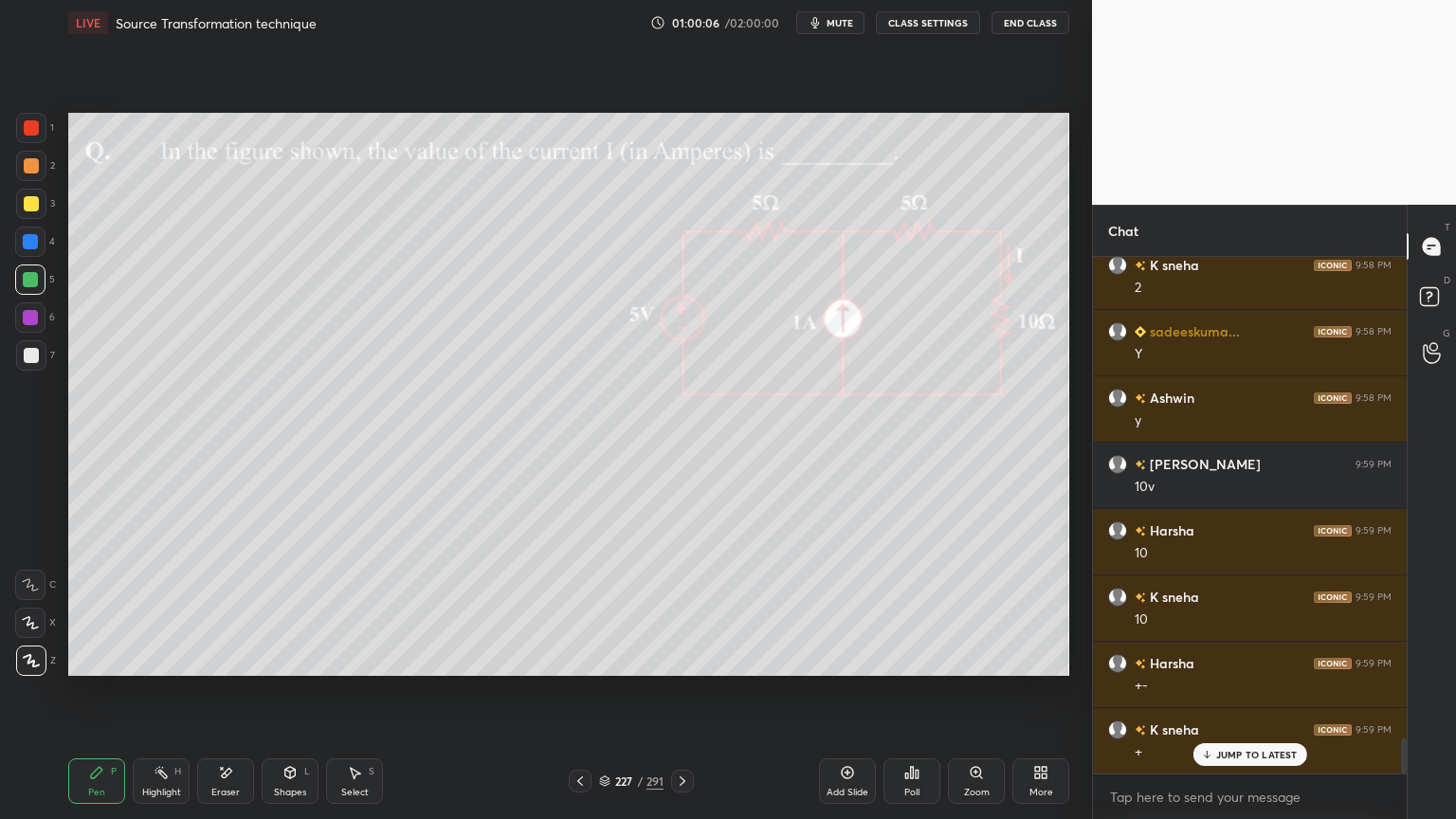 click at bounding box center (31, 355) 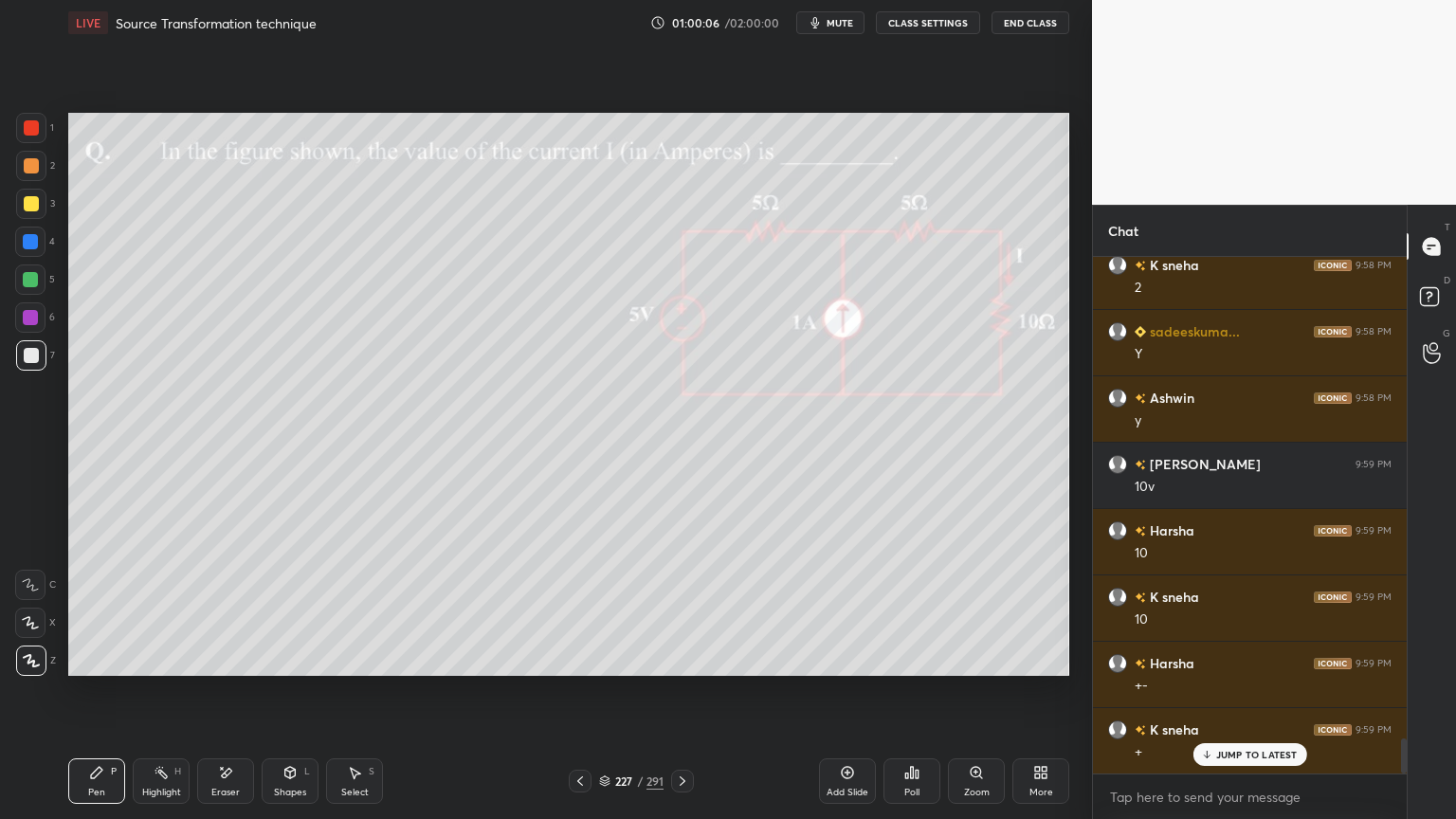 click 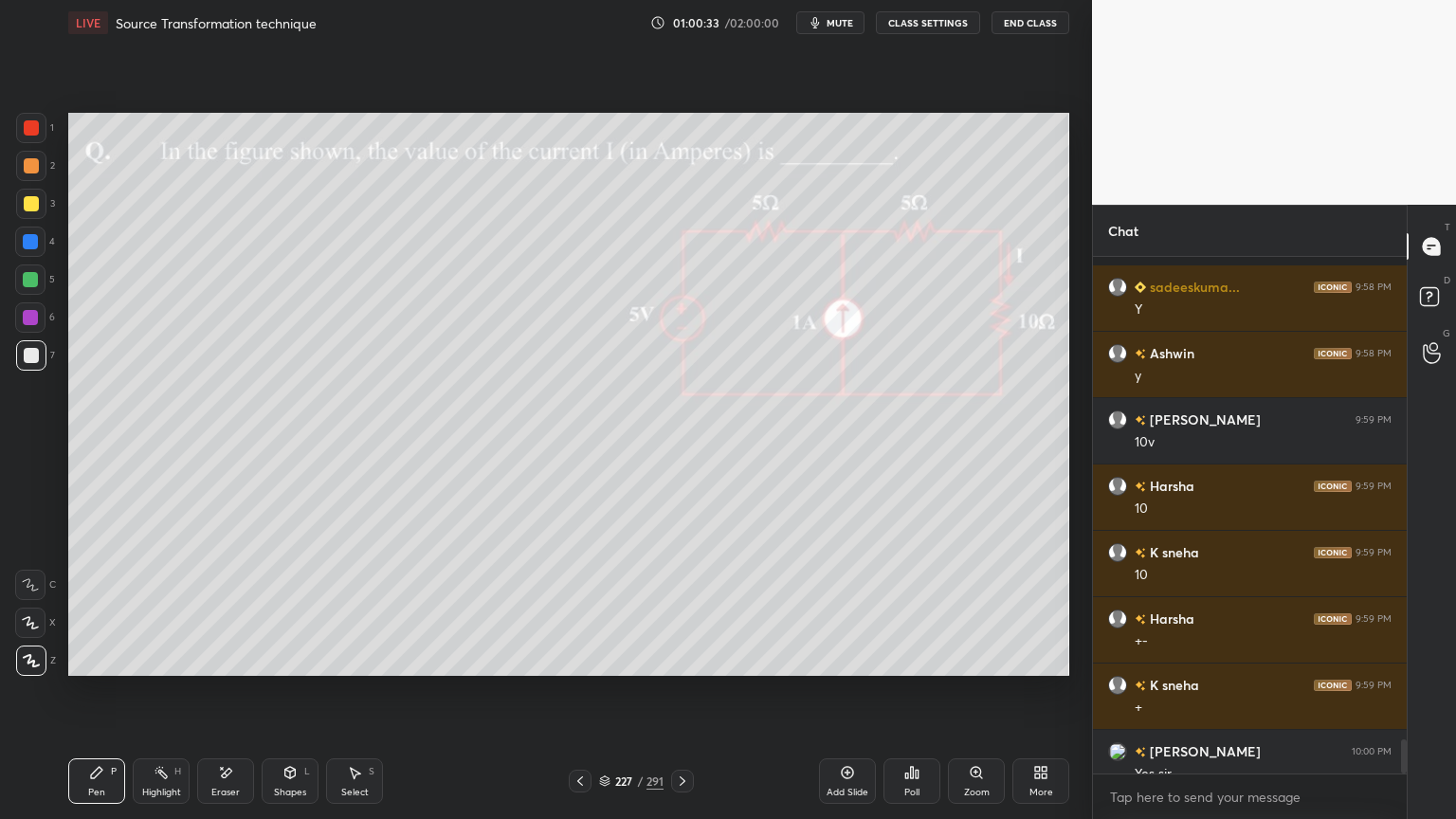 scroll, scrollTop: 7247, scrollLeft: 0, axis: vertical 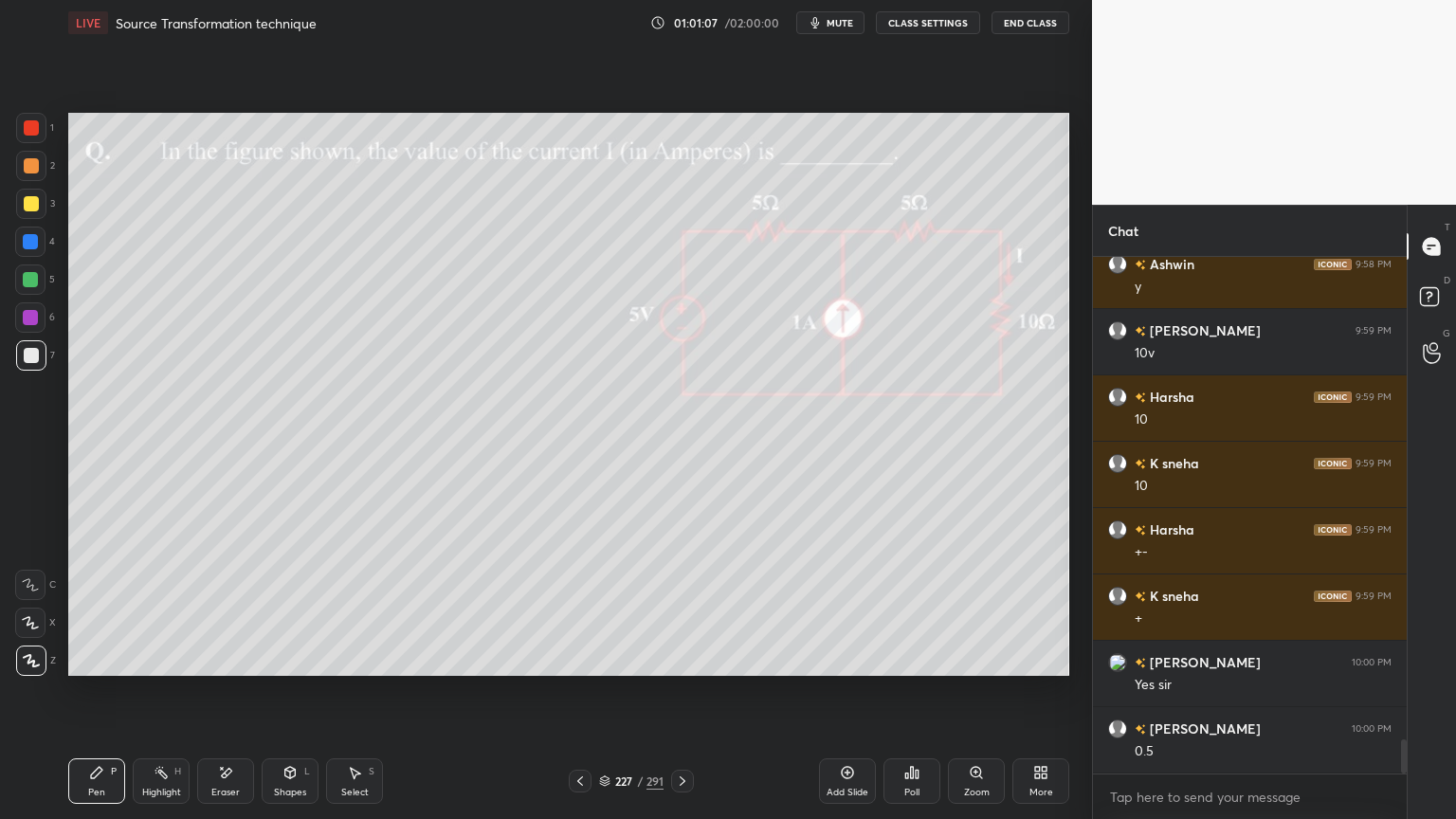 click 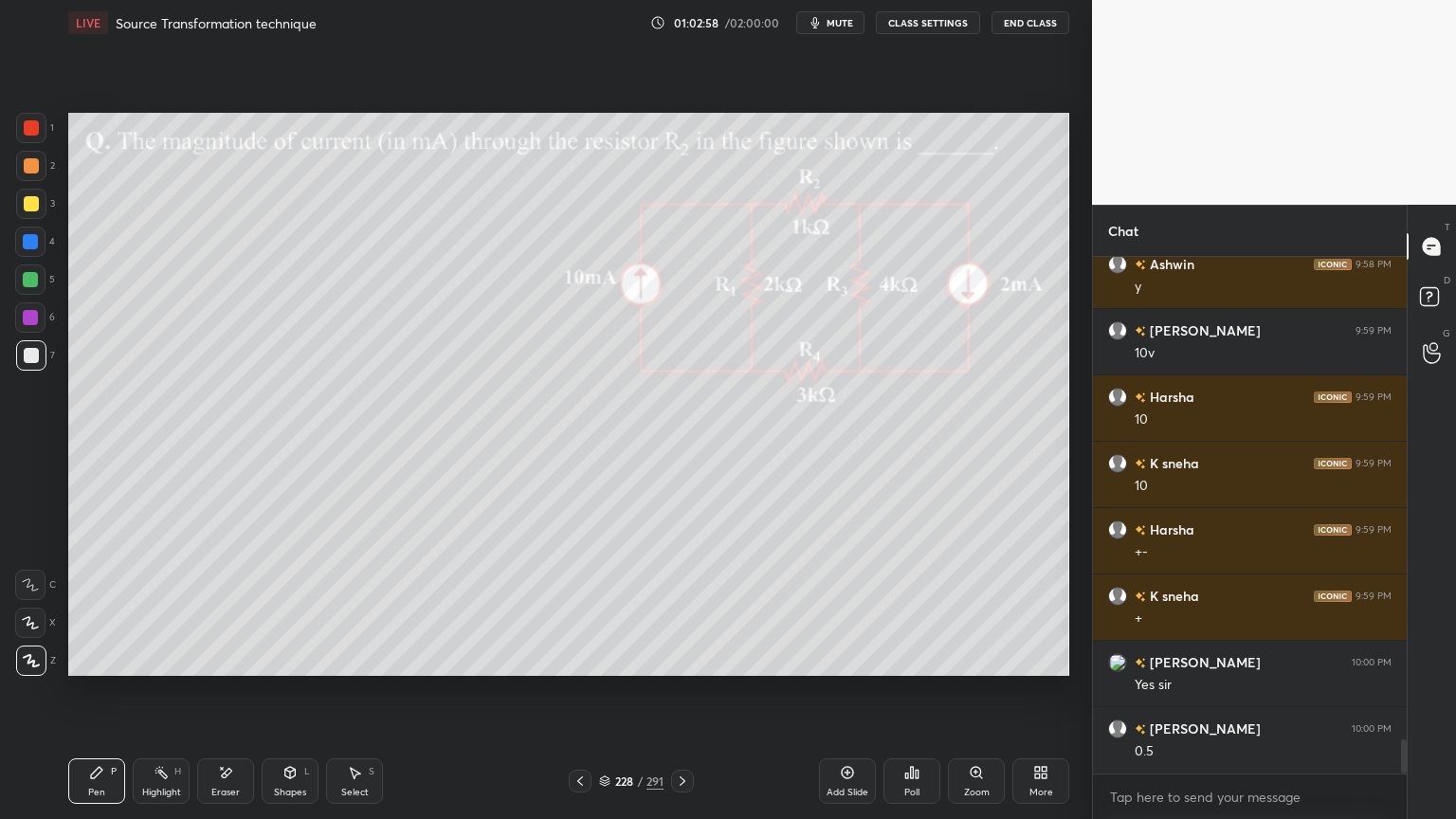 click at bounding box center [31, 204] 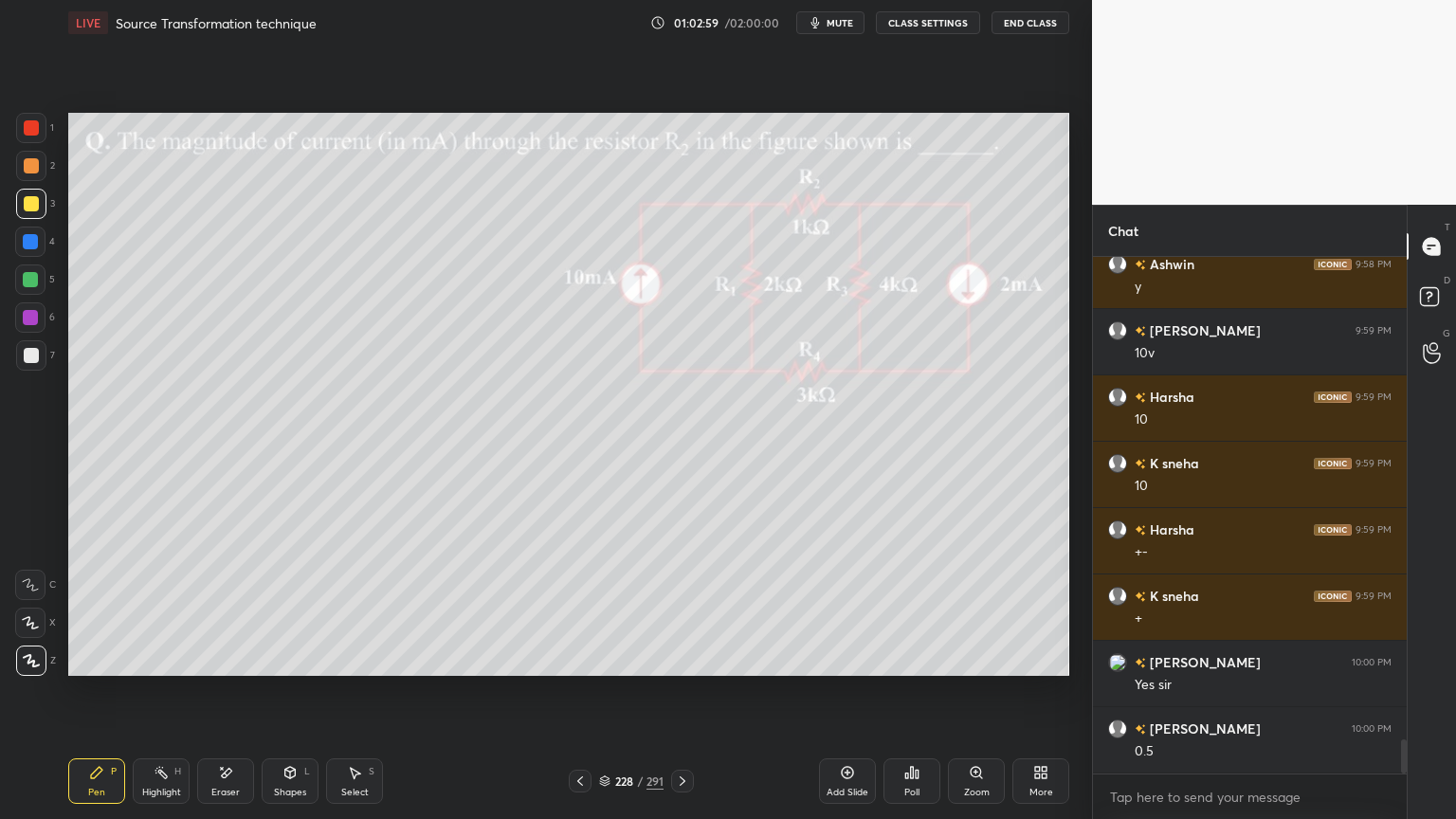 click on "Highlight" at bounding box center (161, 792) 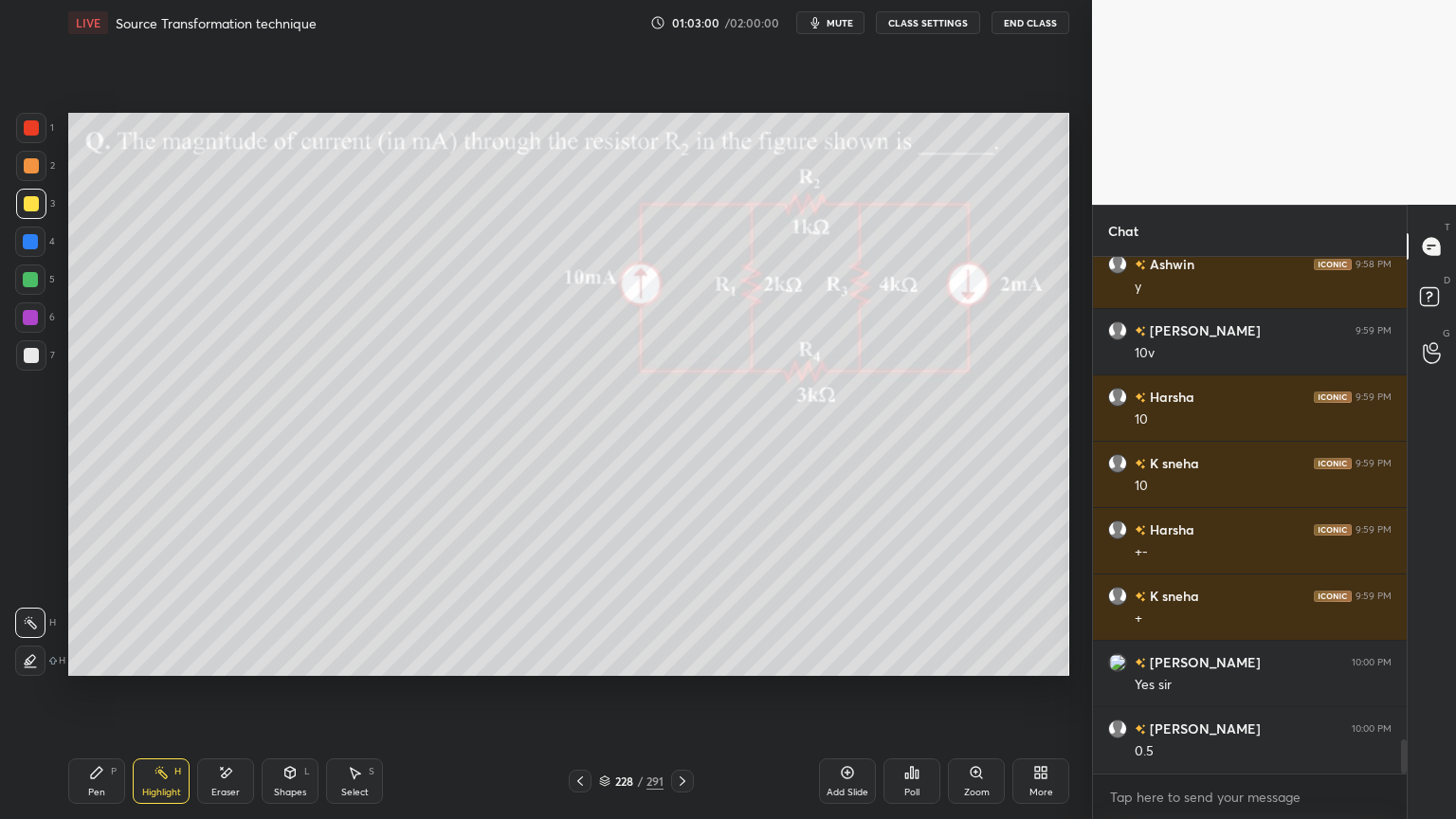 click 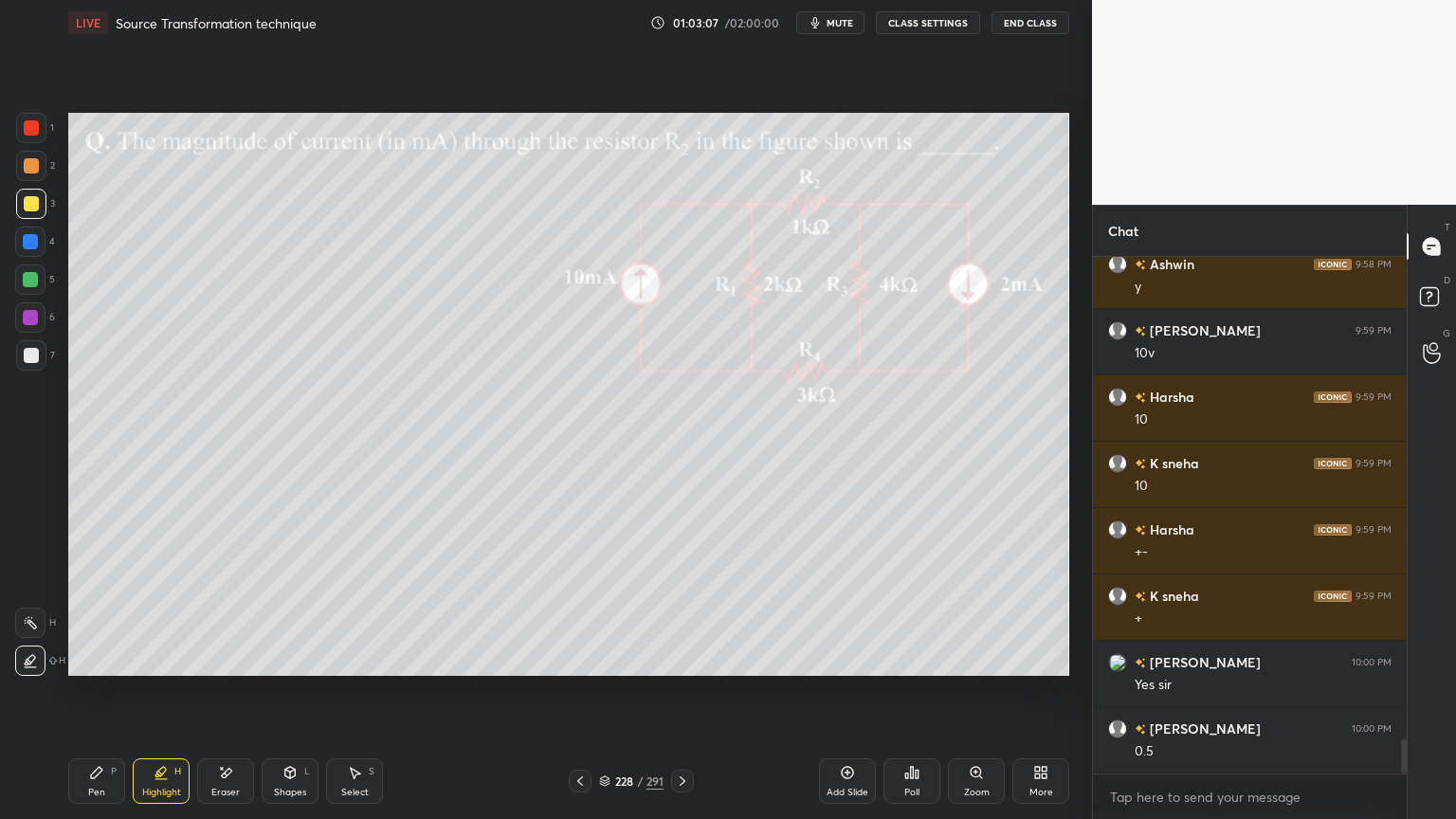 click at bounding box center [31, 166] 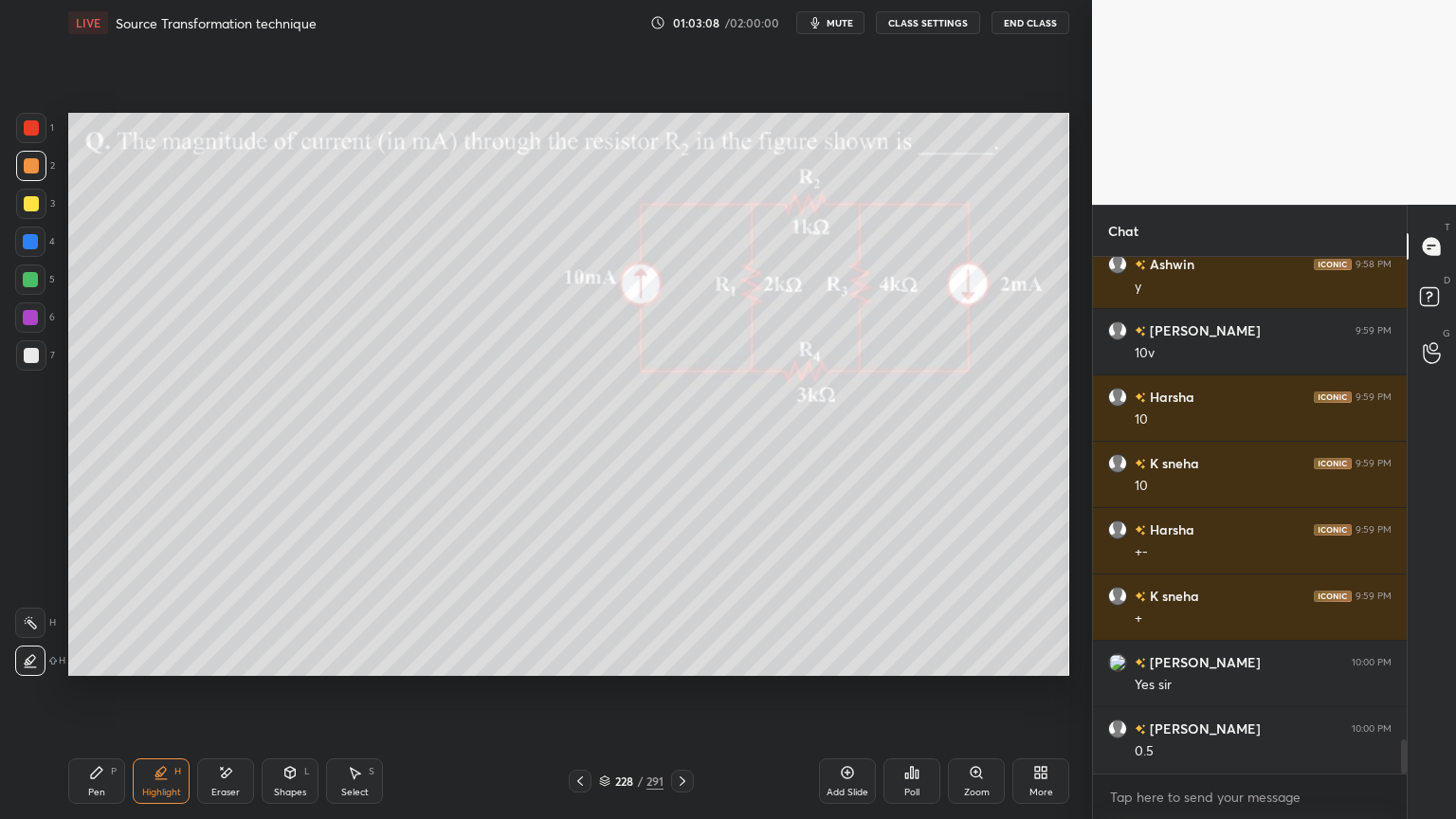 click on "Pen P" at bounding box center (97, 781) 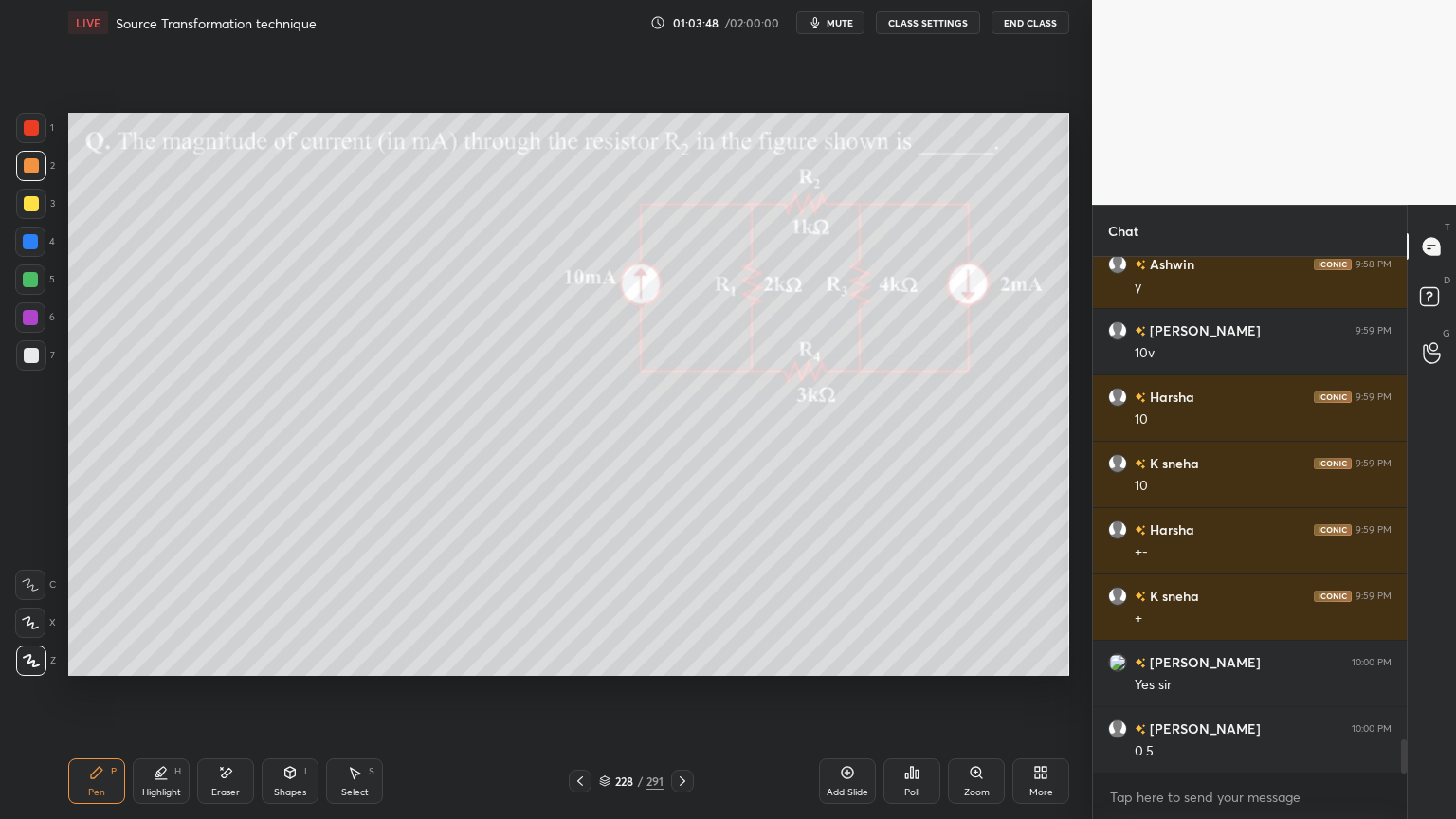 click at bounding box center [30, 280] 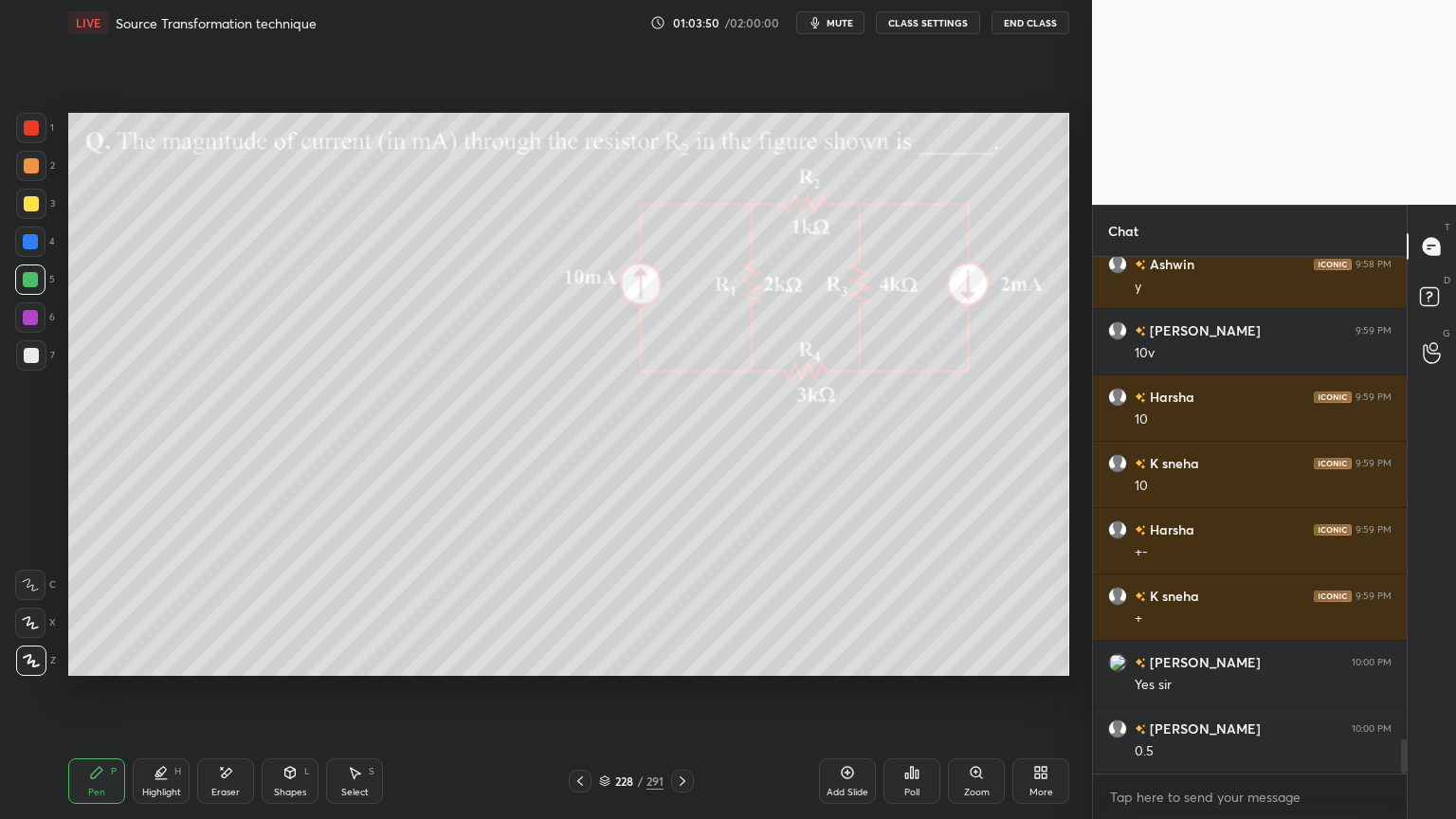 click at bounding box center [31, 204] 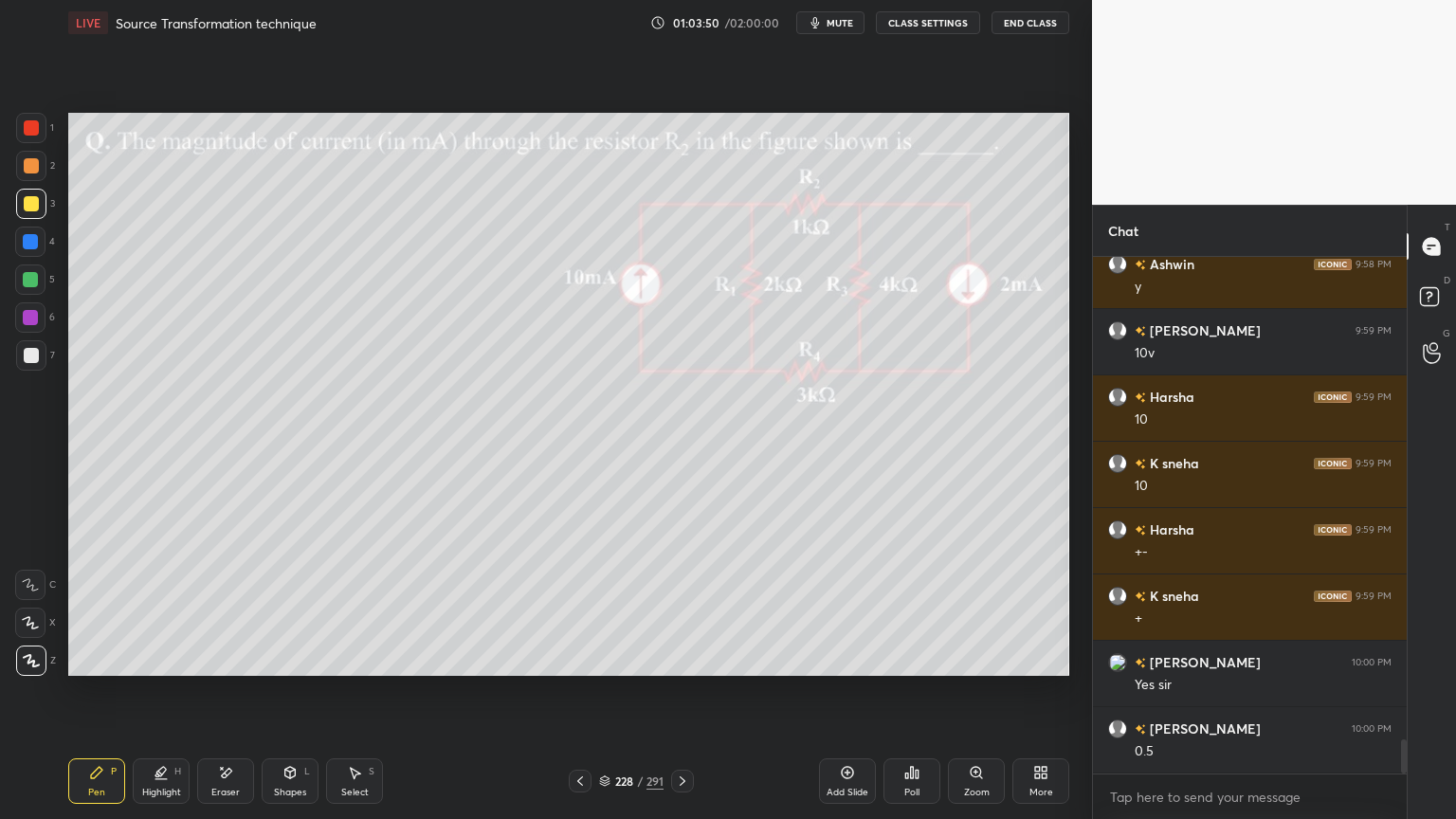 click at bounding box center [30, 623] 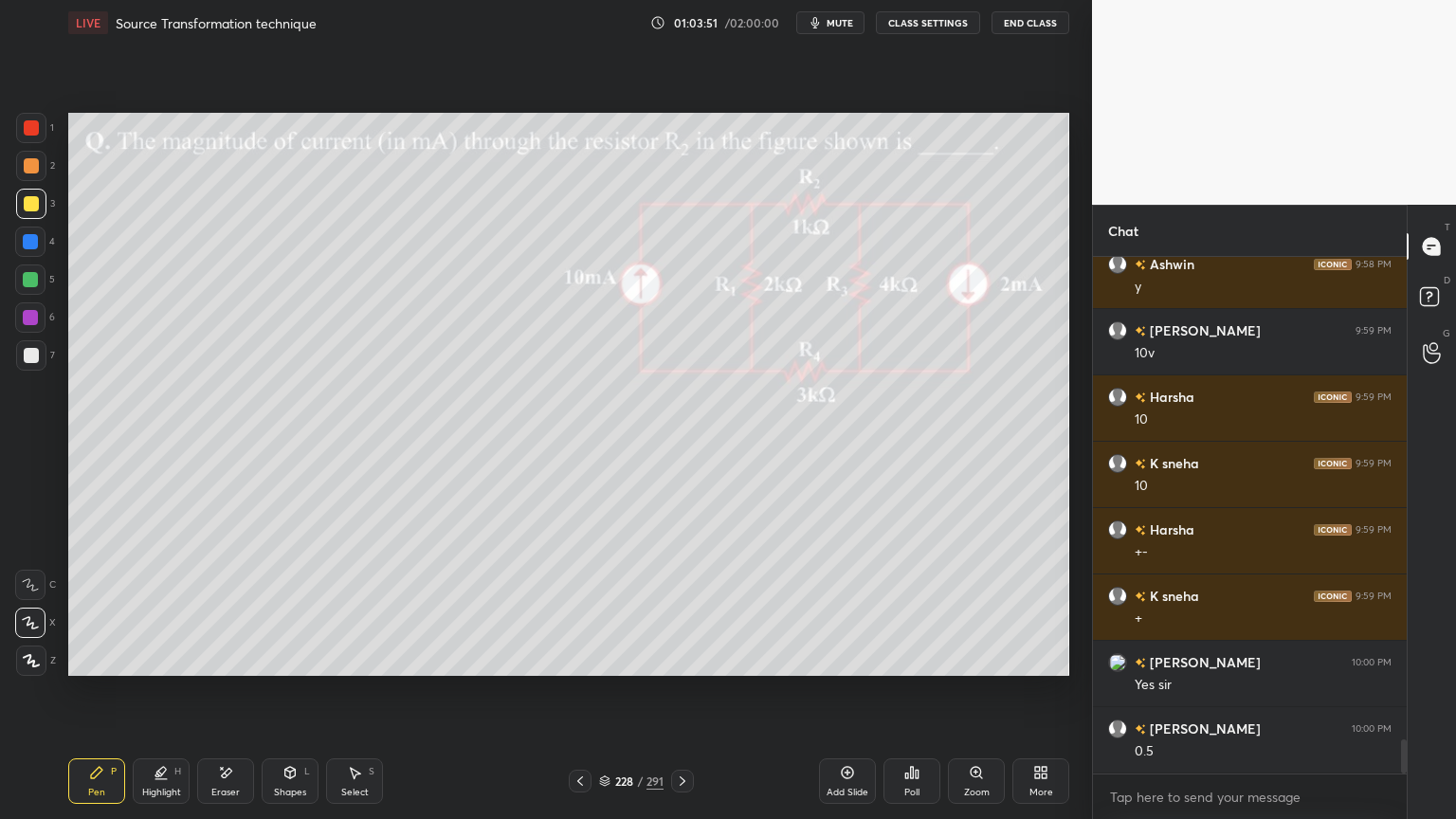 click at bounding box center (31, 166) 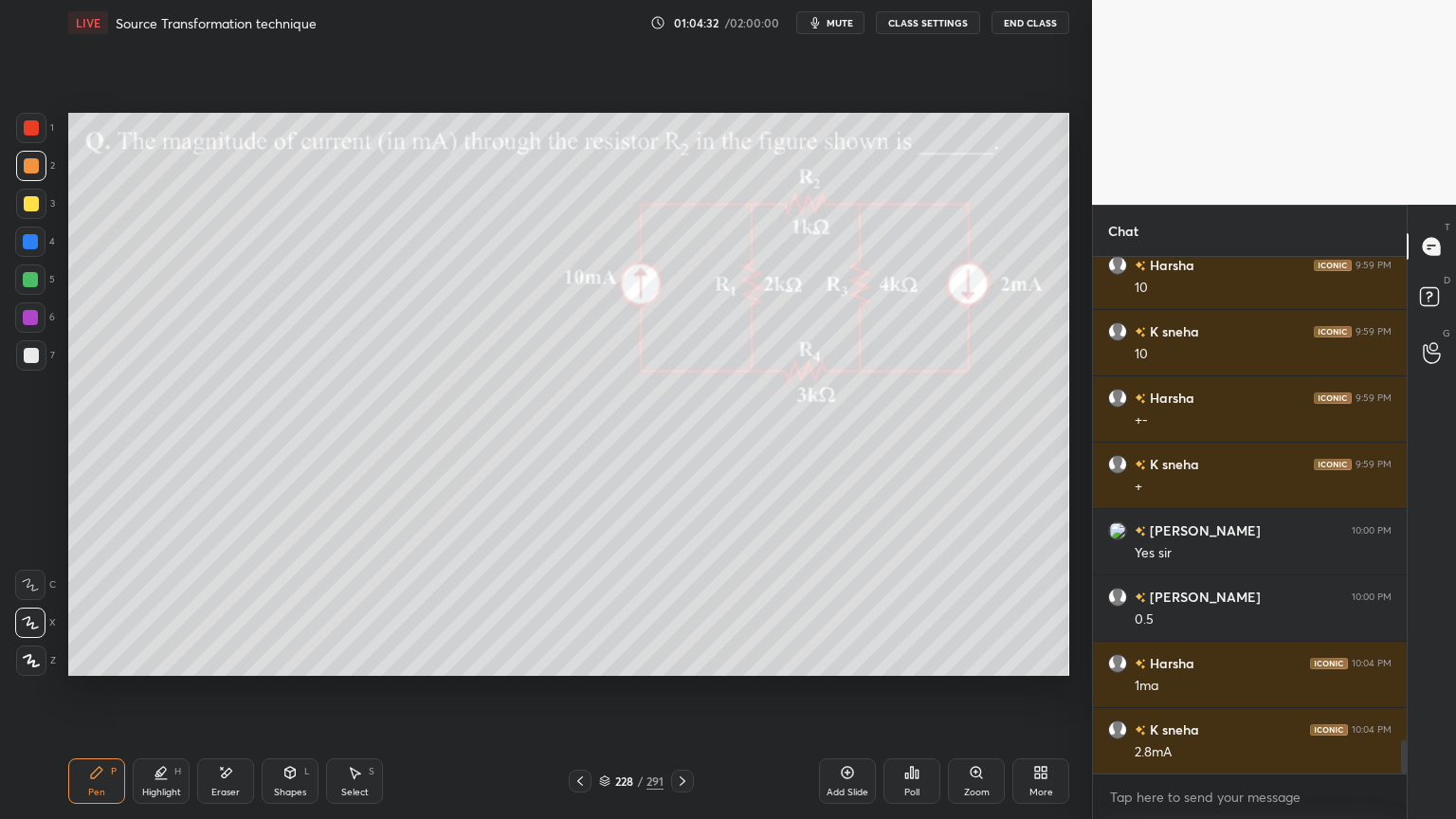 scroll, scrollTop: 7446, scrollLeft: 0, axis: vertical 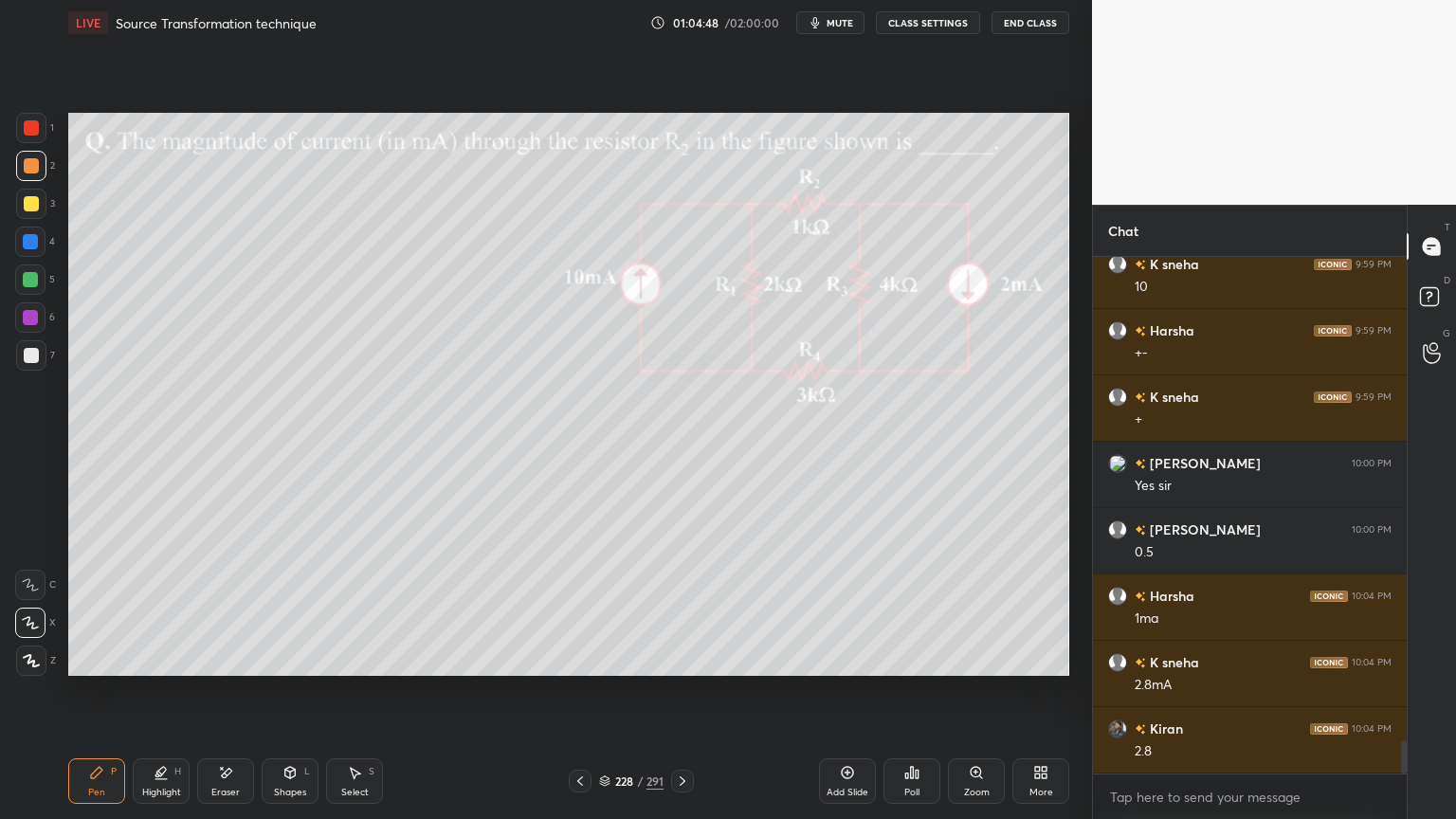 click at bounding box center (31, 355) 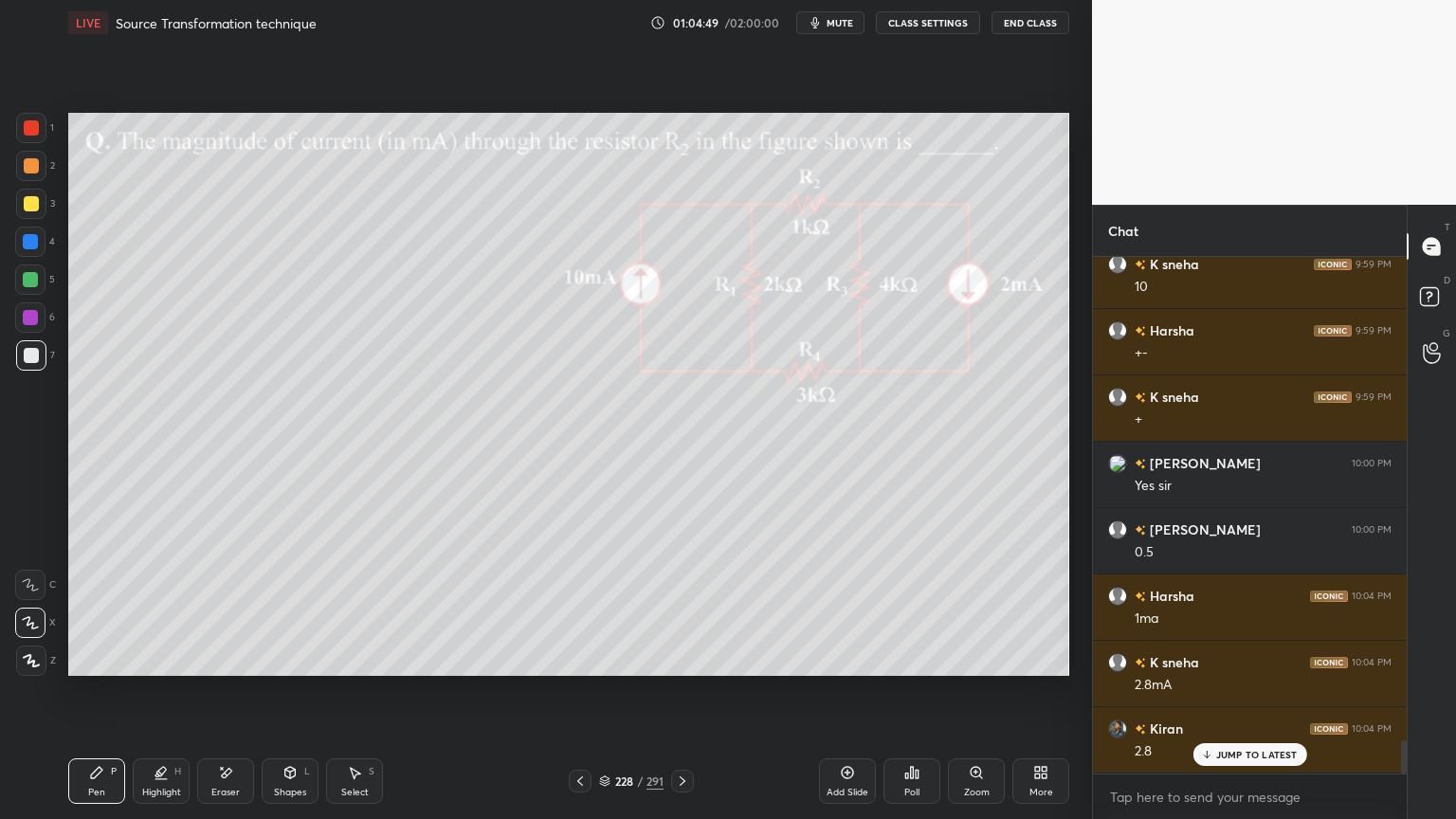 scroll, scrollTop: 7511, scrollLeft: 0, axis: vertical 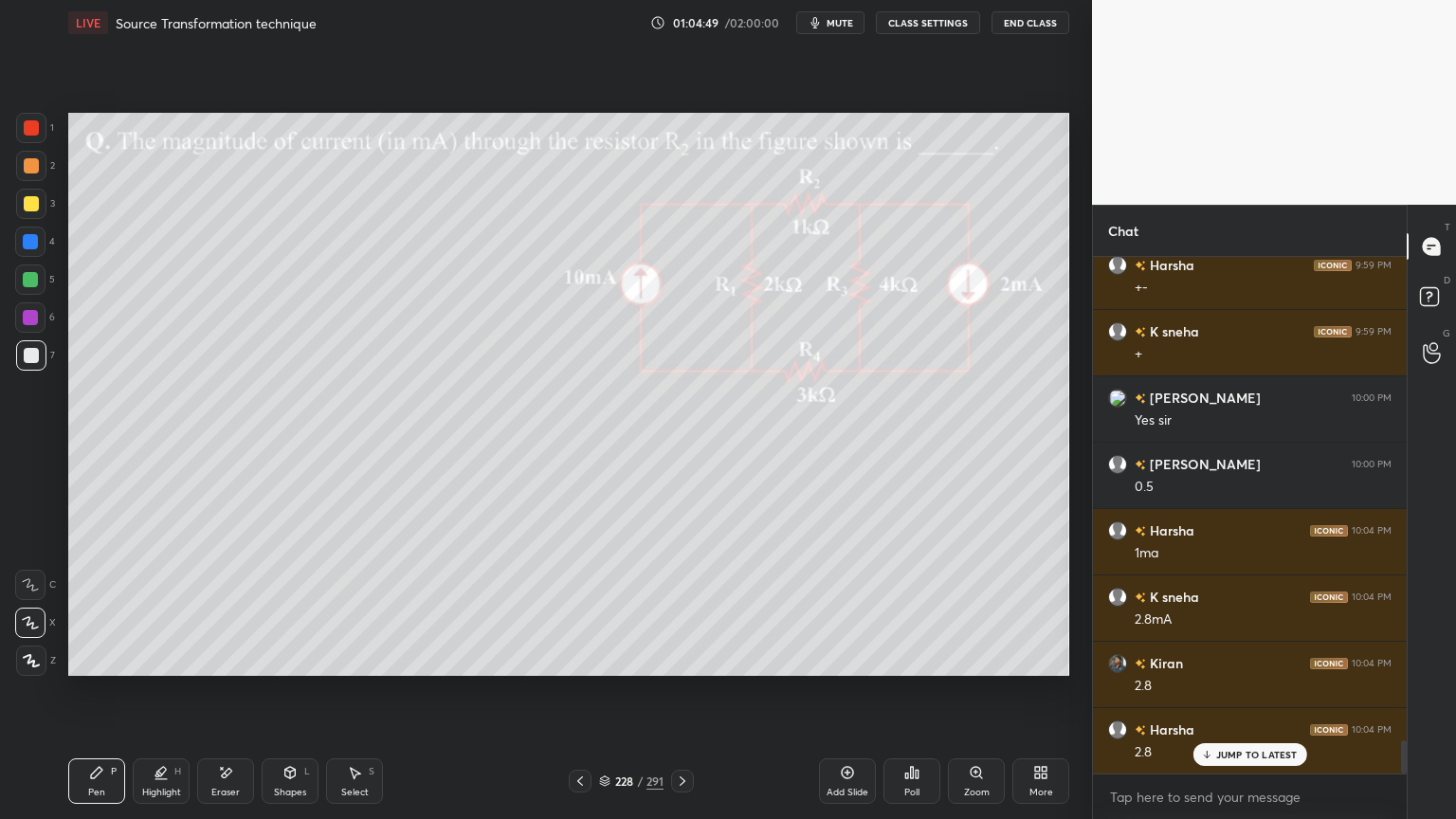 click at bounding box center (31, 204) 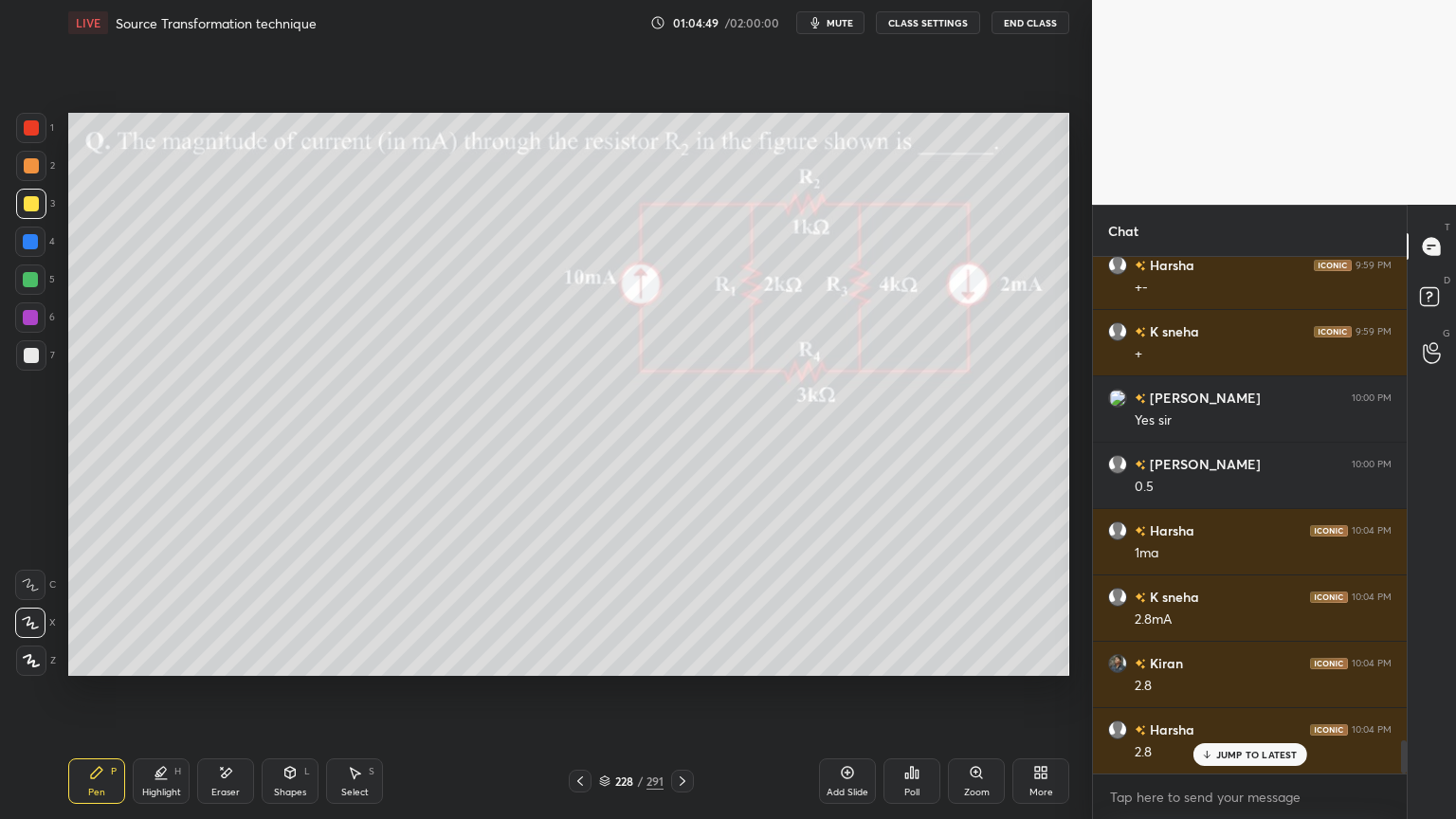 click at bounding box center (31, 661) 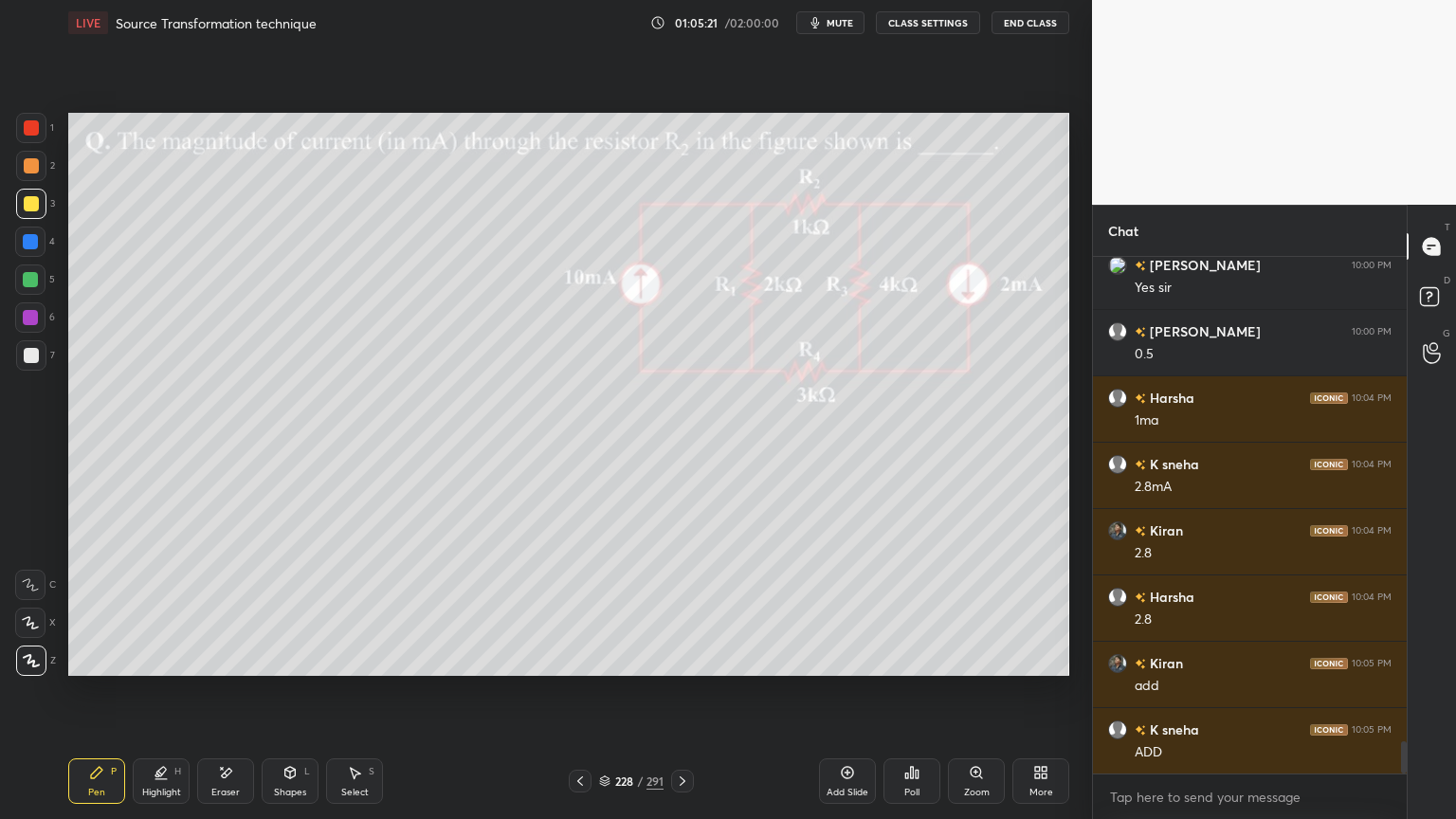 scroll, scrollTop: 7711, scrollLeft: 0, axis: vertical 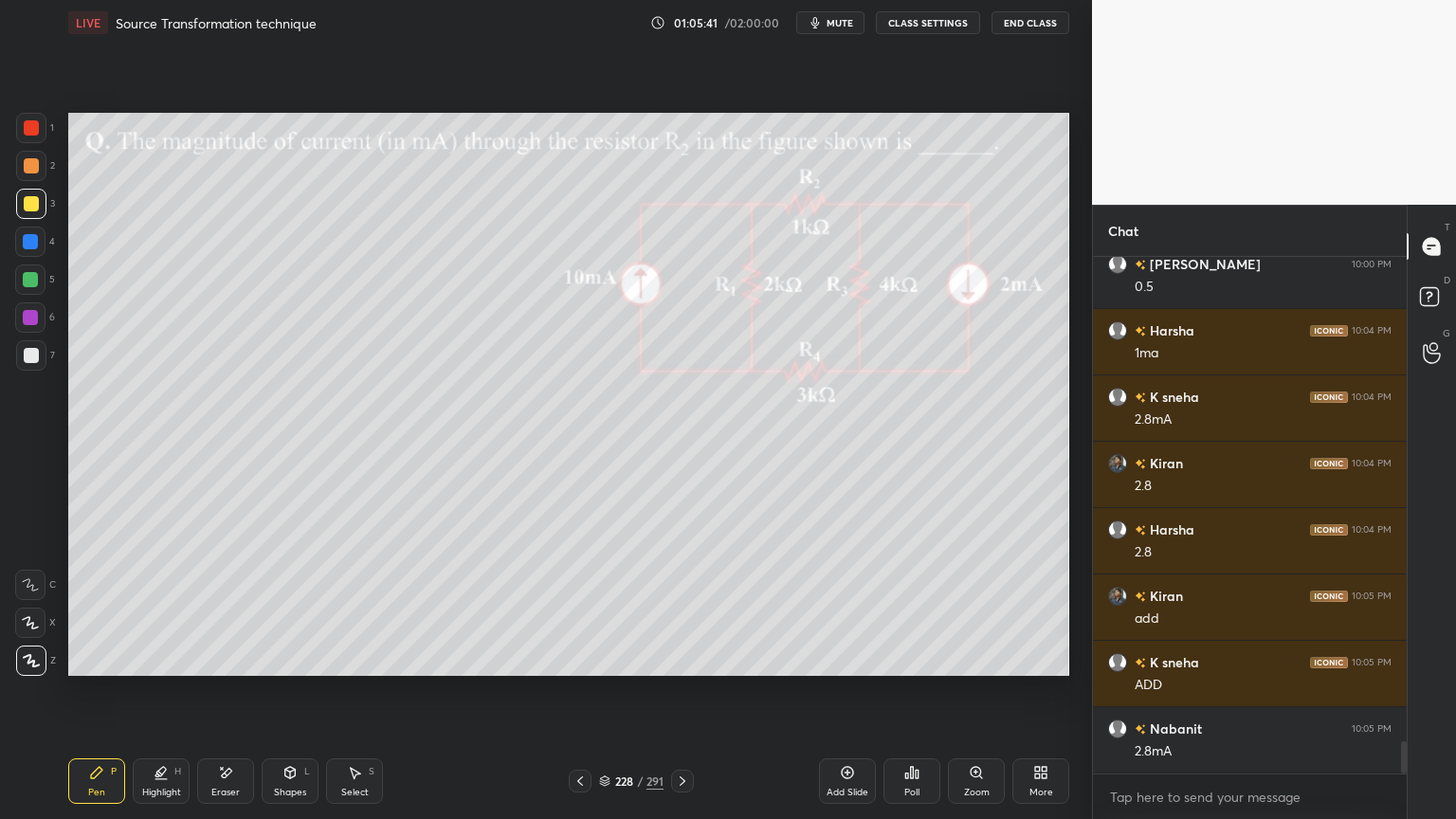 click 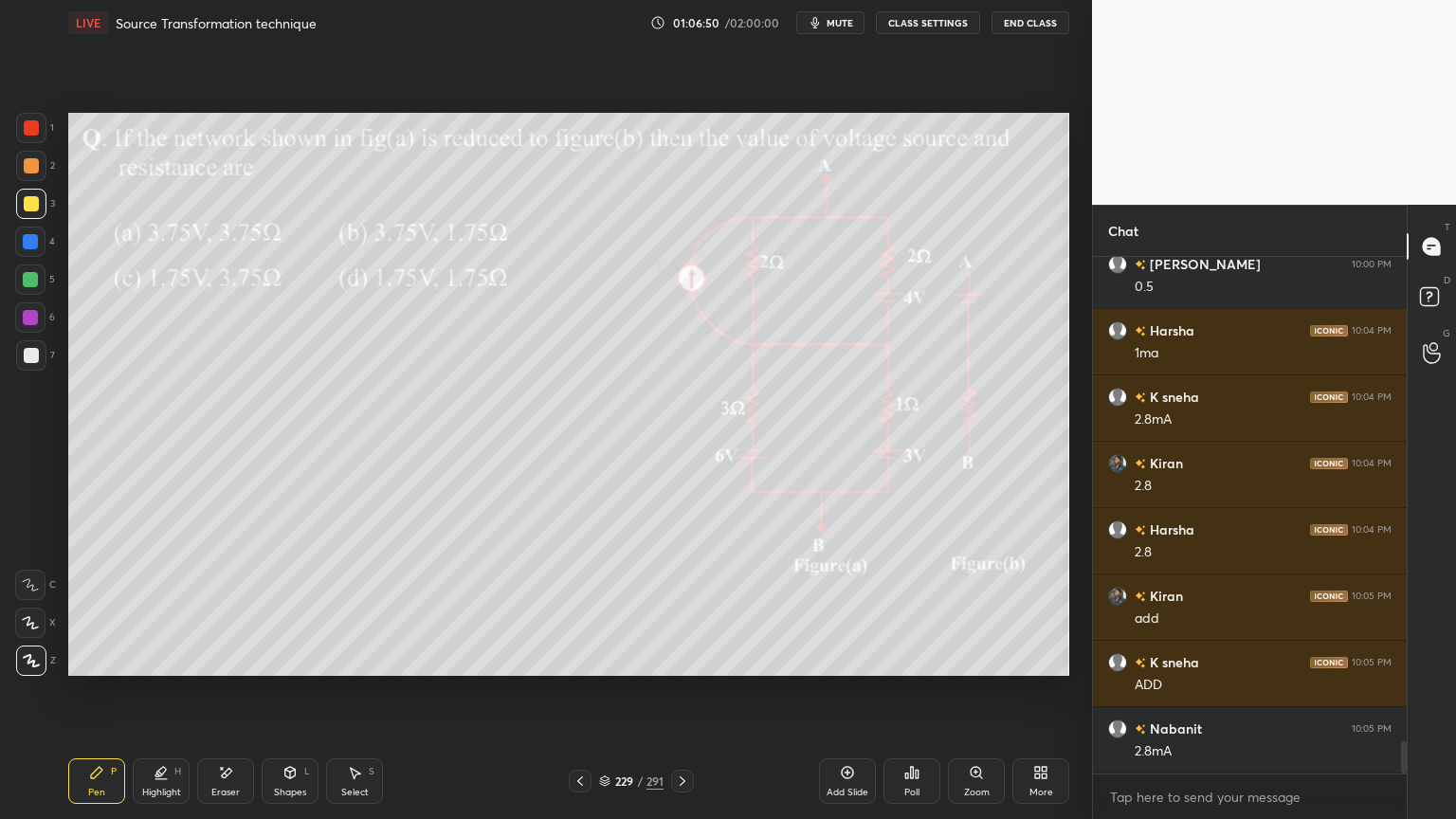 click on "Highlight" at bounding box center [161, 792] 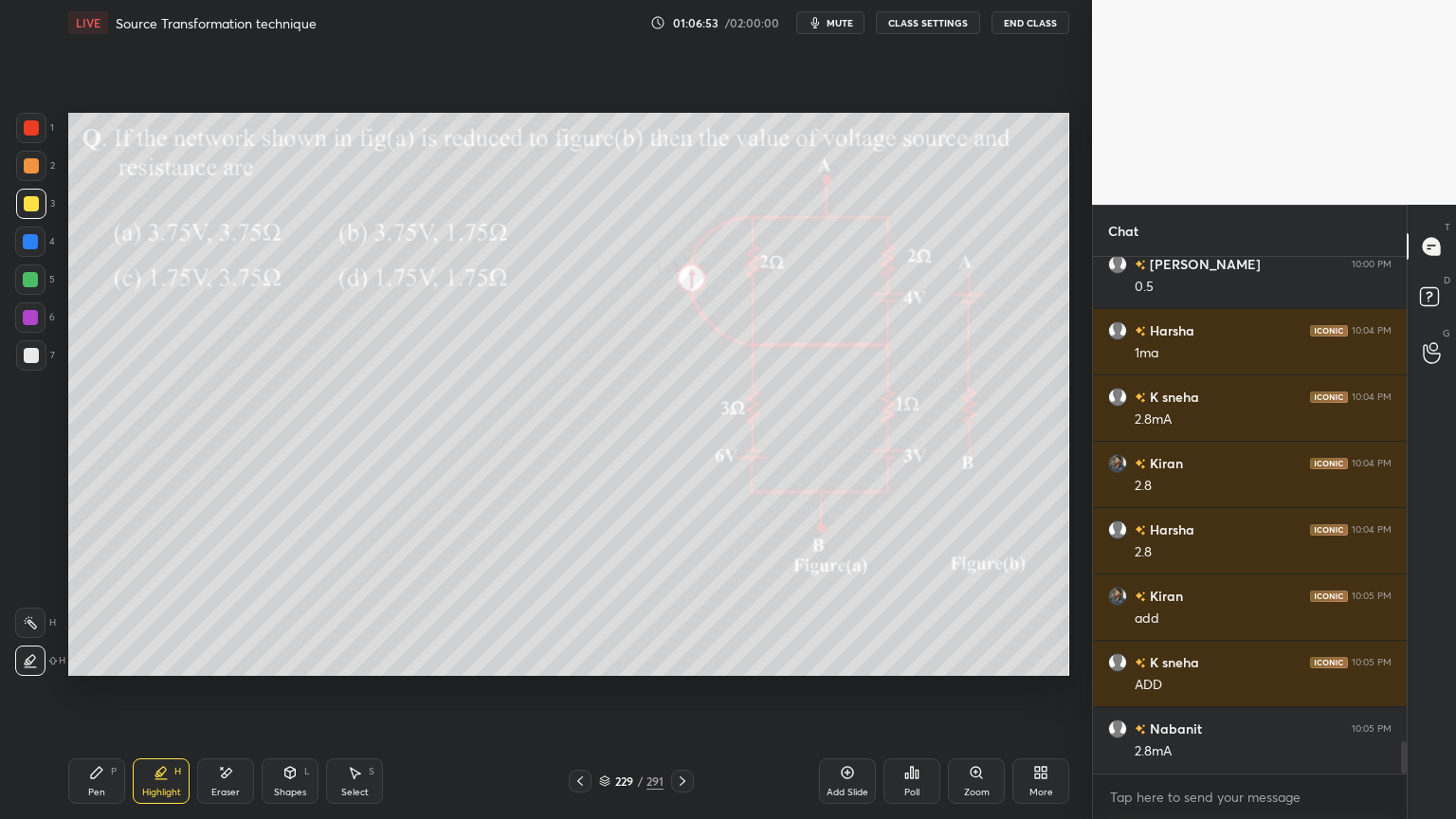click 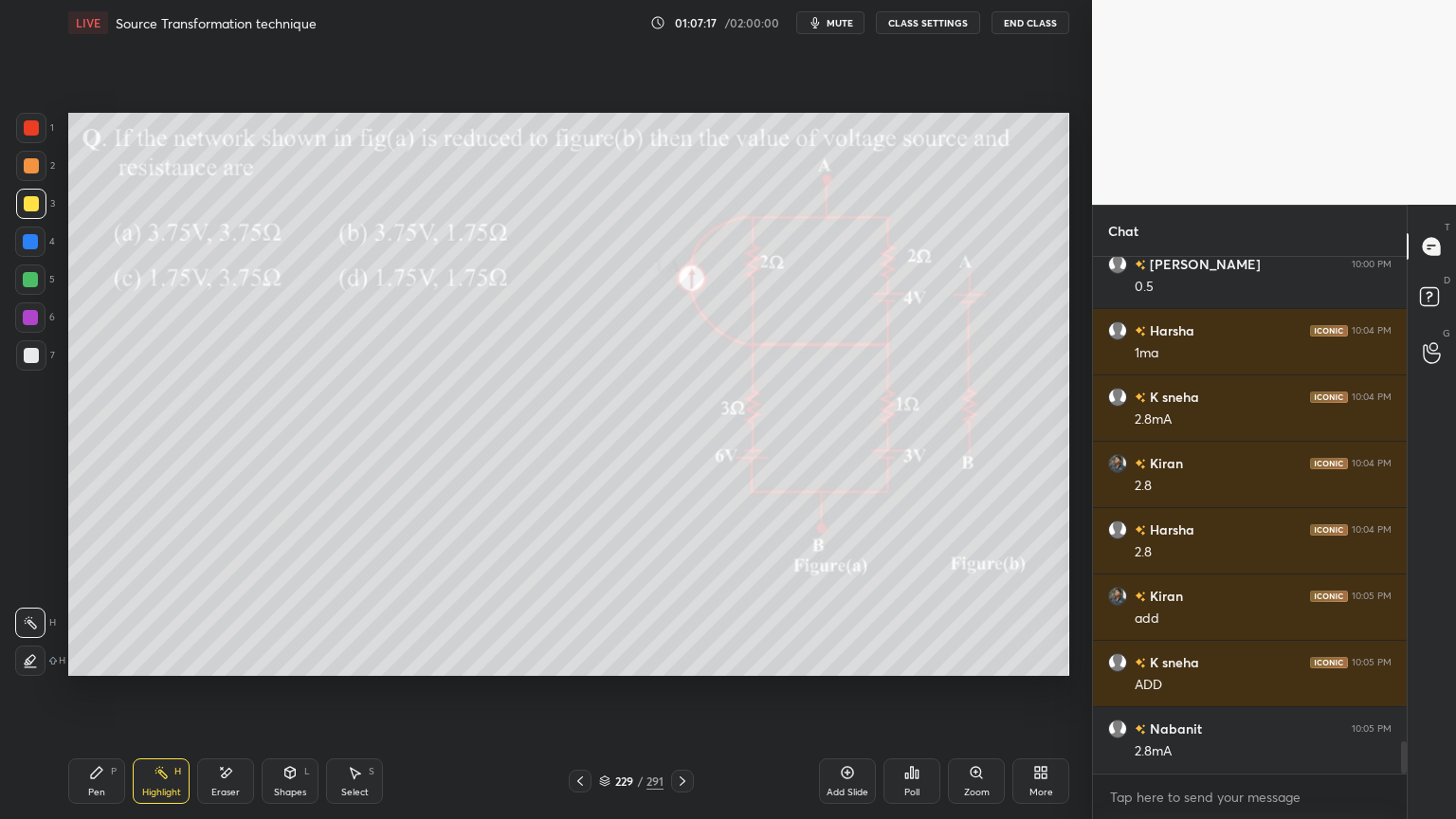 scroll, scrollTop: 7777, scrollLeft: 0, axis: vertical 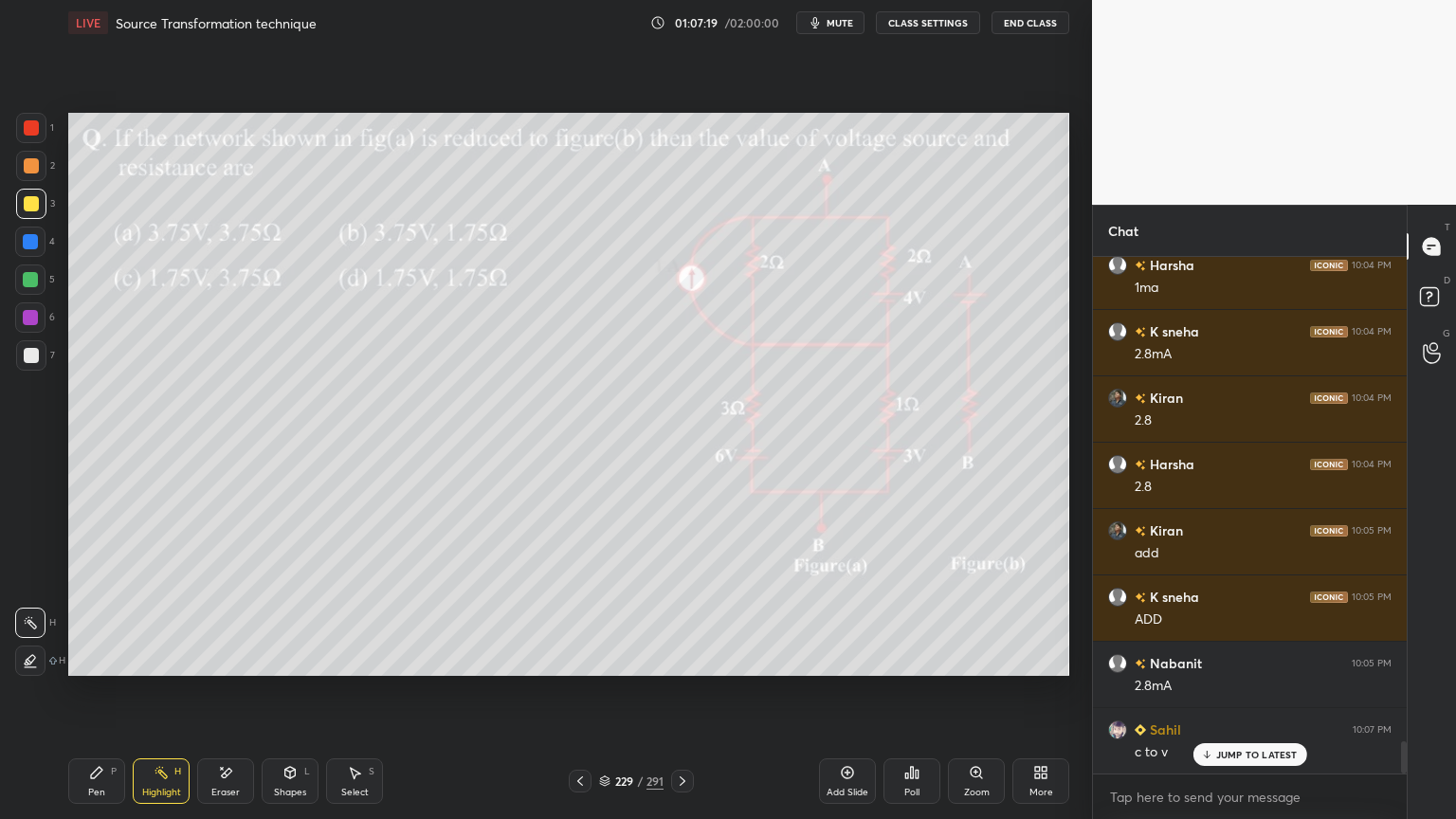 click on "Highlight H" at bounding box center (161, 781) 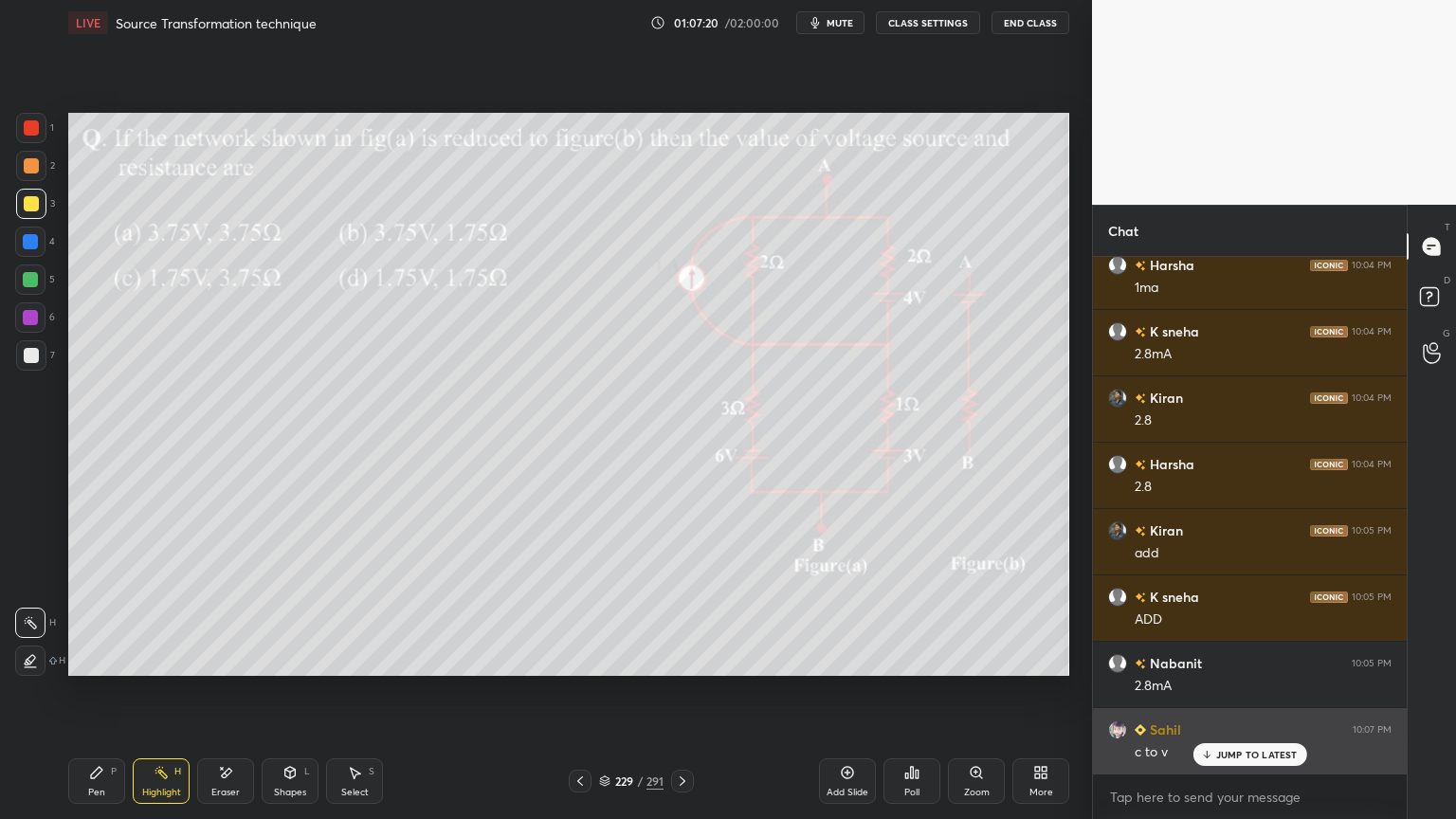 click on "JUMP TO LATEST" at bounding box center [1249, 755] 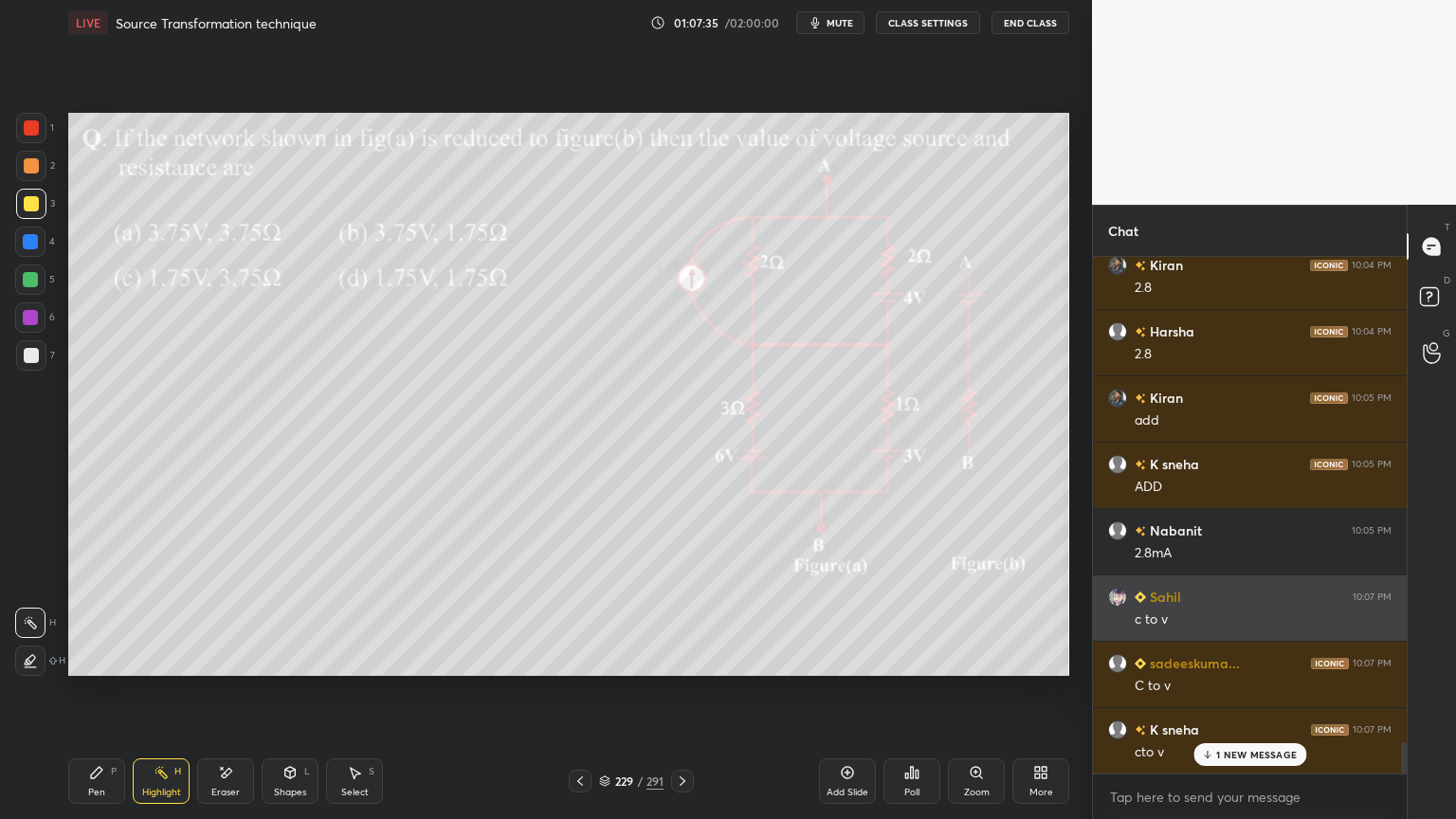 scroll, scrollTop: 7977, scrollLeft: 0, axis: vertical 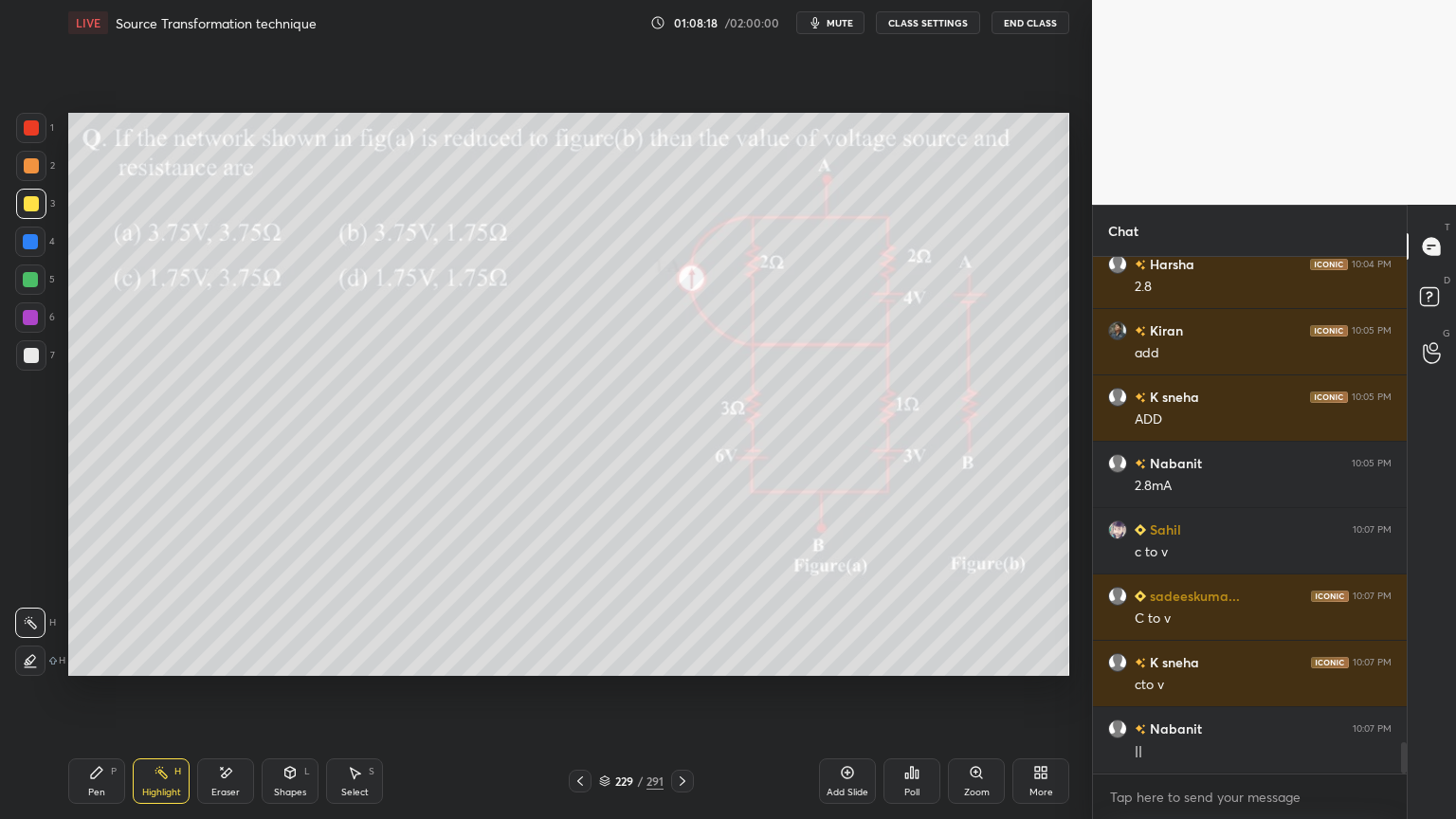 click on "Highlight H" at bounding box center (161, 781) 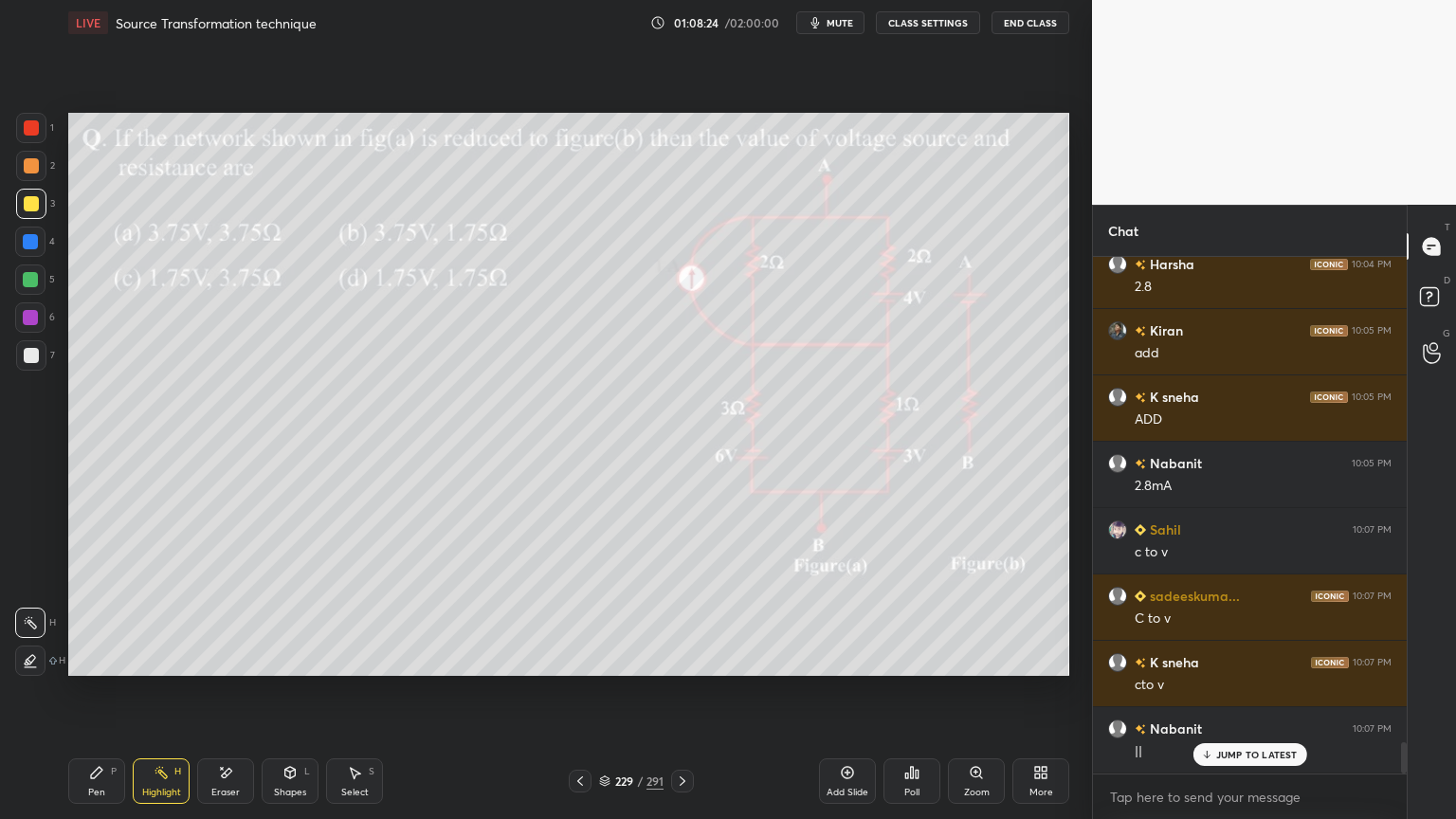 scroll, scrollTop: 8042, scrollLeft: 0, axis: vertical 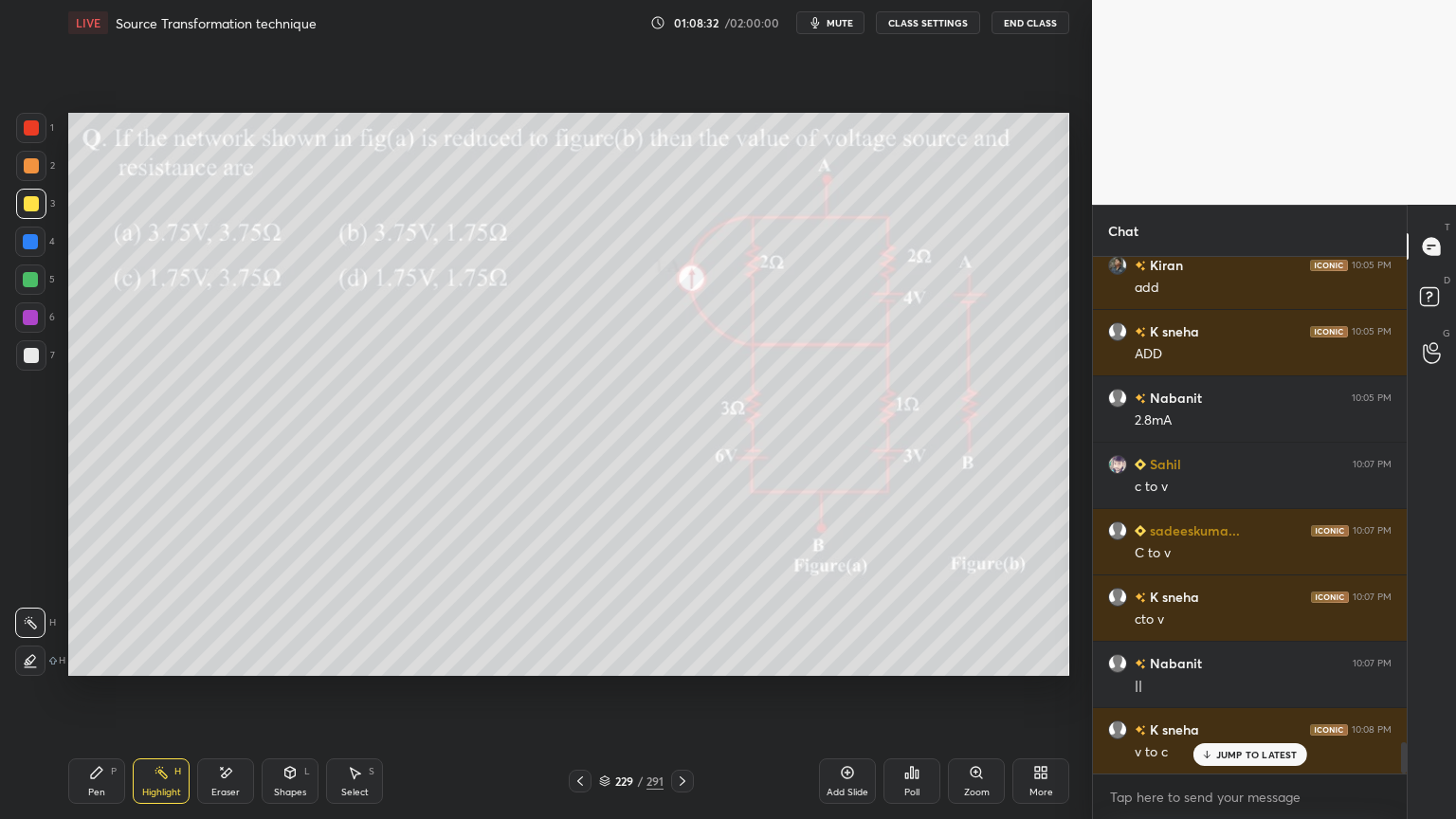 click at bounding box center [31, 166] 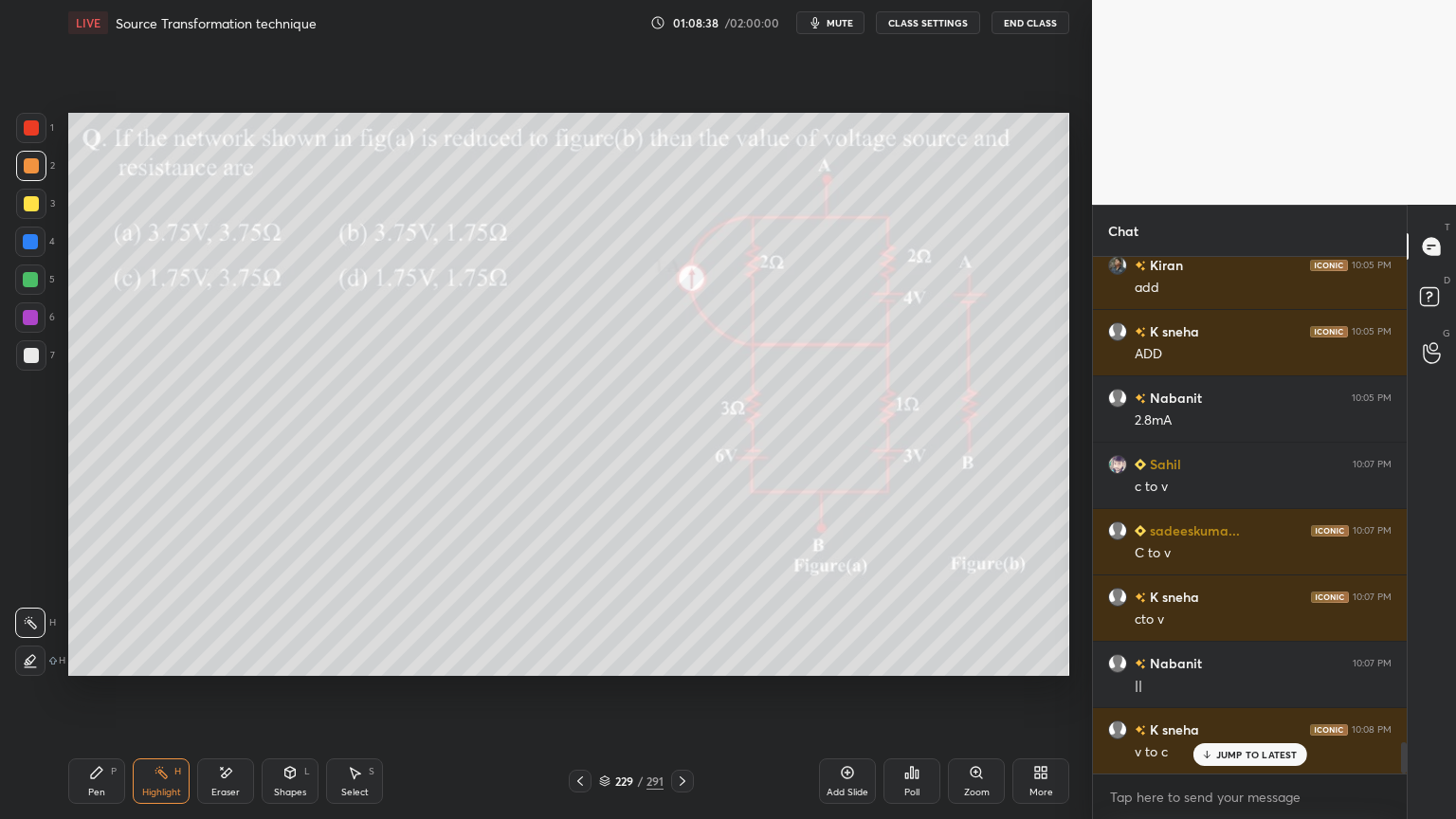 click on "Pen P" at bounding box center [97, 781] 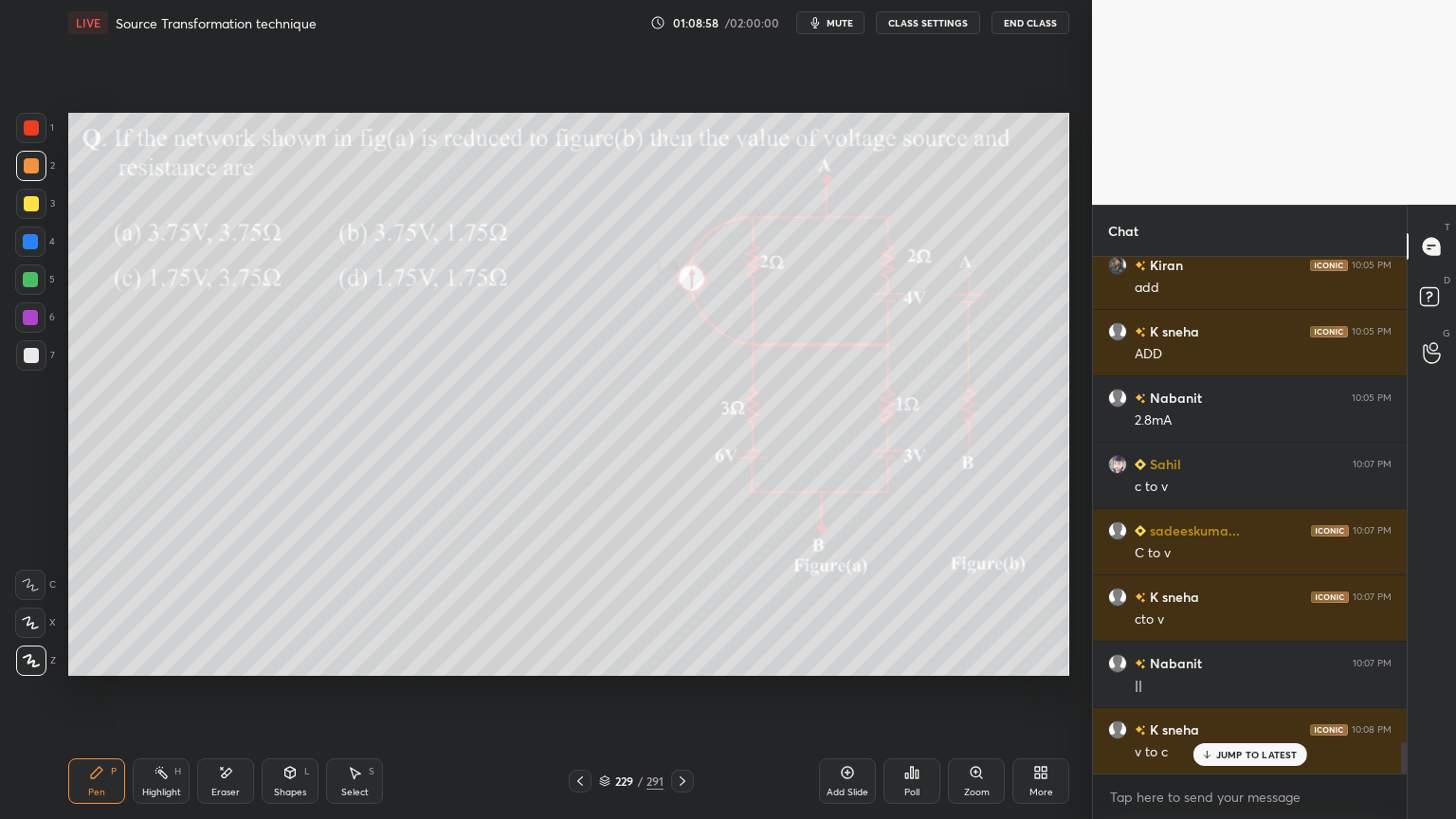 click 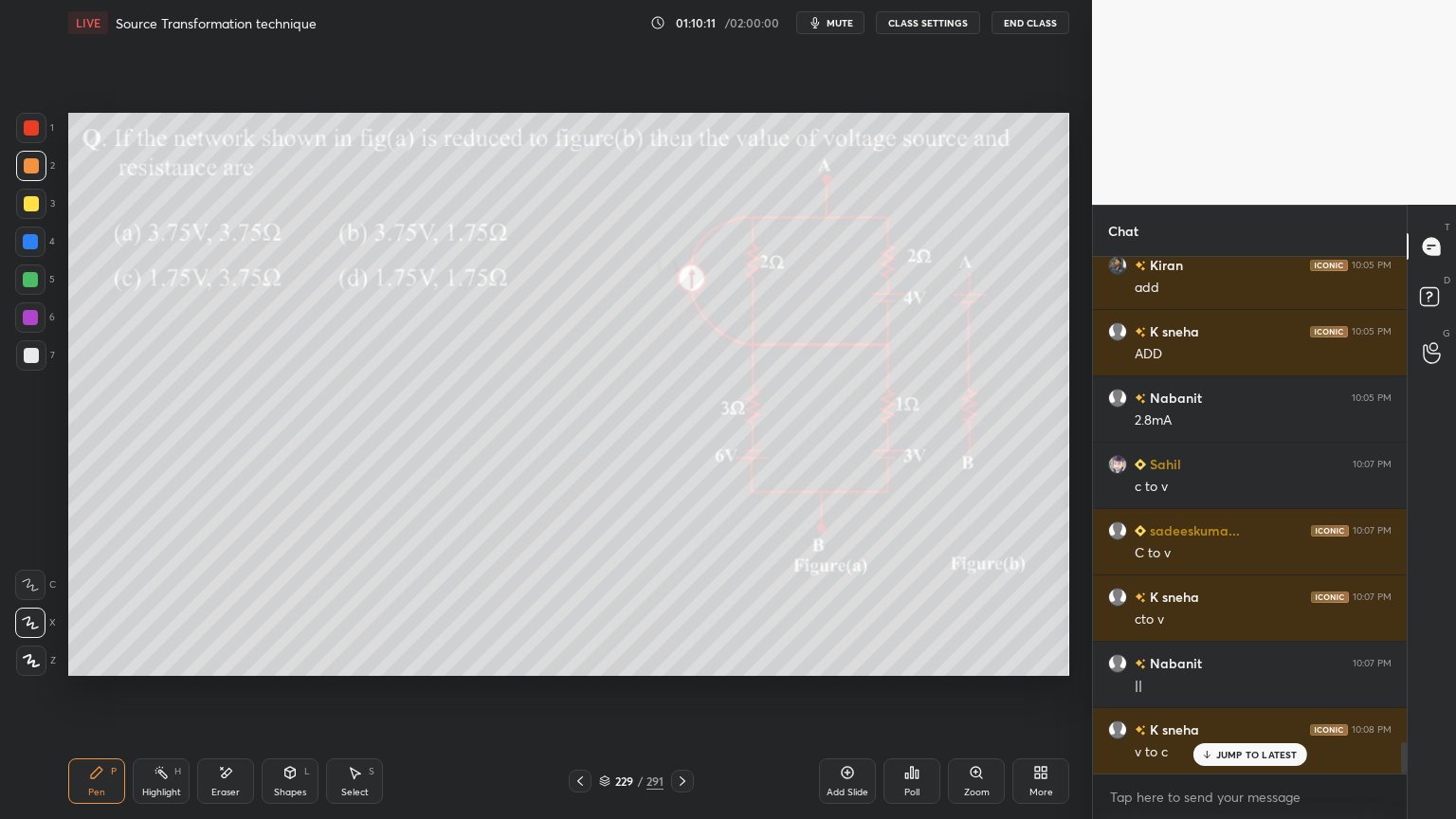 click at bounding box center [31, 661] 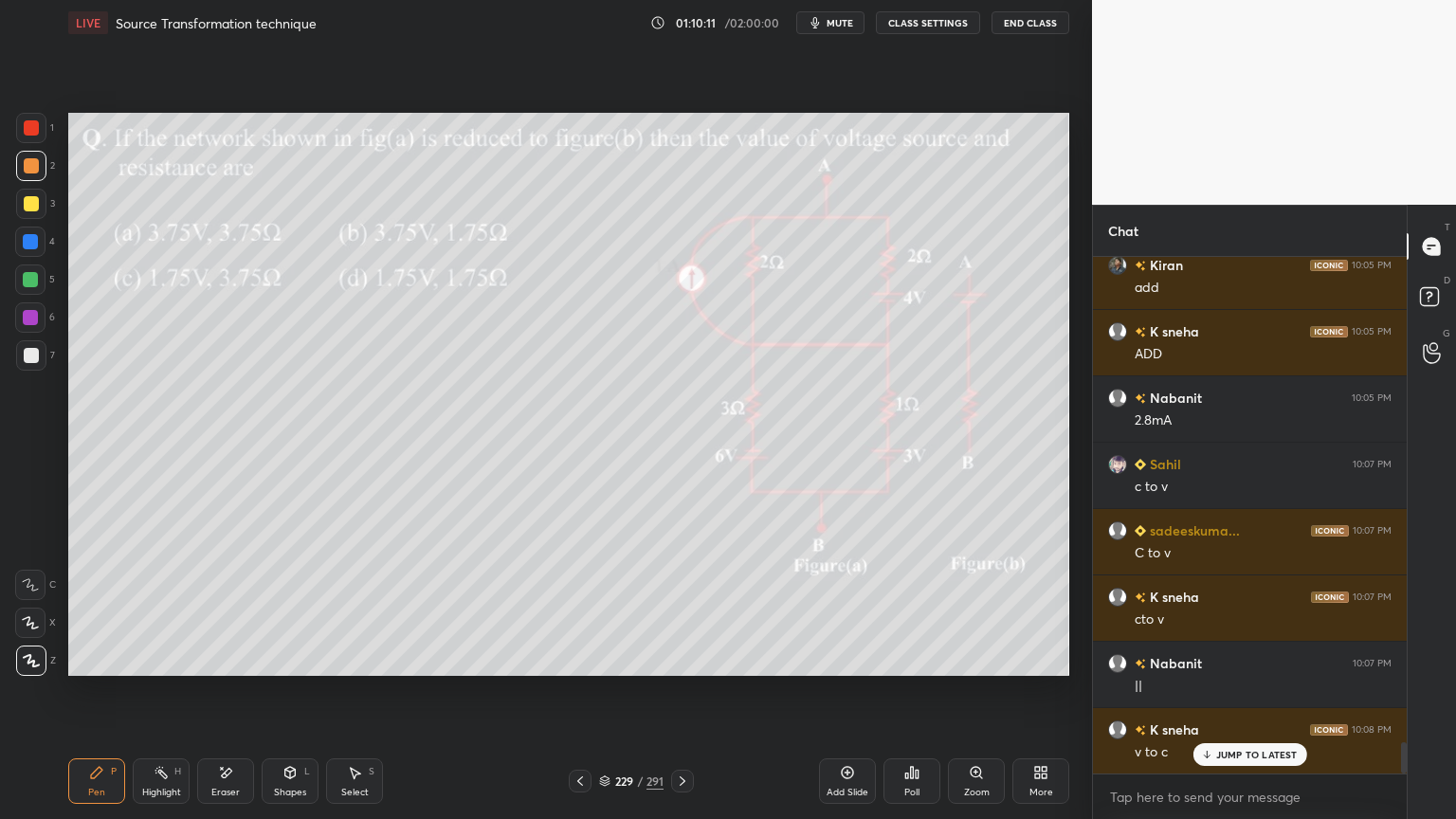 click 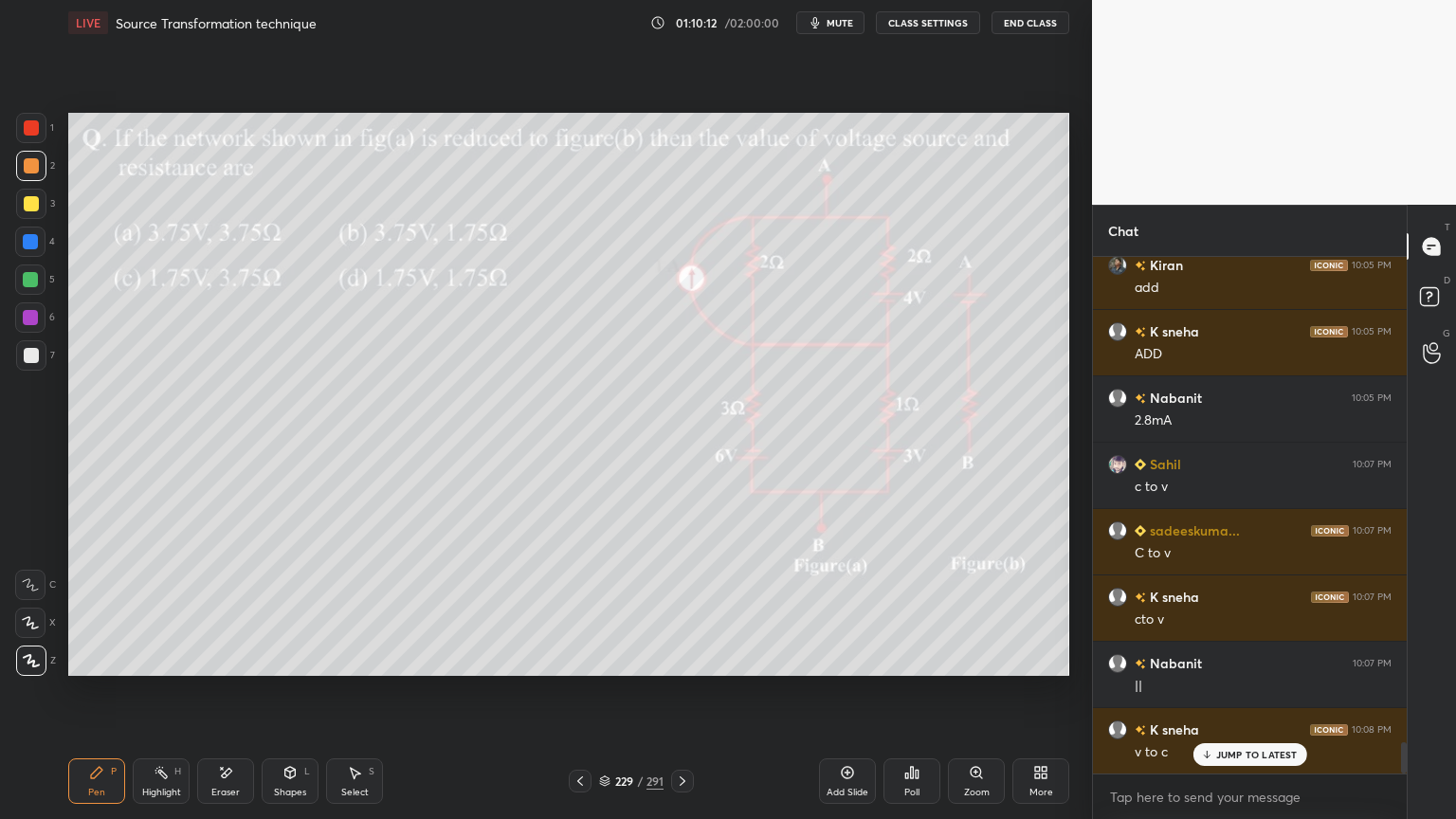 click at bounding box center (31, 204) 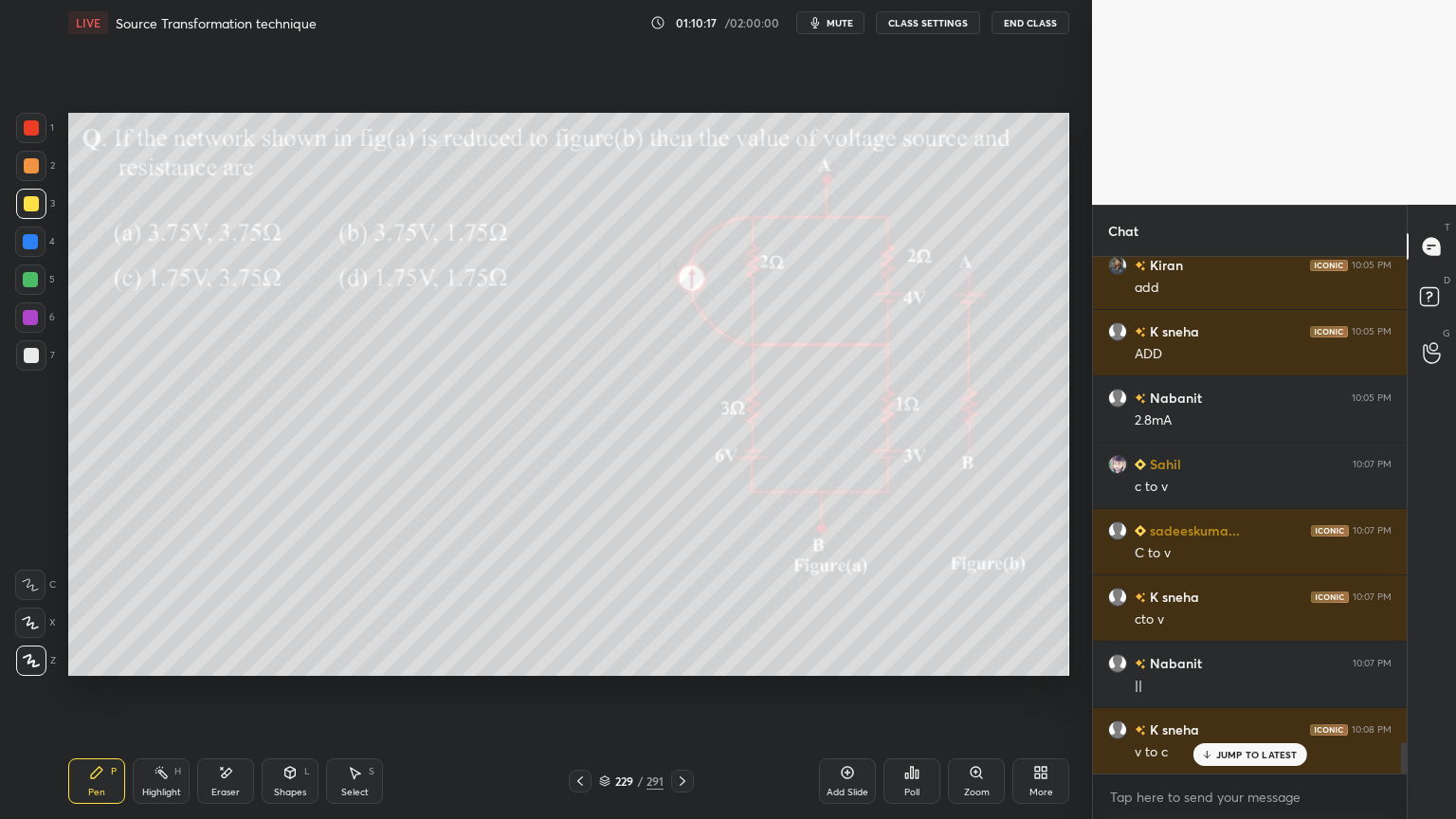 click 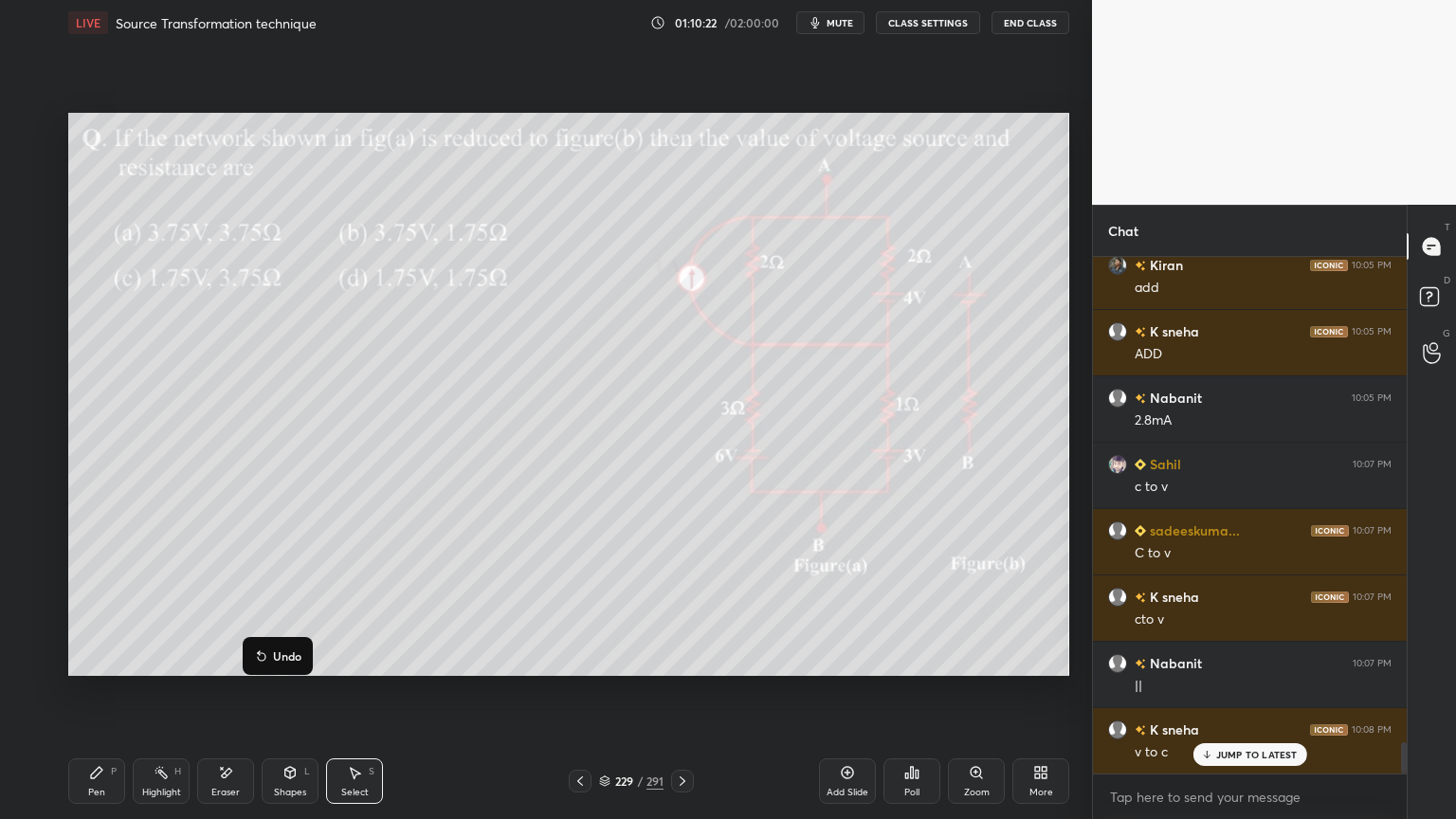 click on "0 ° Undo Copy Duplicate Duplicate to new slide Delete" at bounding box center [569, 394] 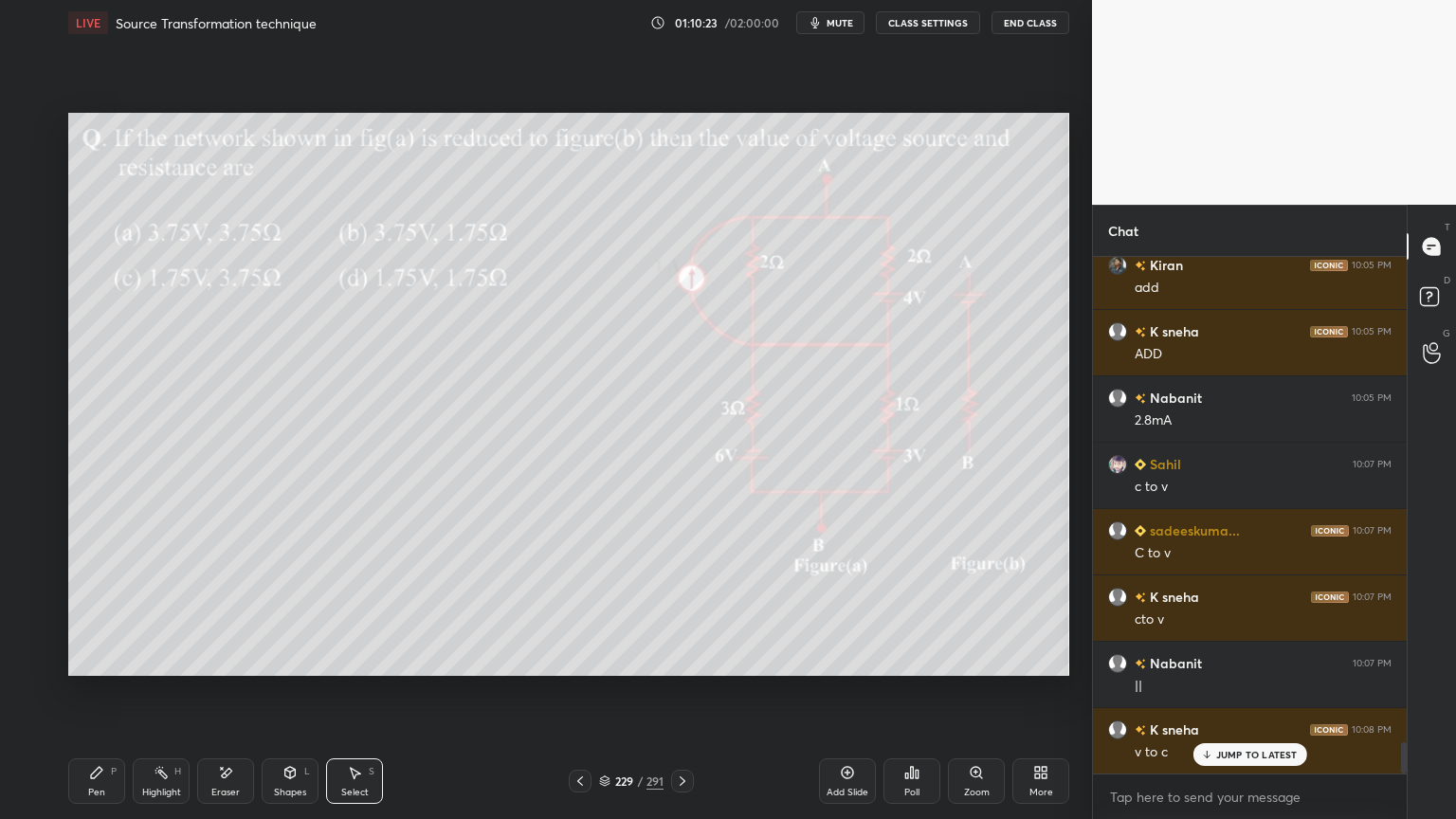 click on "Highlight H" at bounding box center [161, 781] 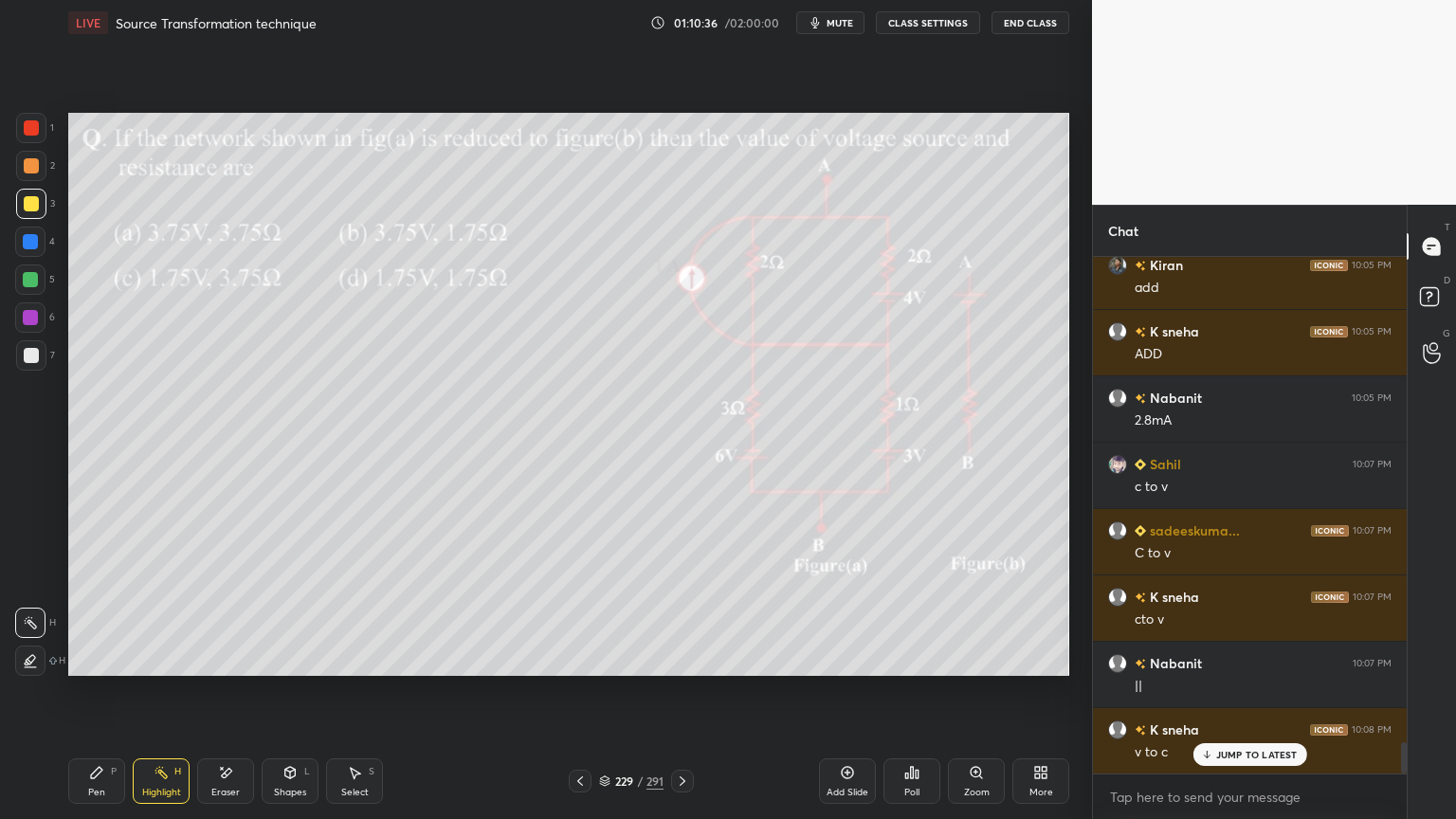 click on "Select" at bounding box center [355, 792] 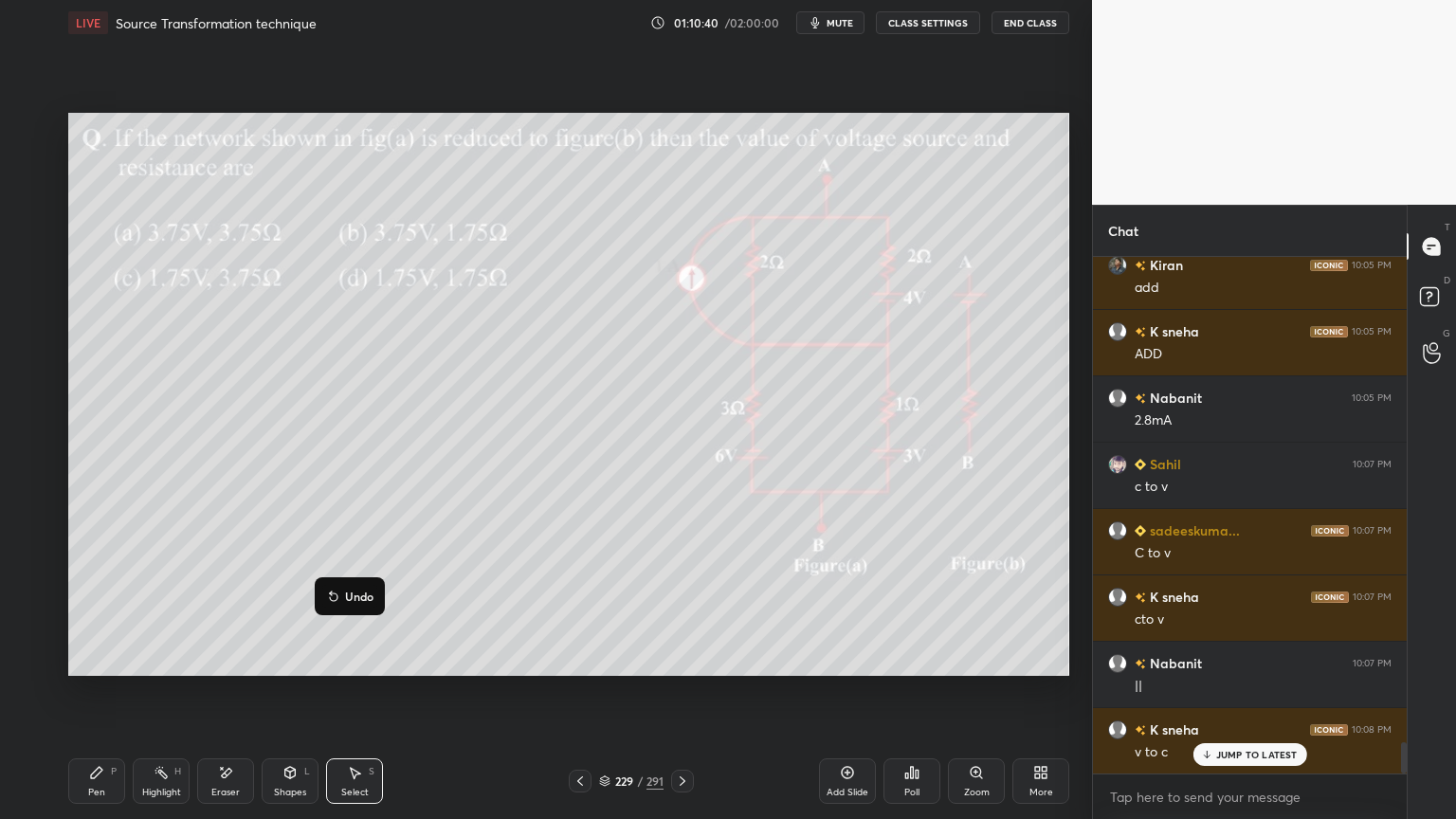 click on "0 ° Undo Copy Duplicate Duplicate to new slide Delete" at bounding box center (569, 394) 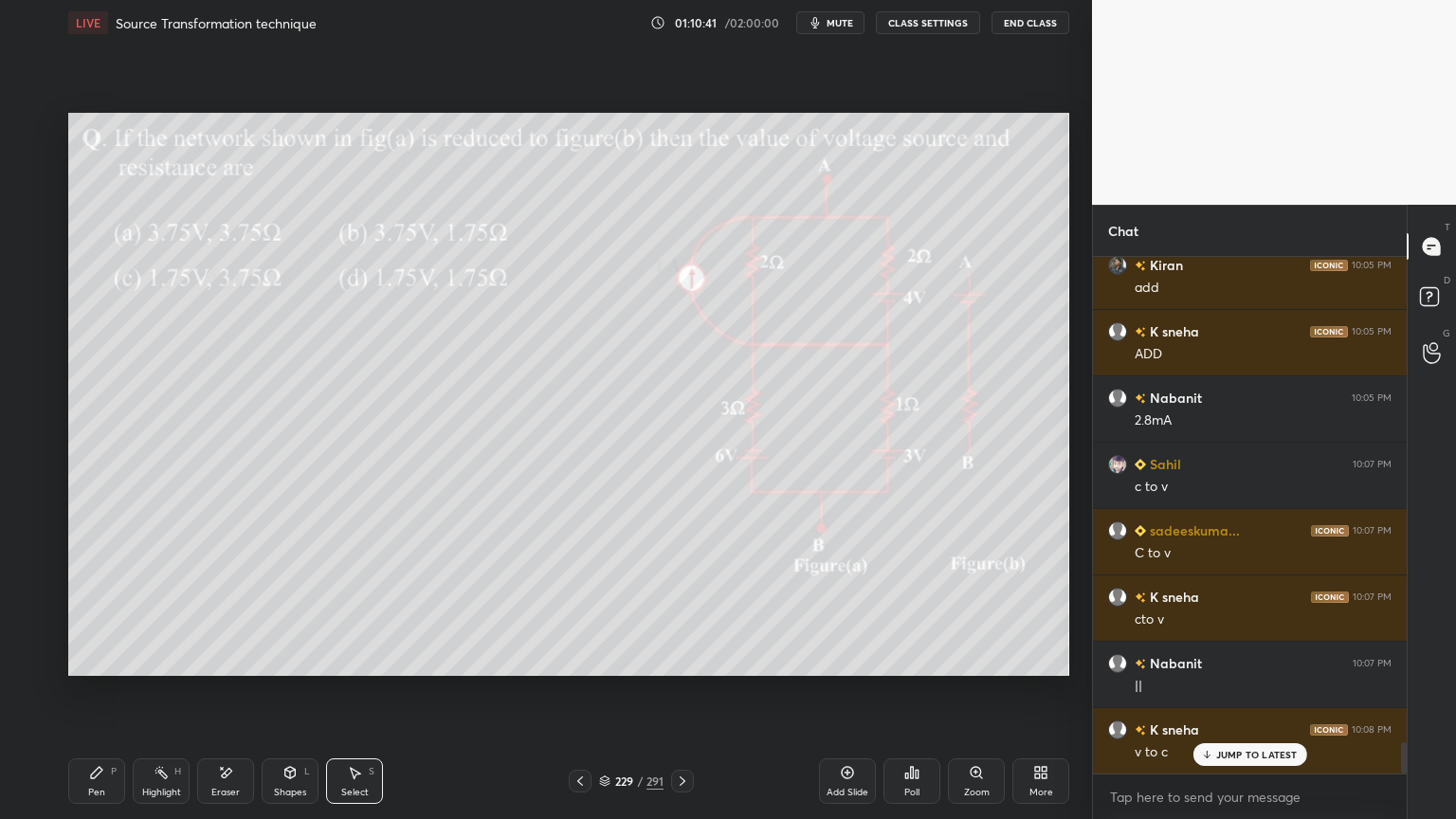 click on "Pen" at bounding box center (97, 792) 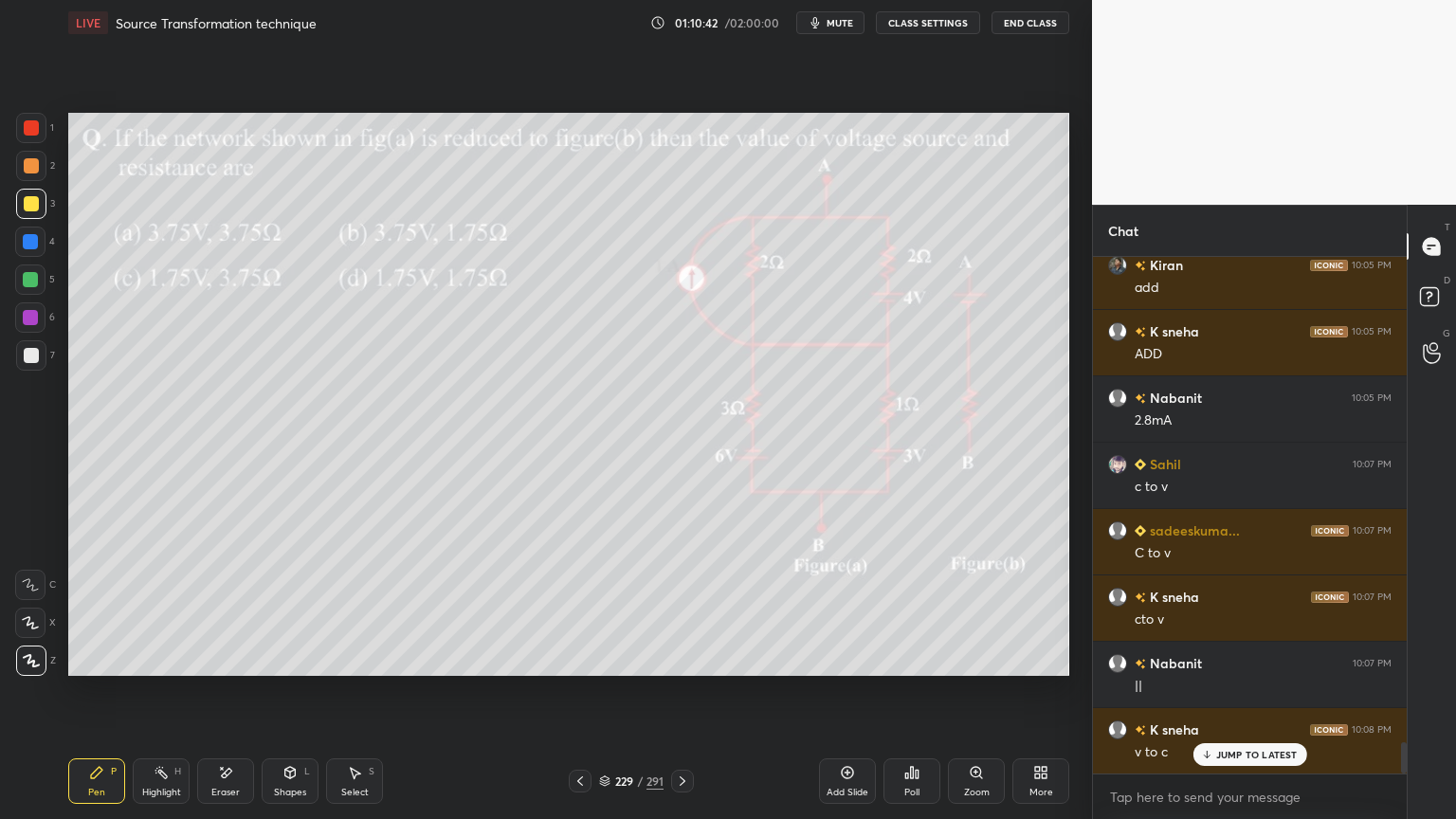 click at bounding box center [31, 355] 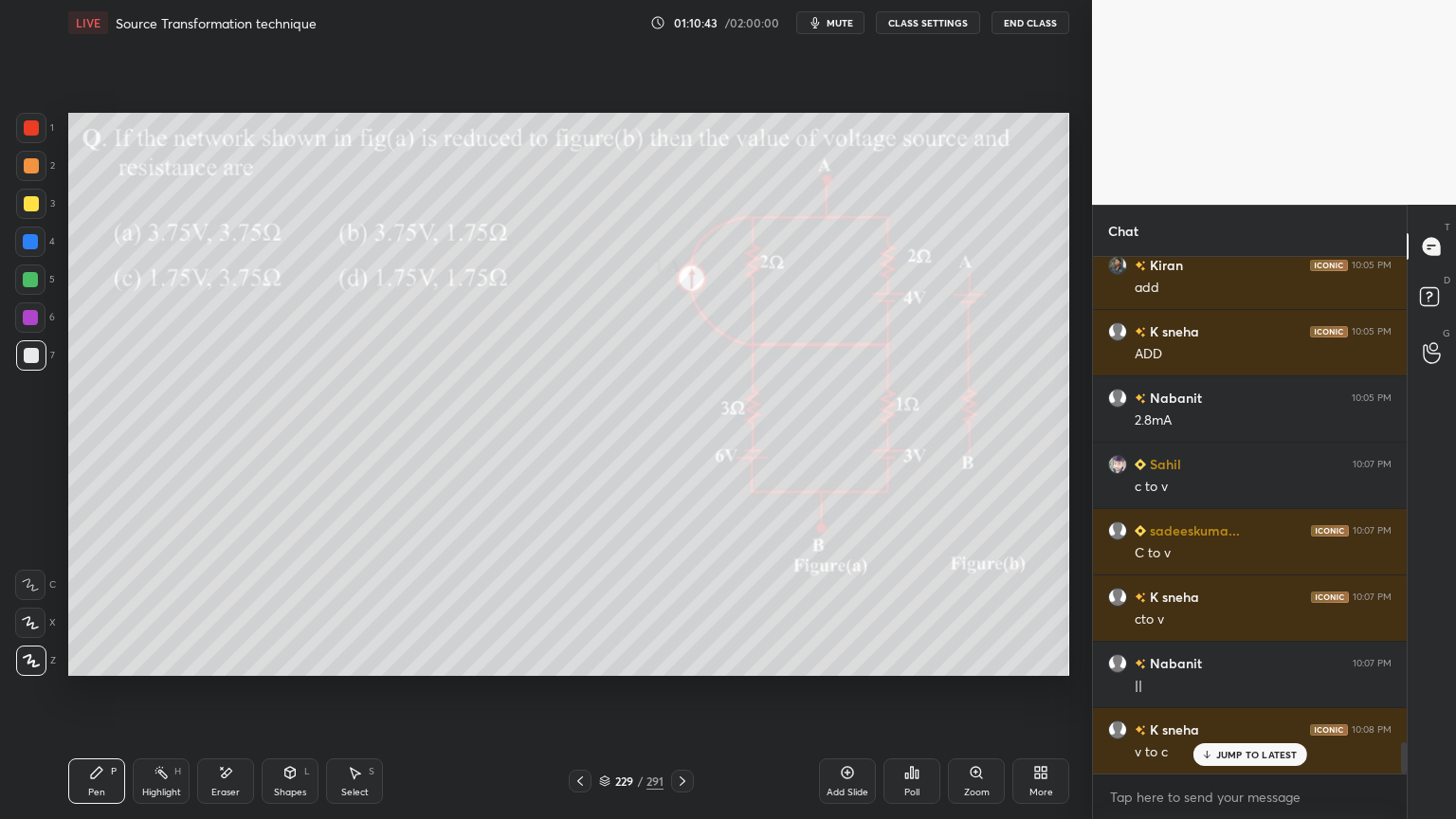 click at bounding box center [31, 204] 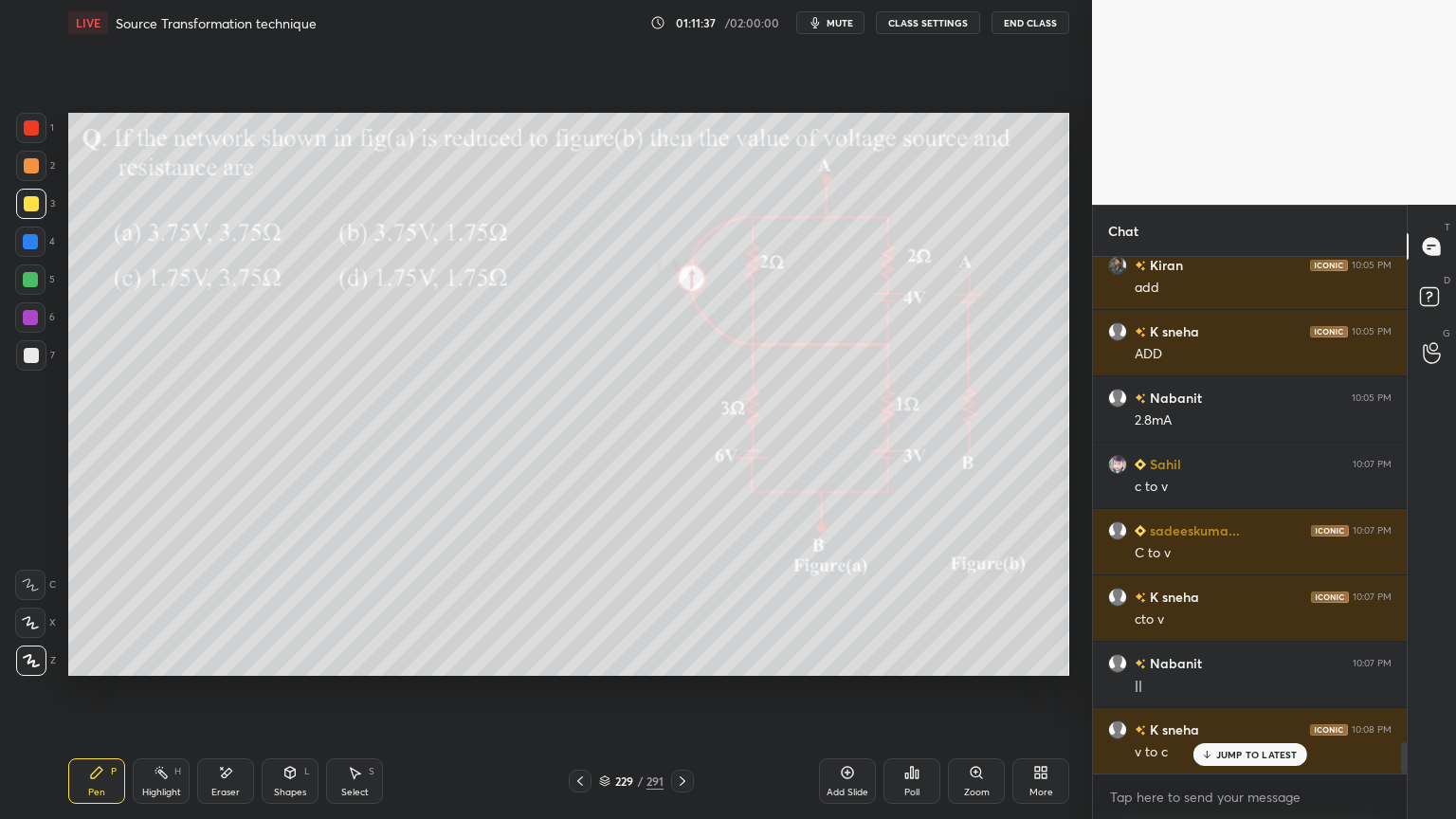 click 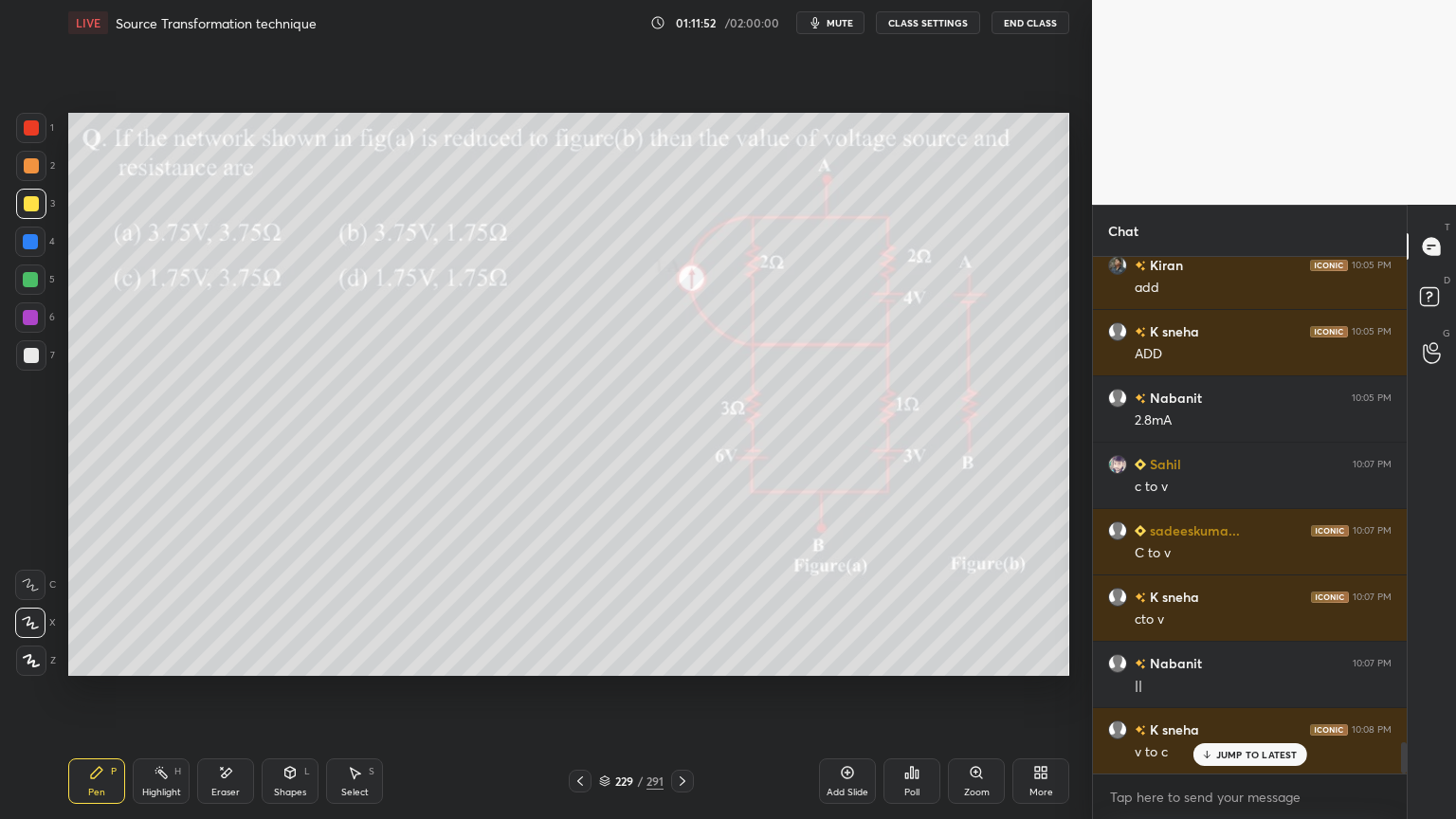 click on "Select" at bounding box center (355, 792) 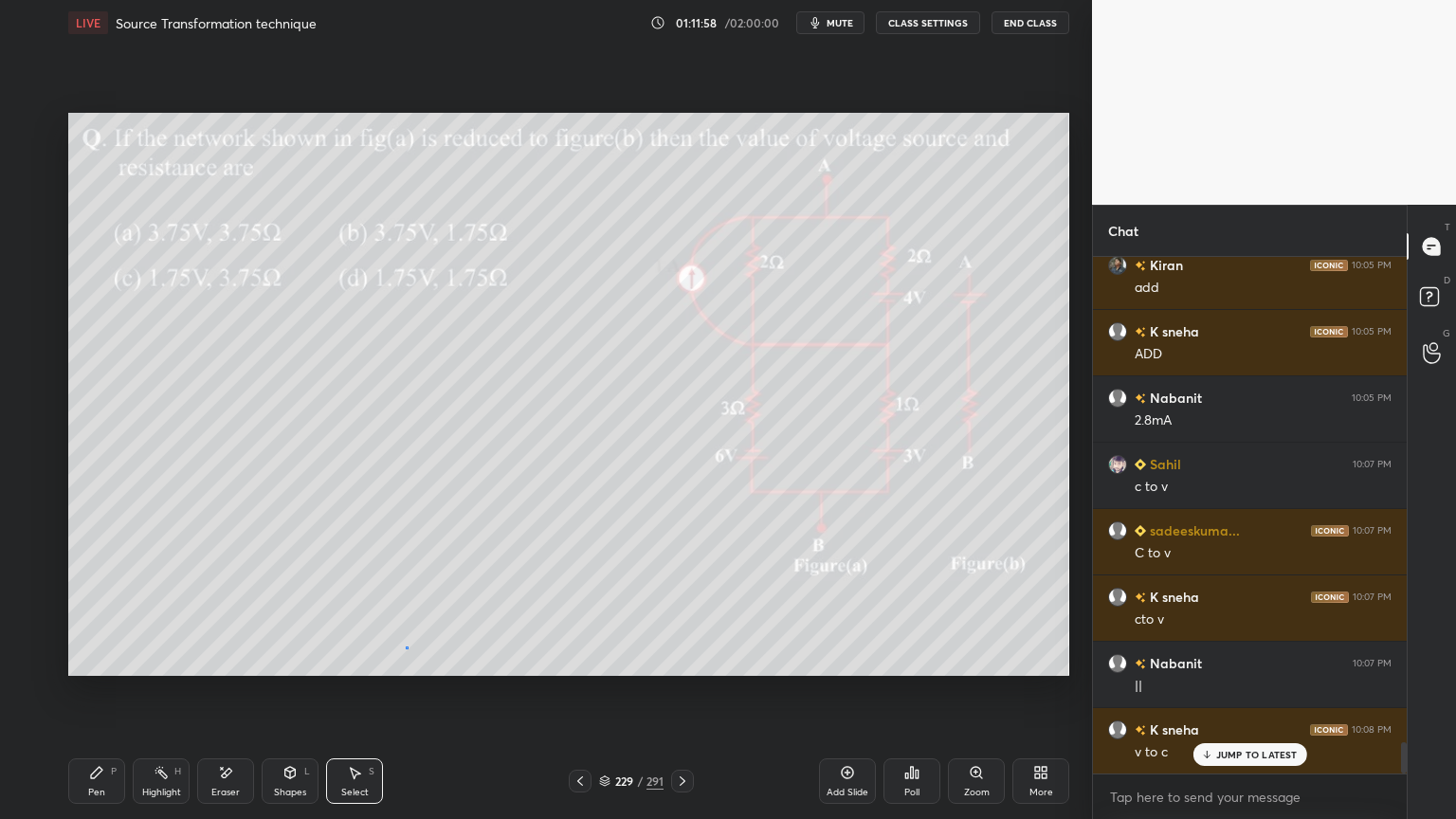 click on "0 ° Undo Copy Duplicate Duplicate to new slide Delete" at bounding box center (569, 394) 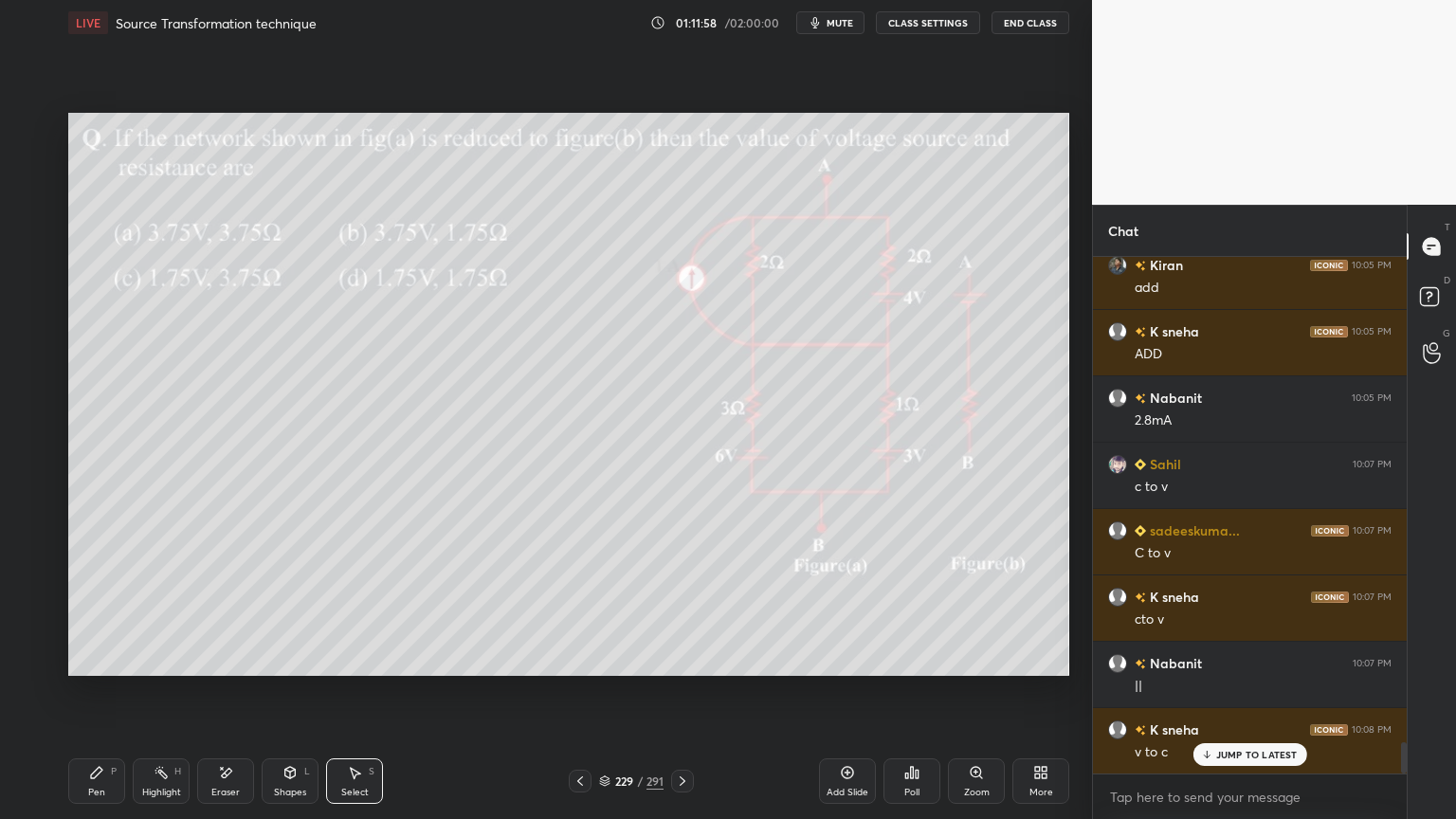 click on "Pen P" at bounding box center (97, 781) 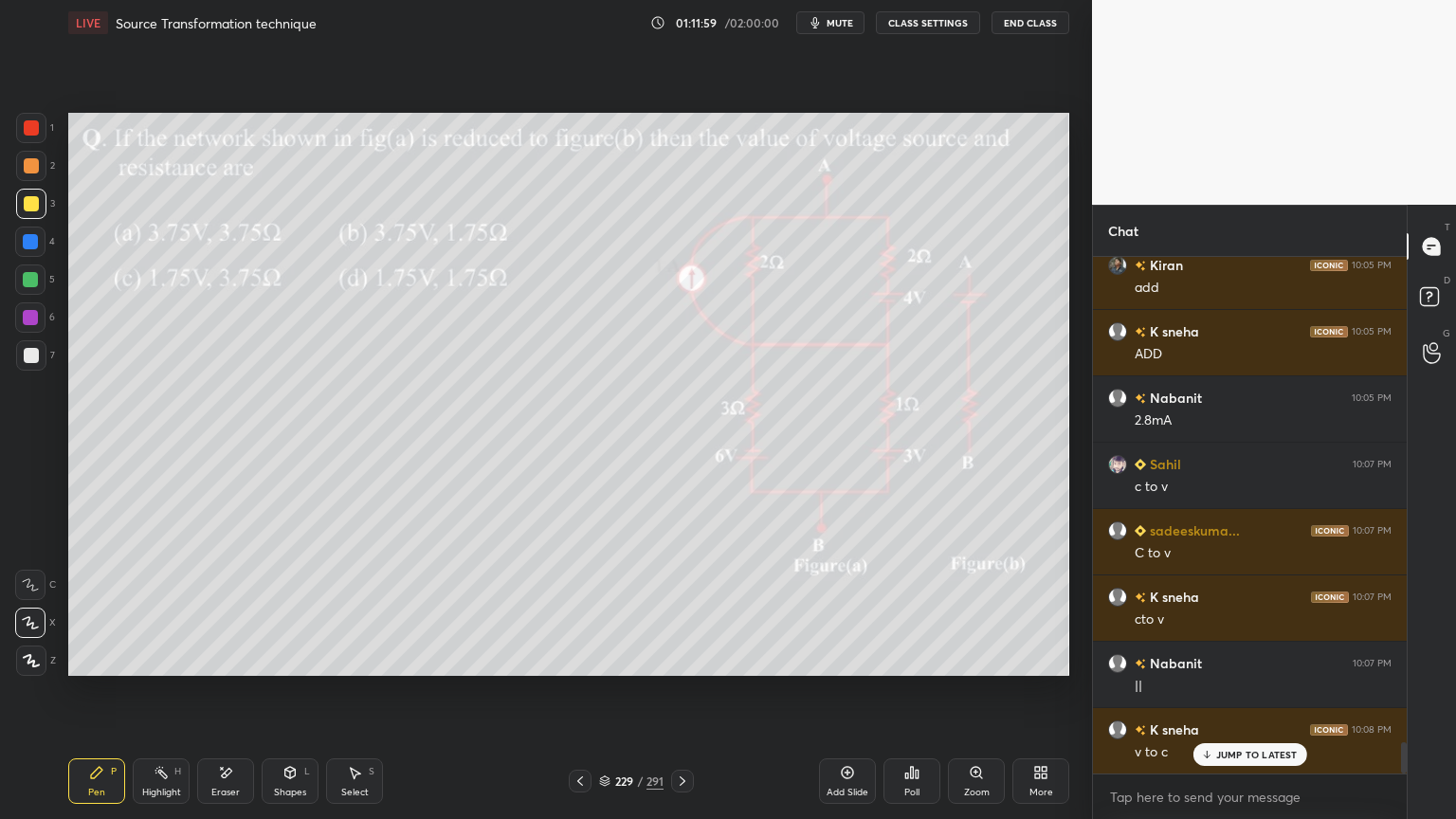 click at bounding box center [30, 280] 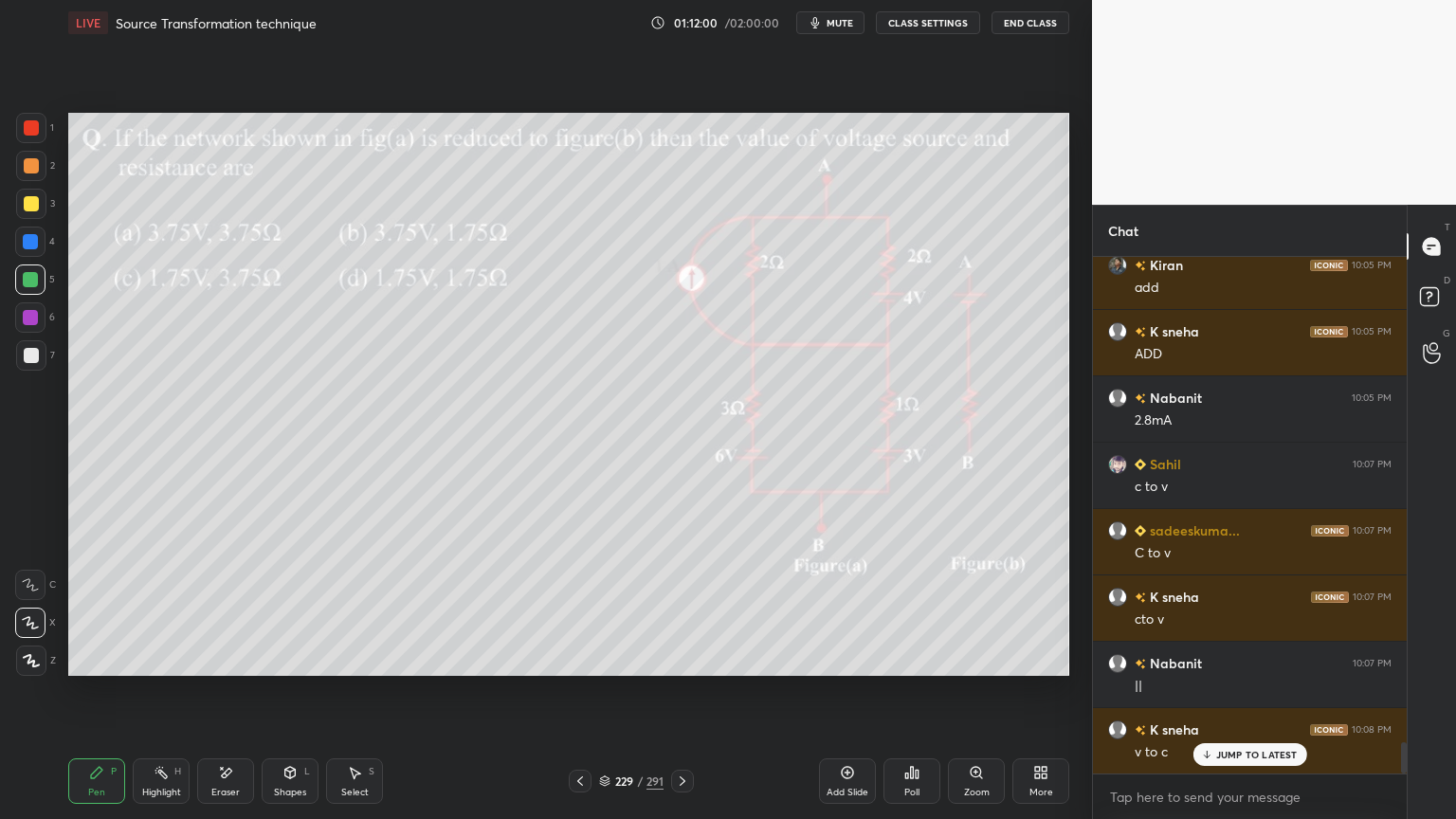 click 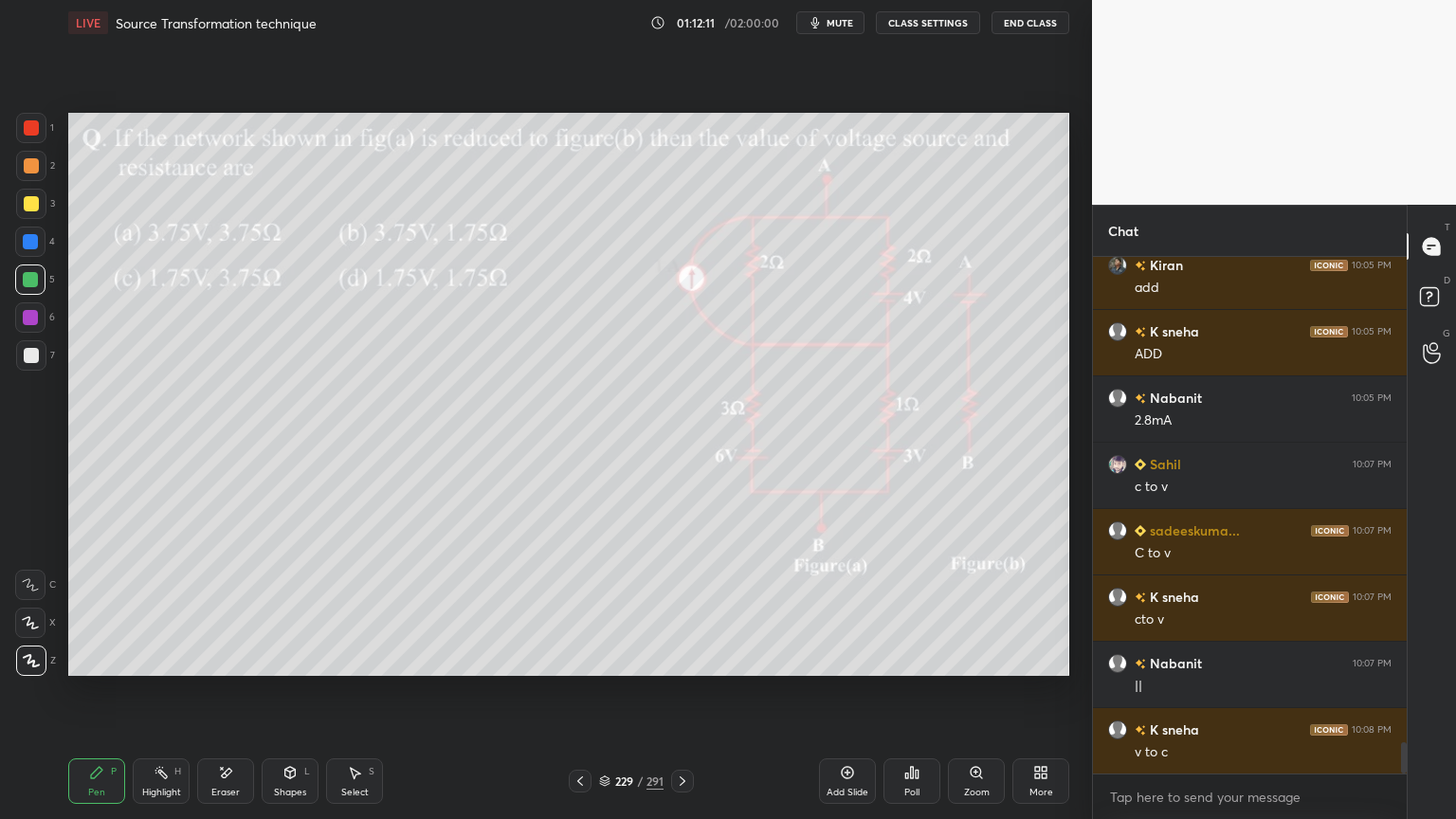 scroll, scrollTop: 8109, scrollLeft: 0, axis: vertical 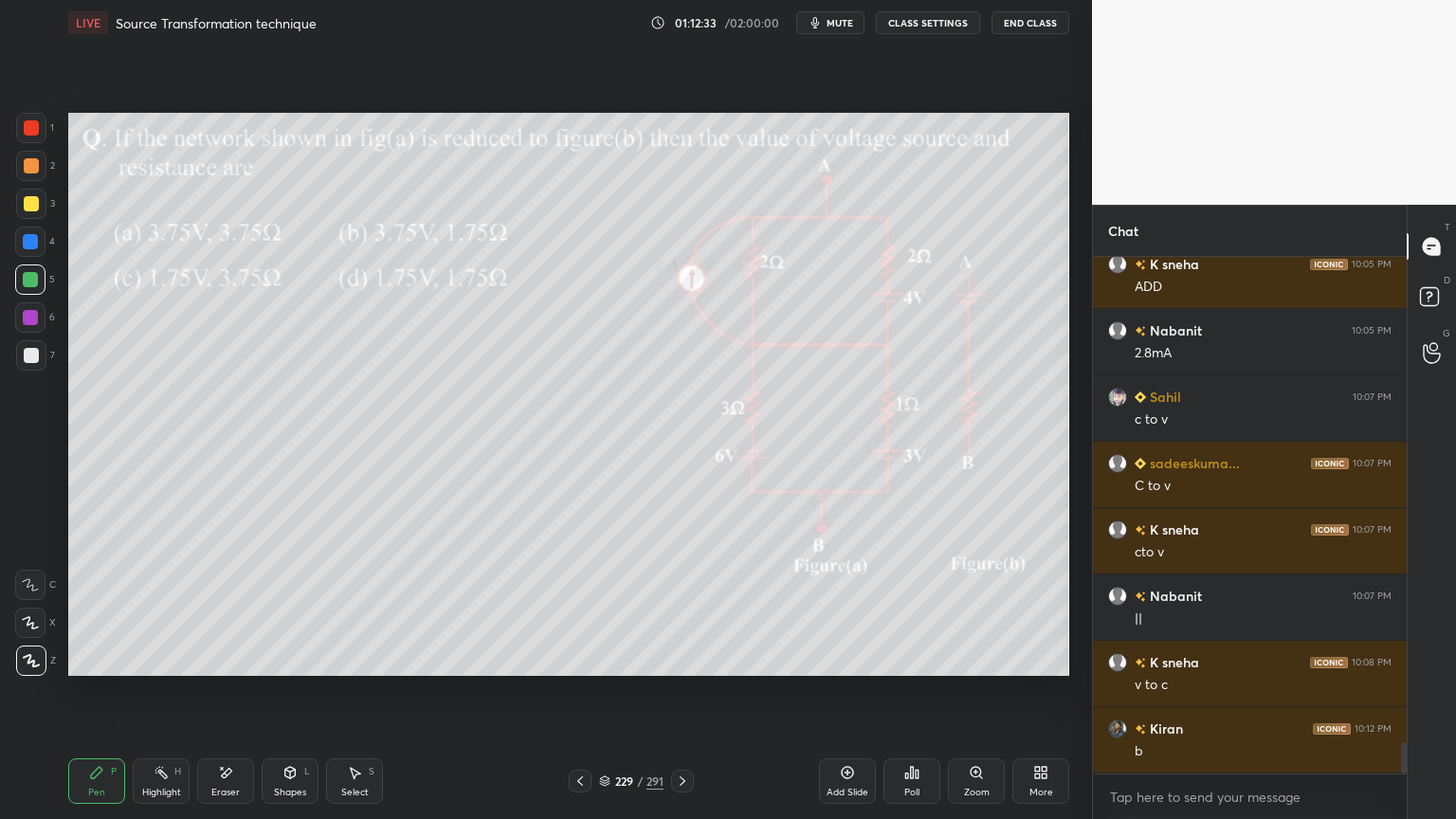 click at bounding box center (30, 623) 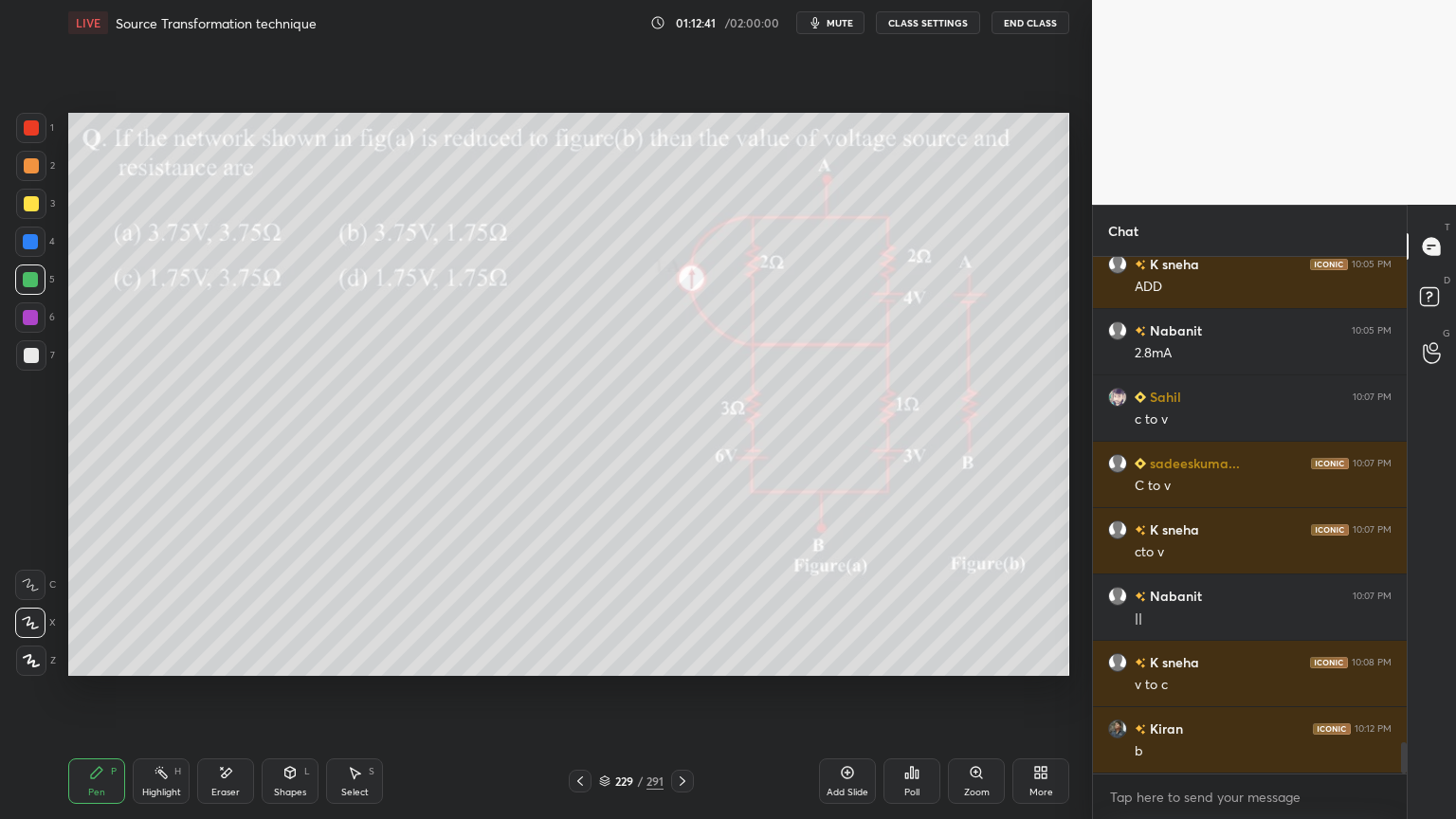 click at bounding box center [31, 204] 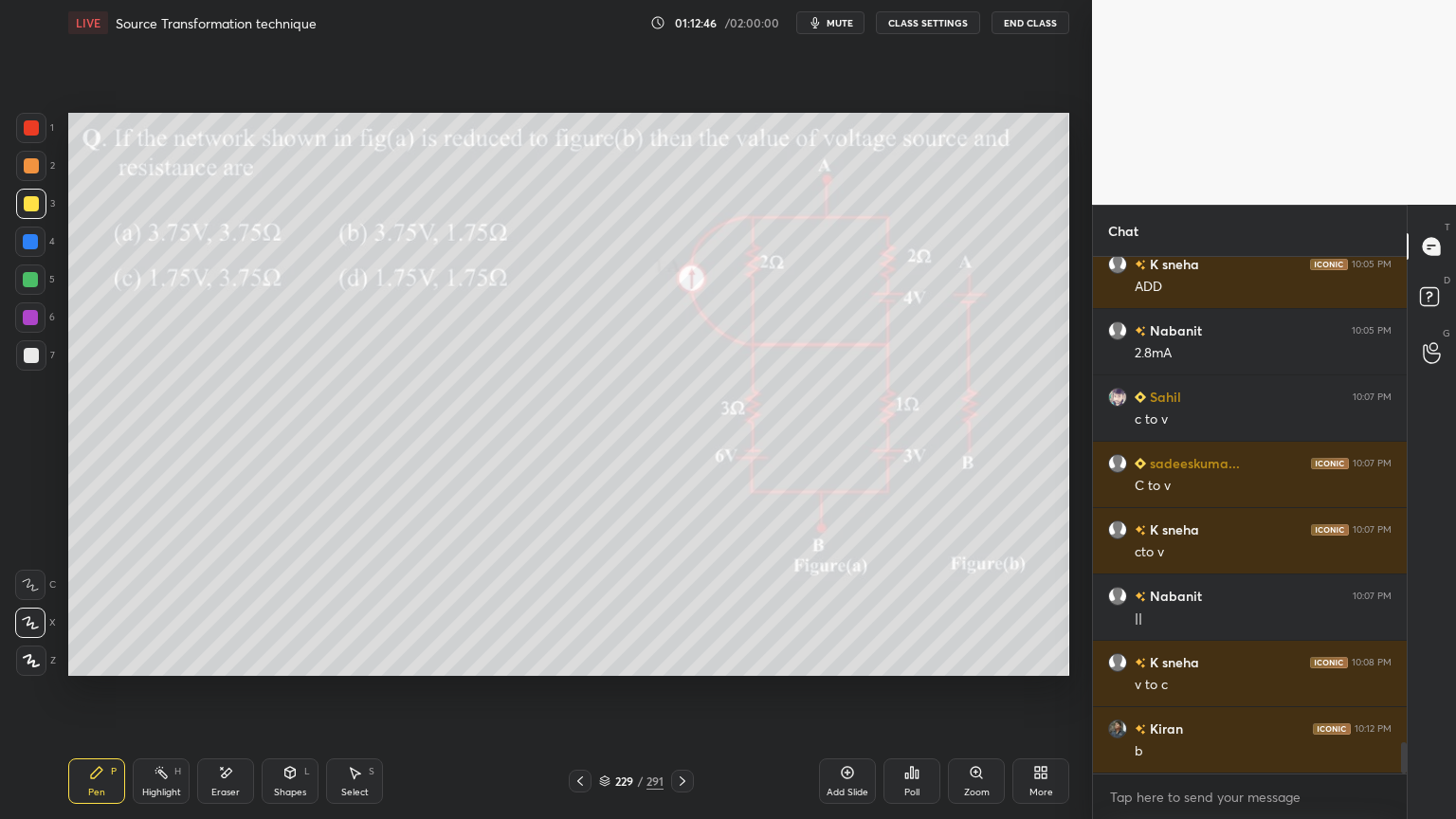 click on "Highlight H" at bounding box center [161, 781] 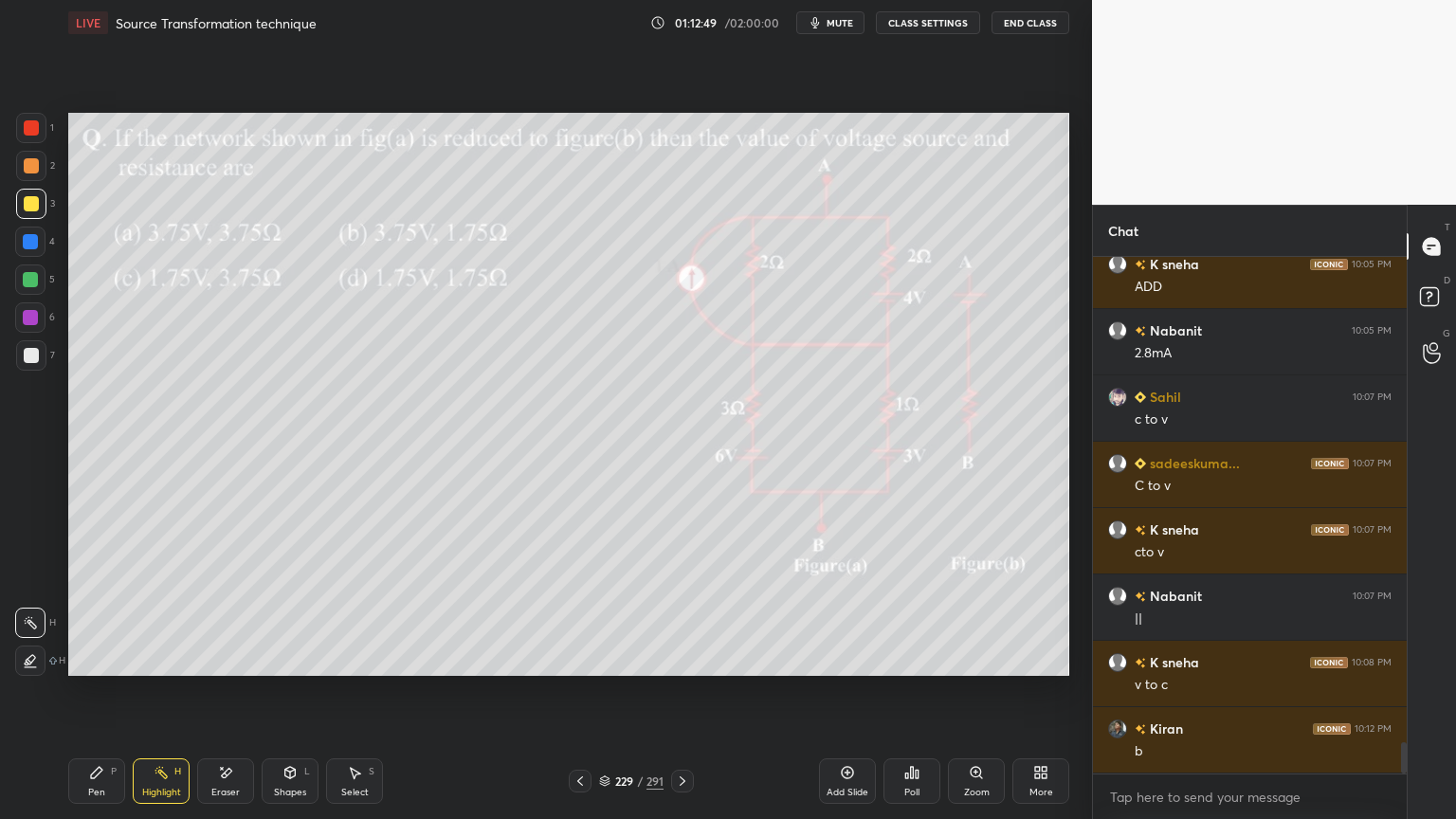 click on "Pen P" at bounding box center (97, 781) 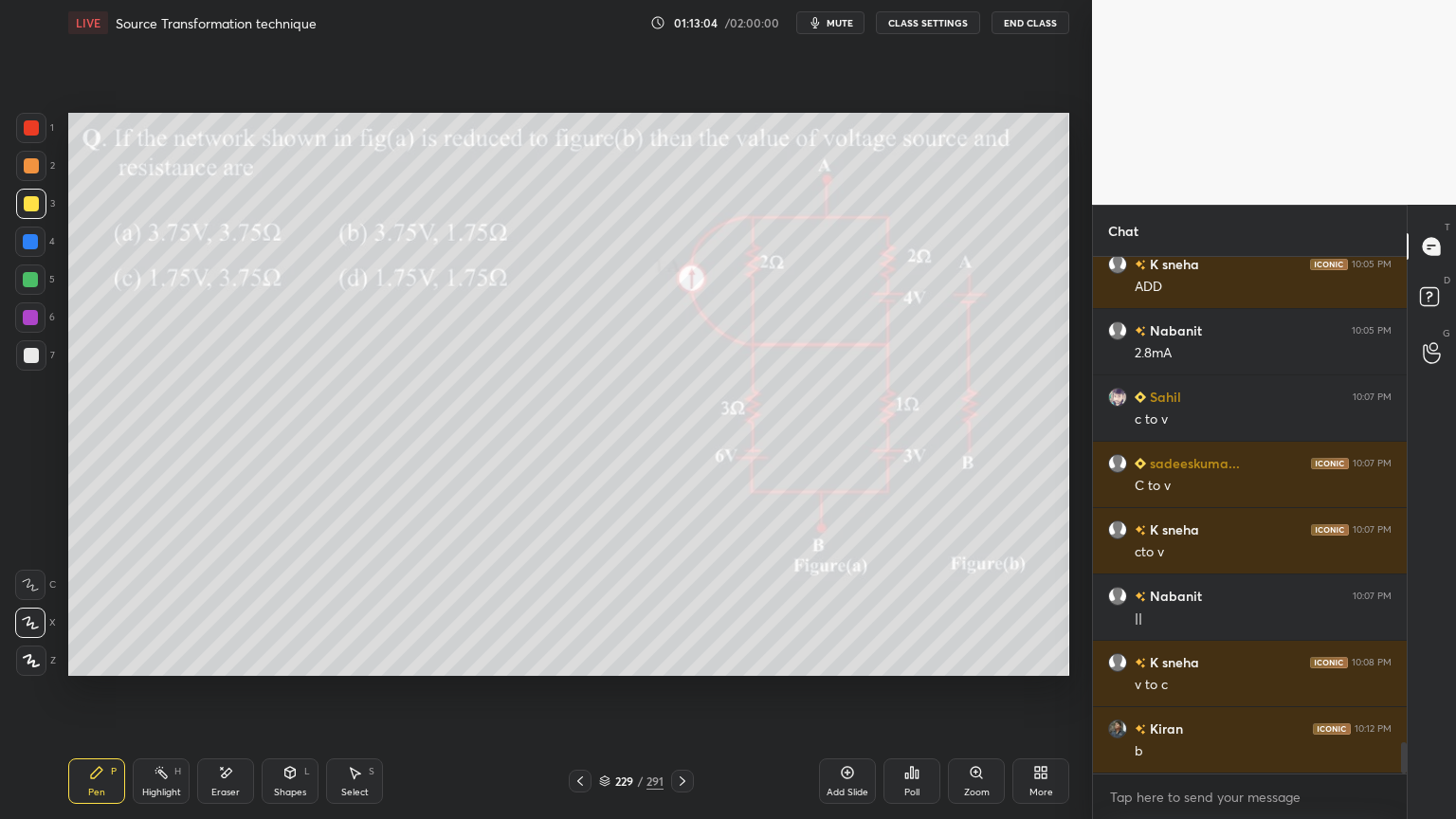 click 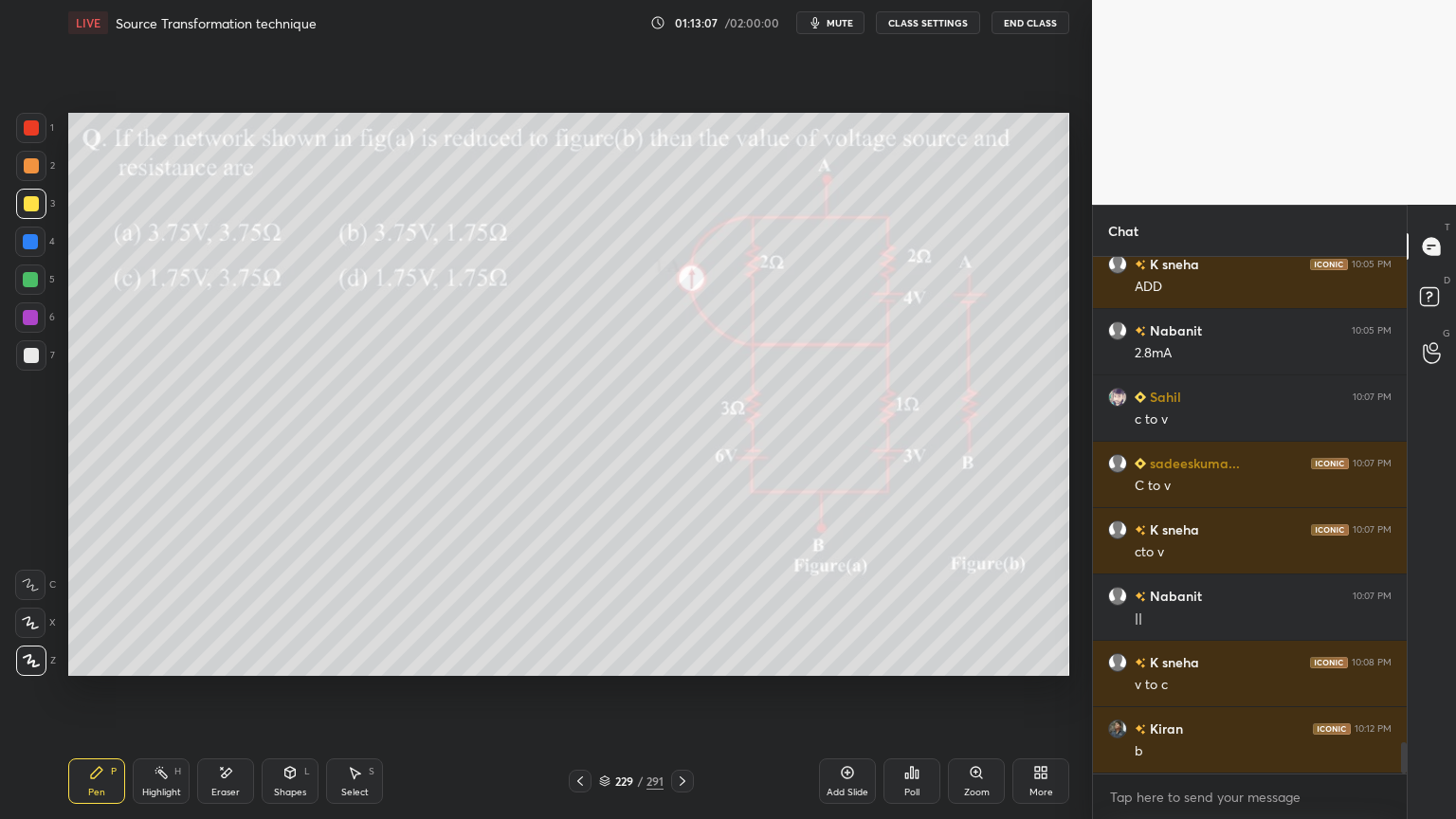 click at bounding box center [31, 355] 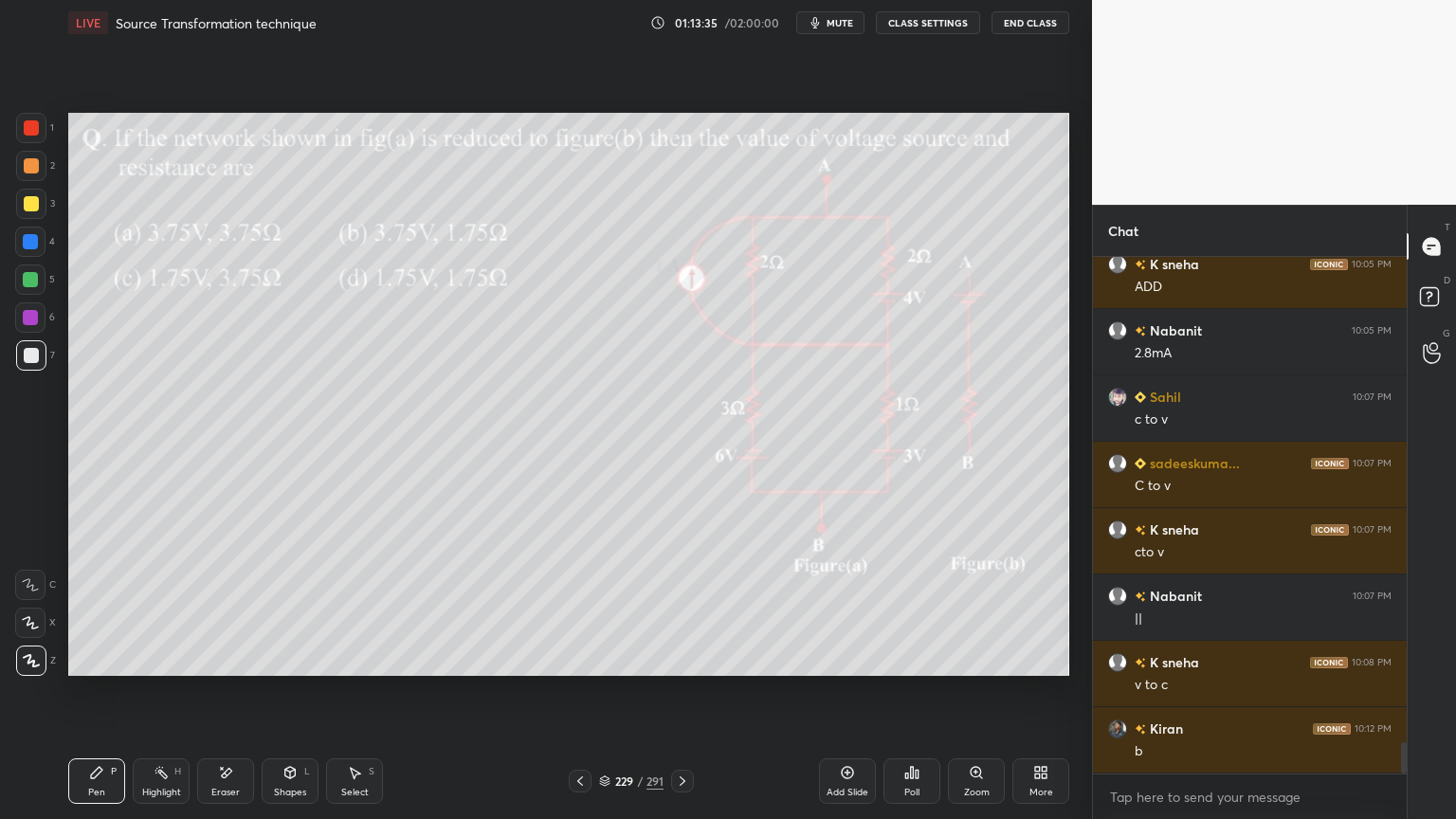 click 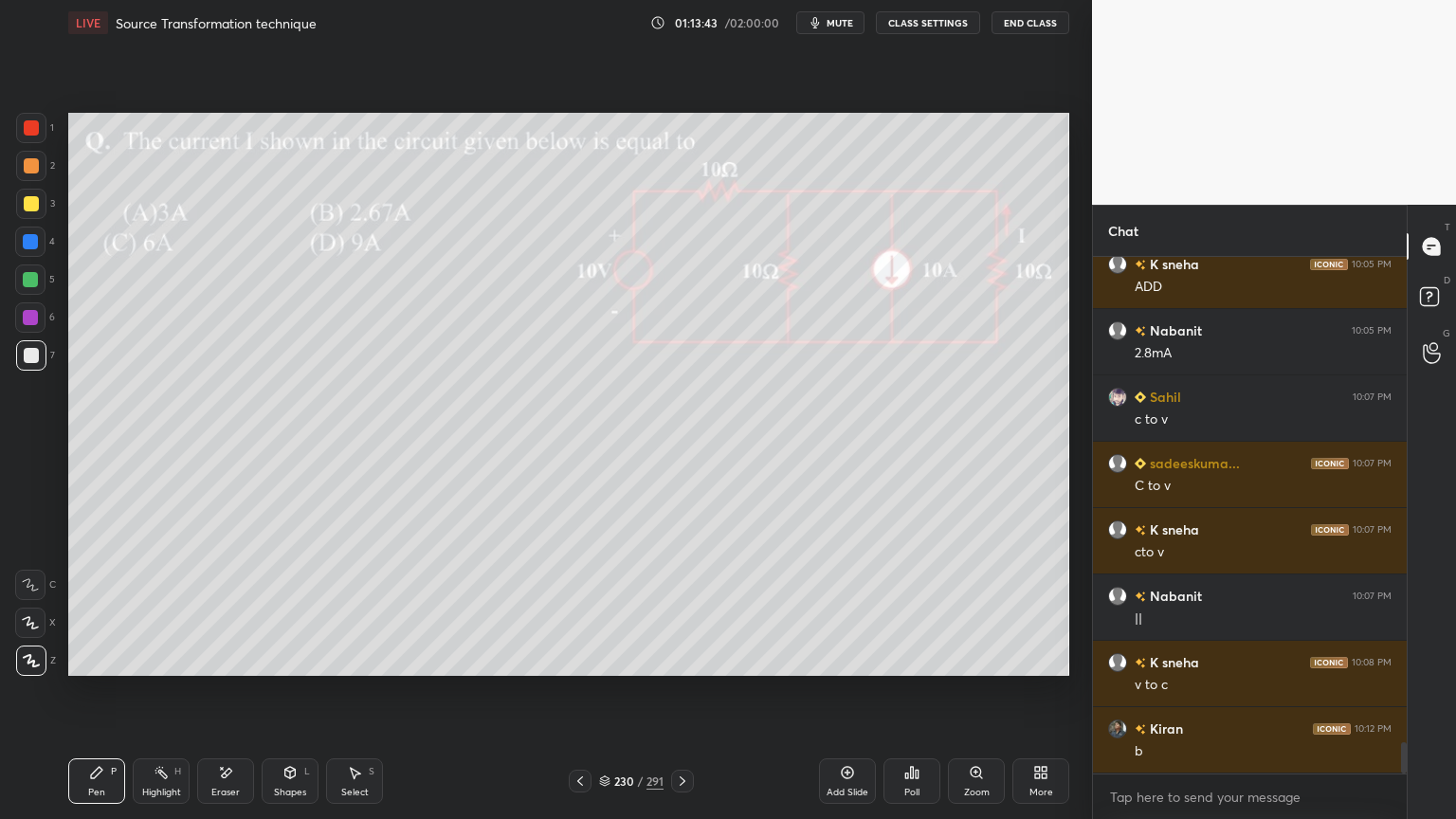 click 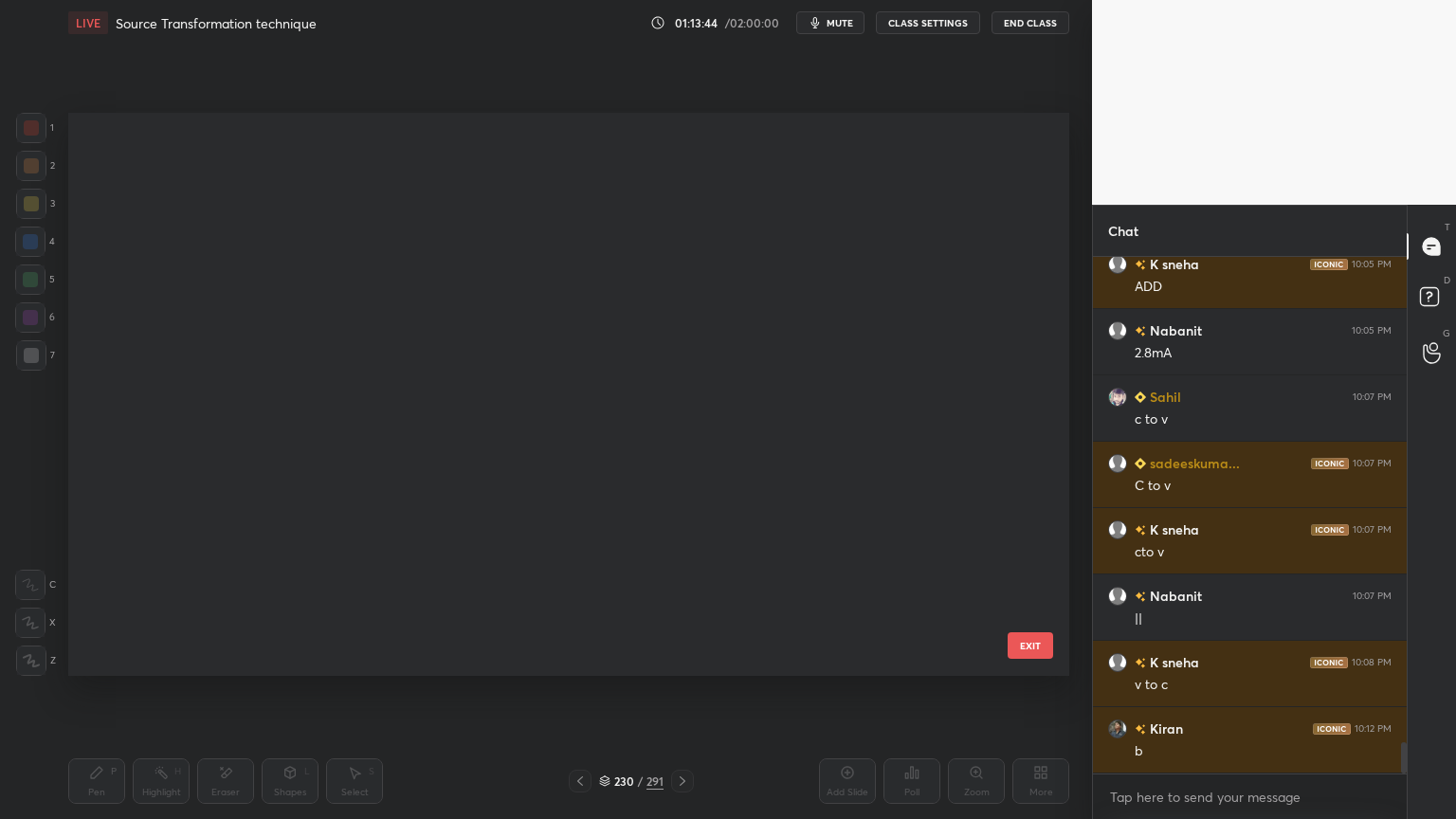 scroll, scrollTop: 12793, scrollLeft: 0, axis: vertical 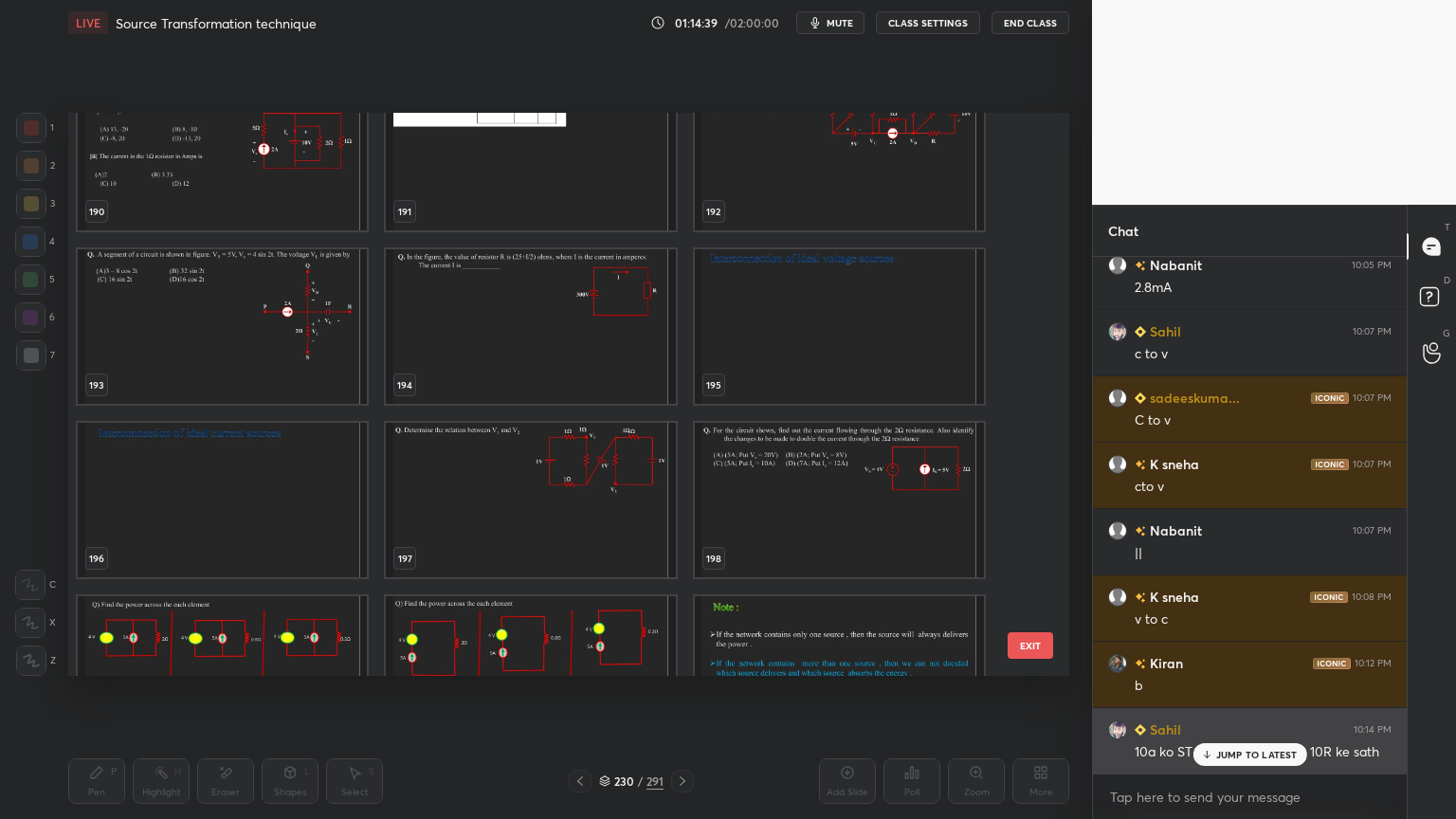 click on "JUMP TO LATEST" at bounding box center [1257, 755] 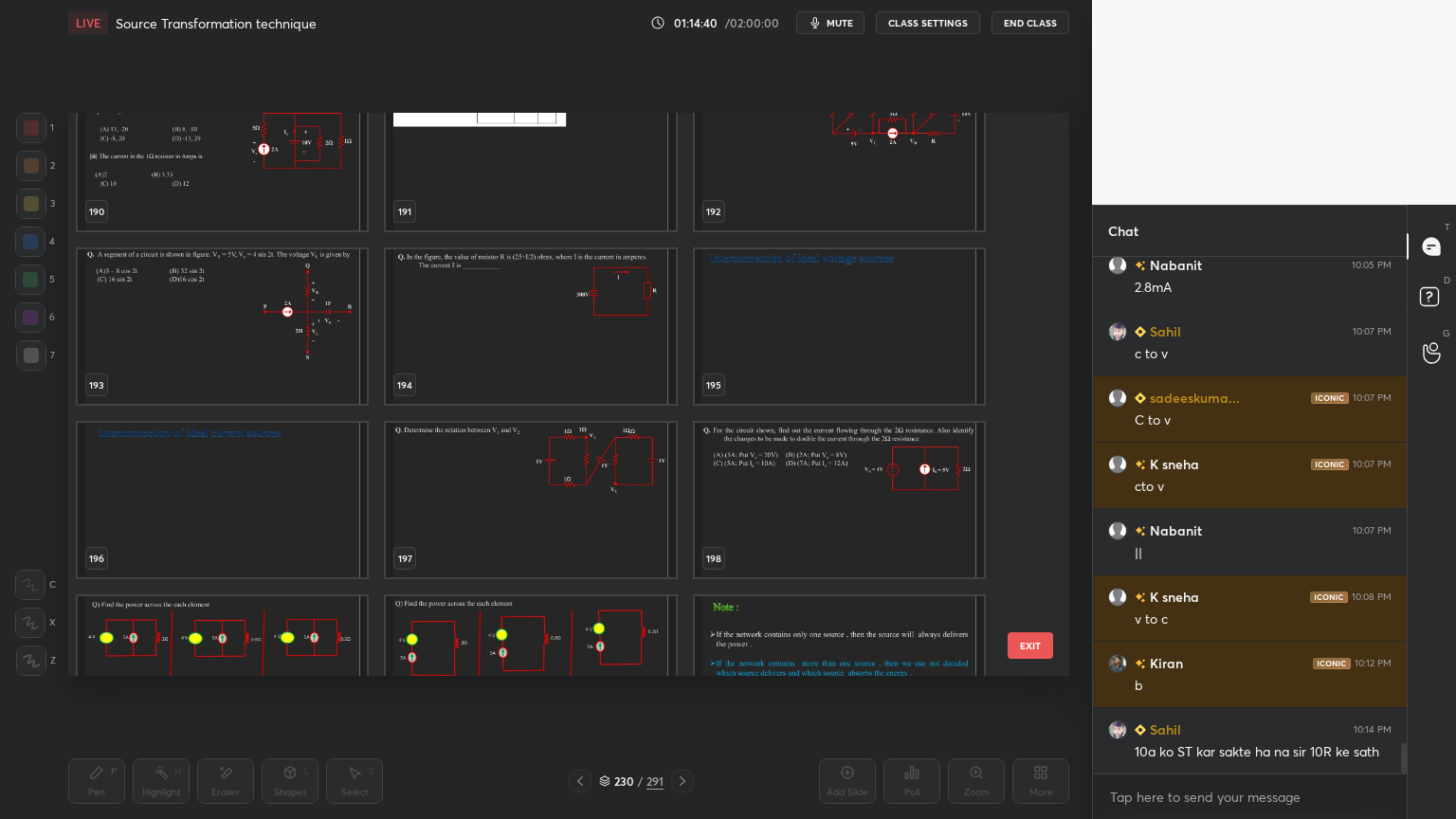 click on "EXIT" at bounding box center (1030, 646) 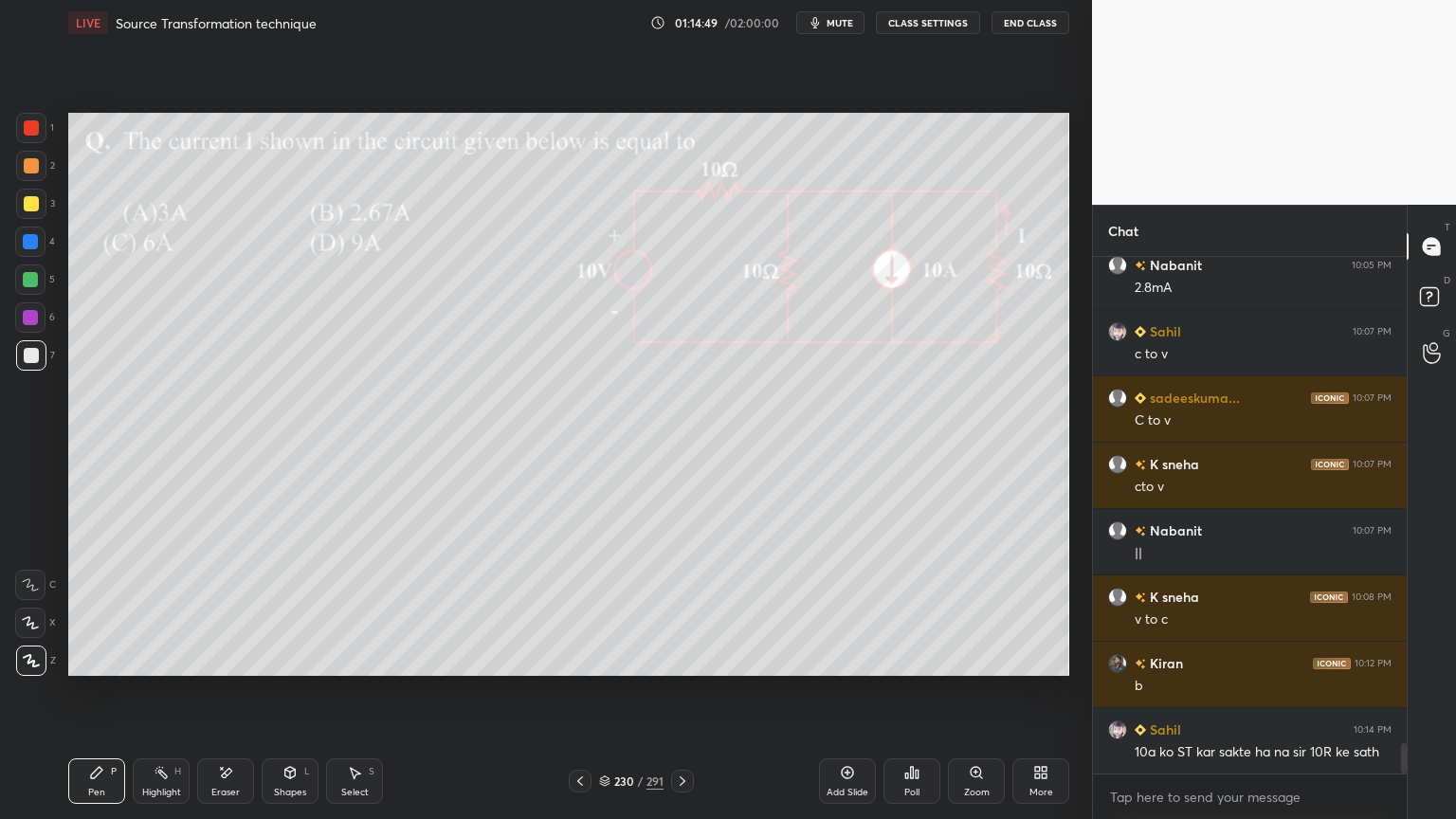 scroll, scrollTop: 8242, scrollLeft: 0, axis: vertical 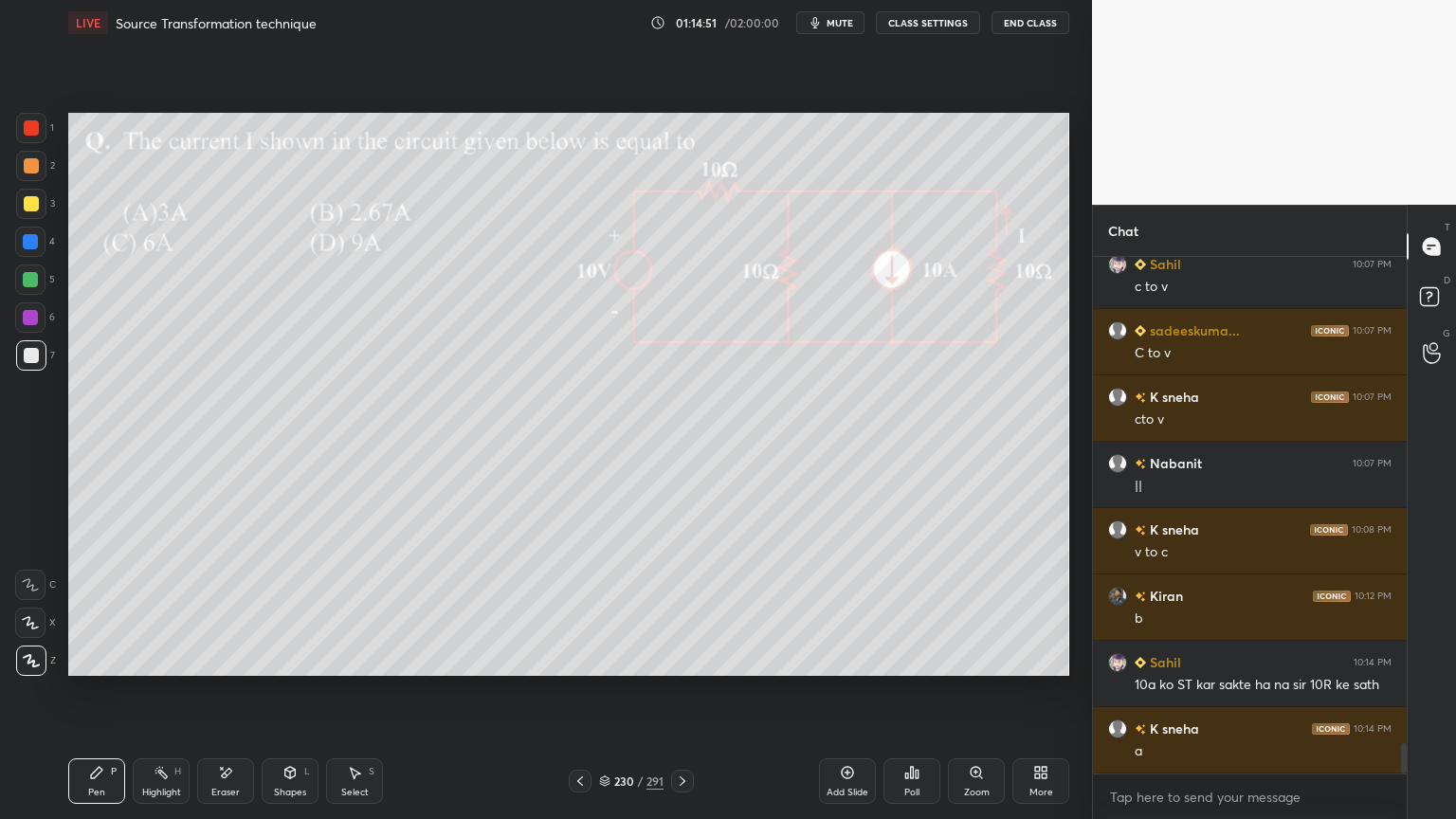 click on "Highlight H" at bounding box center (161, 781) 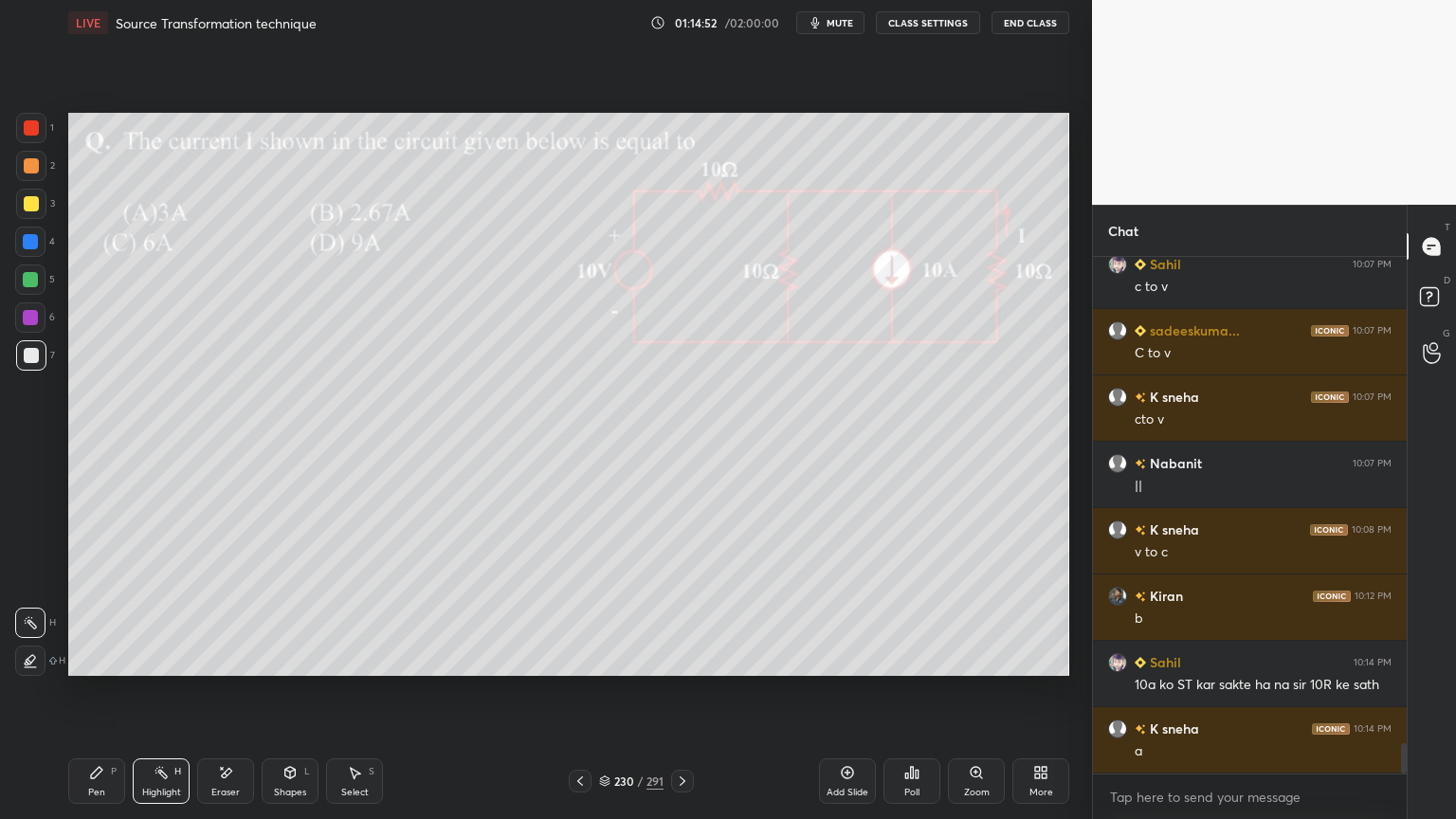 scroll, scrollTop: 8308, scrollLeft: 0, axis: vertical 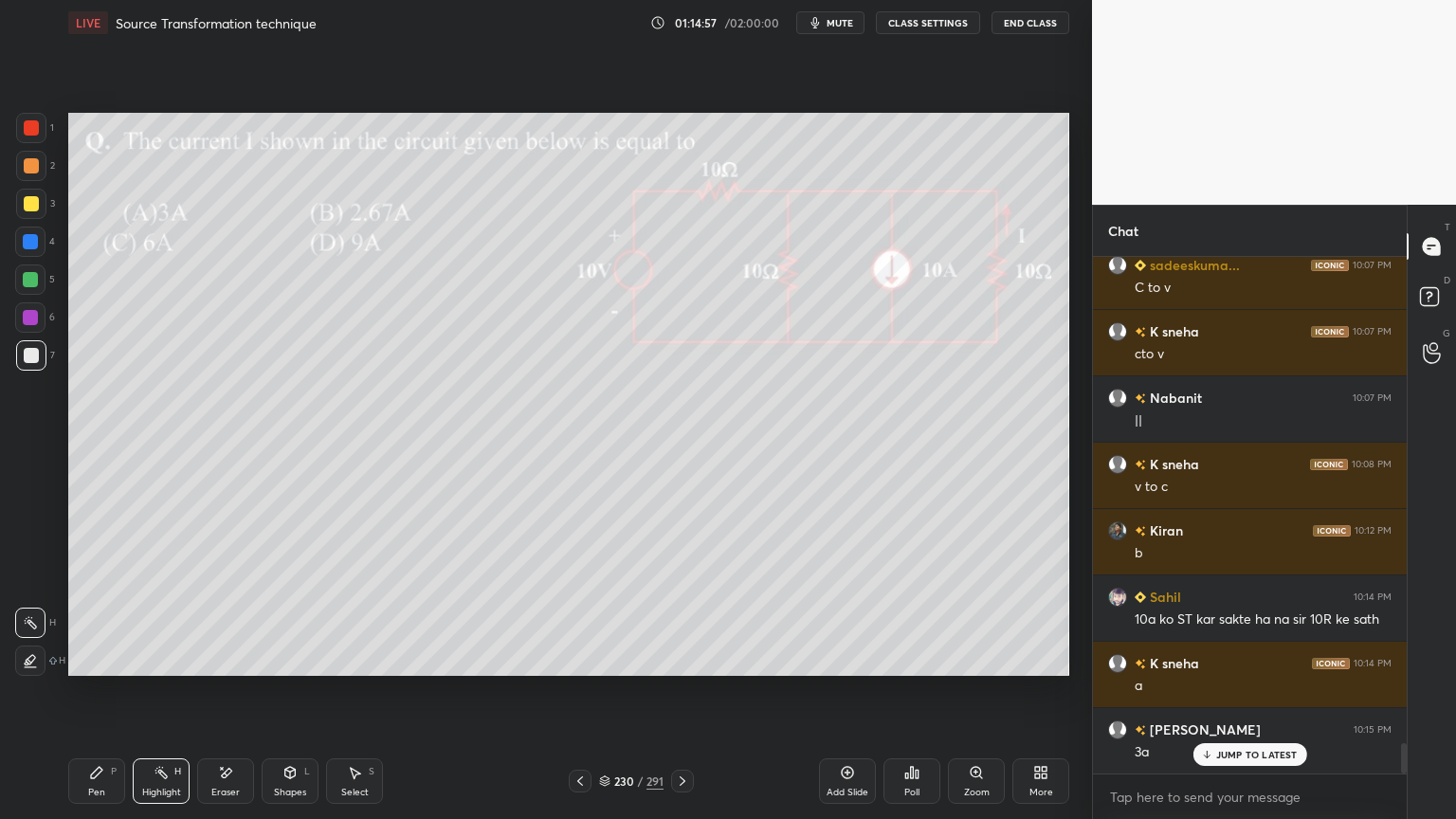 click on "Pen" at bounding box center [97, 792] 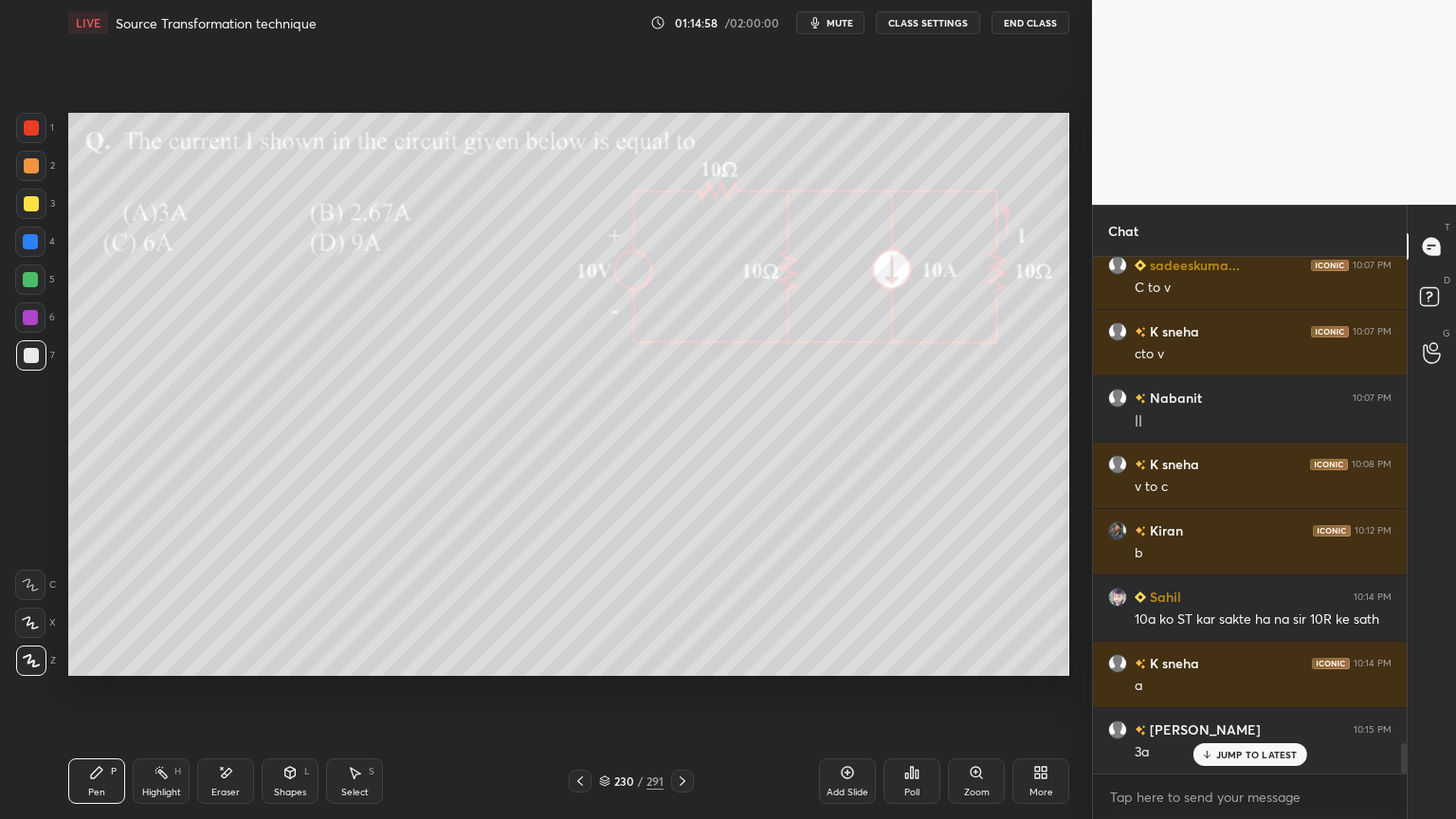 click at bounding box center (31, 204) 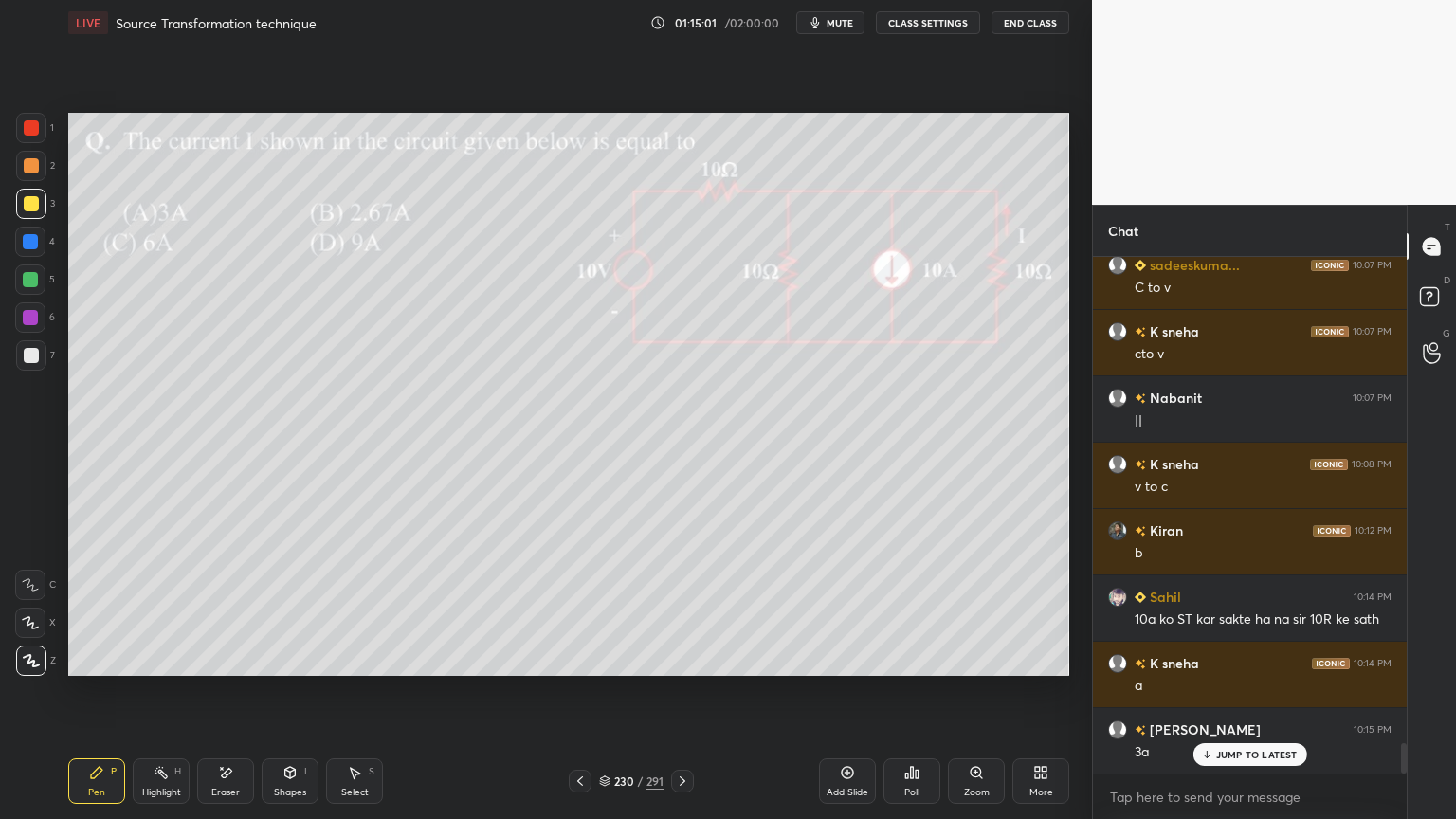 scroll, scrollTop: 8375, scrollLeft: 0, axis: vertical 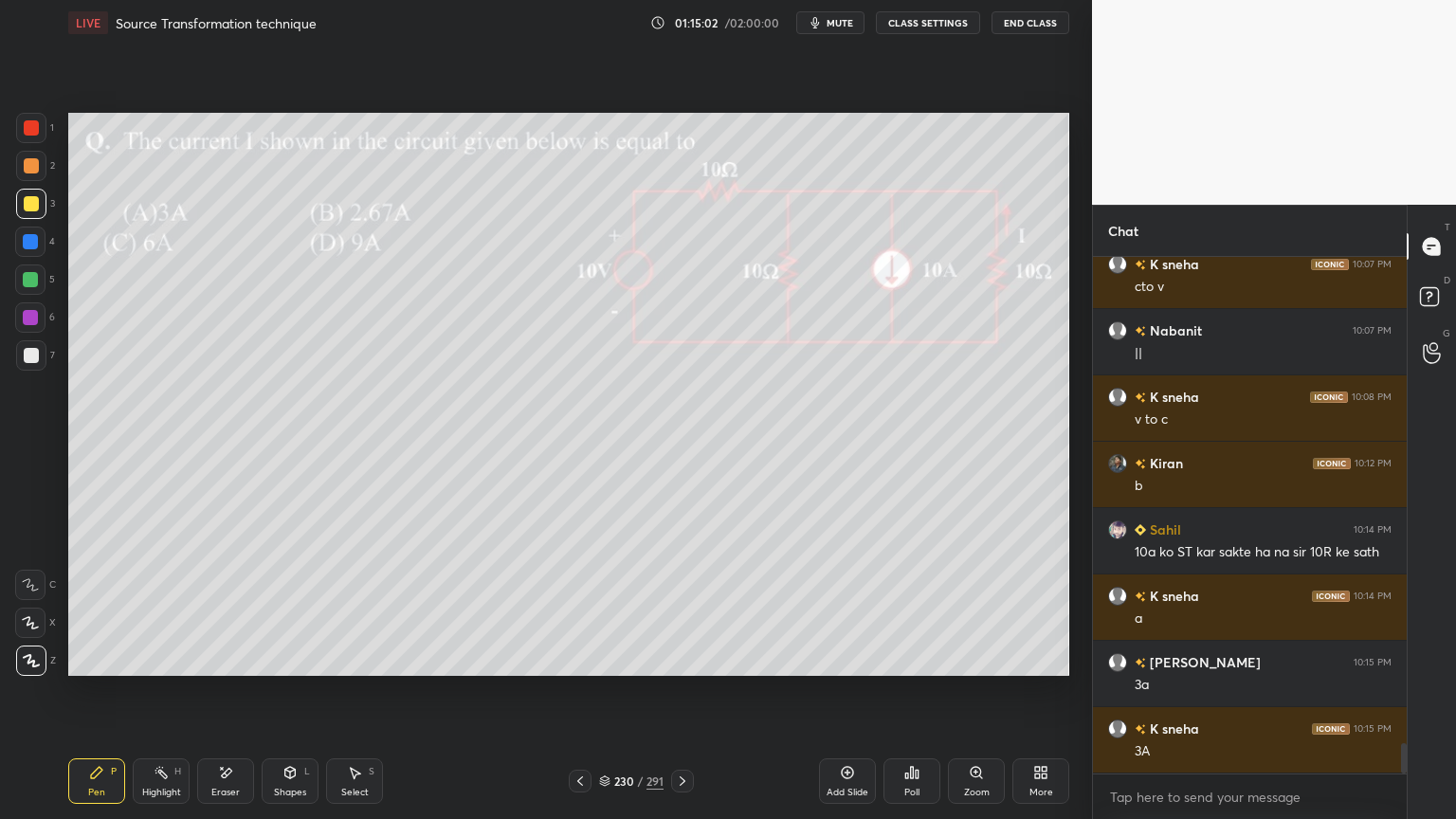 click on "Highlight H" at bounding box center [161, 781] 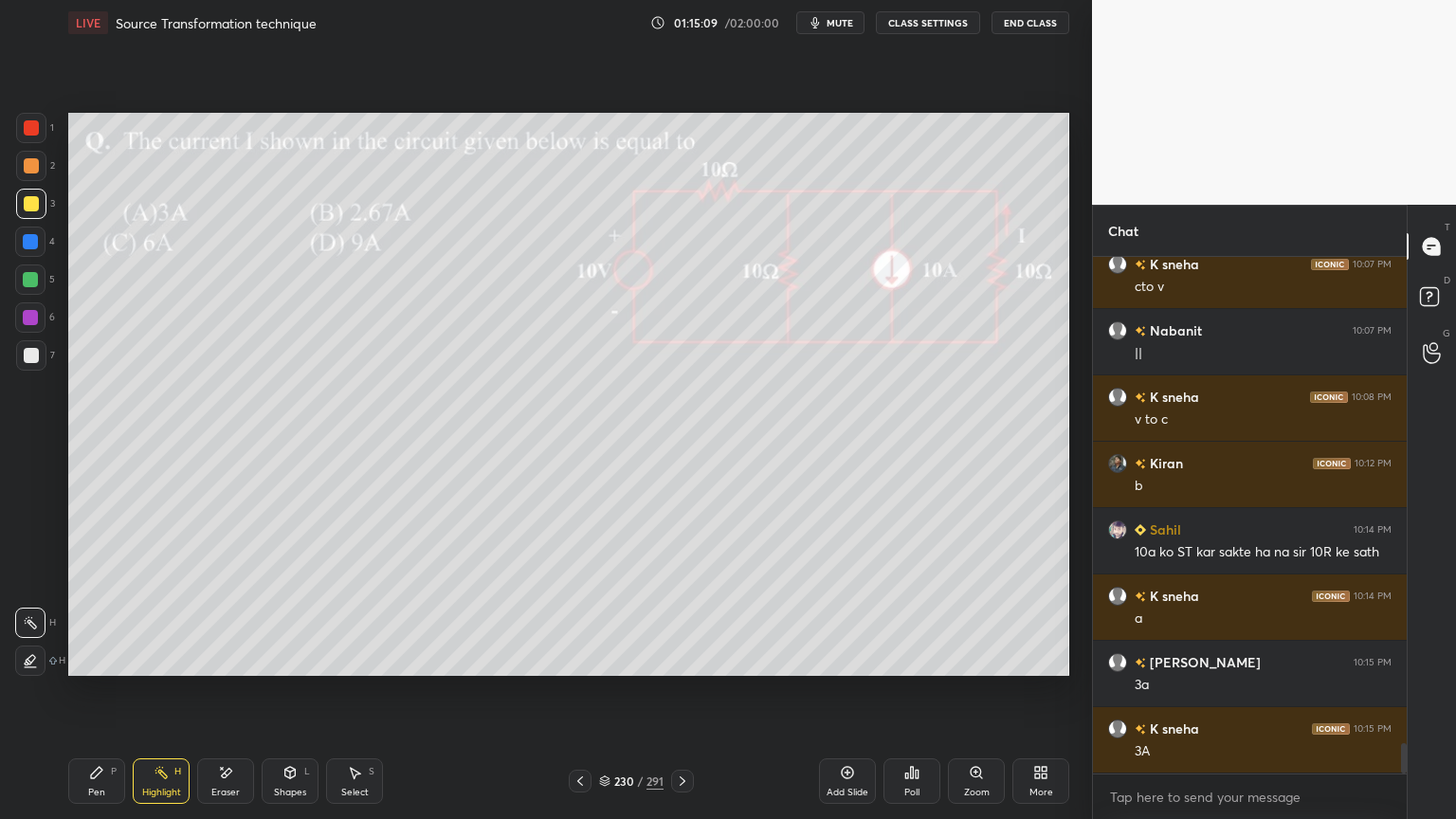 click on "Highlight" at bounding box center [161, 792] 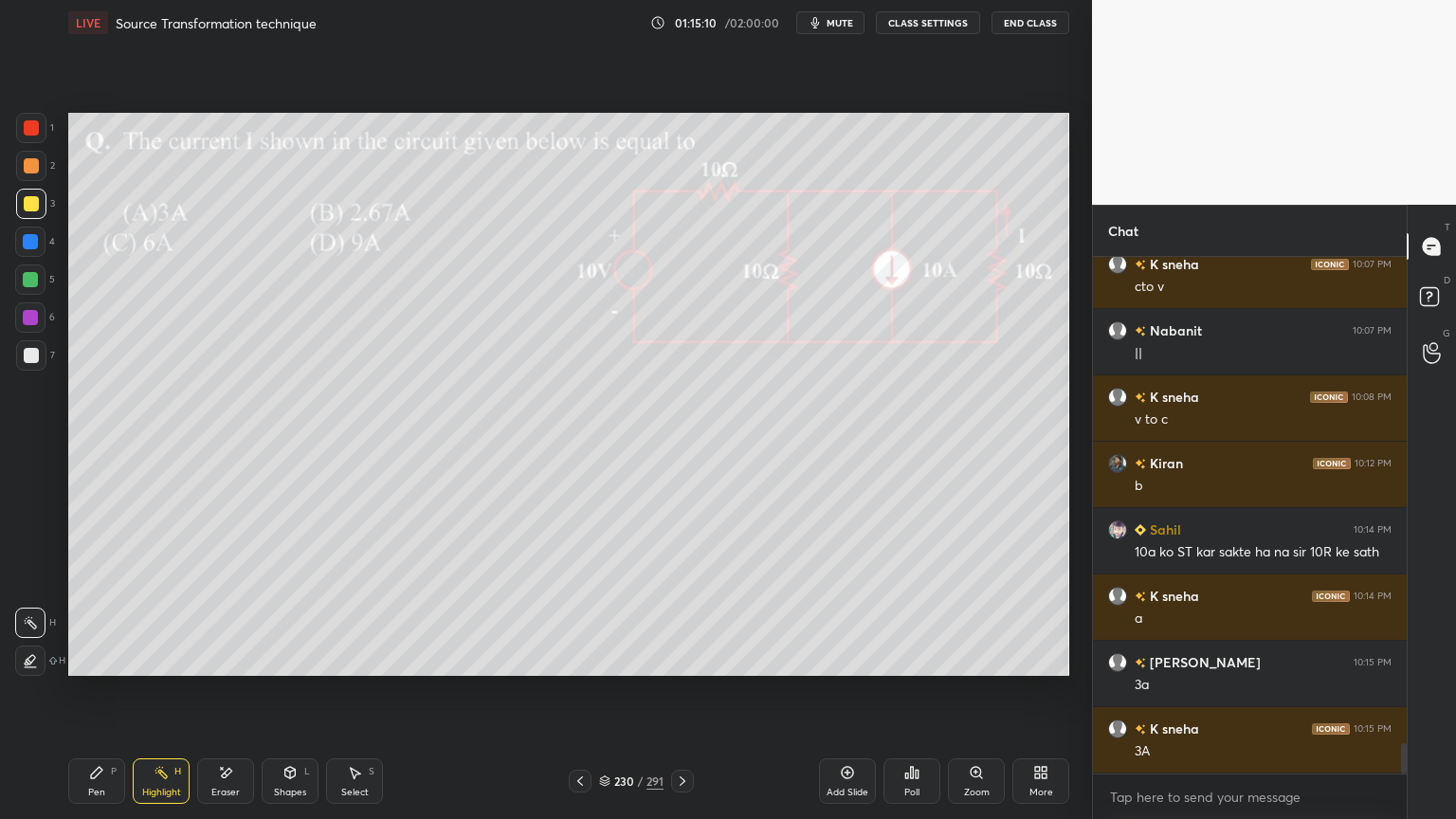 click on "Highlight H" at bounding box center [161, 781] 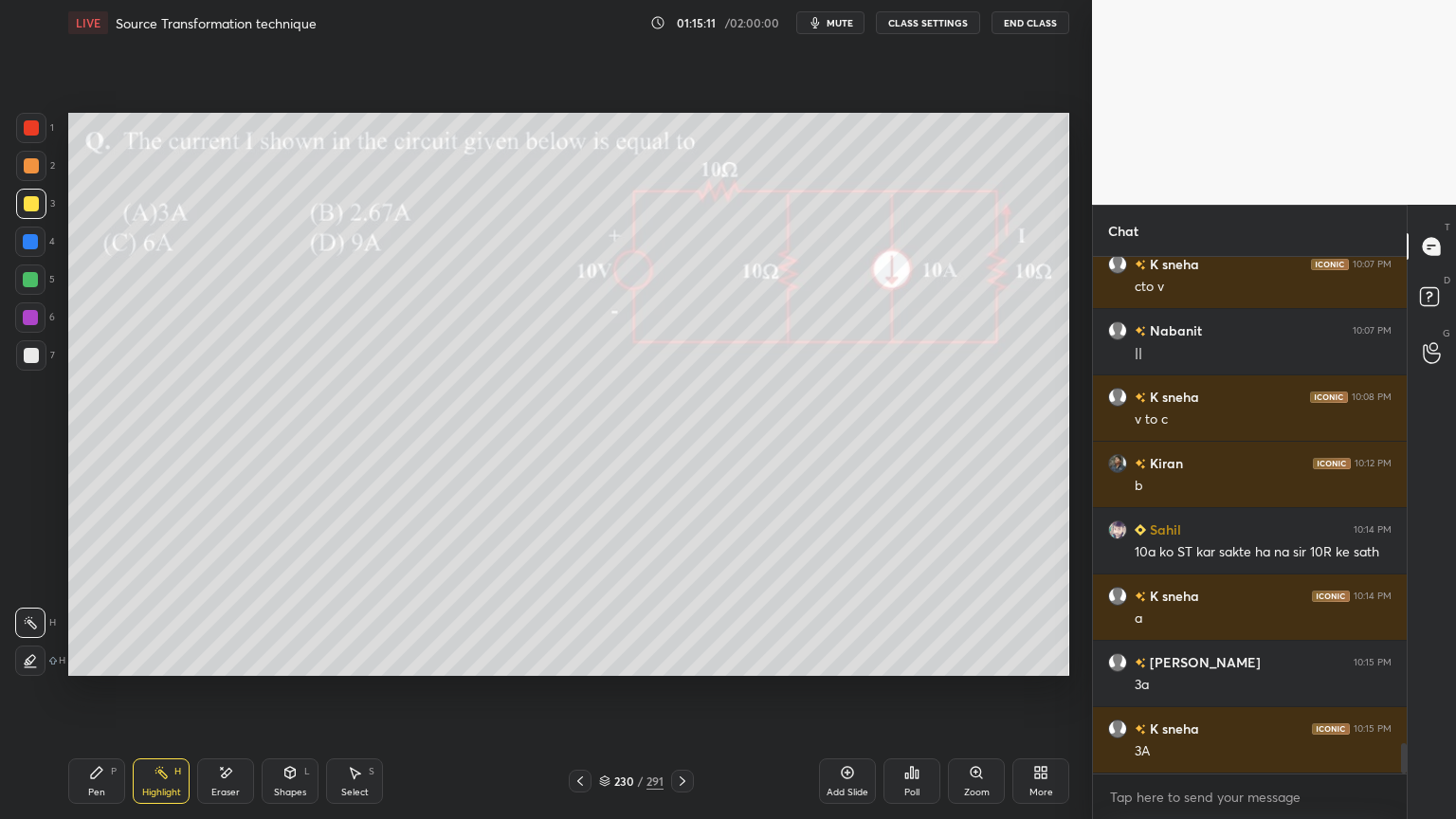 click on "Pen" at bounding box center (97, 792) 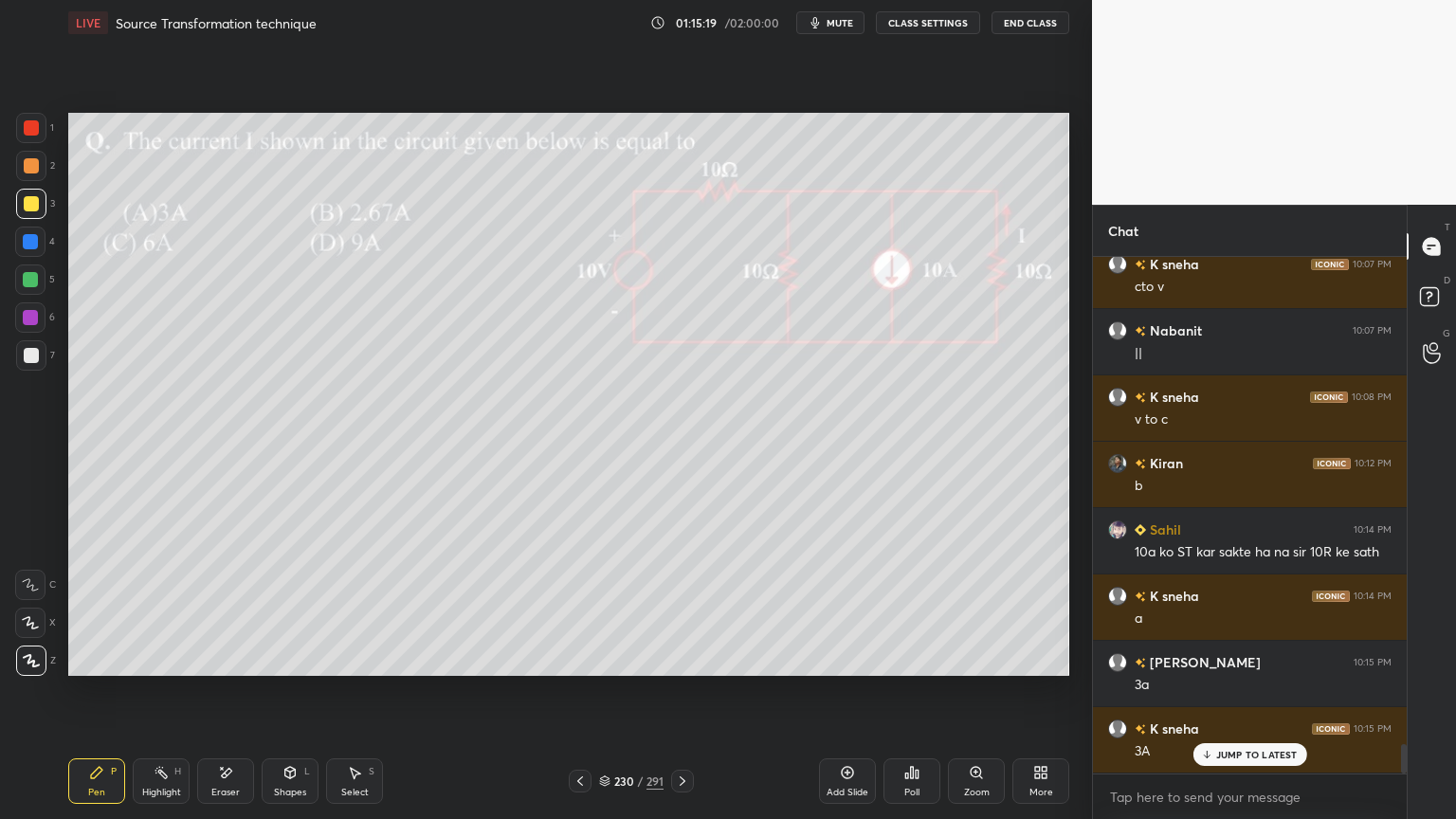 scroll, scrollTop: 8440, scrollLeft: 0, axis: vertical 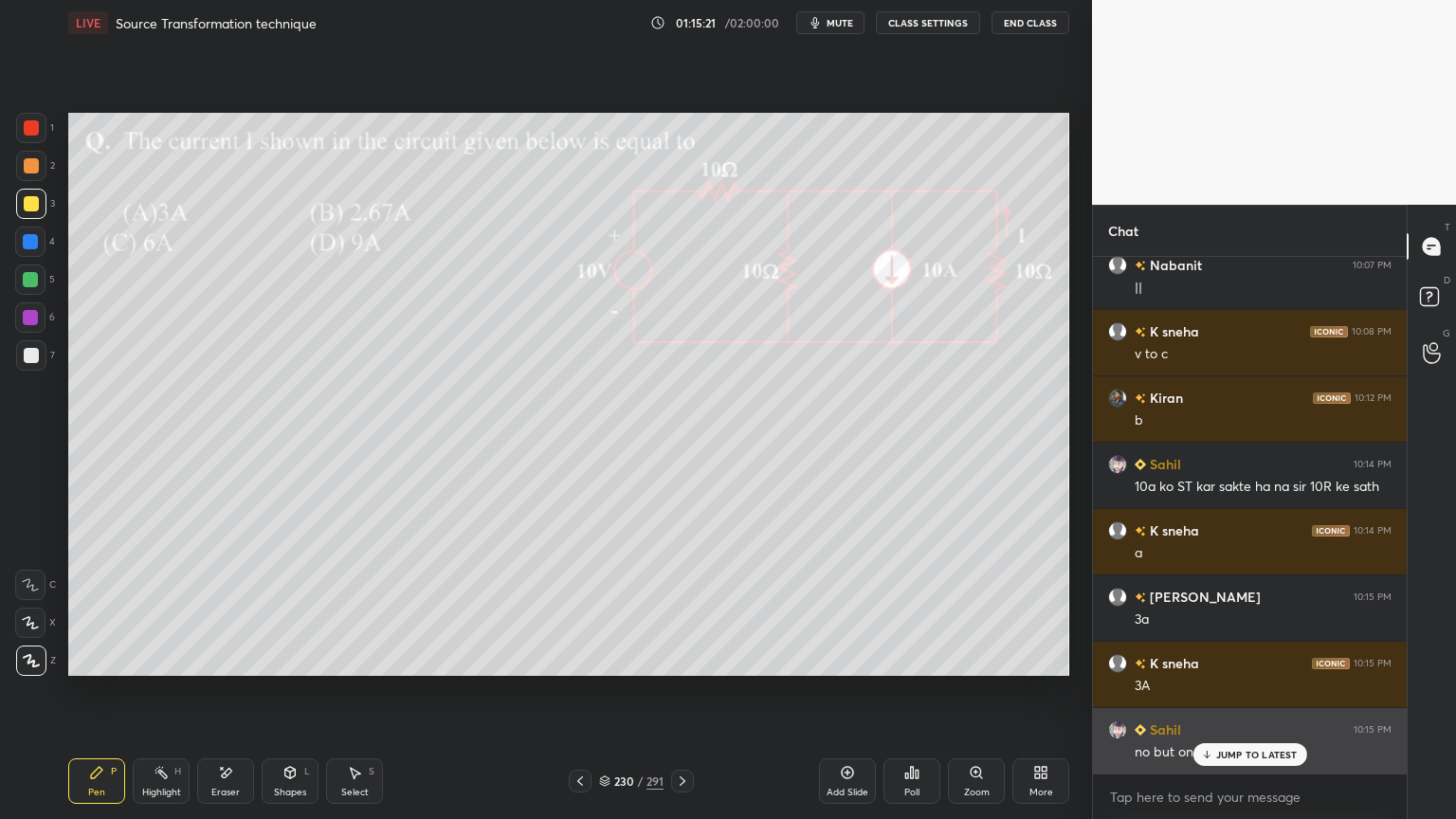 click on "JUMP TO LATEST" at bounding box center [1257, 755] 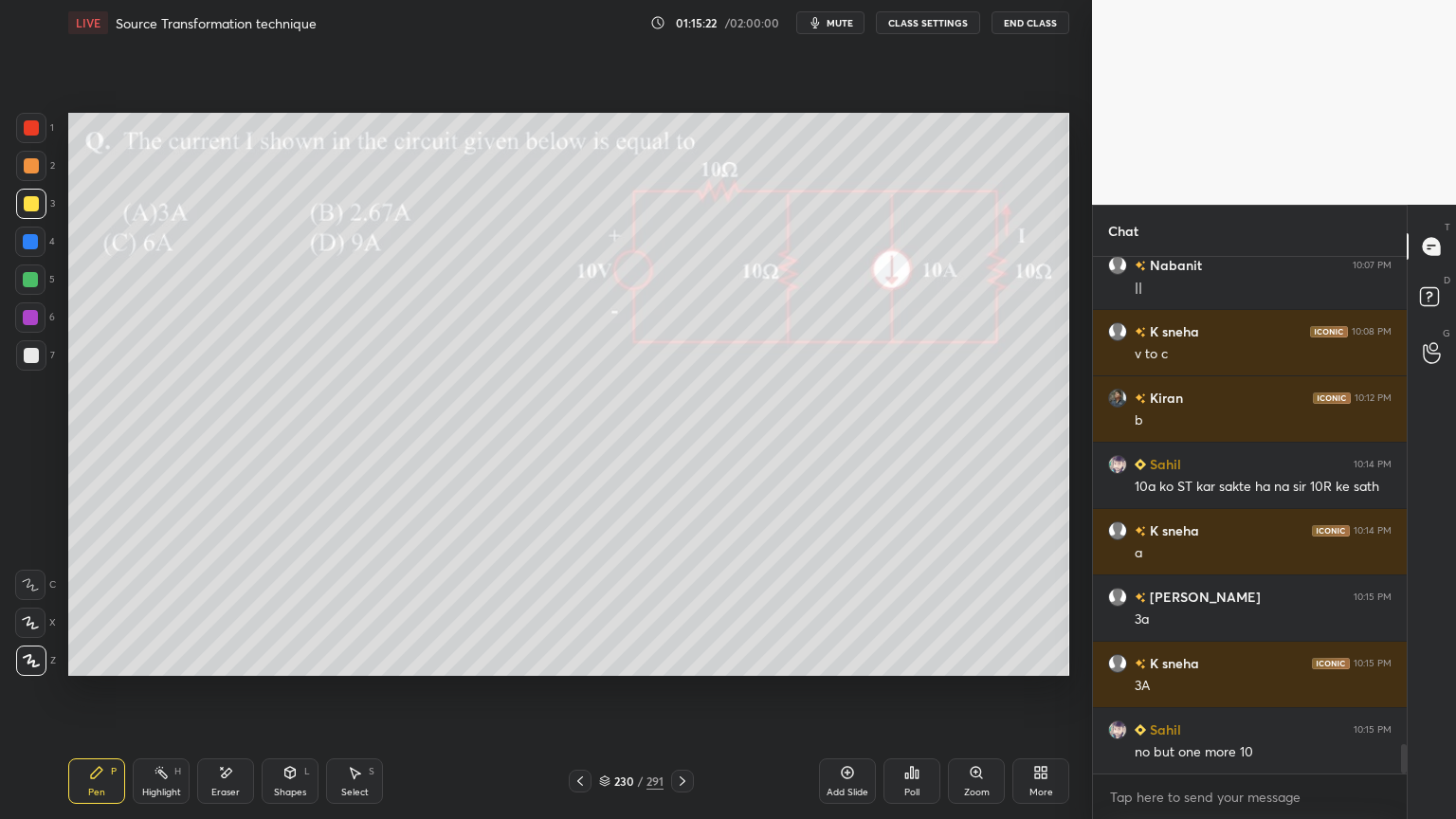click on "Highlight H" at bounding box center (161, 781) 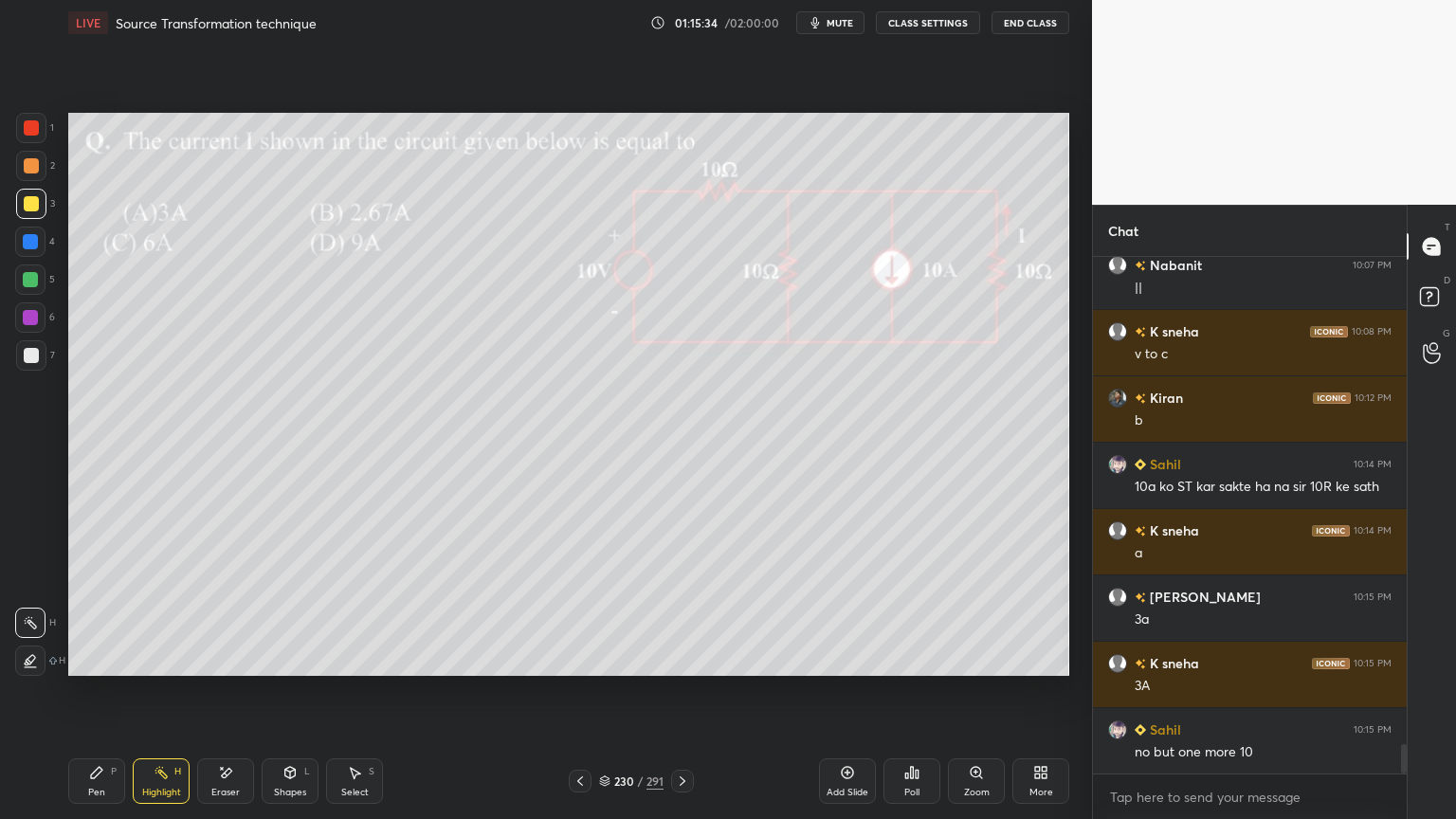 scroll, scrollTop: 8508, scrollLeft: 0, axis: vertical 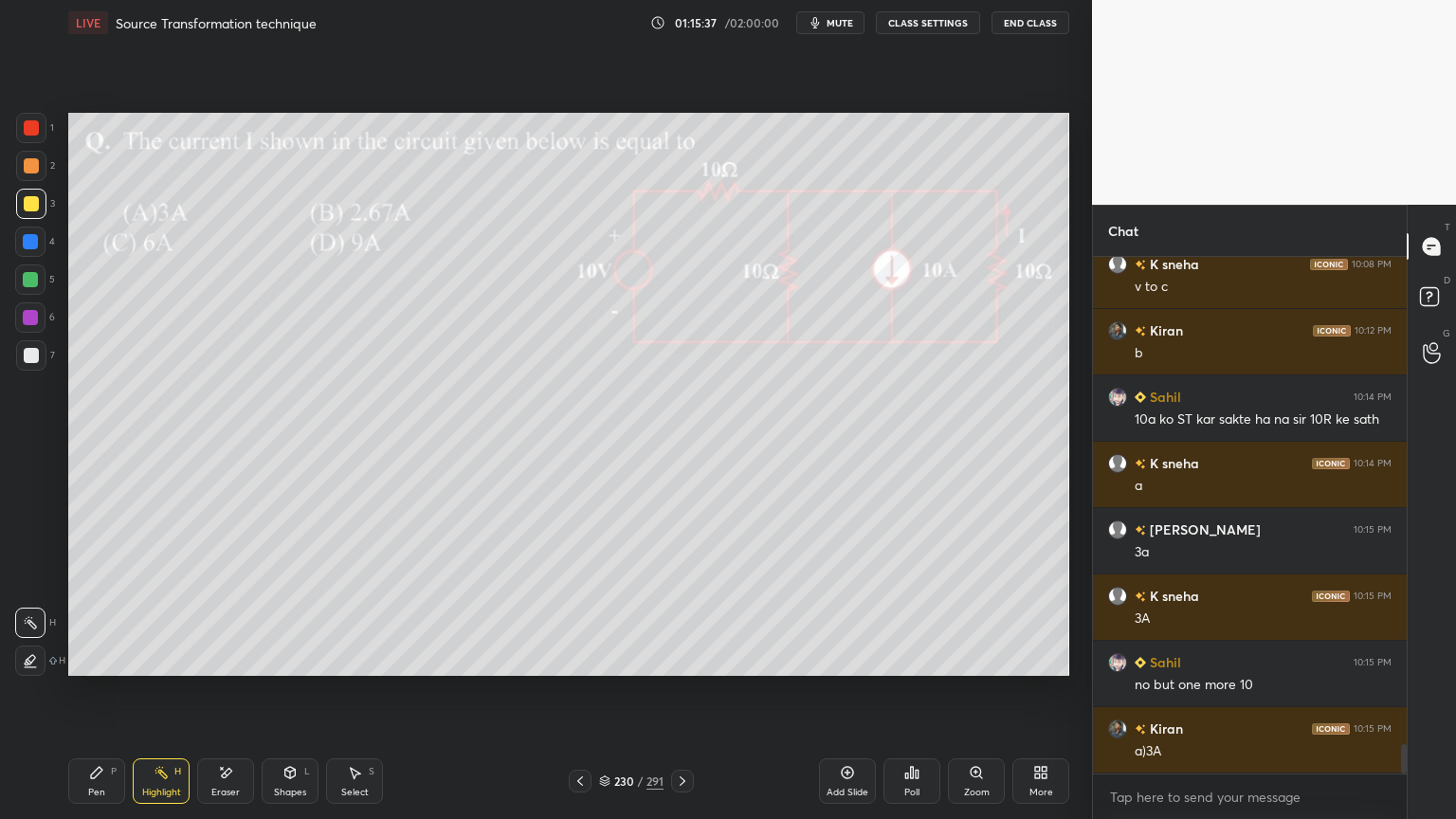 click on "Pen" at bounding box center [97, 792] 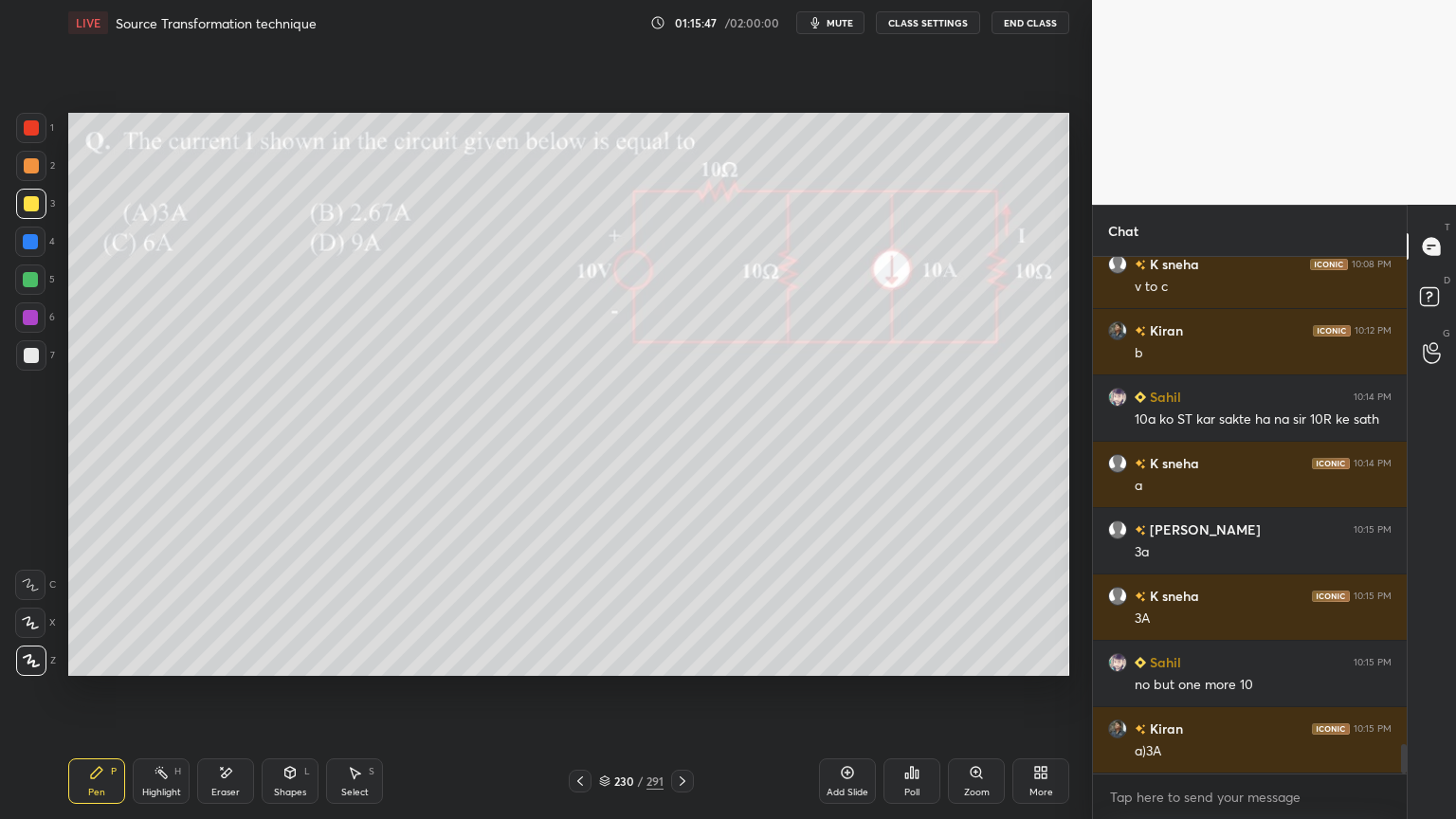 click at bounding box center [31, 166] 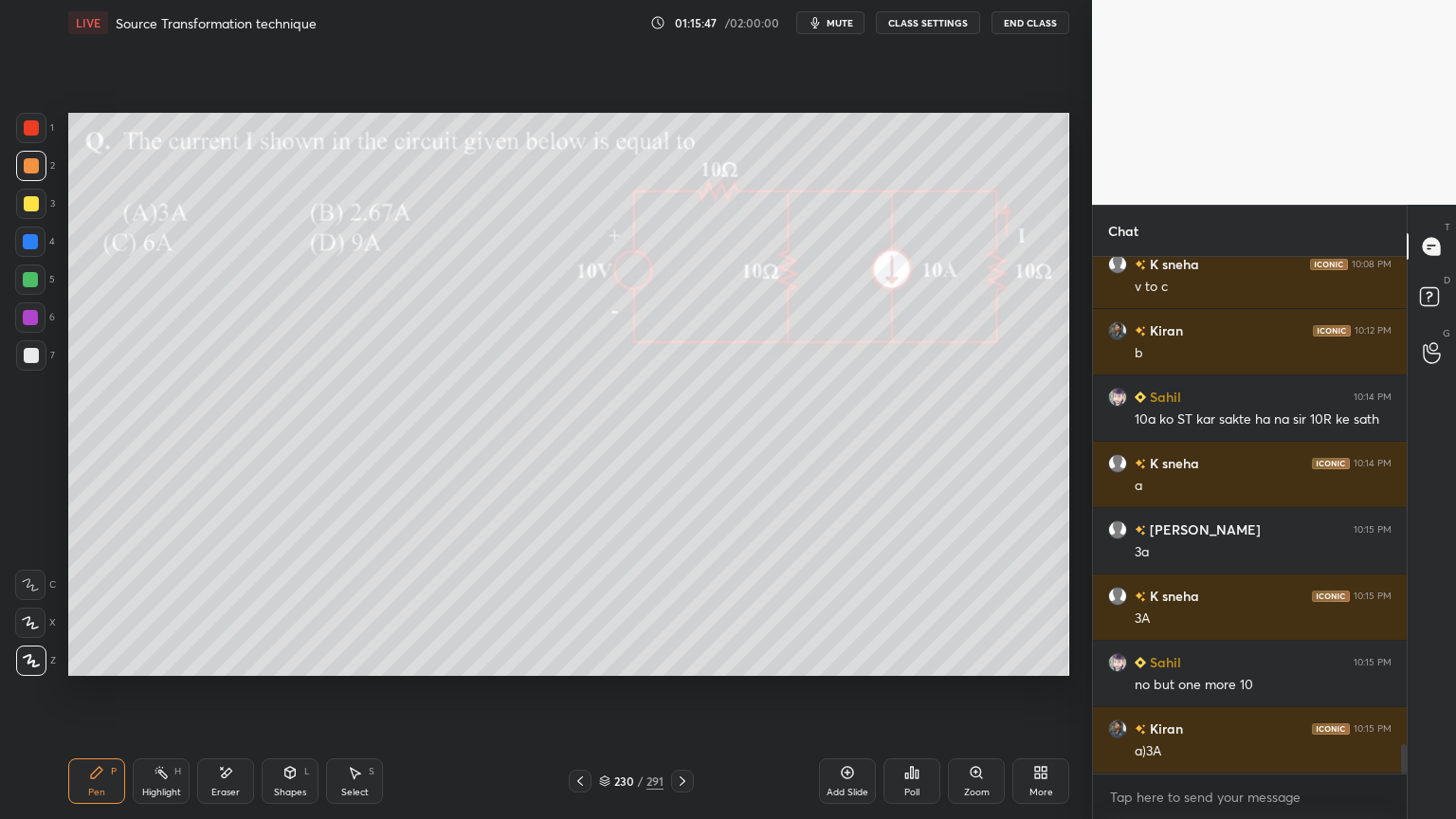 click at bounding box center [31, 661] 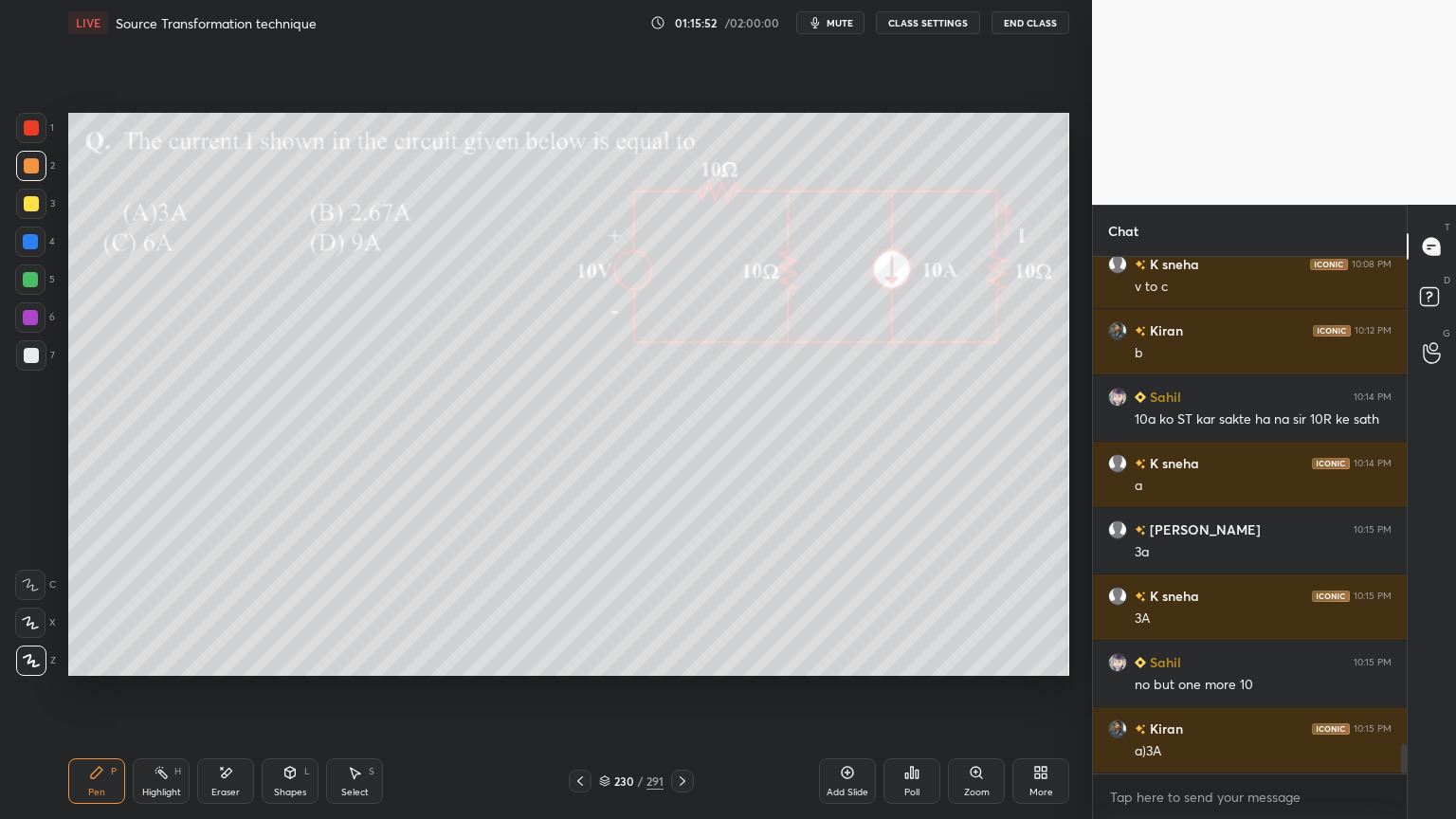 click on "Highlight" at bounding box center [161, 792] 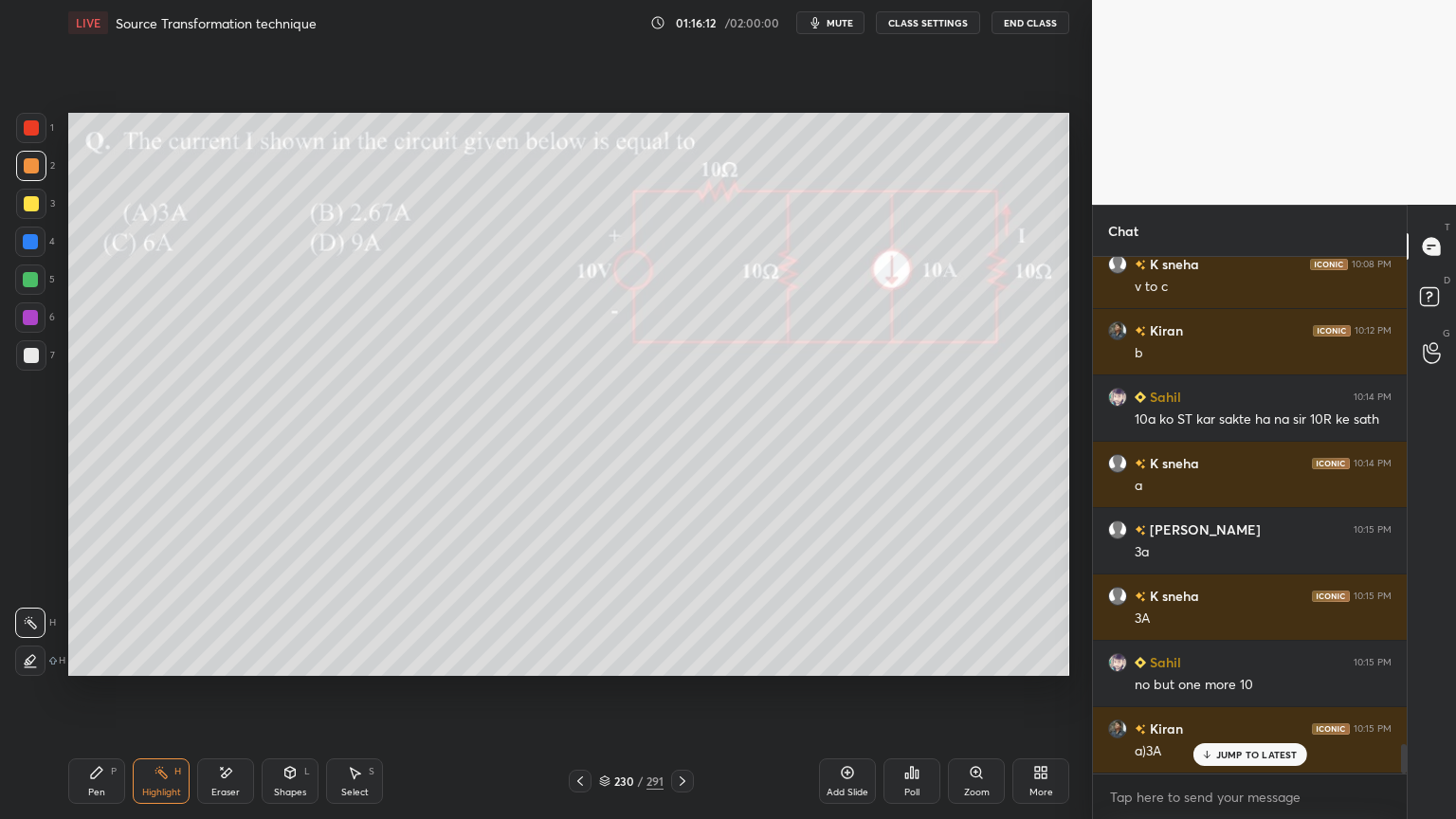 scroll, scrollTop: 8573, scrollLeft: 0, axis: vertical 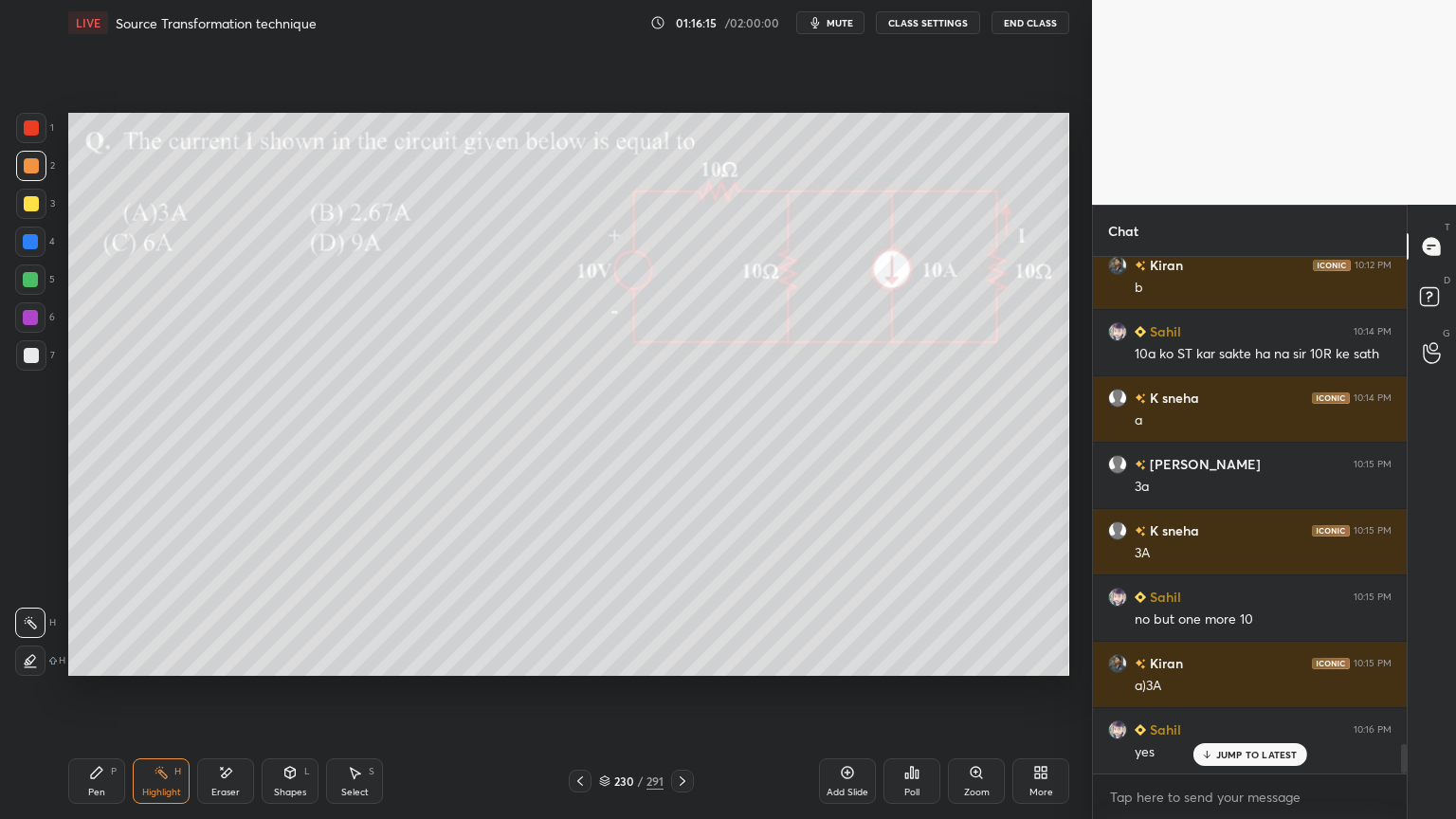 click on "Pen P" at bounding box center (97, 781) 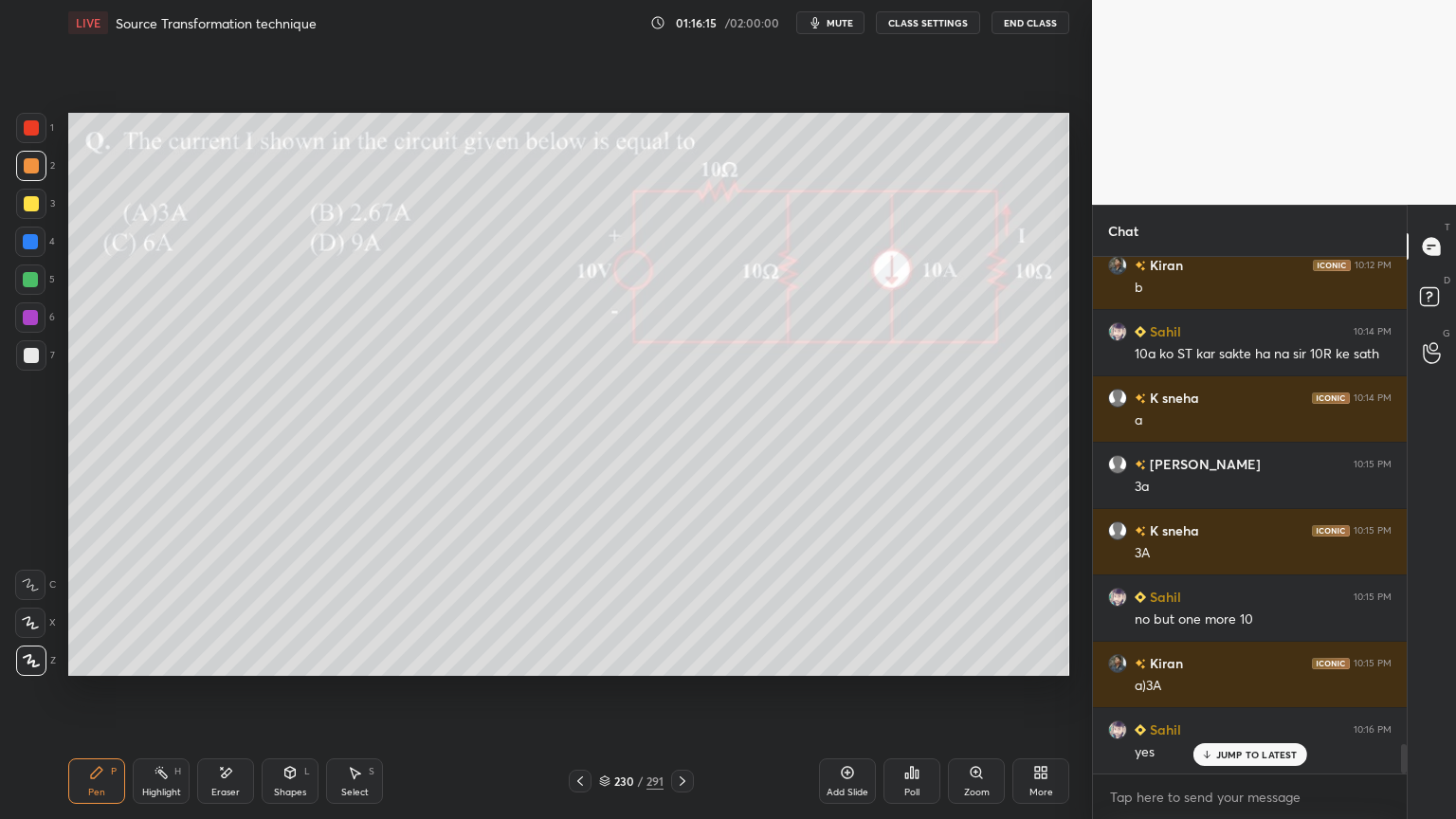 click on "Z" at bounding box center [36, 661] 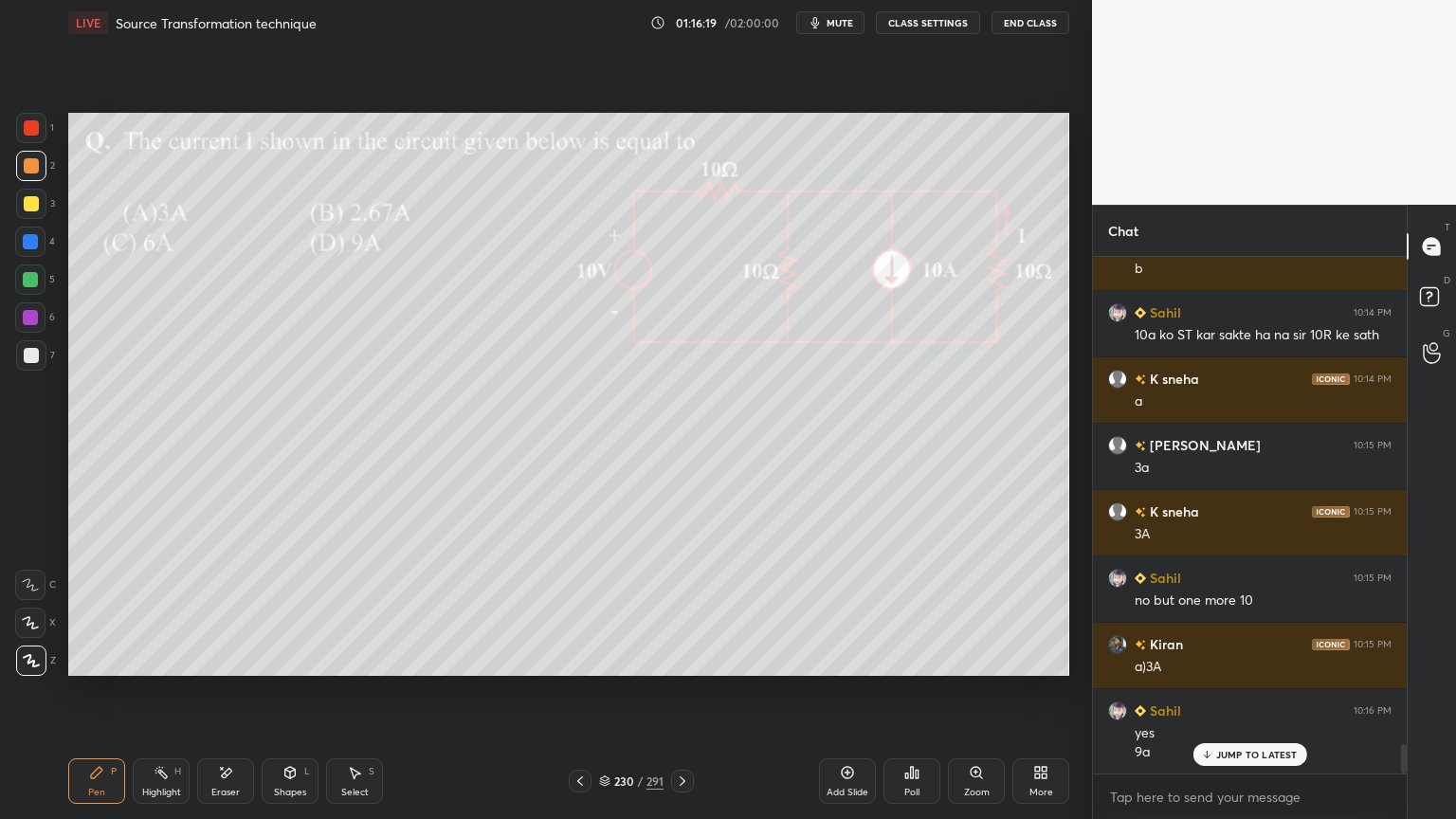 scroll, scrollTop: 8659, scrollLeft: 0, axis: vertical 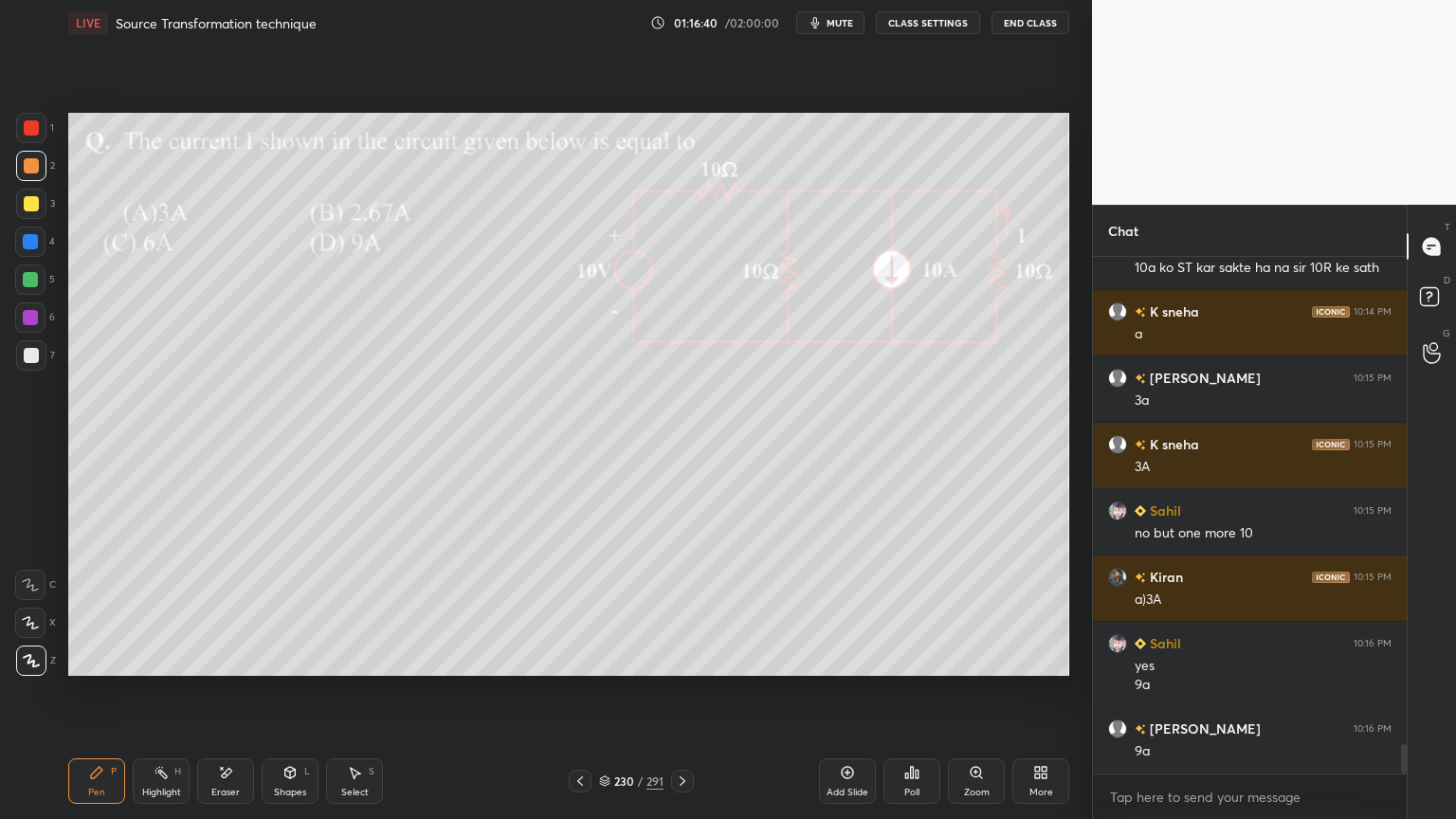 click at bounding box center [31, 204] 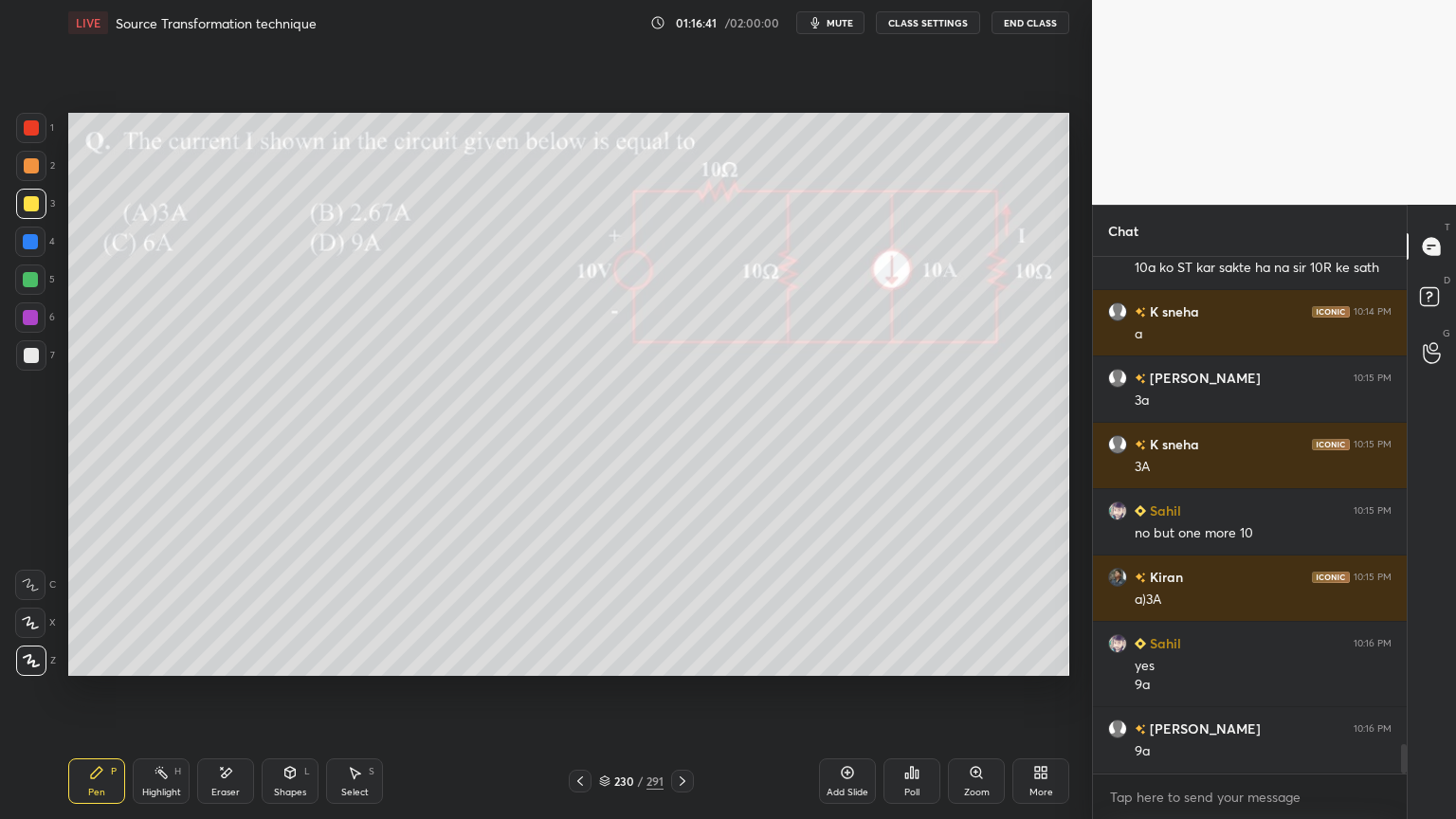 click on "1 2 3 4 5 6 7 C X Z E E Erase all   H H LIVE Source Transformation technique 01:16:41 /  02:00:00 mute CLASS SETTINGS End Class Setting up your live class Poll for   secs No correct answer Start poll Back Source Transformation technique • L13 of Comprehensive Course on Network Analysis B V Reddy Pen P Highlight H Eraser Shapes L Select S 230 / 291 Add Slide Poll Zoom More" at bounding box center [538, 410] 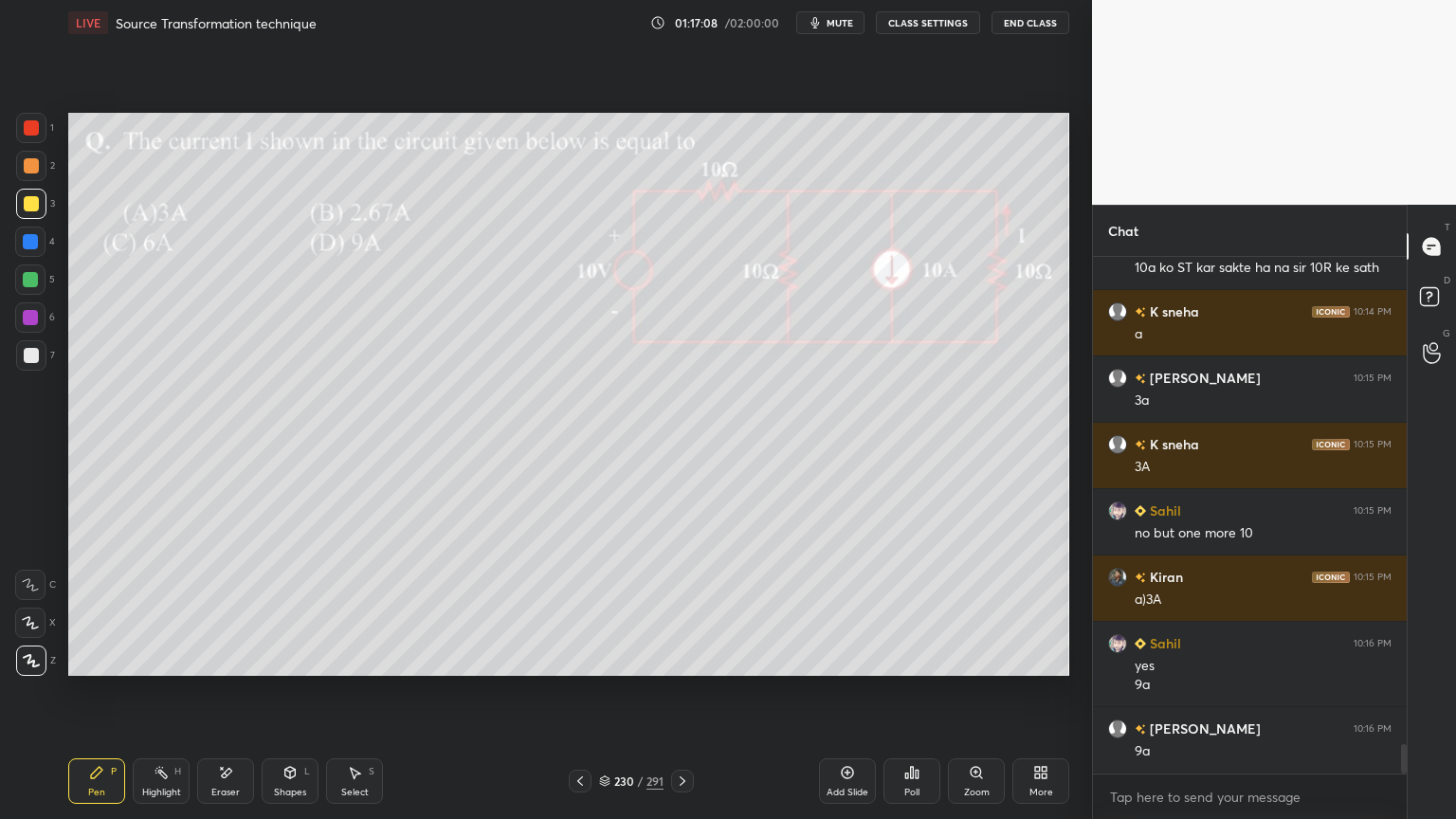 click at bounding box center [31, 355] 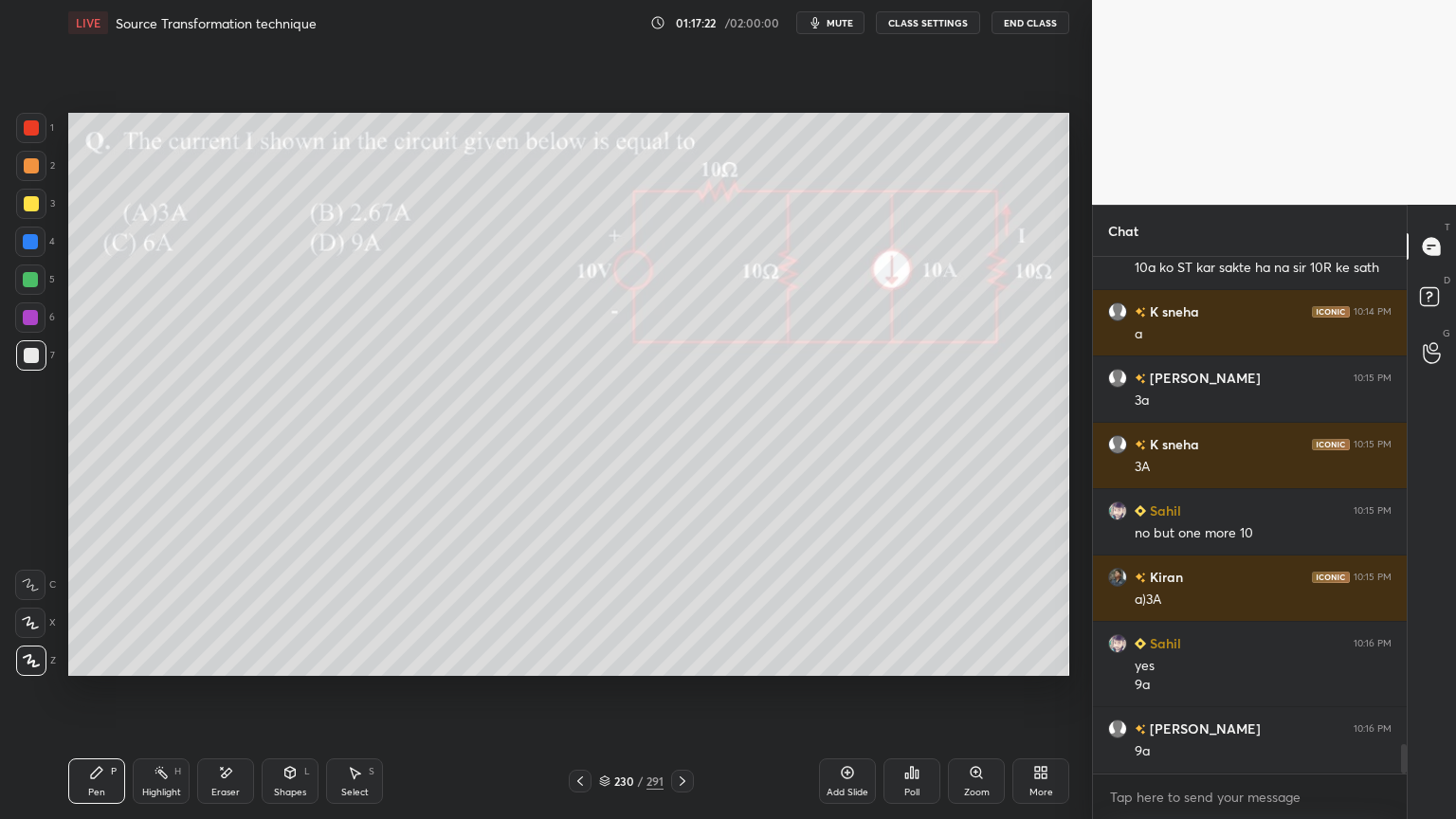 click at bounding box center (30, 280) 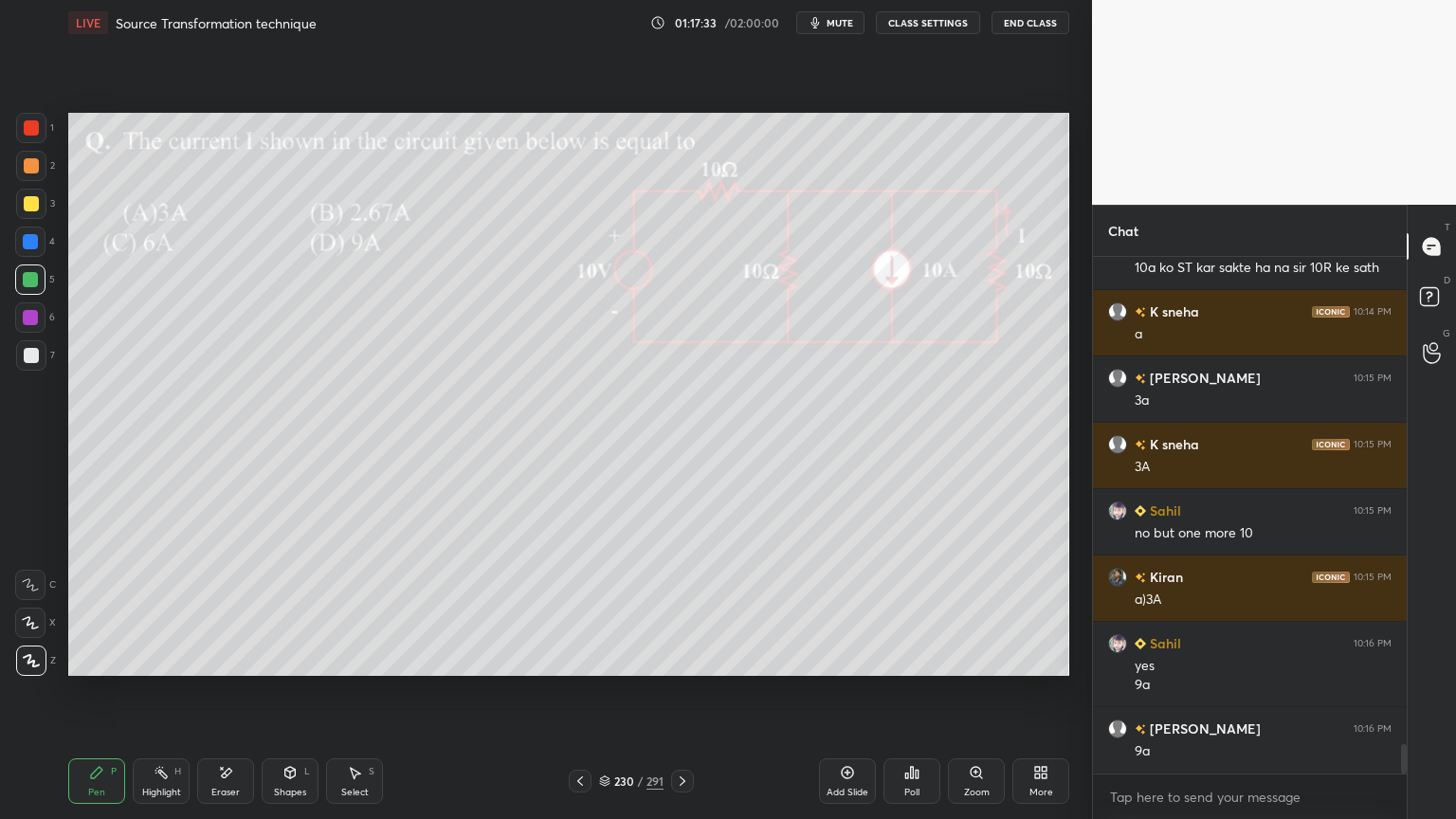click at bounding box center [31, 661] 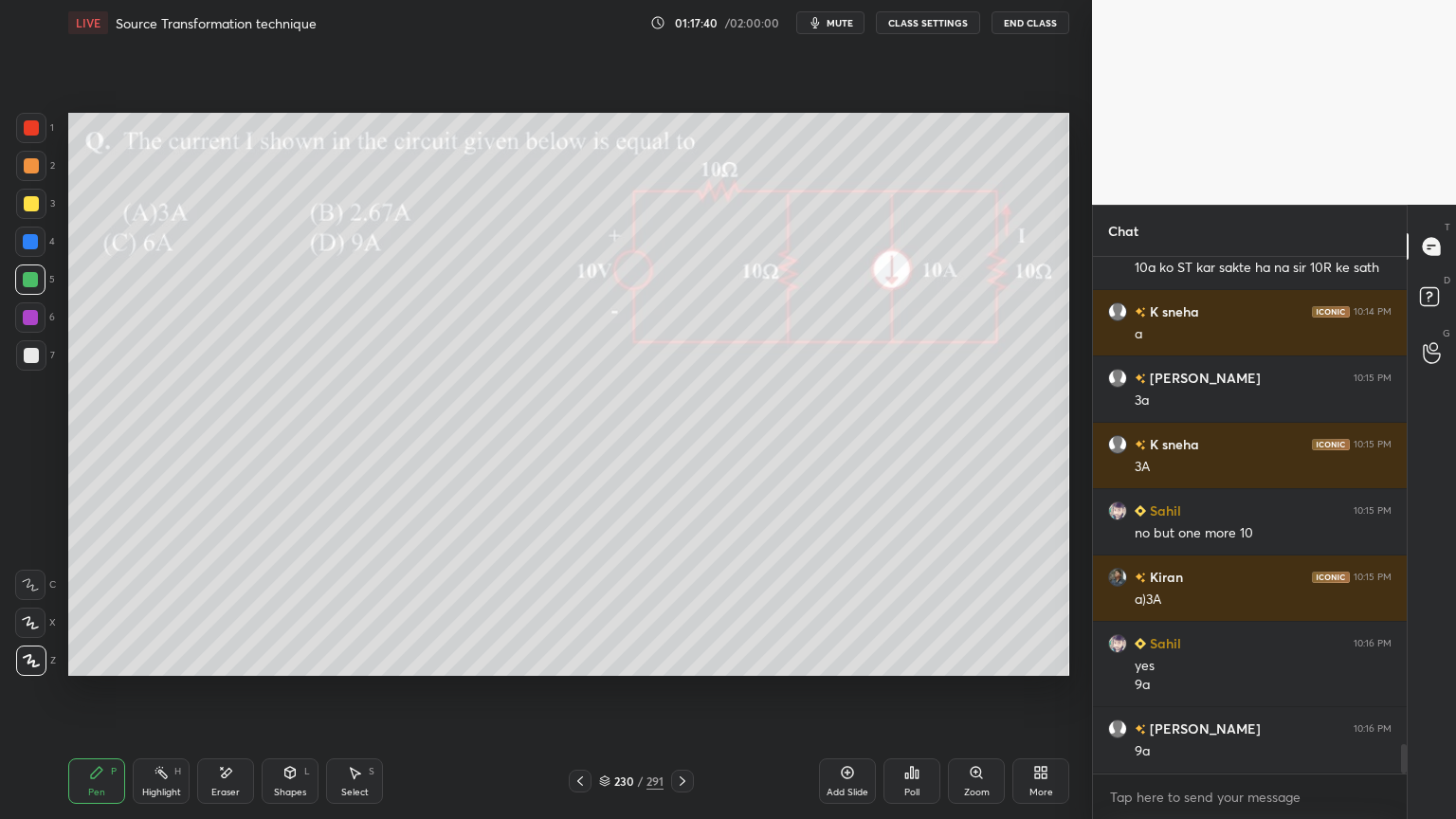 click 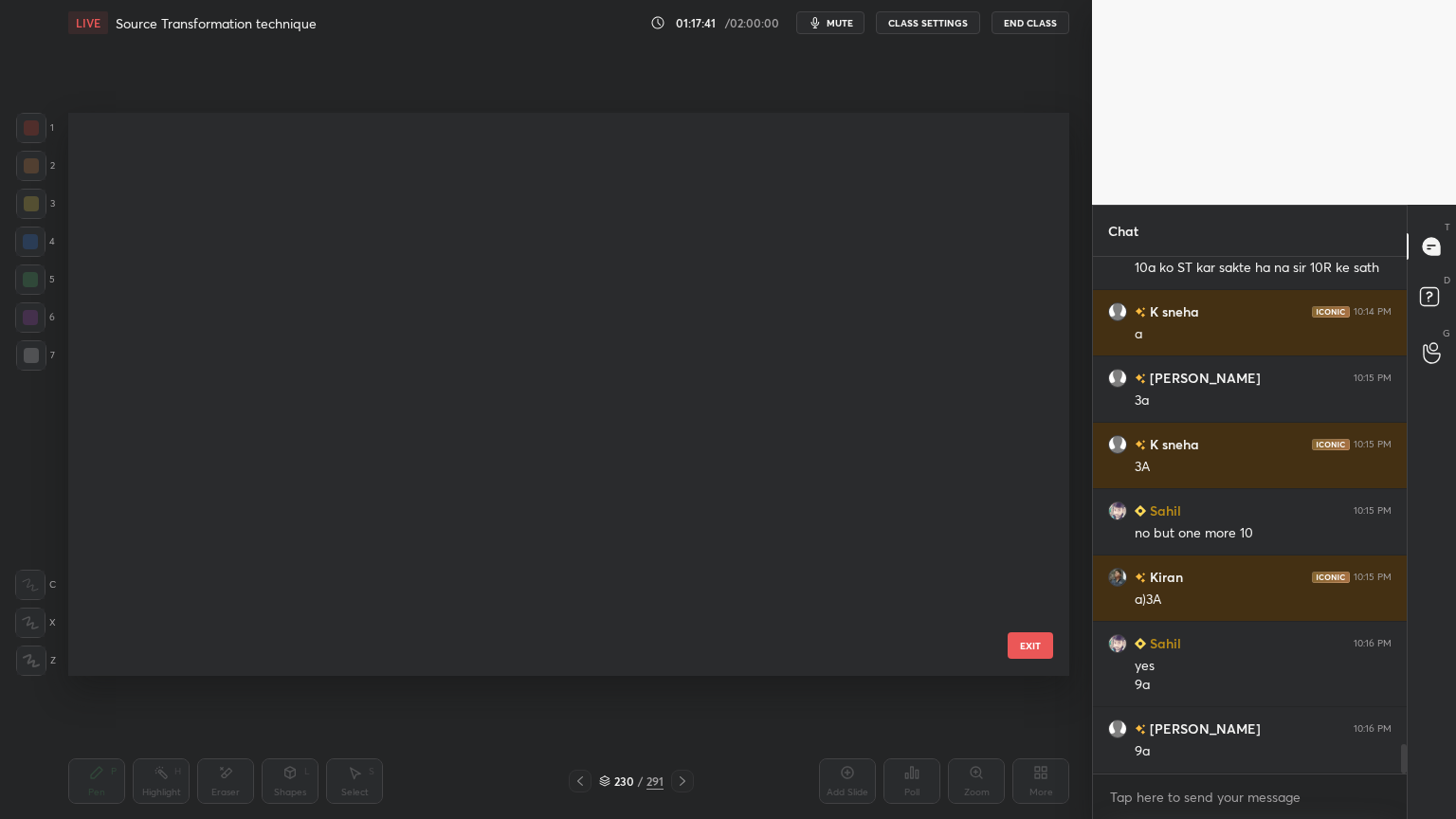 scroll, scrollTop: 12793, scrollLeft: 0, axis: vertical 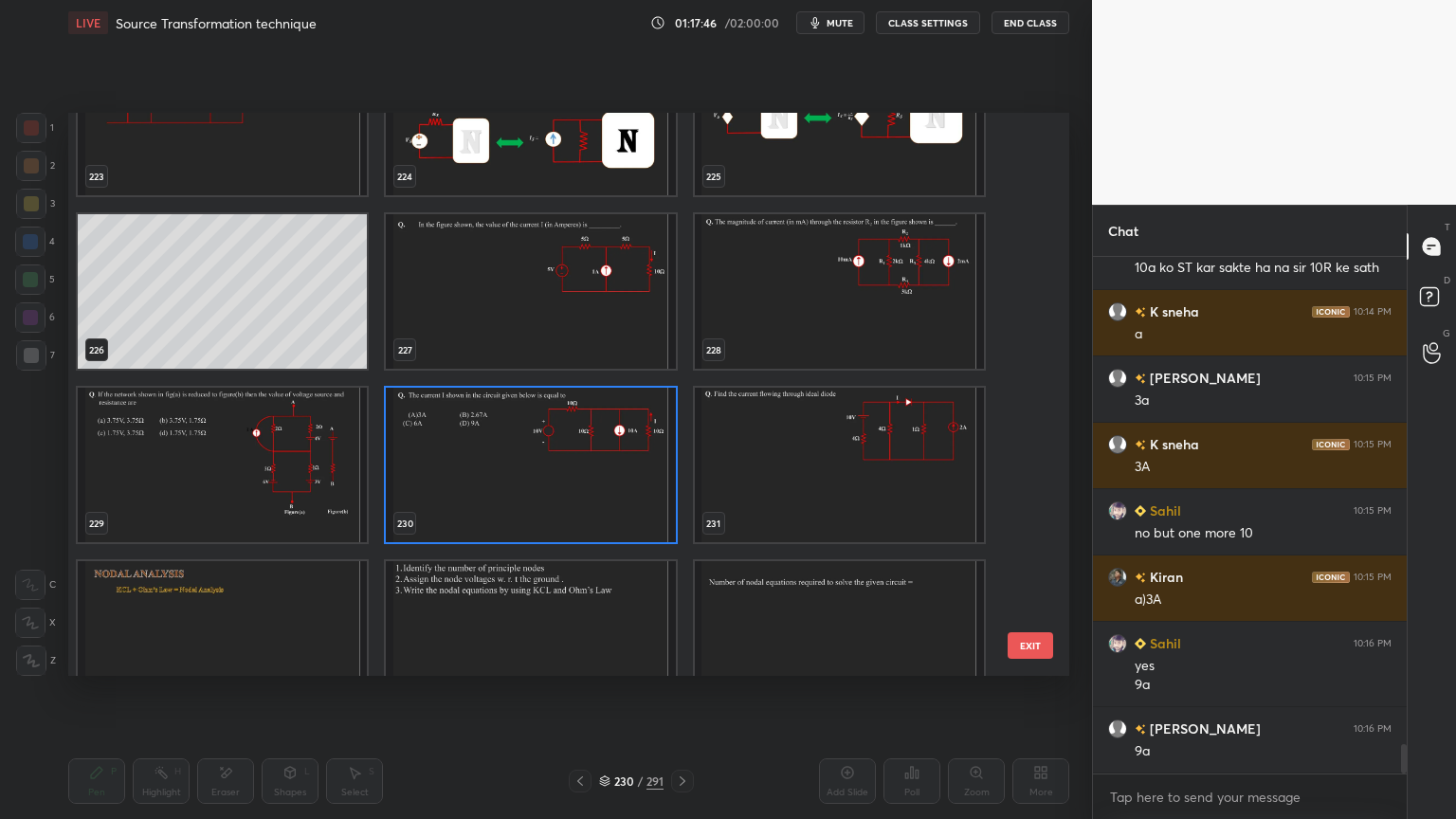 click at bounding box center (839, 464) 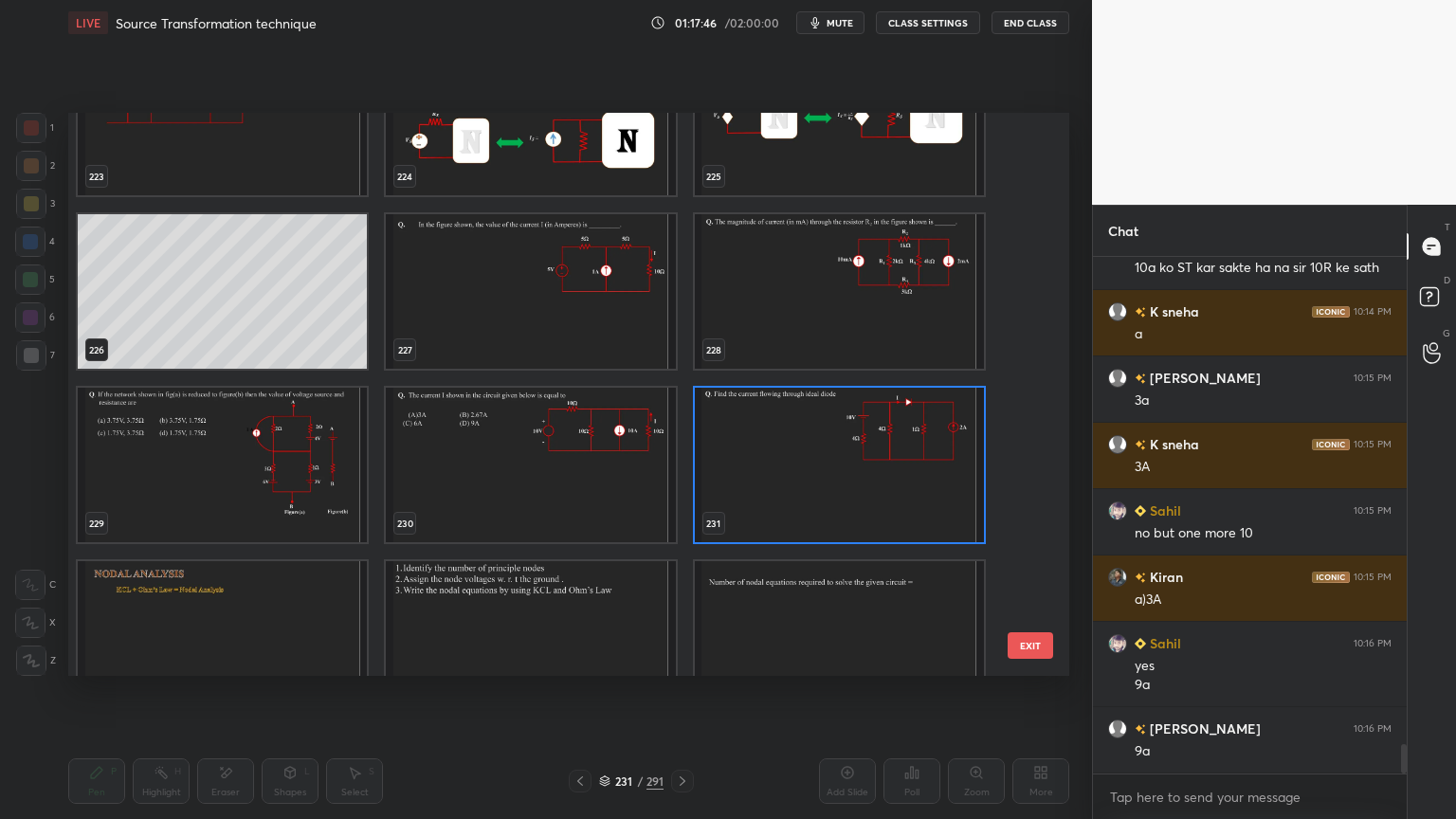 click at bounding box center [839, 464] 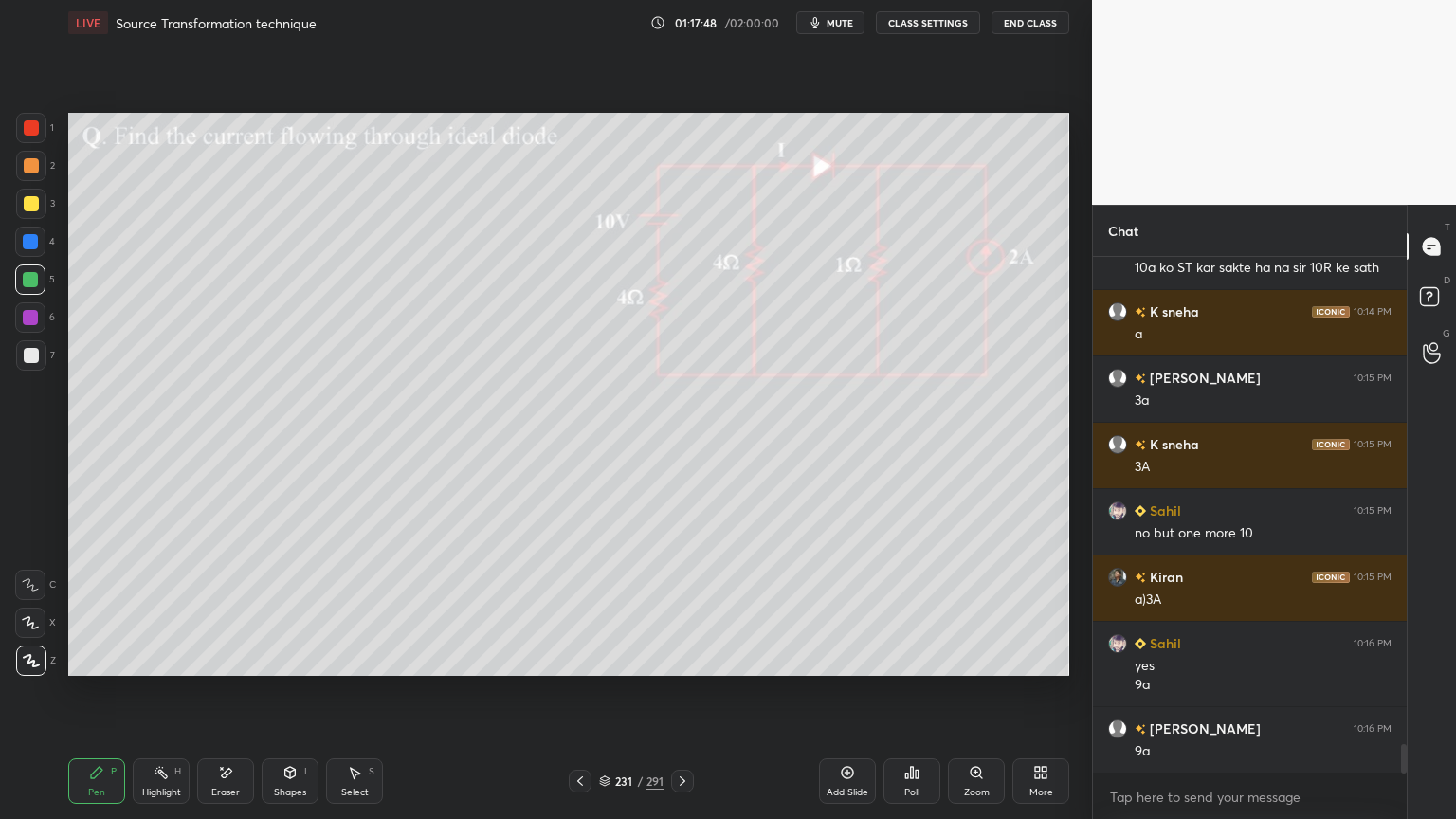 scroll, scrollTop: 8725, scrollLeft: 0, axis: vertical 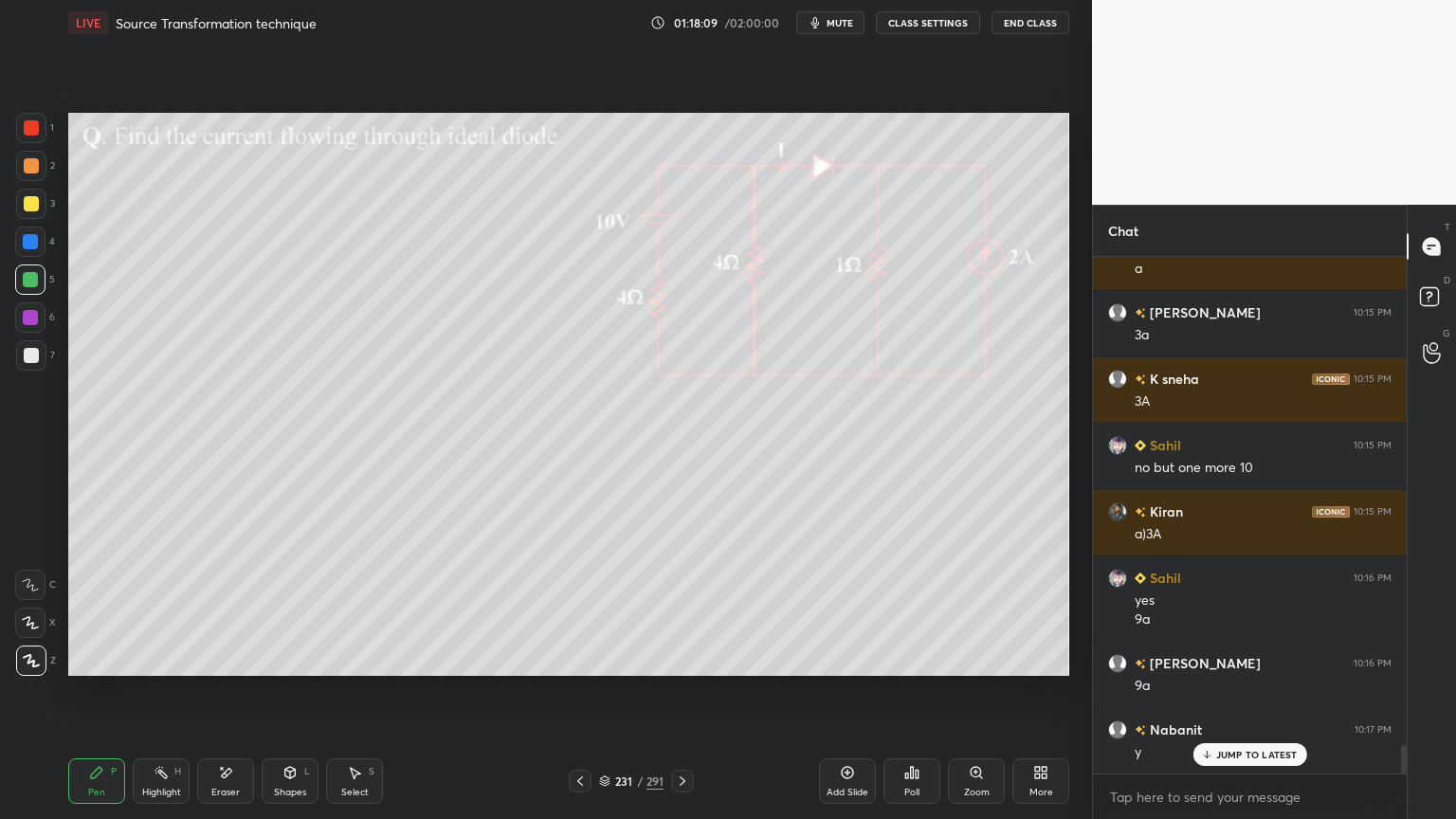 click at bounding box center (31, 204) 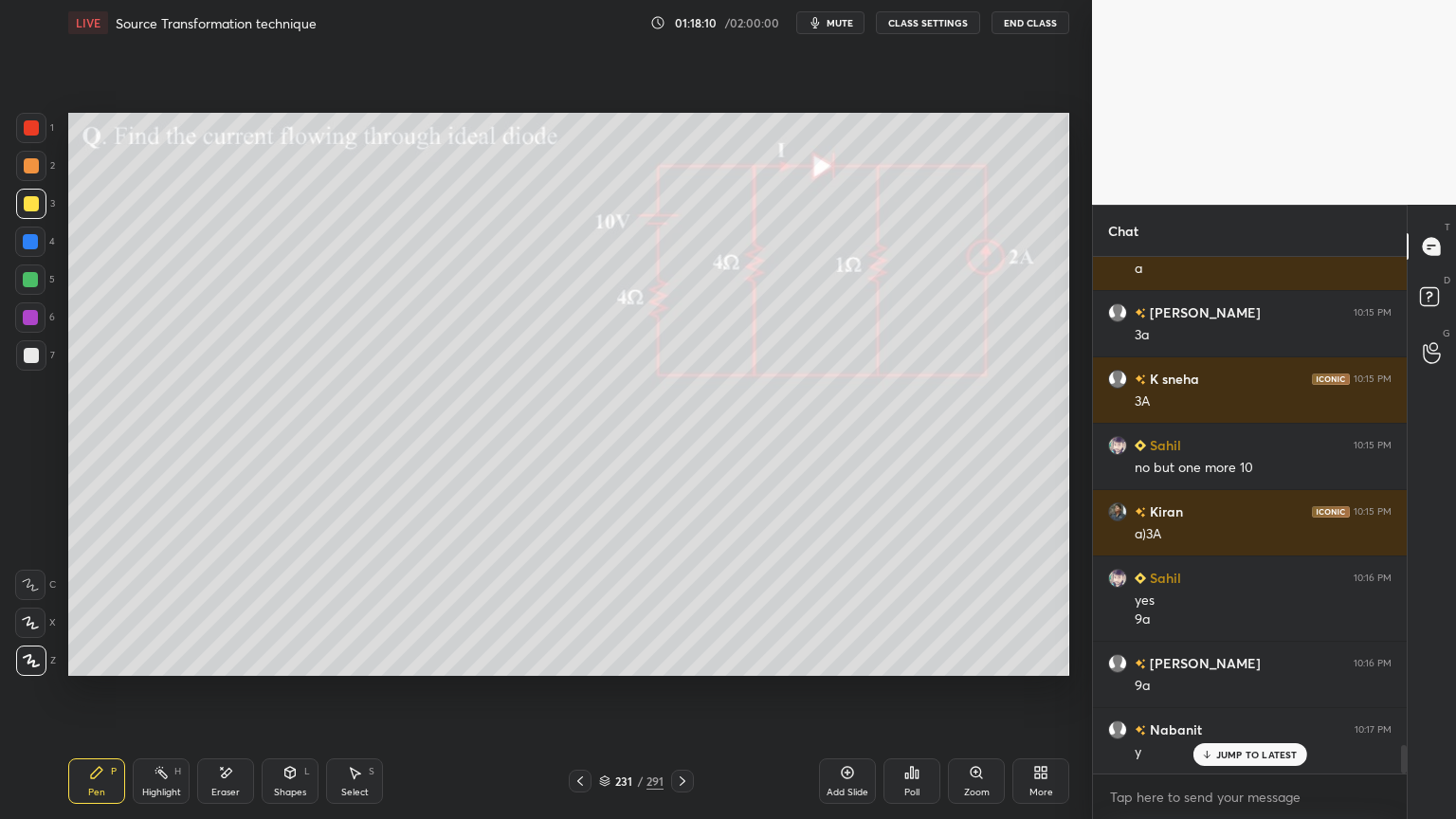 click at bounding box center [30, 623] 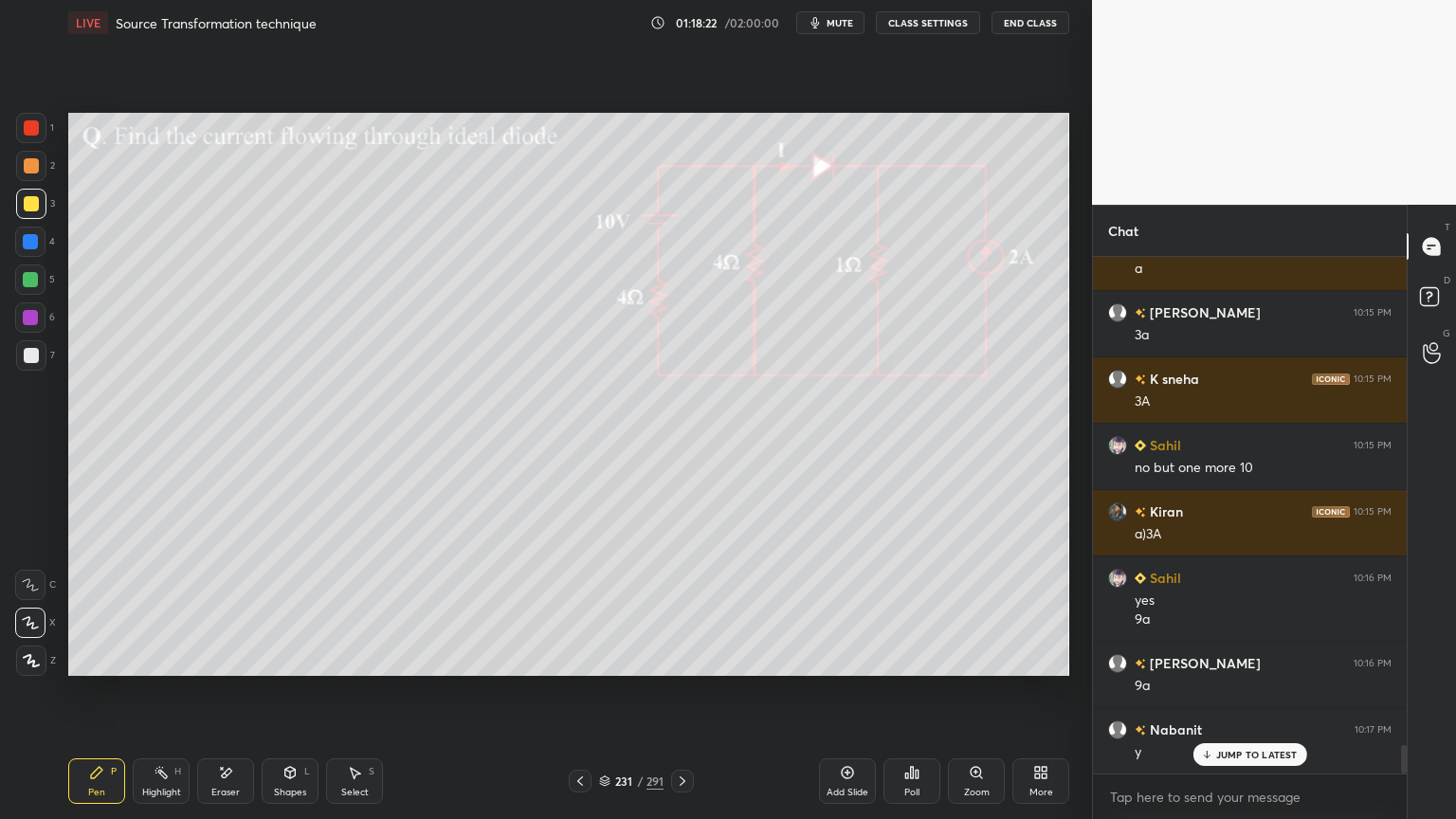 click at bounding box center [31, 661] 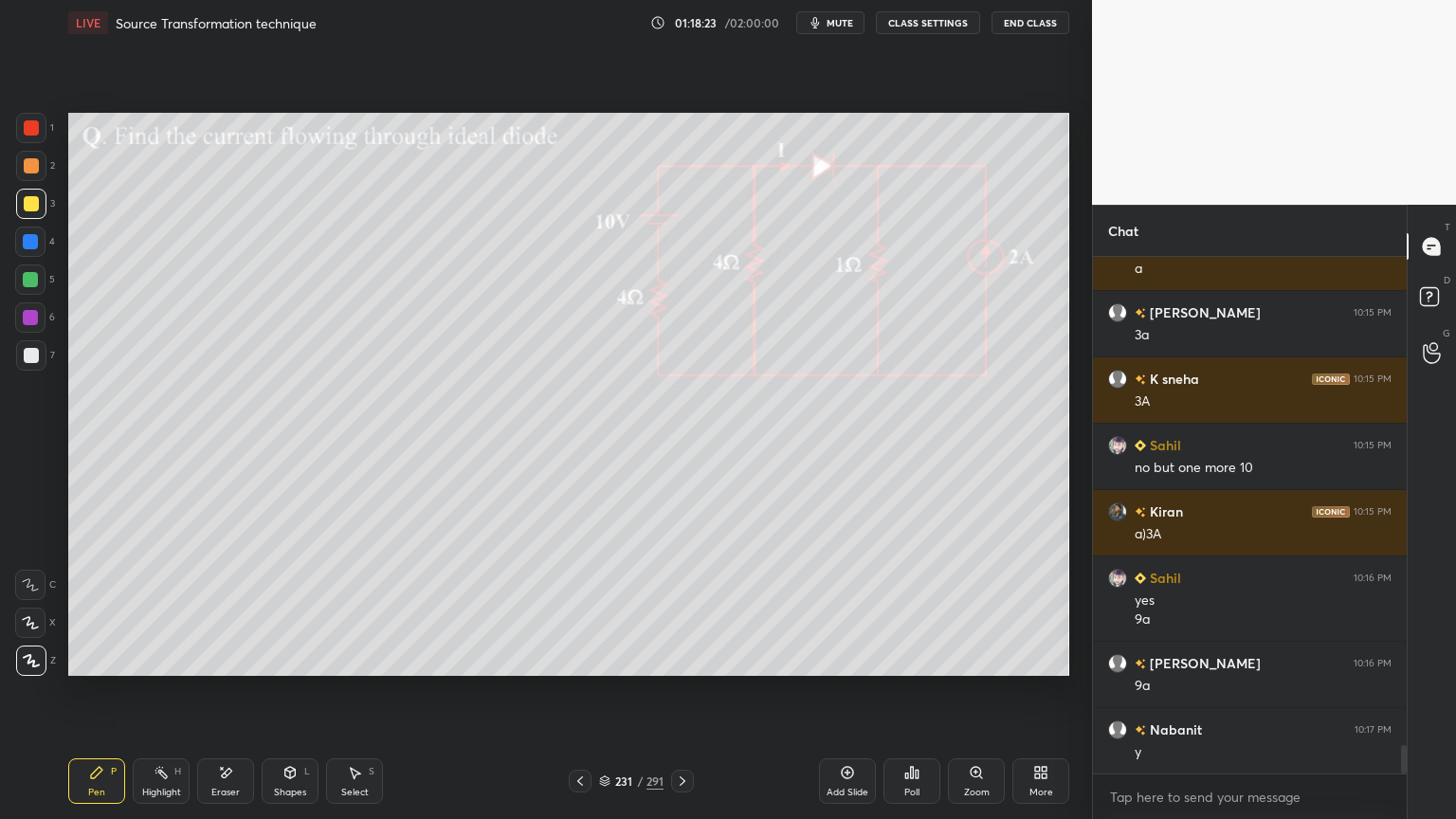 scroll, scrollTop: 8792, scrollLeft: 0, axis: vertical 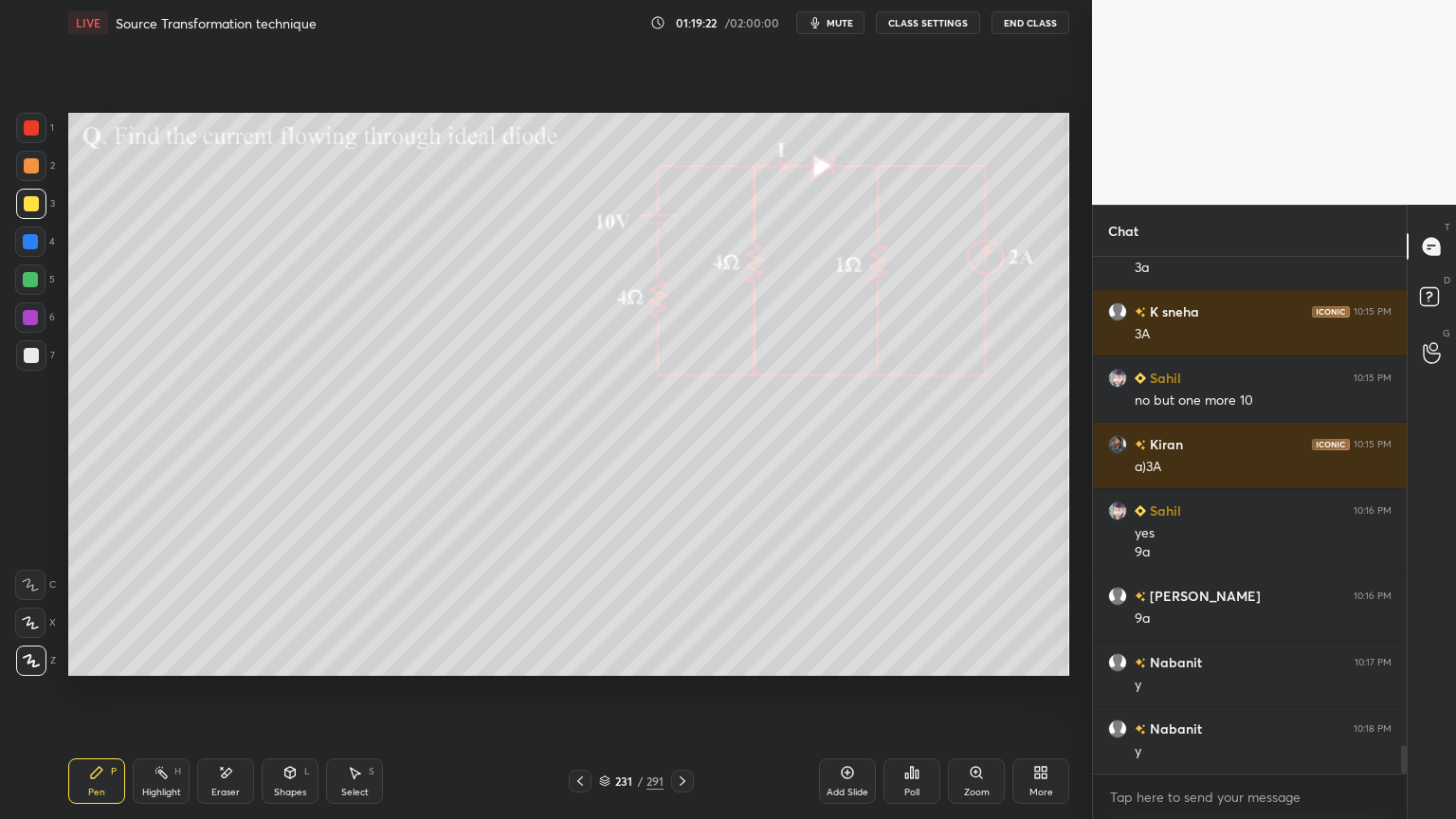 click at bounding box center (31, 355) 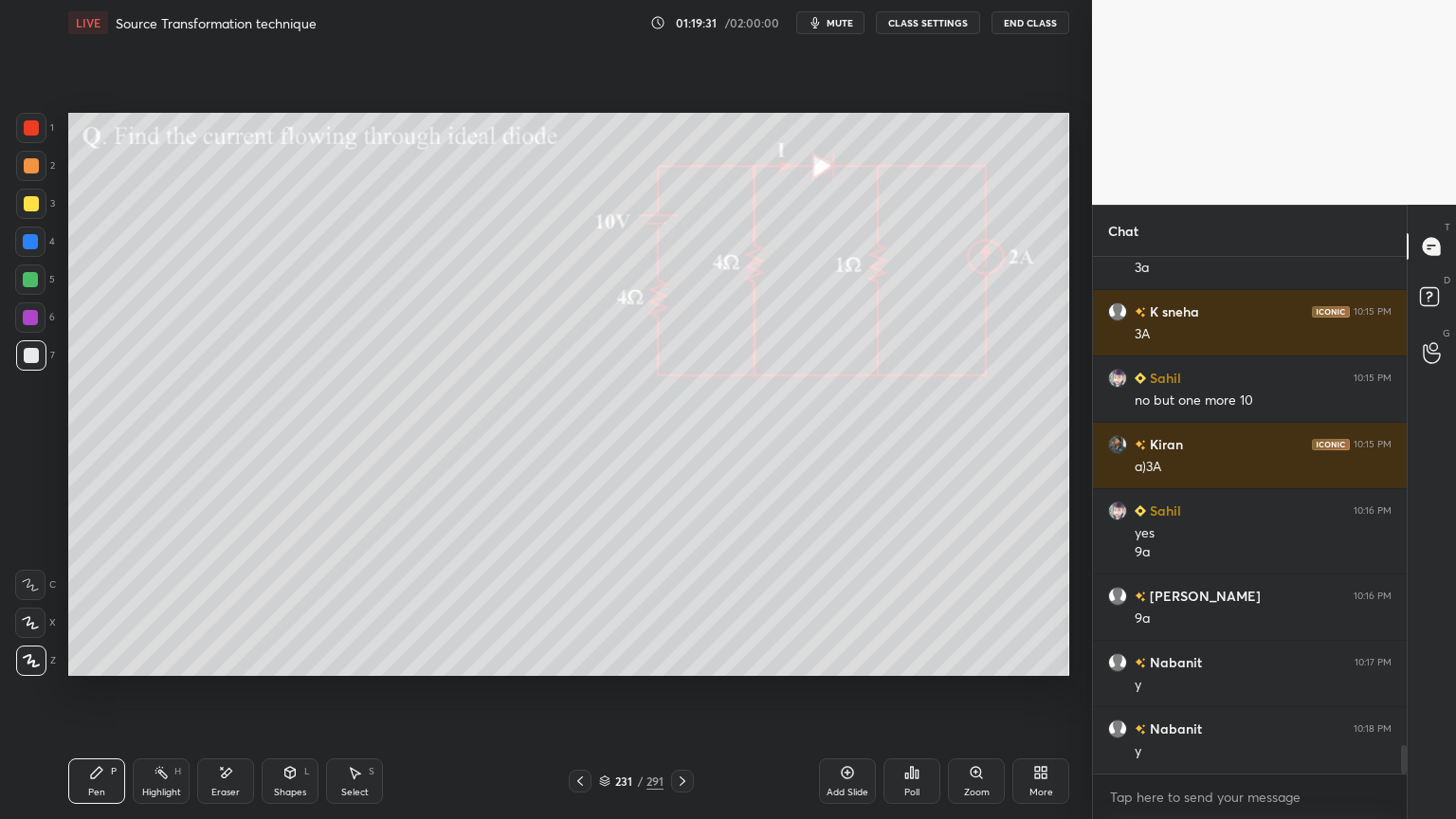 click at bounding box center [31, 204] 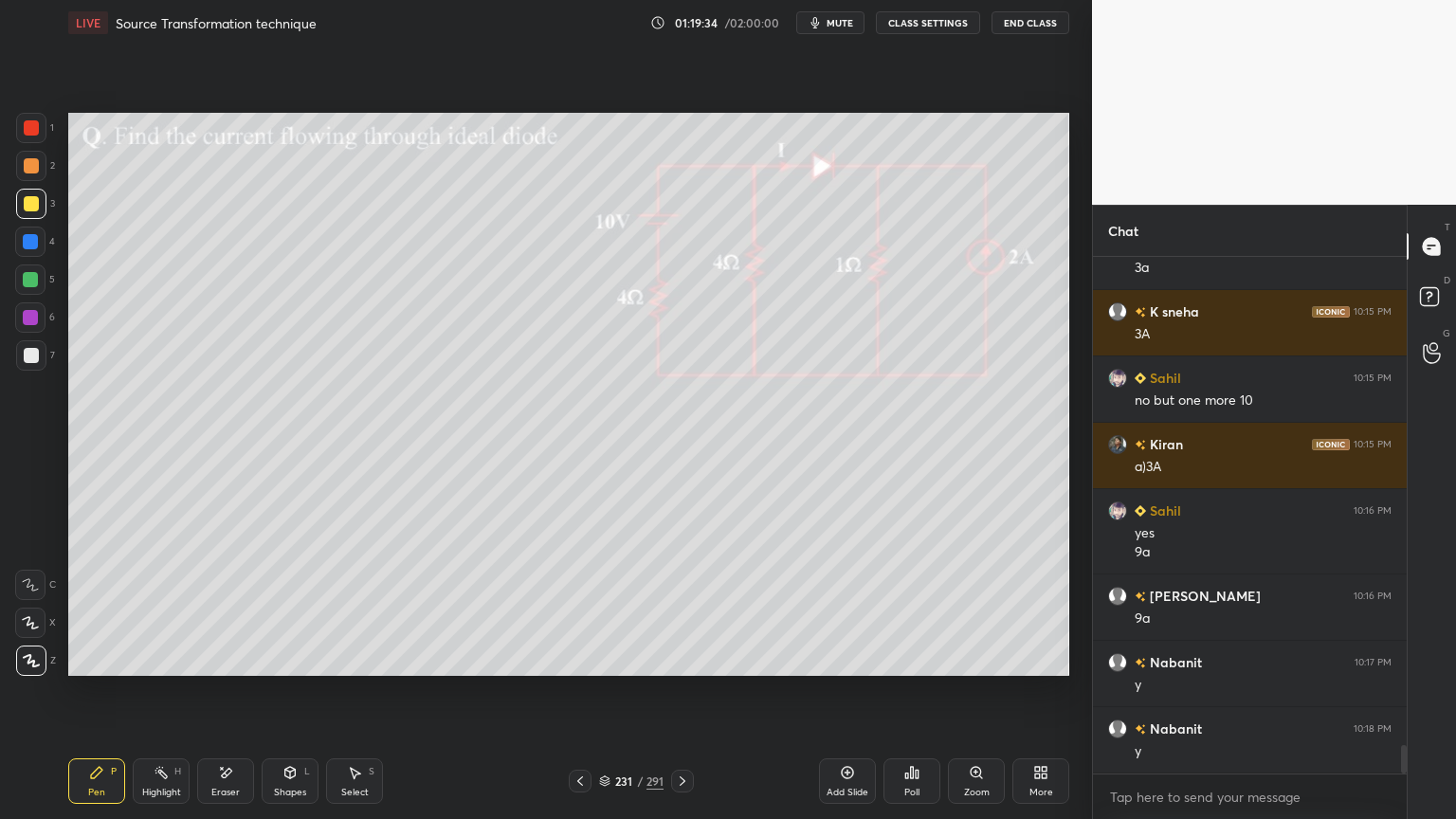 click on "Highlight H" at bounding box center [161, 781] 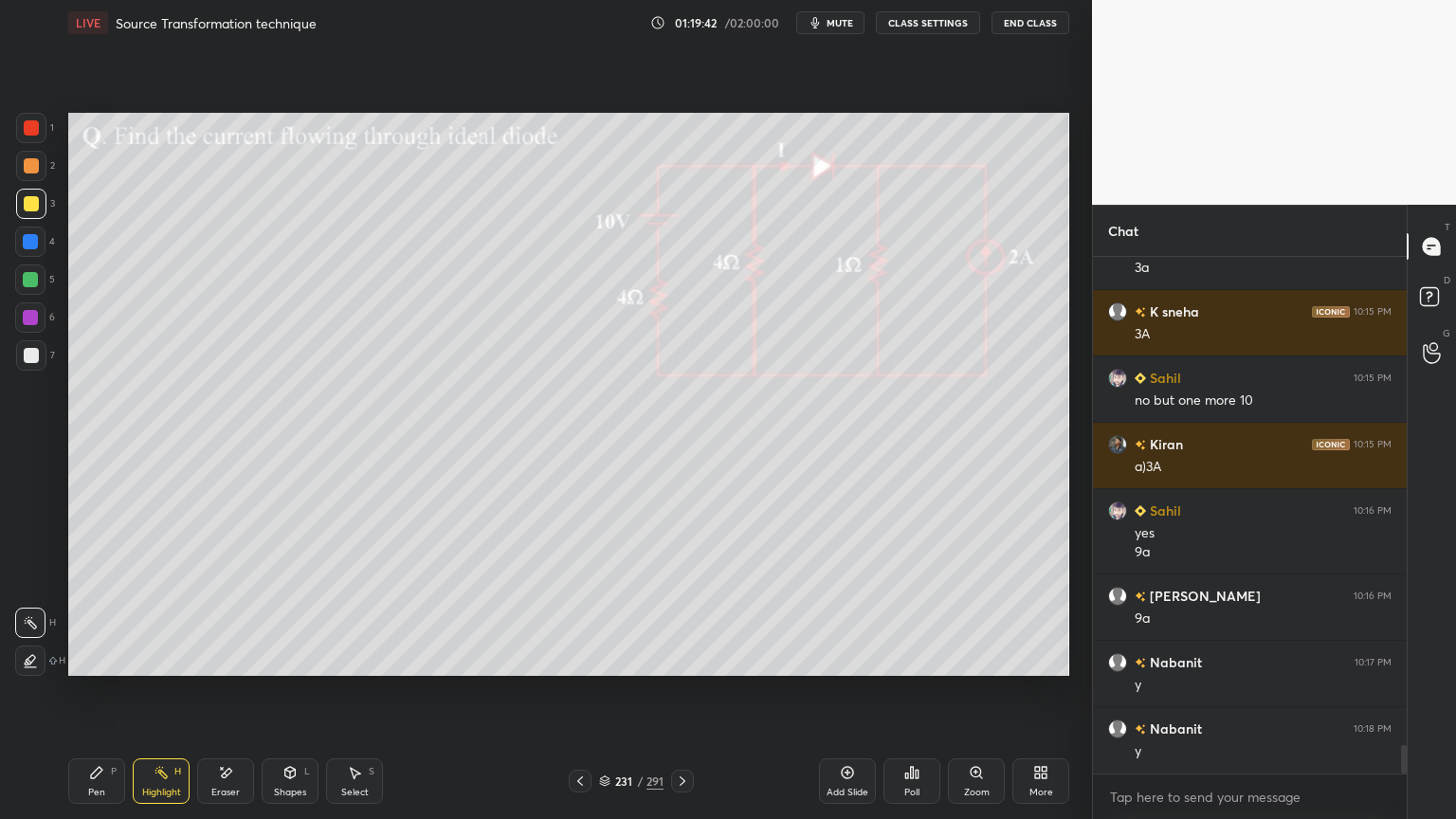 click at bounding box center [31, 166] 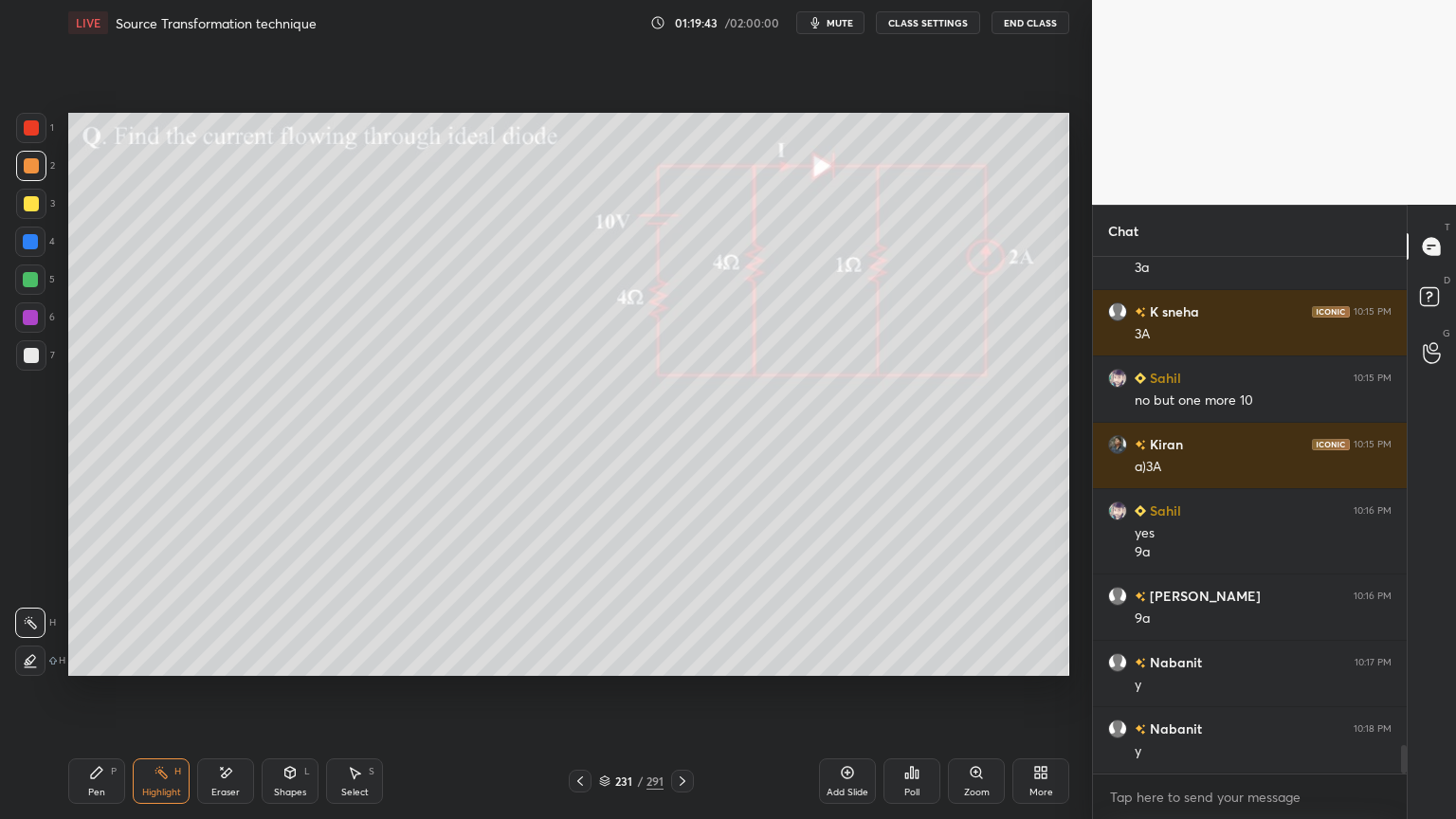 click 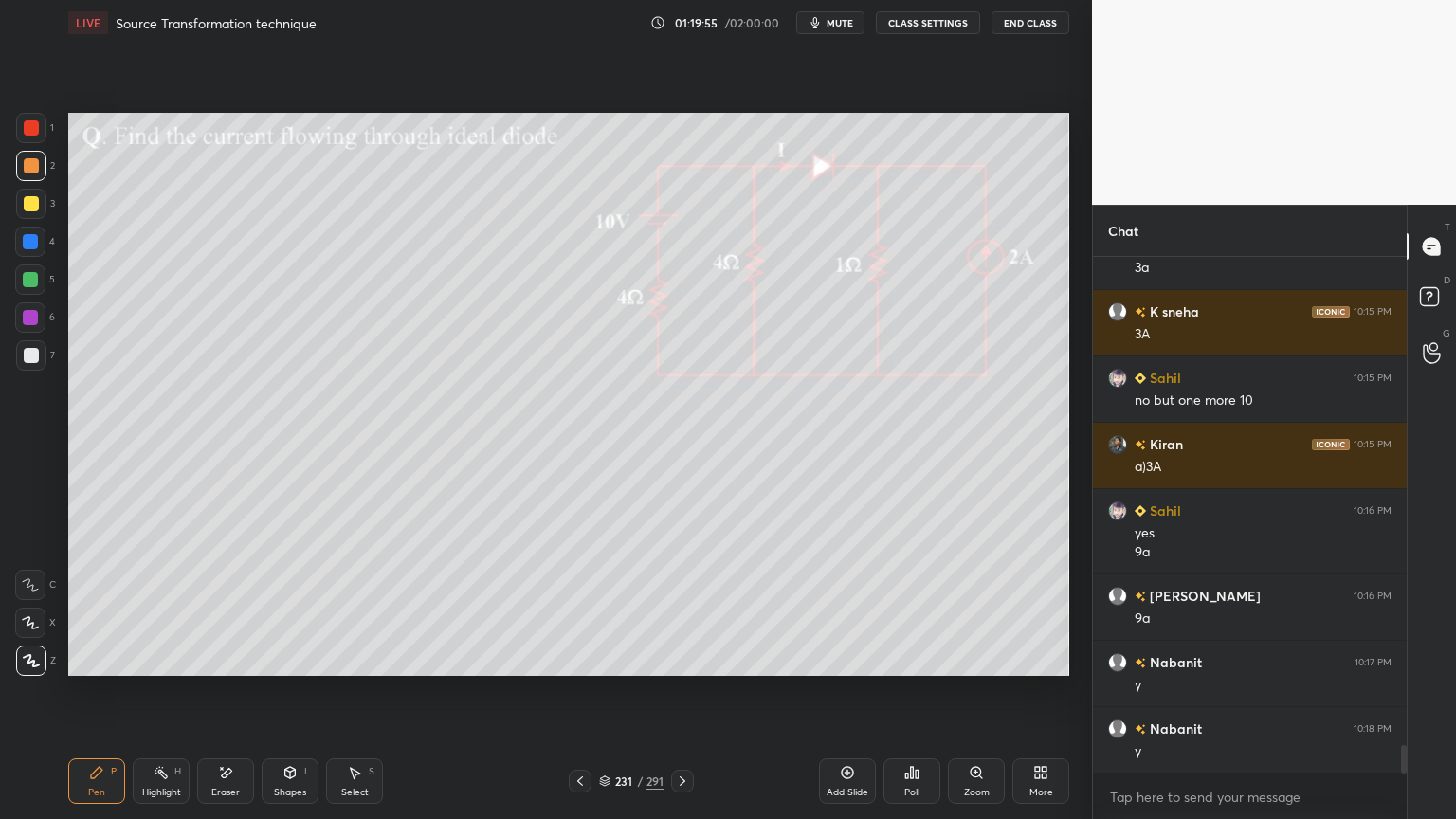 click on "Highlight H" at bounding box center (161, 781) 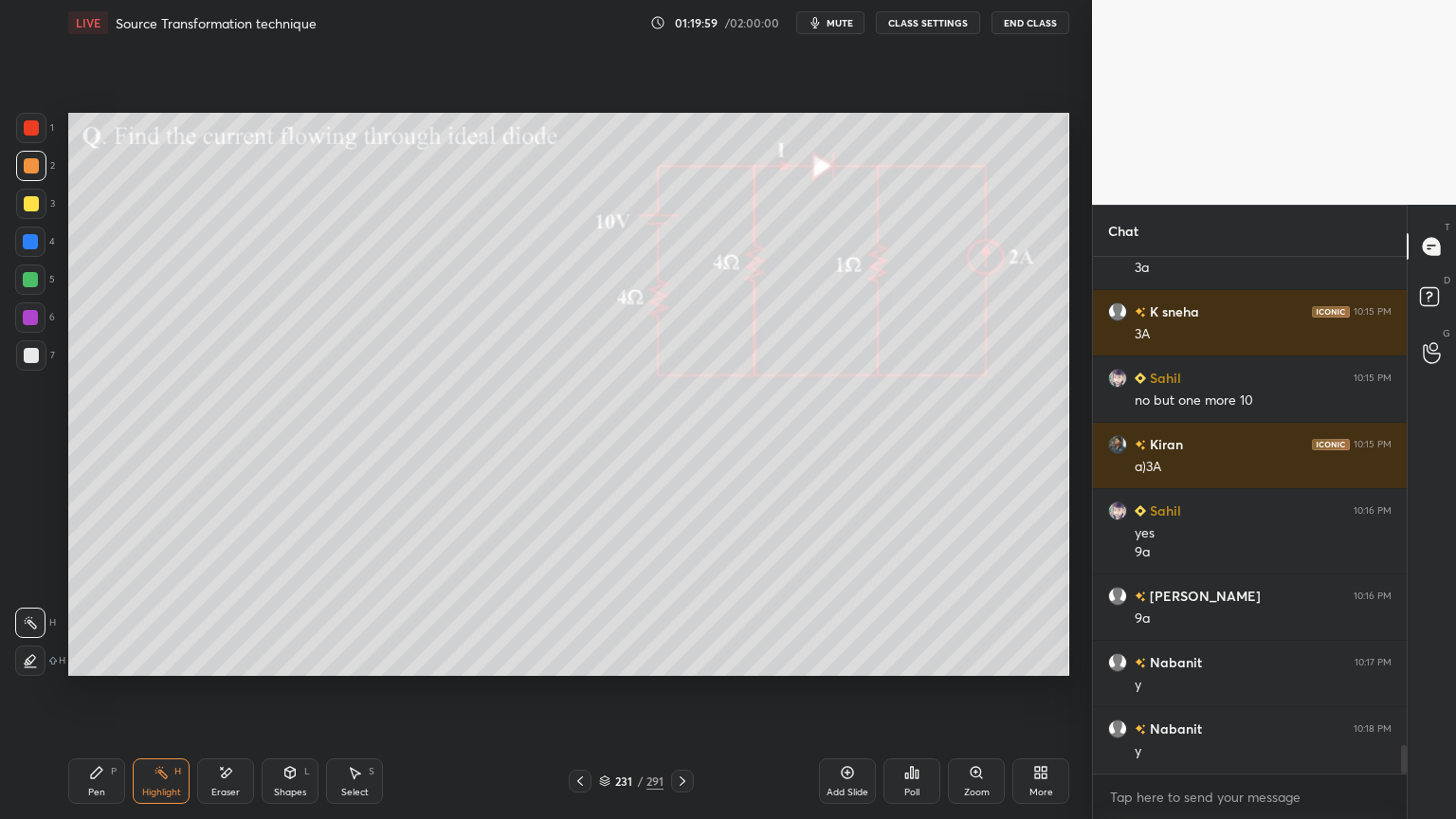 click on "Pen P" at bounding box center [97, 781] 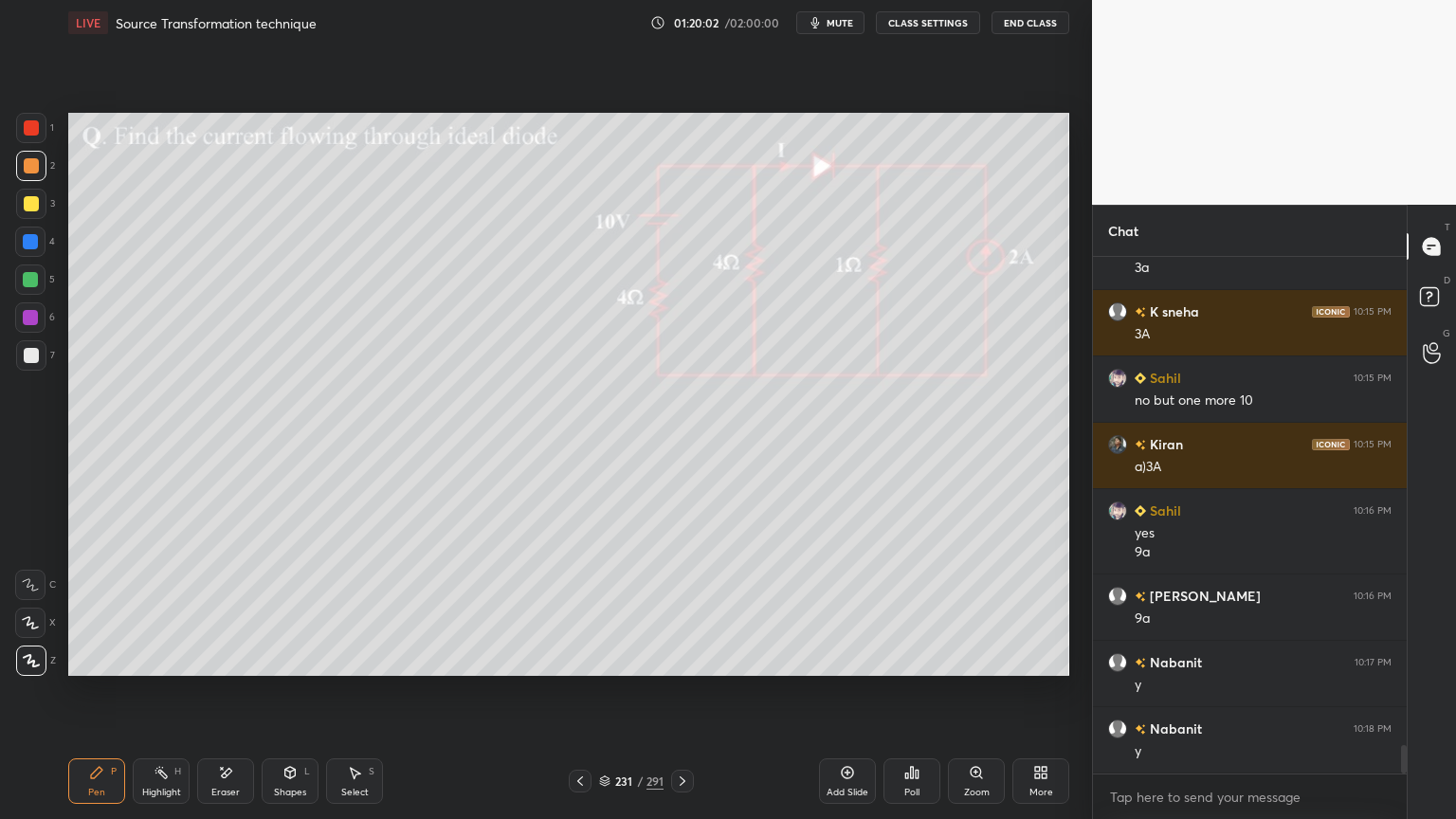 scroll, scrollTop: 8837, scrollLeft: 0, axis: vertical 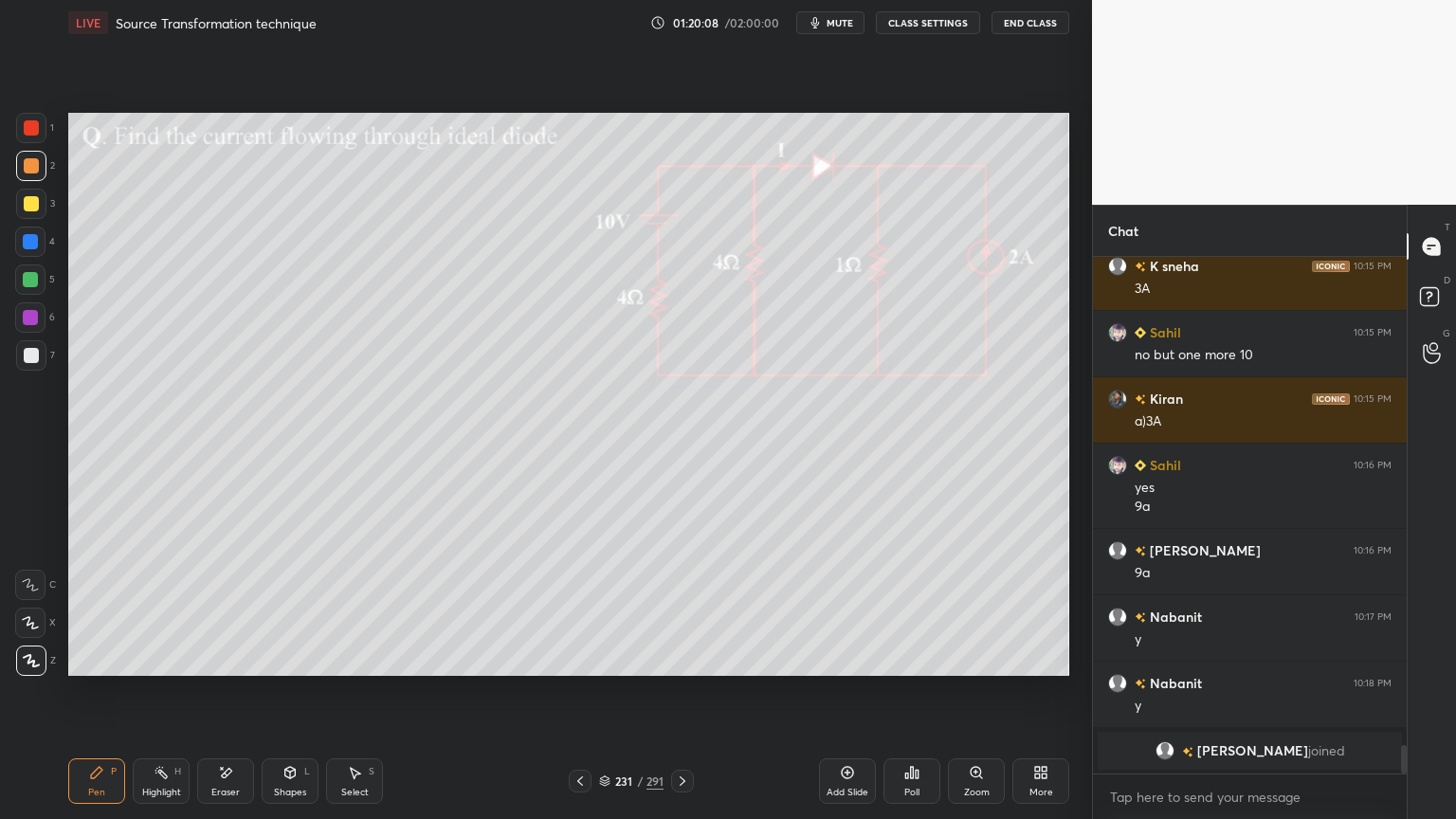 click 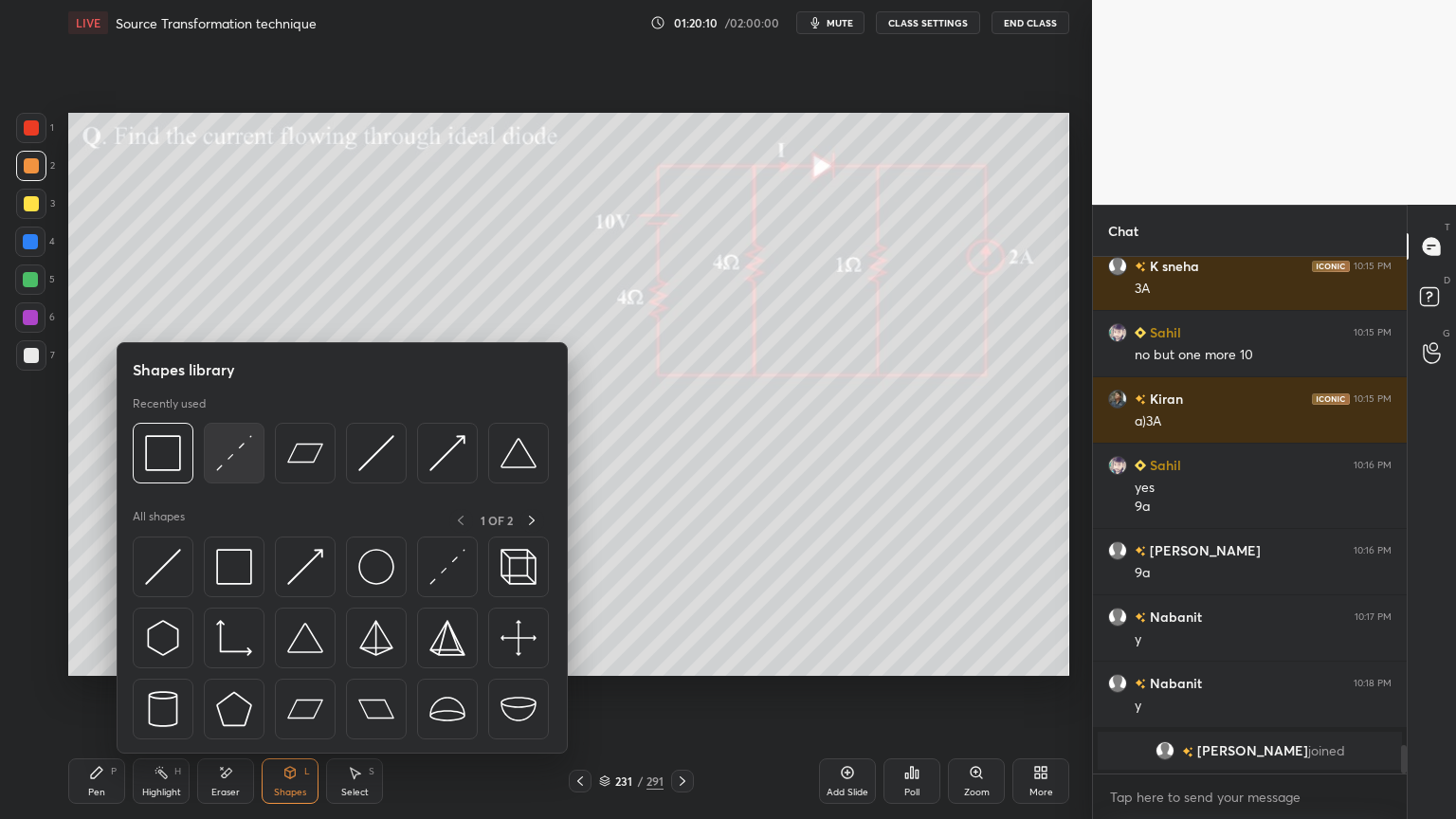click at bounding box center [234, 453] 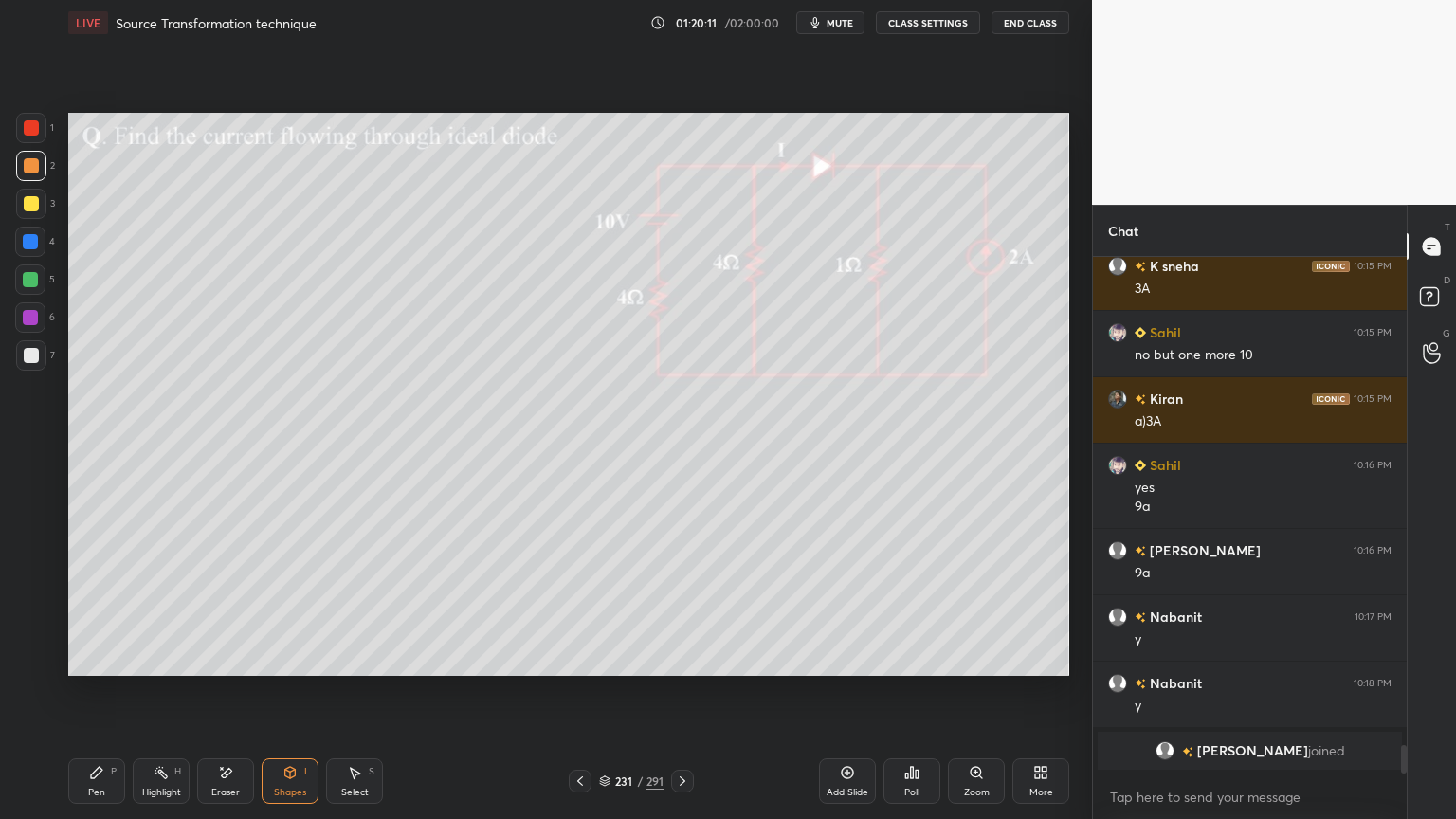 click on "Pen" at bounding box center (97, 792) 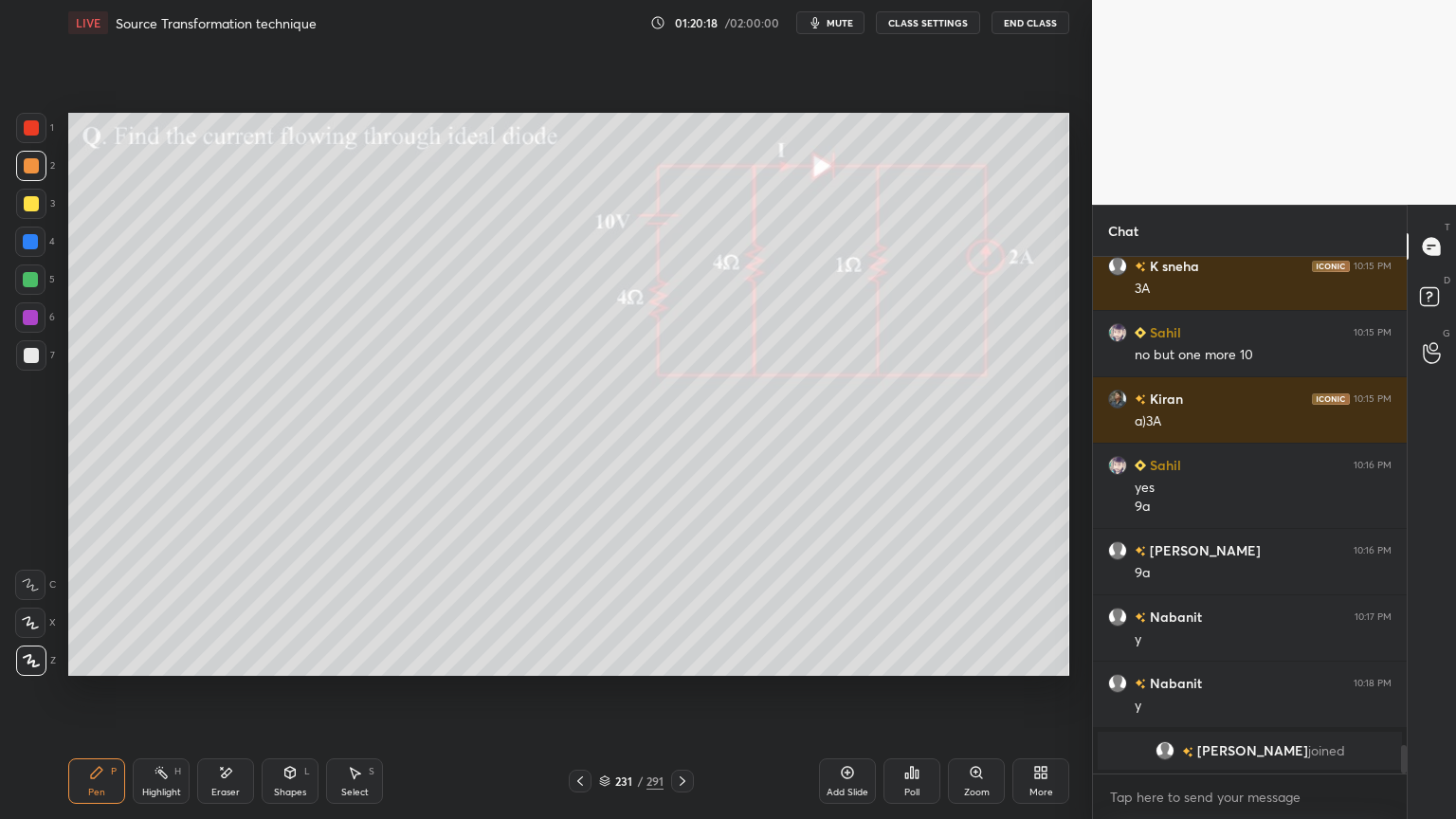 click on "Shapes L" at bounding box center (290, 781) 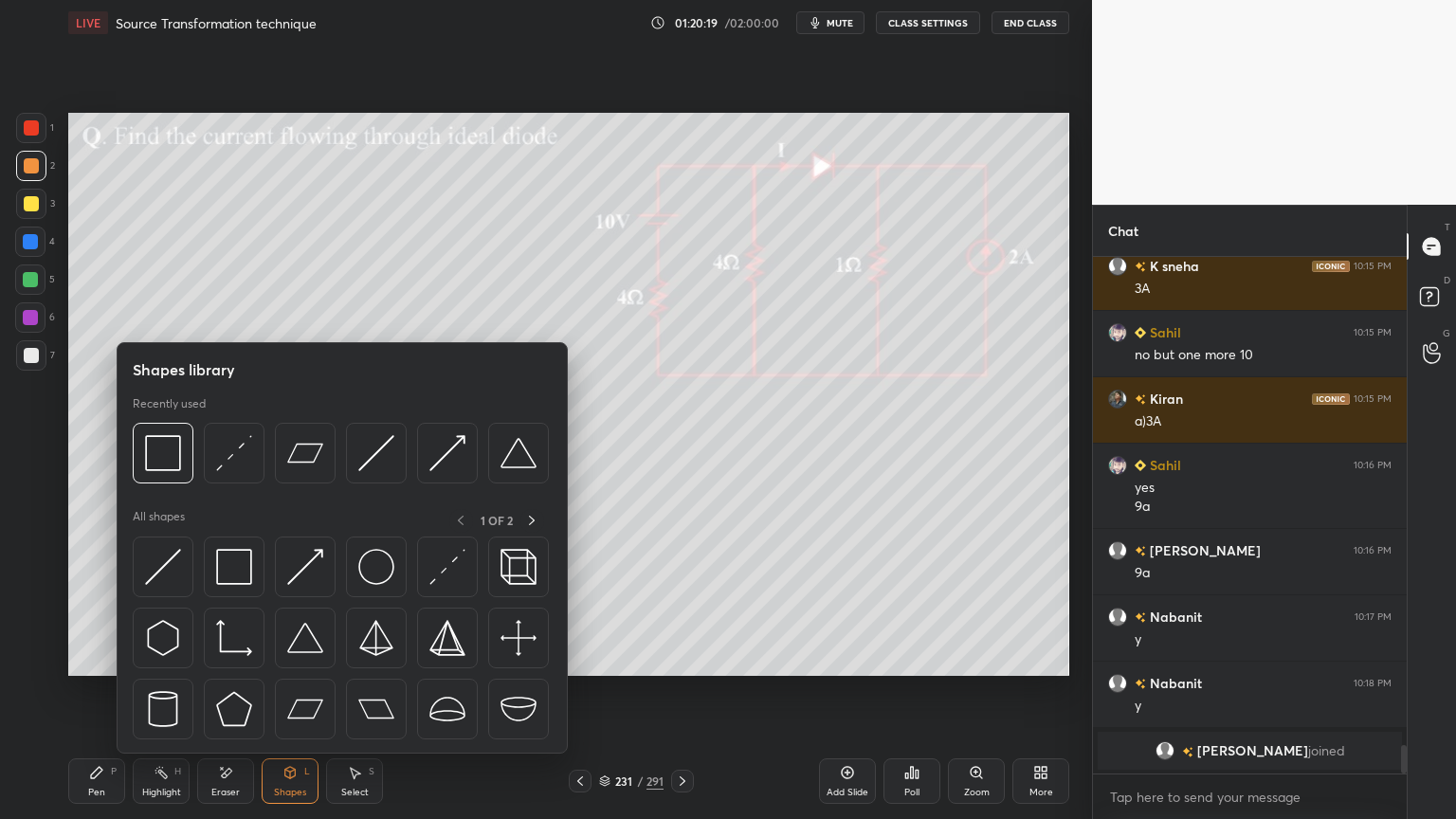 click on "Select S" at bounding box center (355, 781) 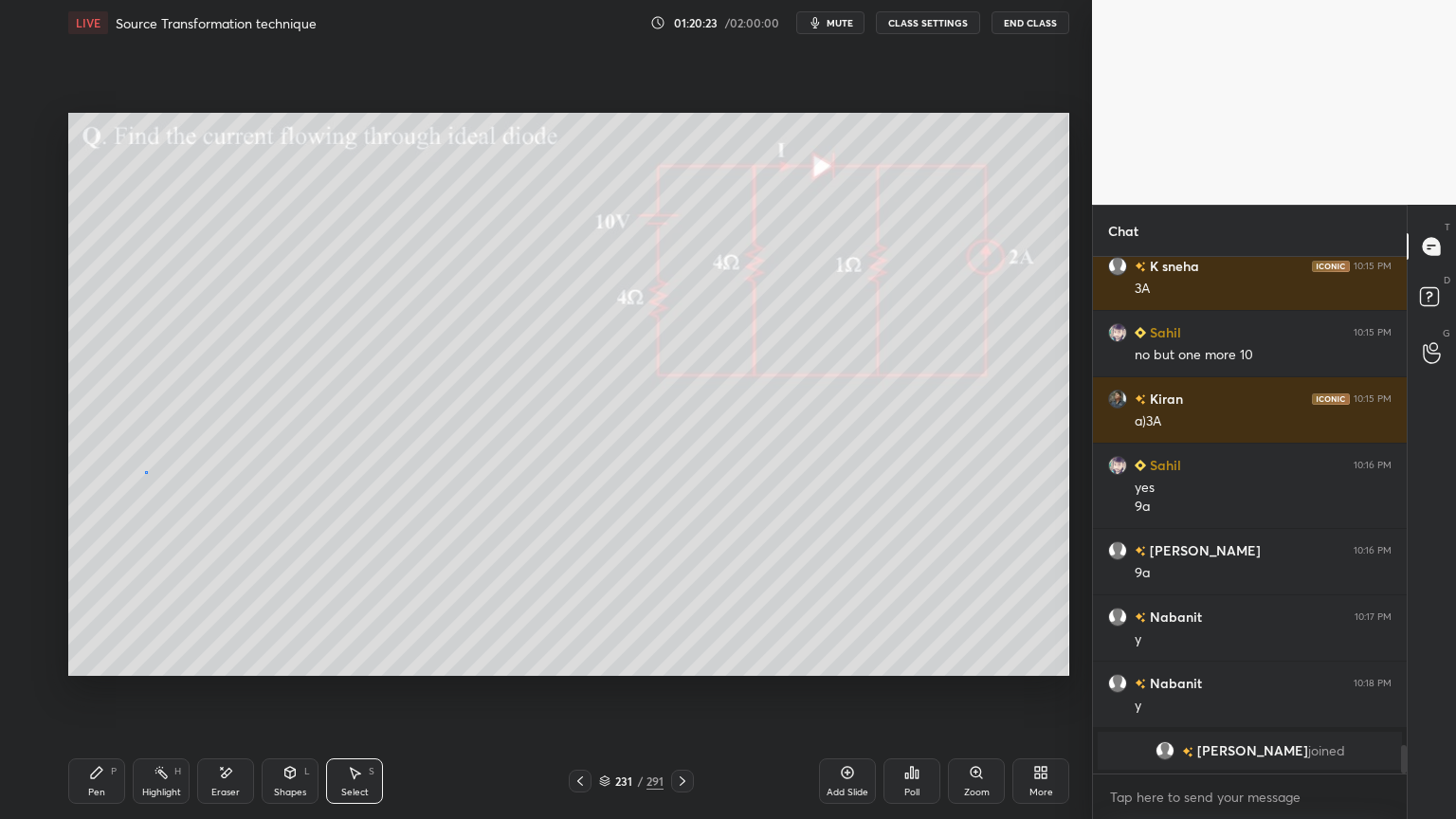 click on "0 ° Undo Copy Duplicate Duplicate to new slide Delete" at bounding box center (569, 394) 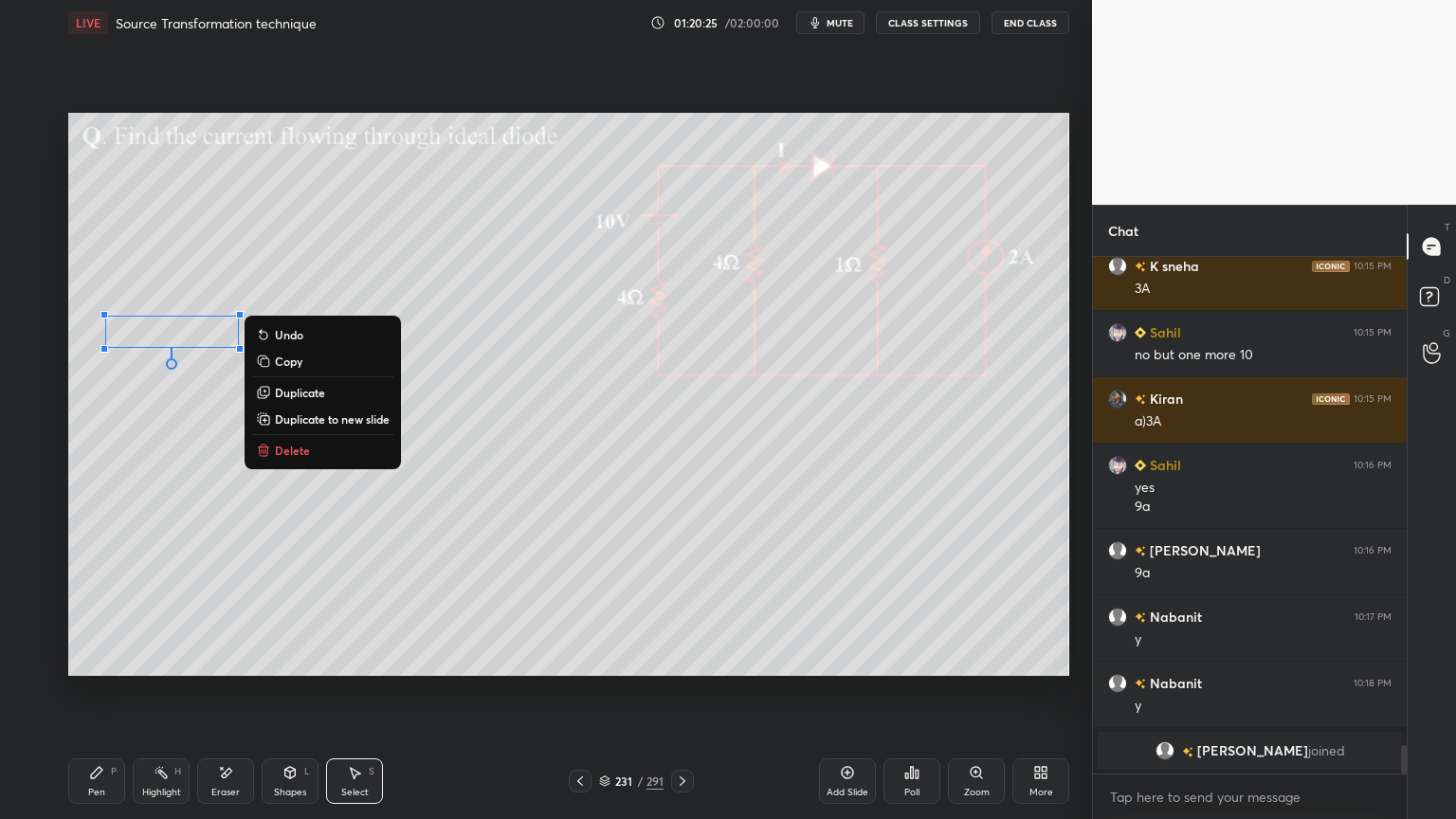 click on "0 ° Undo Copy Duplicate Duplicate to new slide Delete" at bounding box center [569, 394] 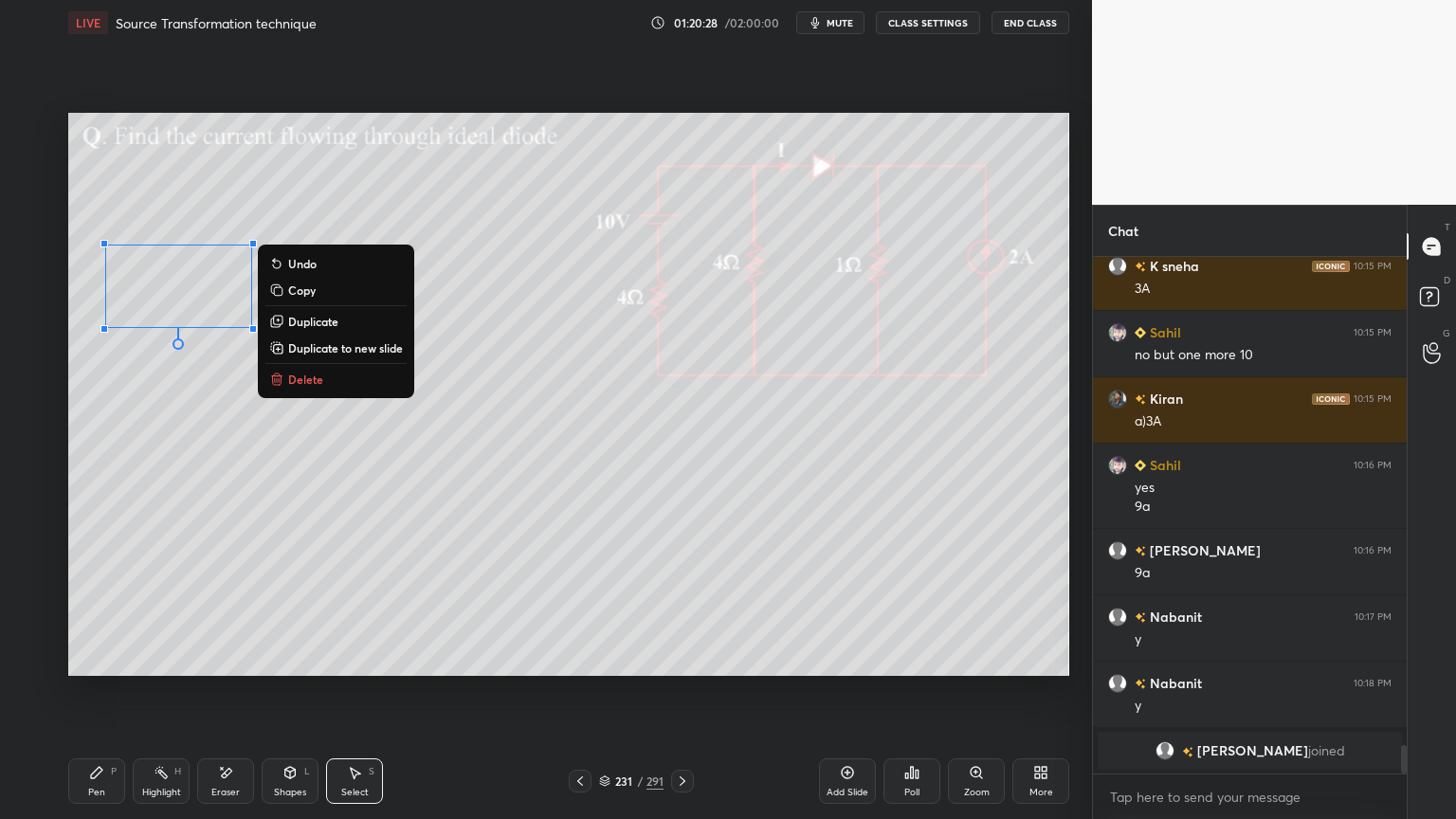 click on "0 ° Undo Copy Duplicate Duplicate to new slide Delete" at bounding box center [569, 394] 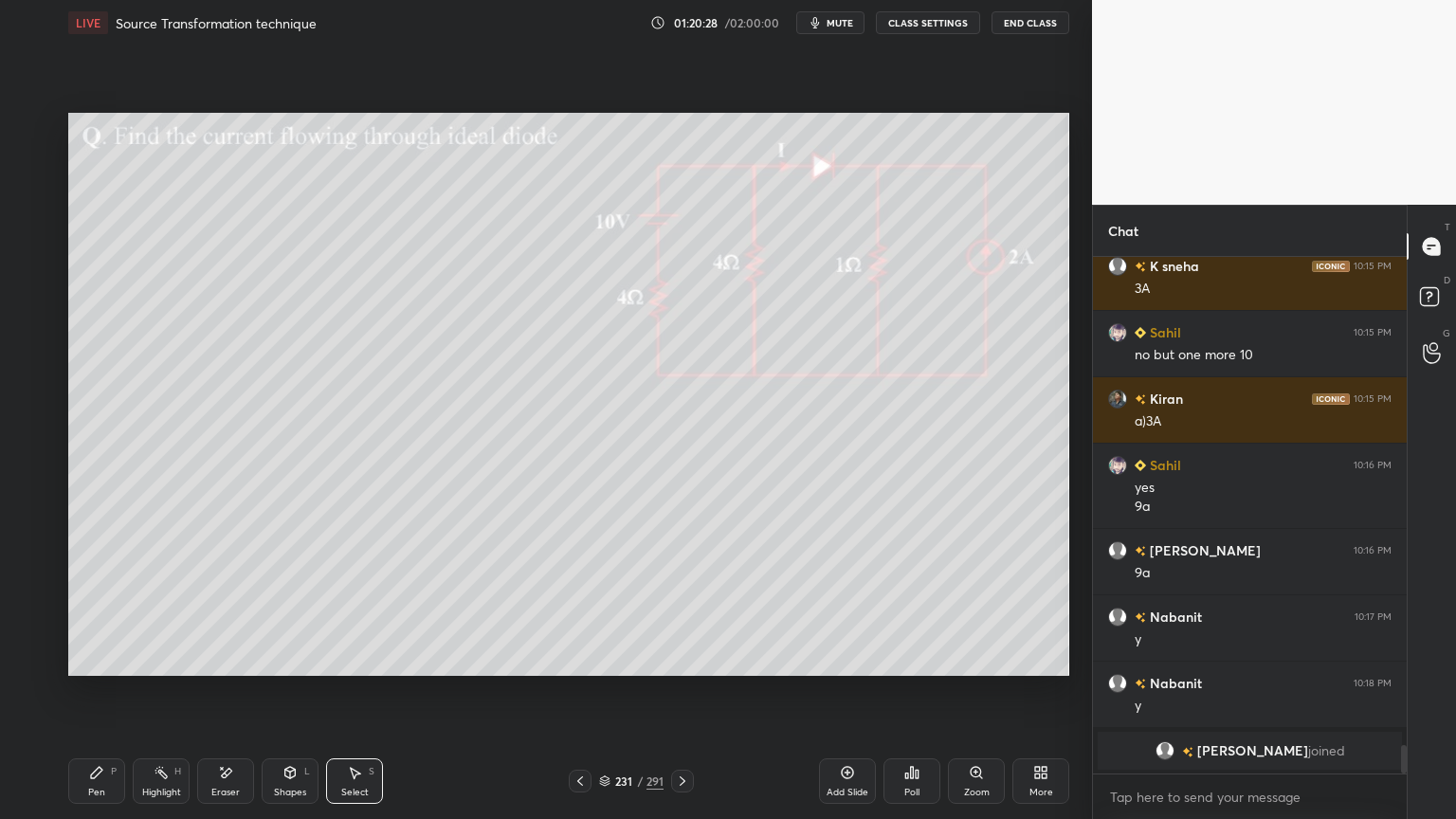 click on "Eraser" at bounding box center (226, 792) 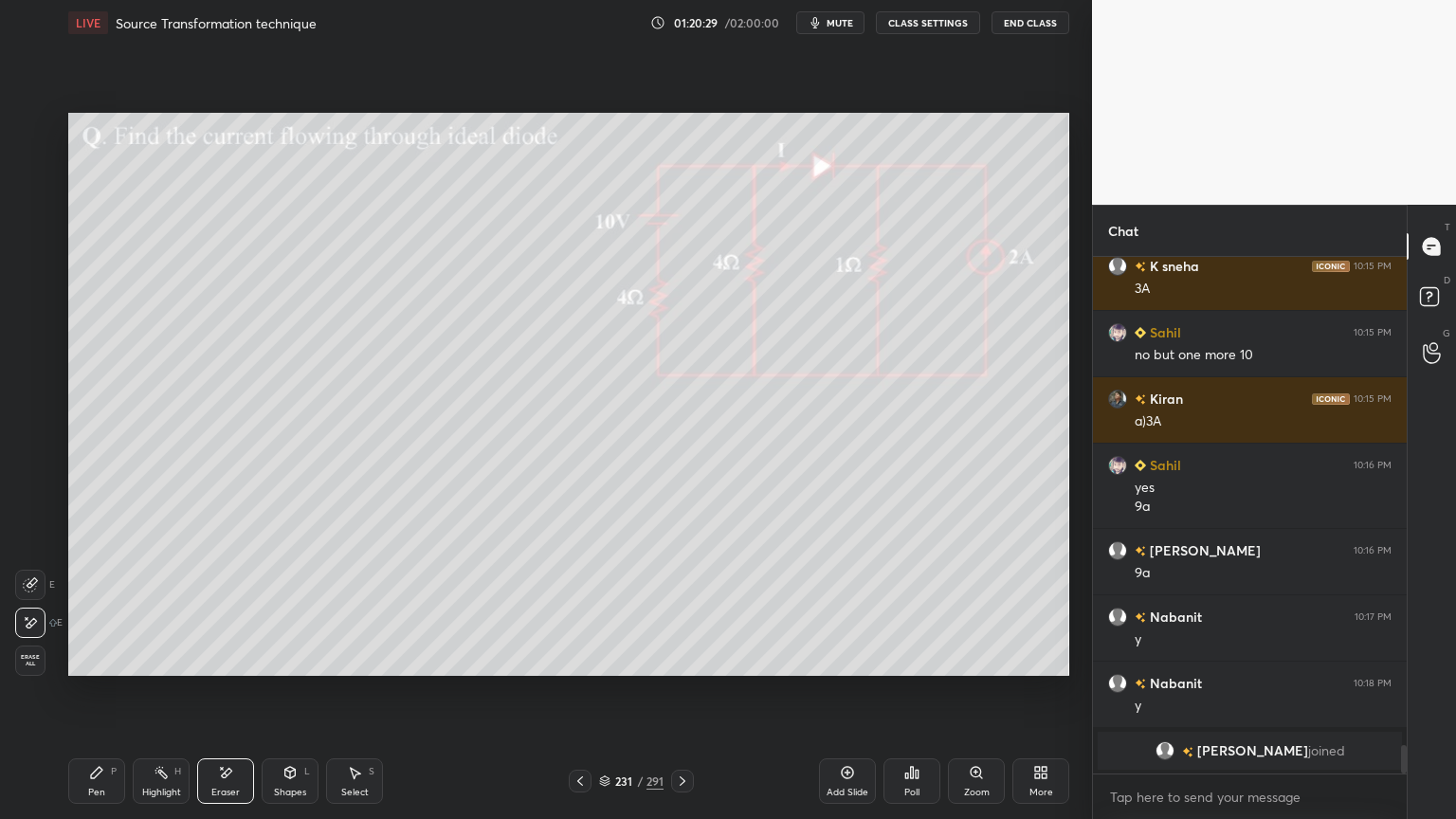 click on "Shapes L" at bounding box center [290, 781] 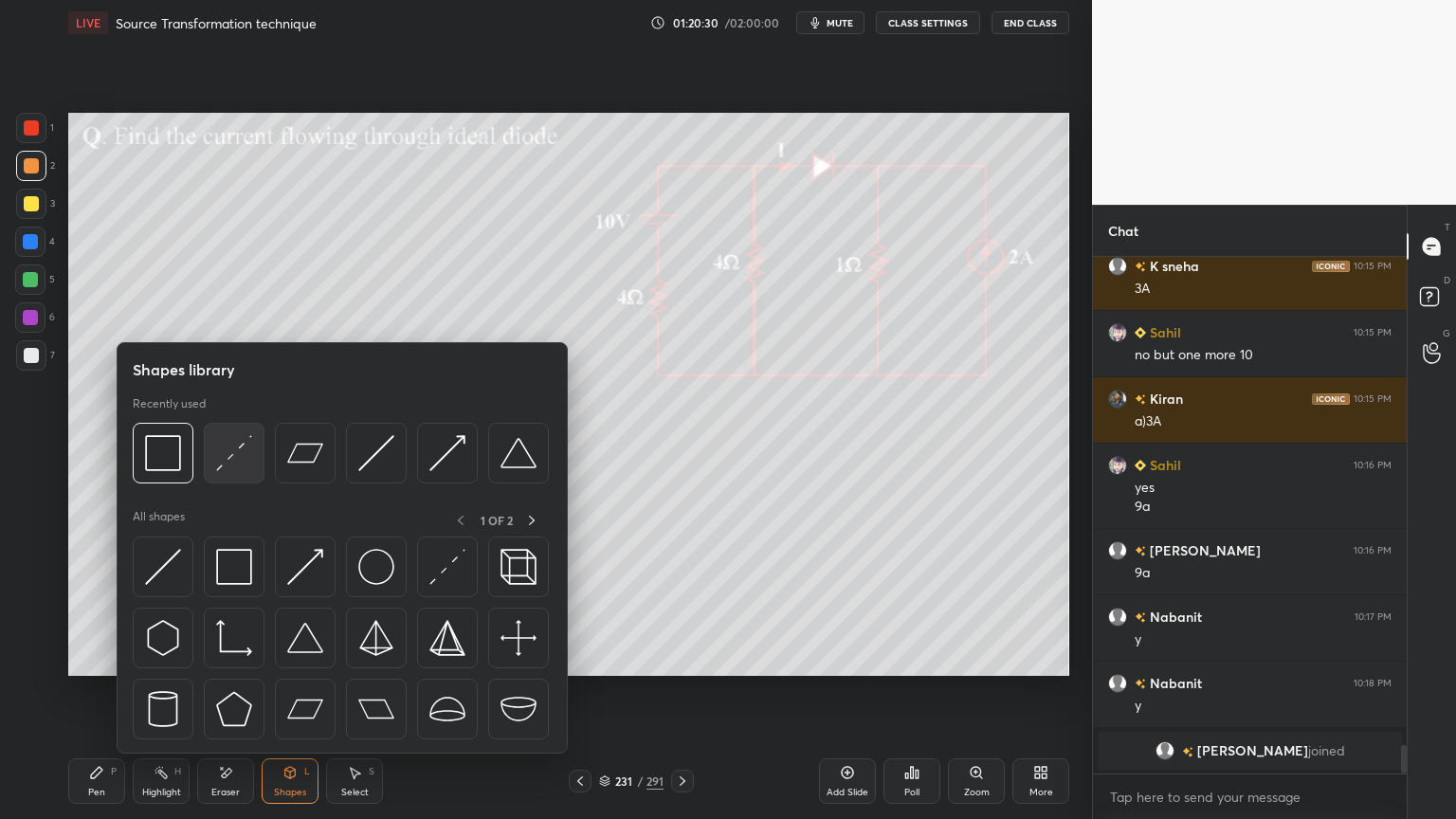 click at bounding box center (234, 453) 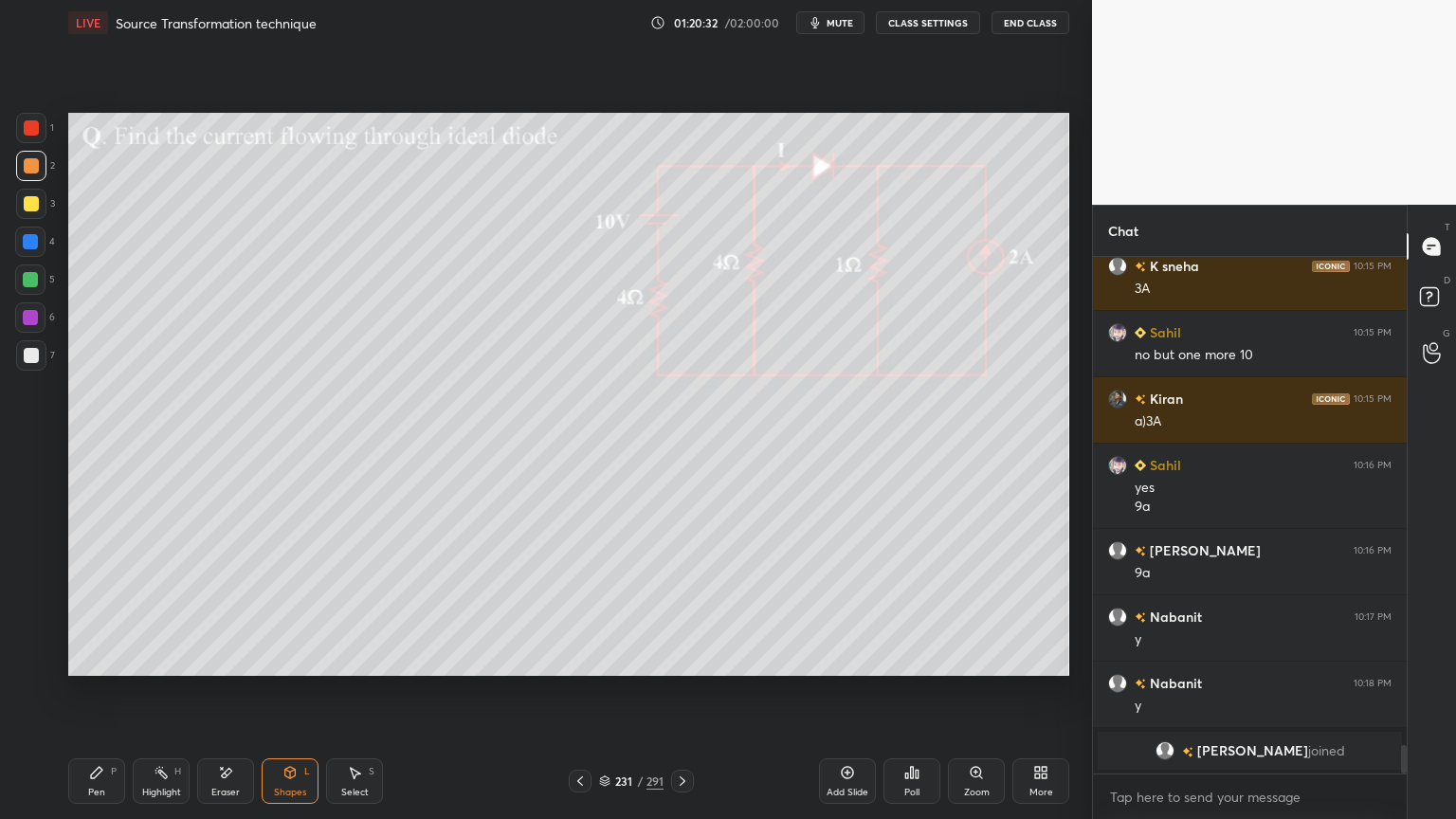 click on "Pen P" at bounding box center (97, 781) 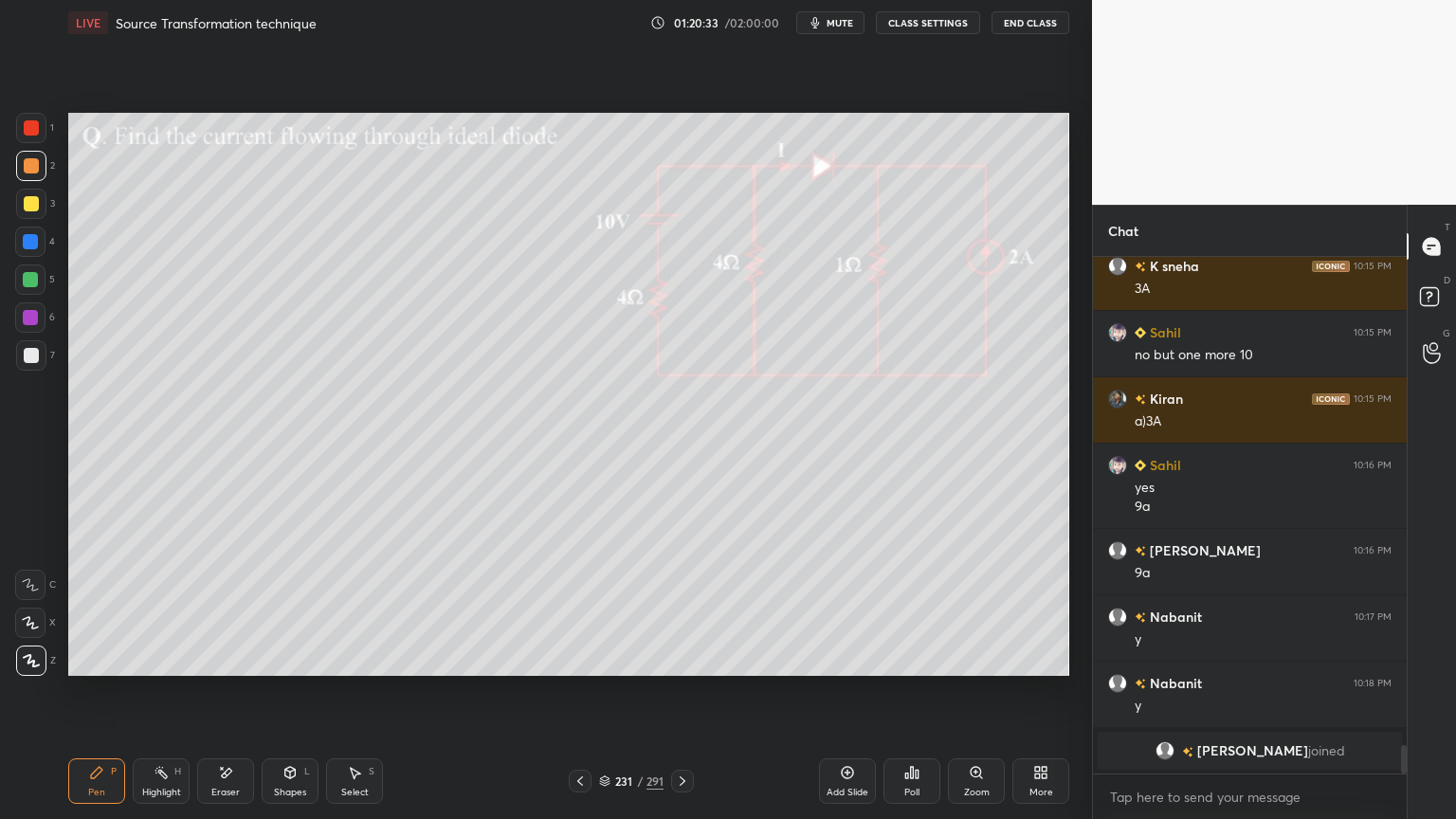 click at bounding box center [31, 204] 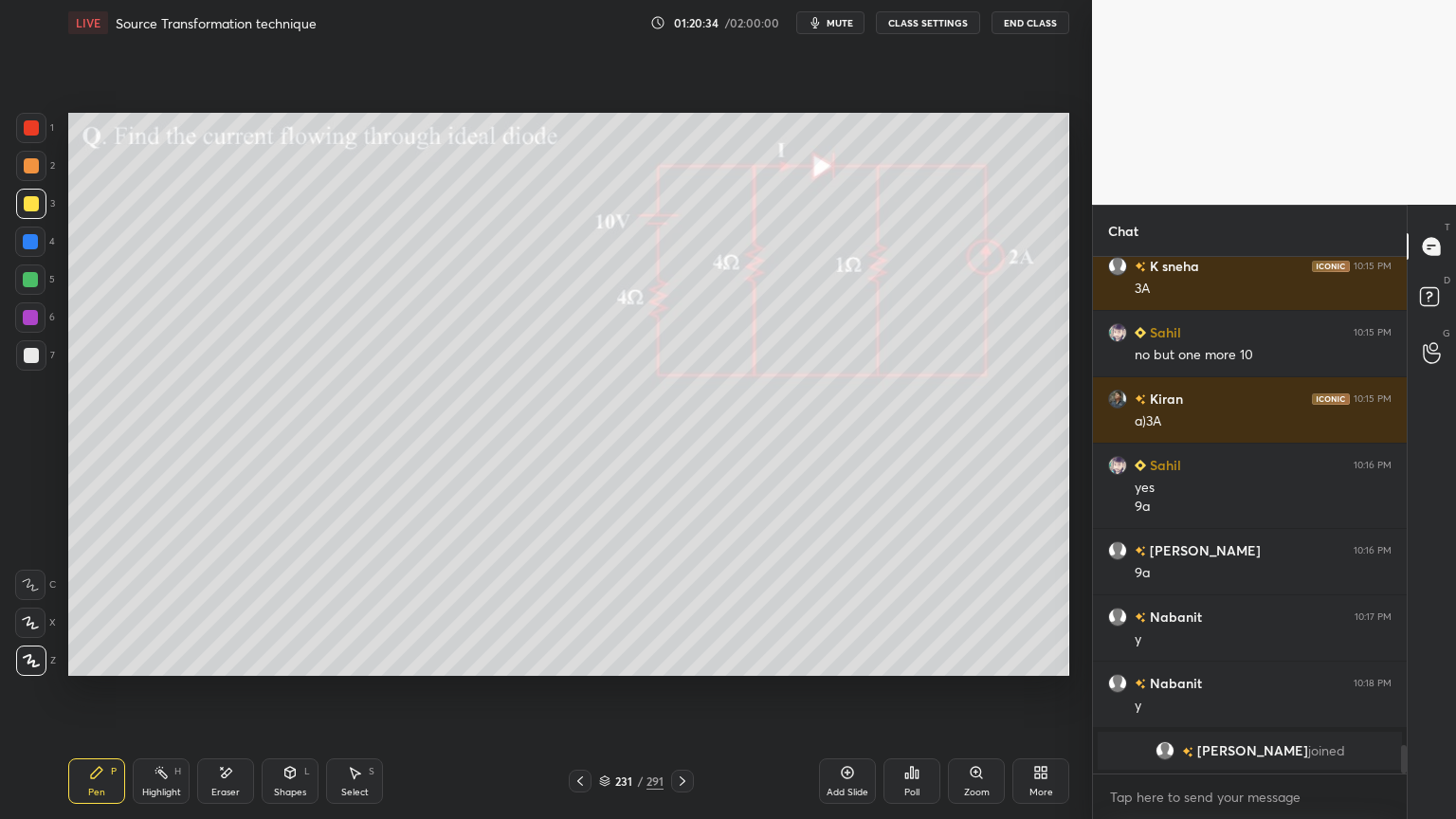 click at bounding box center (31, 661) 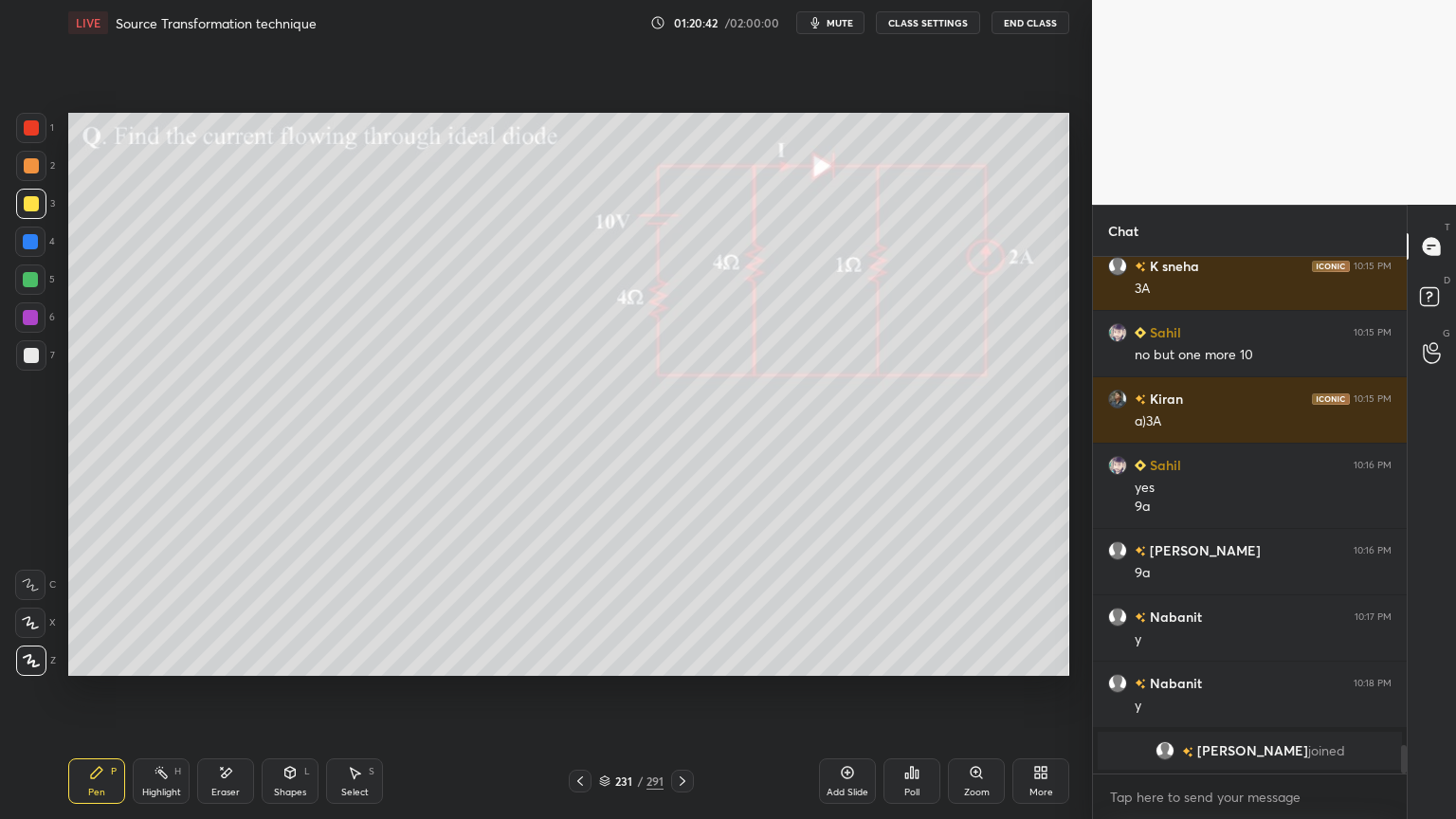 click at bounding box center [31, 355] 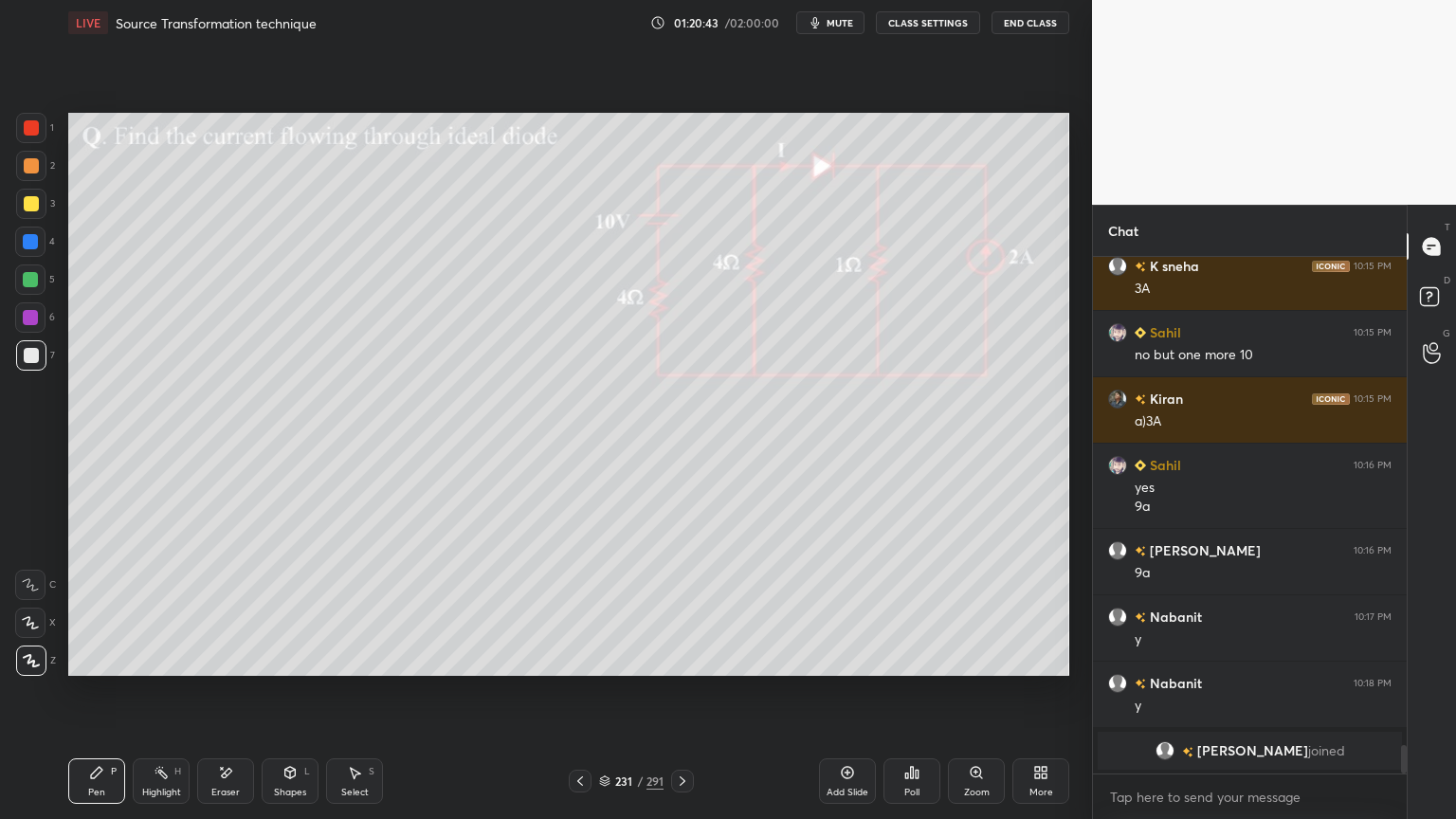 click at bounding box center [31, 166] 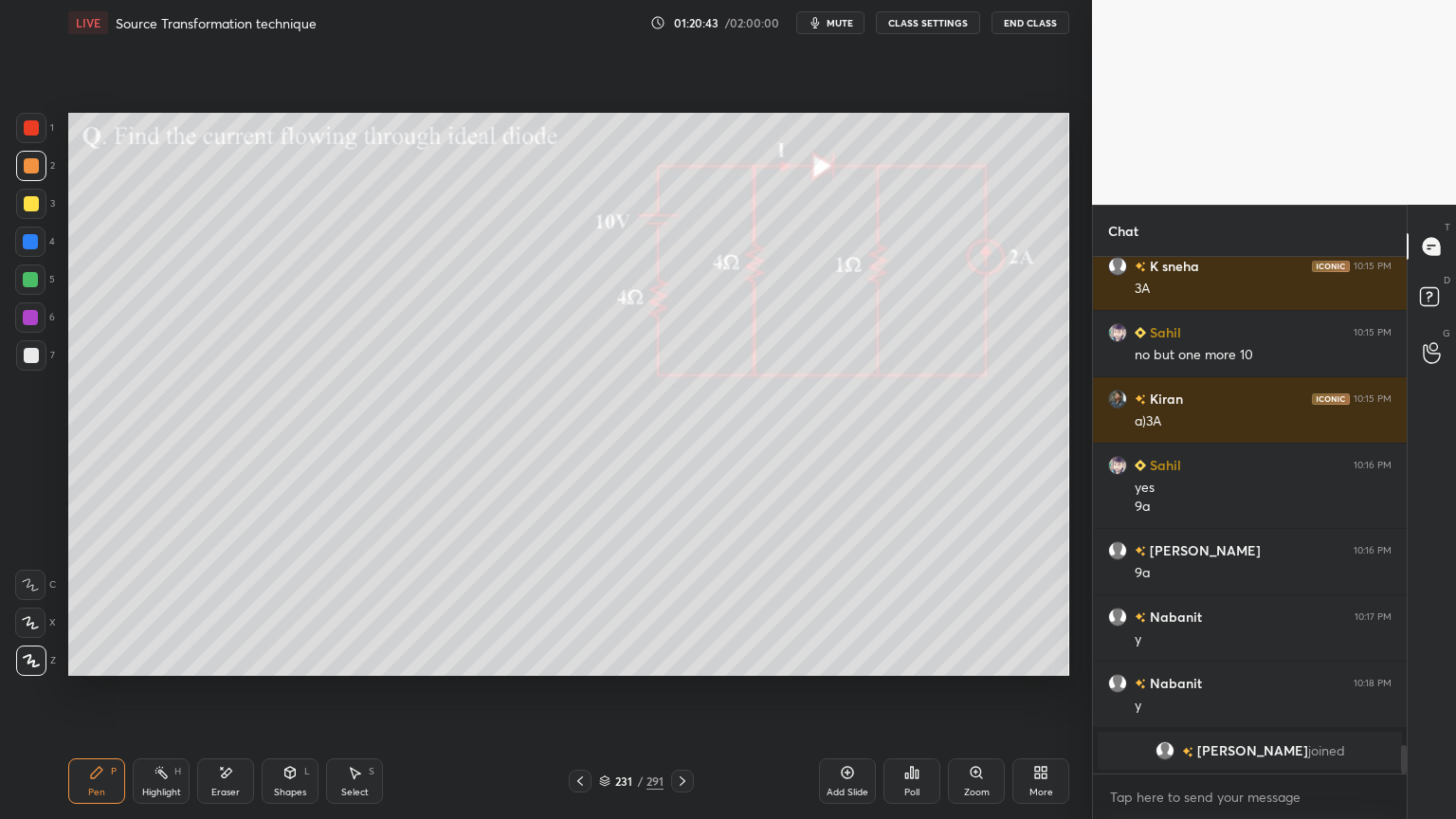 click at bounding box center [31, 204] 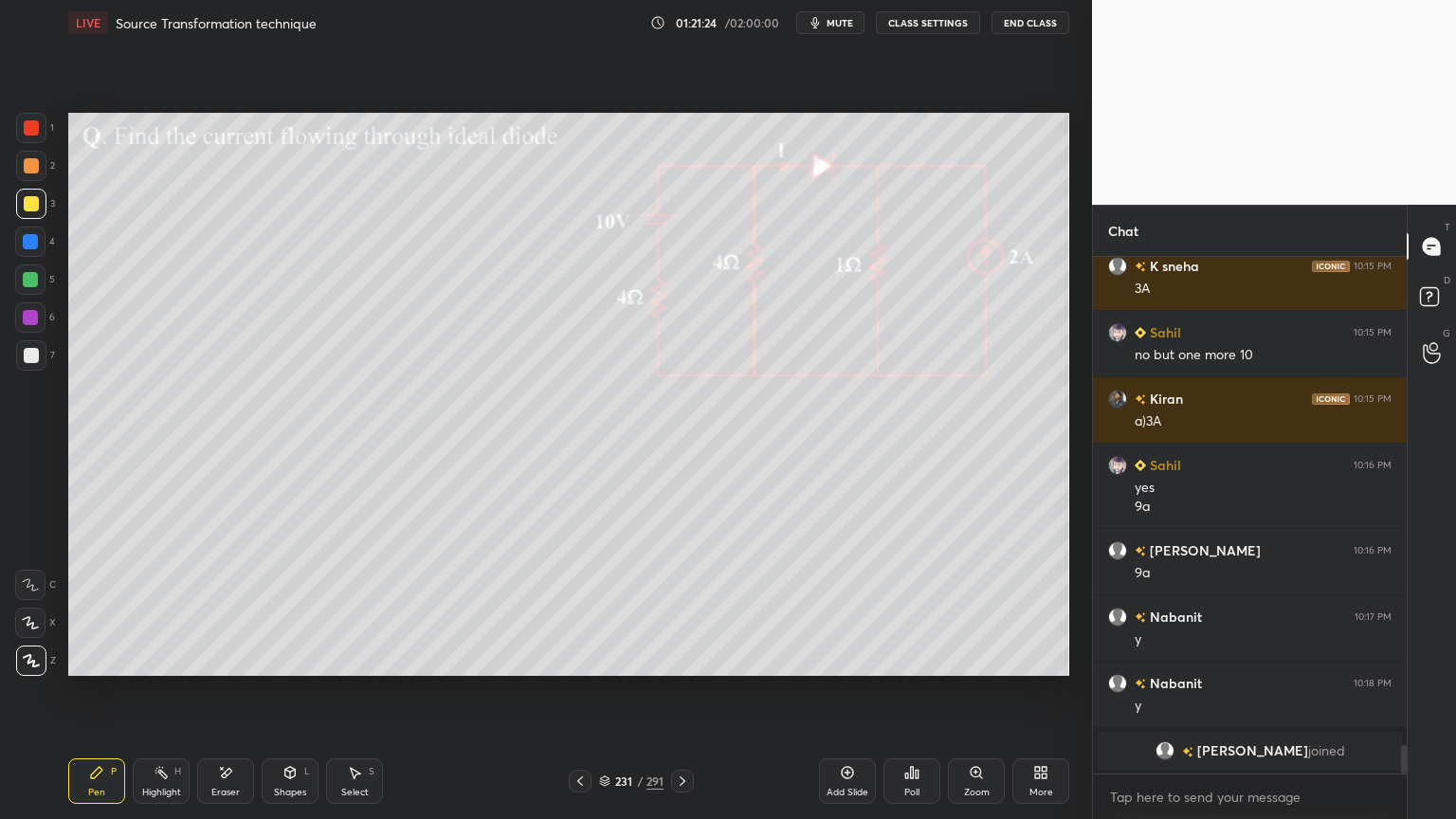 click on "Select" at bounding box center (355, 792) 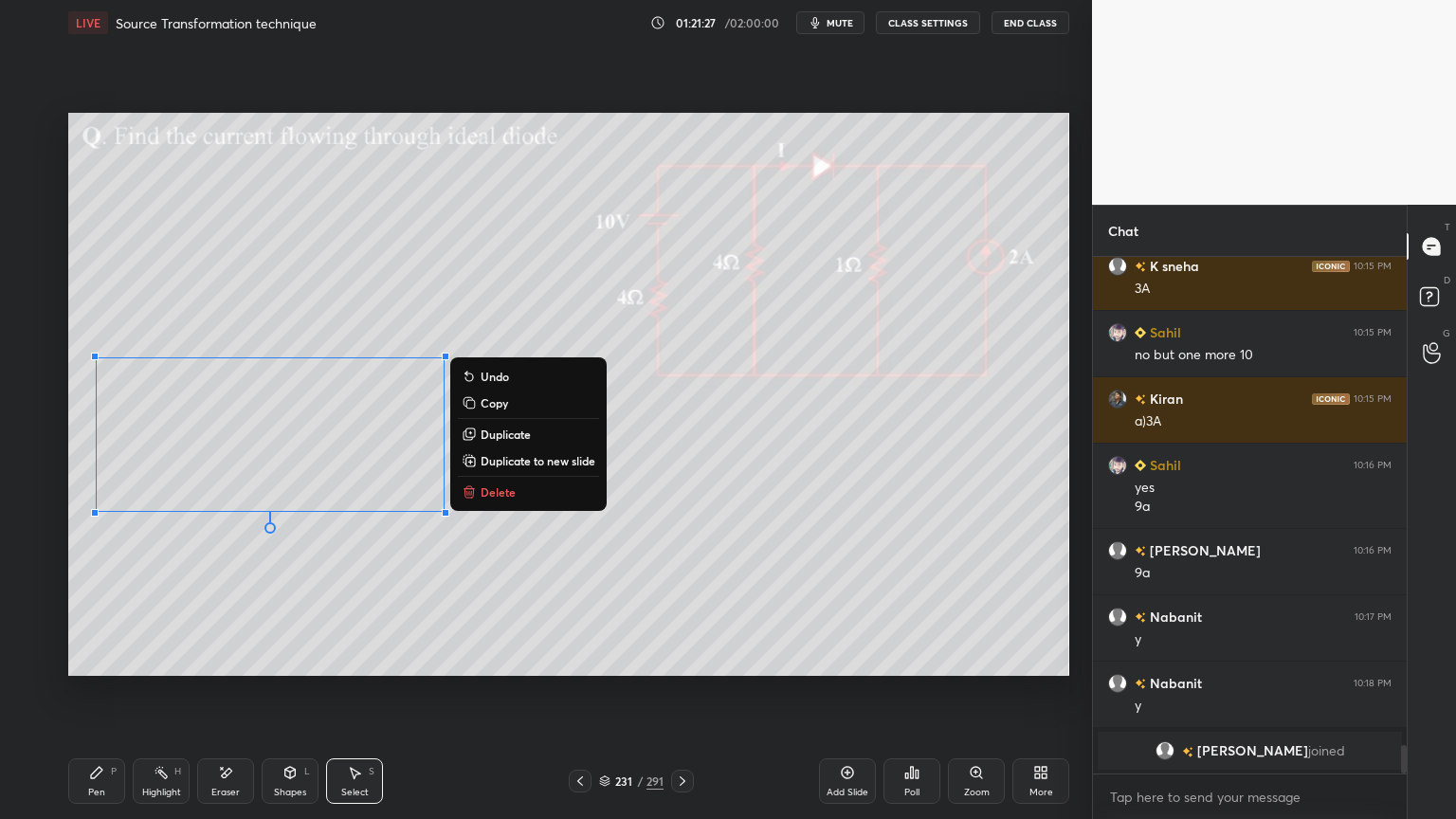 click on "0 ° Undo Copy Duplicate Duplicate to new slide Delete" at bounding box center (569, 394) 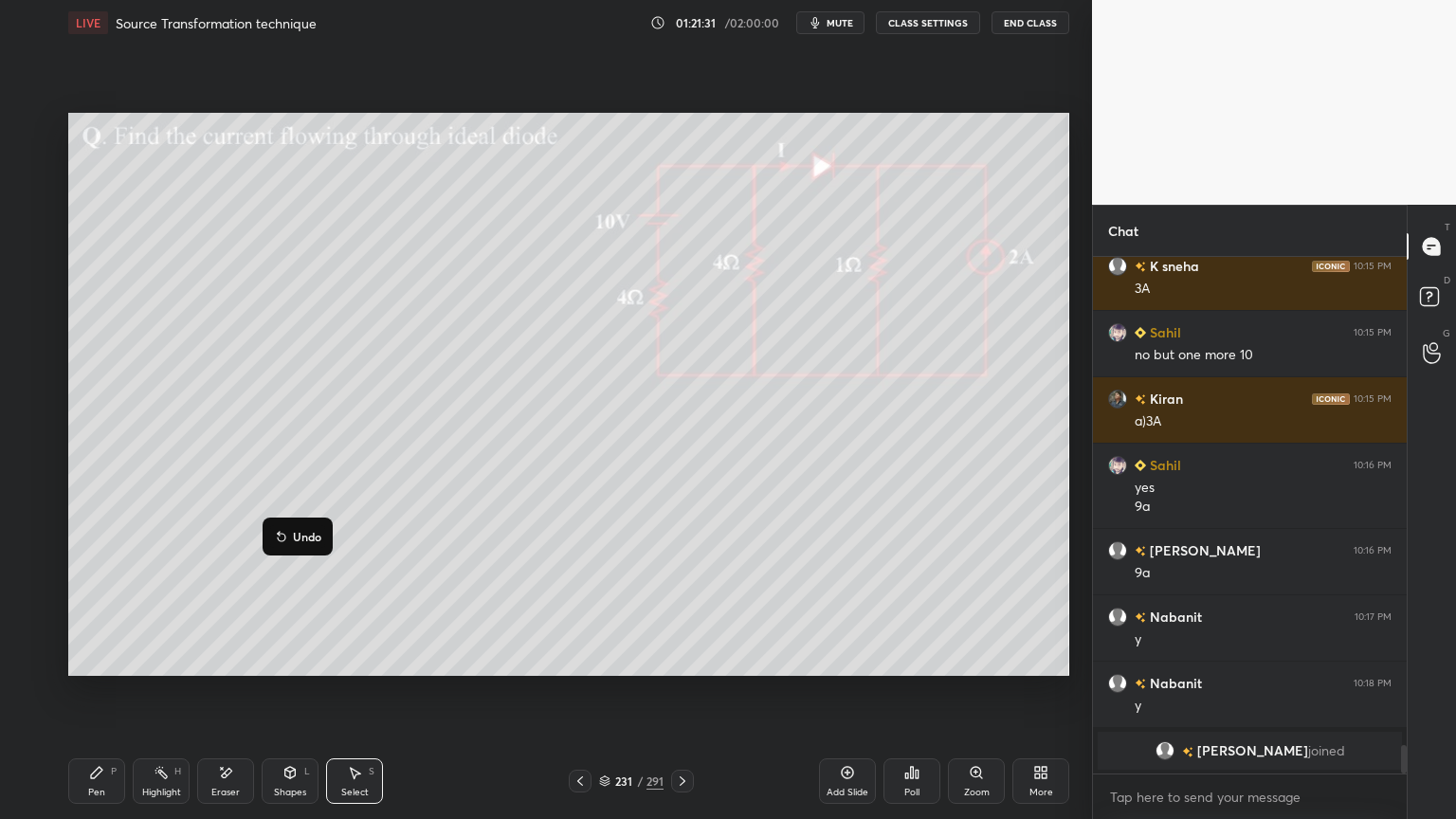 click on "0 ° Undo Copy Duplicate Duplicate to new slide Delete" at bounding box center (569, 394) 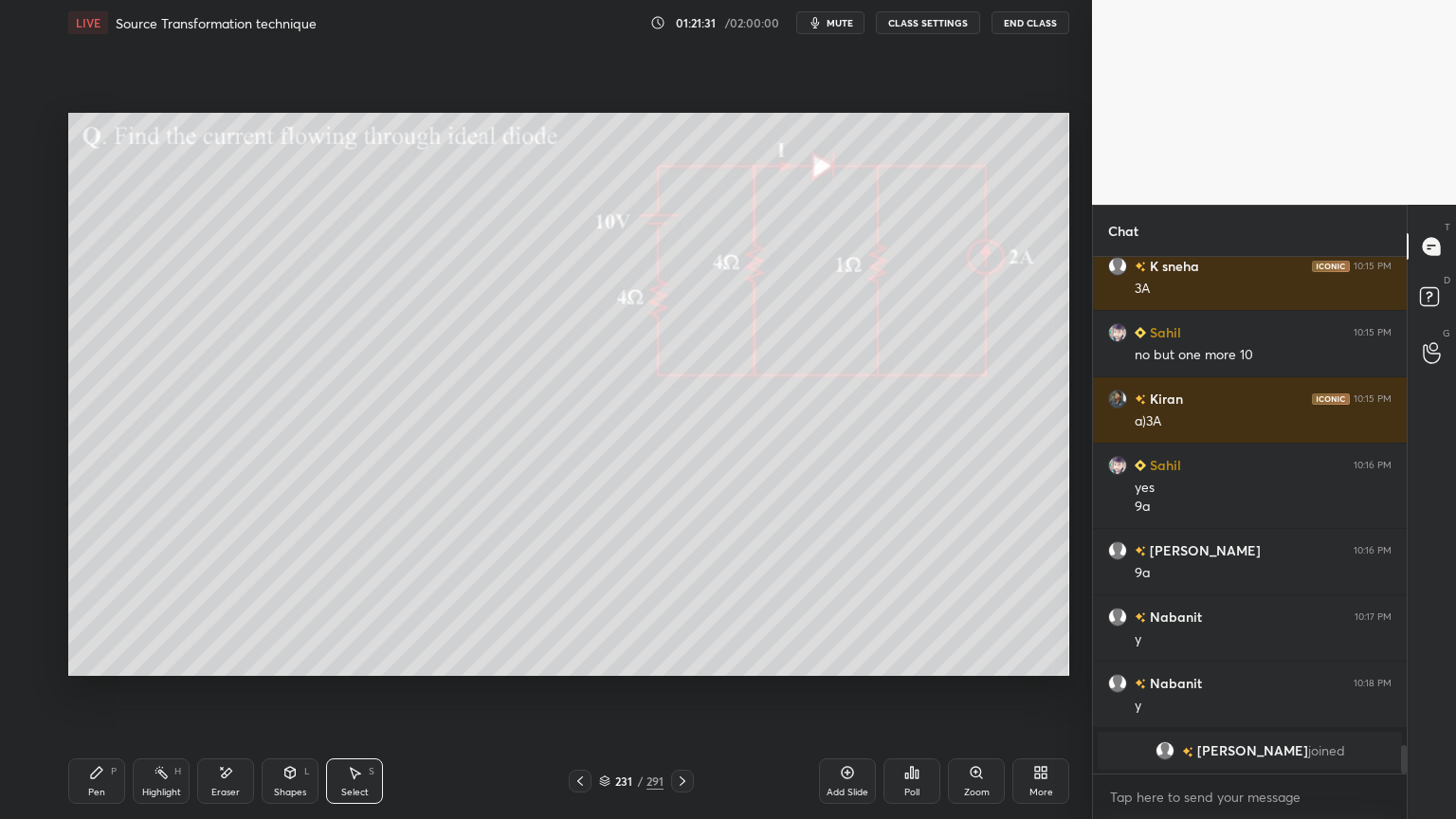 click on "Pen P" at bounding box center (97, 781) 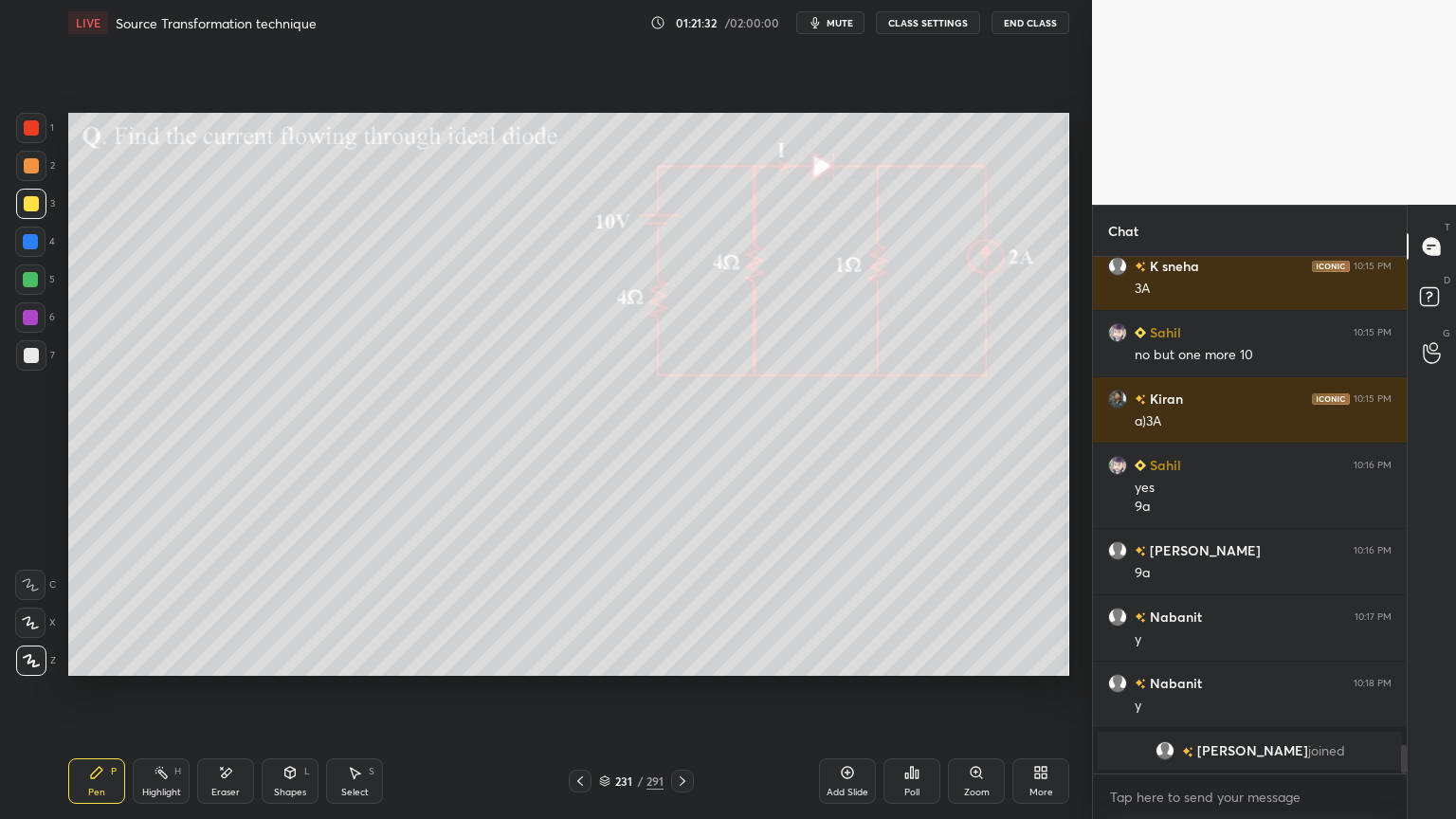 click 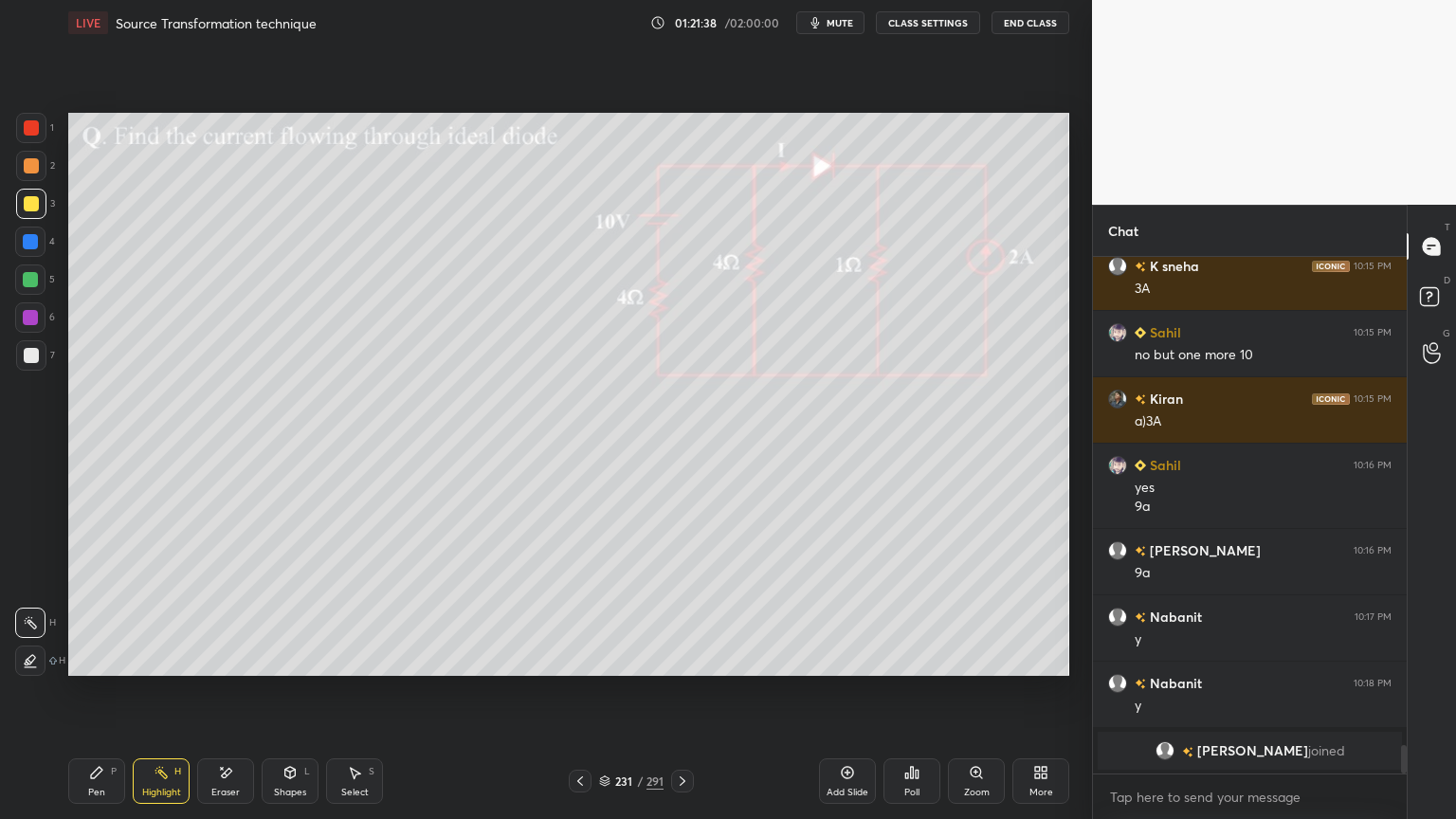 click on "Pen" at bounding box center (97, 792) 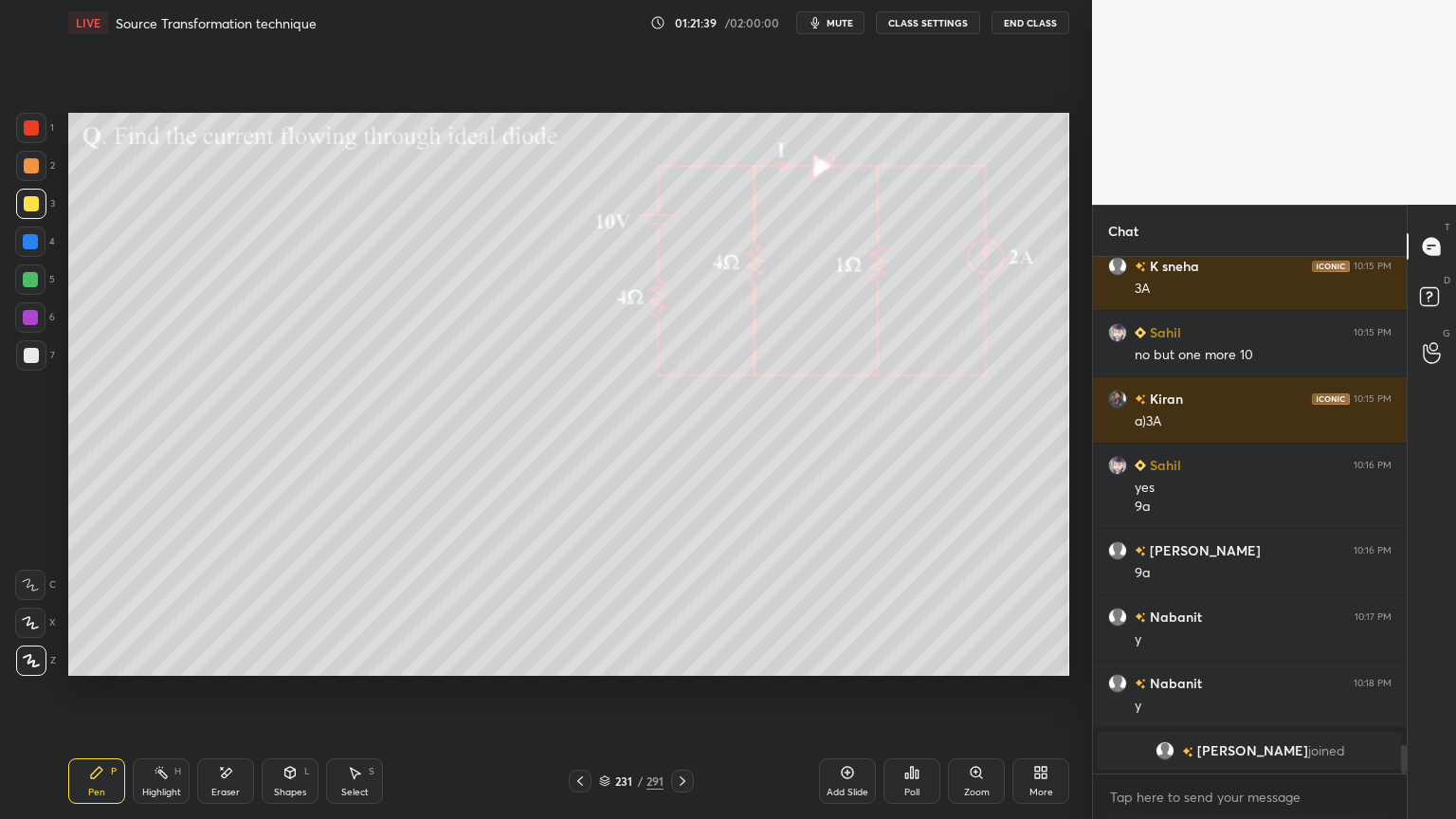 click at bounding box center [30, 280] 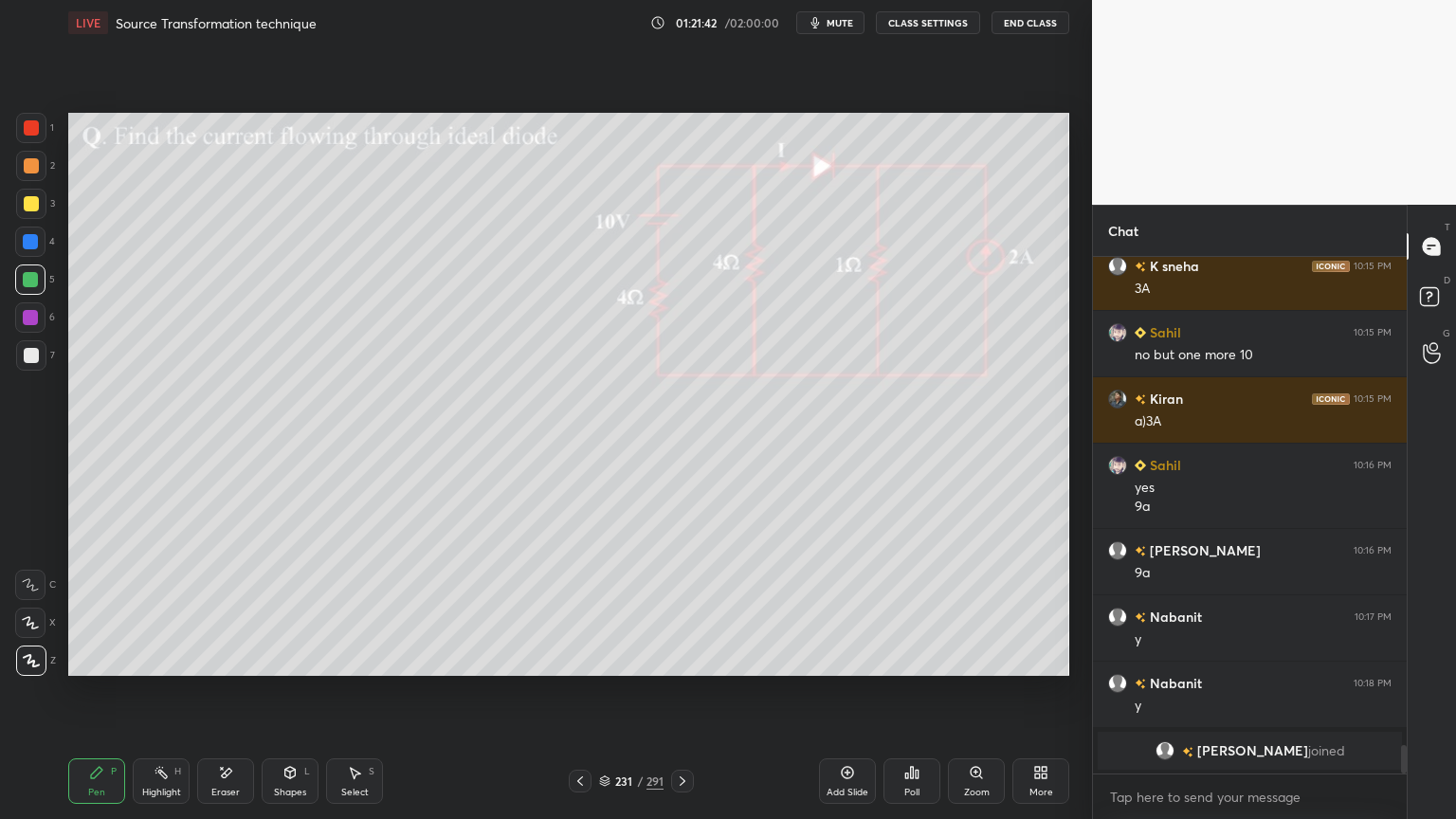 scroll, scrollTop: 7321, scrollLeft: 0, axis: vertical 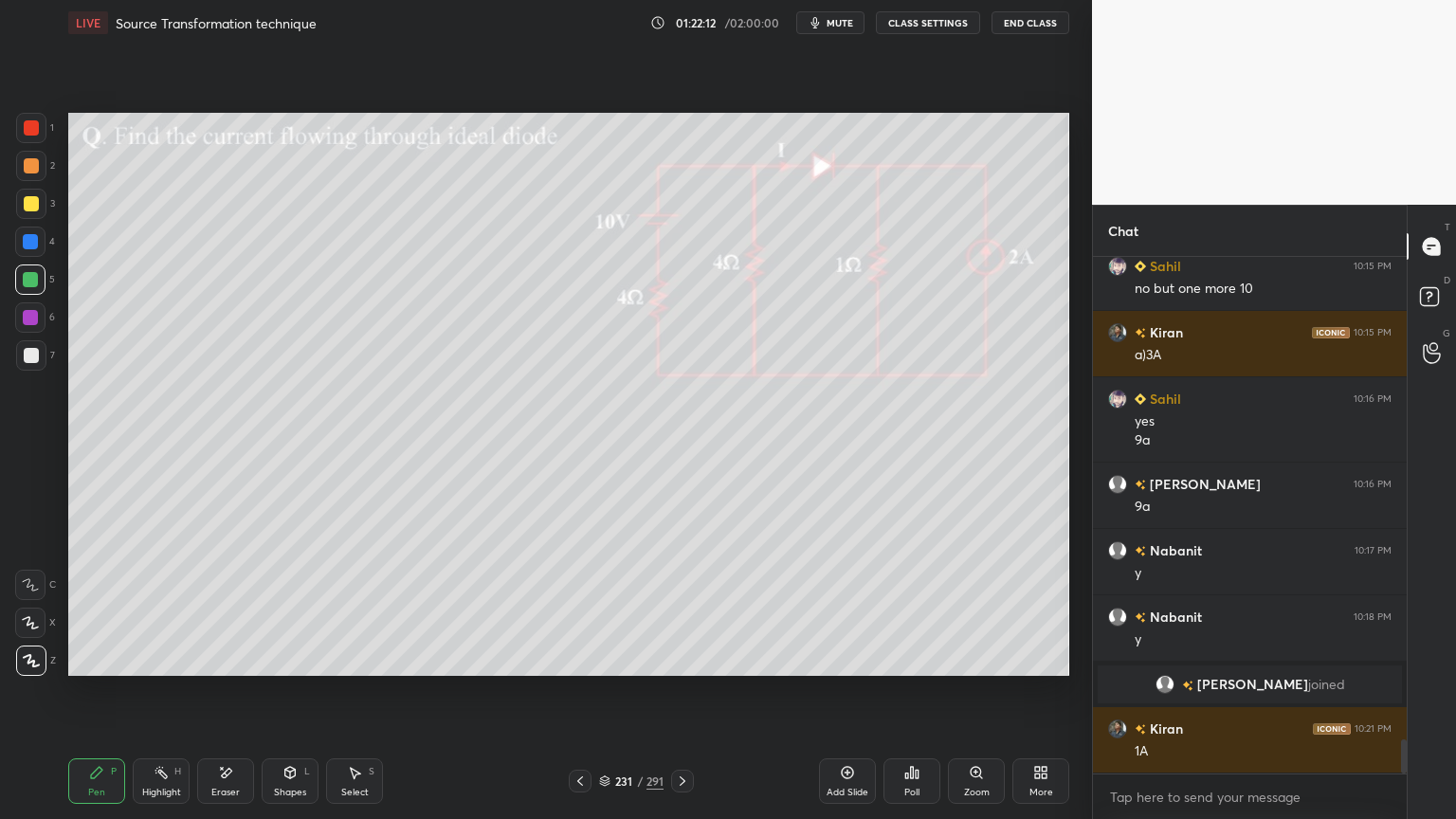 click at bounding box center [31, 355] 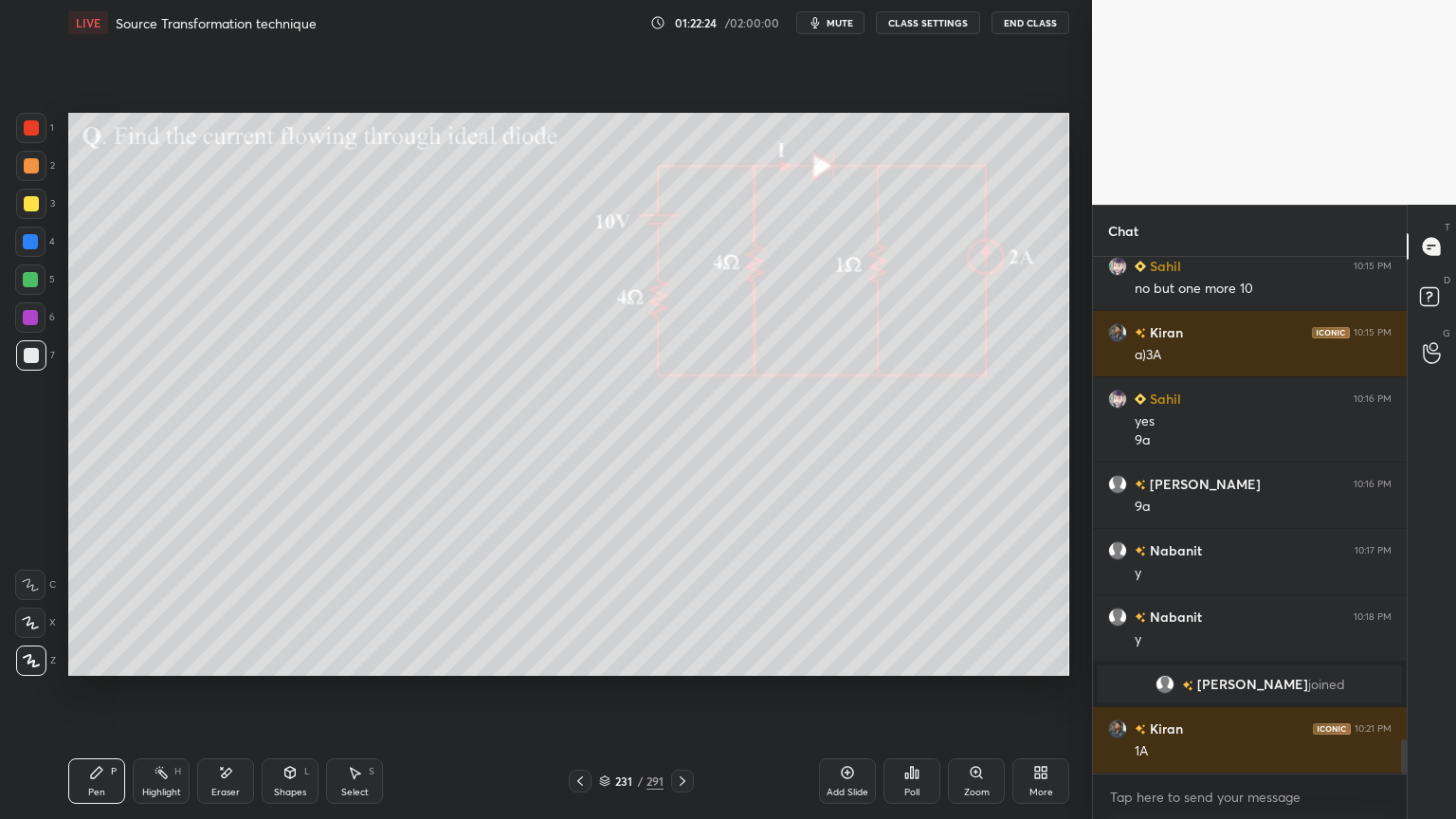 click at bounding box center [31, 355] 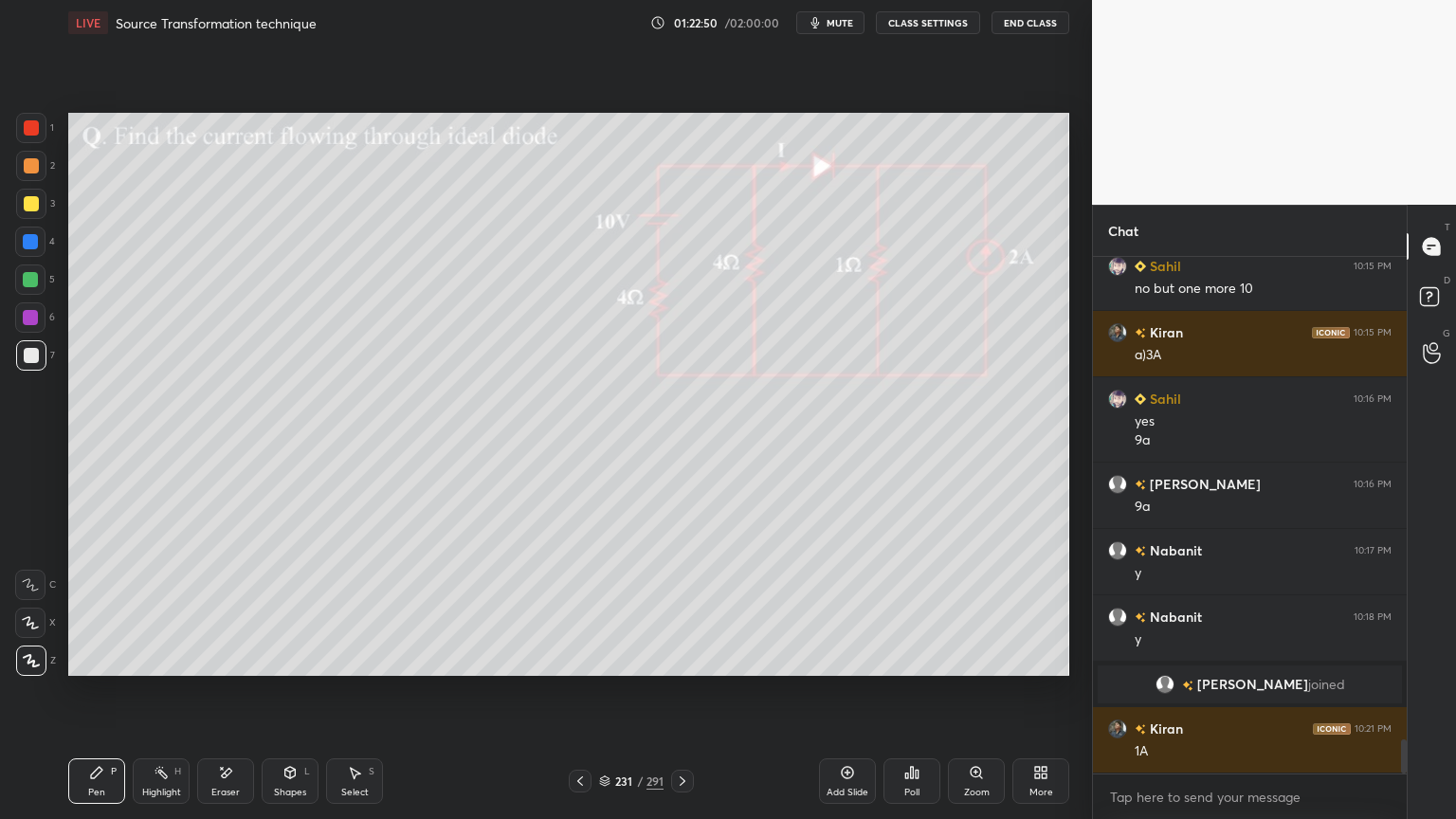 click at bounding box center (31, 204) 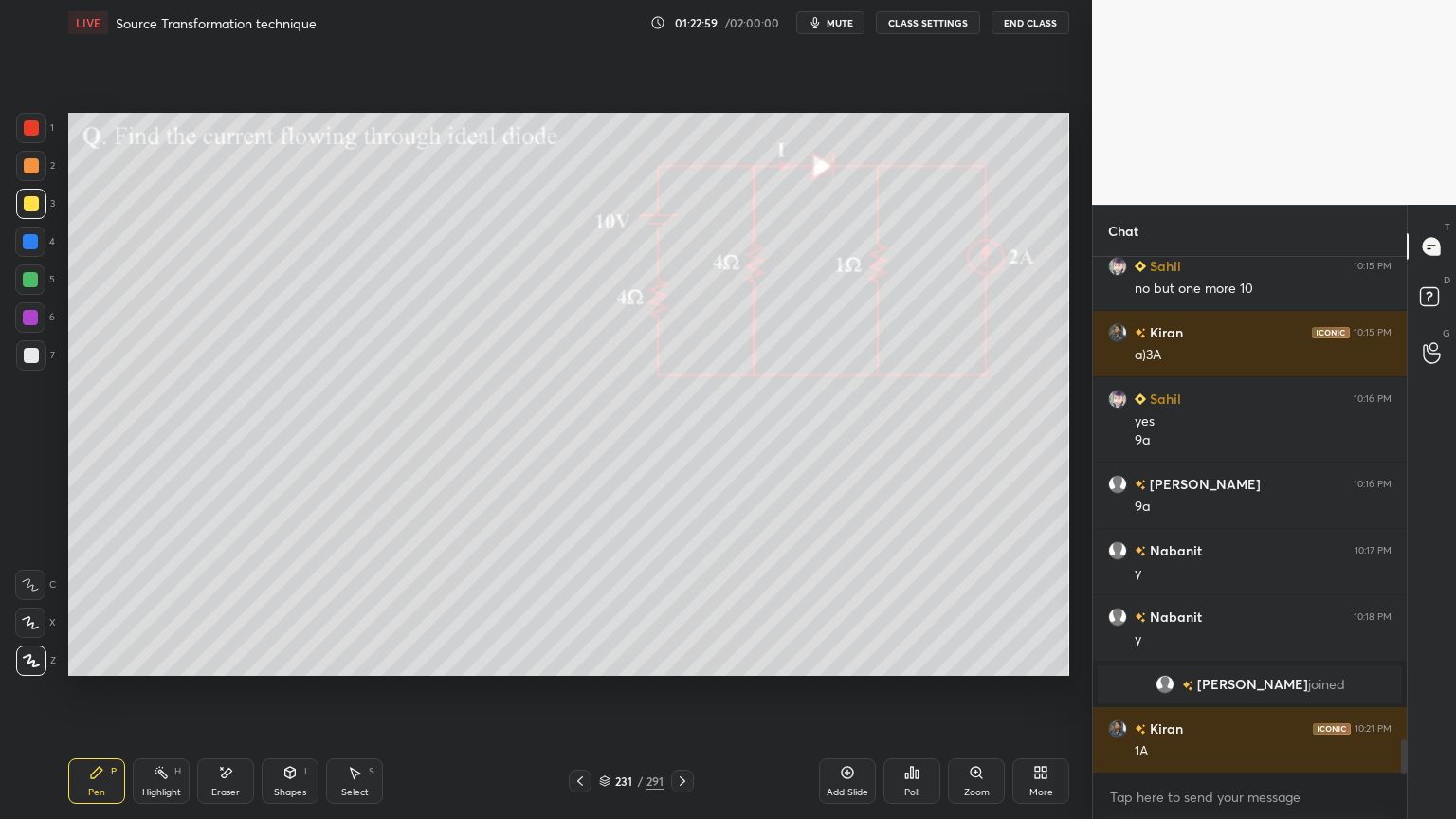 scroll, scrollTop: 7386, scrollLeft: 0, axis: vertical 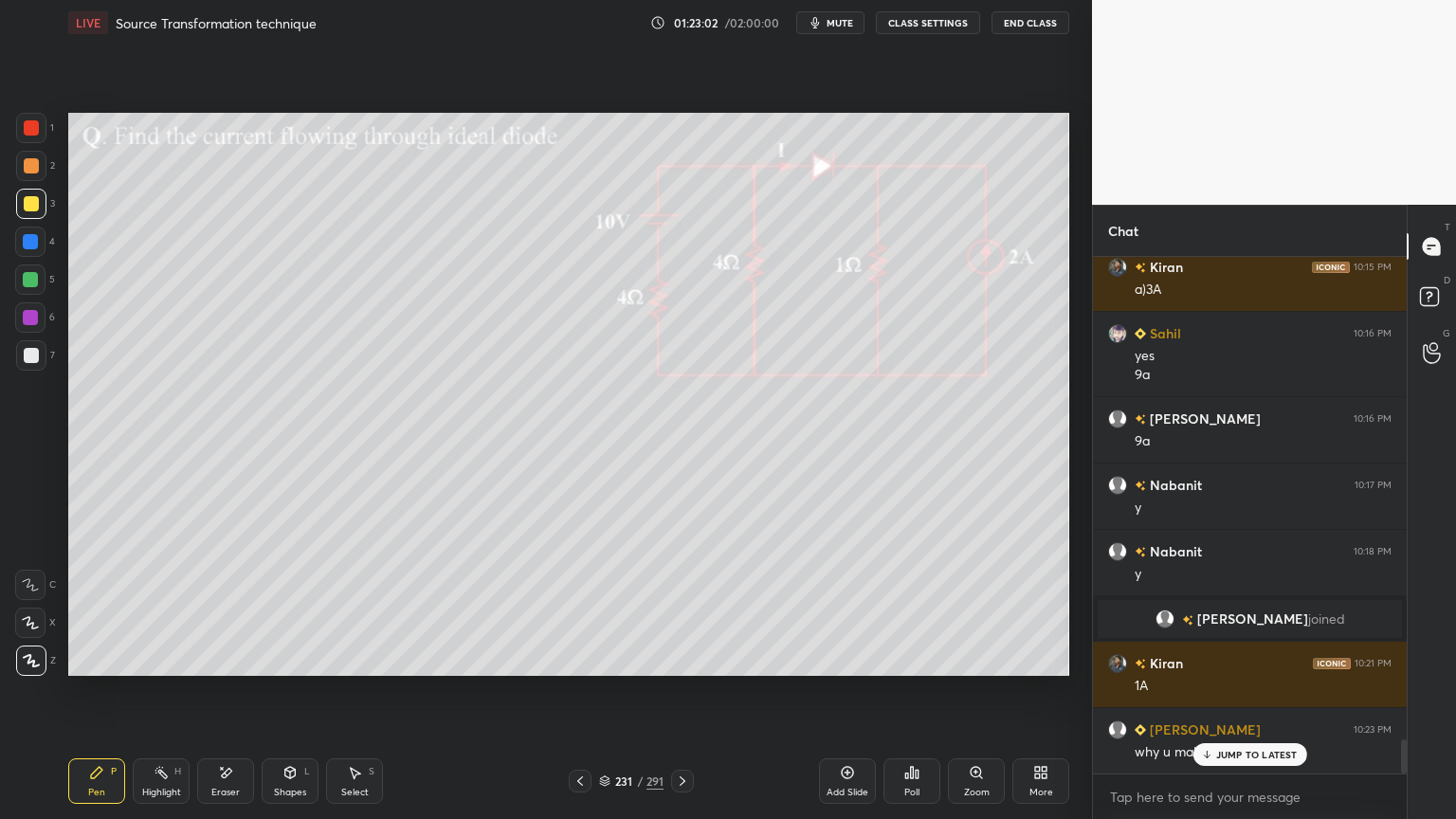 drag, startPoint x: 1248, startPoint y: 752, endPoint x: 1455, endPoint y: 758, distance: 207.08694 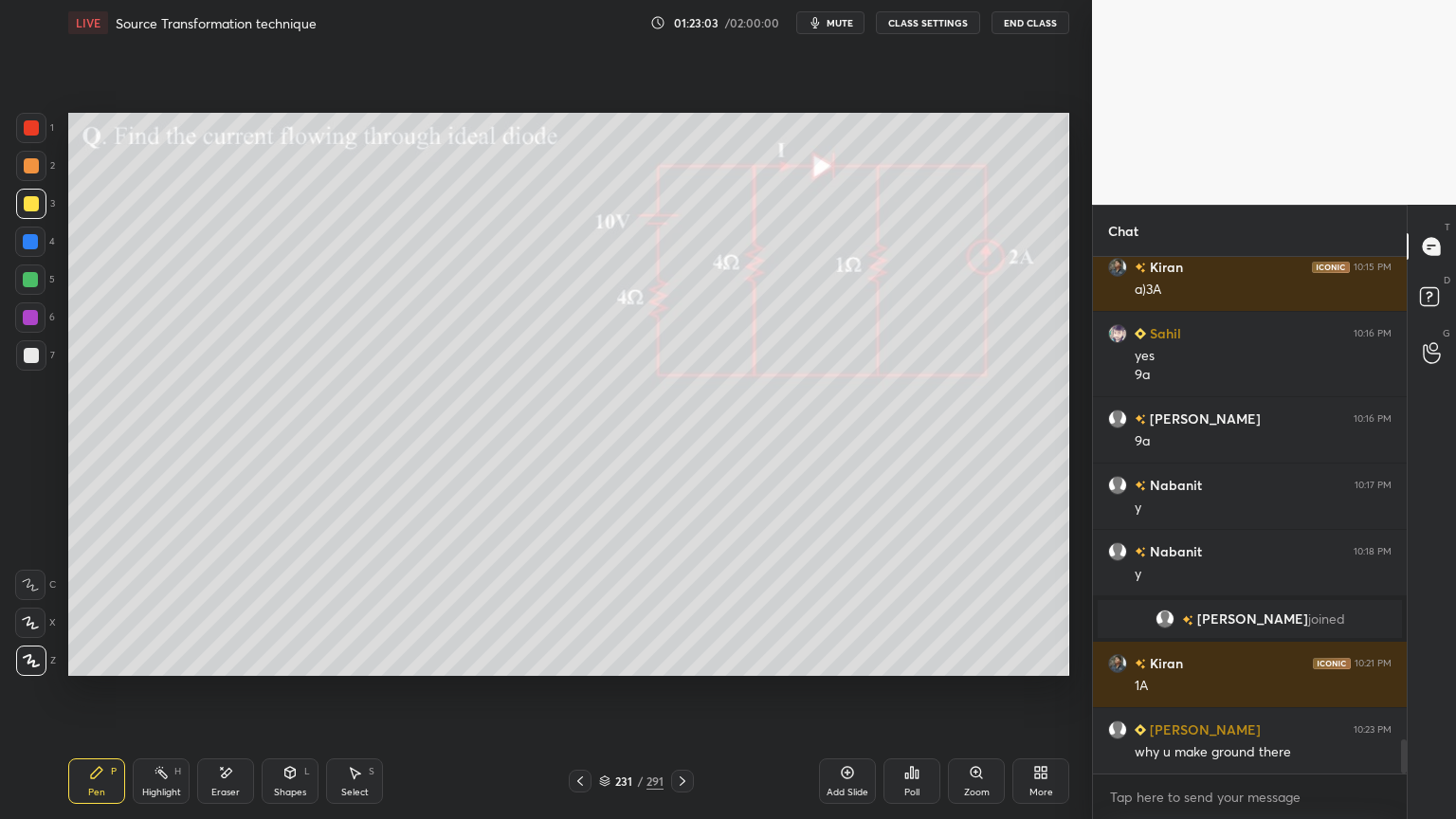 scroll, scrollTop: 7453, scrollLeft: 0, axis: vertical 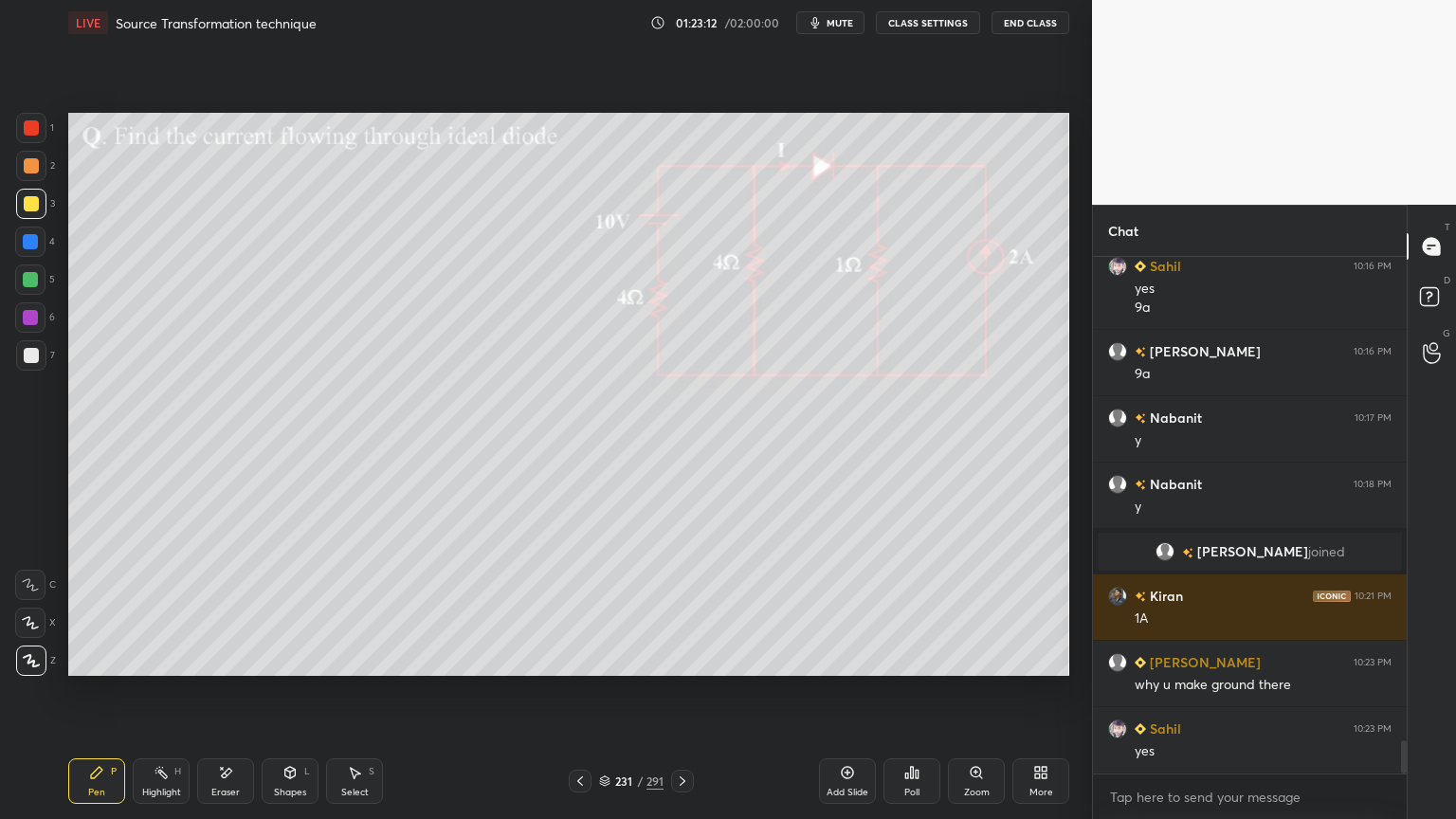 click on "Highlight" at bounding box center [161, 792] 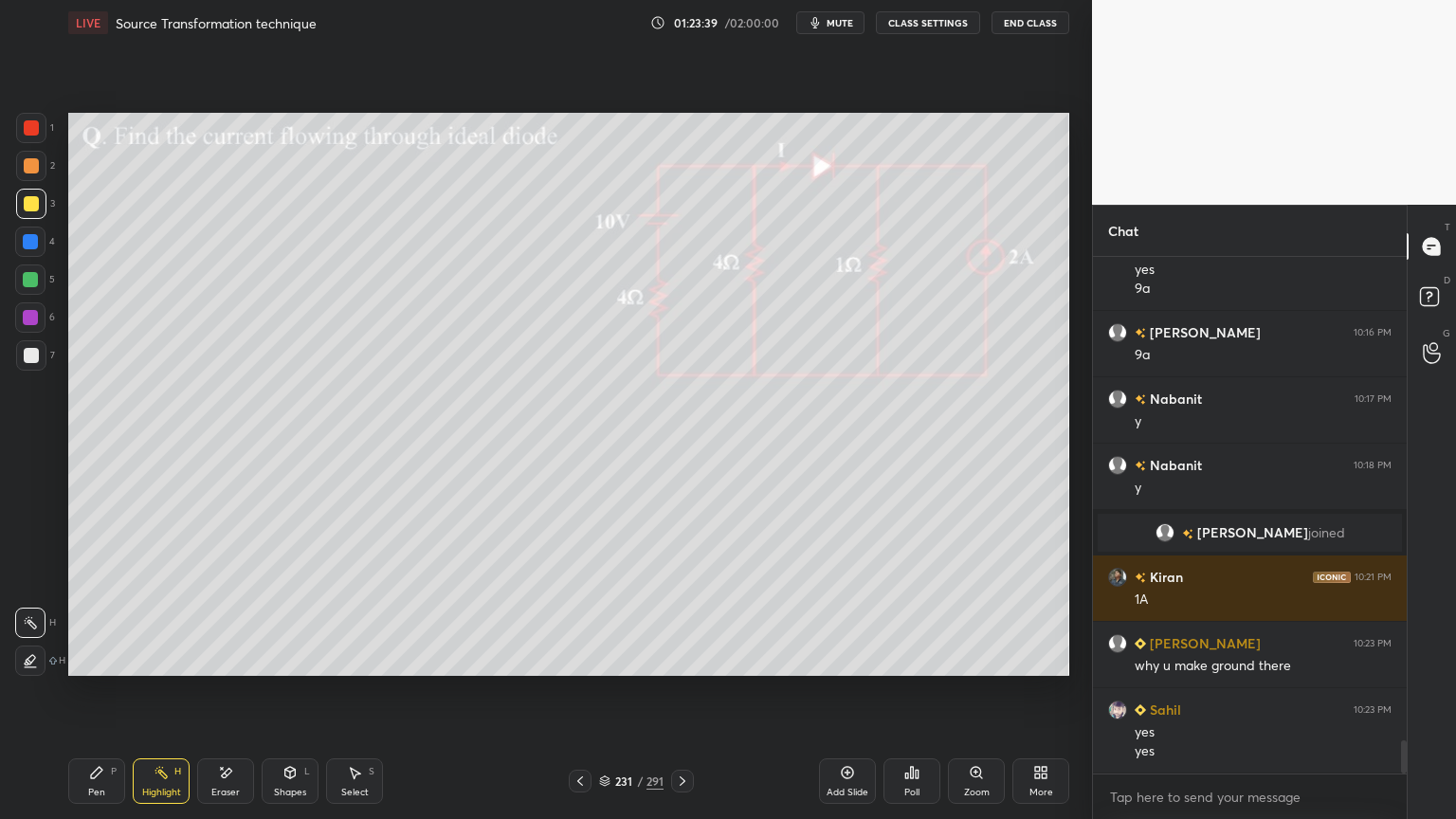 scroll, scrollTop: 7538, scrollLeft: 0, axis: vertical 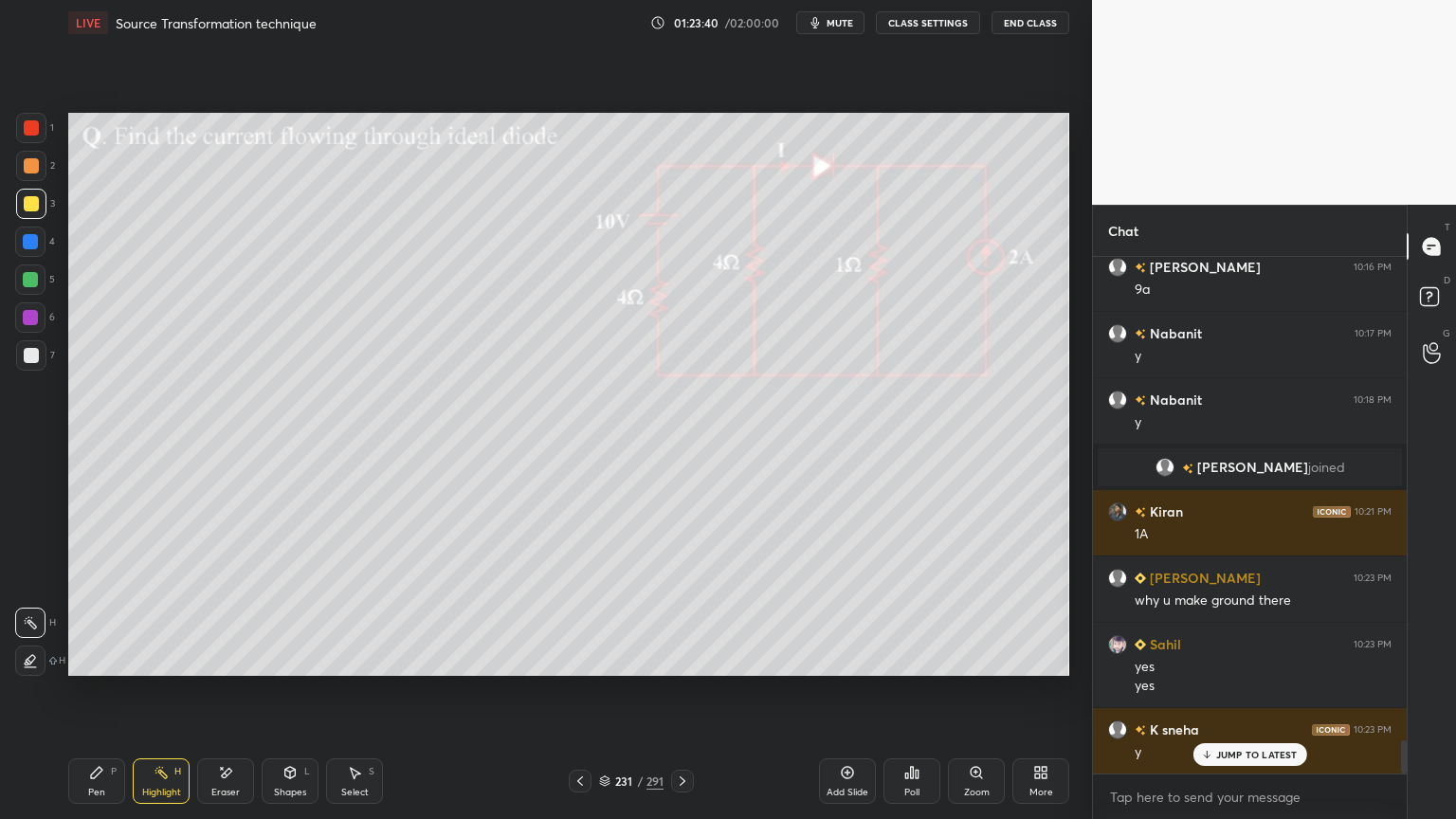 click 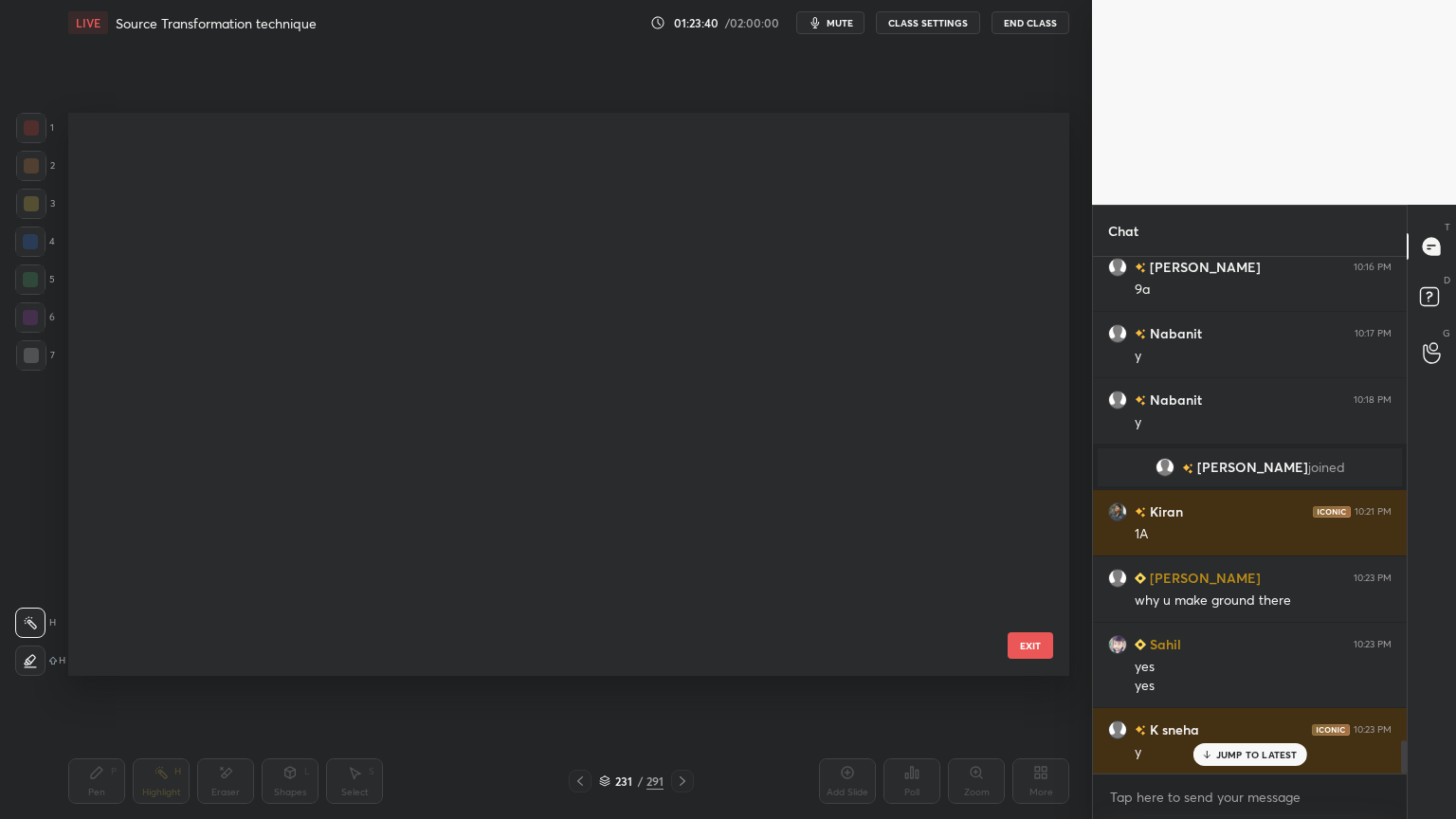 scroll, scrollTop: 12793, scrollLeft: 0, axis: vertical 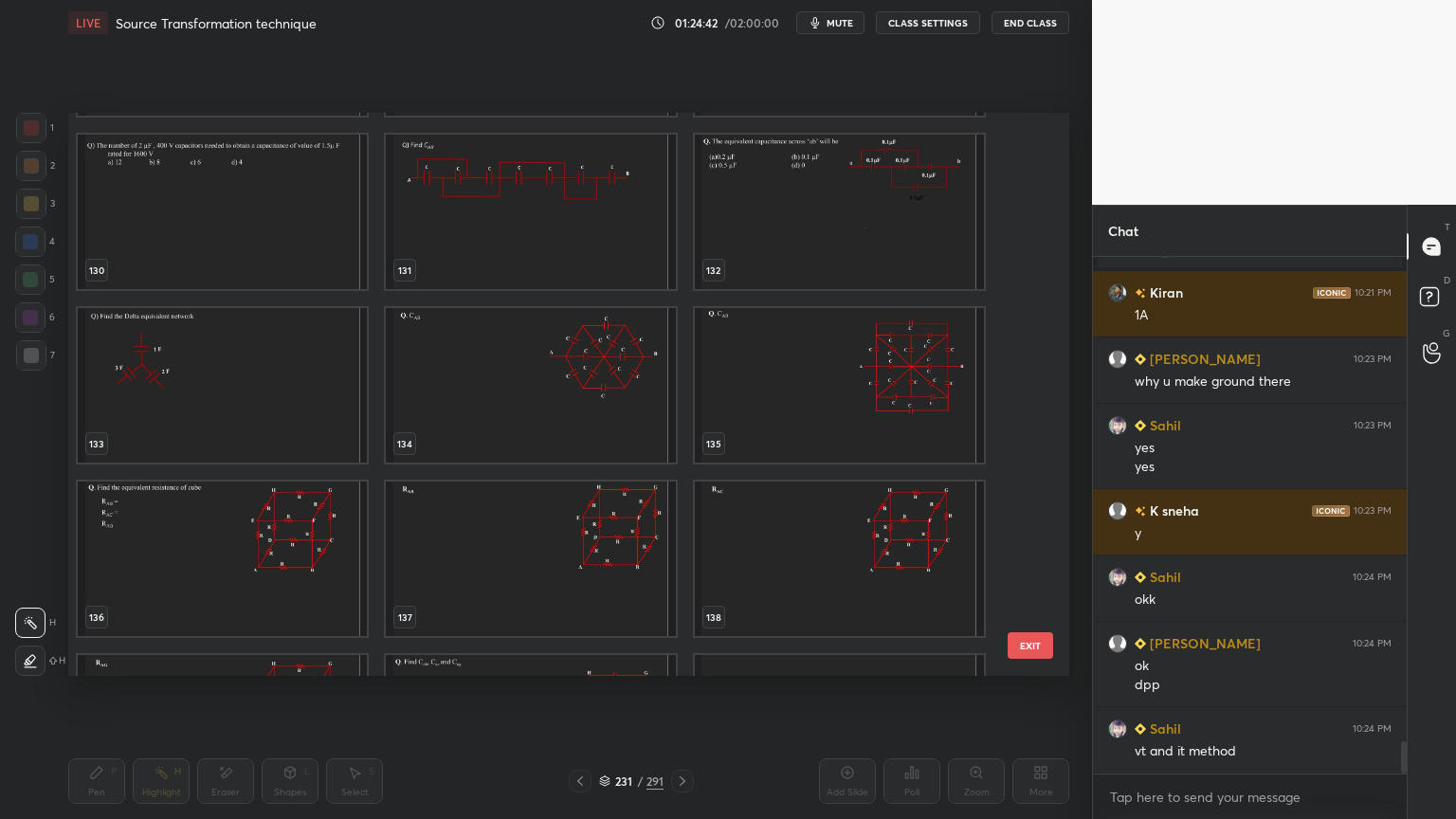 click at bounding box center [222, 558] 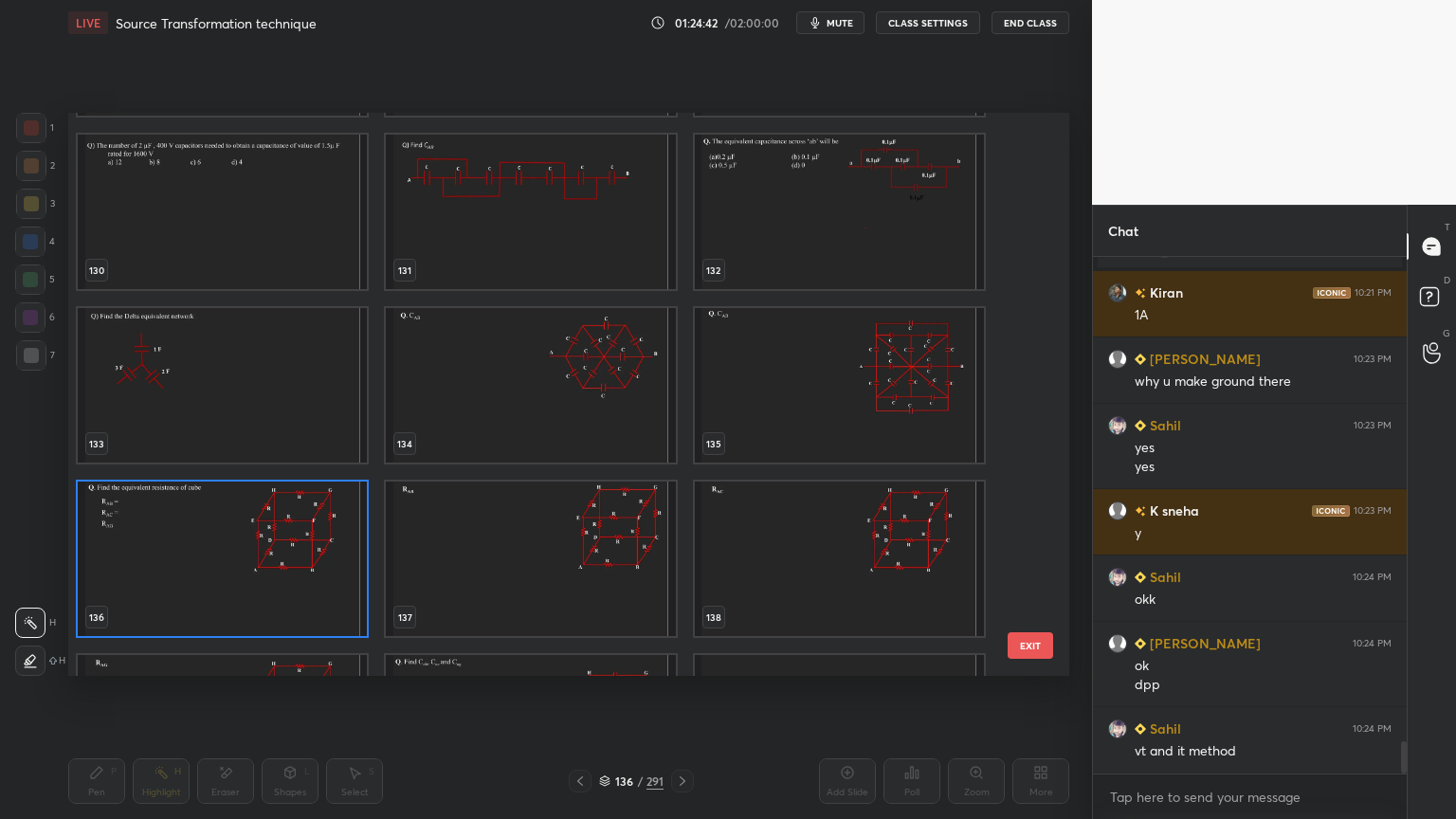 click at bounding box center [222, 558] 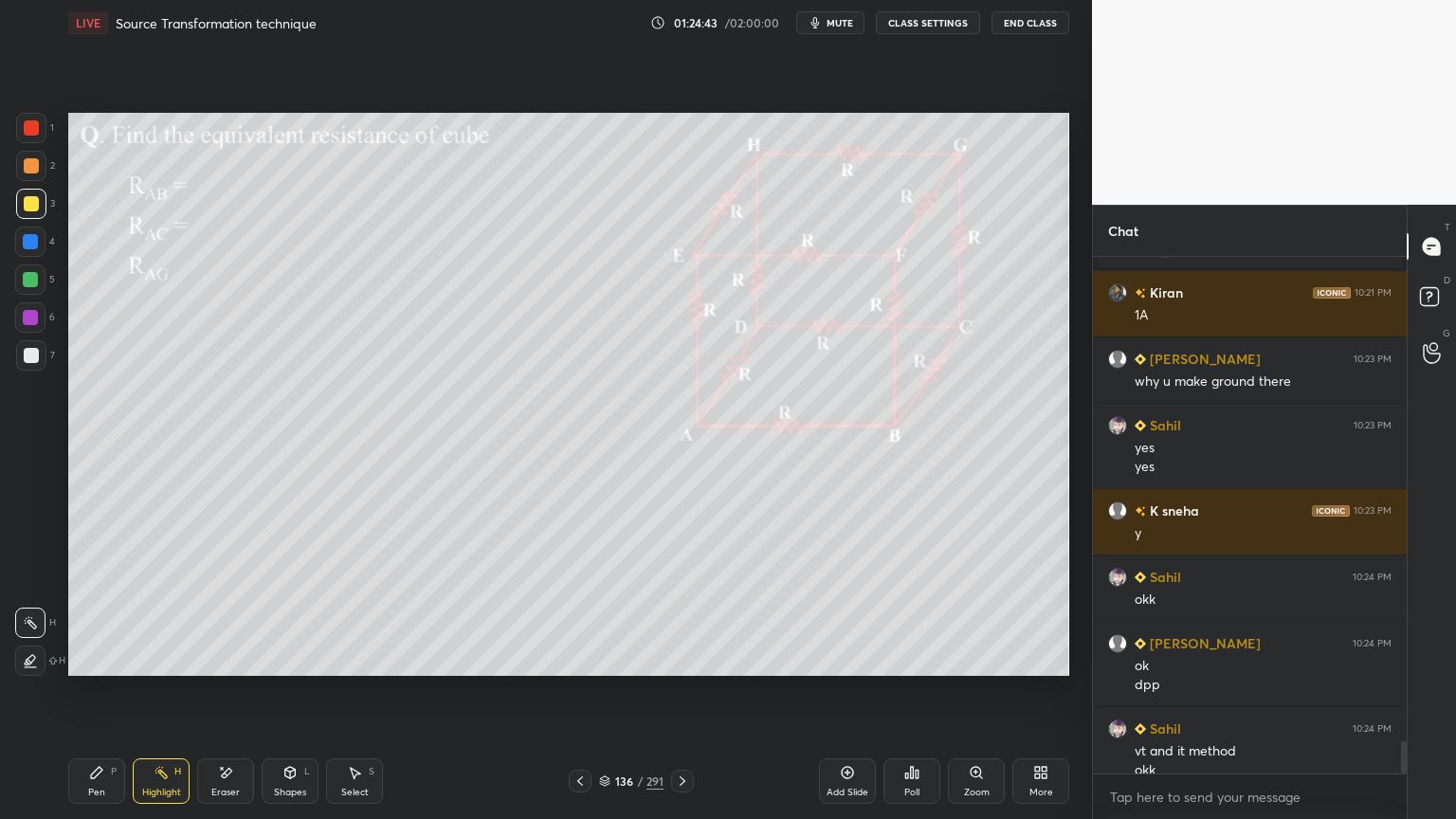 scroll, scrollTop: 7776, scrollLeft: 0, axis: vertical 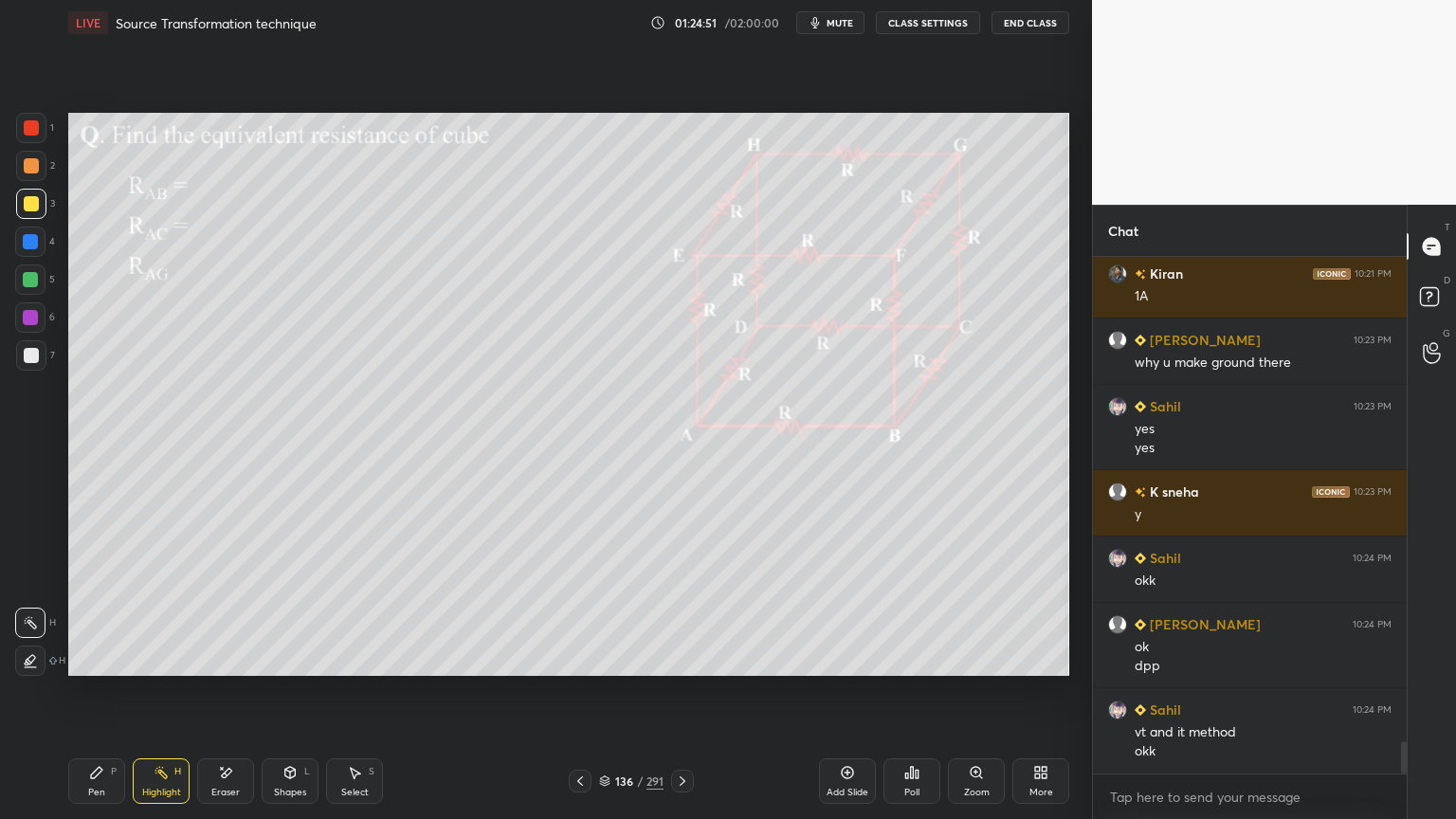 click 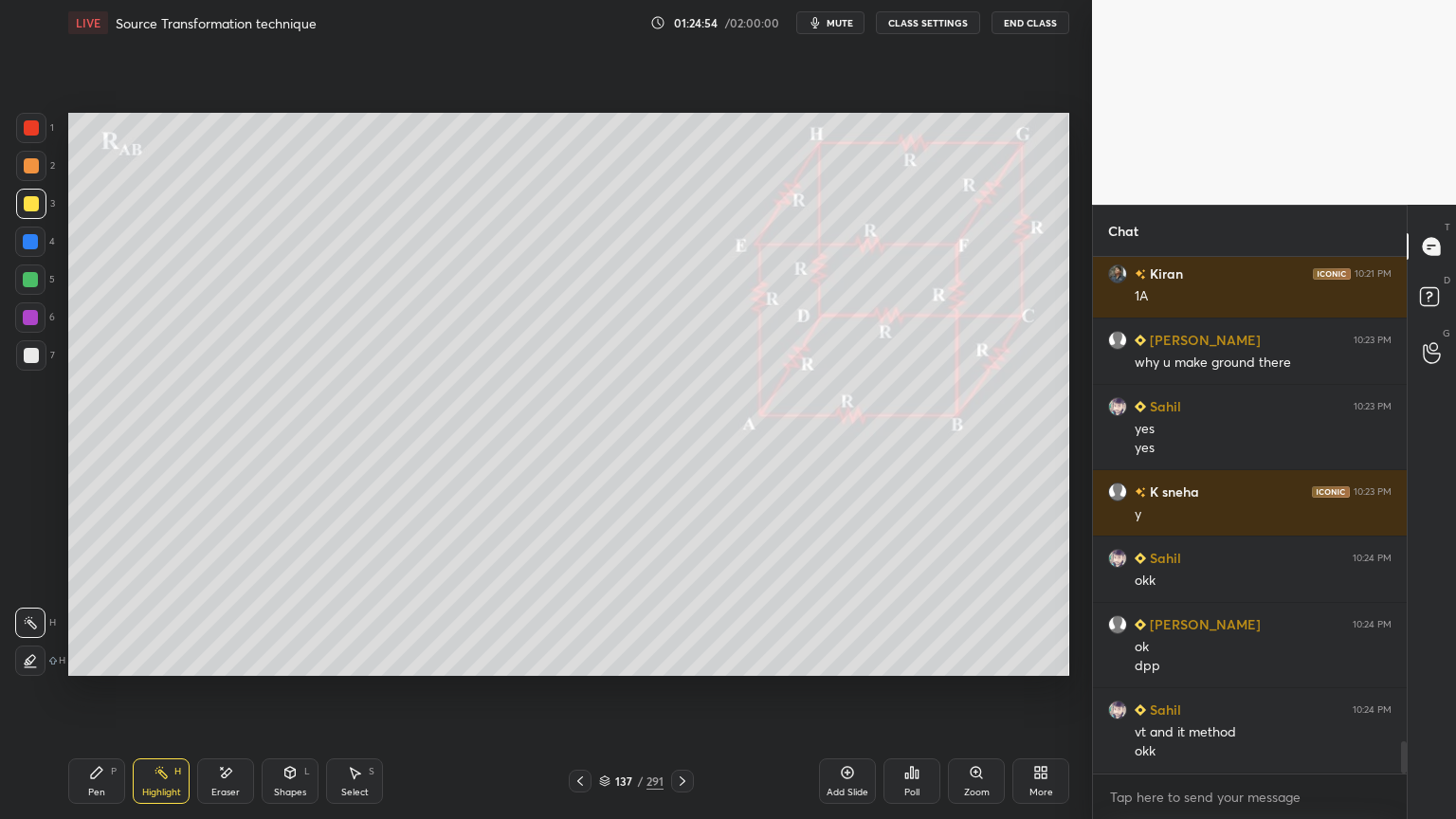 click 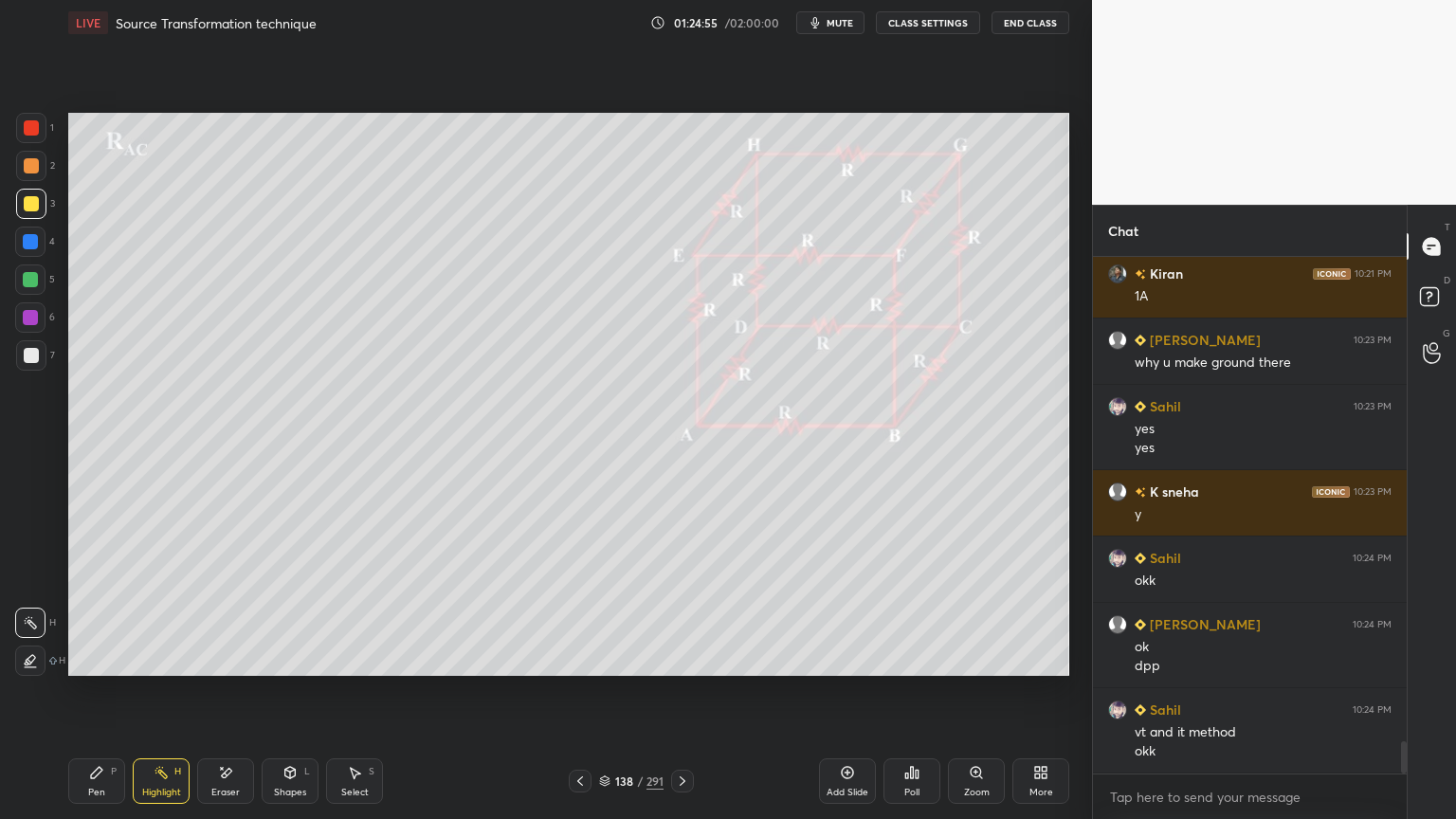 click 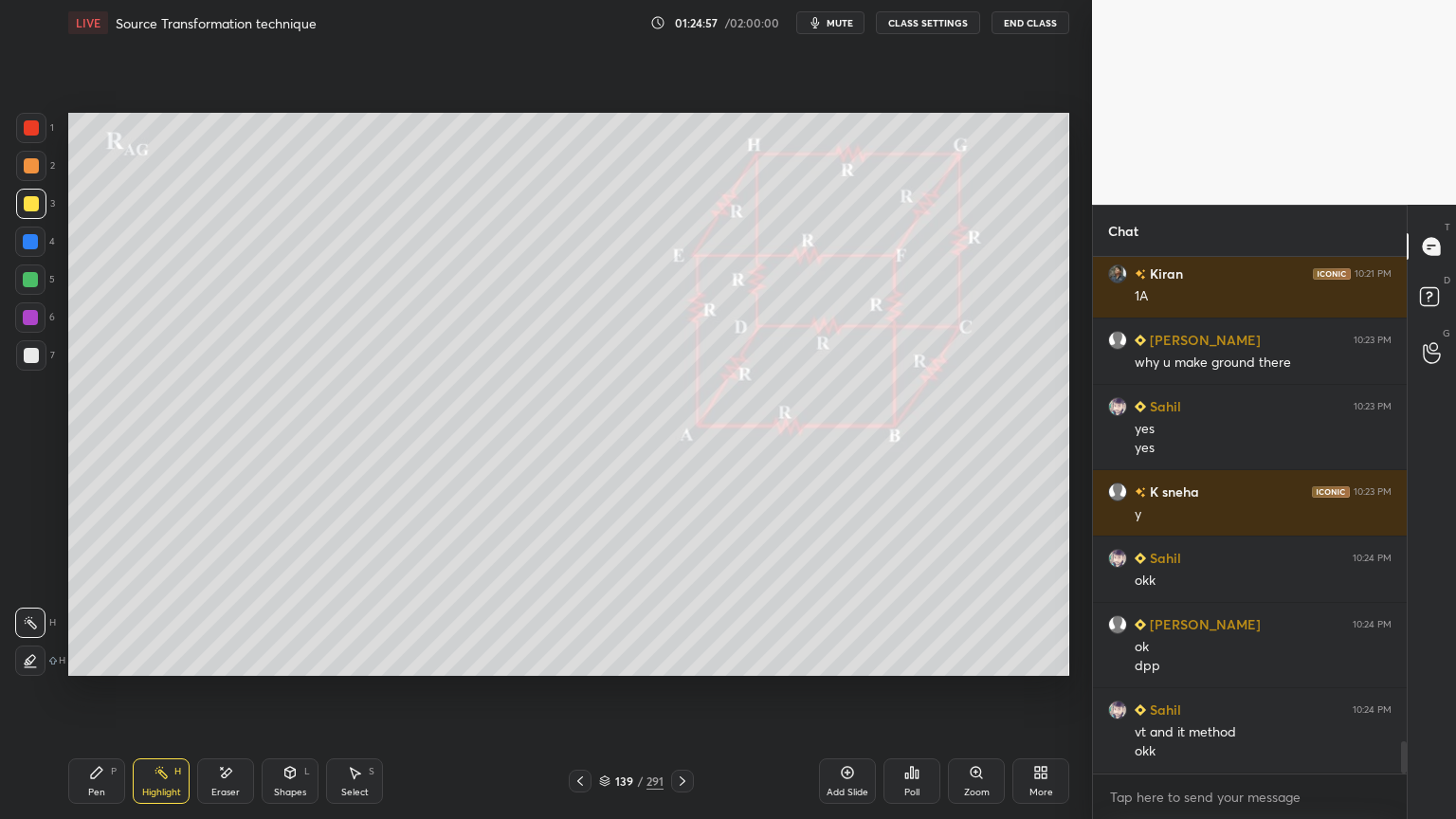 click 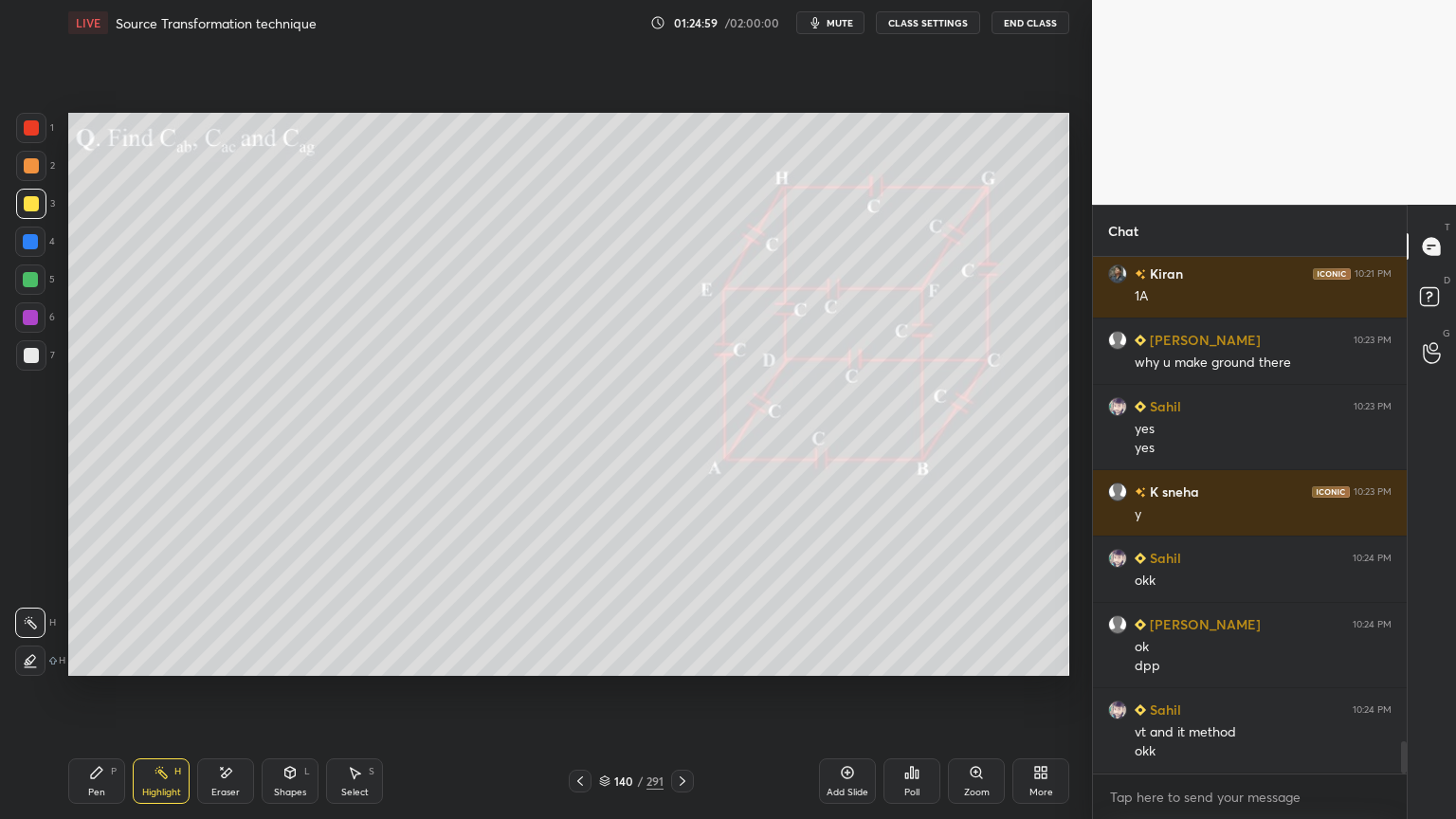 scroll, scrollTop: 7841, scrollLeft: 0, axis: vertical 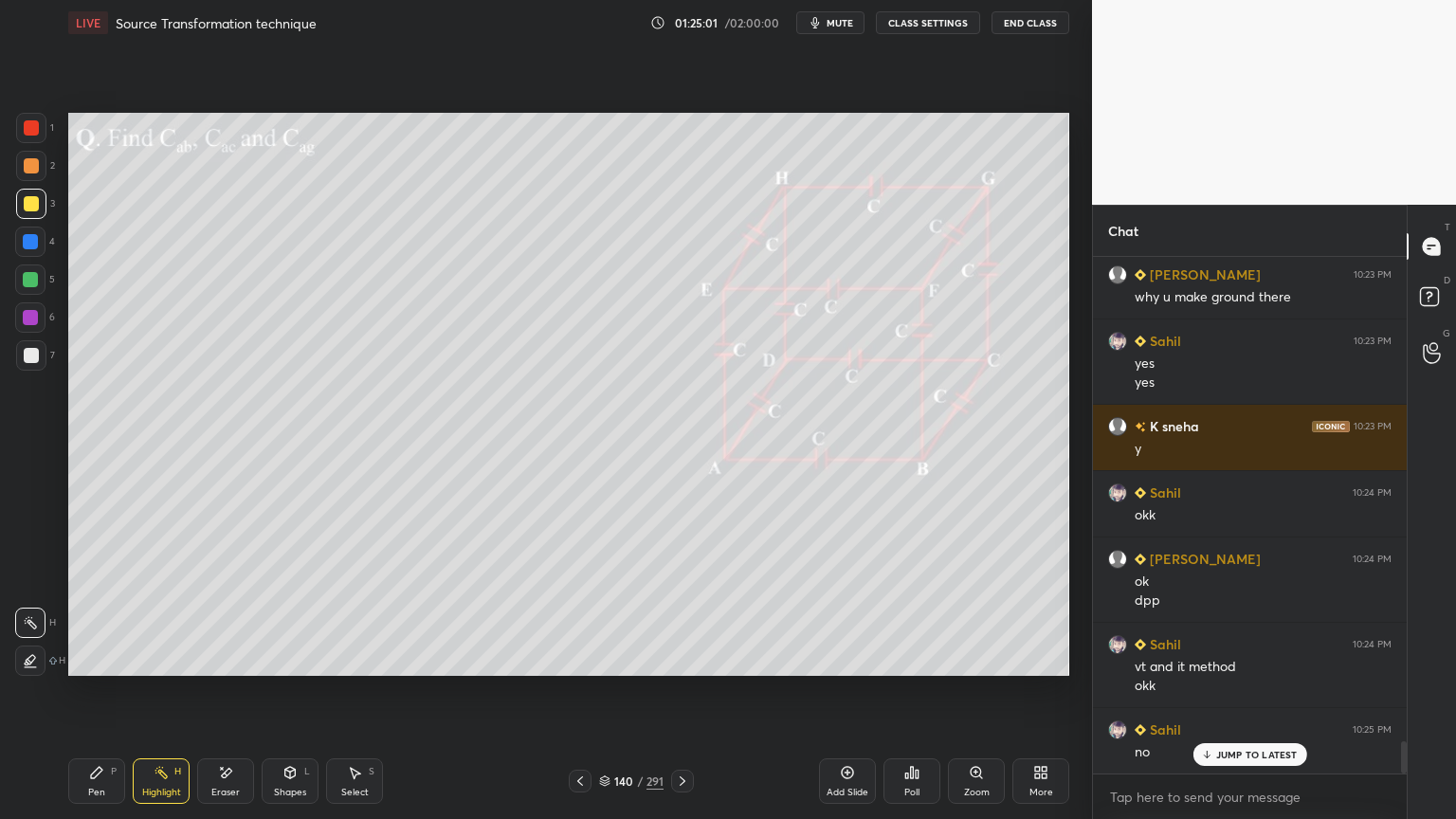 click 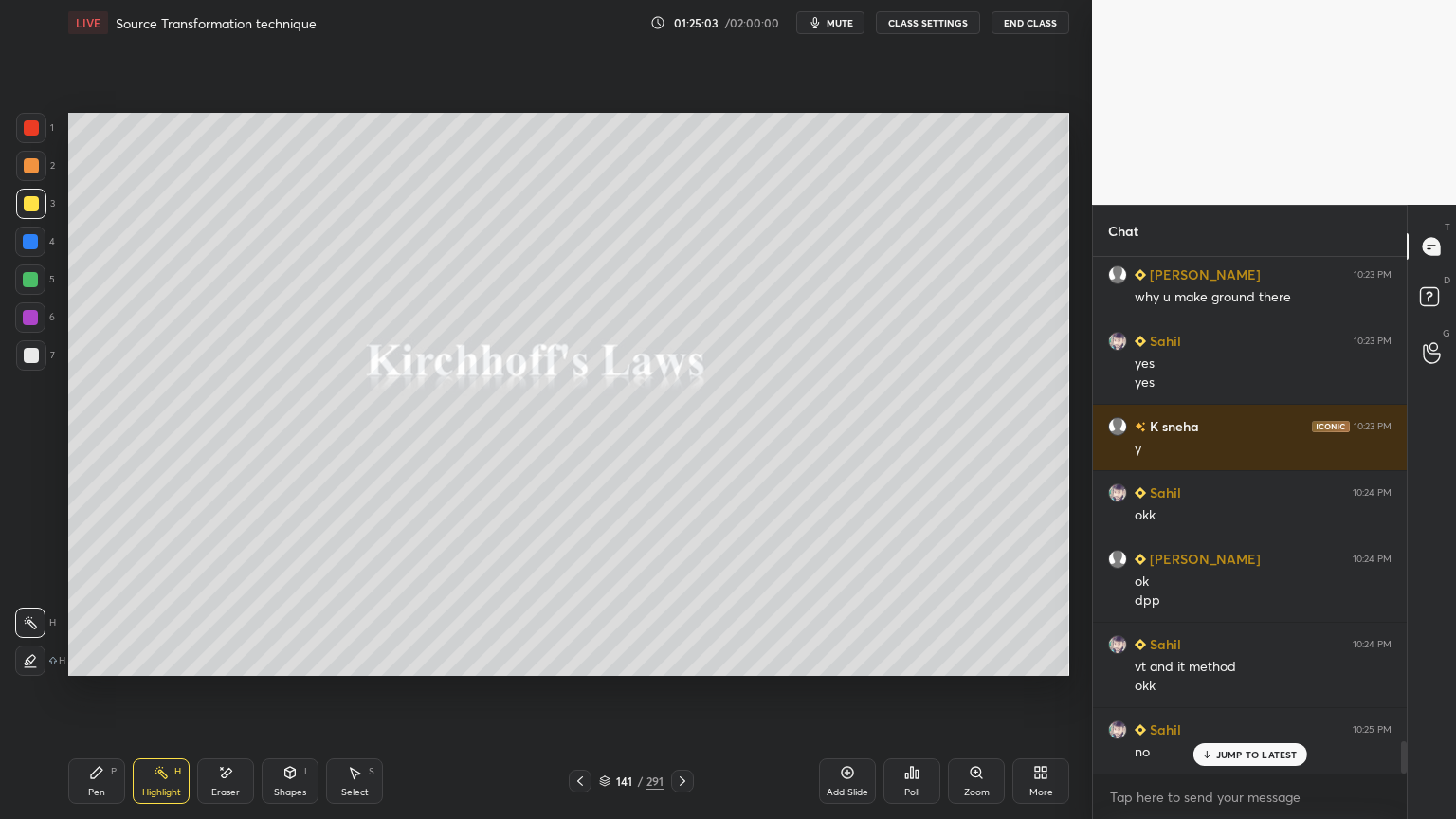 click 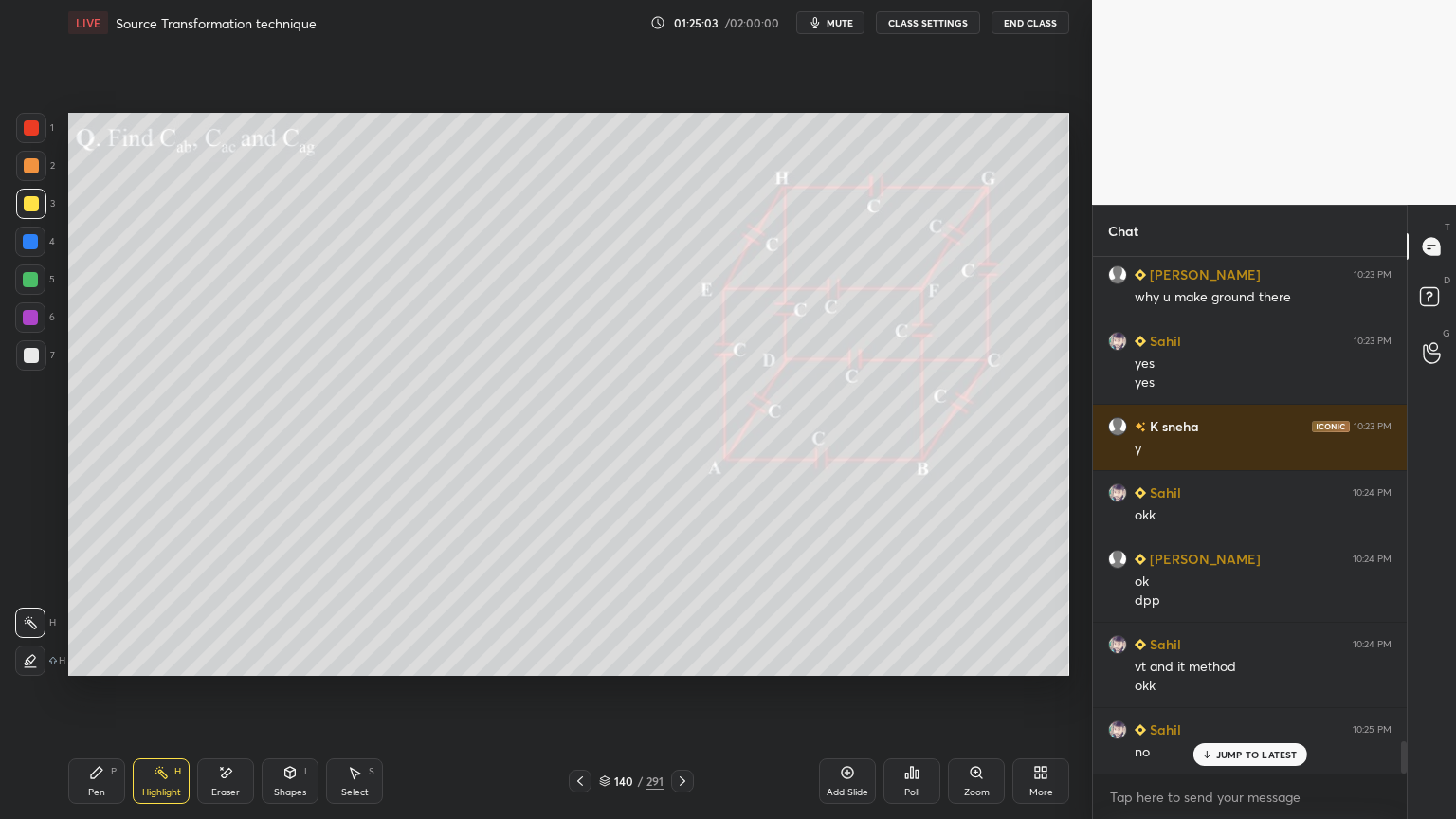 click 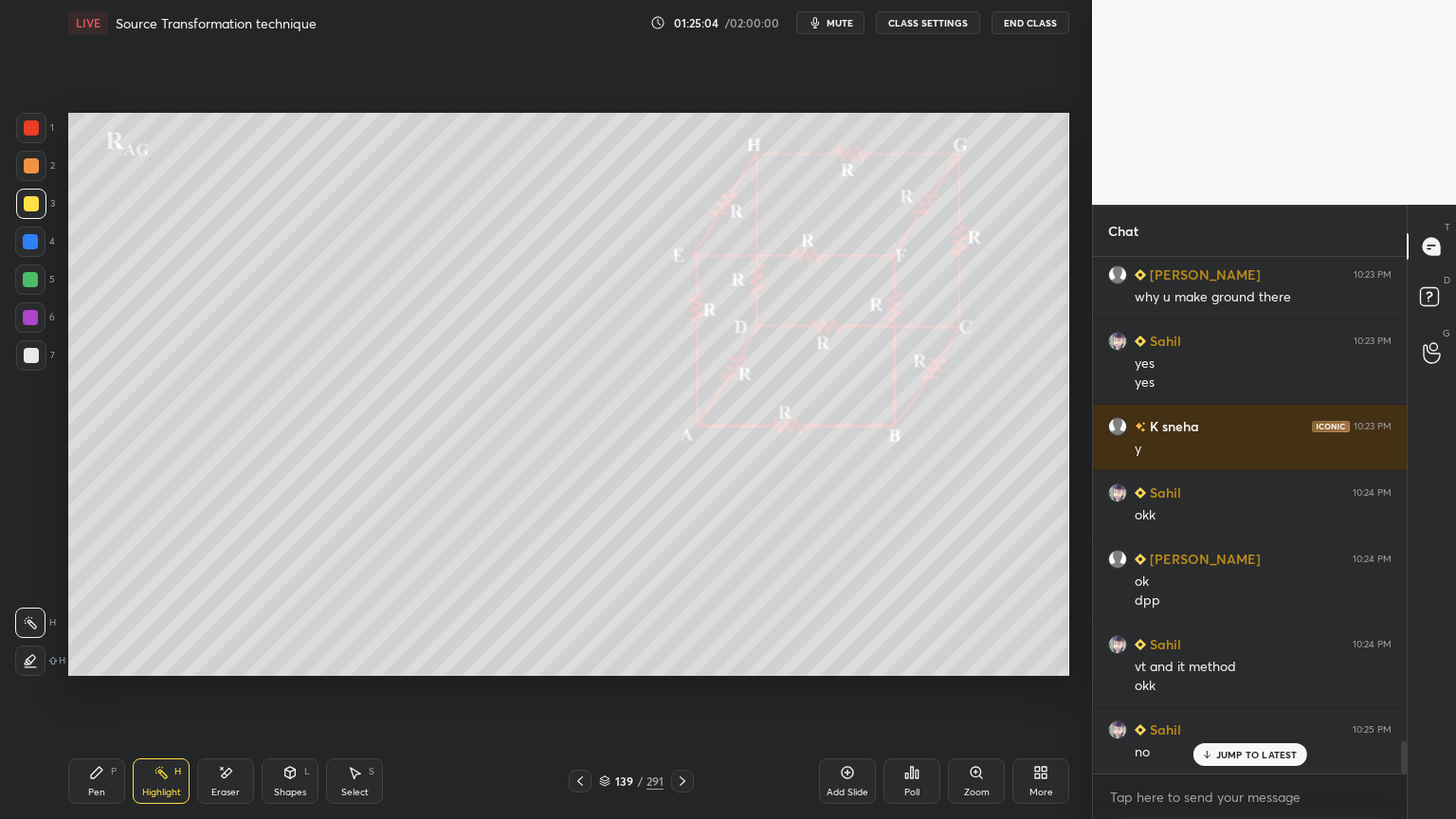 click 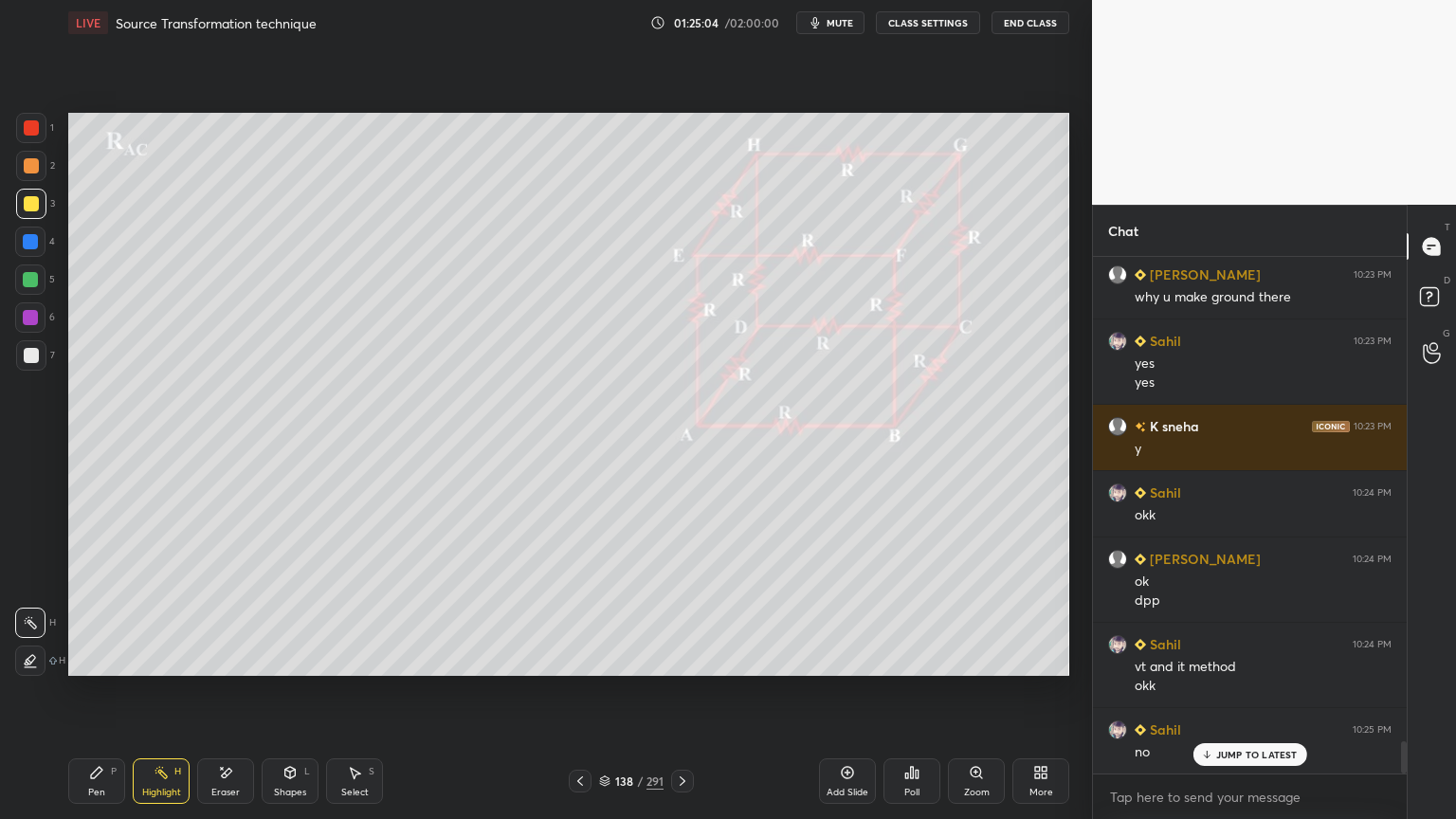 click 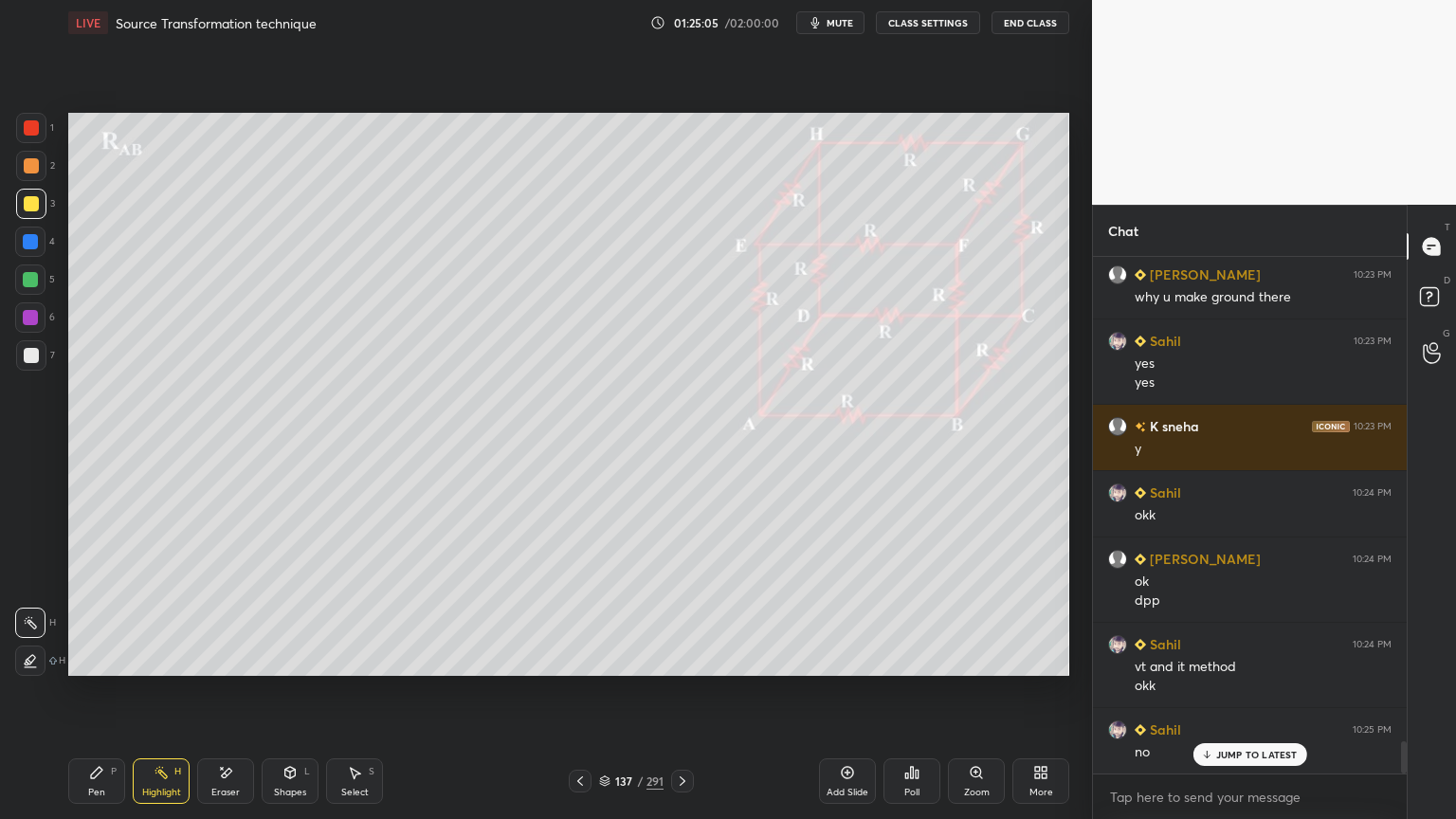 click 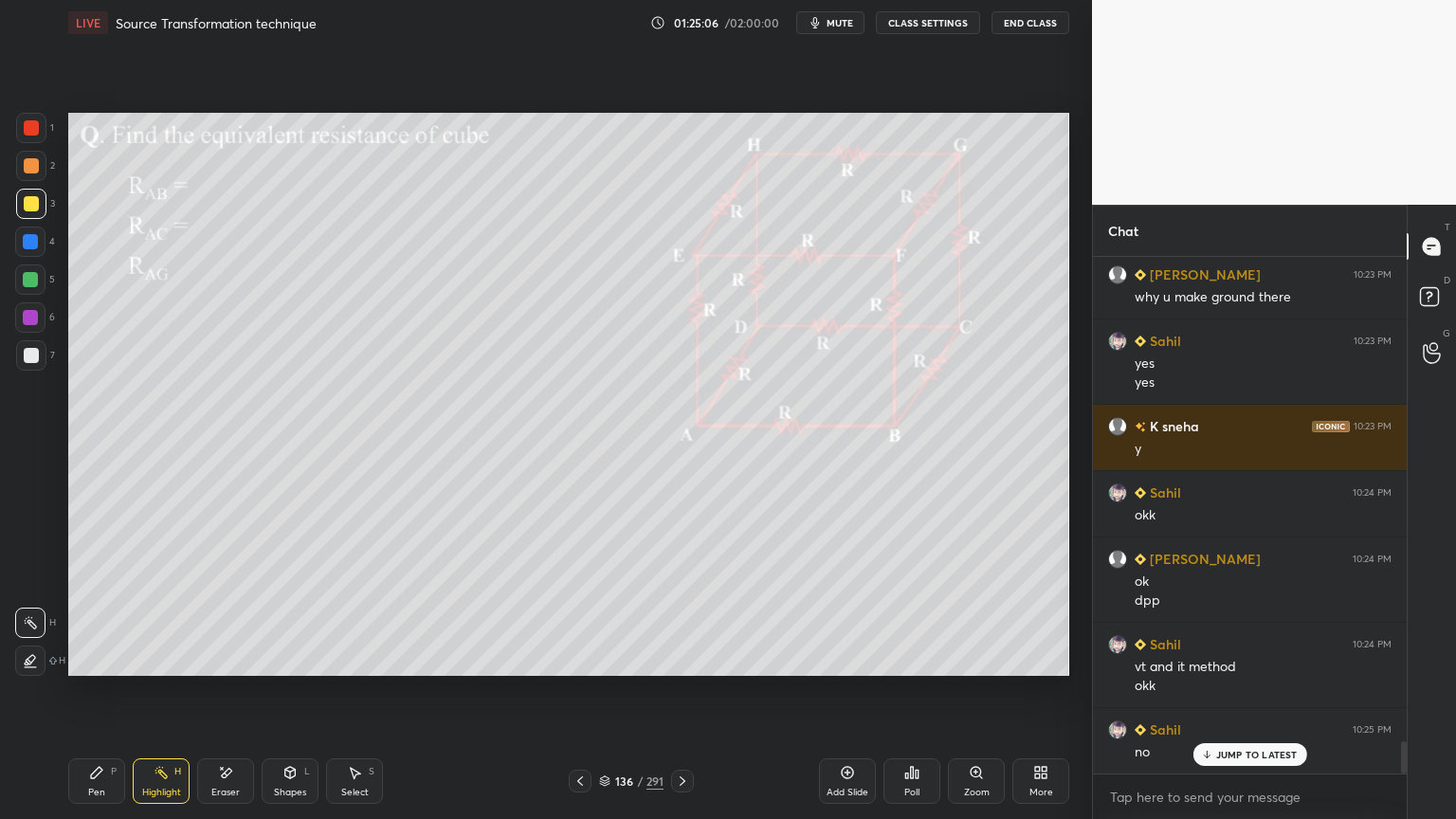 click 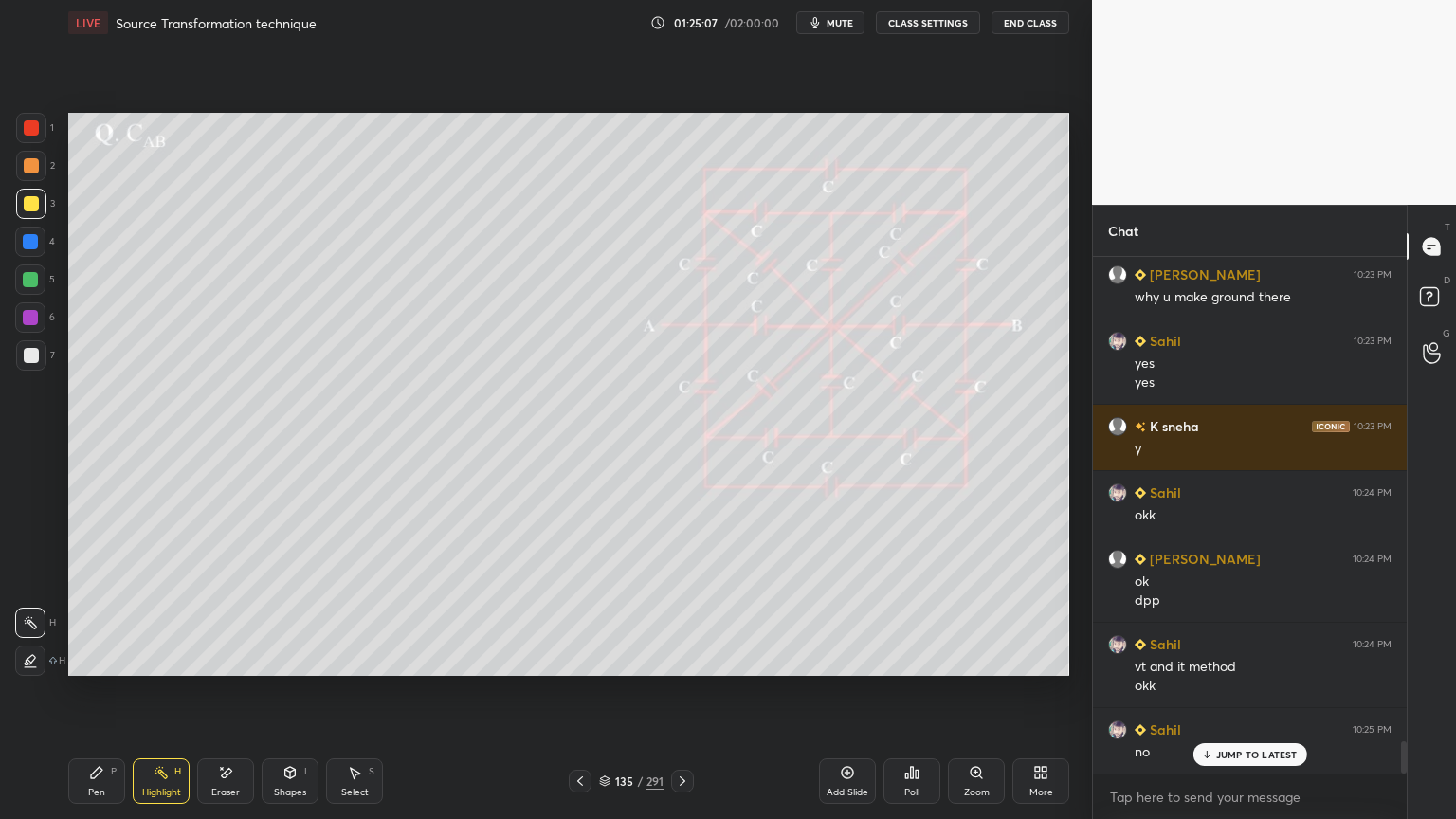 click 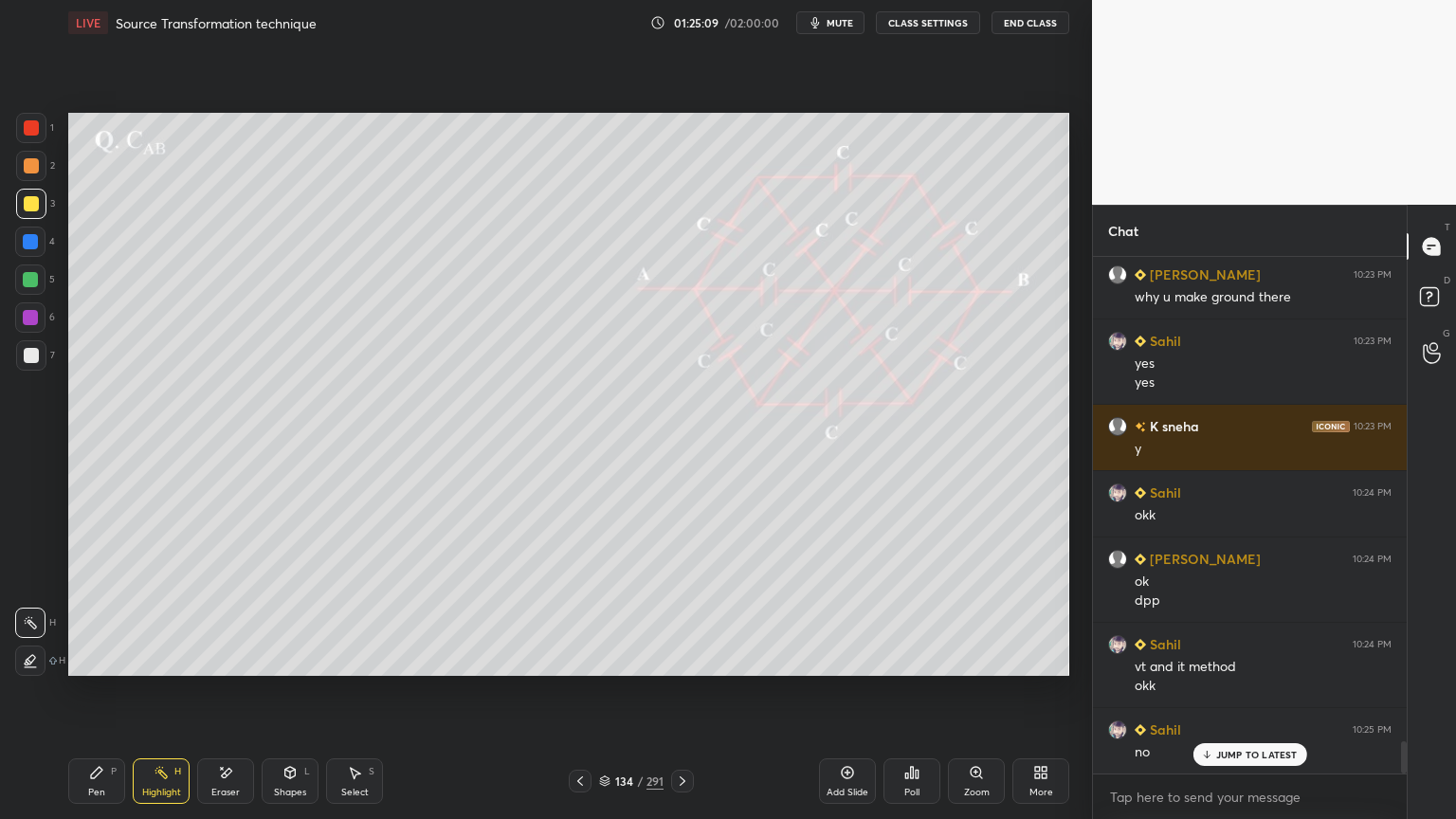 scroll, scrollTop: 7908, scrollLeft: 0, axis: vertical 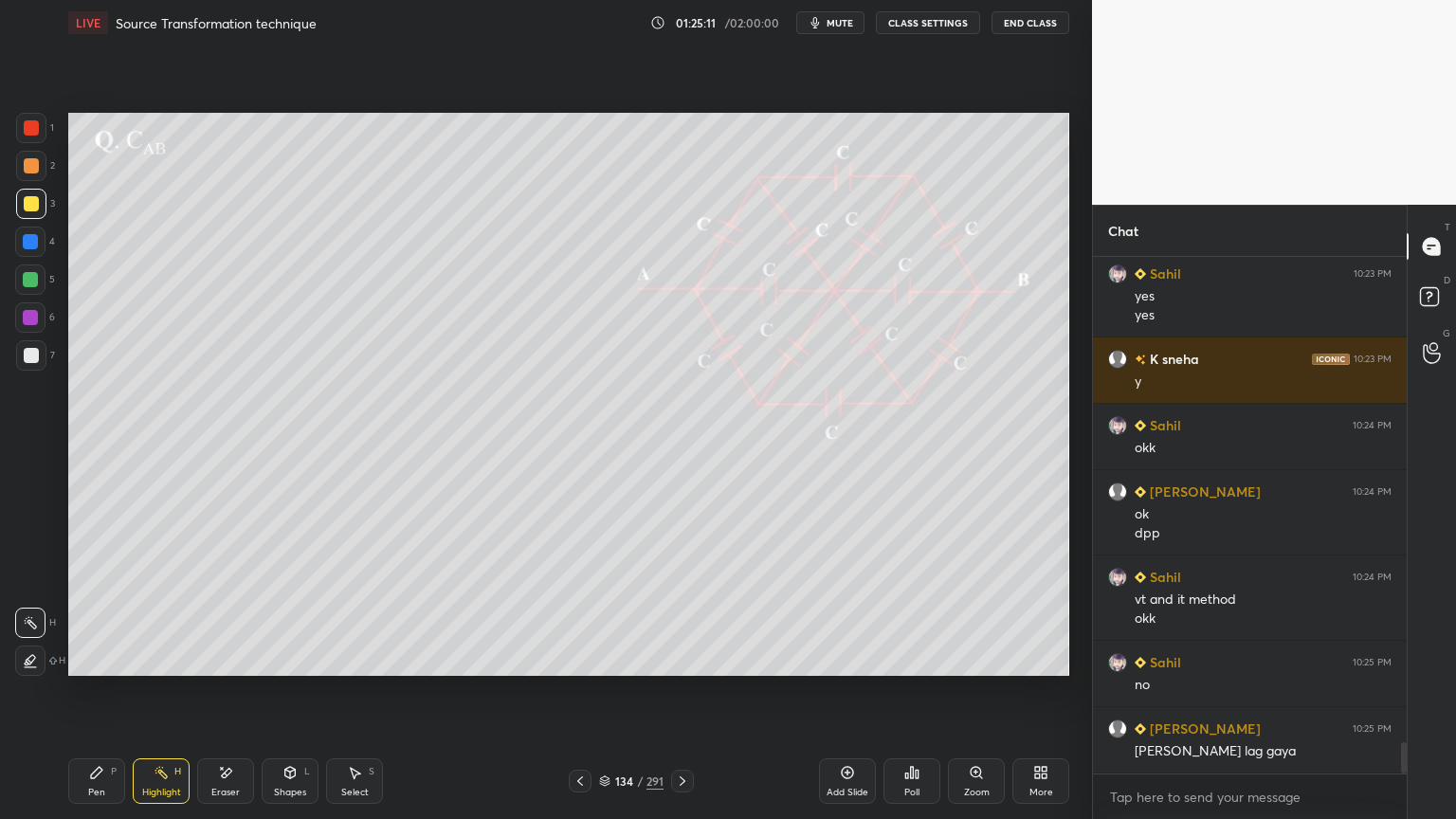 click 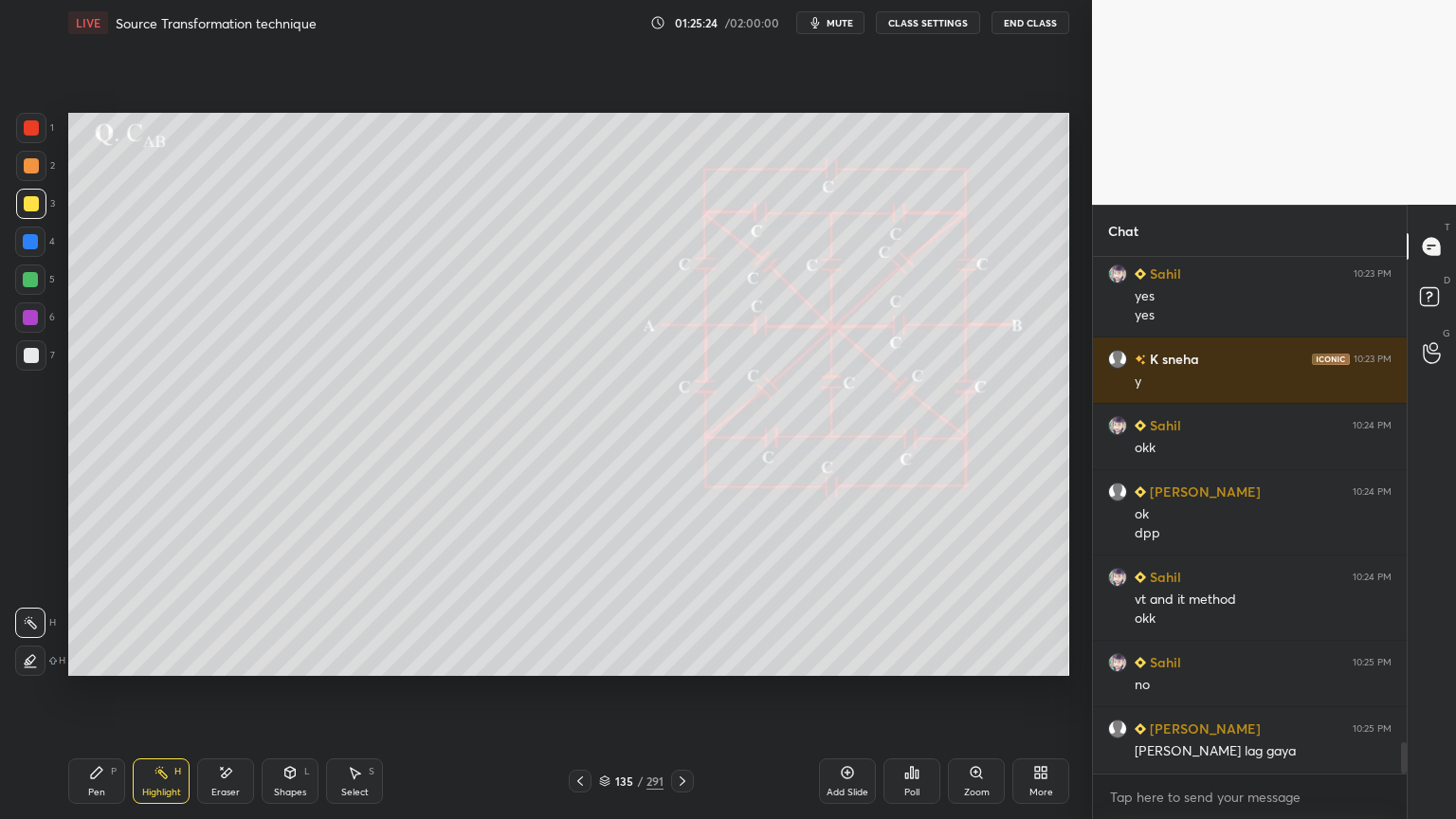 scroll, scrollTop: 6, scrollLeft: 6, axis: both 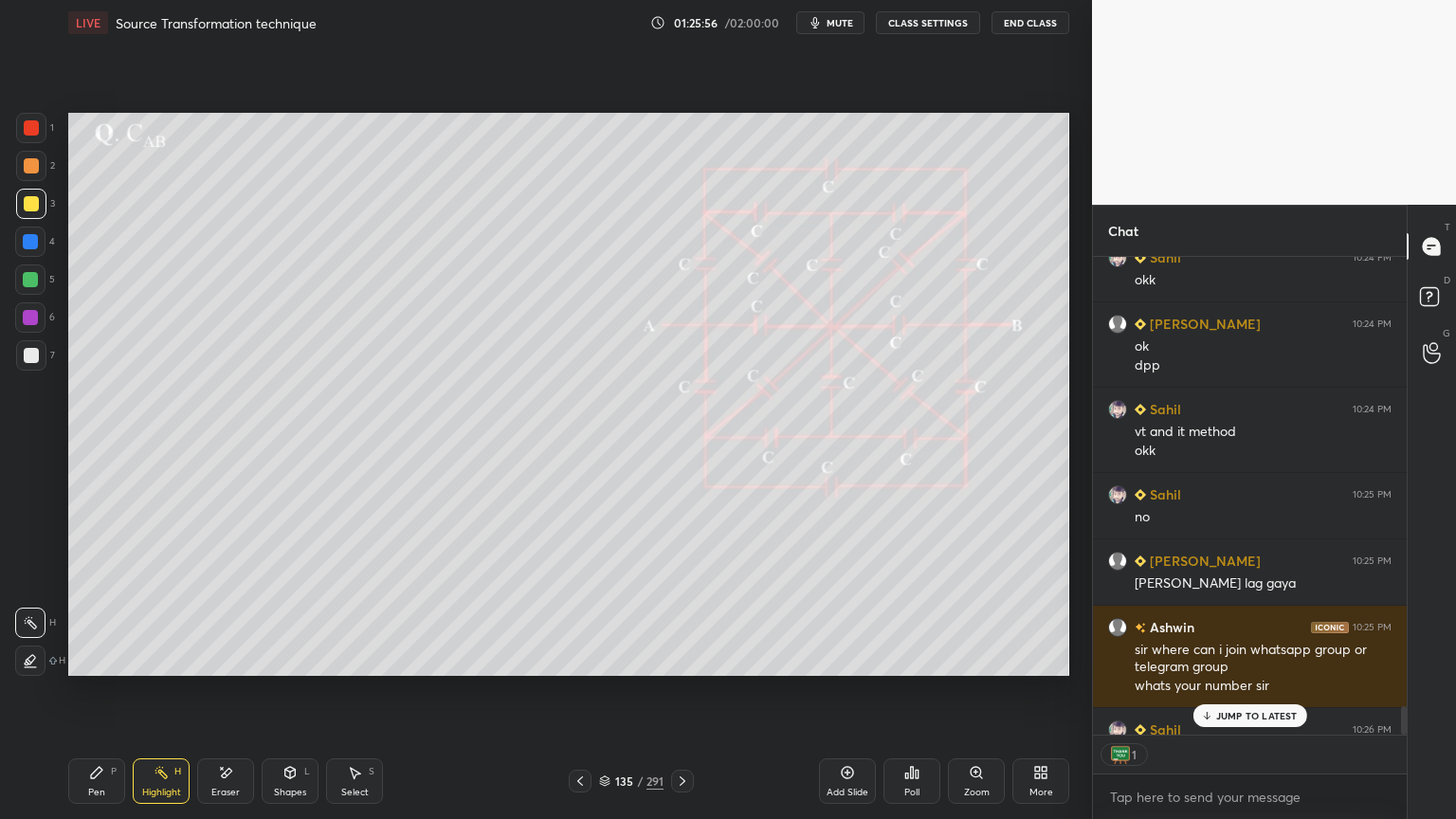 click on "JUMP TO LATEST" at bounding box center (1257, 716) 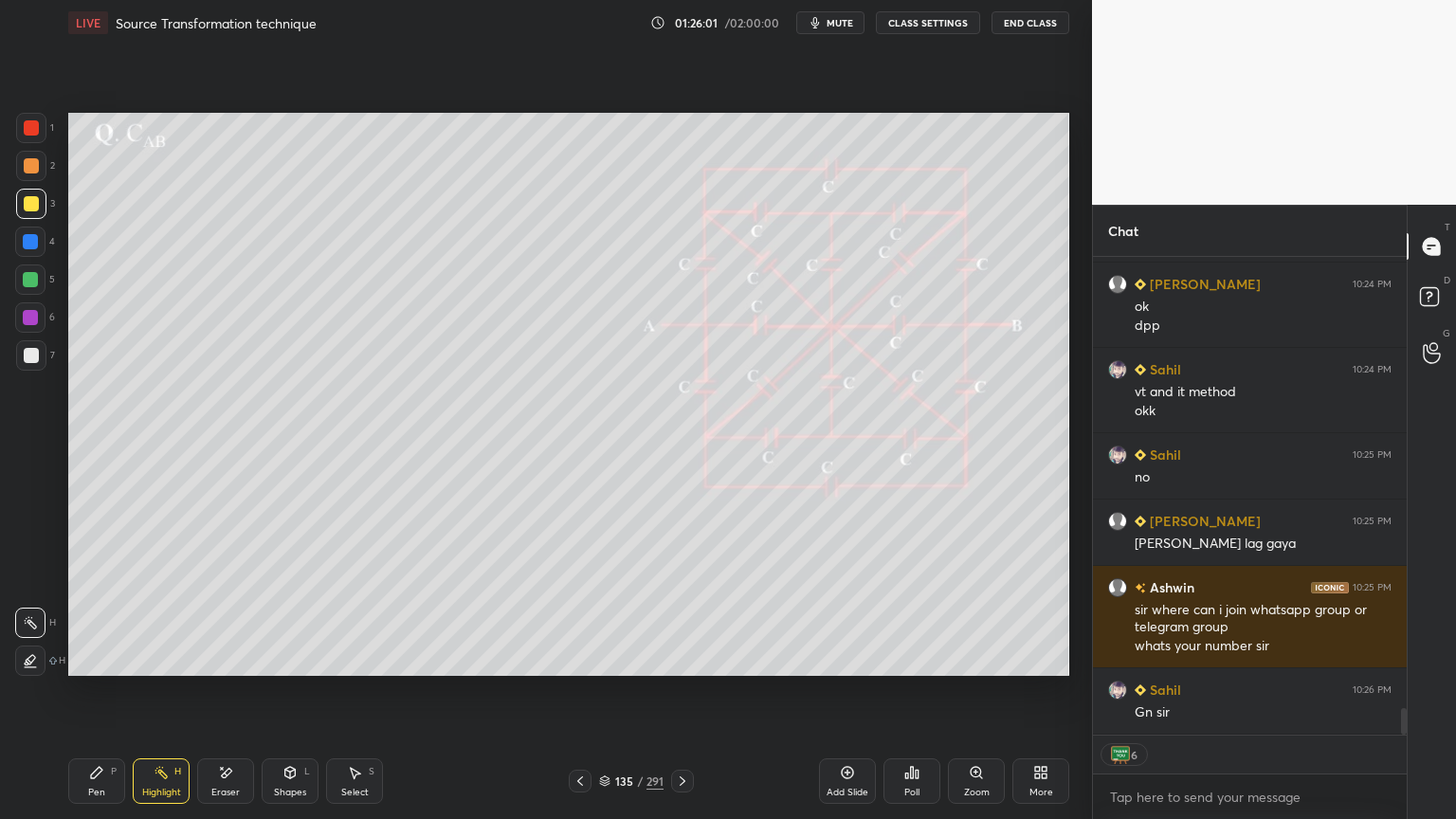 scroll, scrollTop: 8182, scrollLeft: 0, axis: vertical 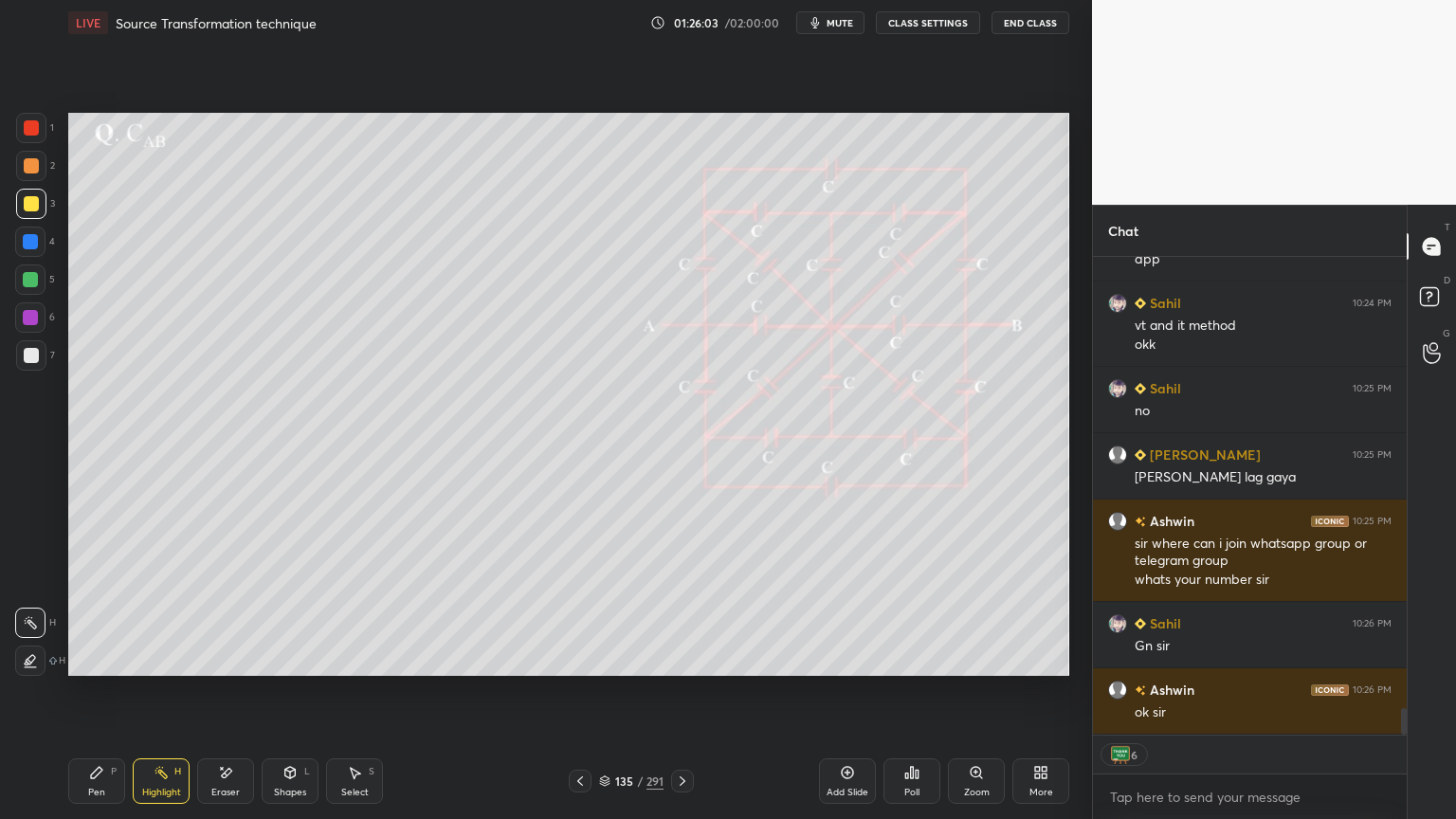click on "End Class" at bounding box center [1030, 23] 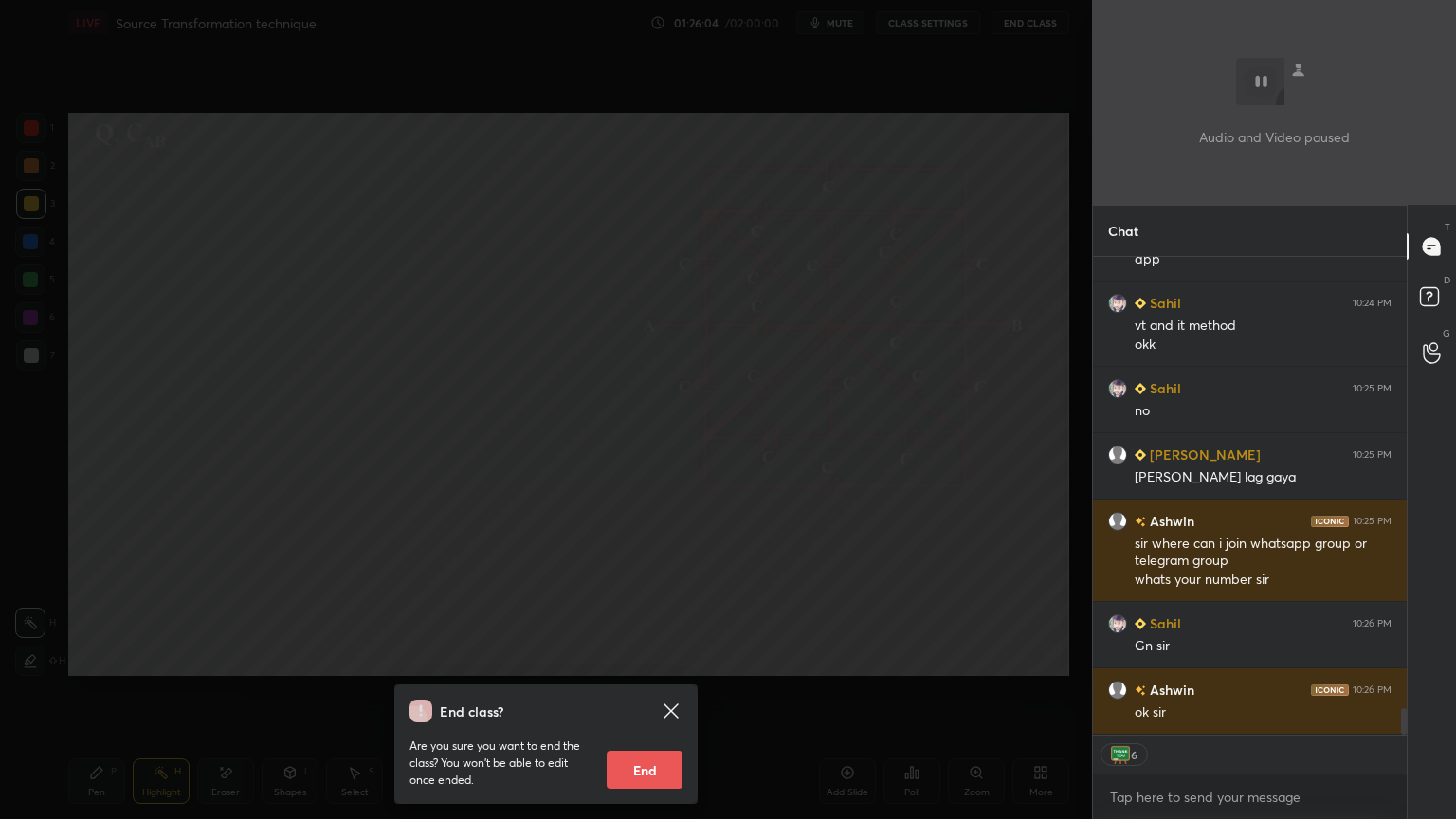 click on "End" at bounding box center (645, 770) 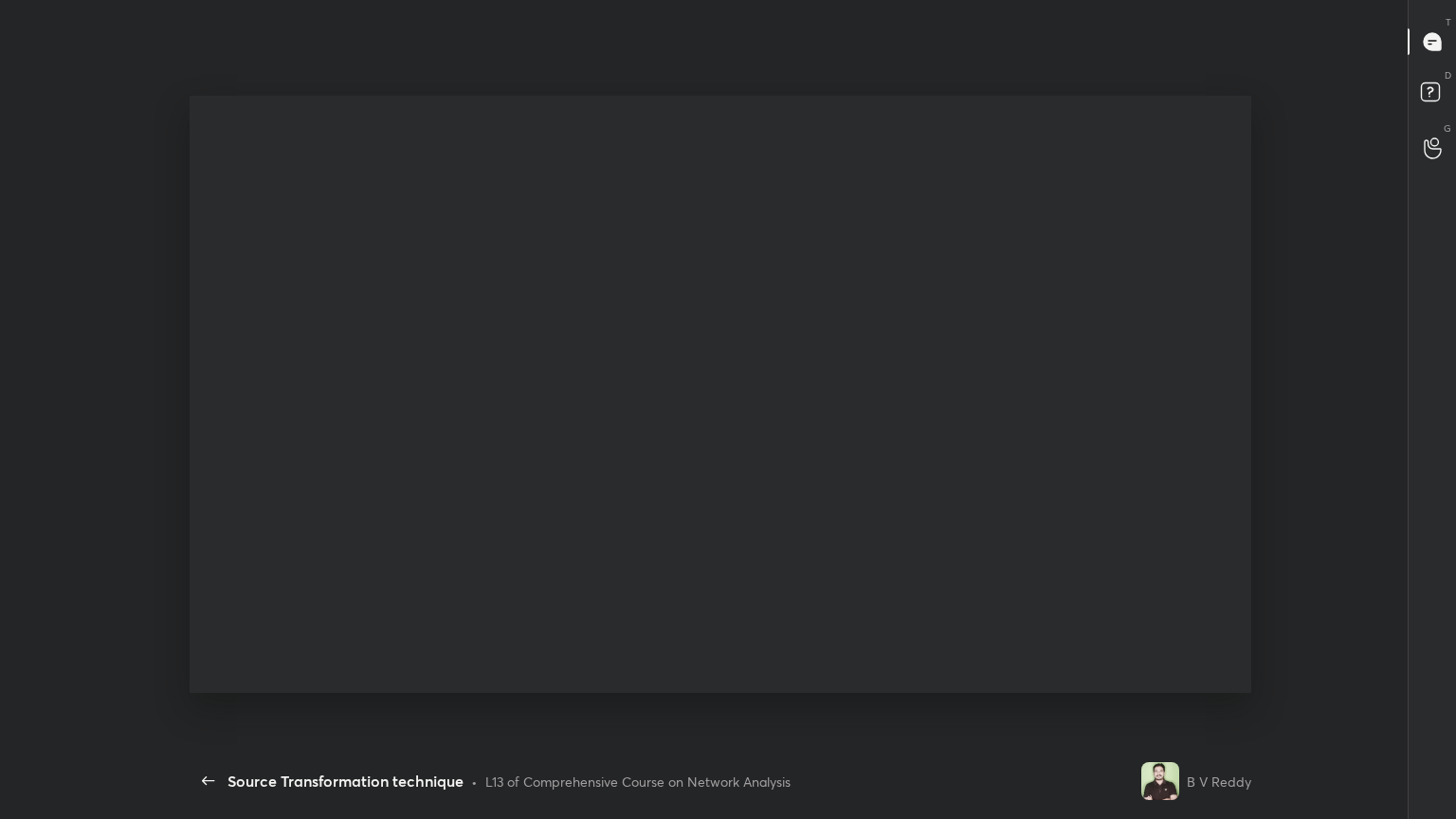 scroll, scrollTop: 94094, scrollLeft: 93711, axis: both 